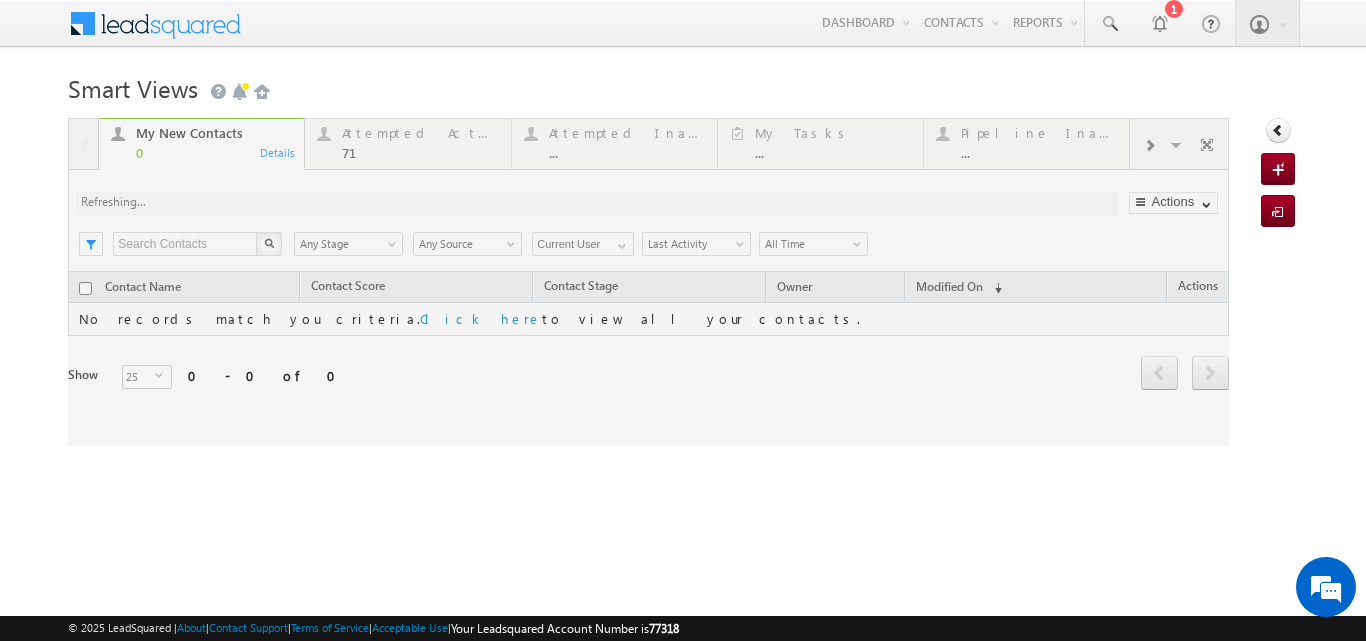 scroll, scrollTop: 0, scrollLeft: 0, axis: both 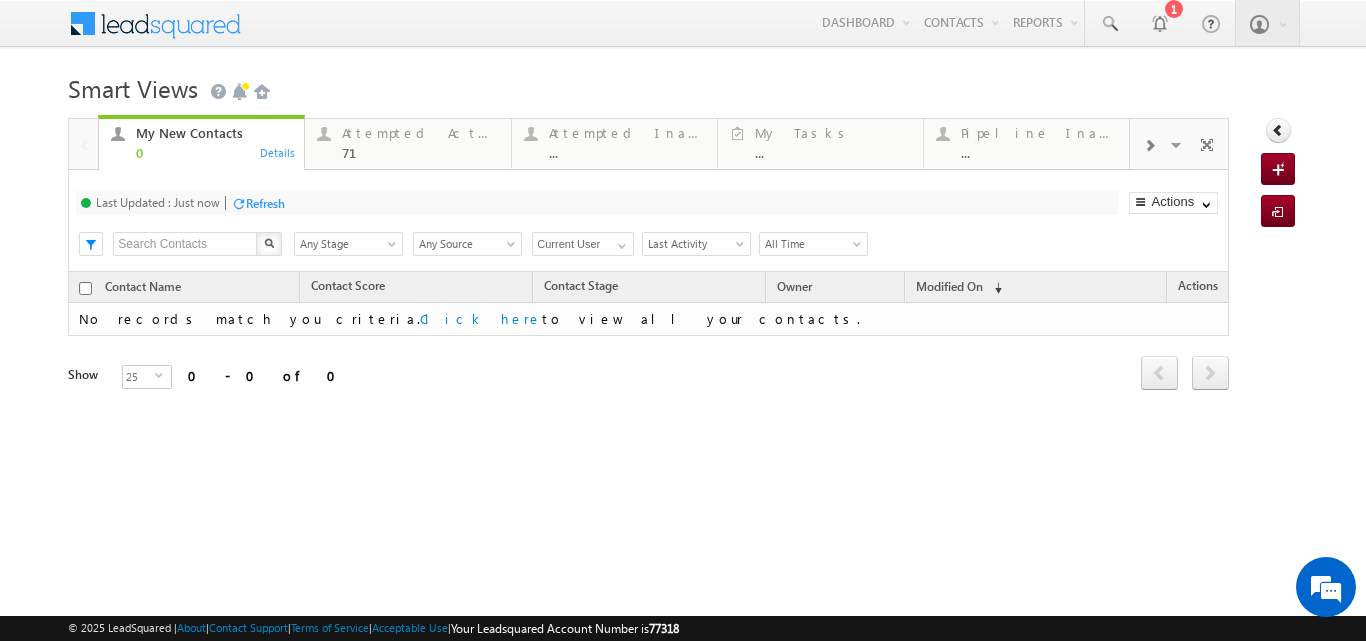 click on "Refresh" at bounding box center [265, 203] 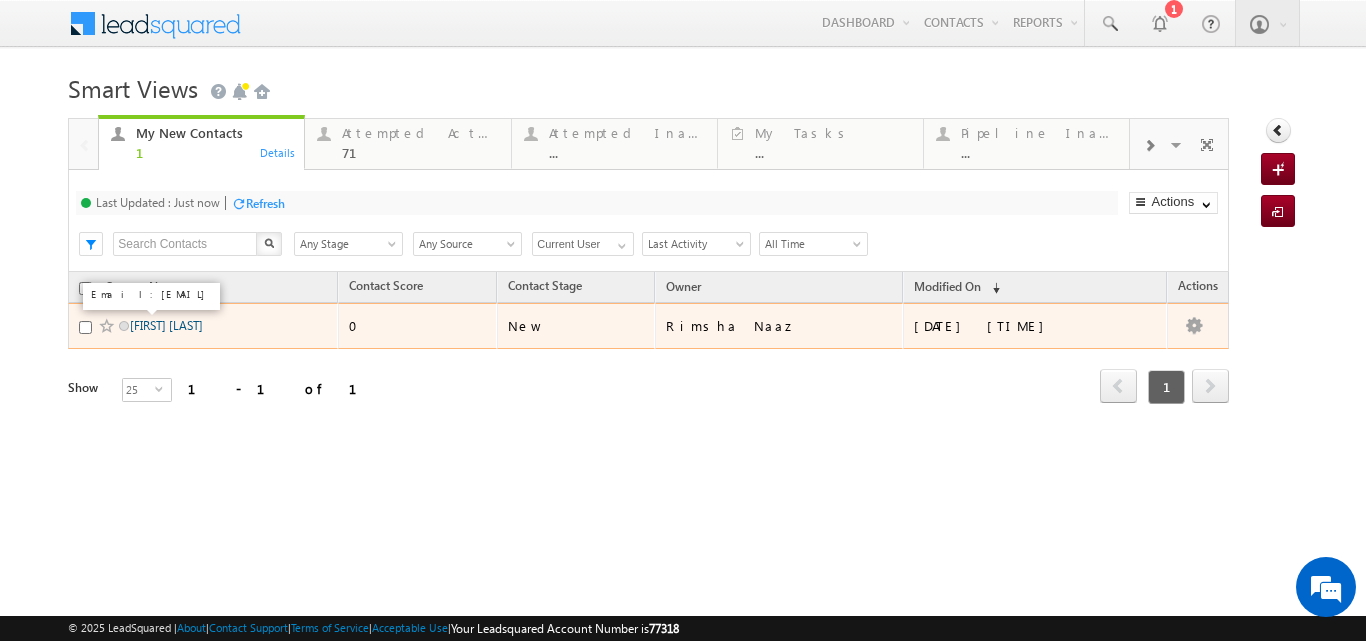 click on "[LAST] [FIRST]" at bounding box center [166, 325] 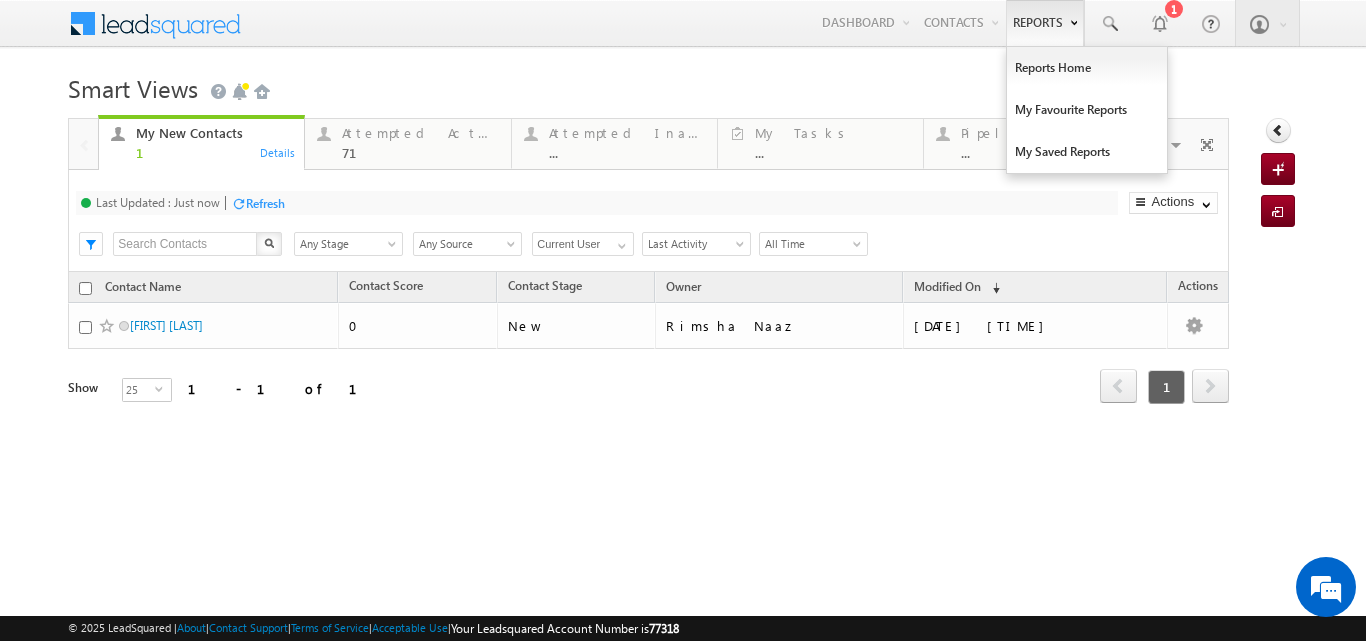 click on "Reports" at bounding box center (1045, 23) 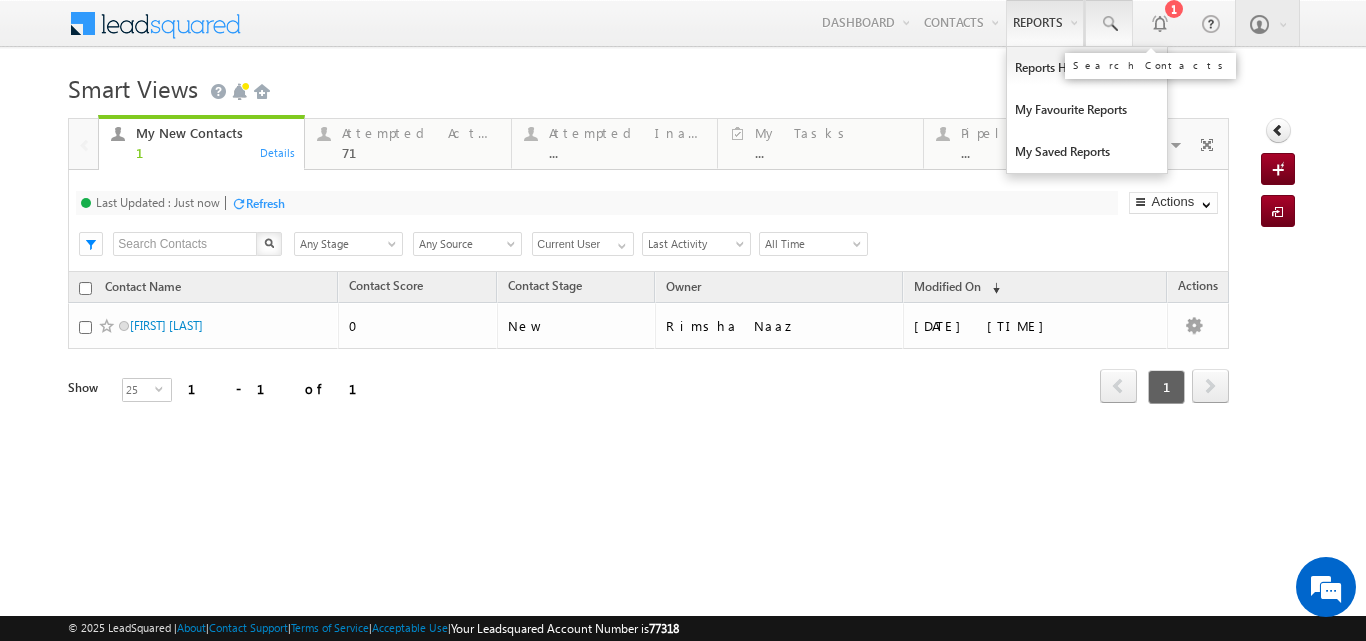 click at bounding box center [1109, 24] 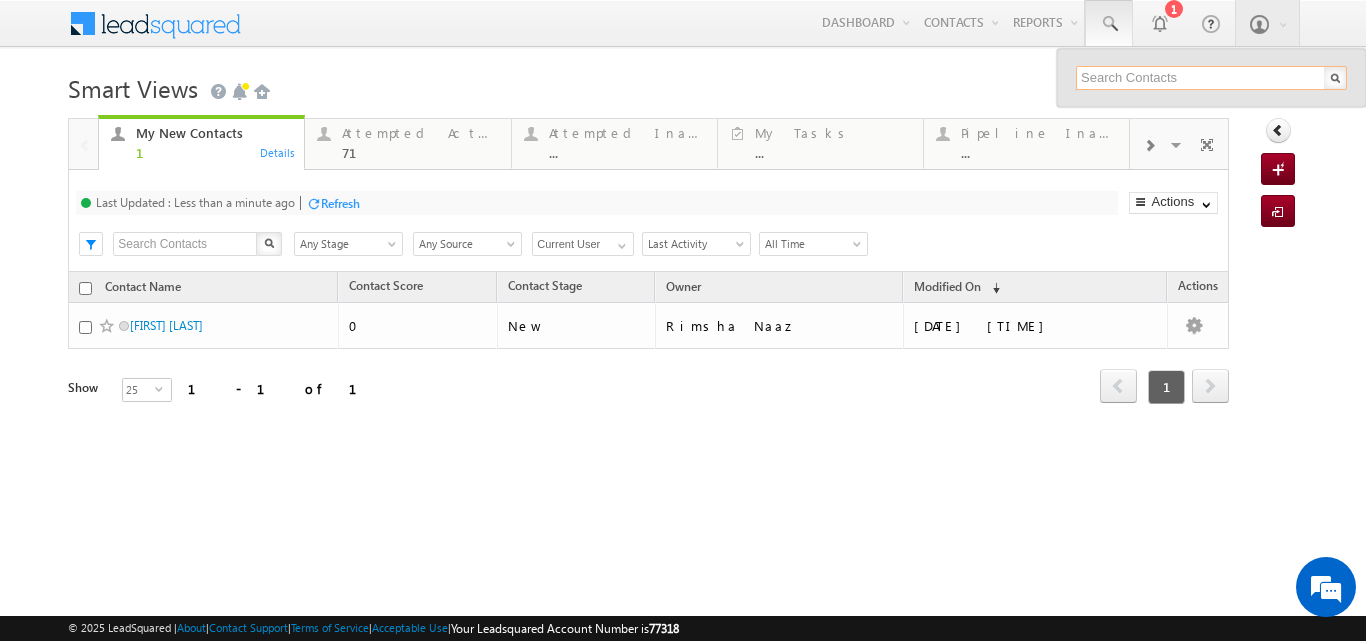click at bounding box center (1211, 78) 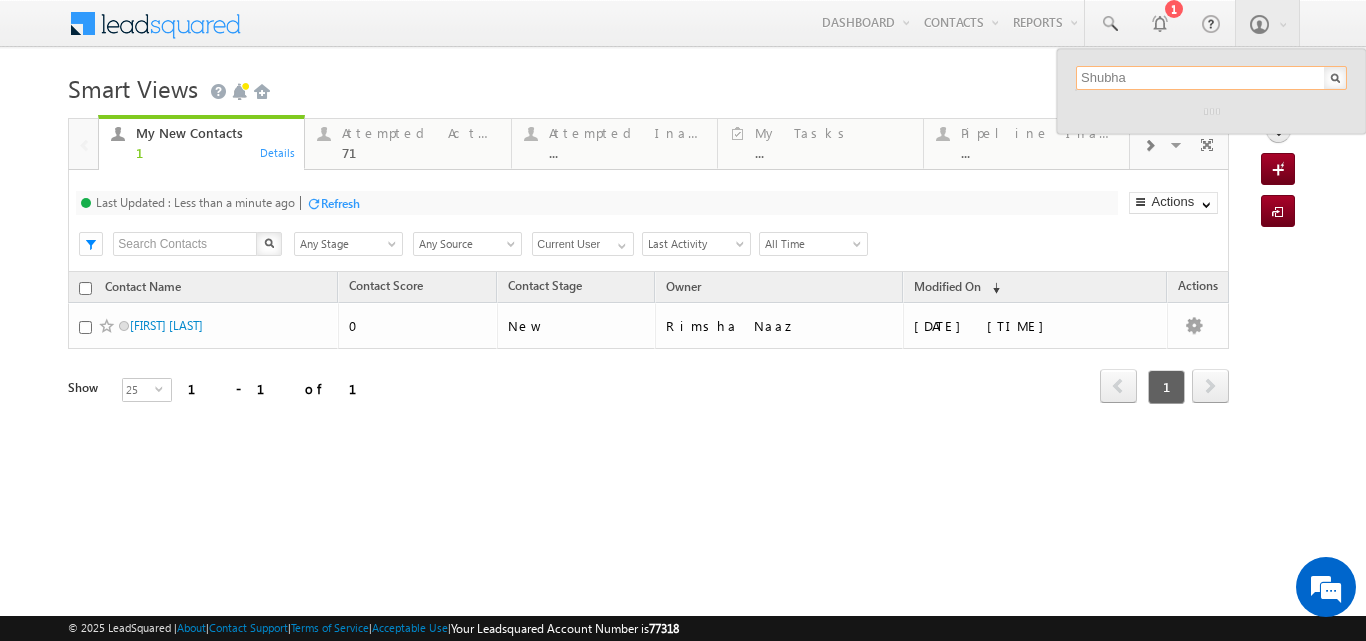 type on "shubhada" 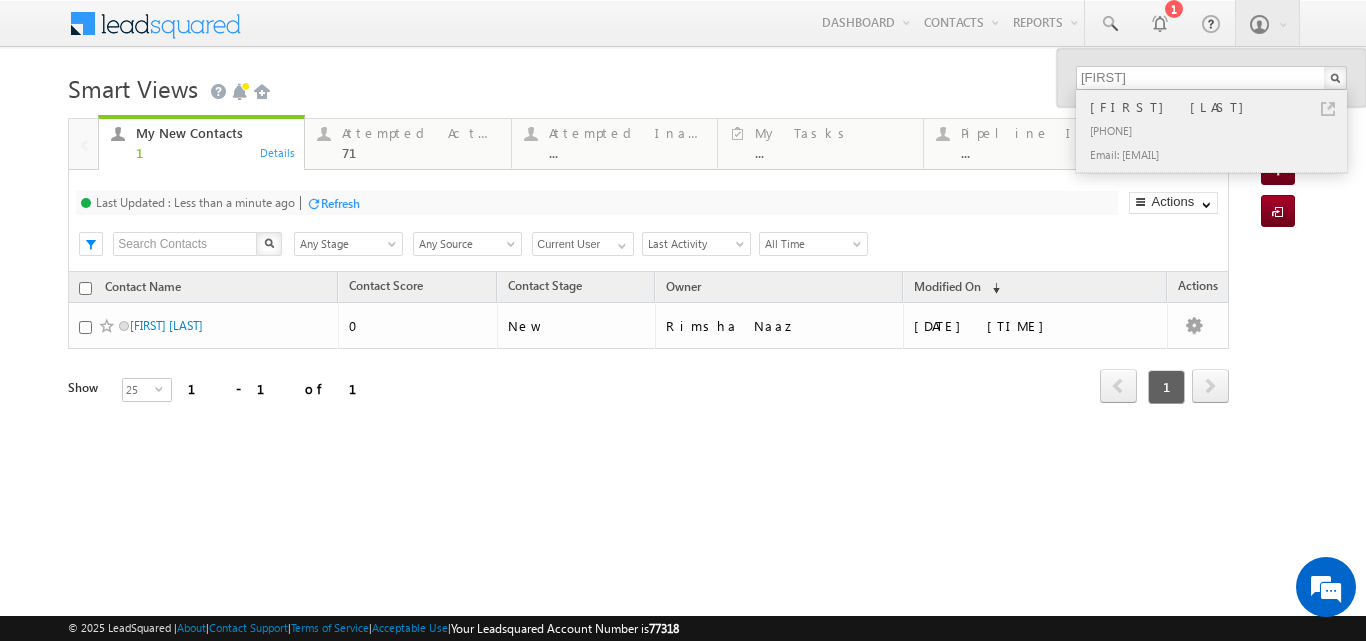 click on "+91-7387895345" at bounding box center [1220, 130] 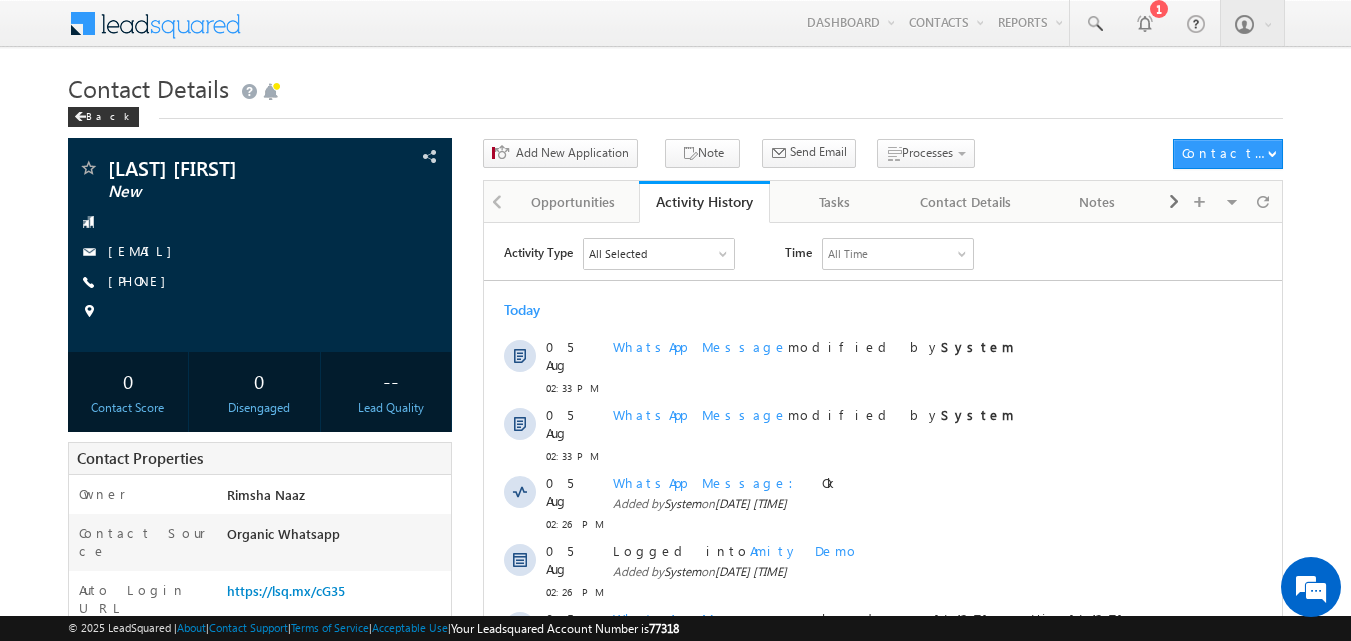scroll, scrollTop: 0, scrollLeft: 0, axis: both 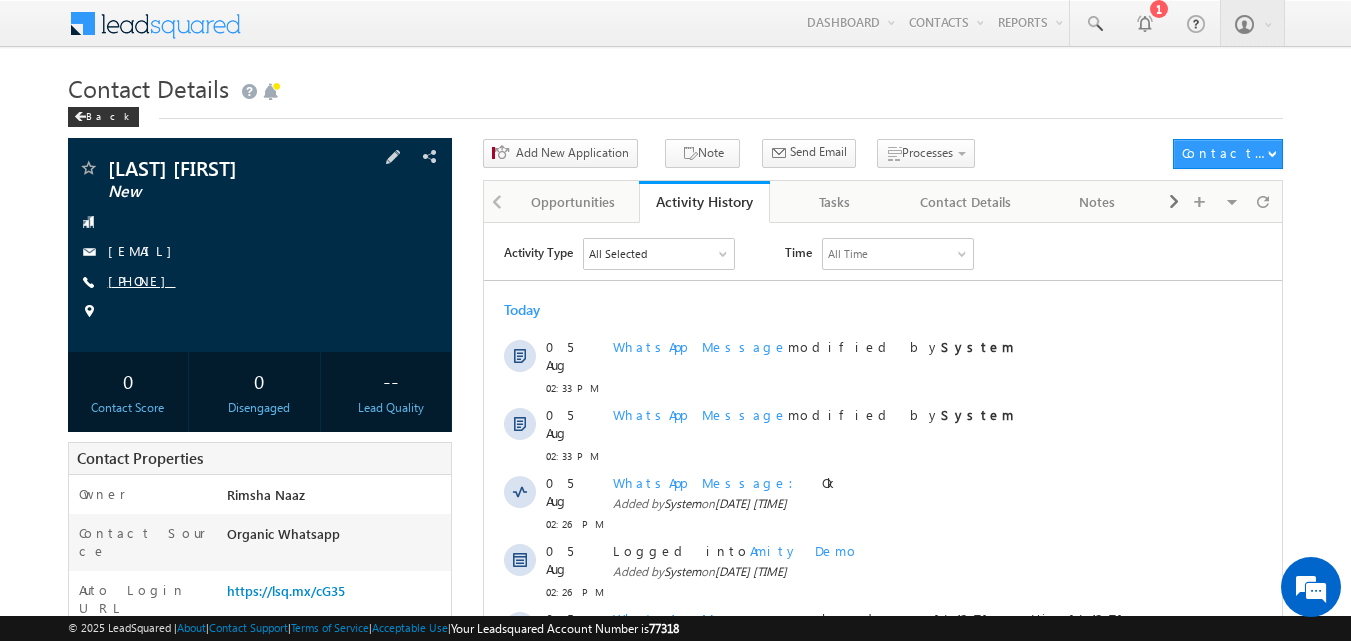 click on "+91-9866976311" at bounding box center (142, 280) 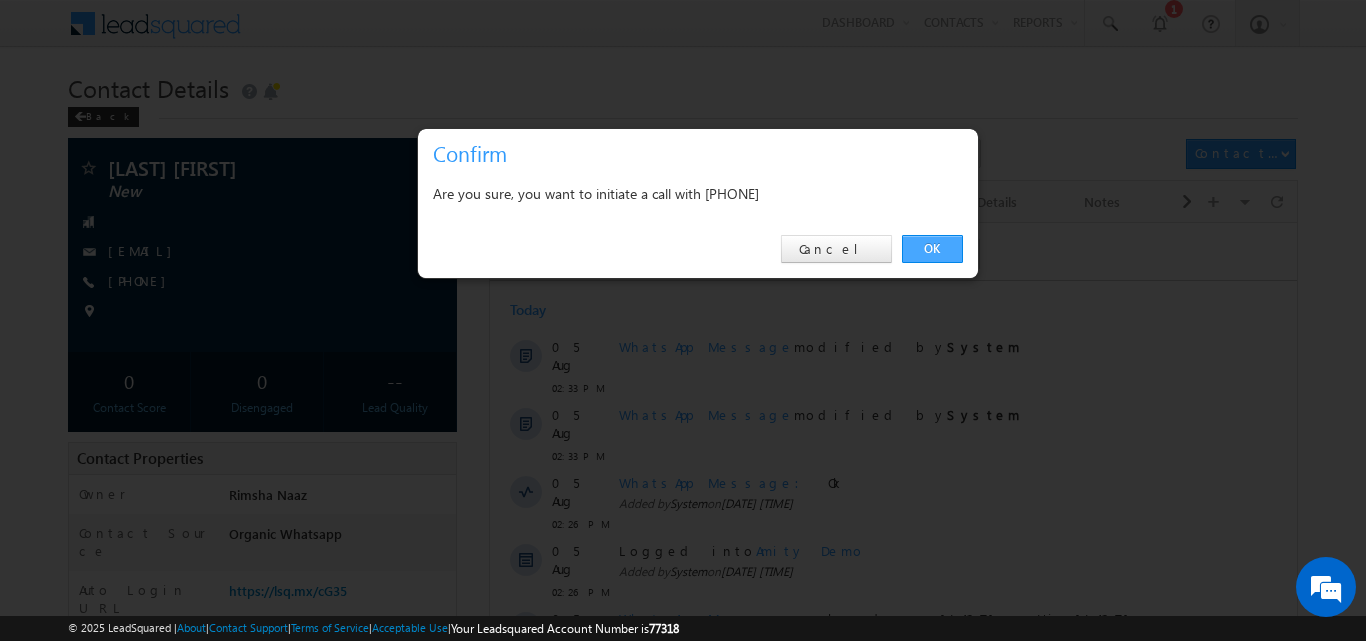 click on "OK" at bounding box center (932, 249) 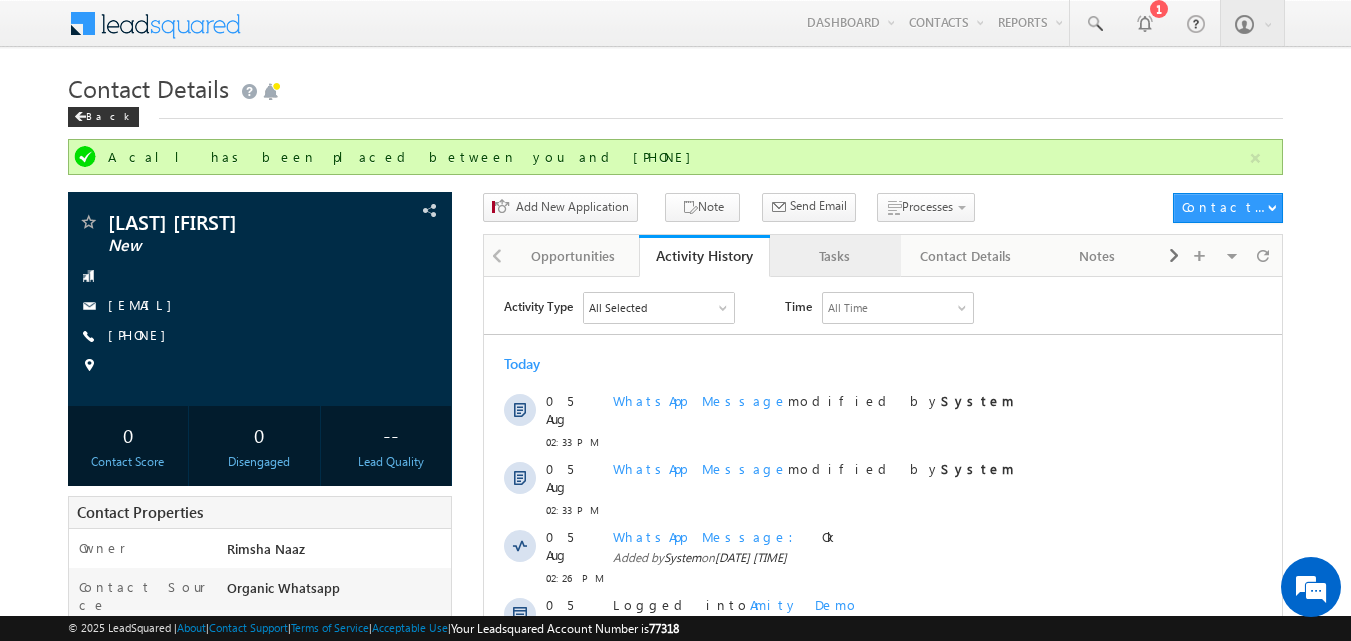 click on "Tasks" at bounding box center (835, 256) 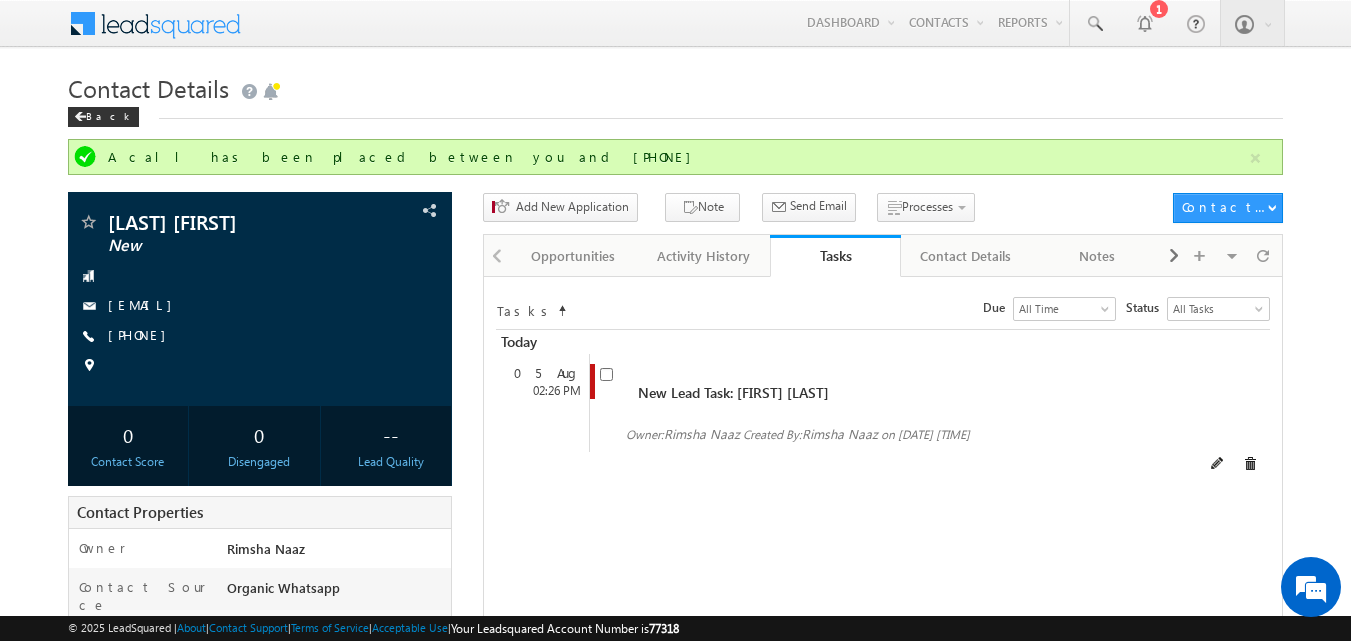 click at bounding box center [884, 410] 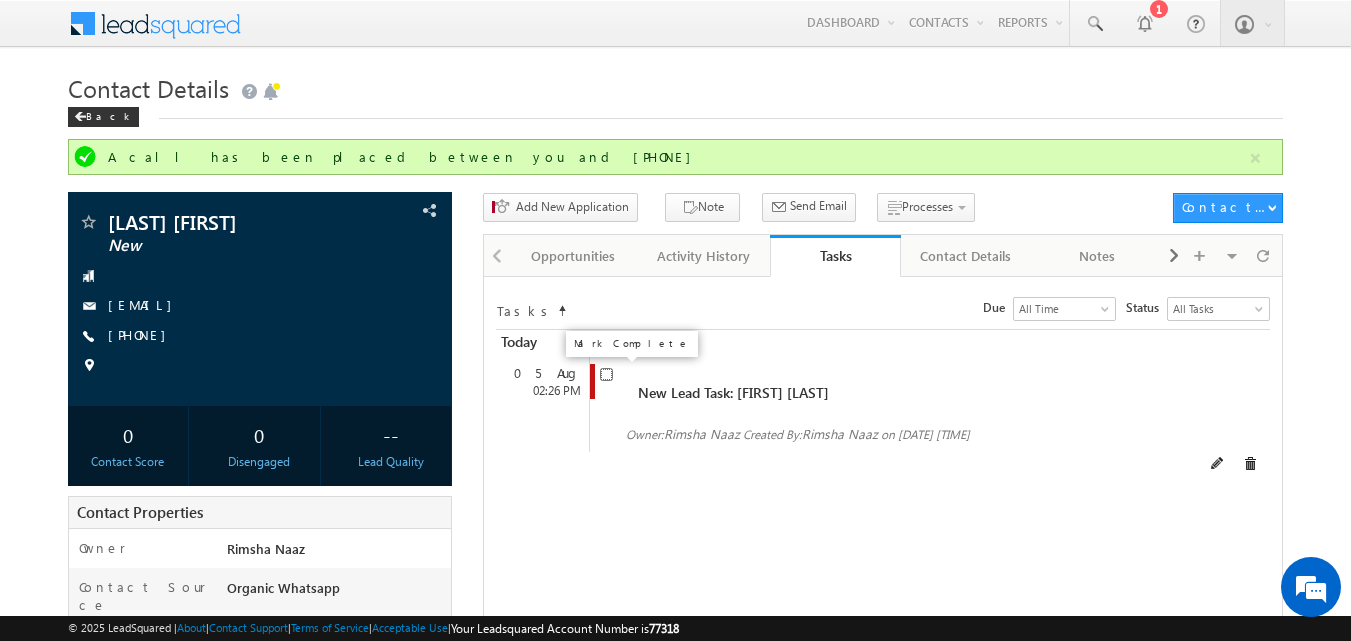 click at bounding box center [606, 374] 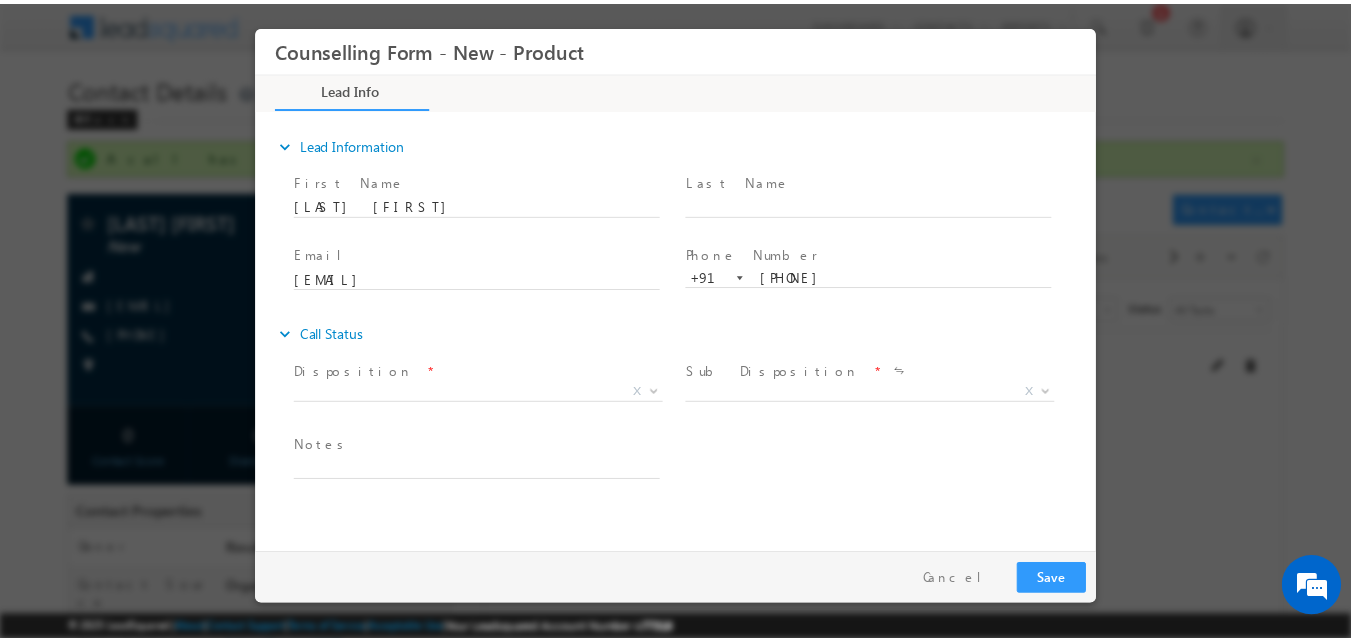 scroll, scrollTop: 0, scrollLeft: 0, axis: both 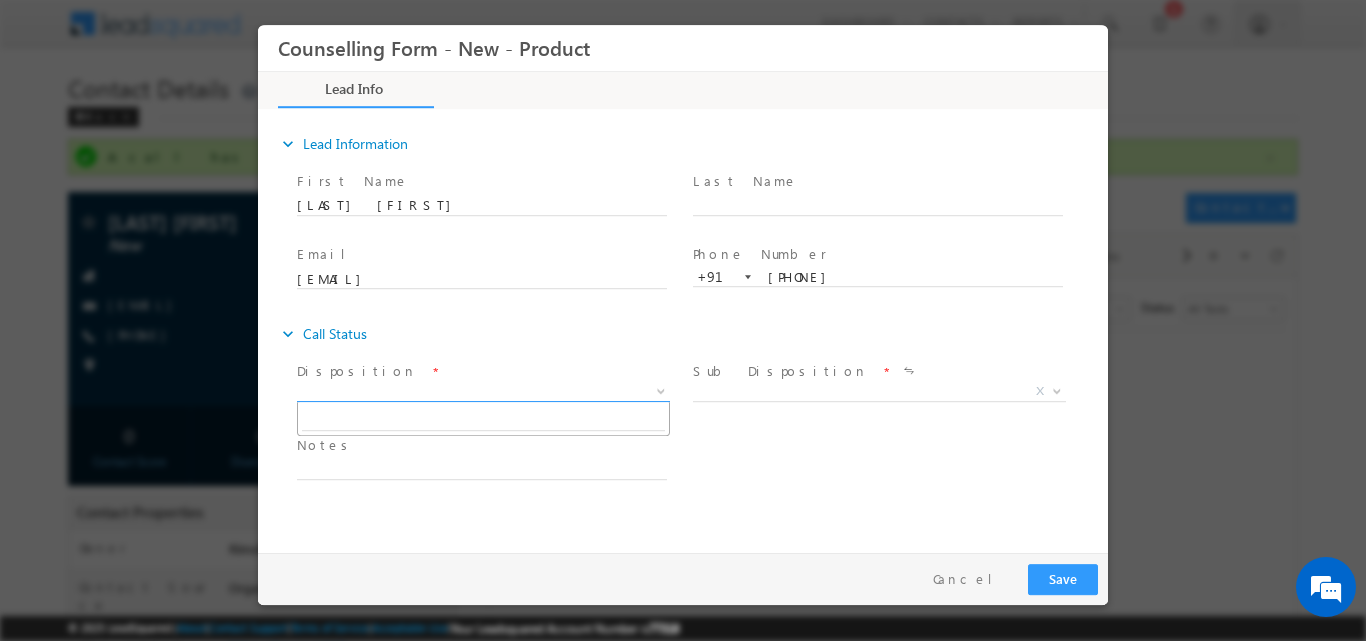 click at bounding box center [661, 389] 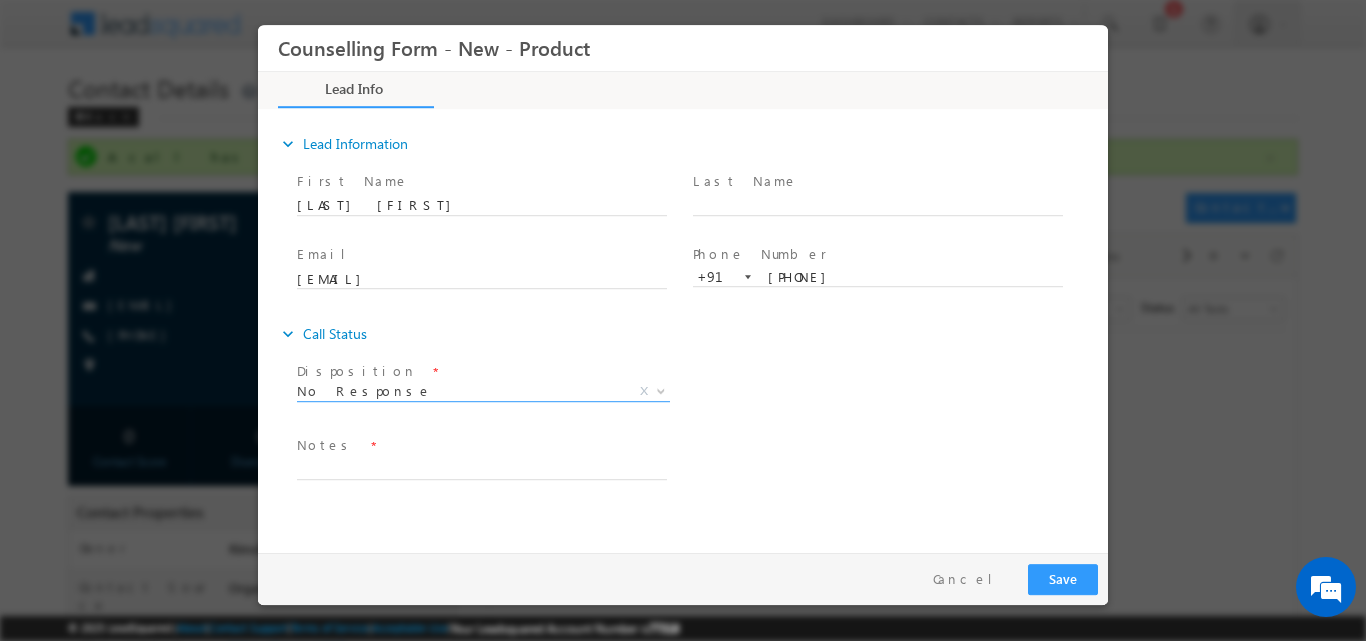 select on "No Response" 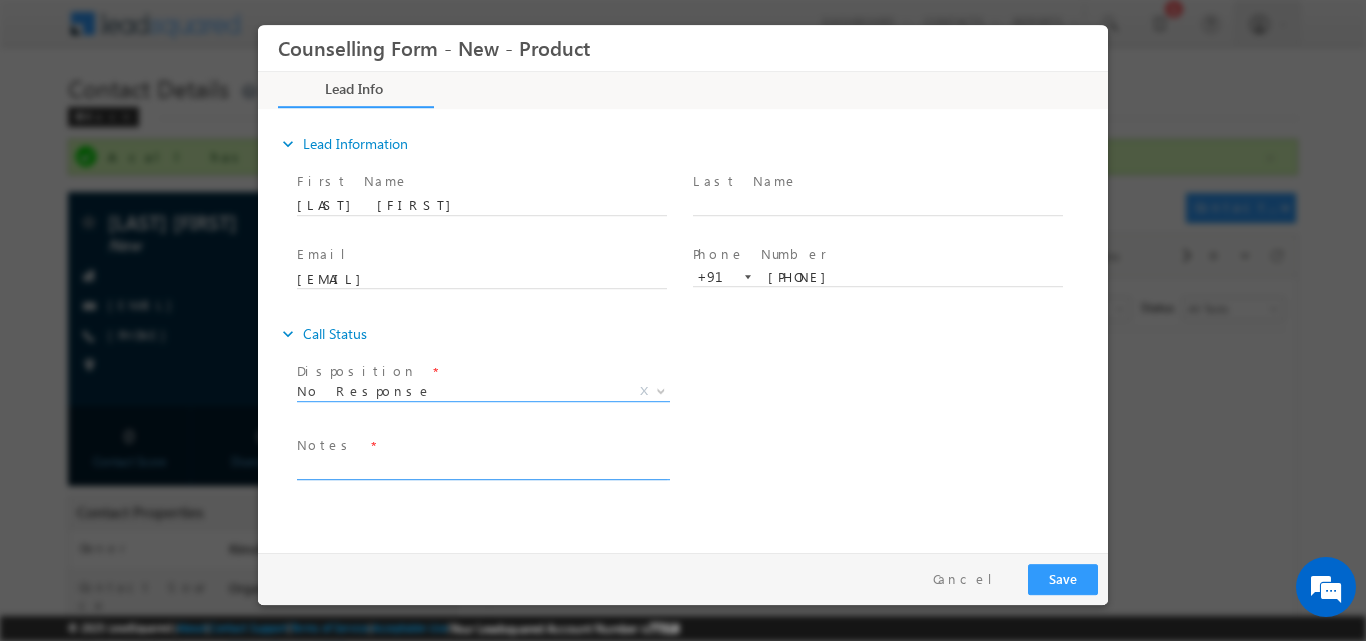 click at bounding box center [482, 467] 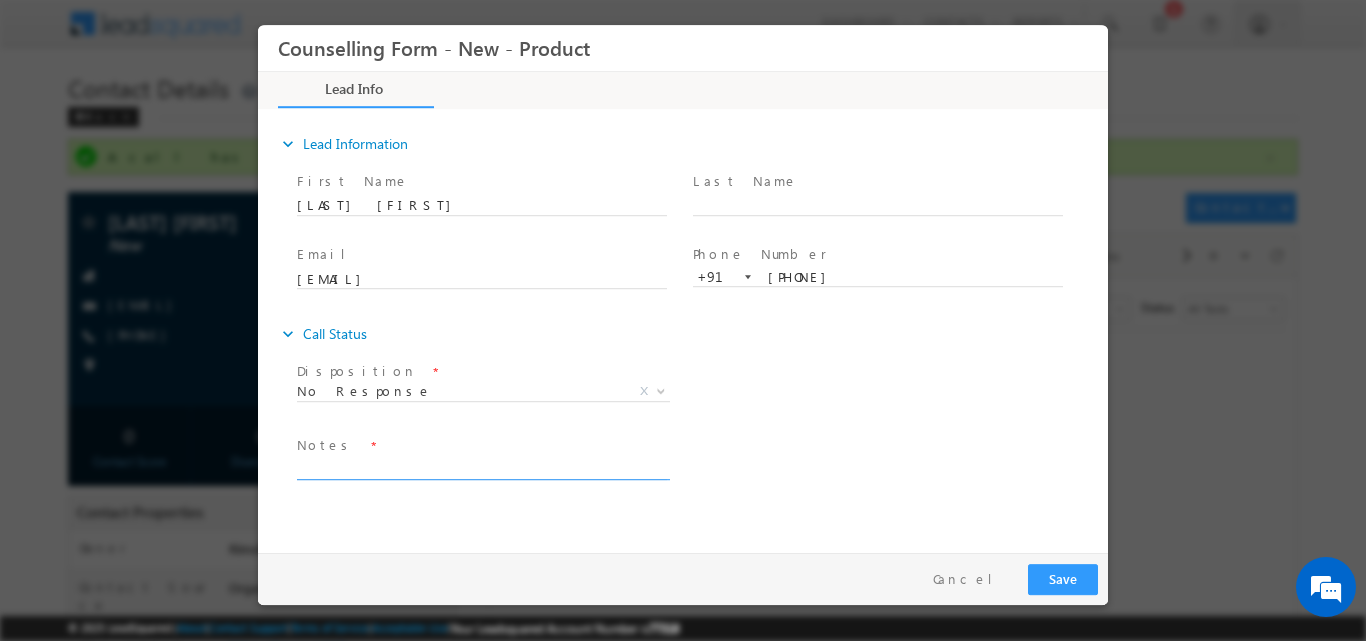 paste on "No response, dnp" 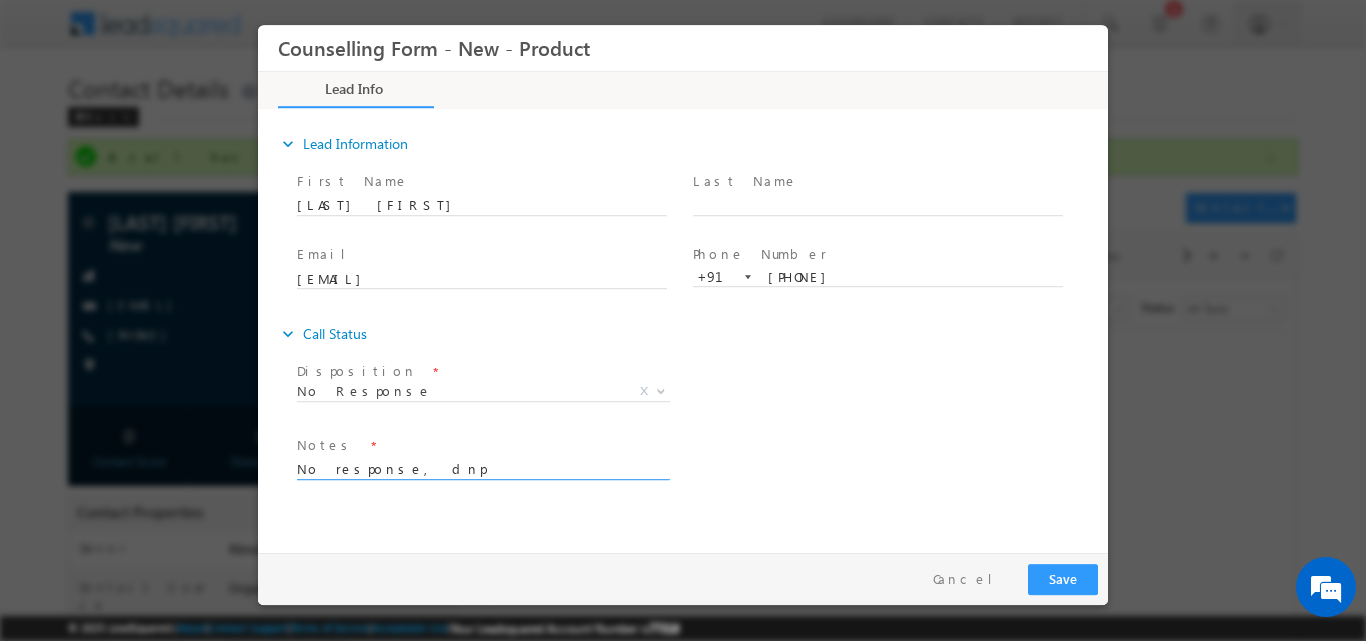 type on "No response, dnp" 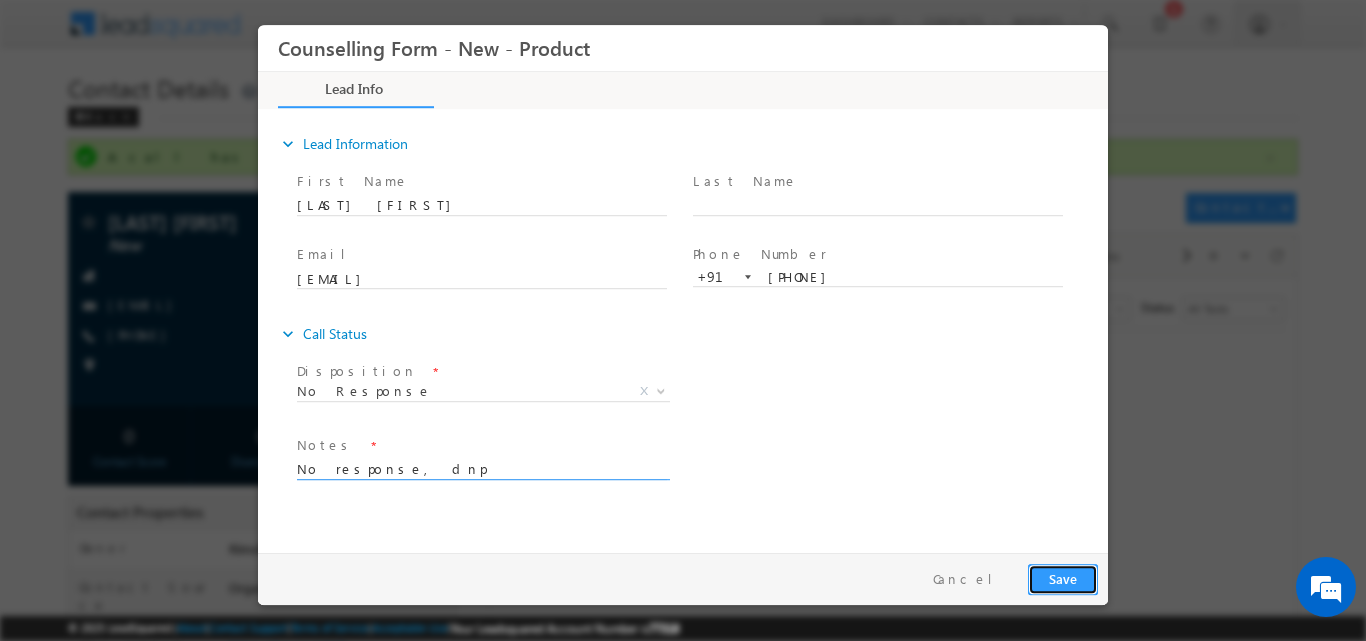 click on "Save" at bounding box center (1063, 578) 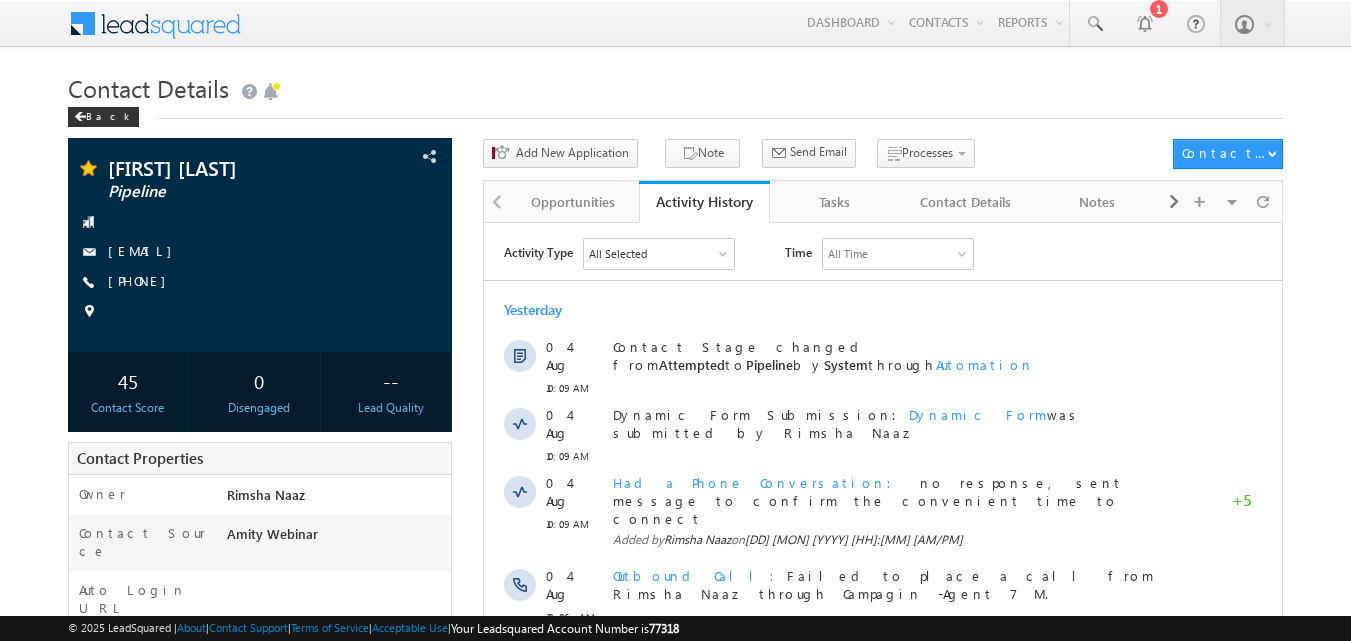 scroll, scrollTop: 0, scrollLeft: 0, axis: both 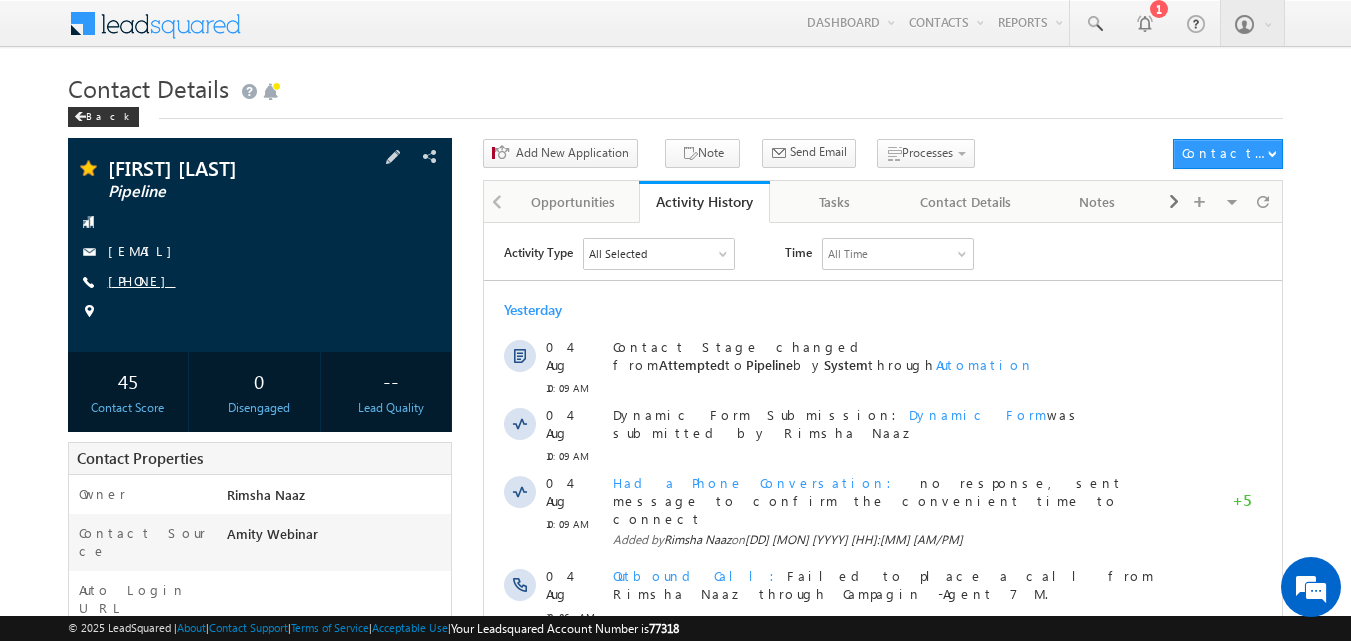 click on "+91-7387895345" at bounding box center [142, 280] 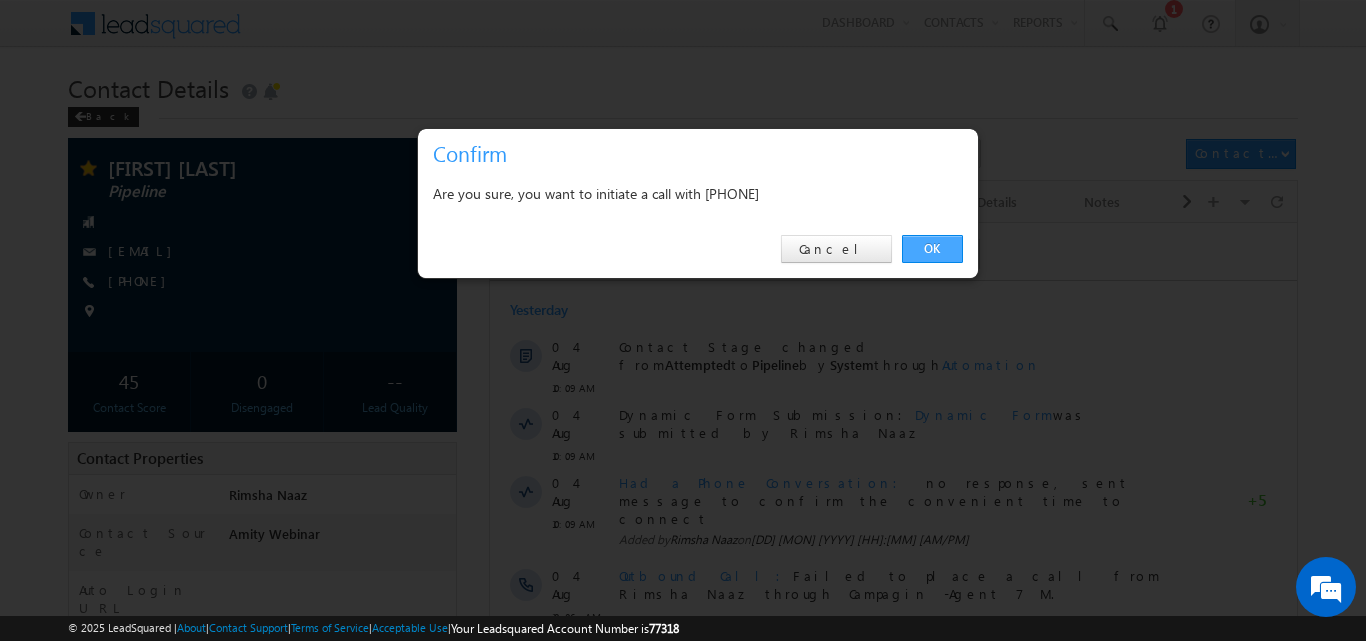 click on "OK" at bounding box center (932, 249) 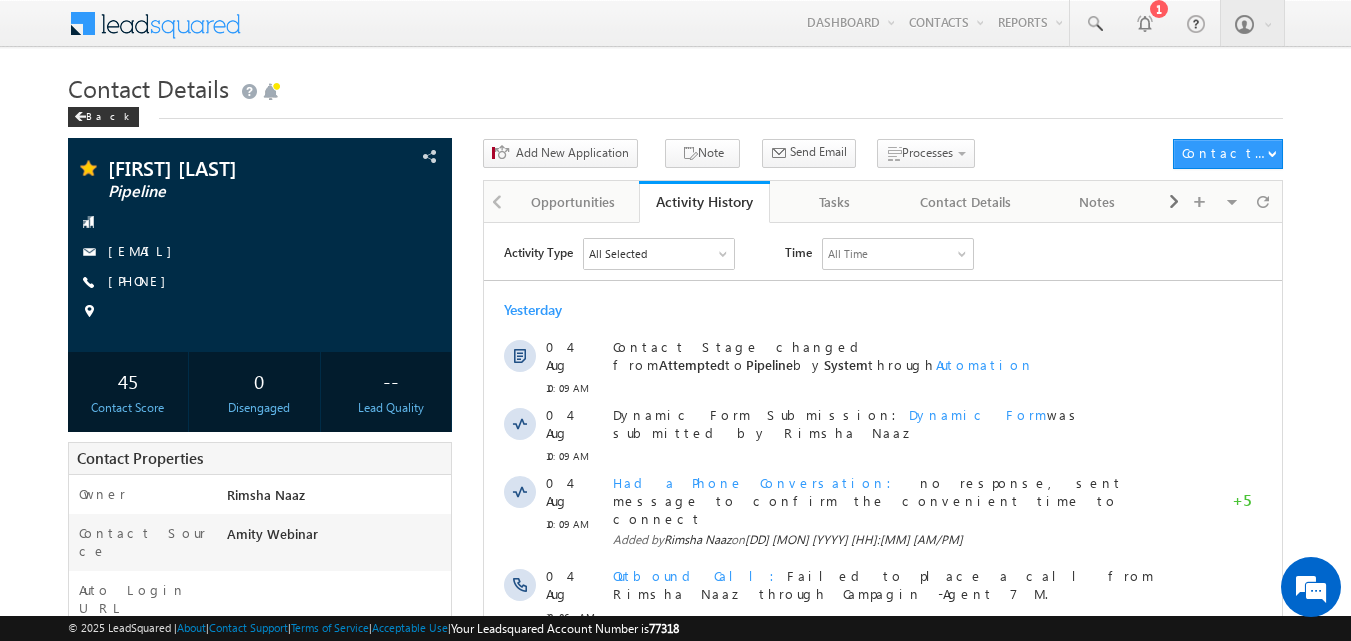 scroll, scrollTop: 0, scrollLeft: 0, axis: both 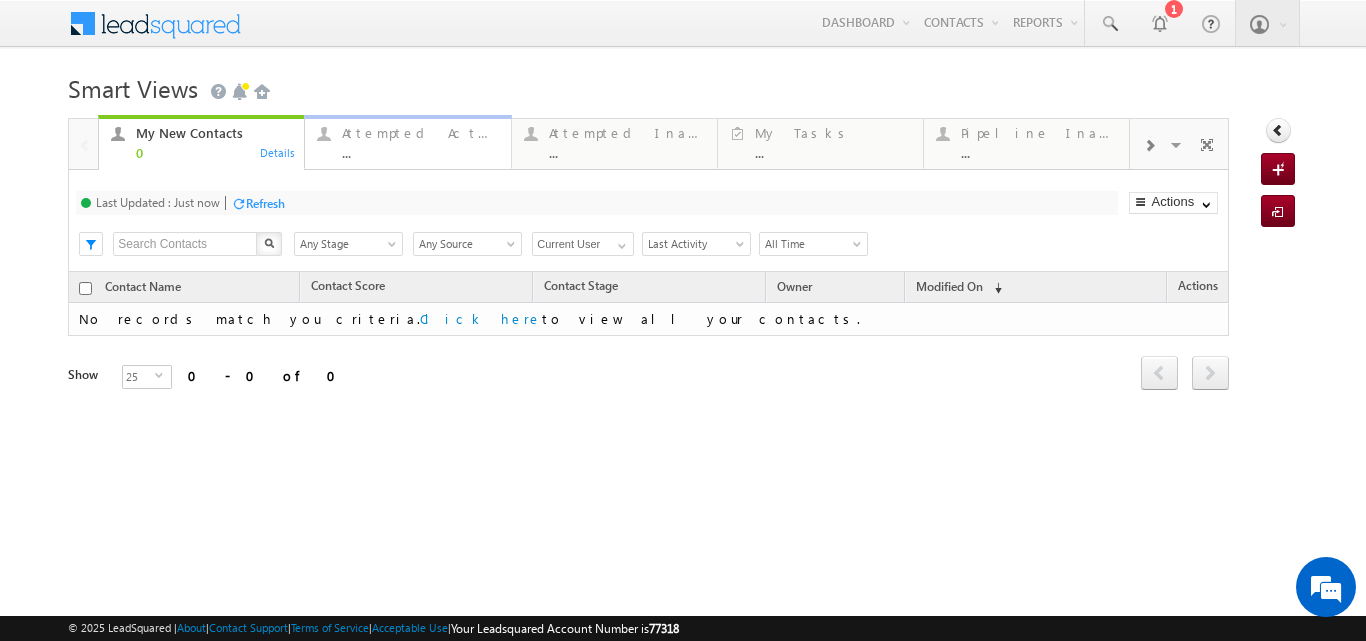 click on "Attempted Active" at bounding box center (420, 133) 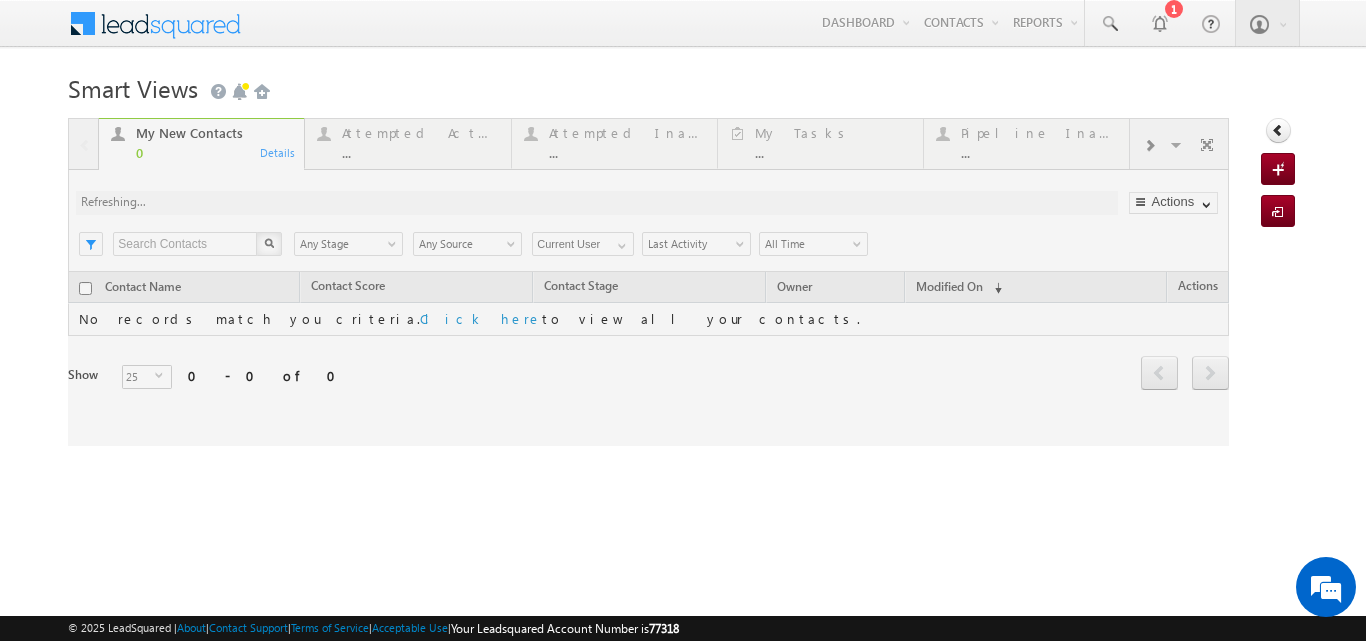 scroll, scrollTop: 0, scrollLeft: 0, axis: both 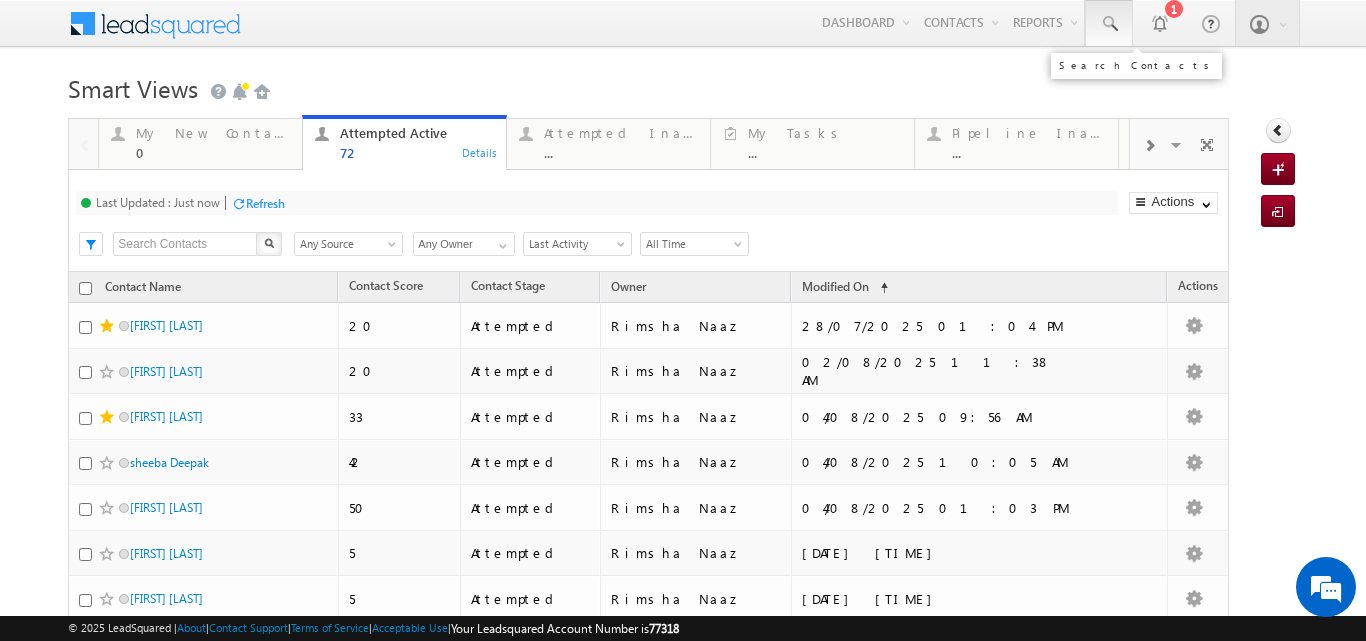 click at bounding box center [1109, 24] 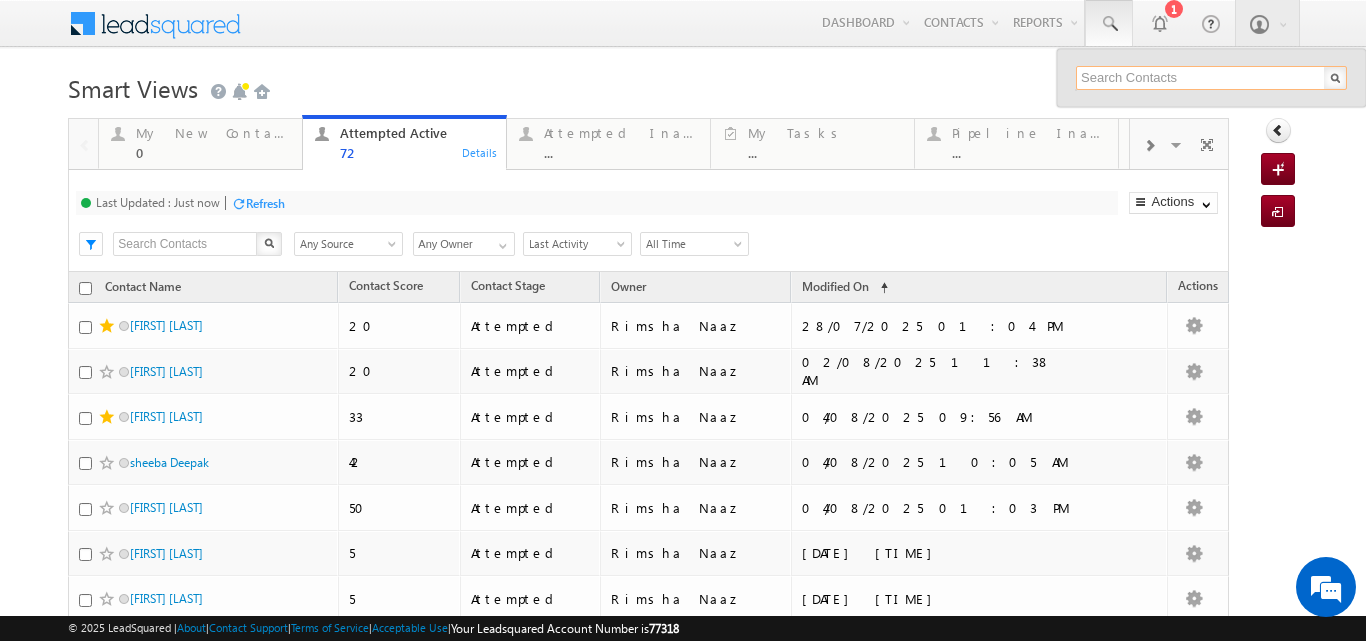 click at bounding box center [1211, 78] 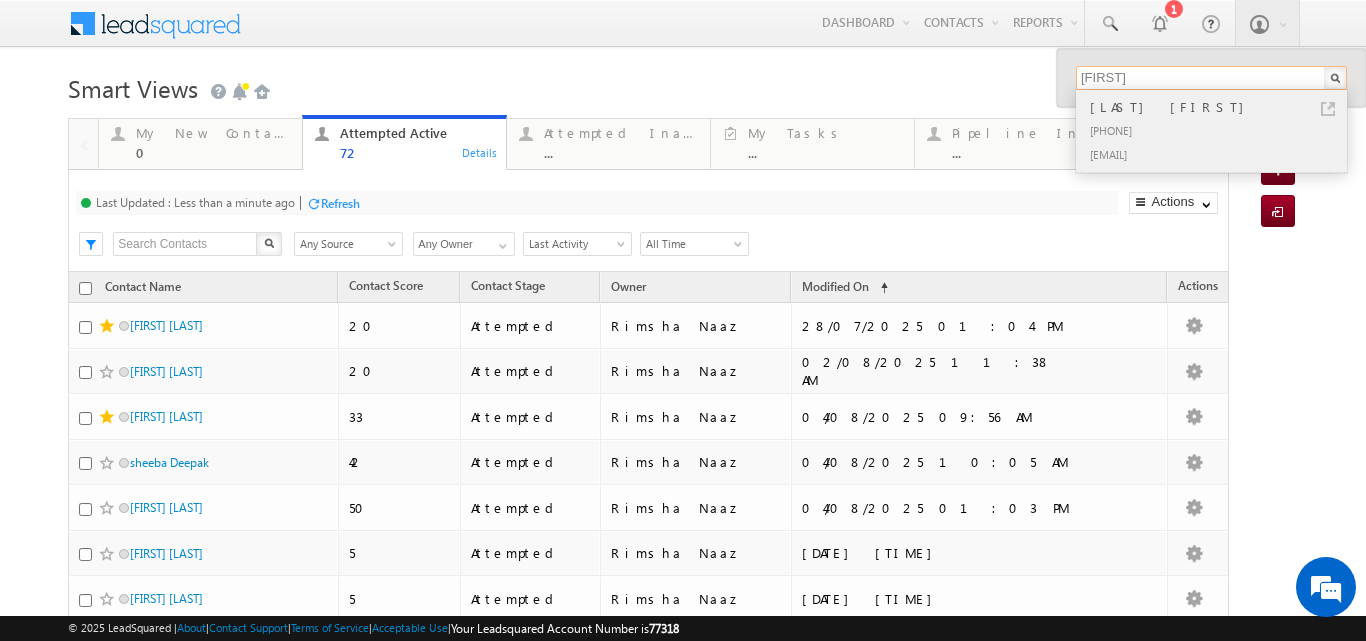 type on "pavani" 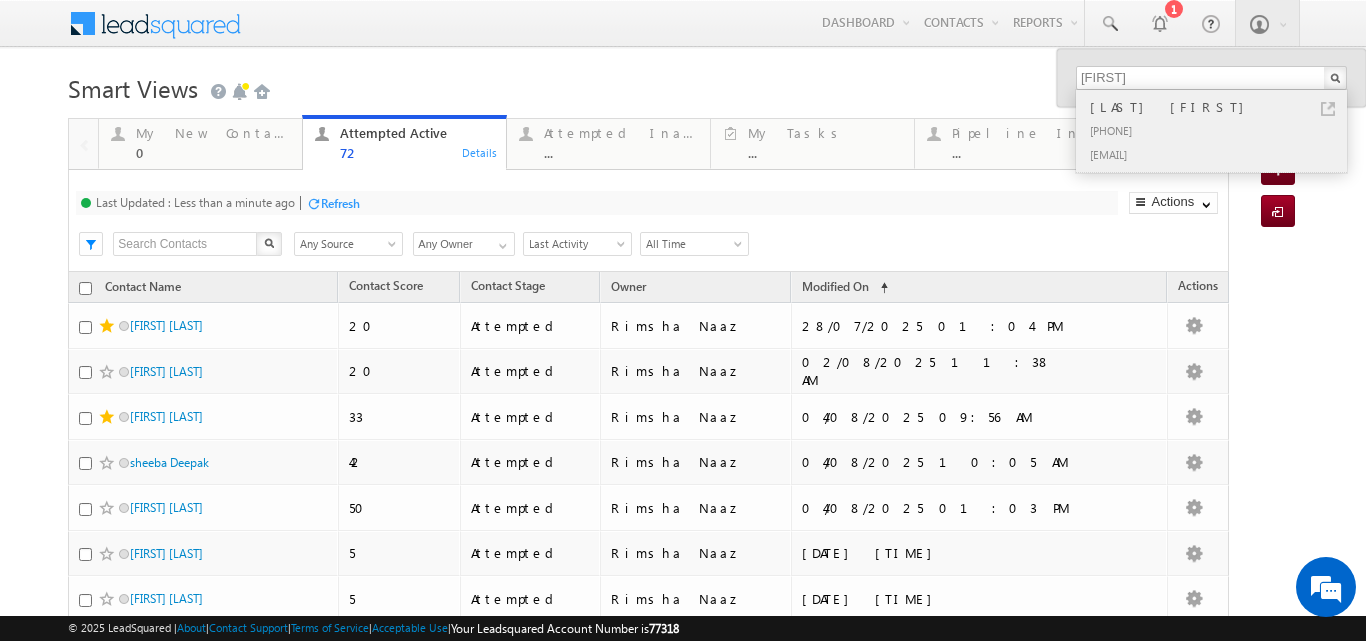 click on "Nalluri pavani" at bounding box center [1220, 107] 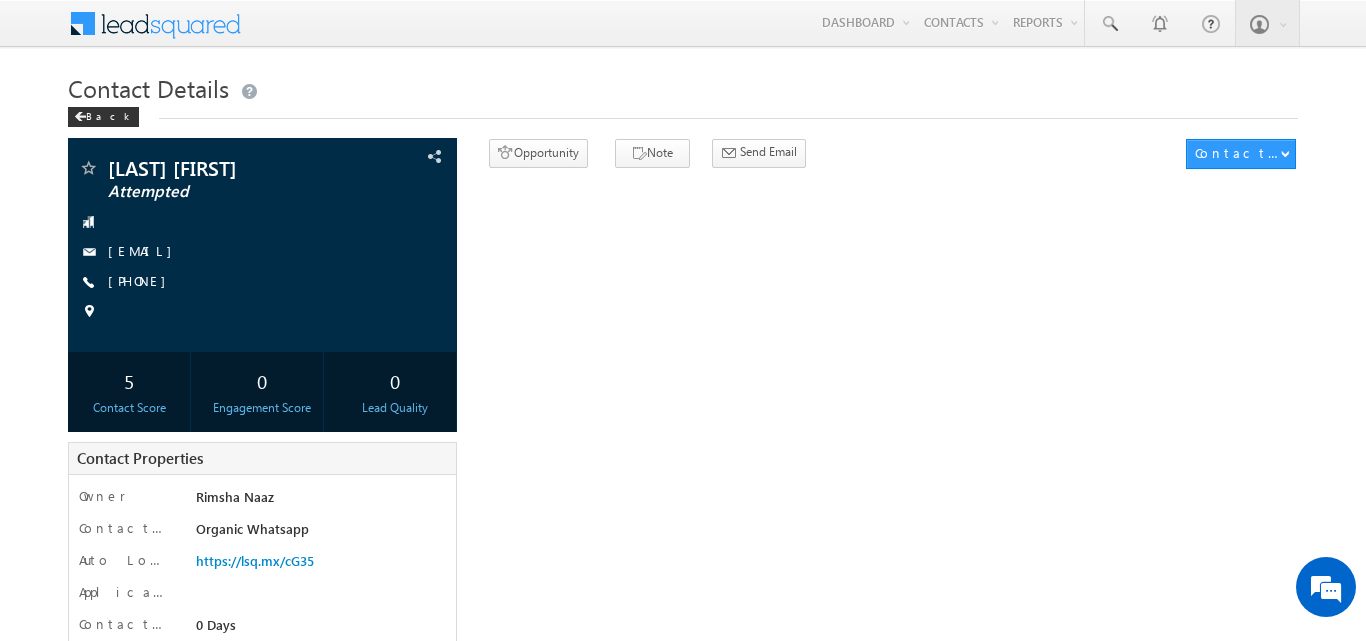scroll, scrollTop: 0, scrollLeft: 0, axis: both 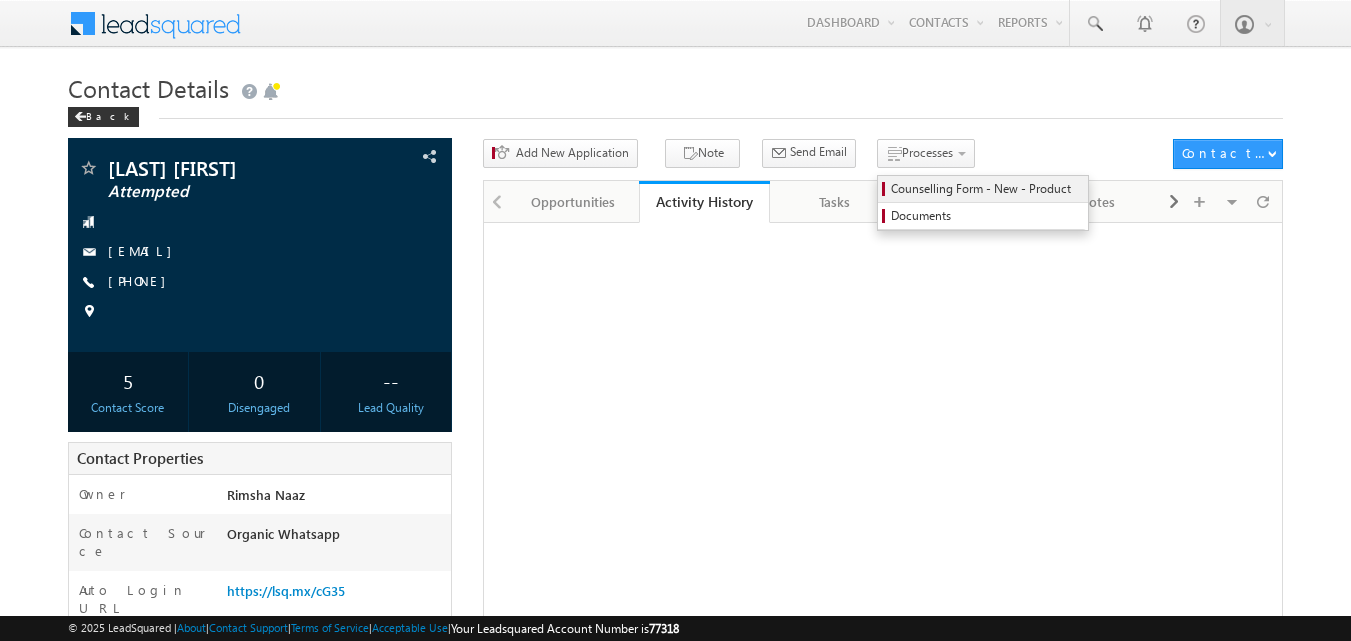 click on "Counselling Form - New - Product" at bounding box center (986, 189) 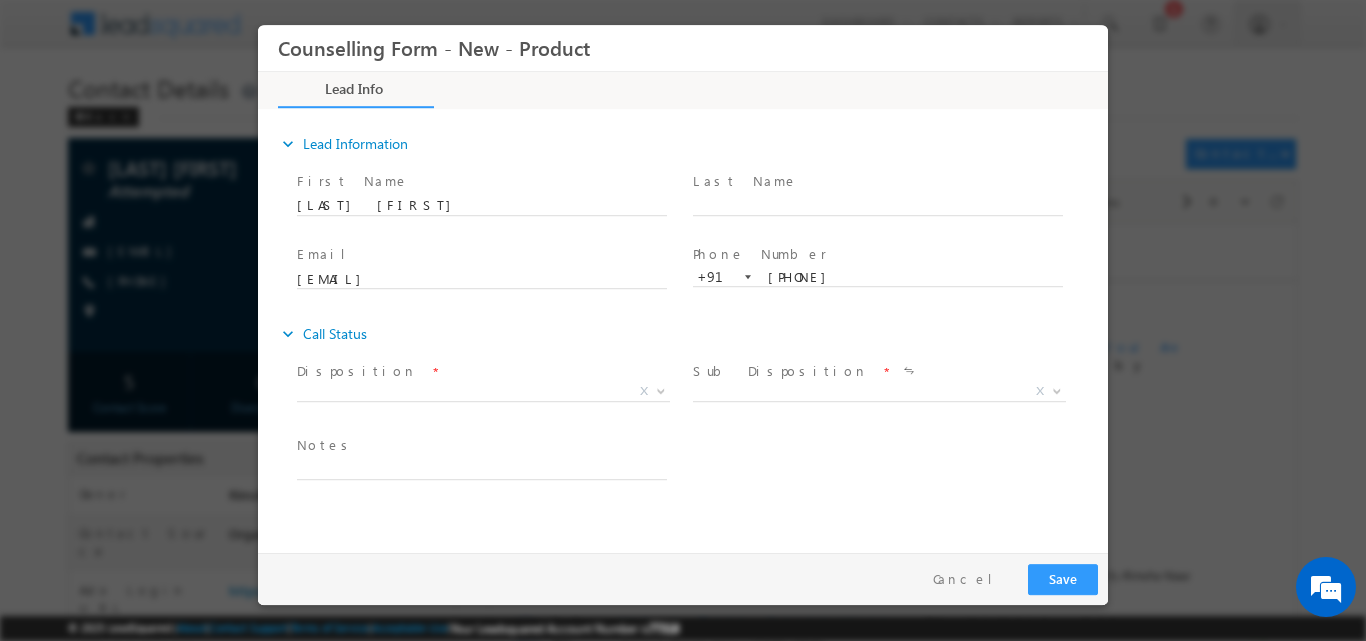 scroll, scrollTop: 0, scrollLeft: 0, axis: both 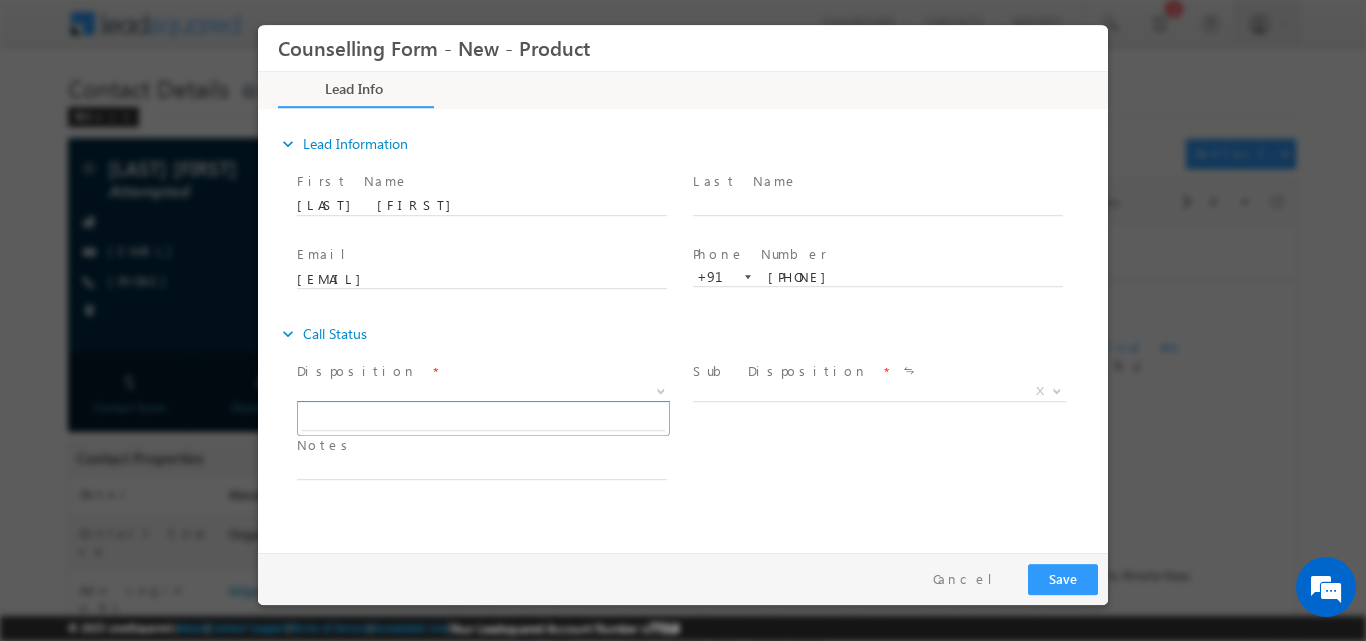 click at bounding box center [659, 390] 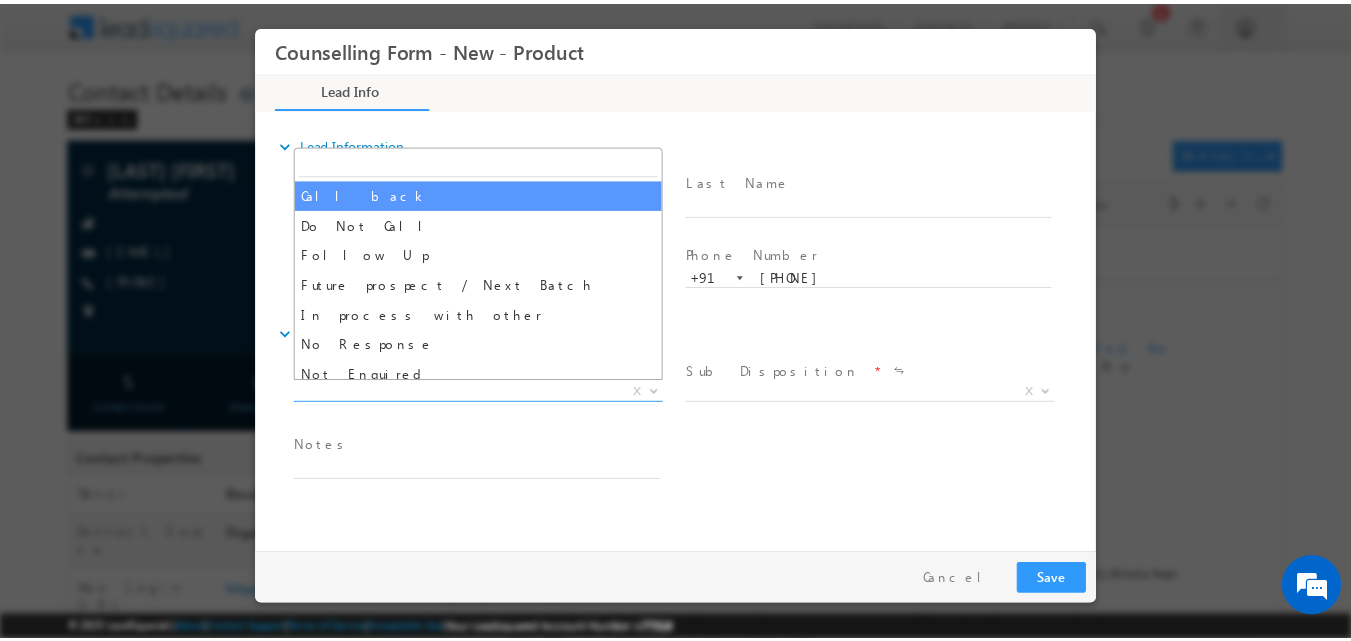 scroll, scrollTop: 0, scrollLeft: 0, axis: both 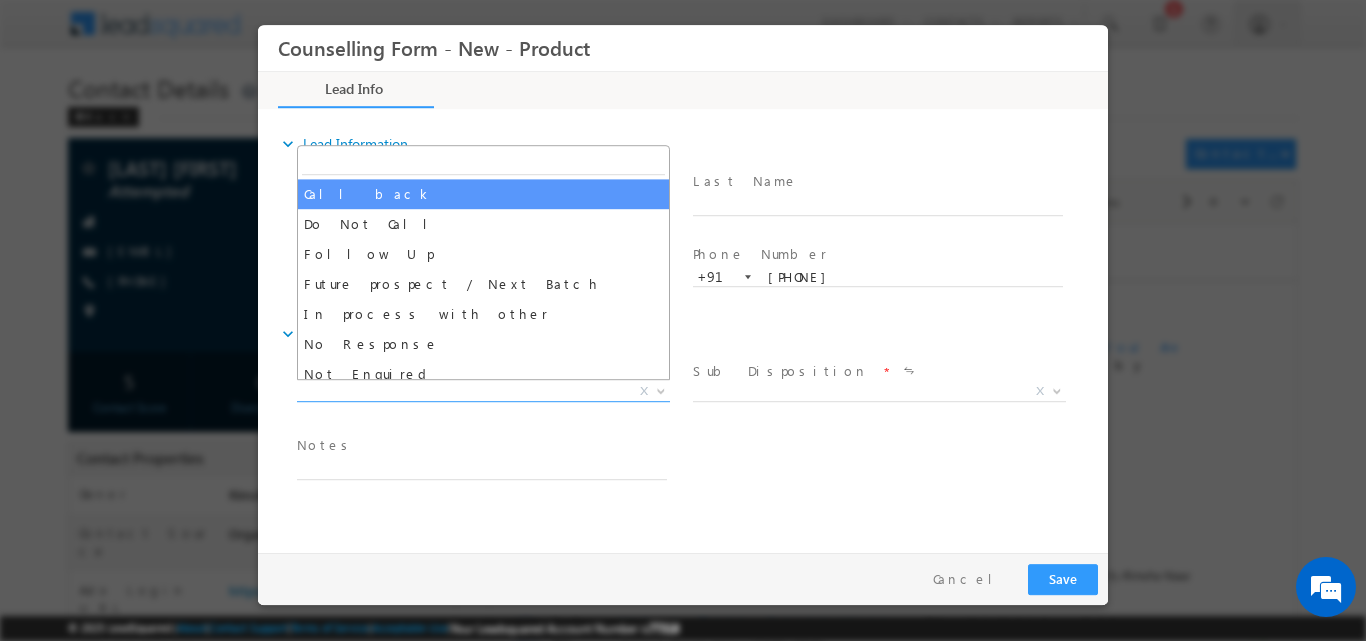 select on "Call back" 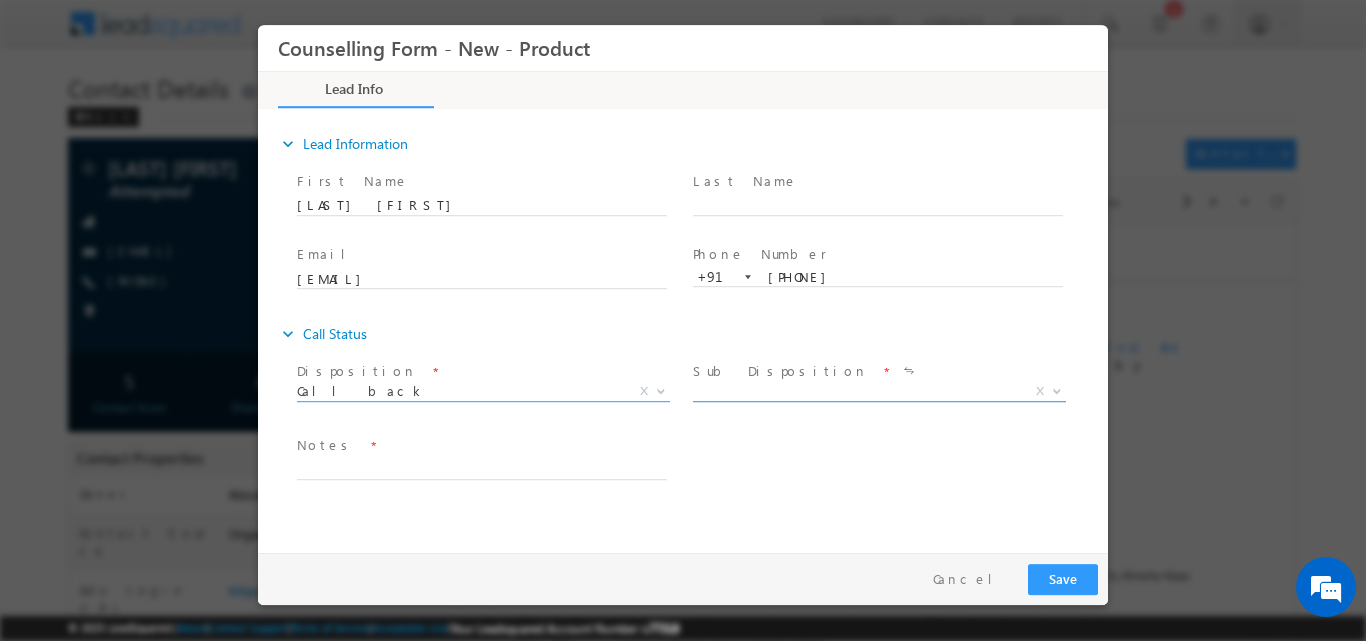 click at bounding box center [1057, 389] 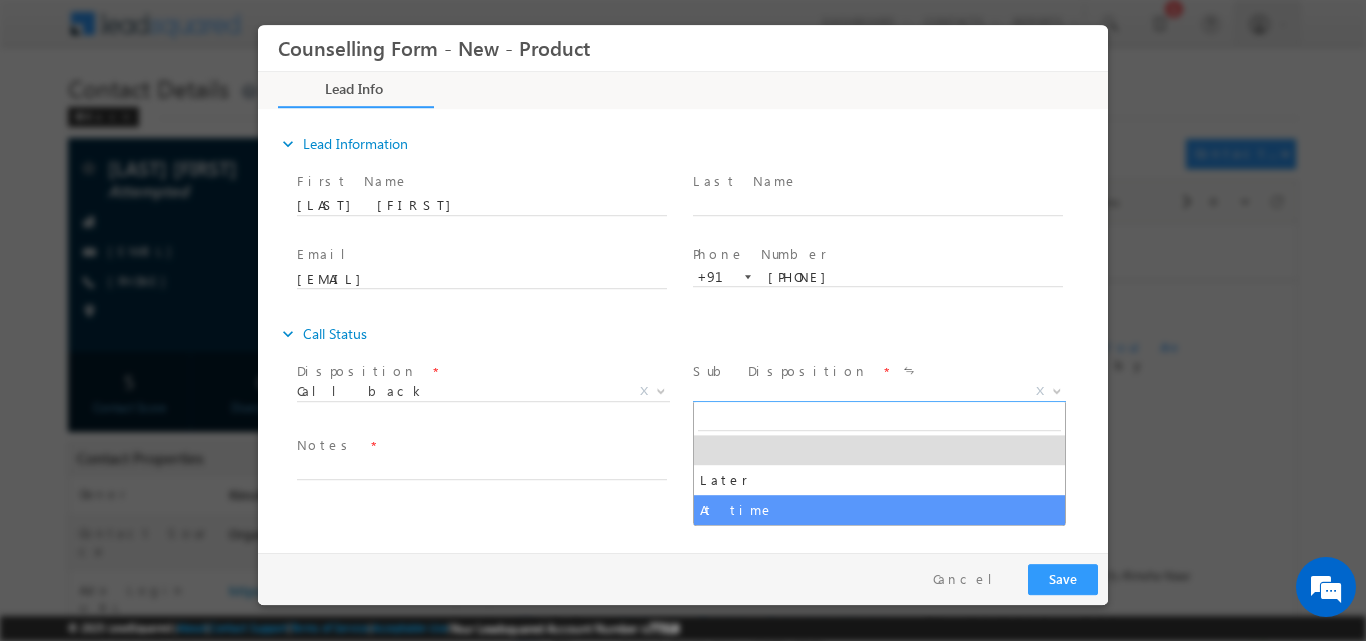 select on "At time" 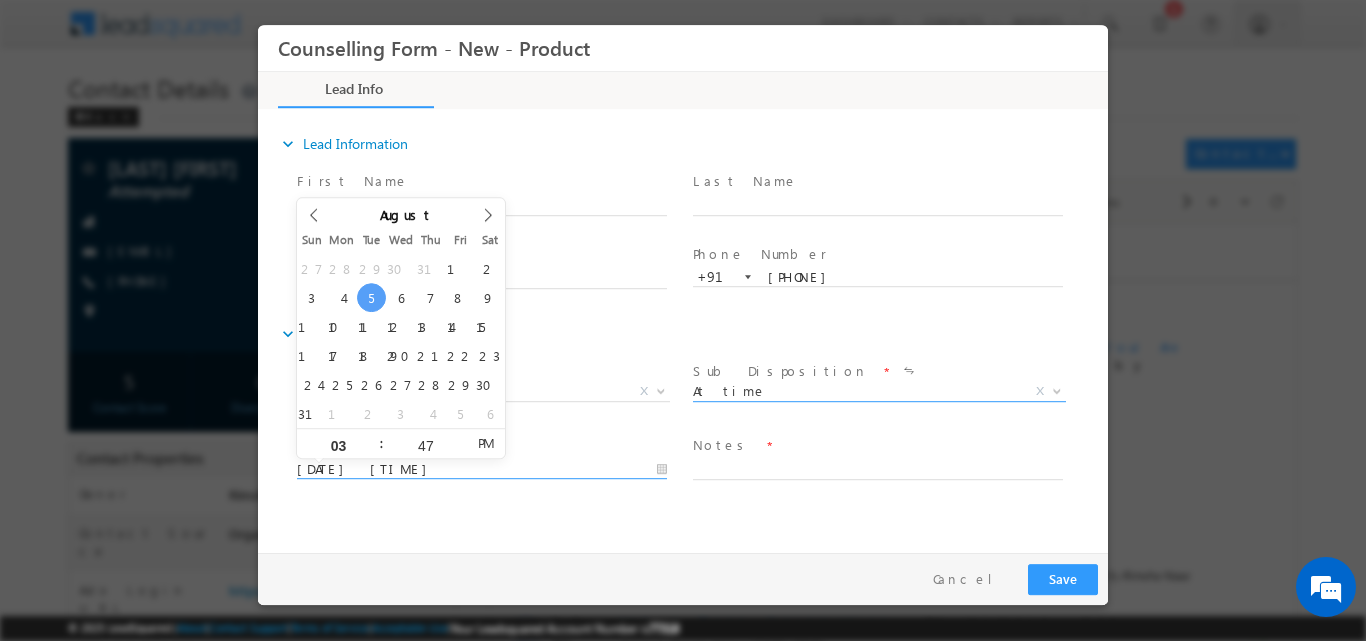 click on "05/08/2025 3:47 PM" at bounding box center [482, 469] 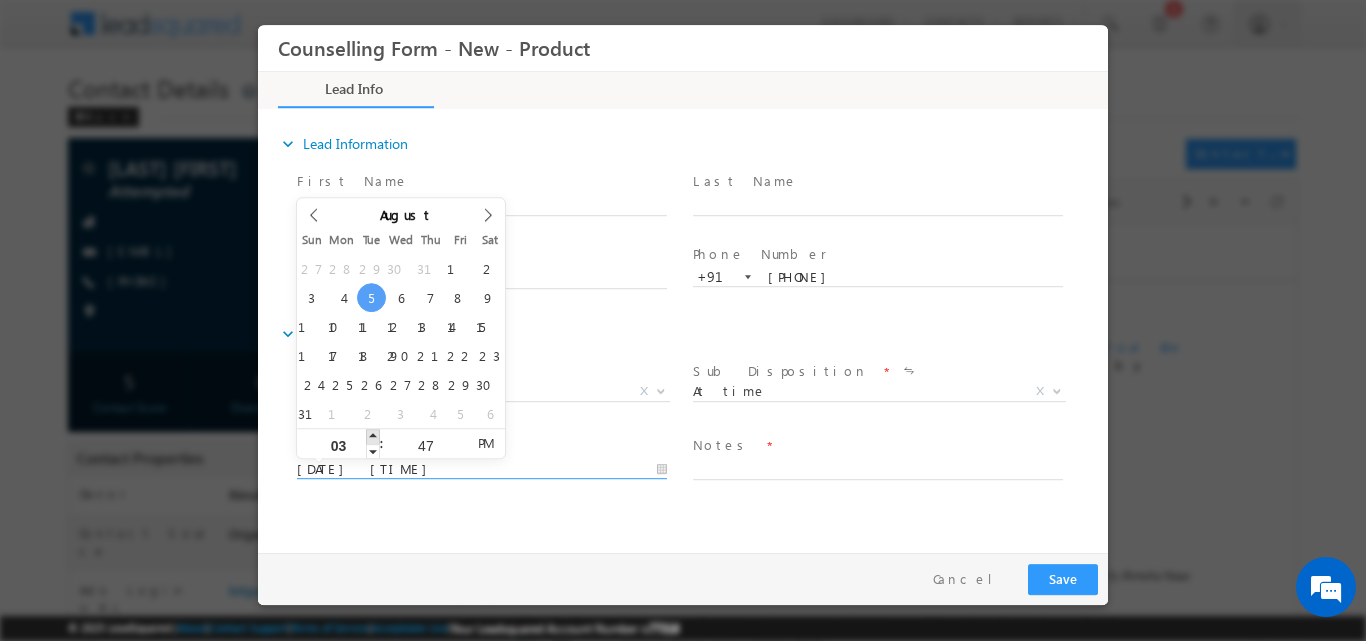 type on "05/08/2025 4:47 PM" 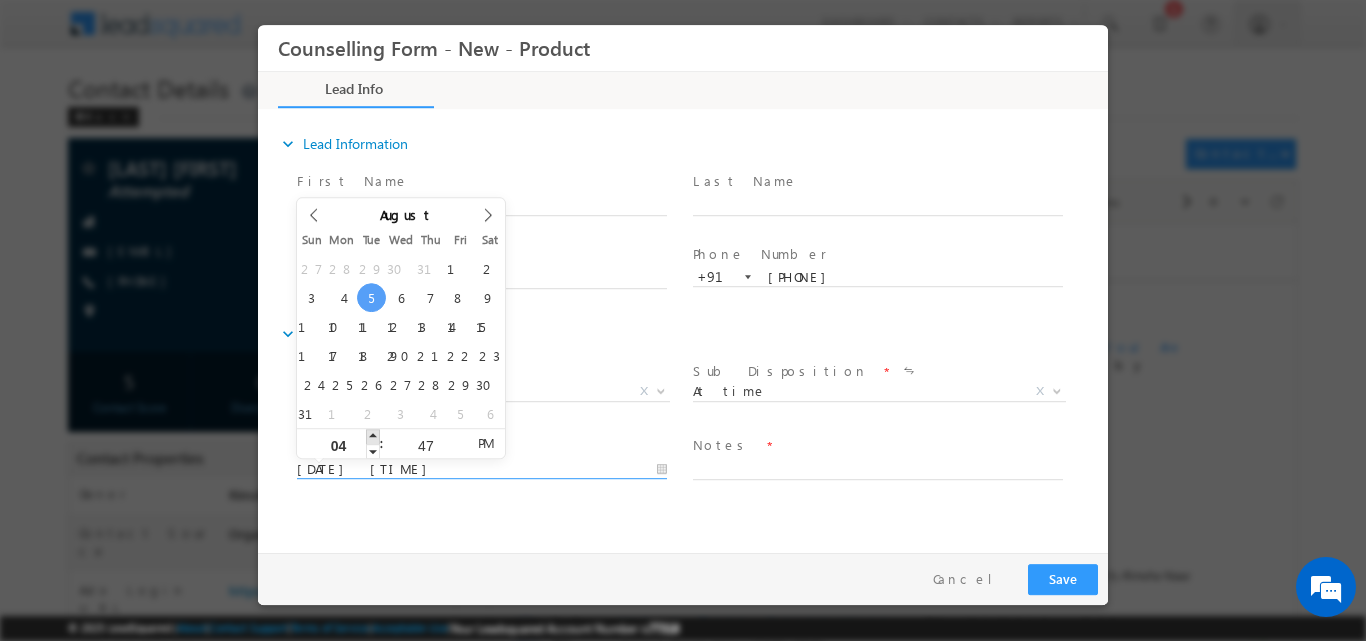 click at bounding box center (373, 435) 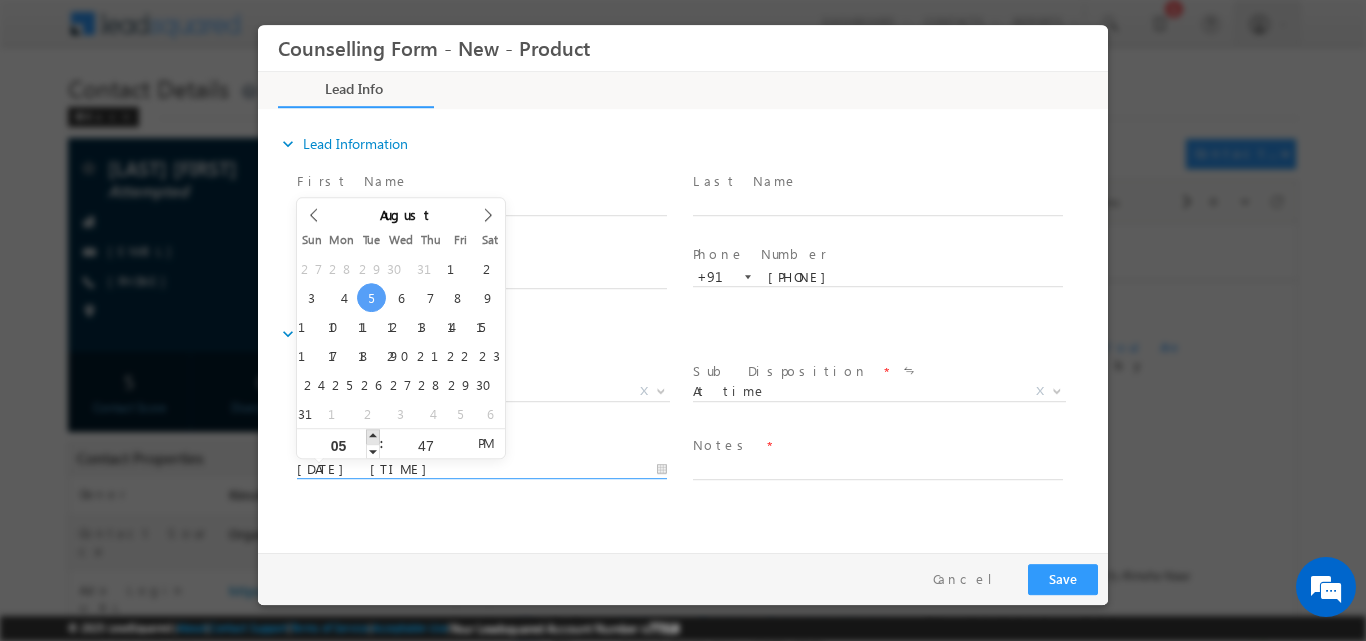 click at bounding box center [373, 435] 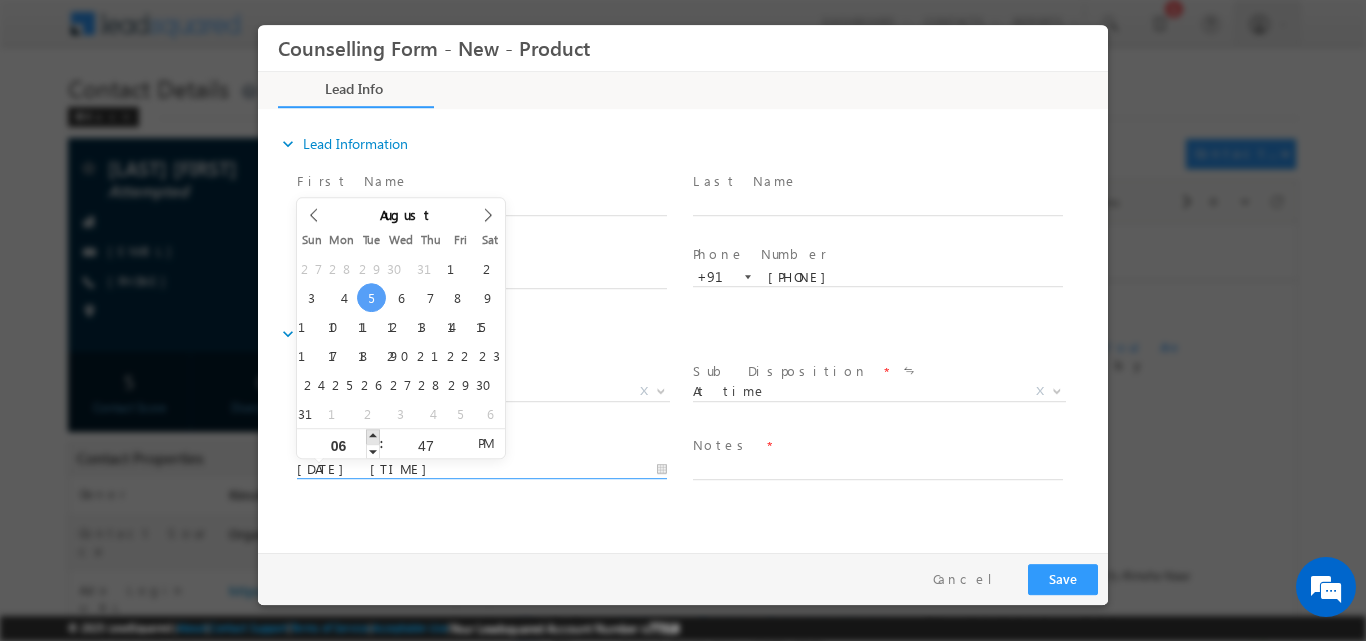 click at bounding box center [373, 435] 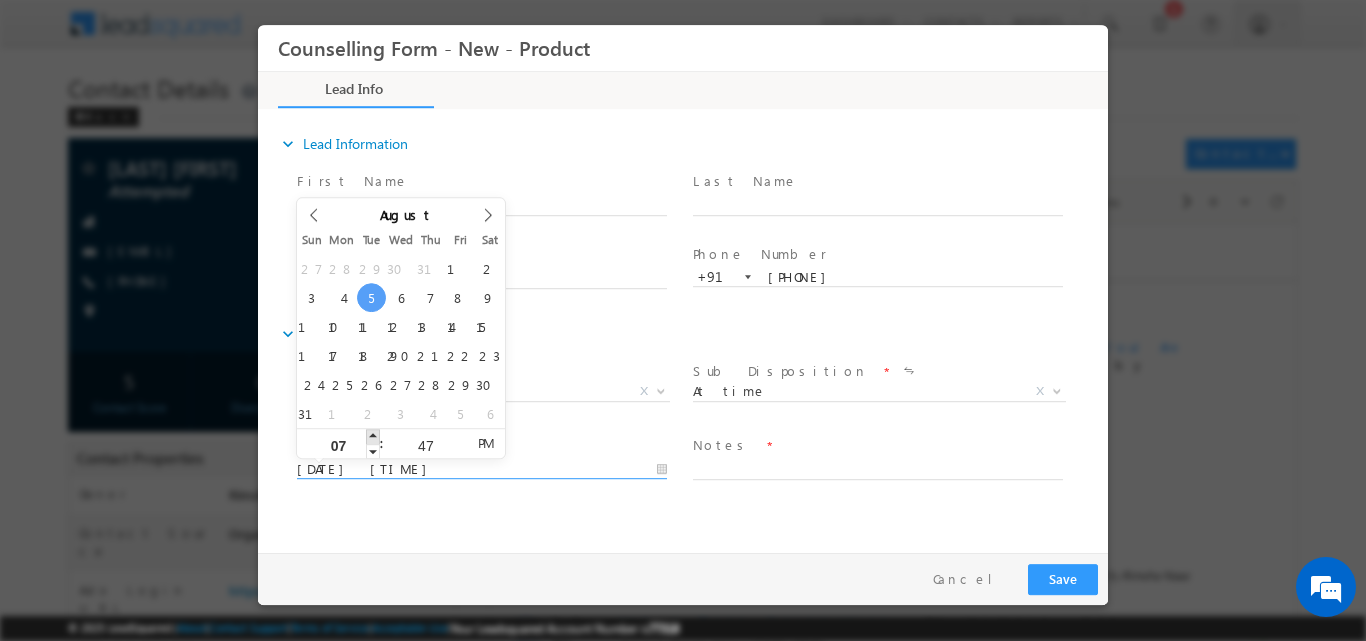 click at bounding box center (373, 435) 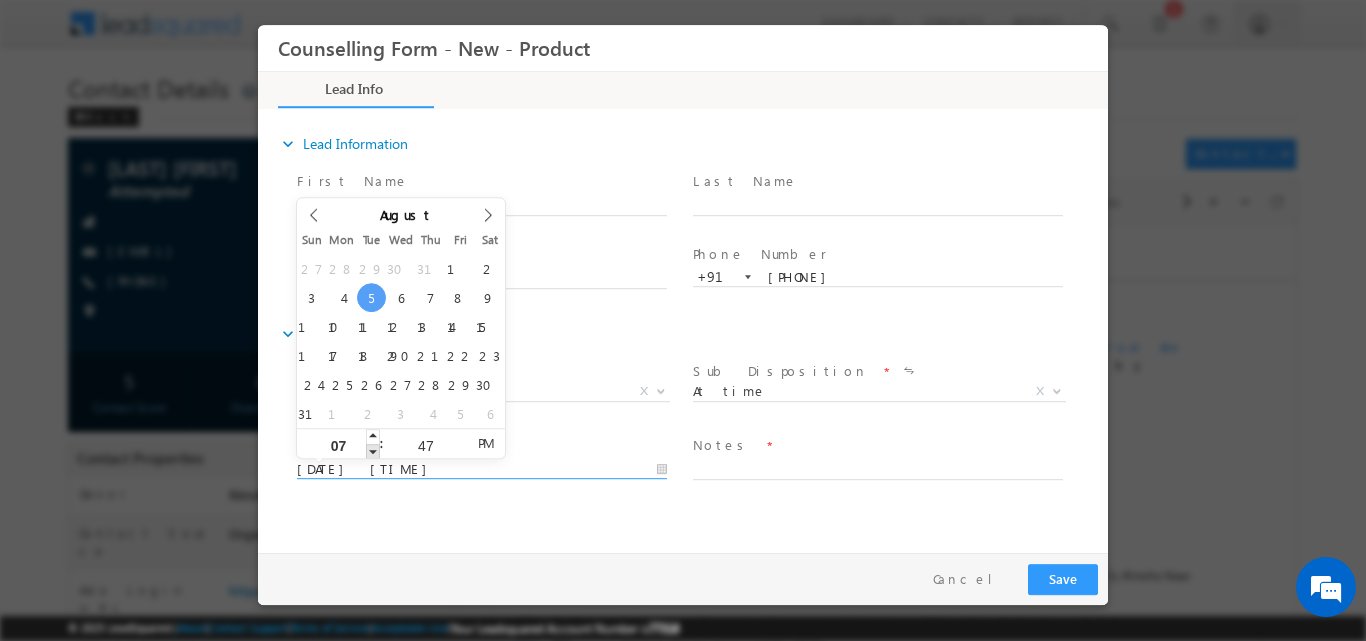 type on "05/08/2025 6:47 PM" 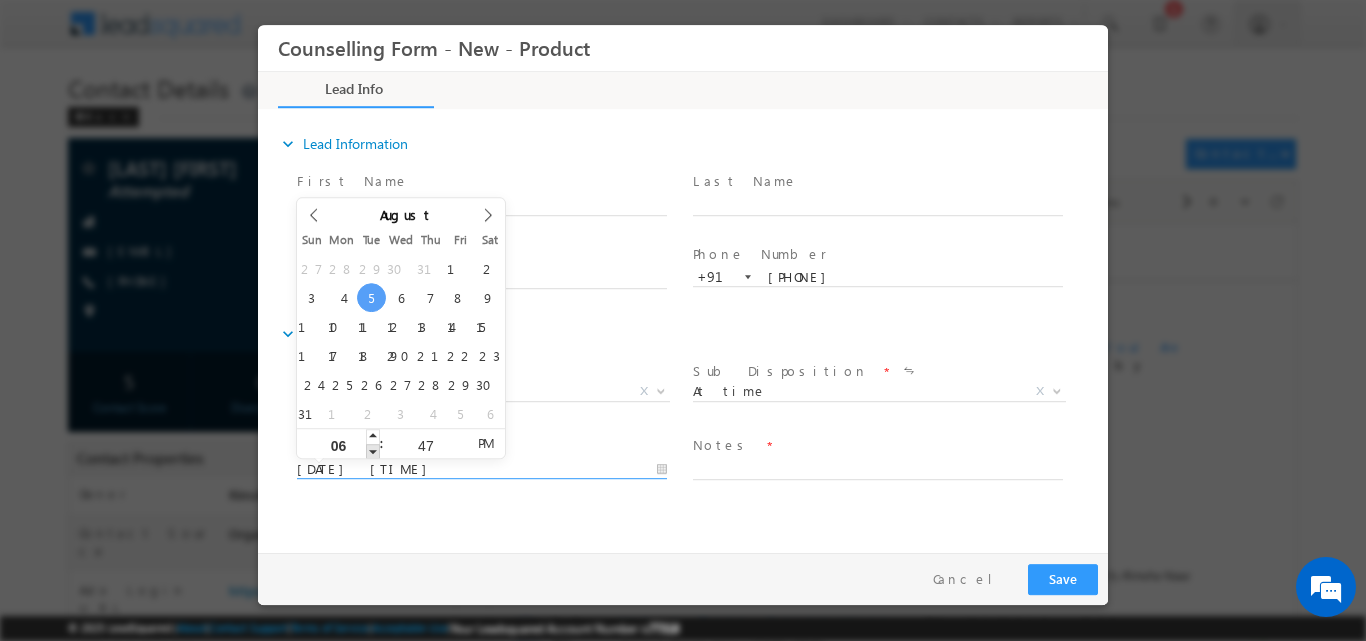 click at bounding box center [373, 450] 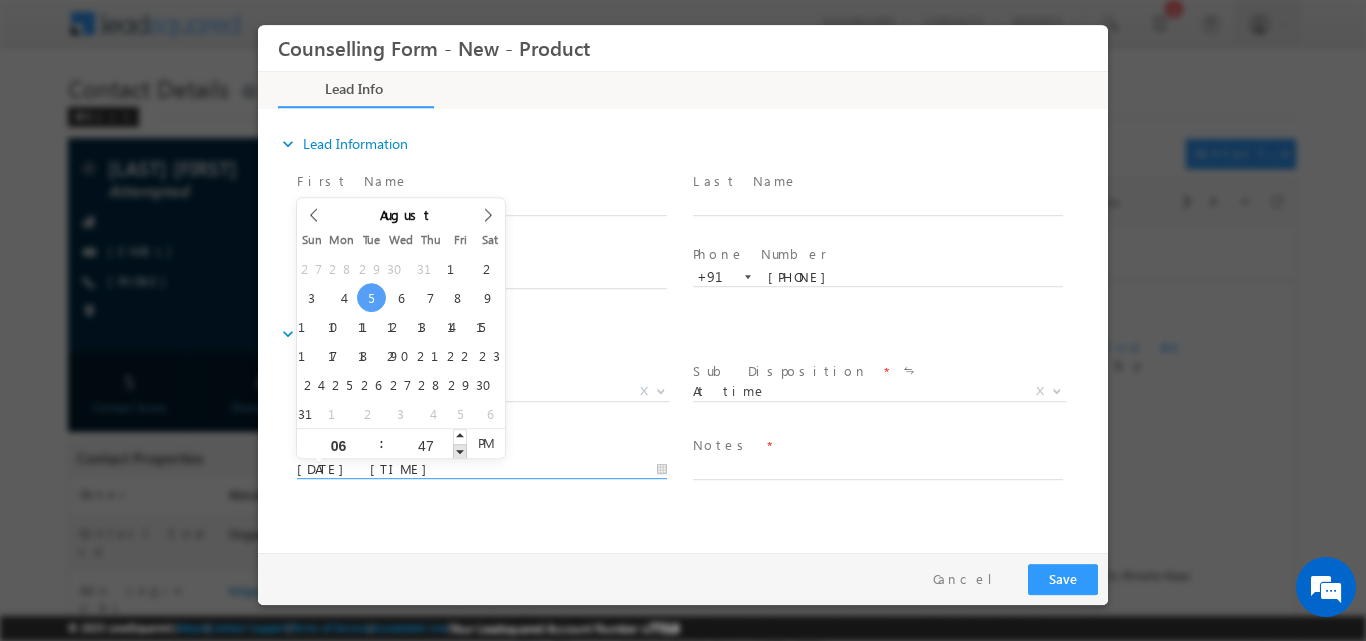 type on "05/08/2025 6:46 PM" 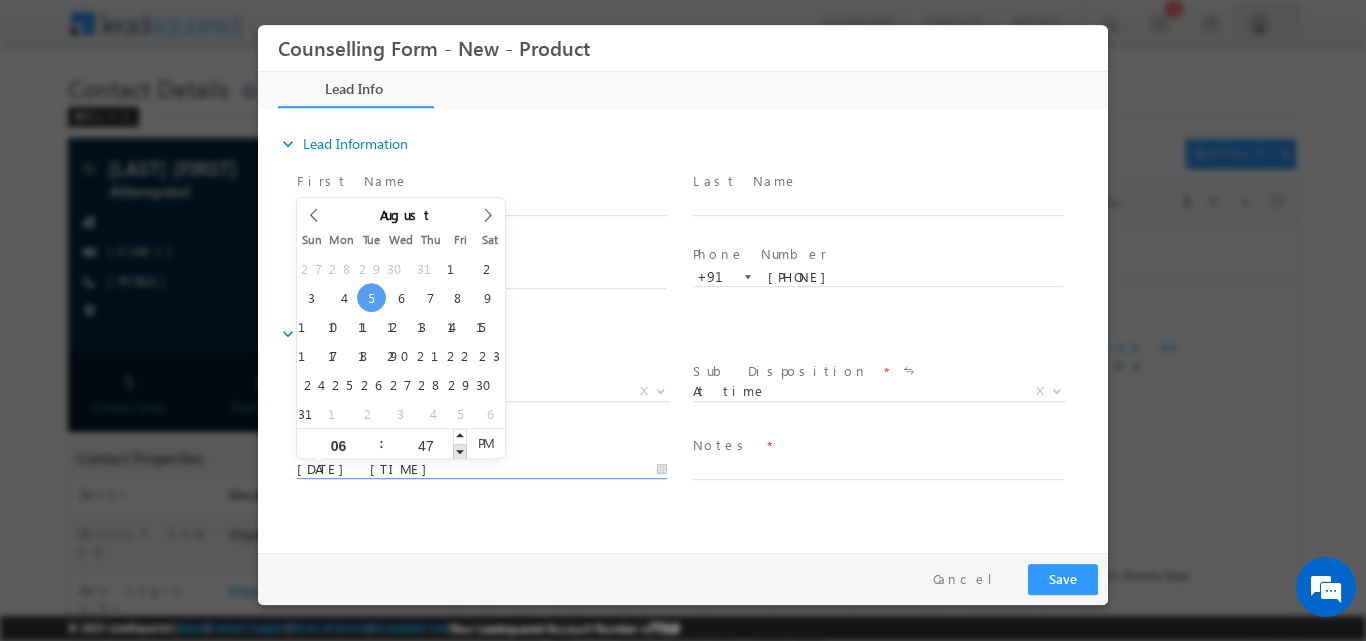 type on "46" 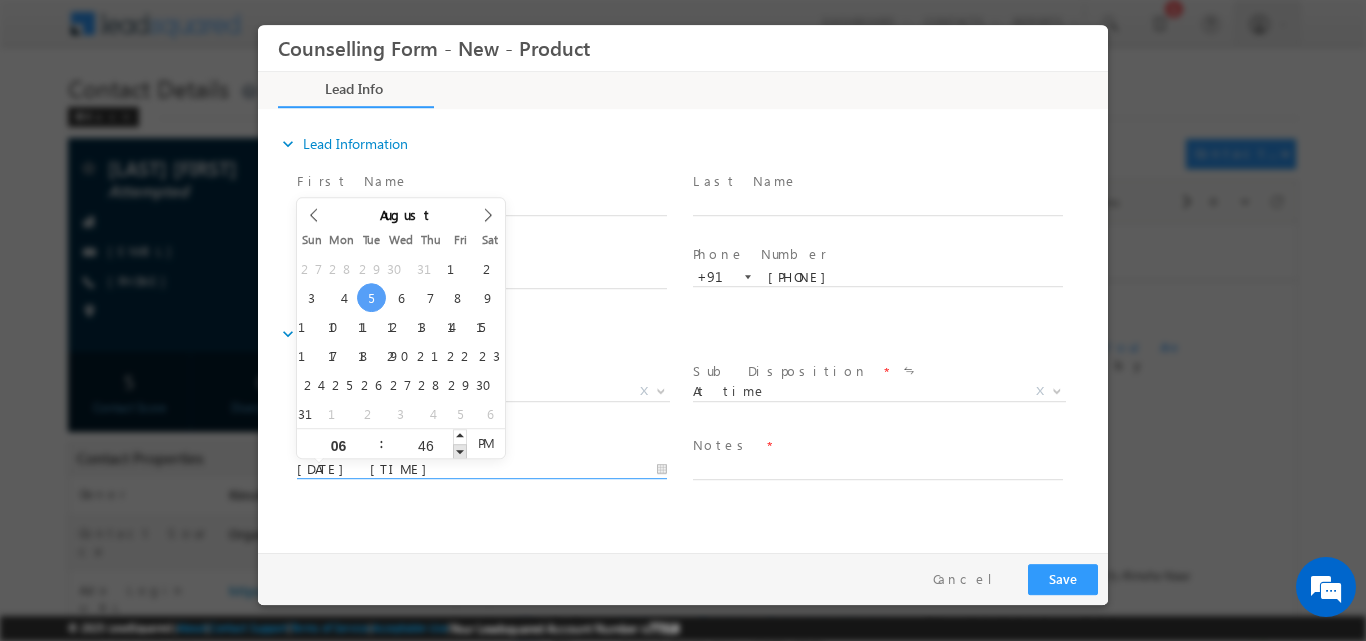click at bounding box center (460, 450) 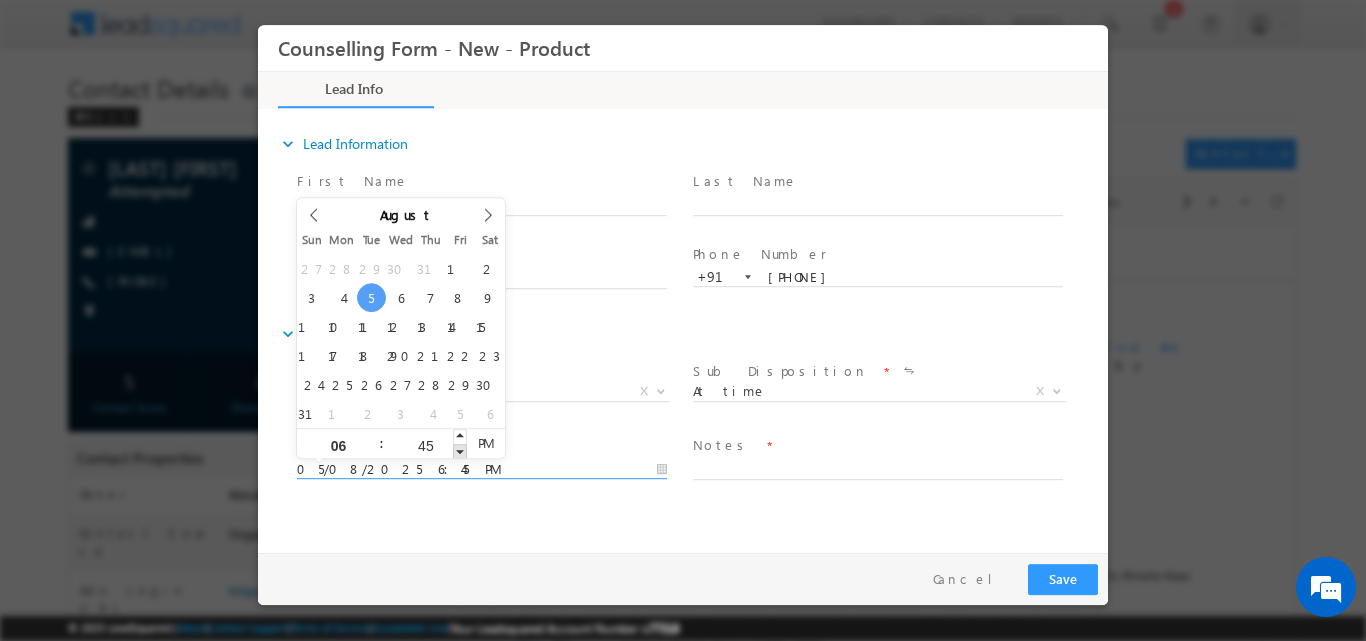 click at bounding box center [460, 450] 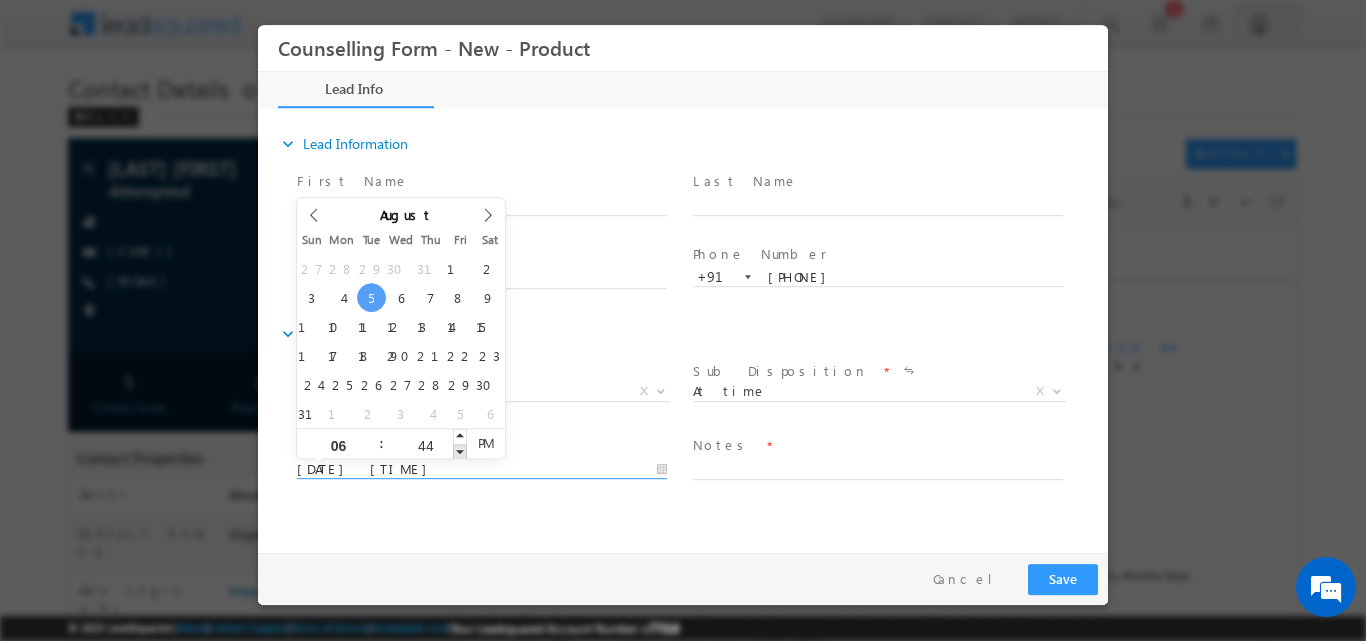 click at bounding box center (460, 450) 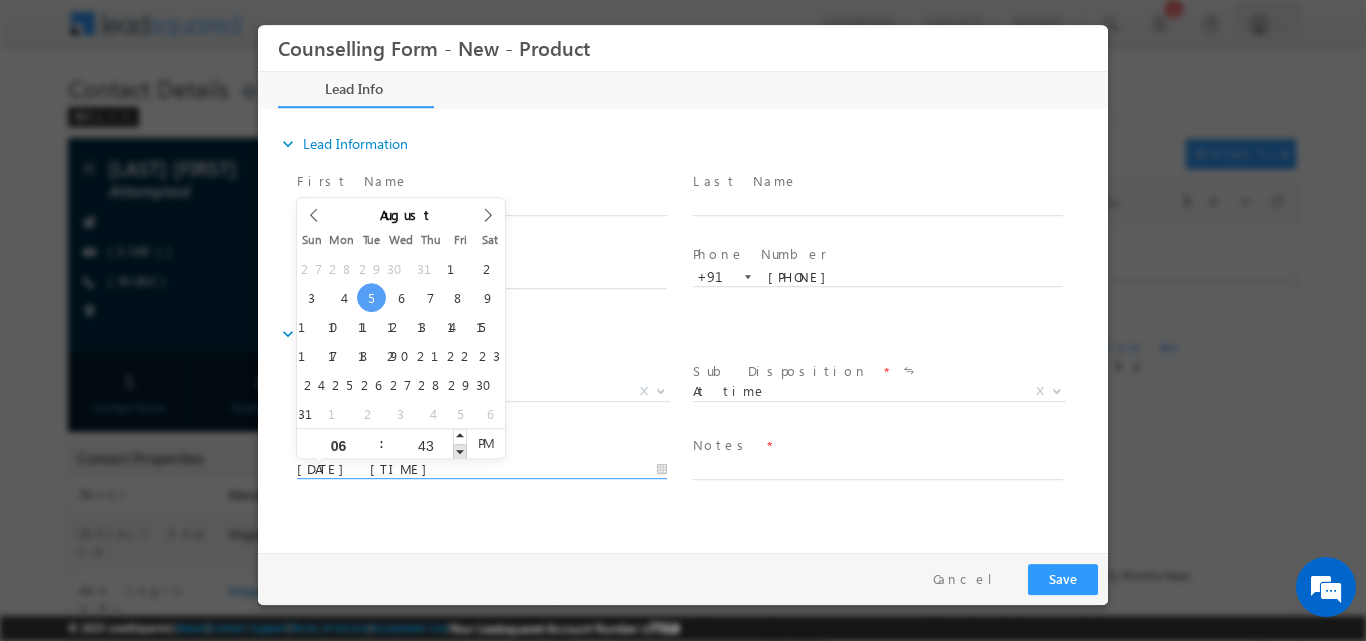 click at bounding box center [460, 450] 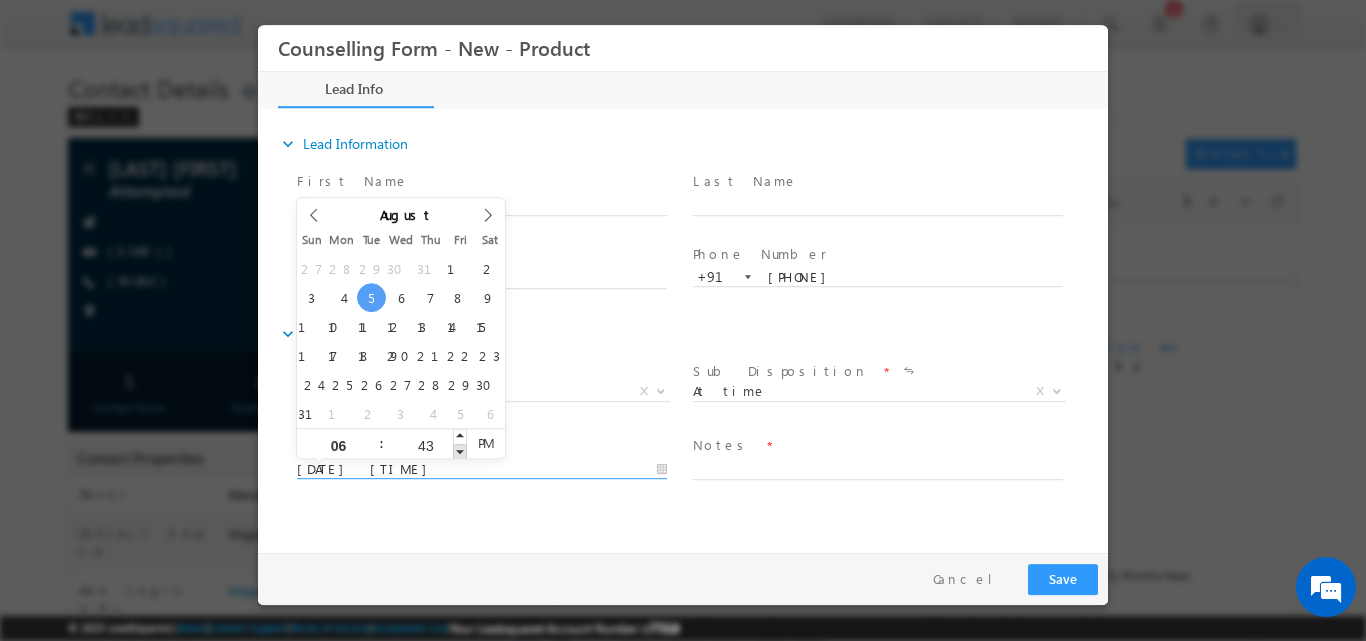 type on "05/08/2025 6:42 PM" 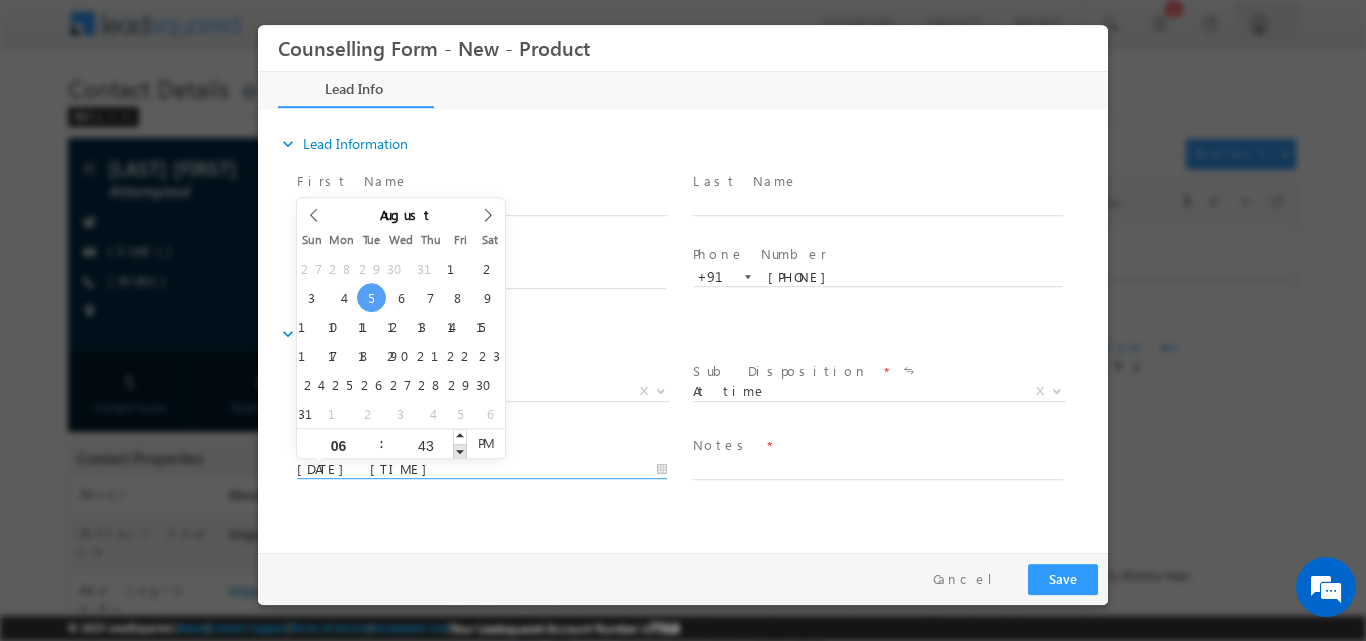type on "42" 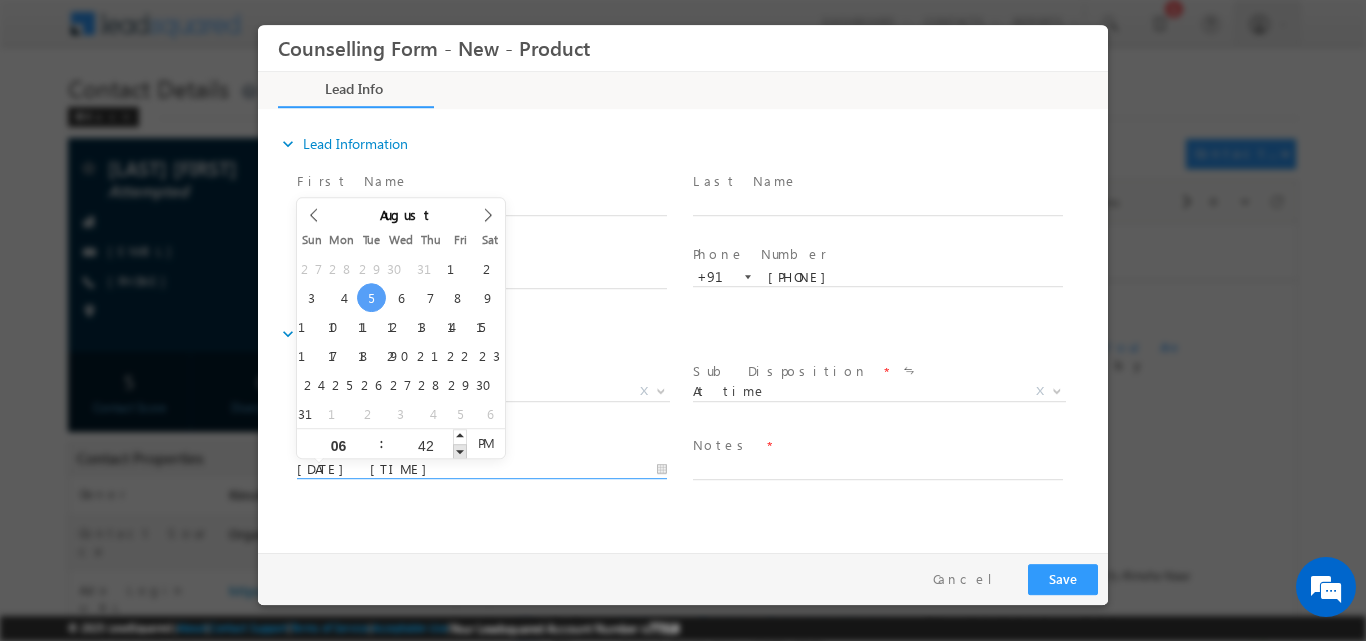 click at bounding box center [460, 450] 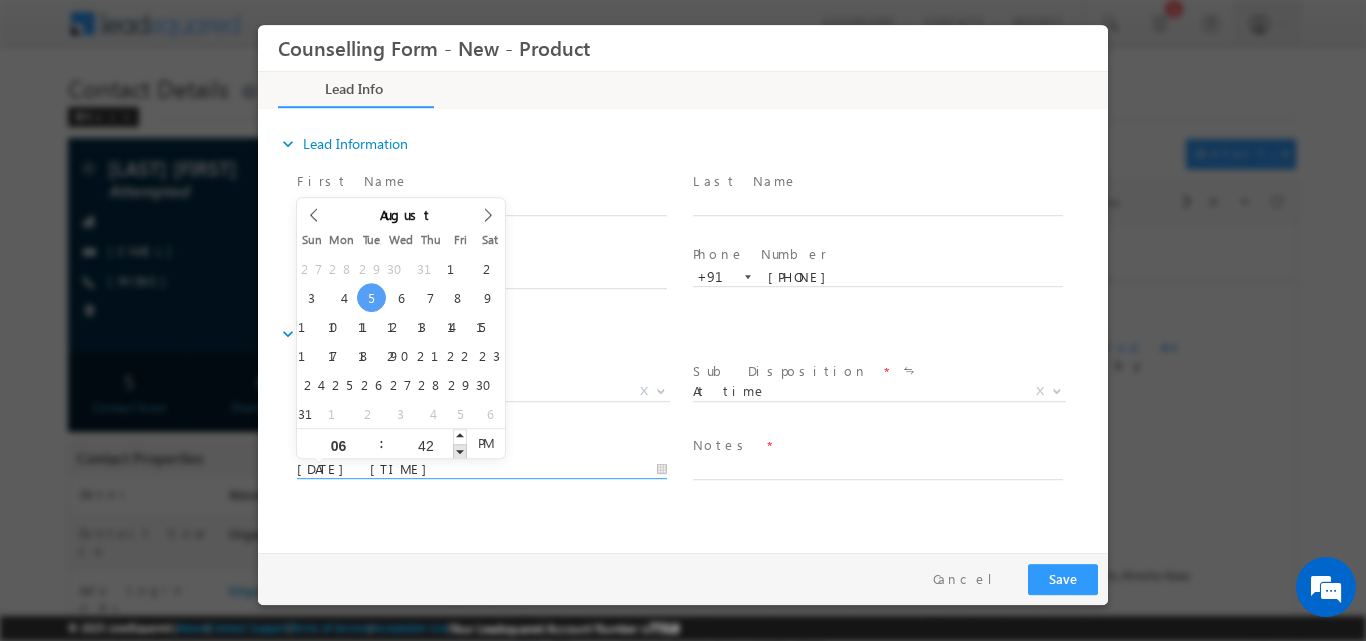 type on "05/08/2025 6:41 PM" 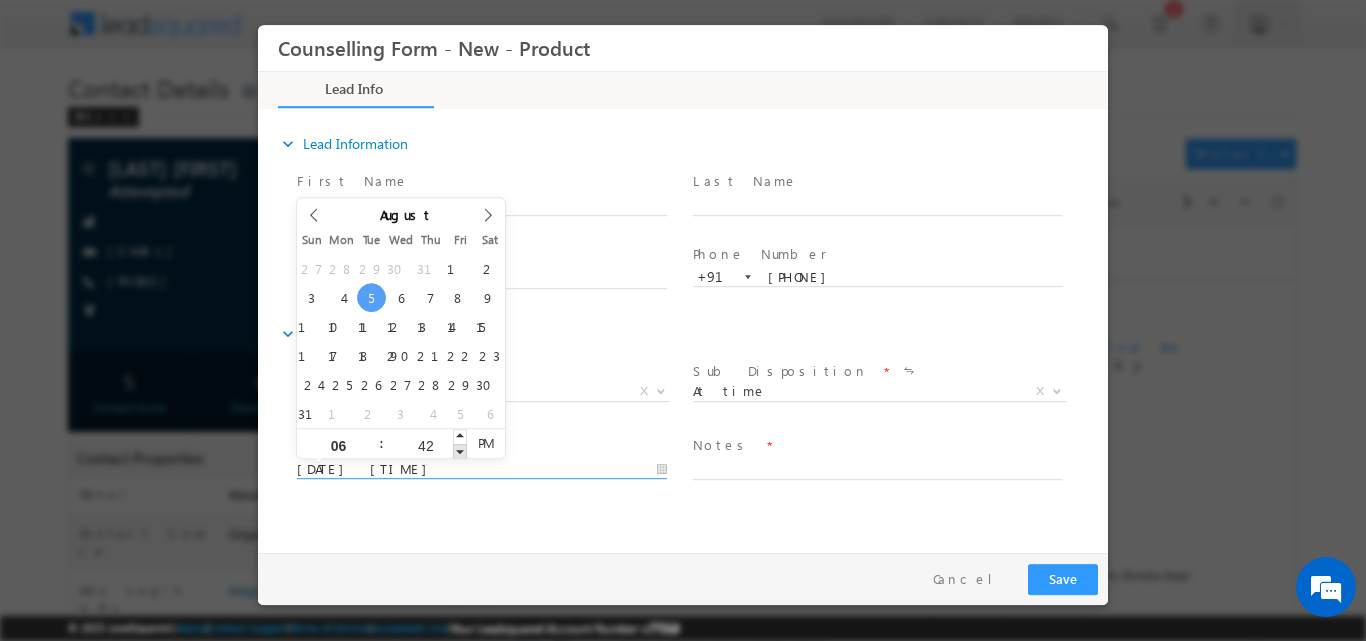 type on "41" 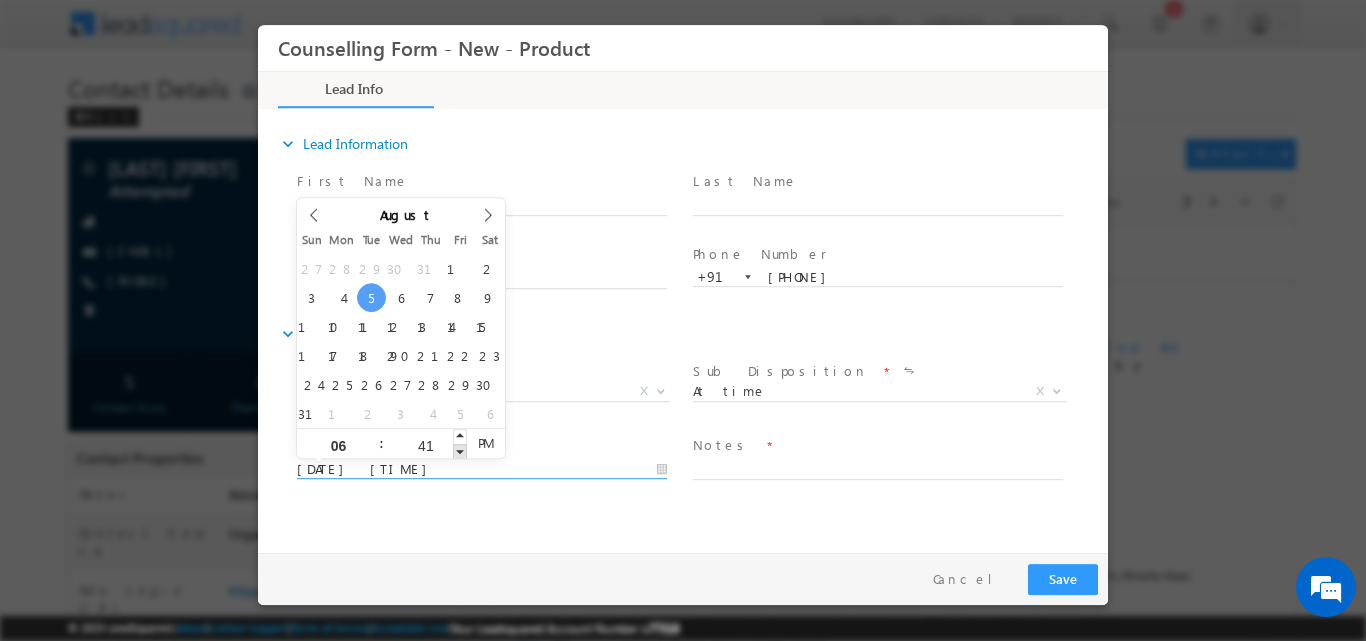 click at bounding box center (460, 450) 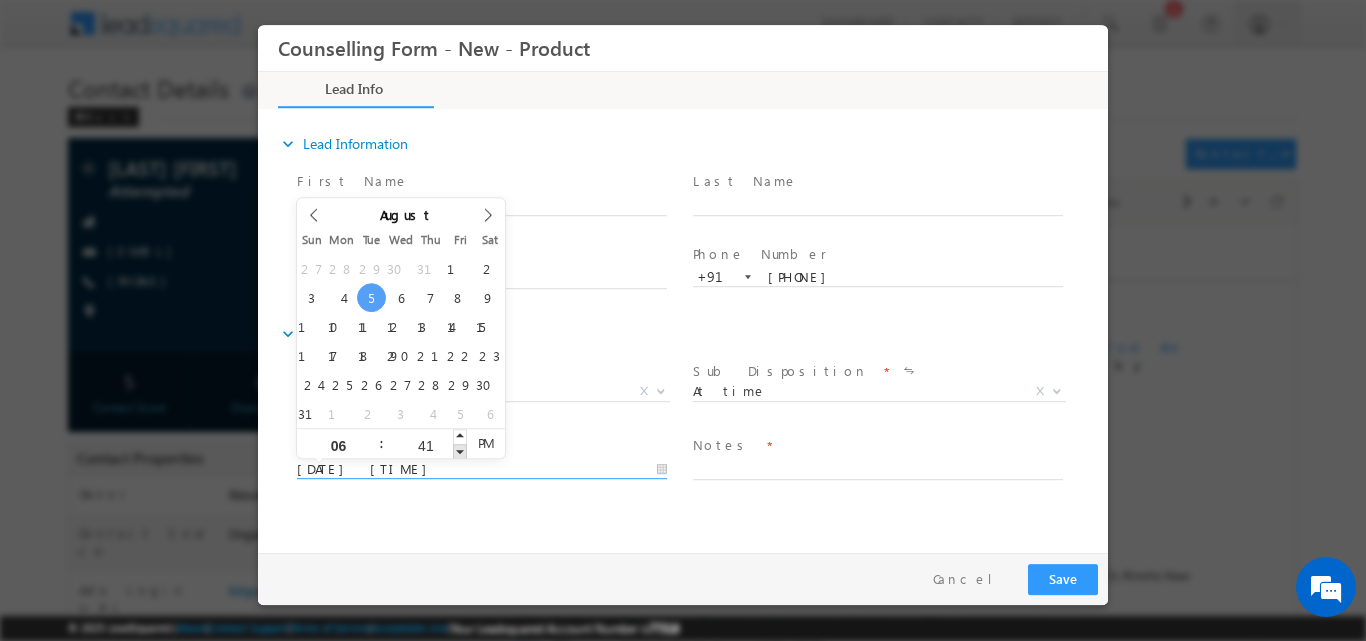 type on "40" 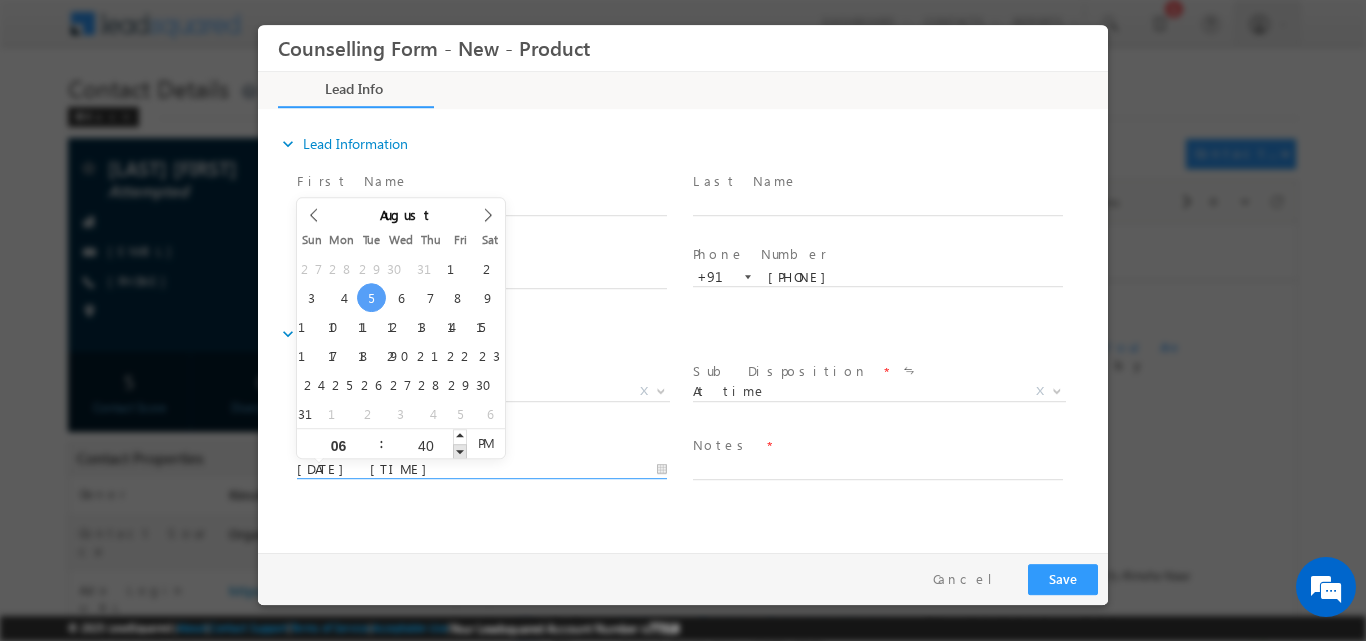 click at bounding box center (460, 450) 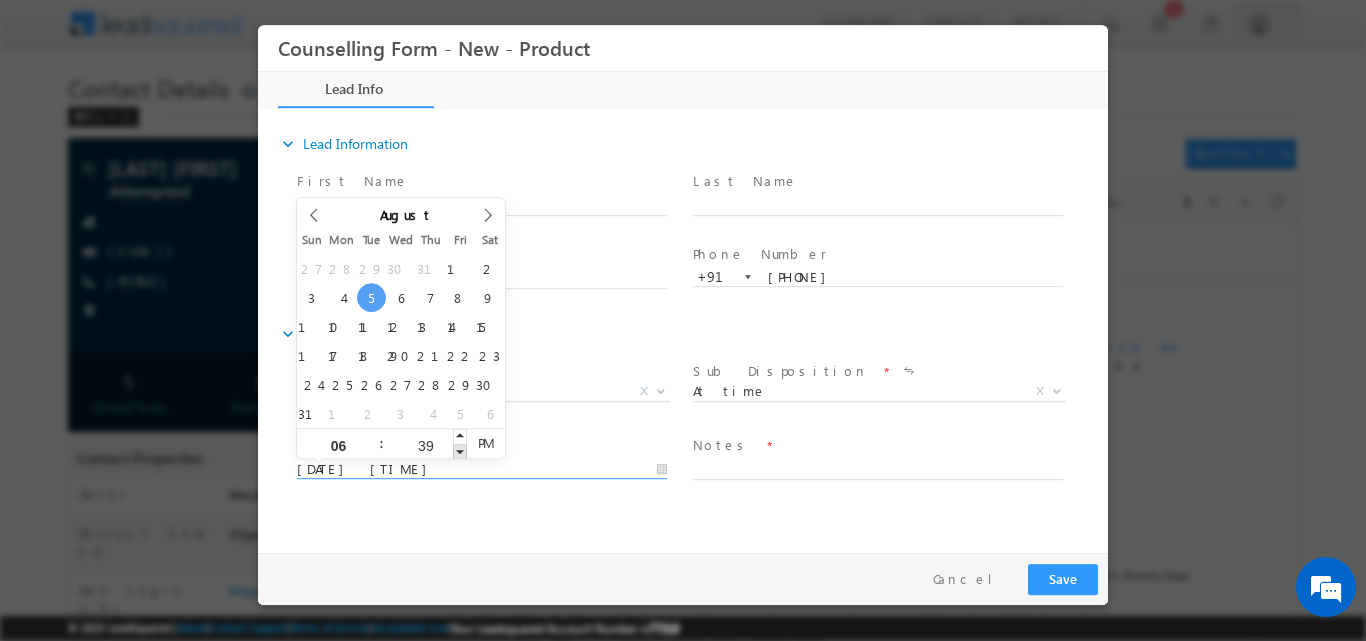 click at bounding box center (460, 450) 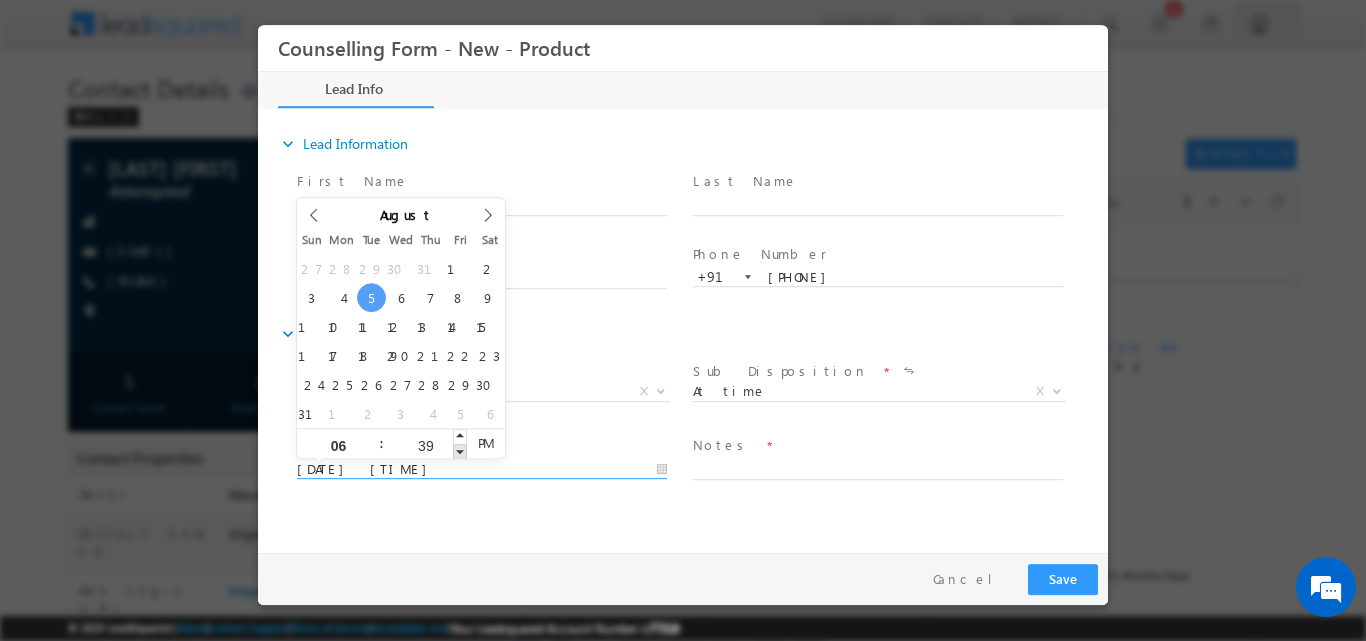 type on "38" 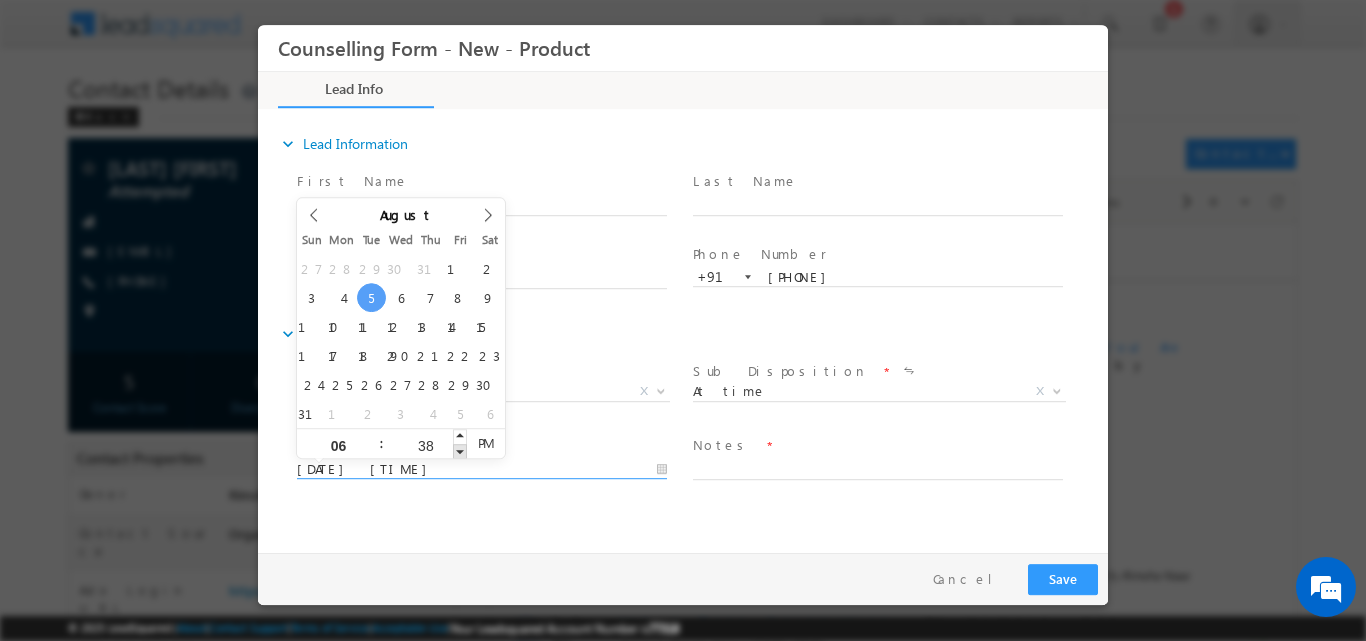click at bounding box center [460, 450] 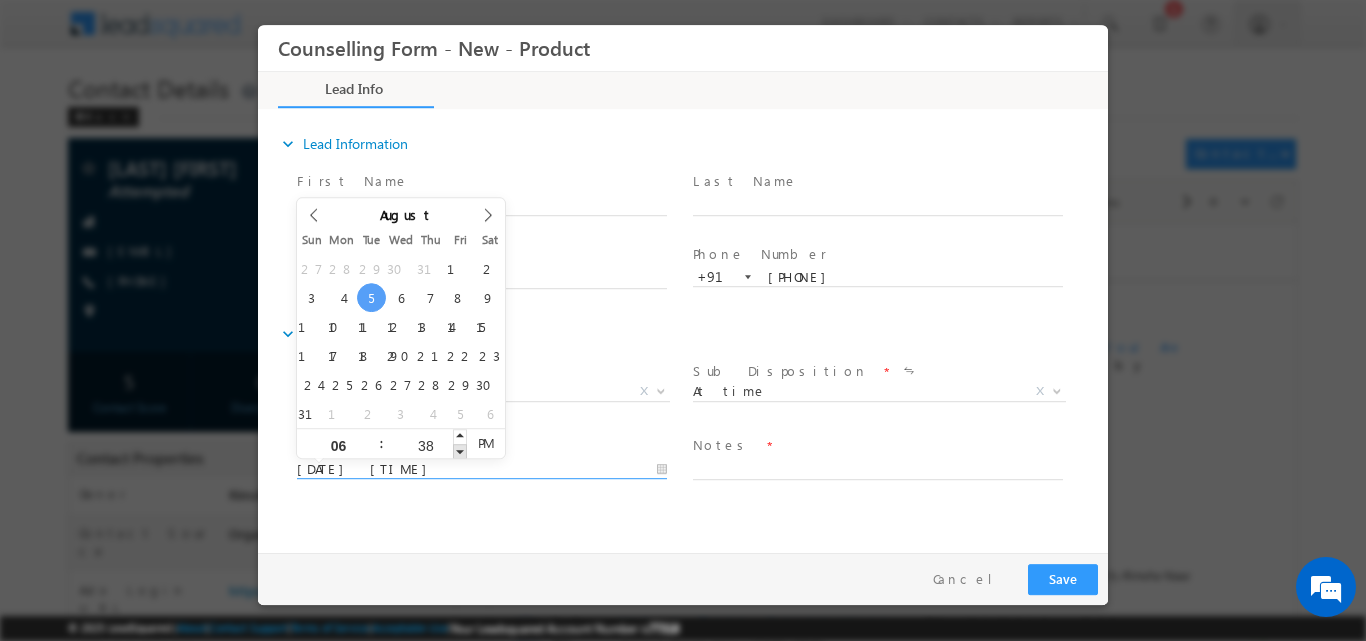 type on "05/08/2025 6:37 PM" 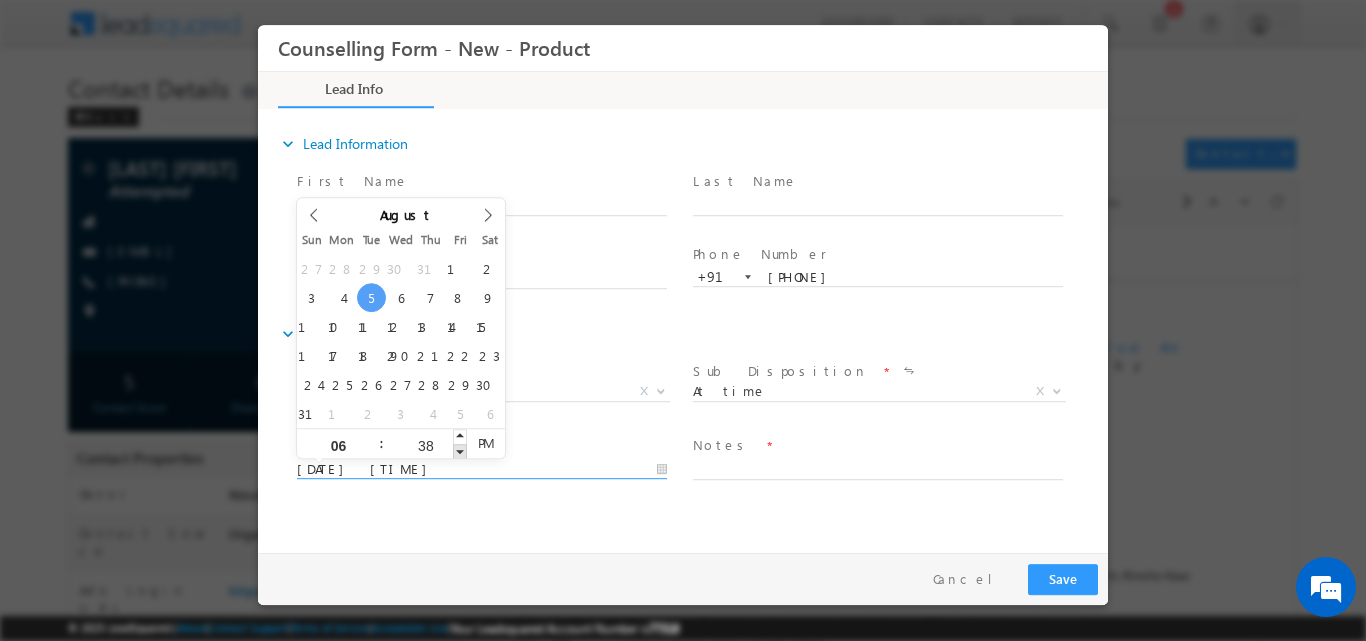 type on "37" 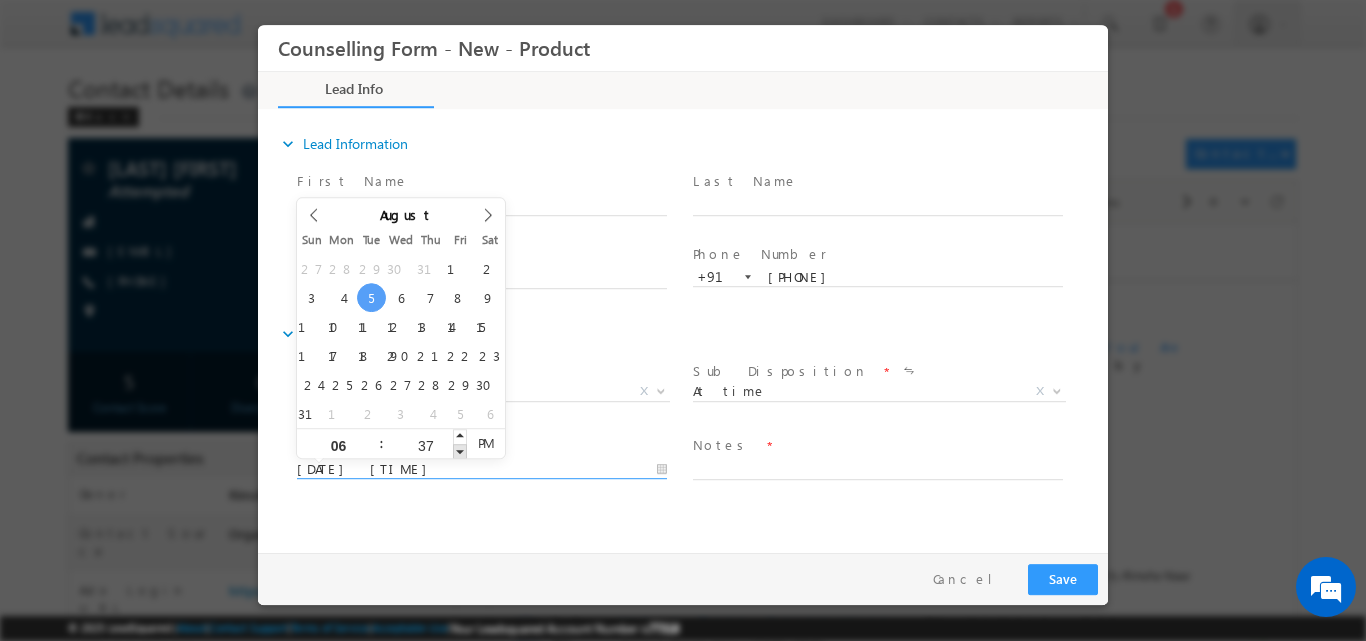 click at bounding box center [460, 450] 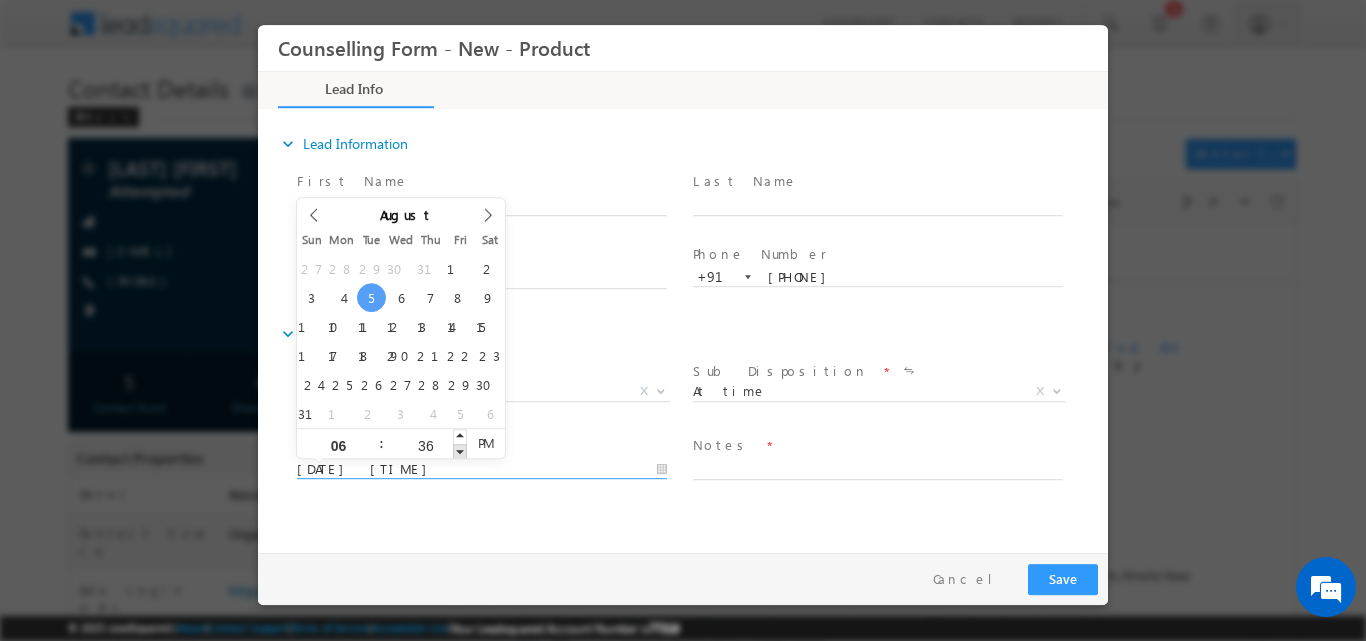click at bounding box center (460, 450) 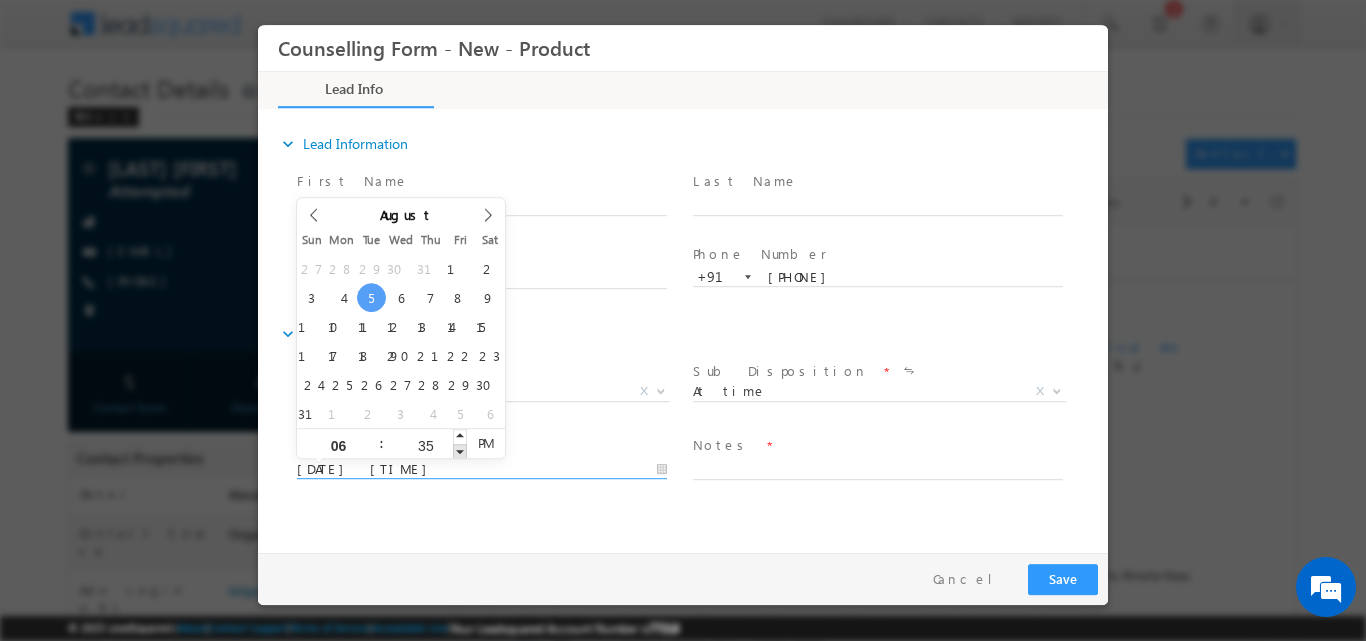 click at bounding box center [460, 450] 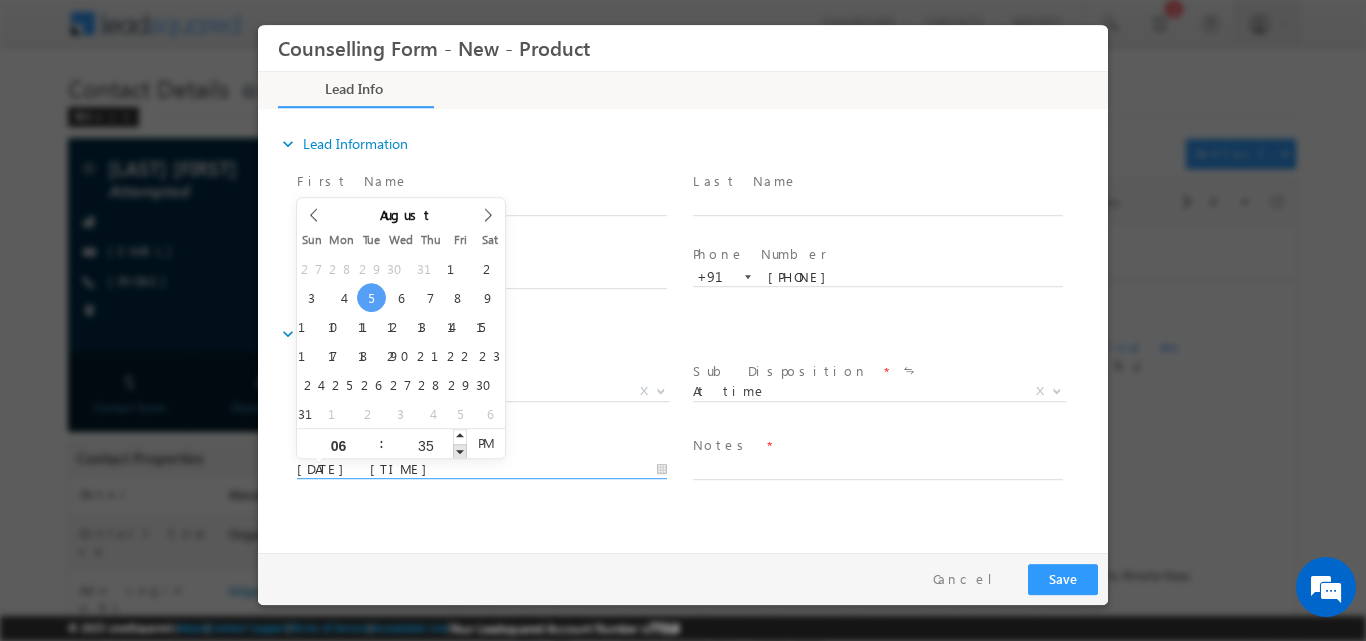 click at bounding box center (460, 450) 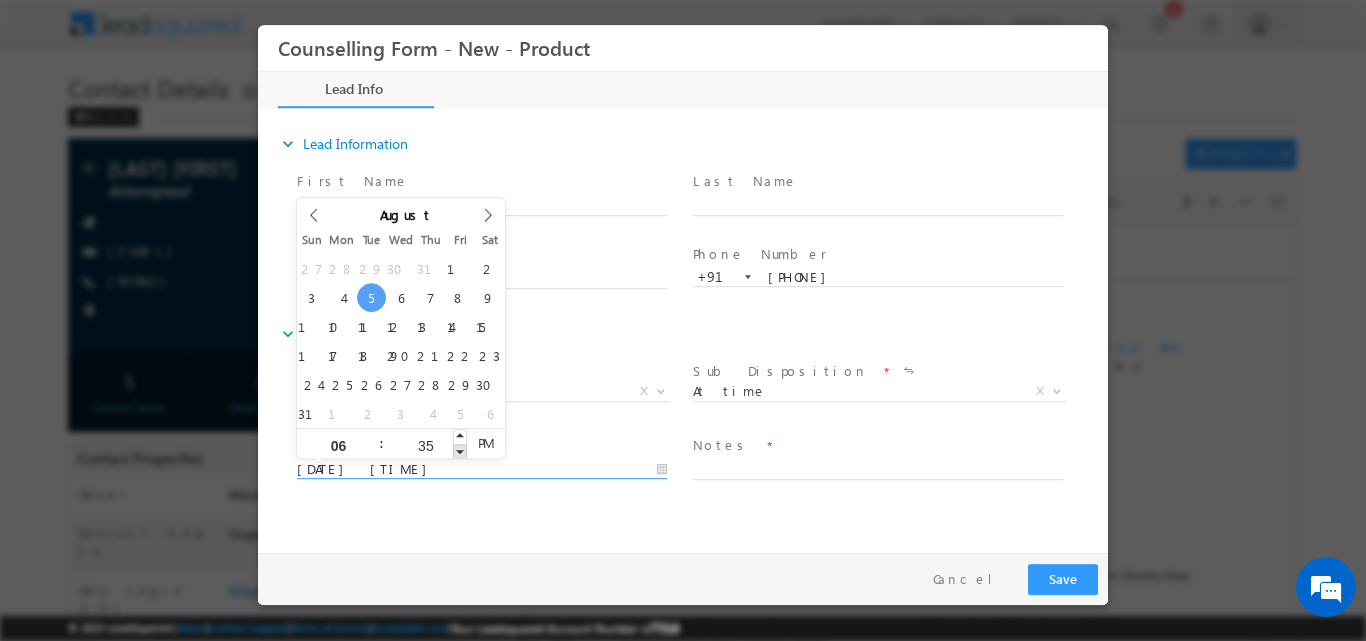 type on "05/08/2025 6:34 PM" 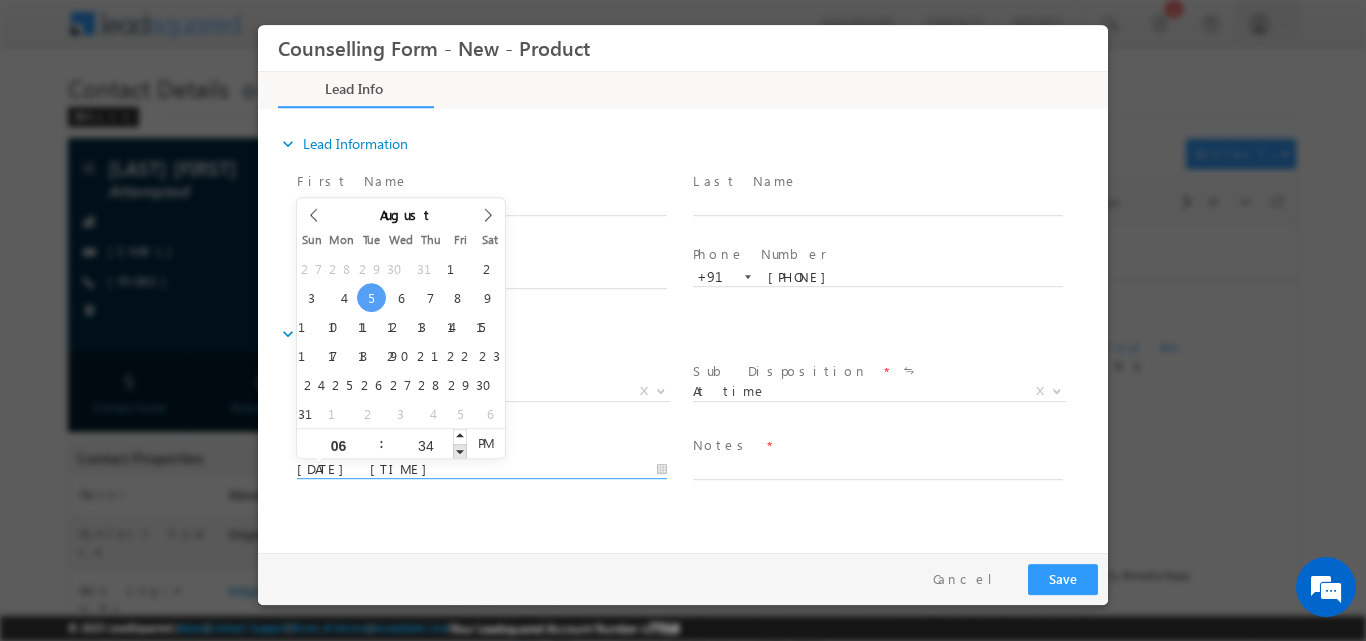 click at bounding box center (460, 450) 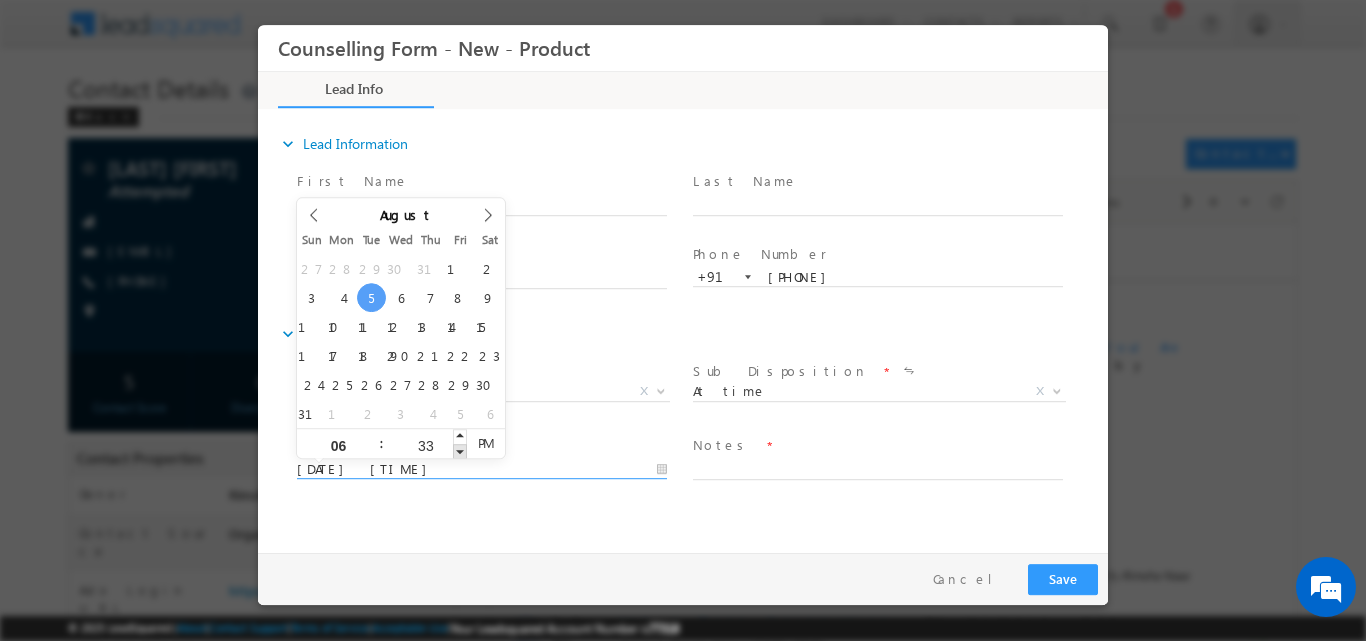 type on "05/08/2025 6:32 PM" 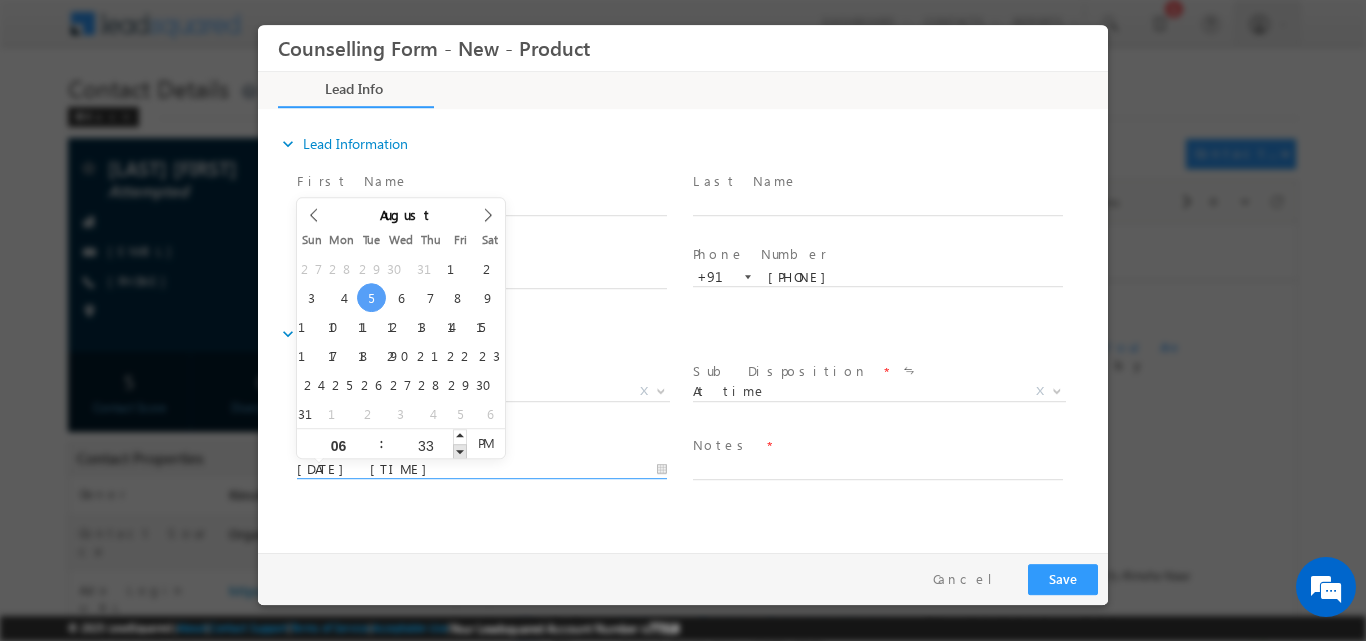 type on "32" 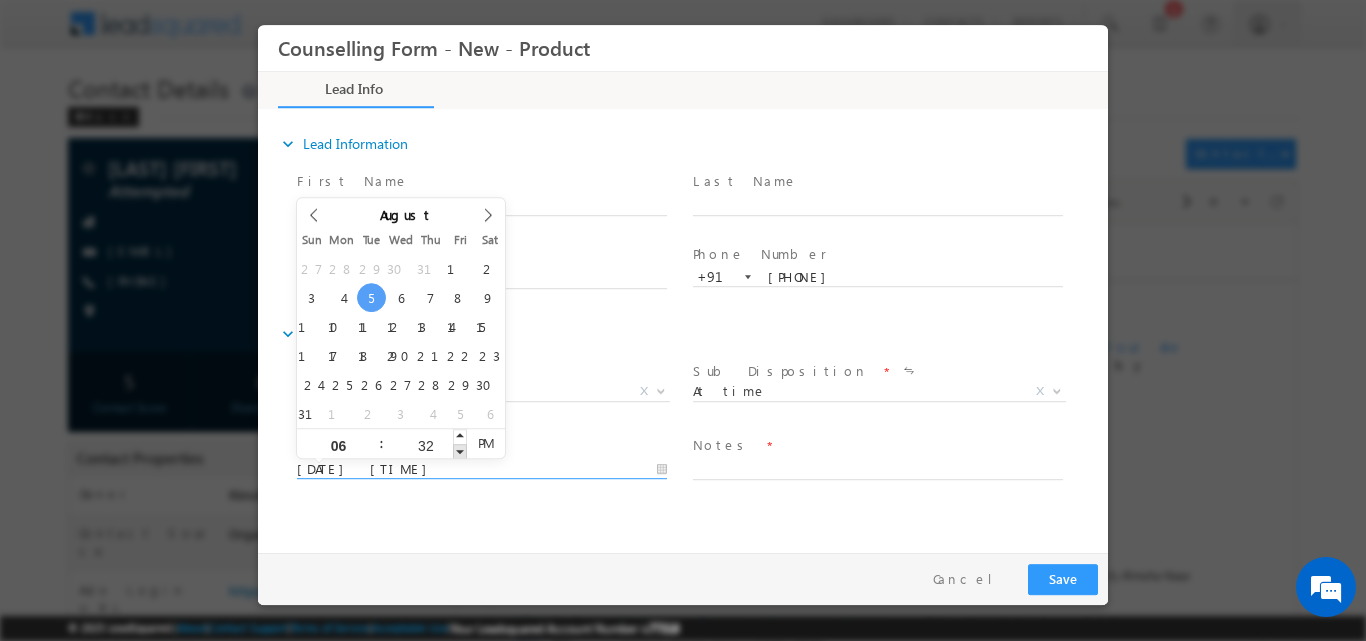 click at bounding box center (460, 450) 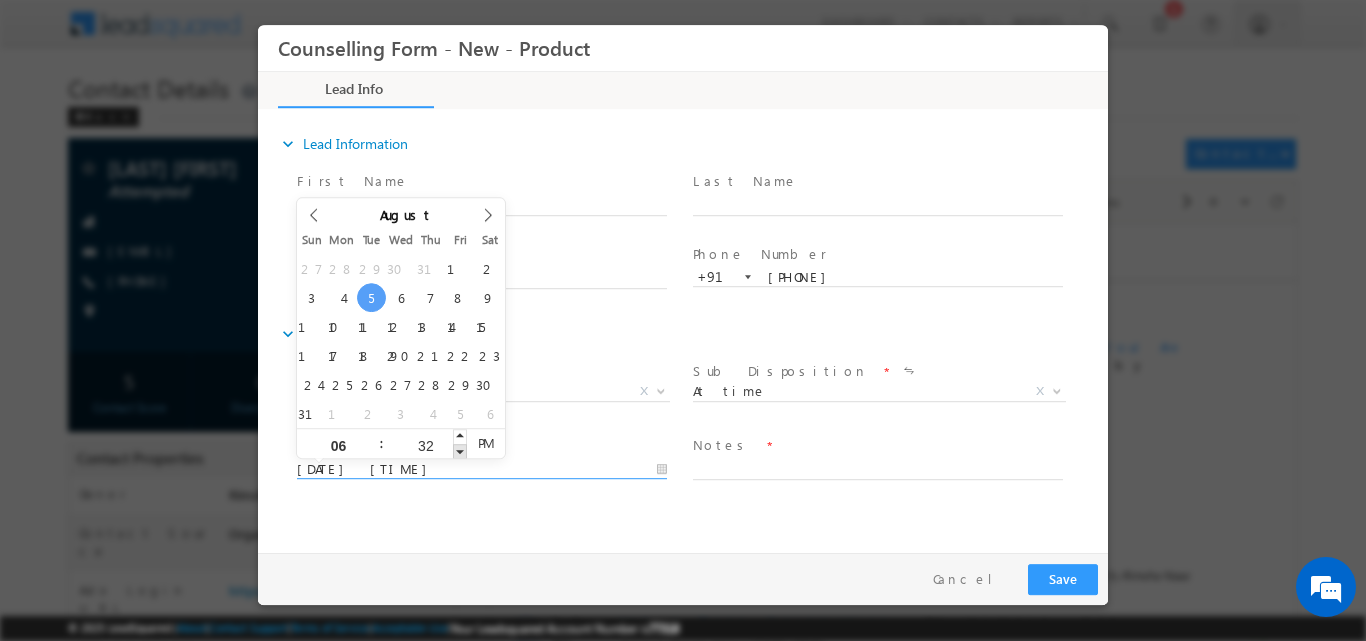 type on "31" 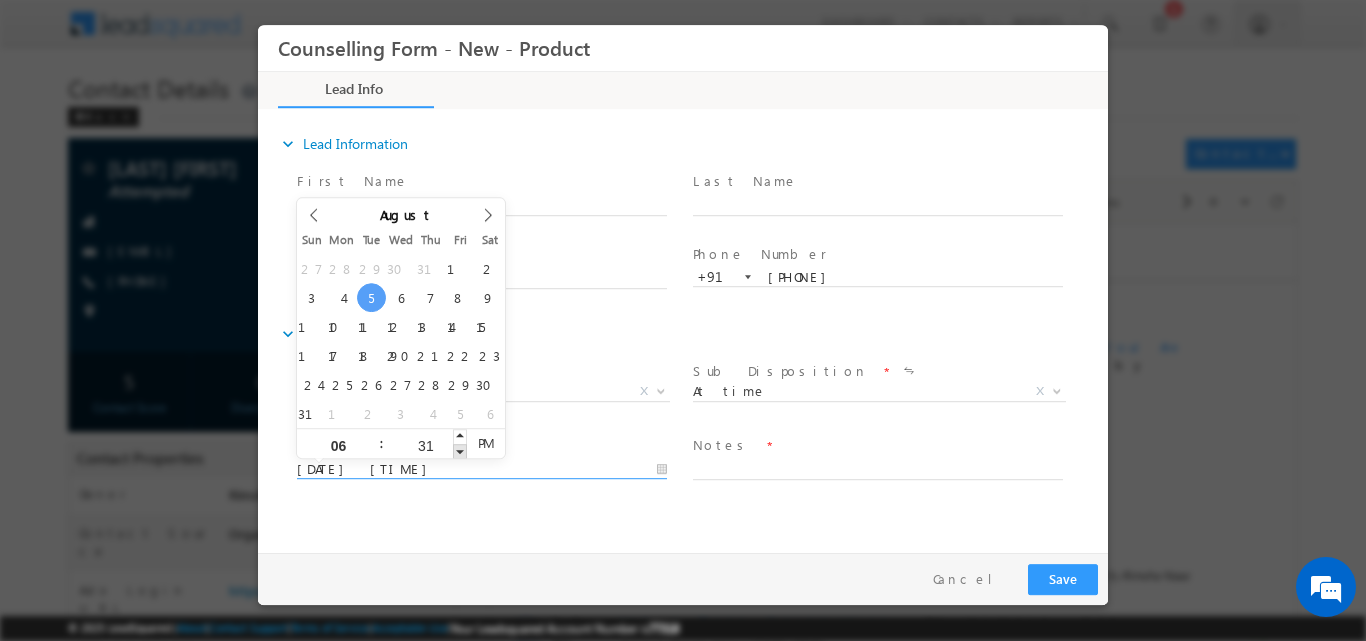 click at bounding box center (460, 450) 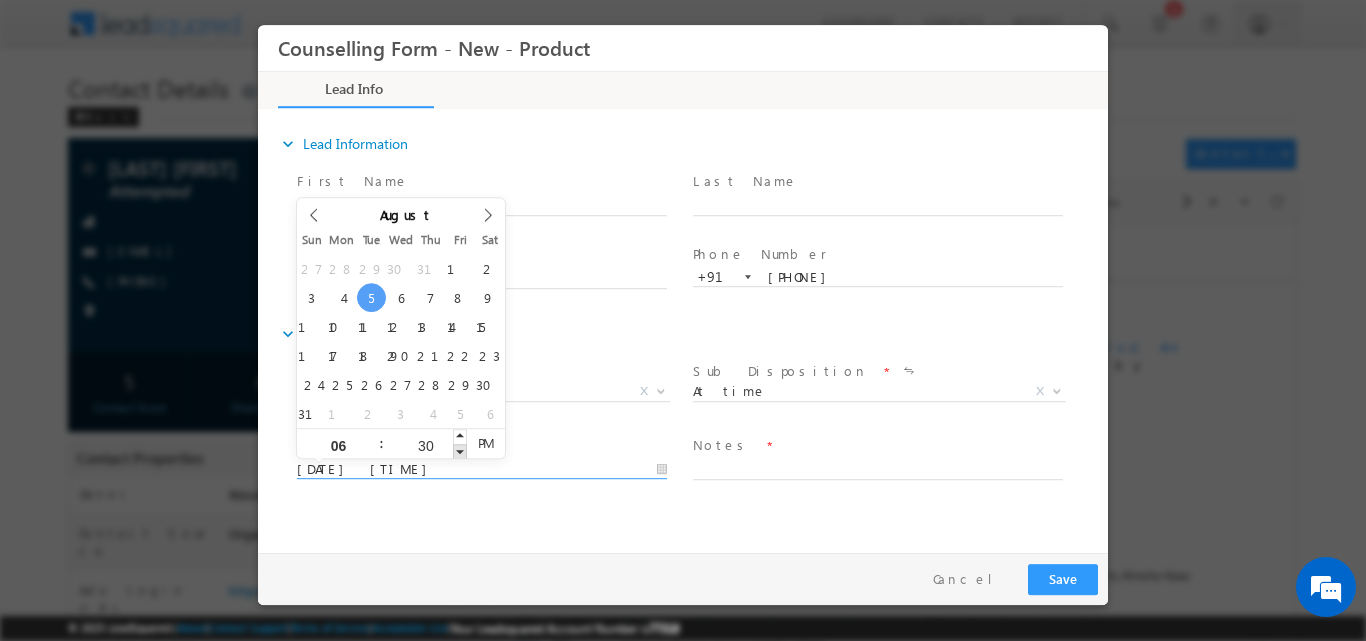 click at bounding box center (460, 450) 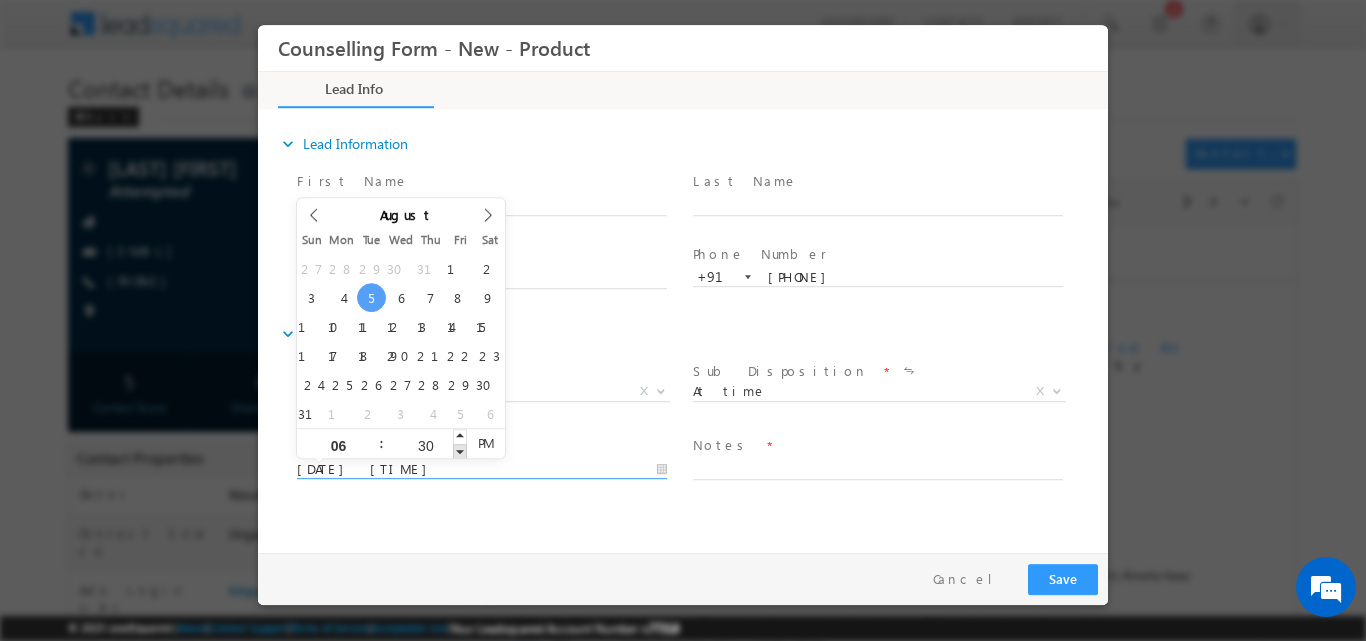 type on "05/08/2025 6:29 PM" 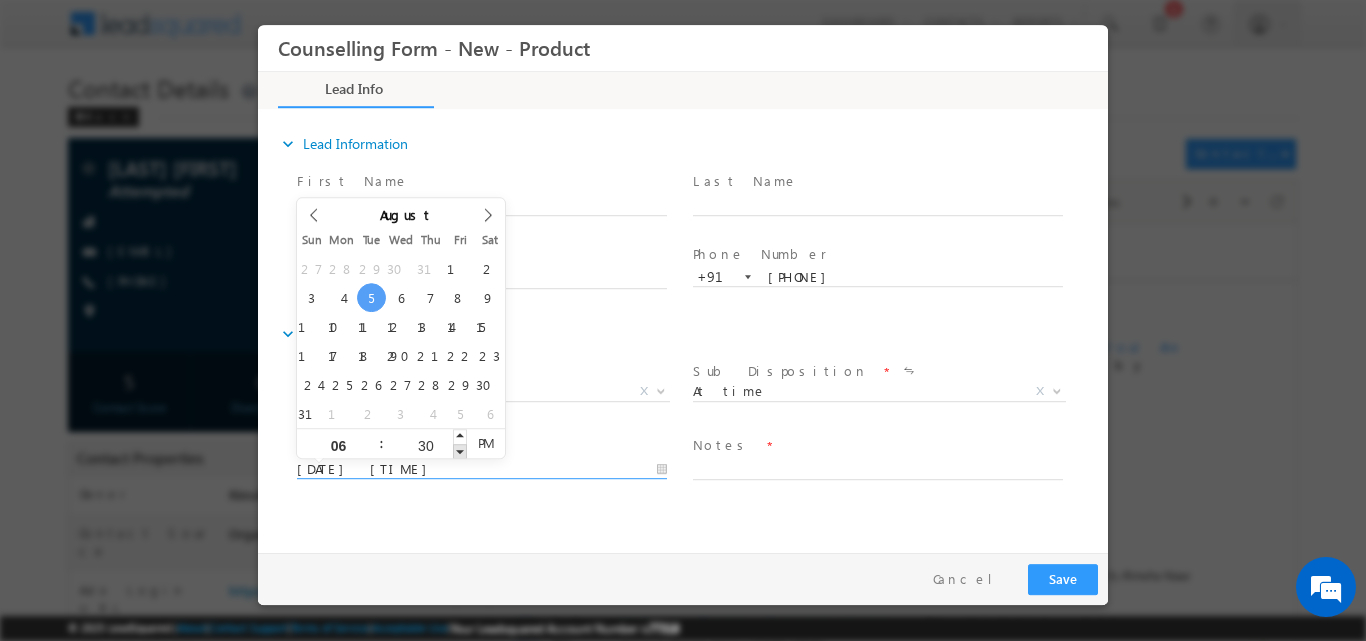 type on "29" 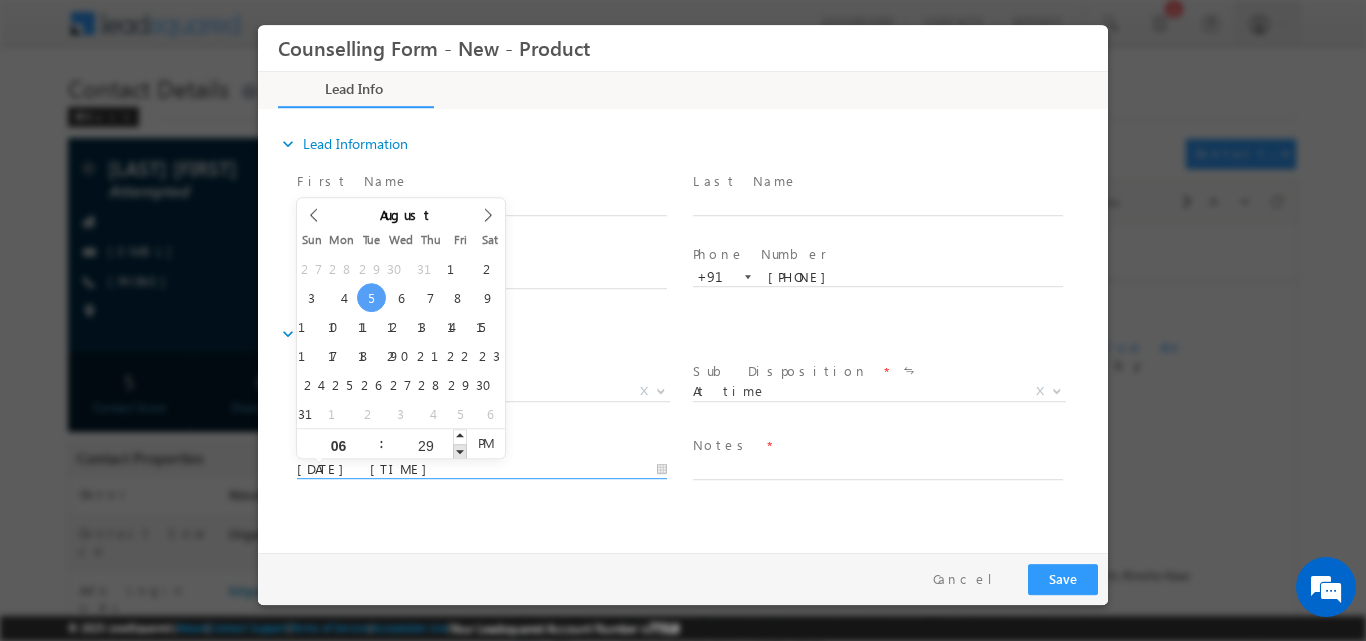 click at bounding box center [460, 450] 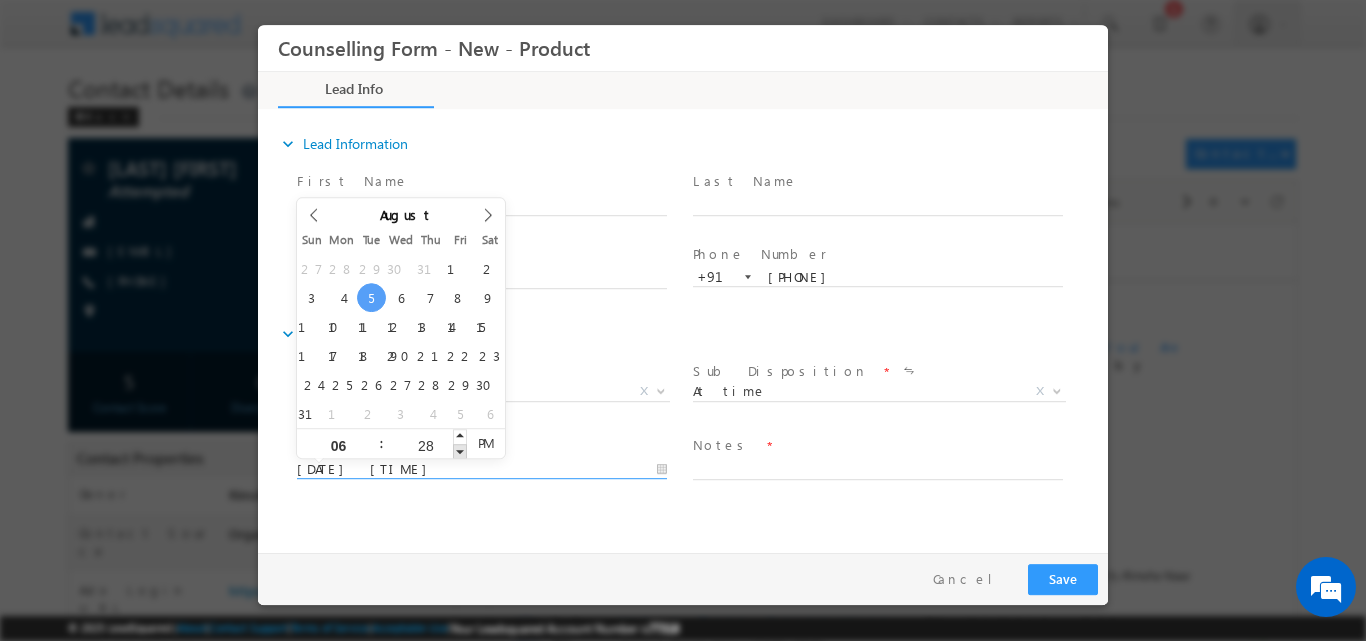 click at bounding box center (460, 450) 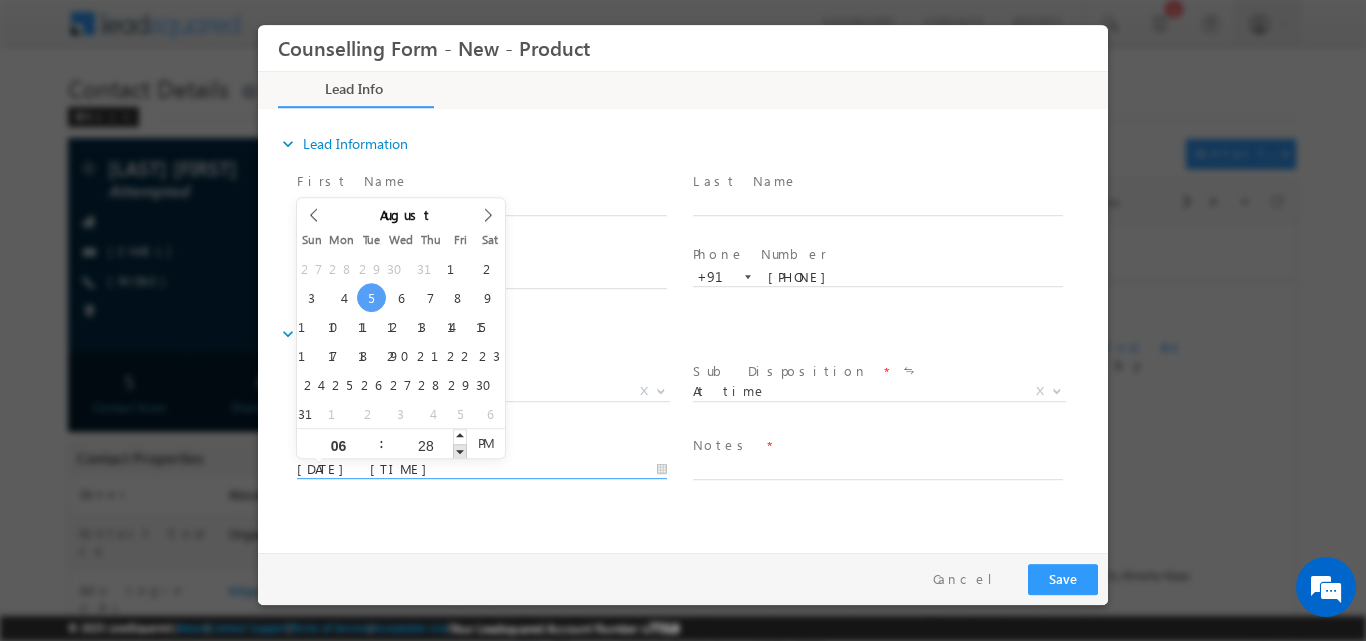 type on "05/08/2025 6:27 PM" 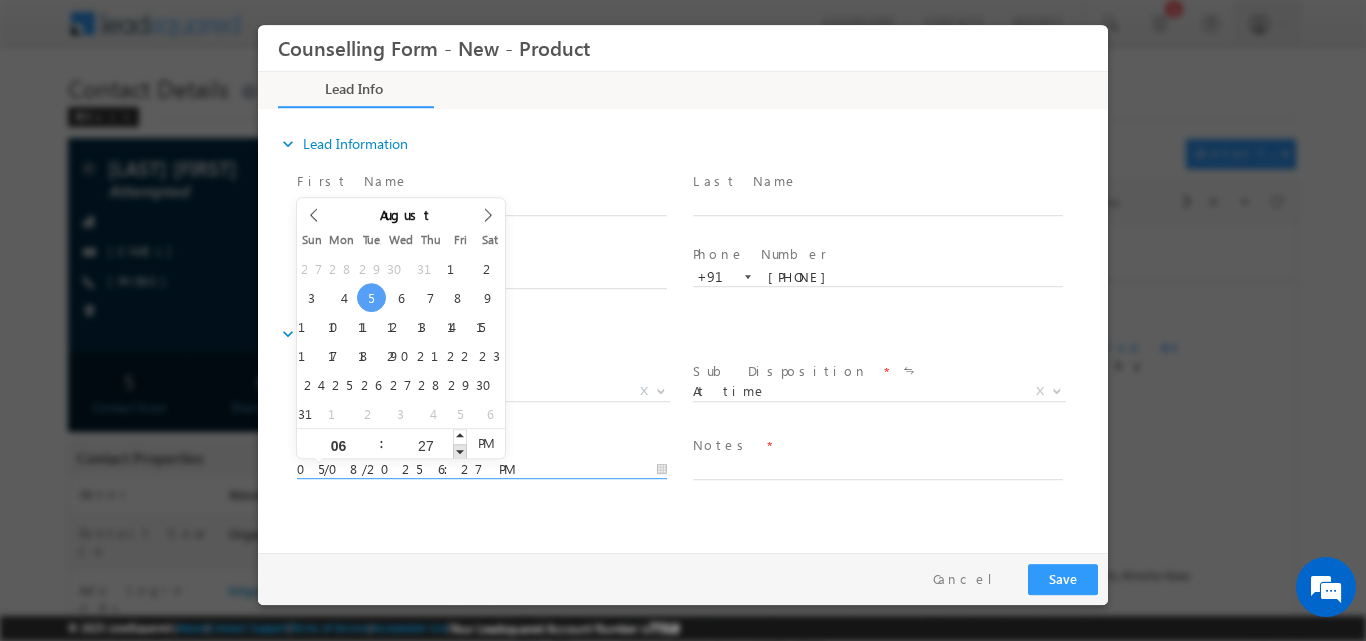 click at bounding box center (460, 450) 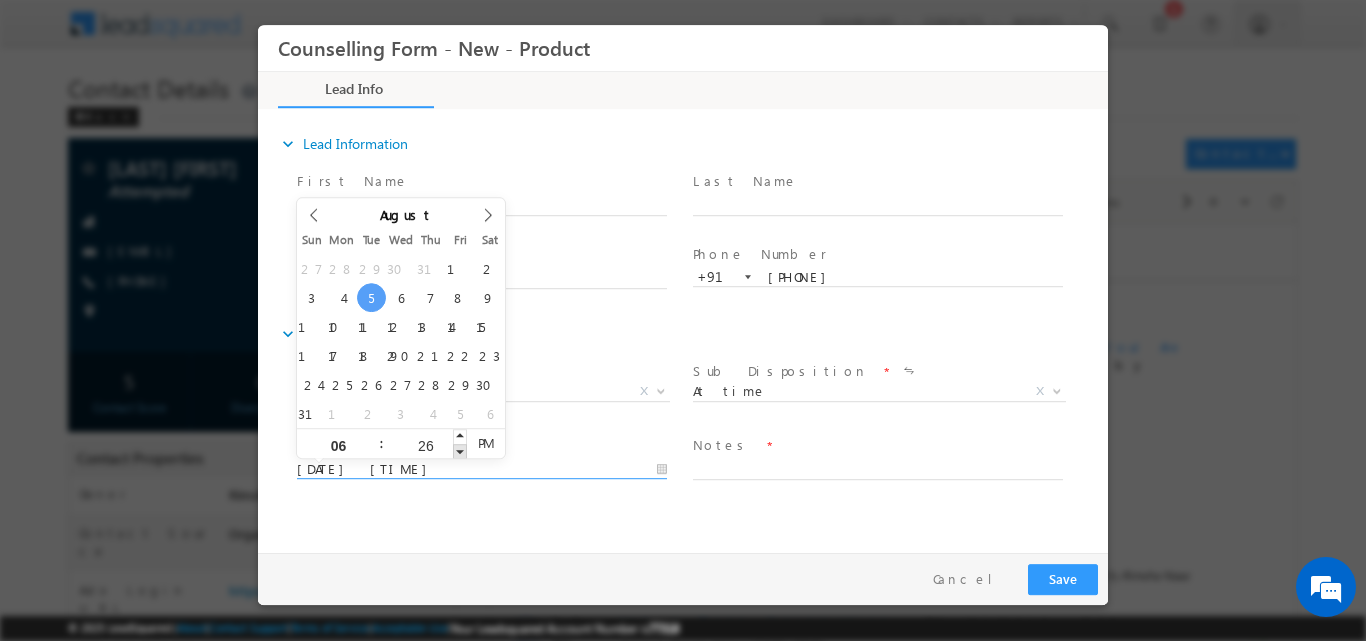 click at bounding box center [460, 450] 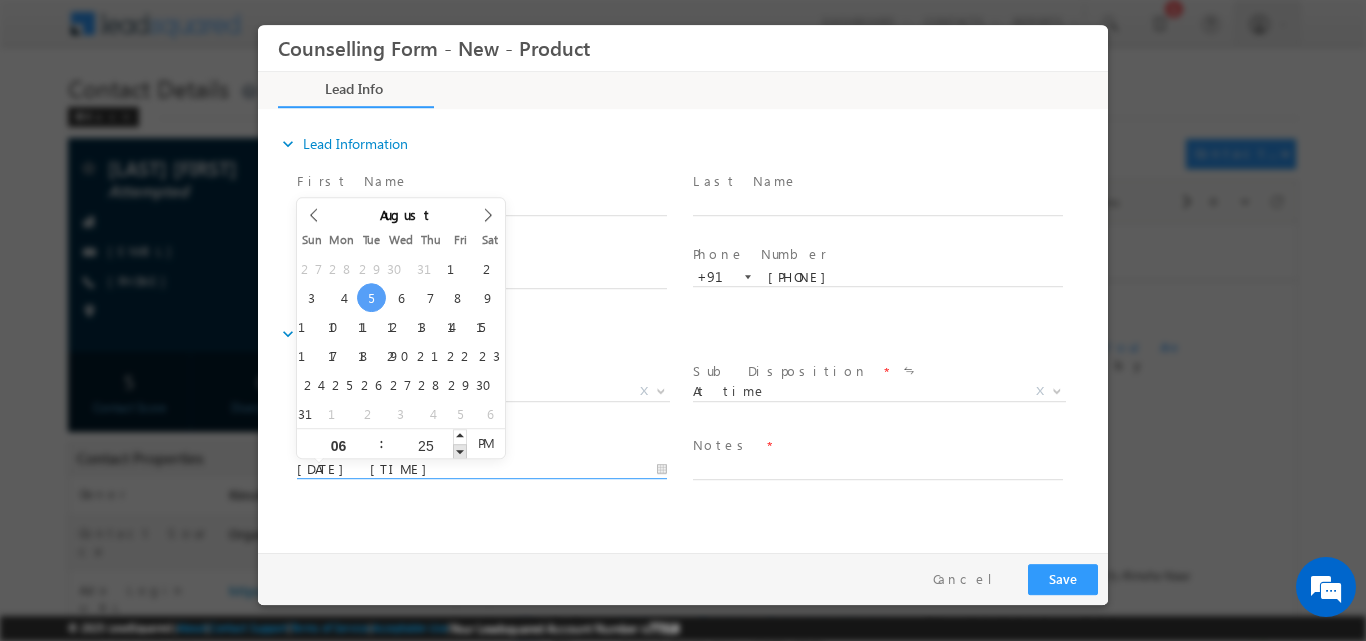 click at bounding box center (460, 450) 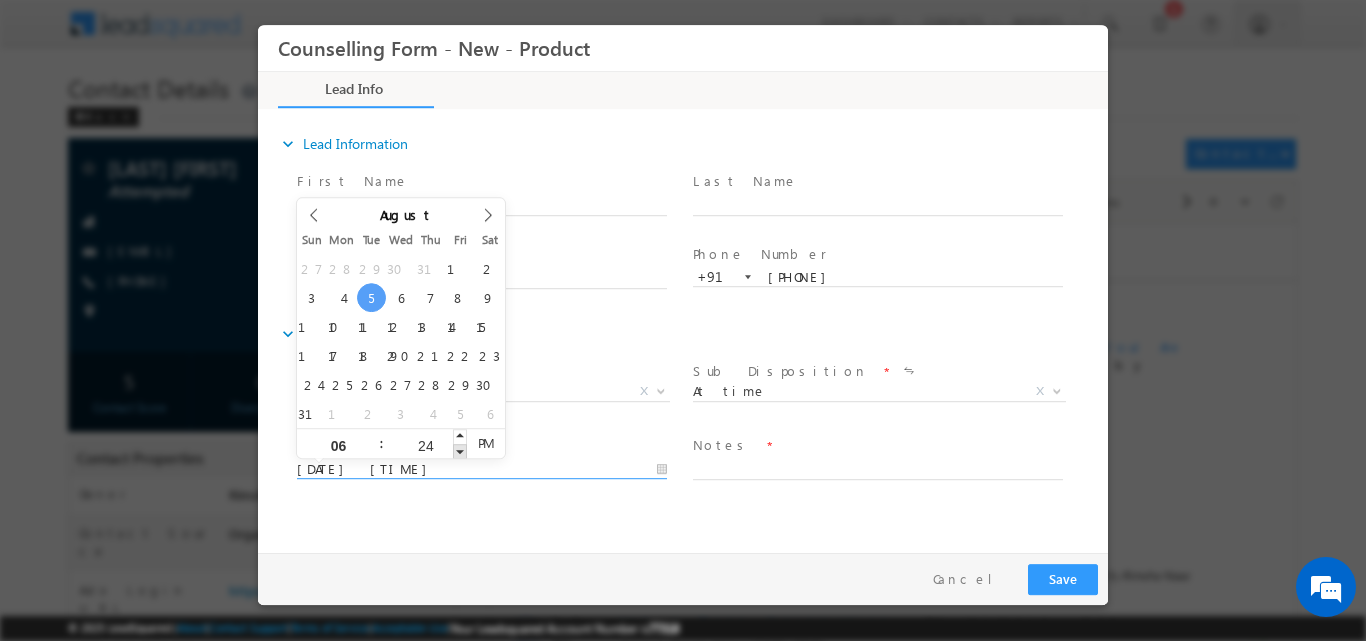 click at bounding box center [460, 450] 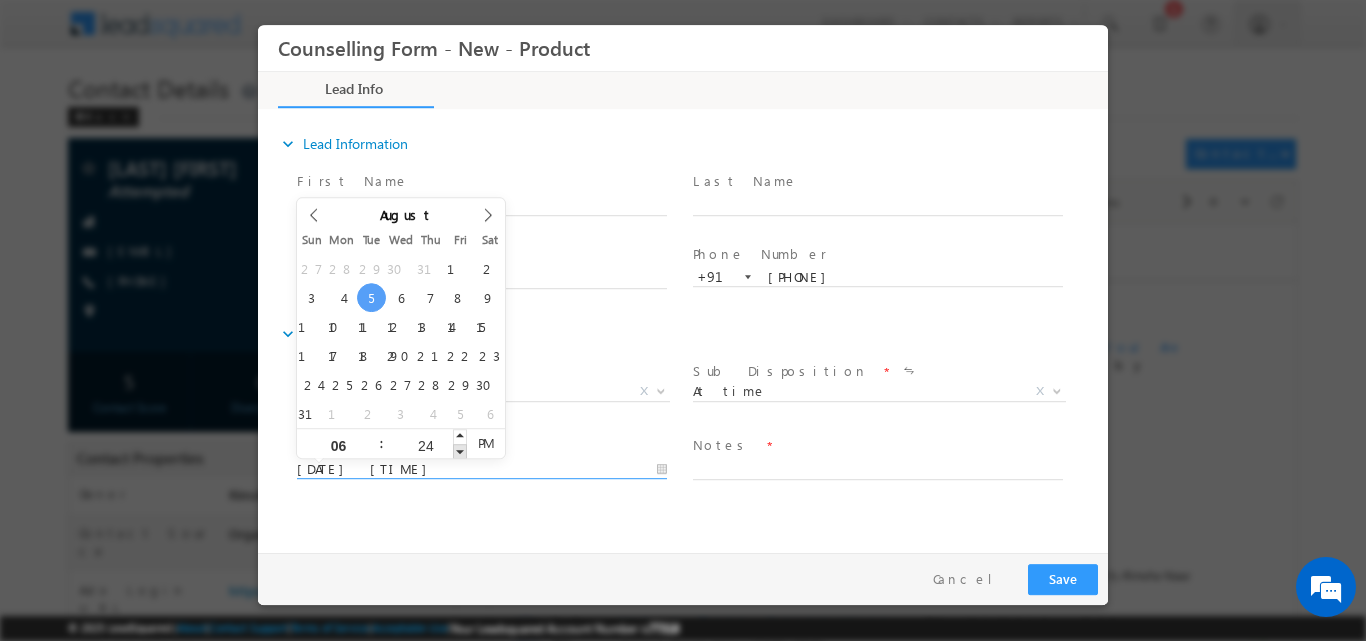 type on "05/08/2025 6:23 PM" 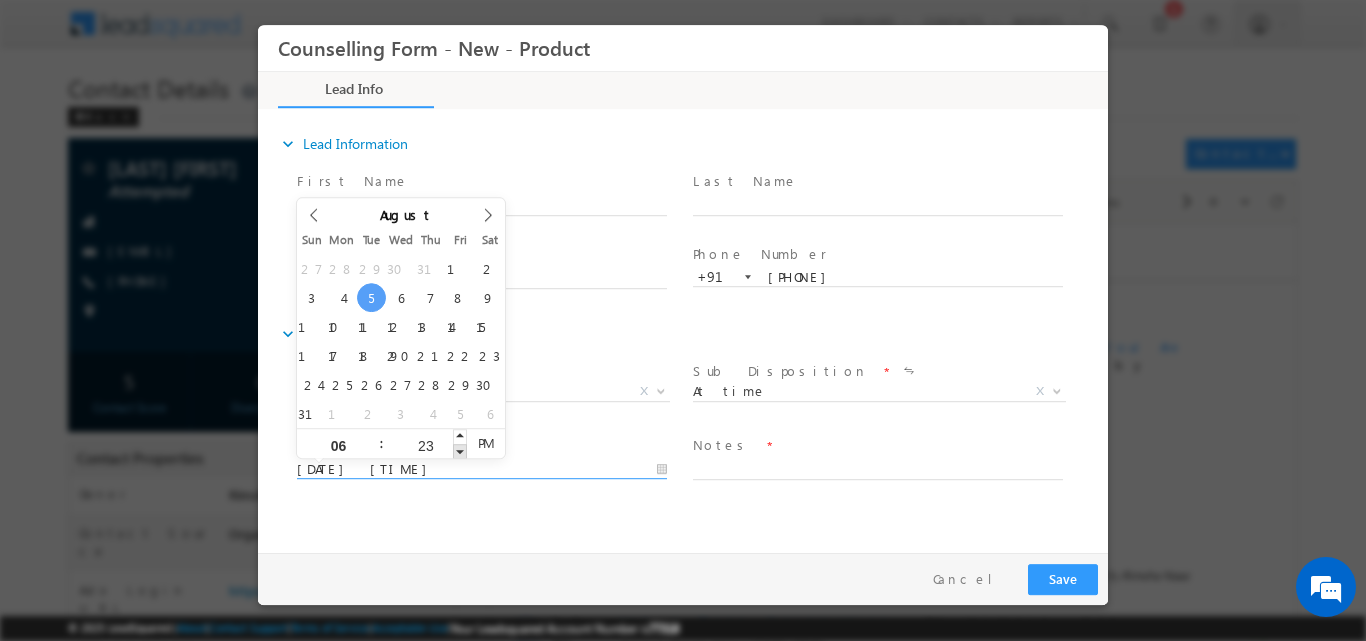 click at bounding box center (460, 450) 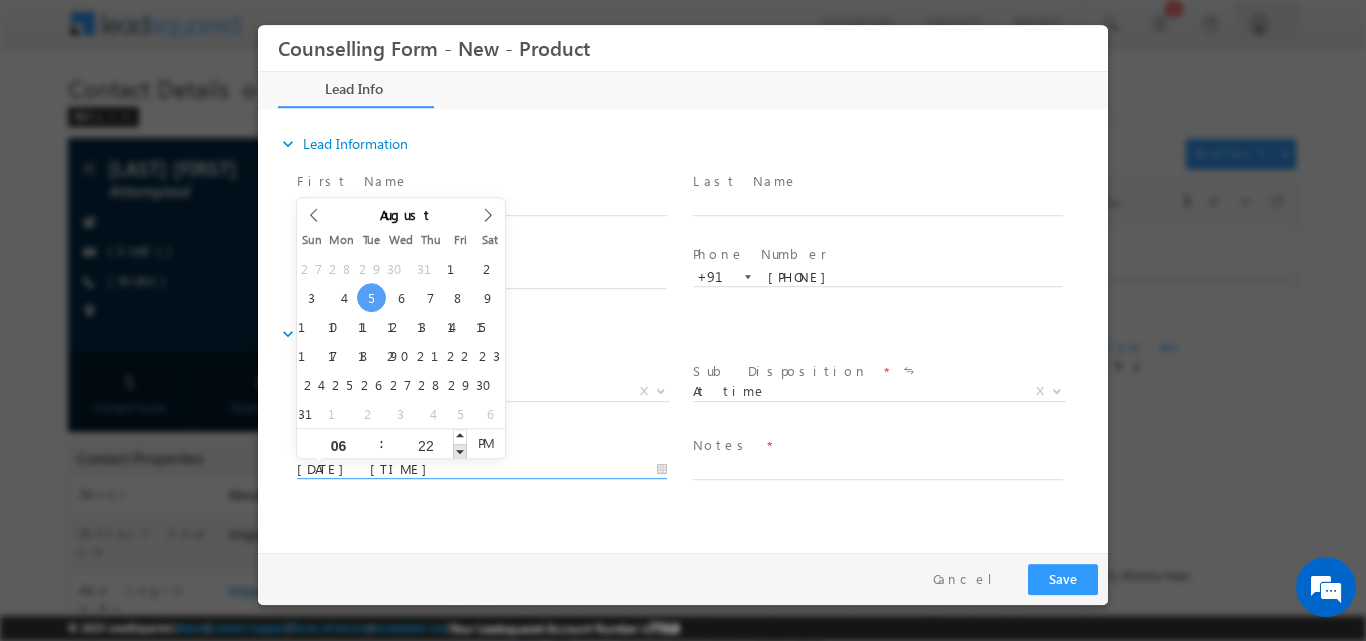 click at bounding box center (460, 450) 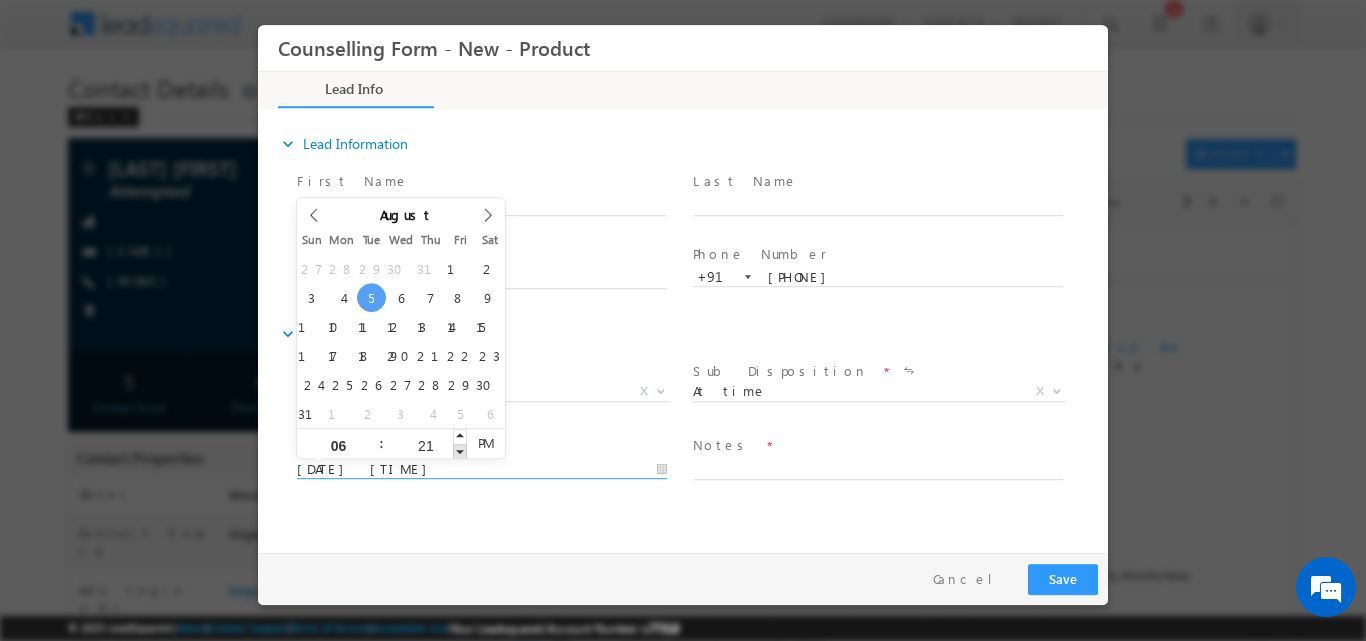 click at bounding box center [460, 450] 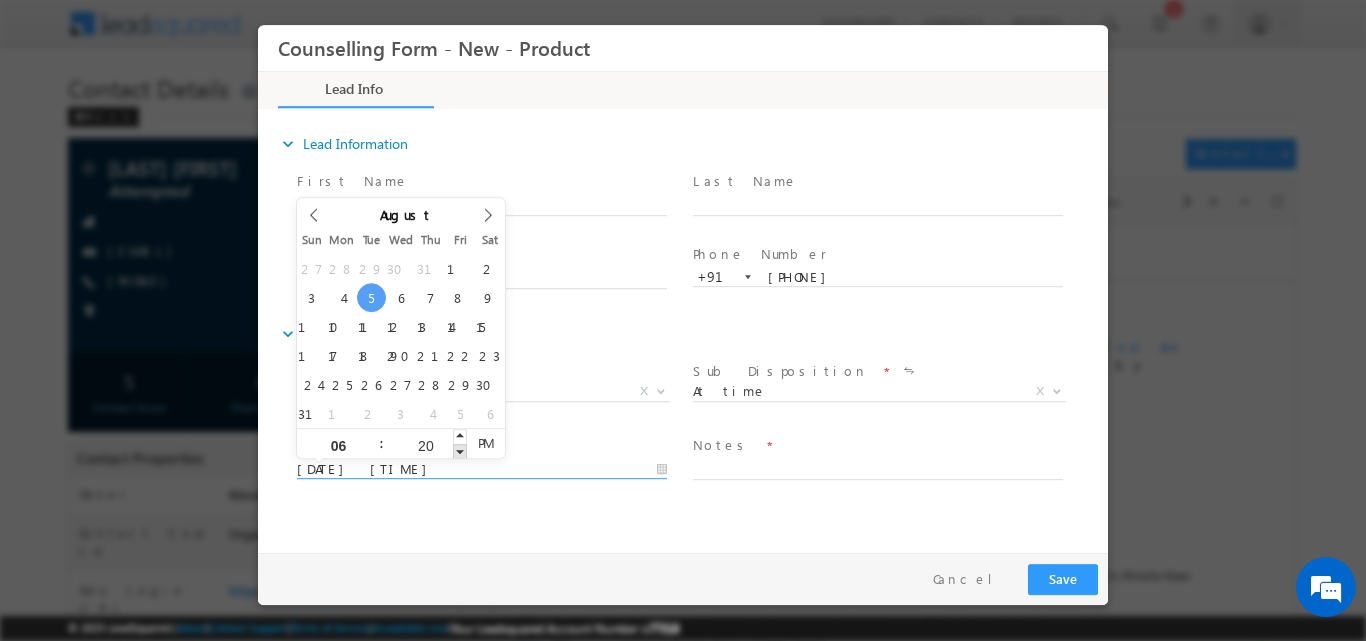 click at bounding box center (460, 450) 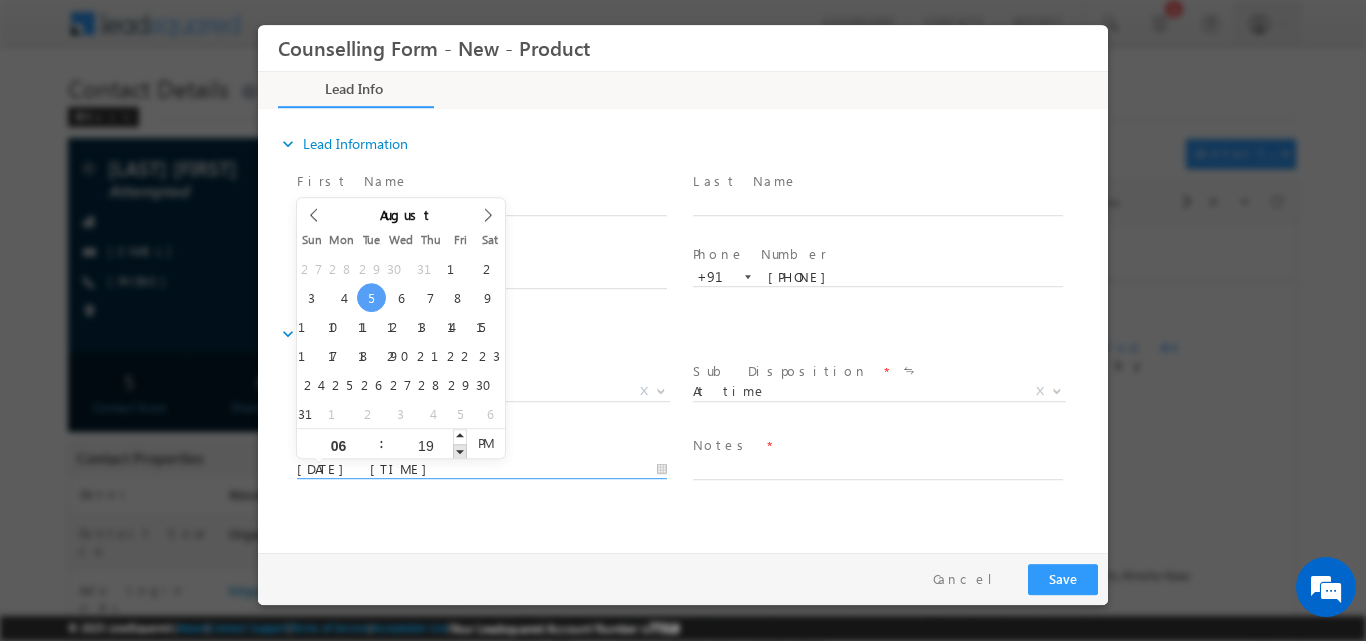 click at bounding box center (460, 450) 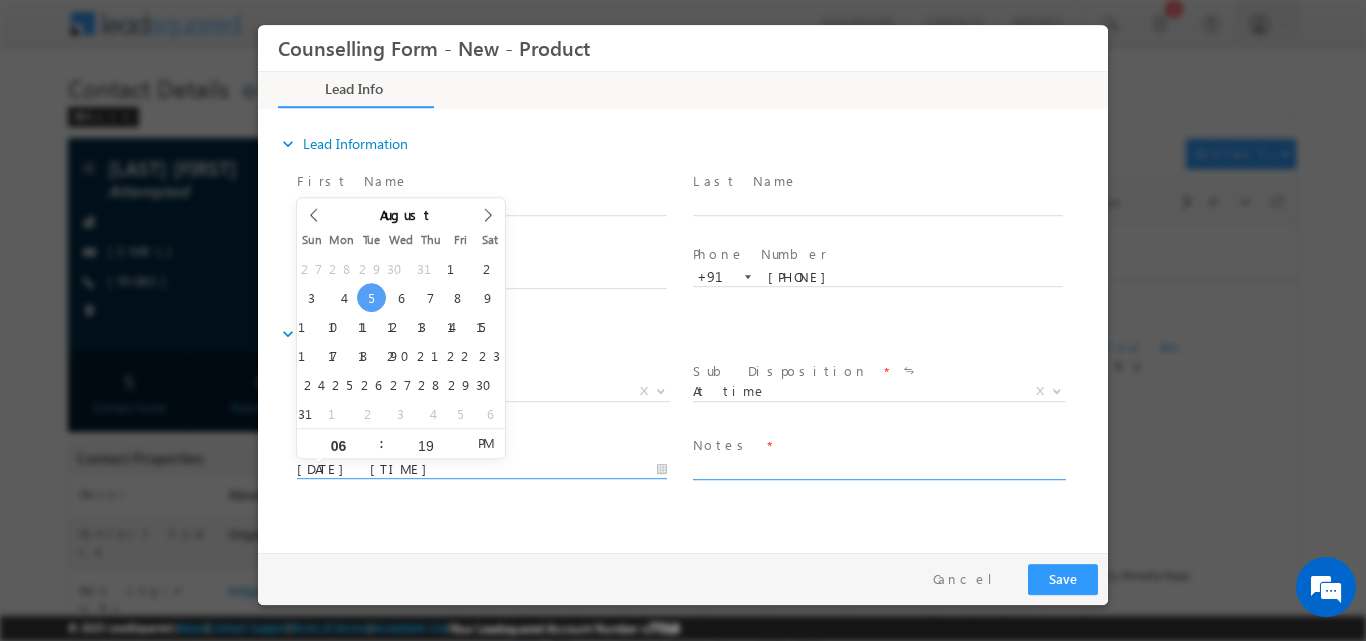 click at bounding box center (878, 467) 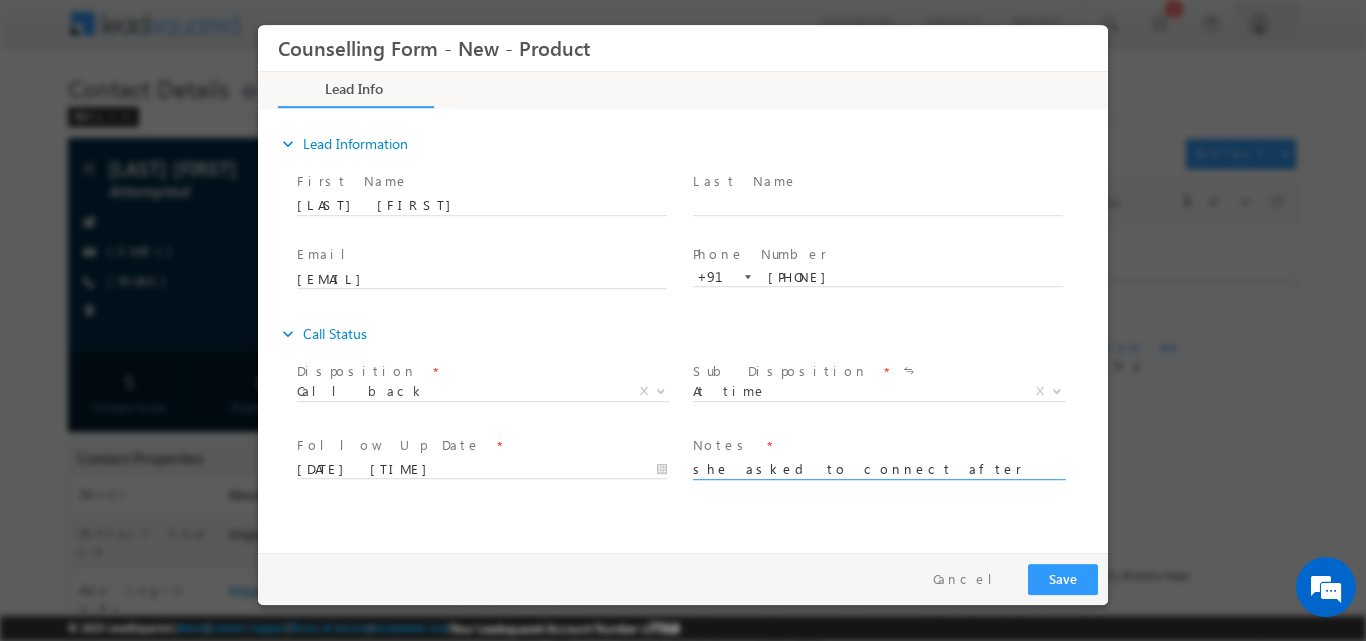 click on "she asked to connect after 6PM" at bounding box center [878, 467] 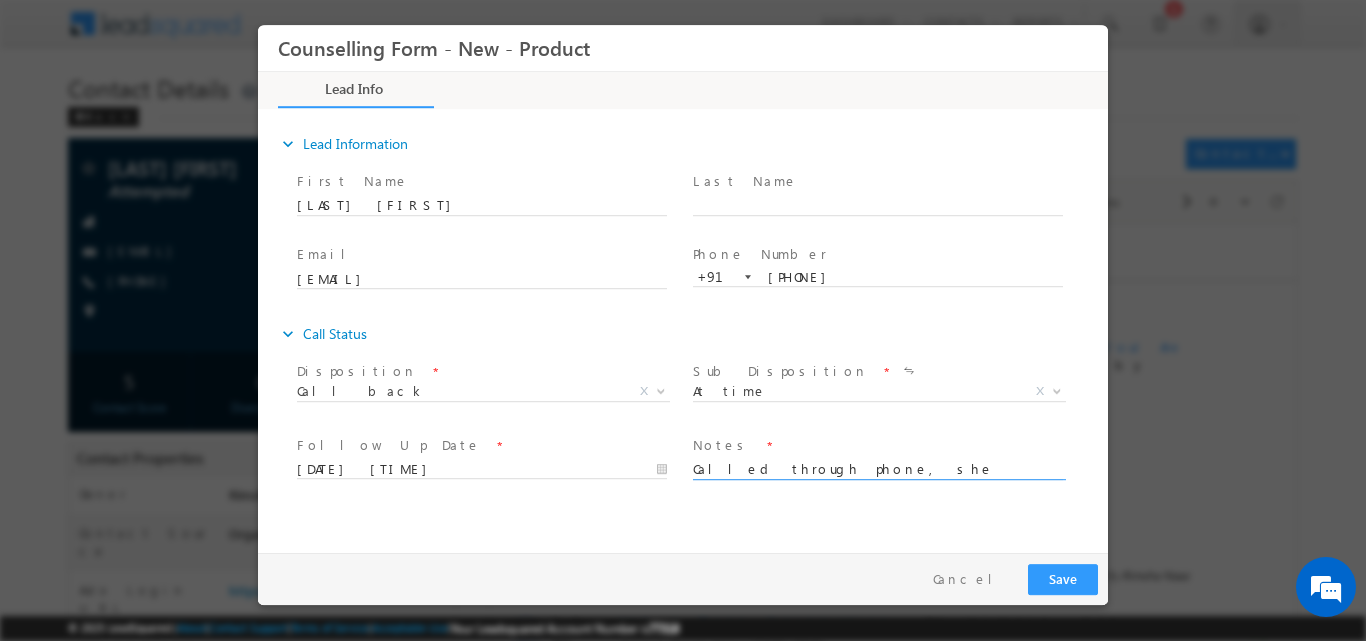 type on "Called through phone, she asked to connect after 6PM" 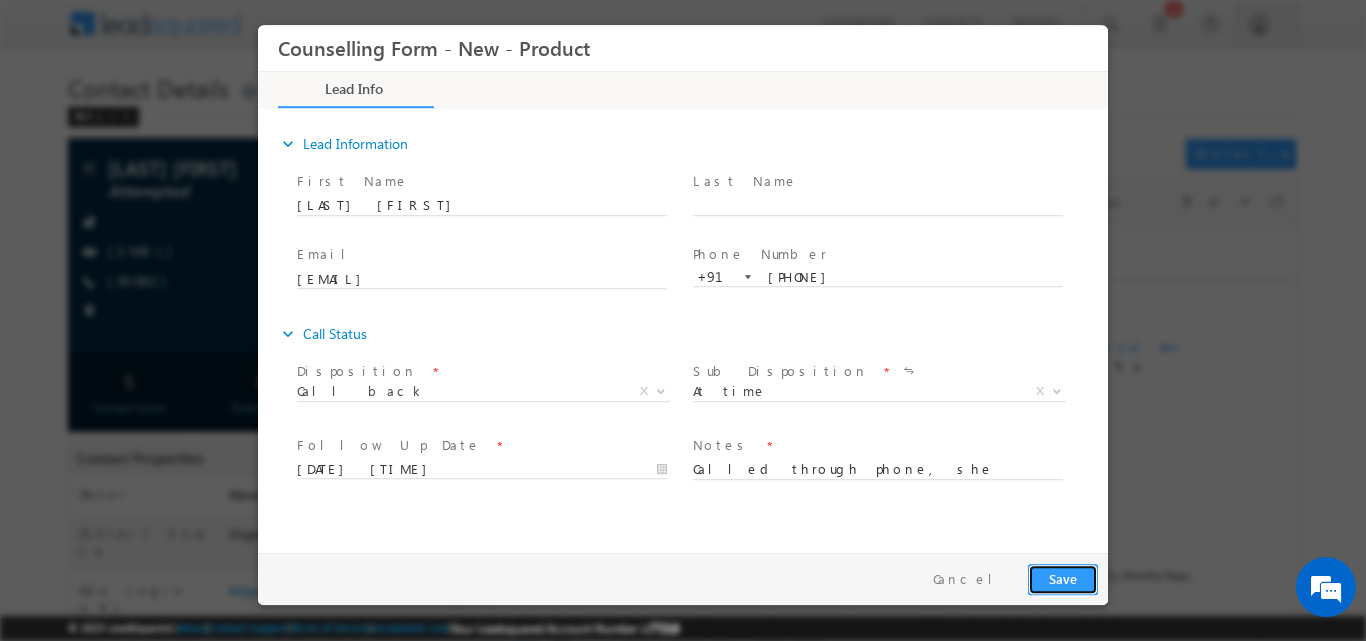 click on "Save" at bounding box center (1063, 578) 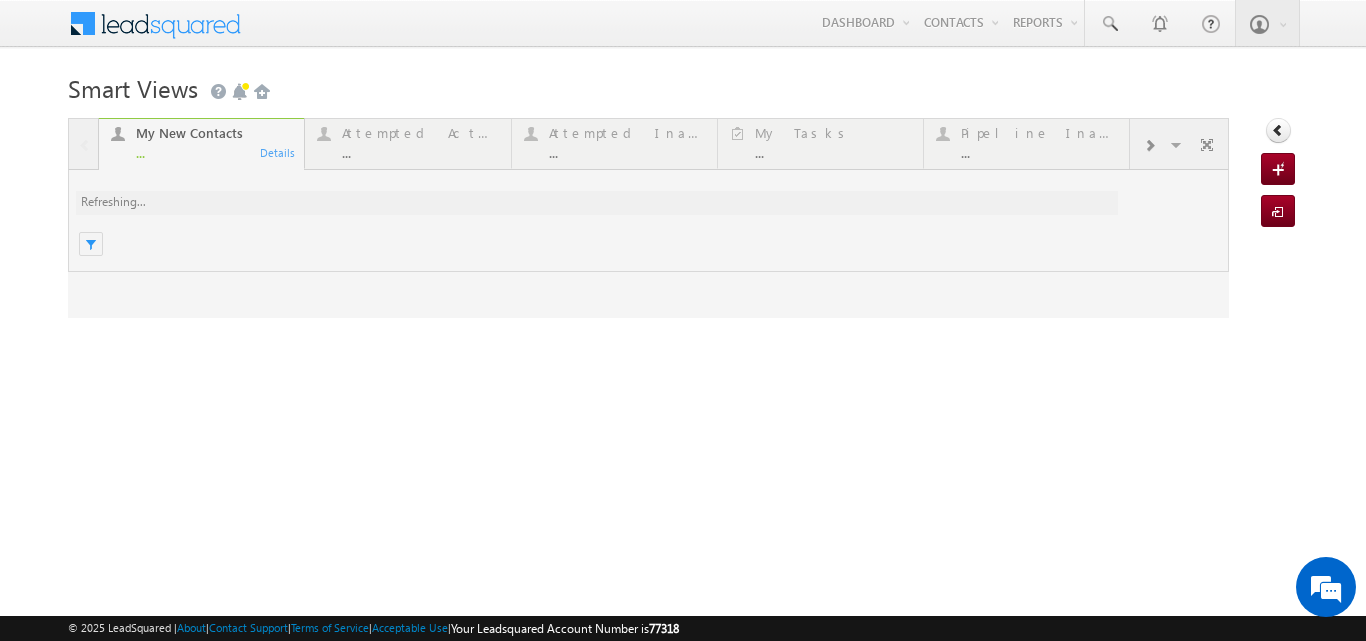 scroll, scrollTop: 0, scrollLeft: 0, axis: both 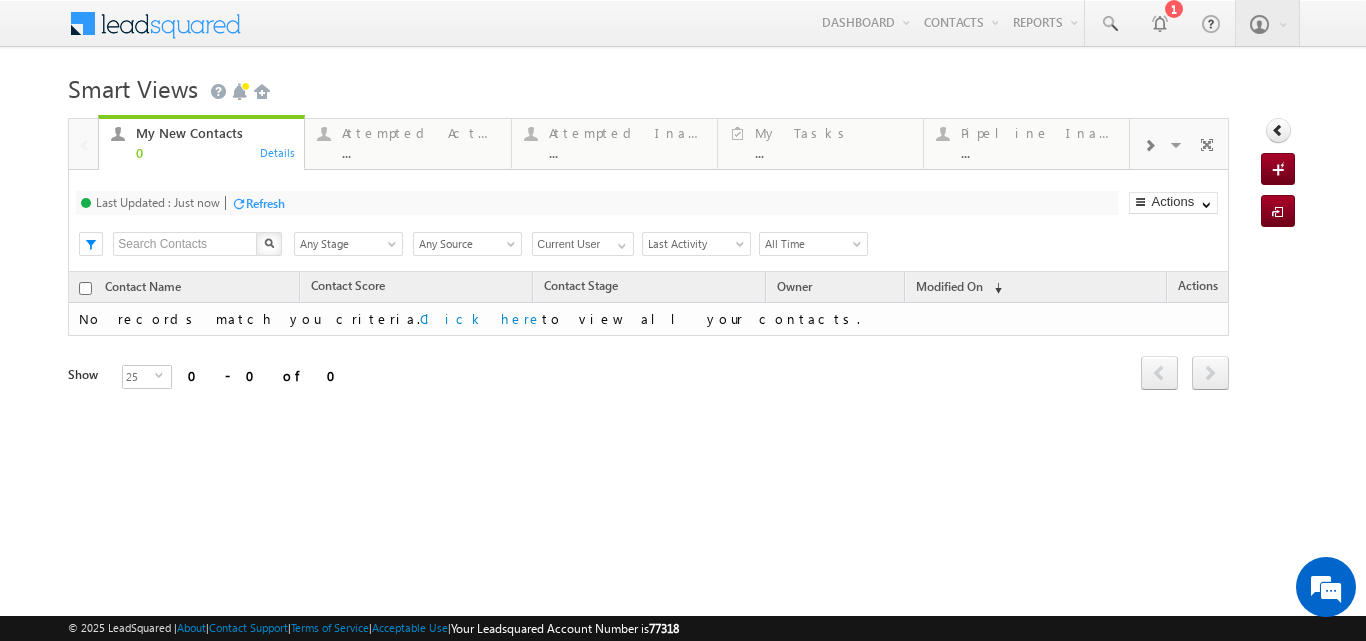click on "Pipeline Inactive" at bounding box center [1039, 133] 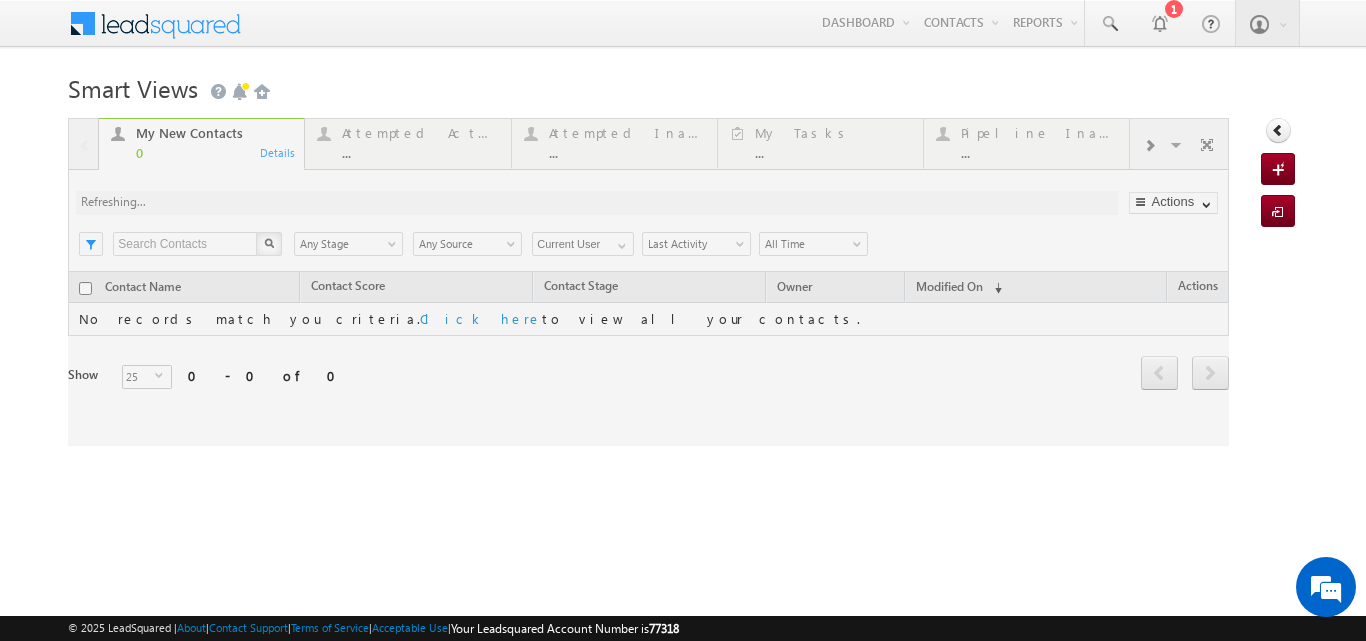 click at bounding box center [648, 282] 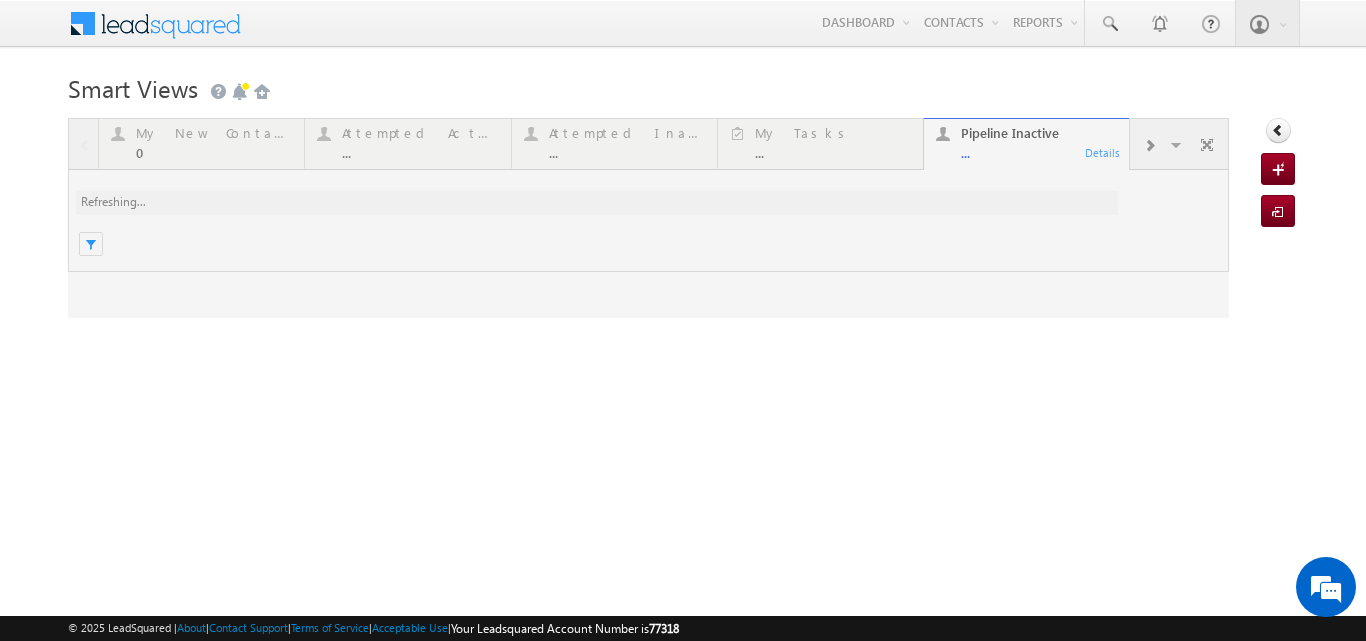 scroll, scrollTop: 0, scrollLeft: 0, axis: both 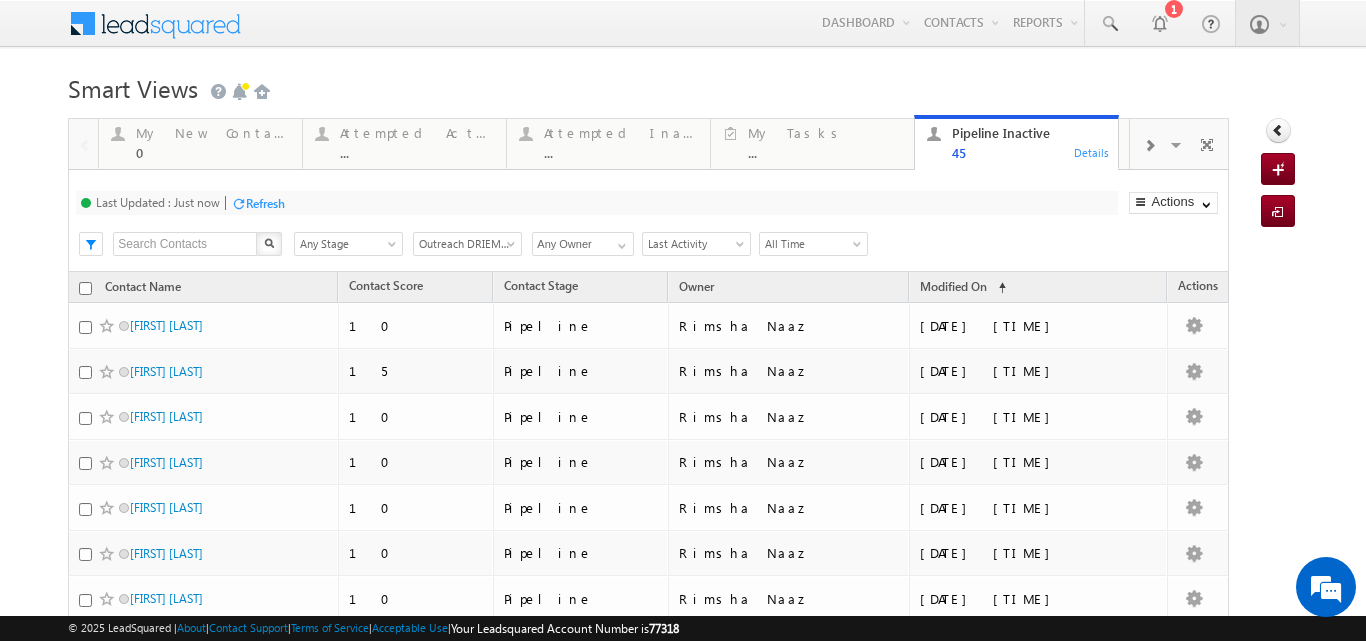 click at bounding box center [1149, 146] 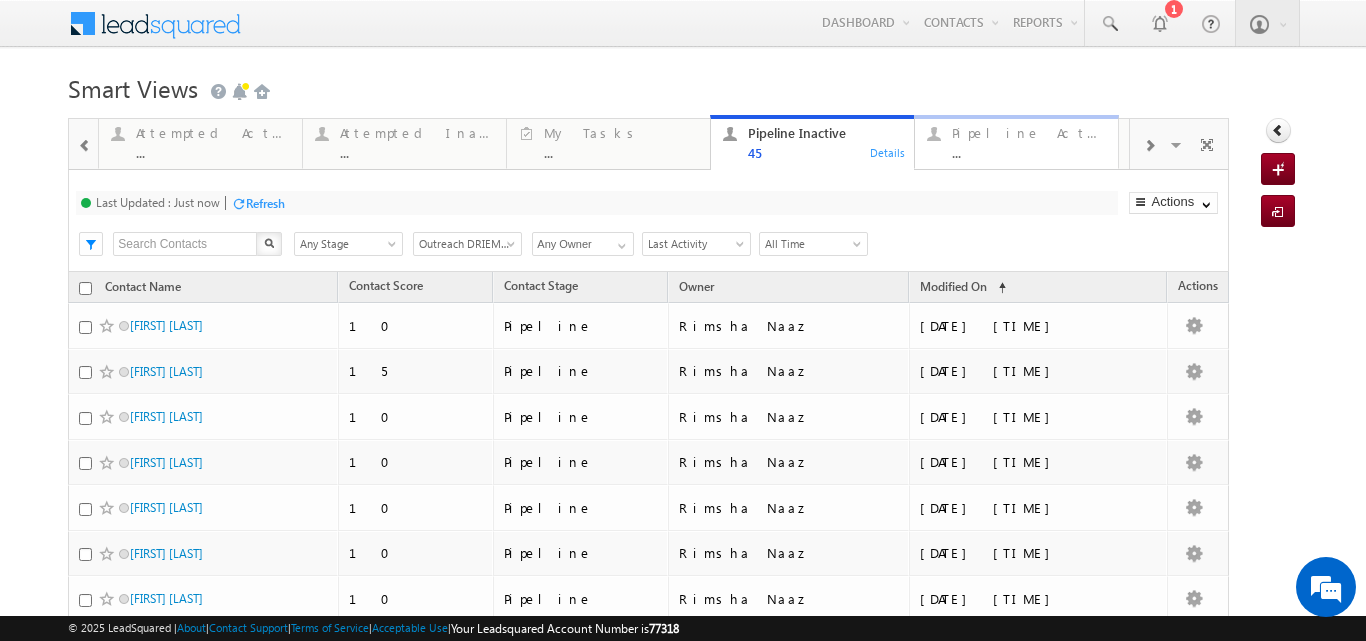 click on "..." at bounding box center [1029, 152] 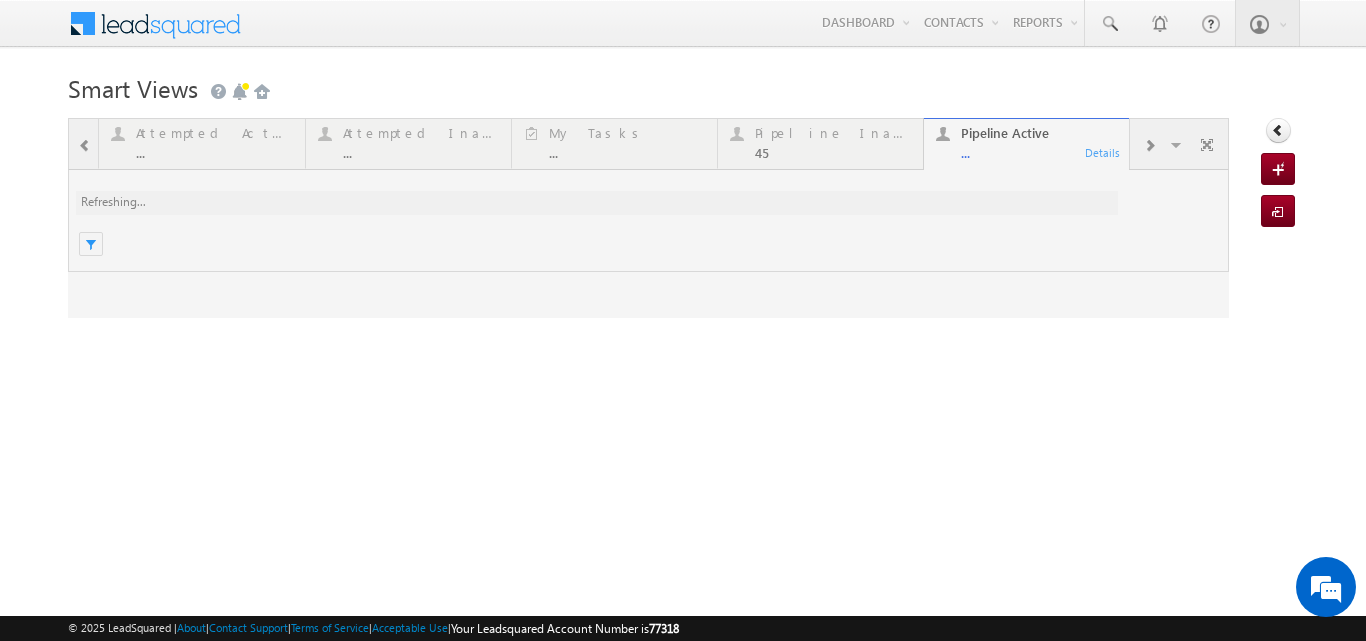 scroll, scrollTop: 0, scrollLeft: 0, axis: both 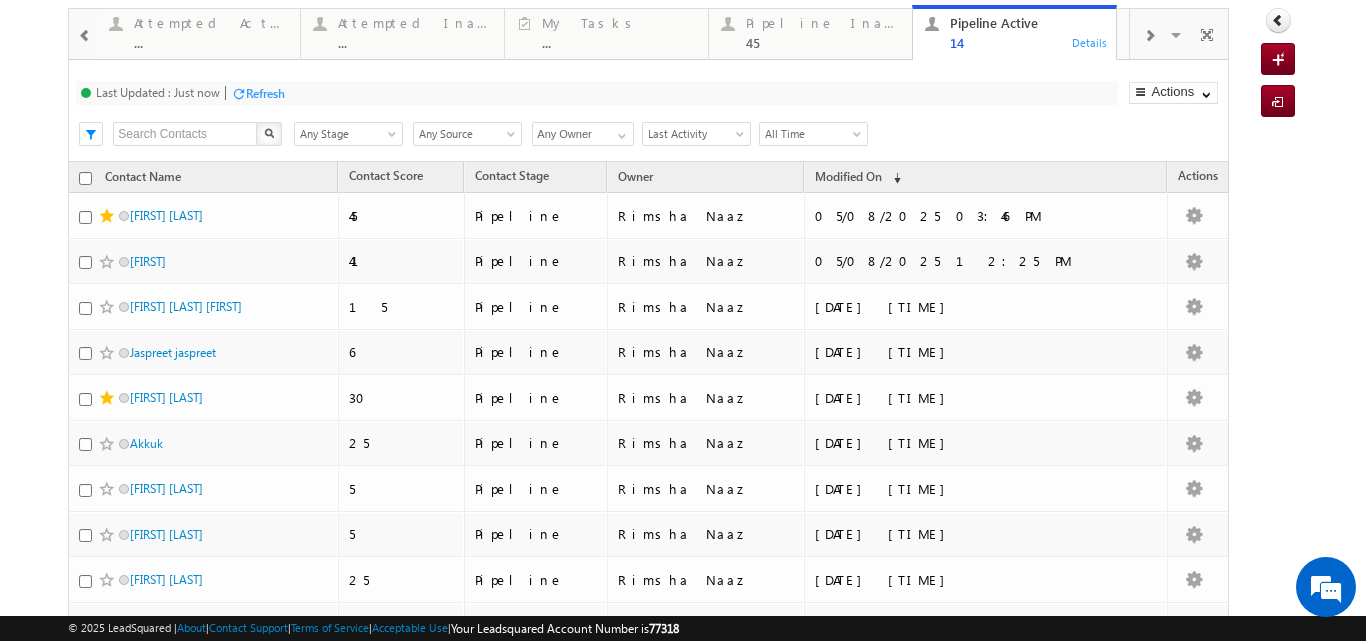 click on "Refresh" at bounding box center [265, 93] 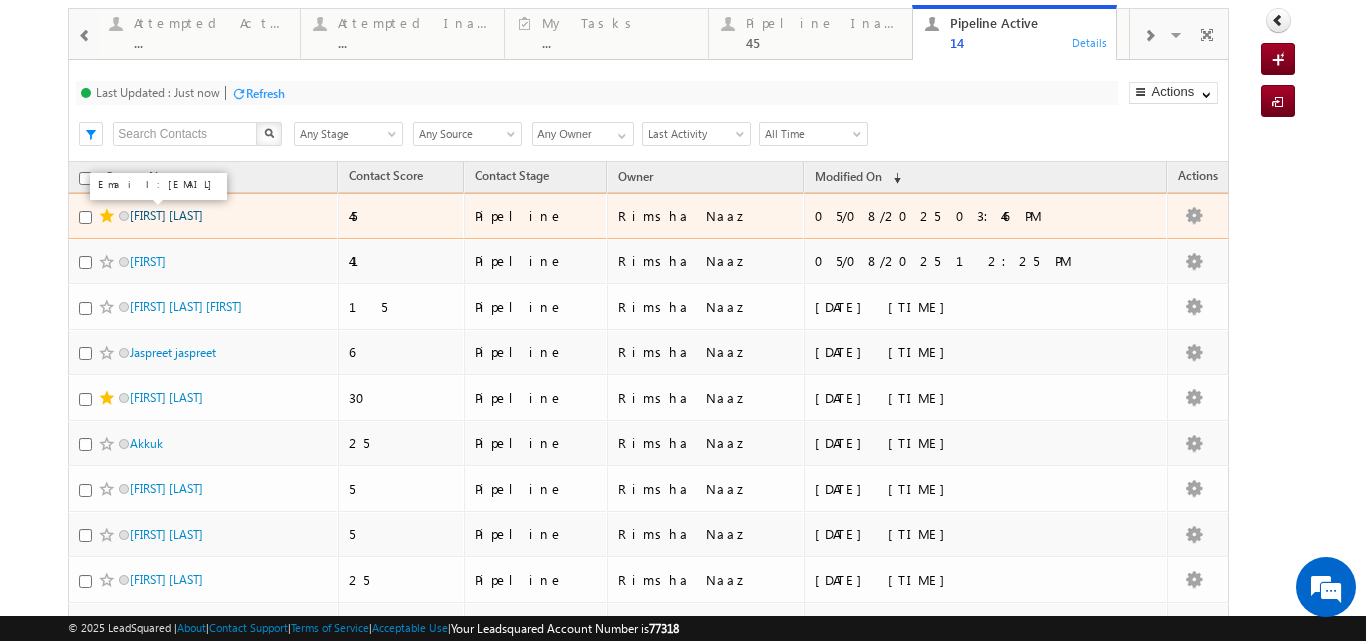 click on "[FIRST] [LAST]" at bounding box center (166, 215) 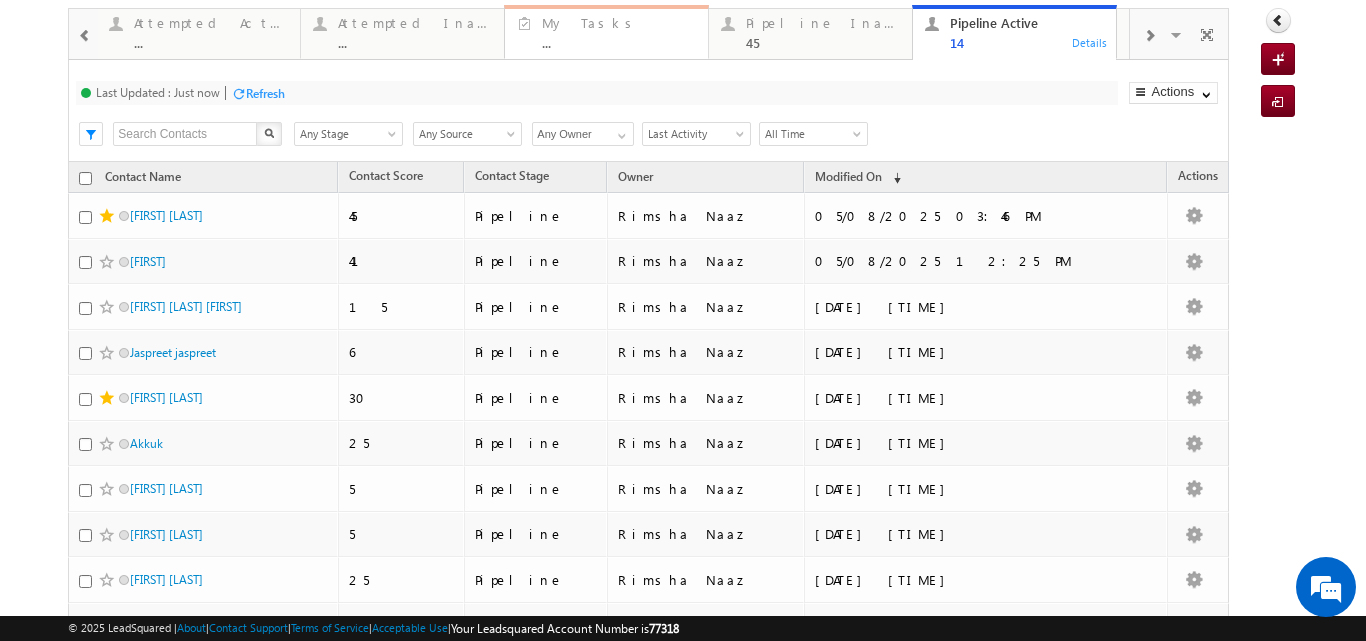 scroll, scrollTop: 0, scrollLeft: 0, axis: both 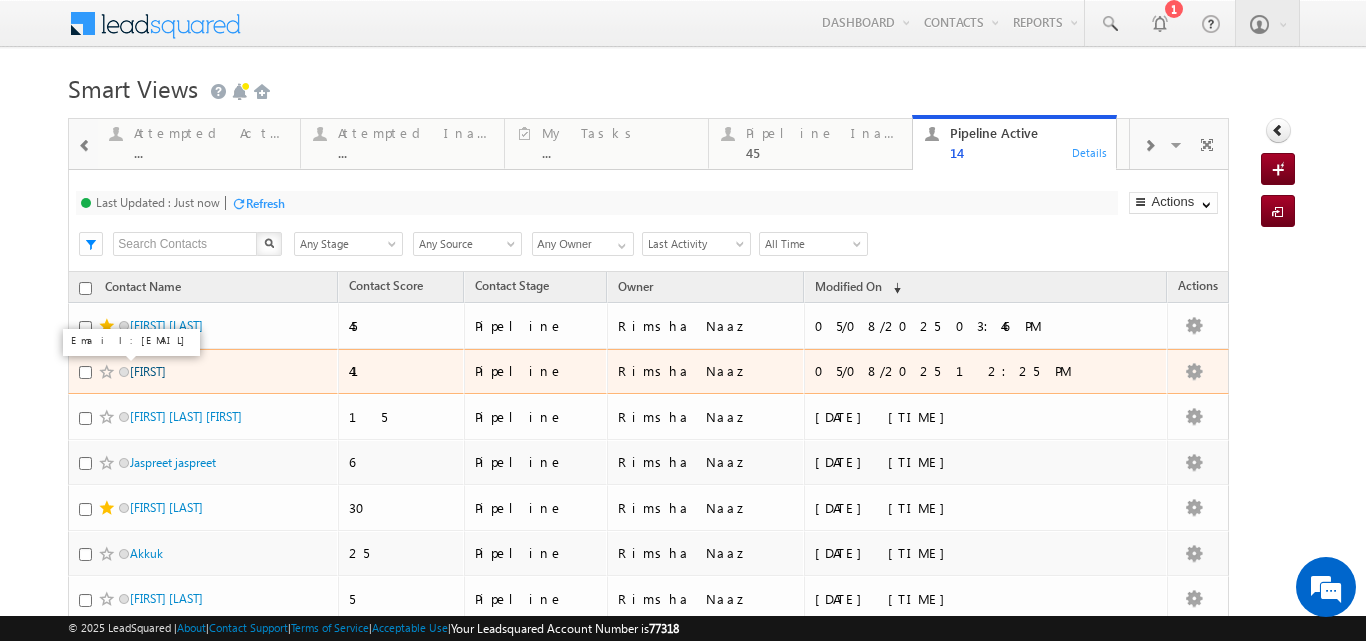 click on "Namrata" at bounding box center (148, 371) 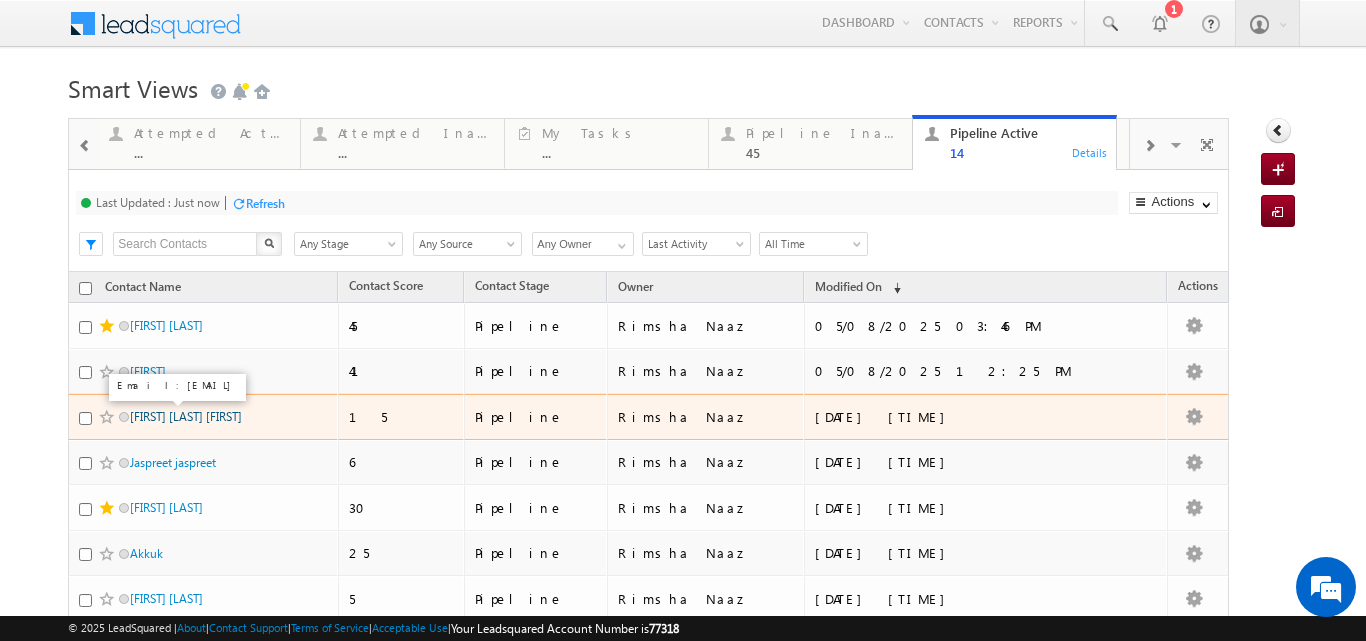 click on "Harshal nilesh Sonawane Harshal" at bounding box center (186, 416) 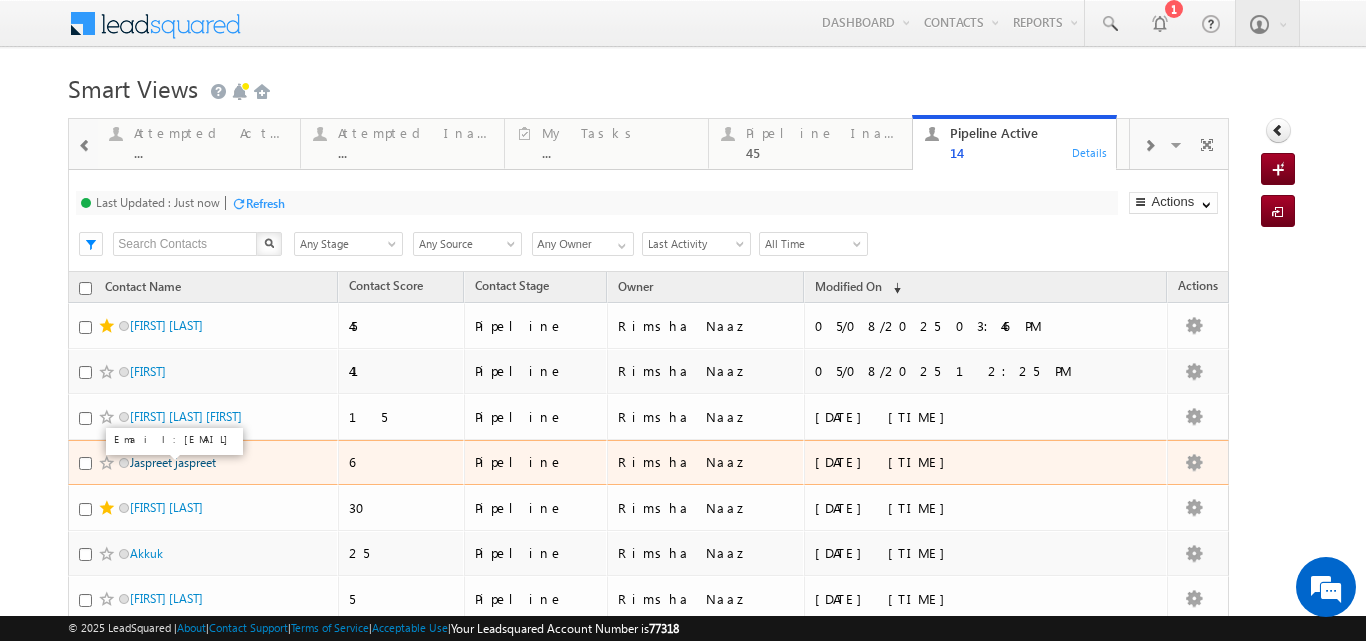 click on "Jaspreet jaspreet" at bounding box center [173, 462] 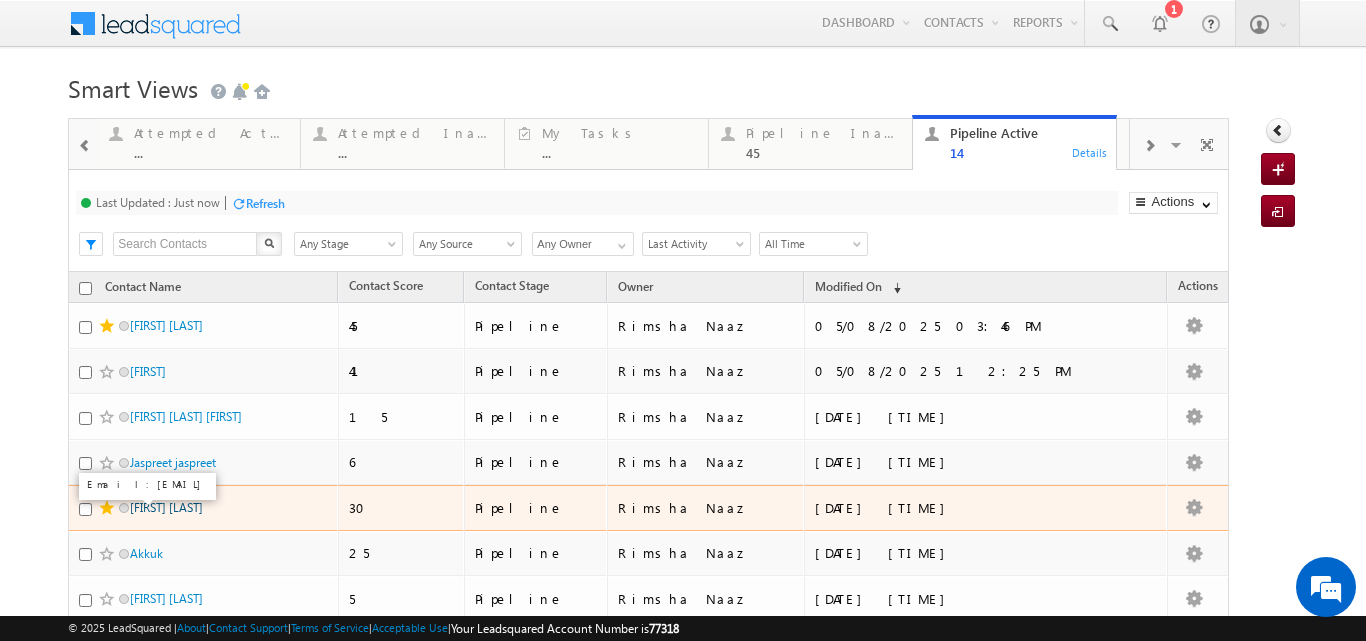click on "Sejal Mishra" at bounding box center (166, 507) 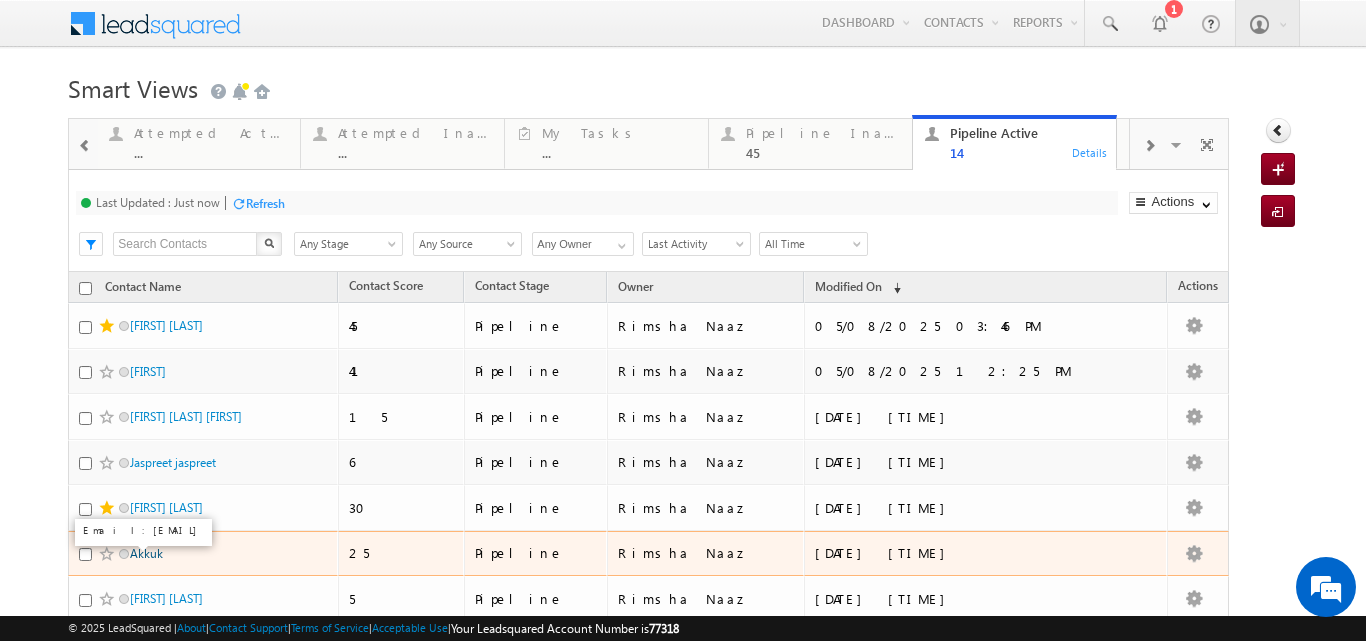 click on "Akkuk" at bounding box center (146, 553) 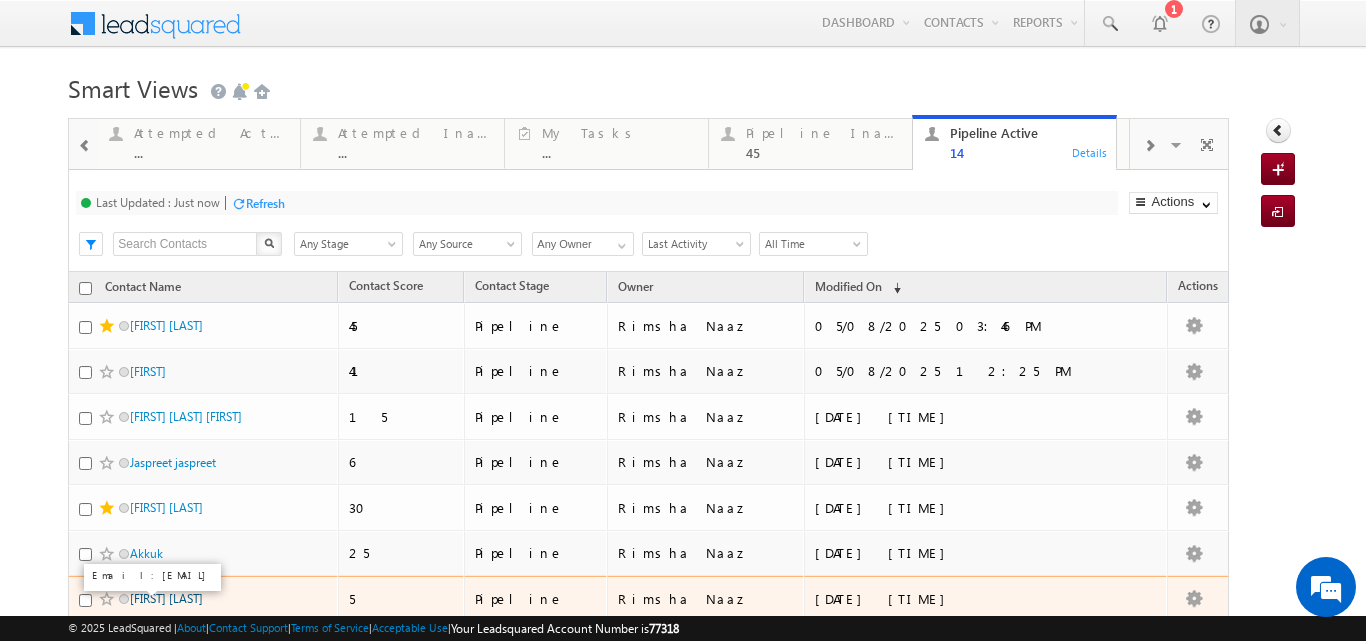 click on "Varun Mandhani" at bounding box center [166, 598] 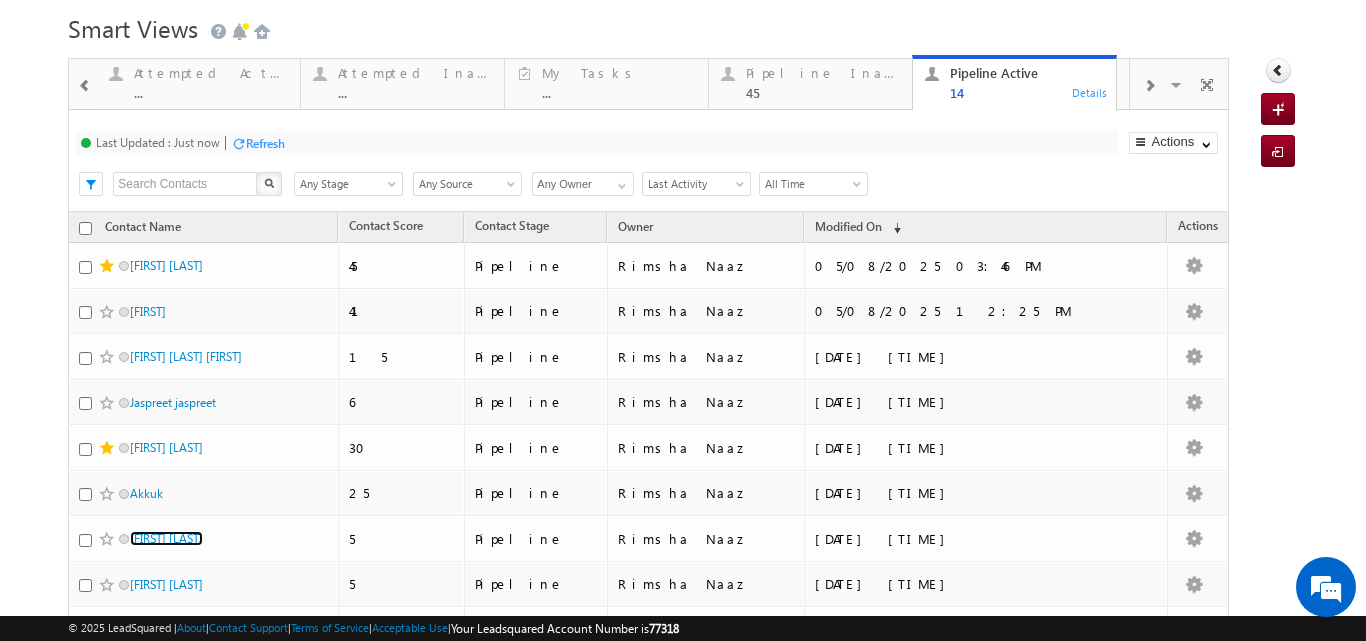 scroll, scrollTop: 178, scrollLeft: 0, axis: vertical 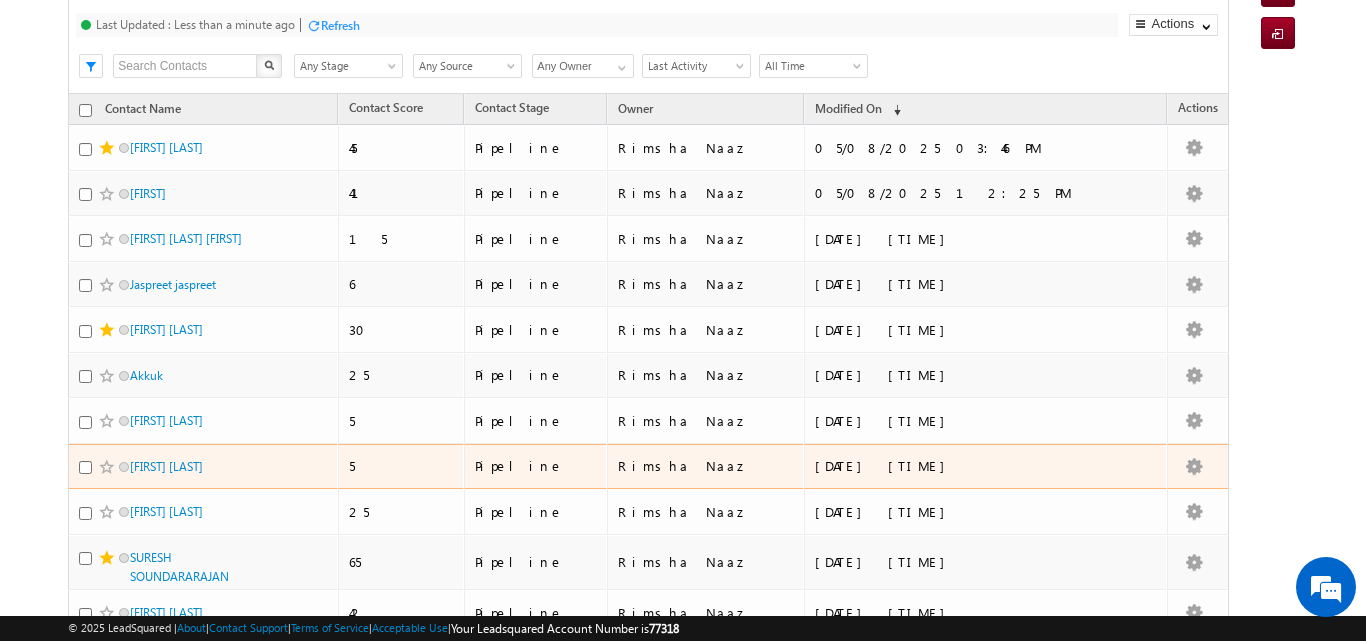 click on "Pushpendra kowthavarapu" at bounding box center [197, 466] 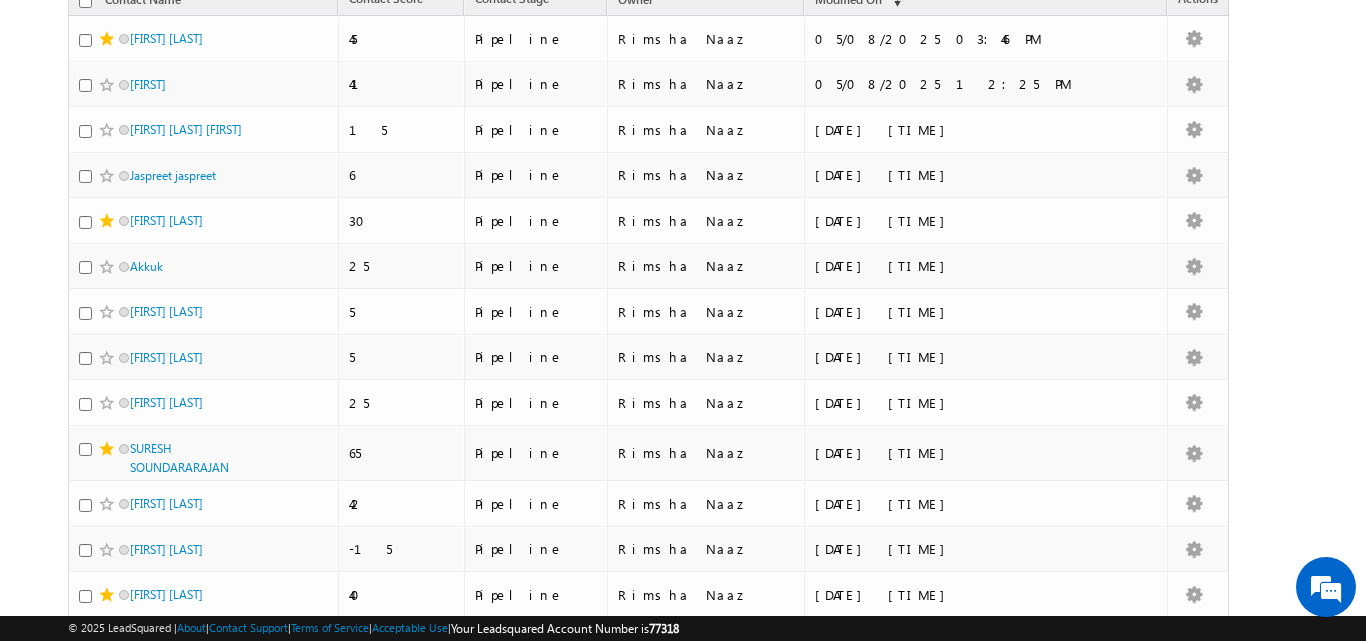 scroll, scrollTop: 330, scrollLeft: 0, axis: vertical 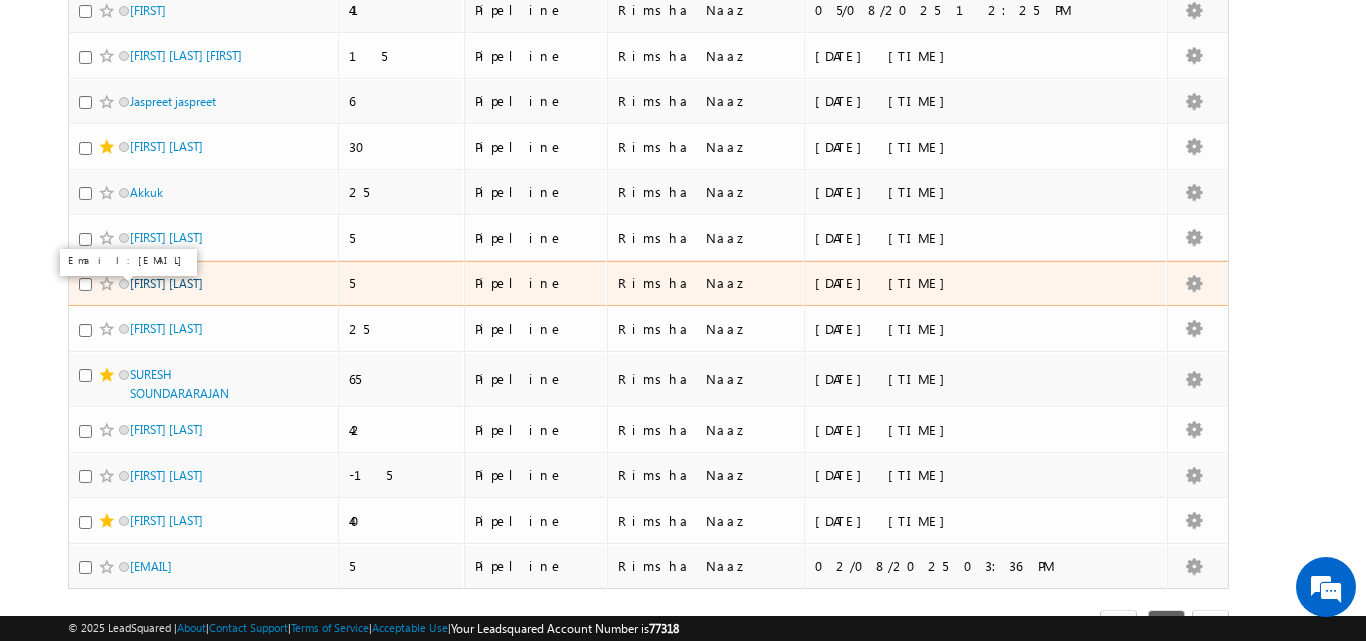 click on "Pushpendra kowthavarapu" at bounding box center [166, 283] 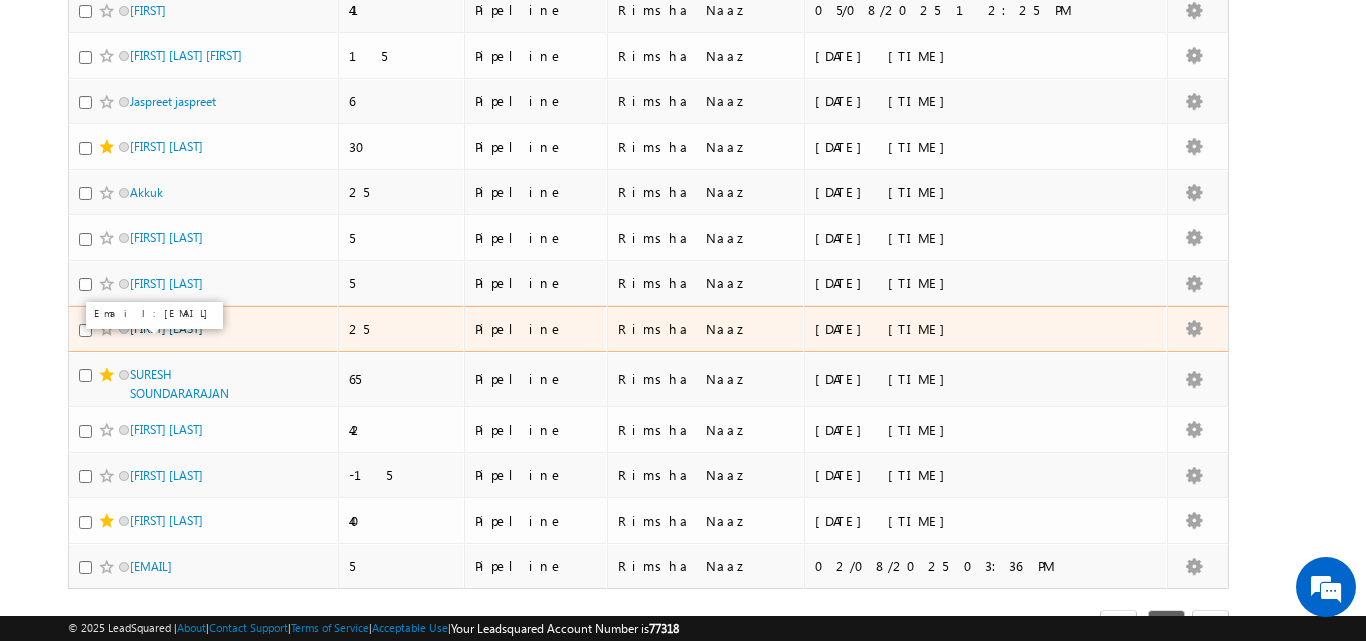click on "Himanshu Sorout" at bounding box center [166, 328] 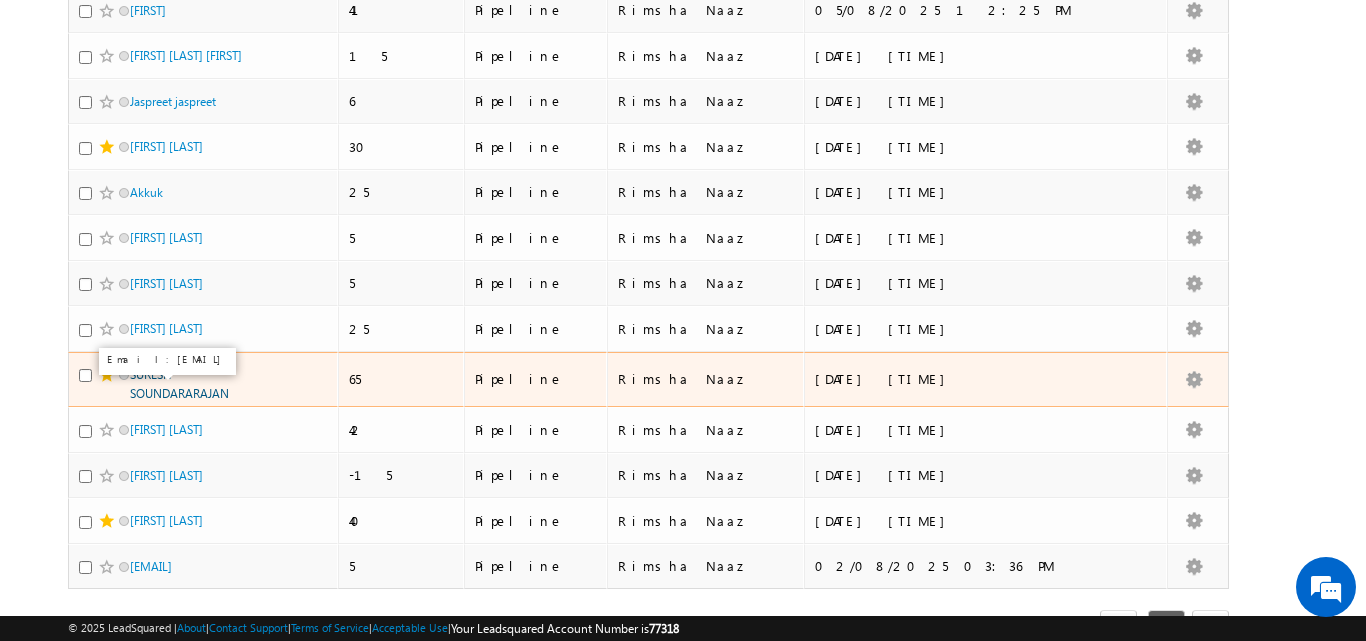click on "SURESH SOUNDARARAJAN" at bounding box center [179, 384] 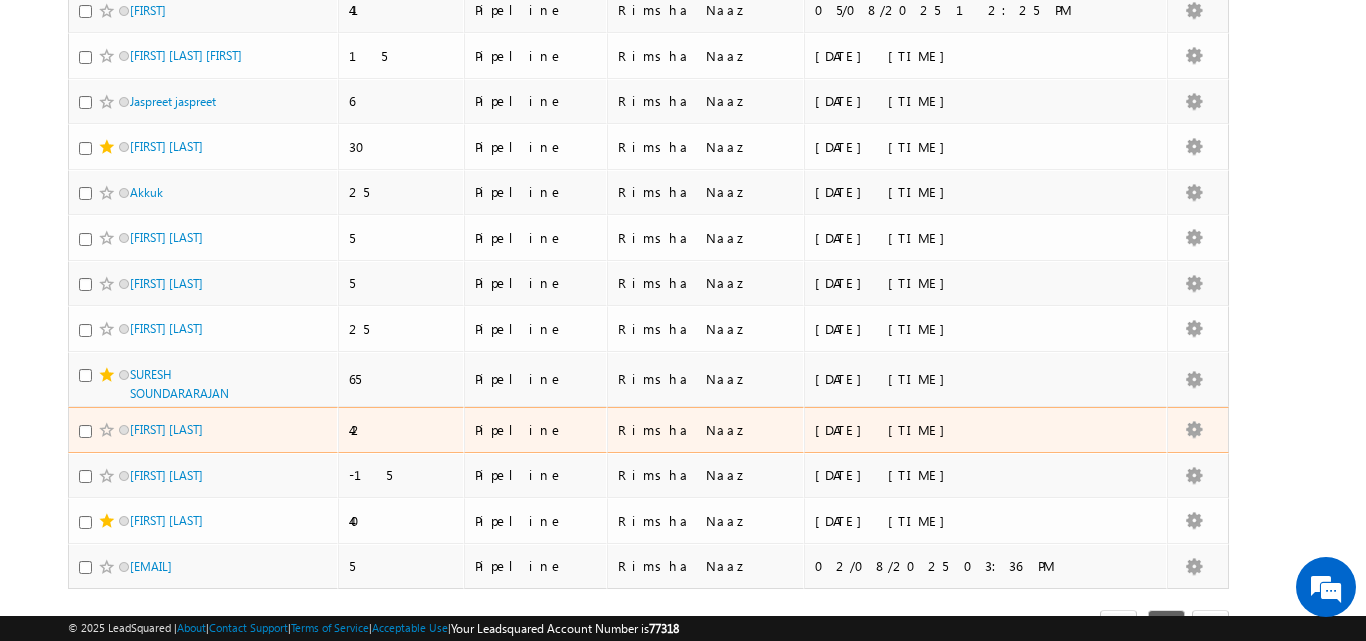 click on "Sourabh Khanchi" at bounding box center (197, 429) 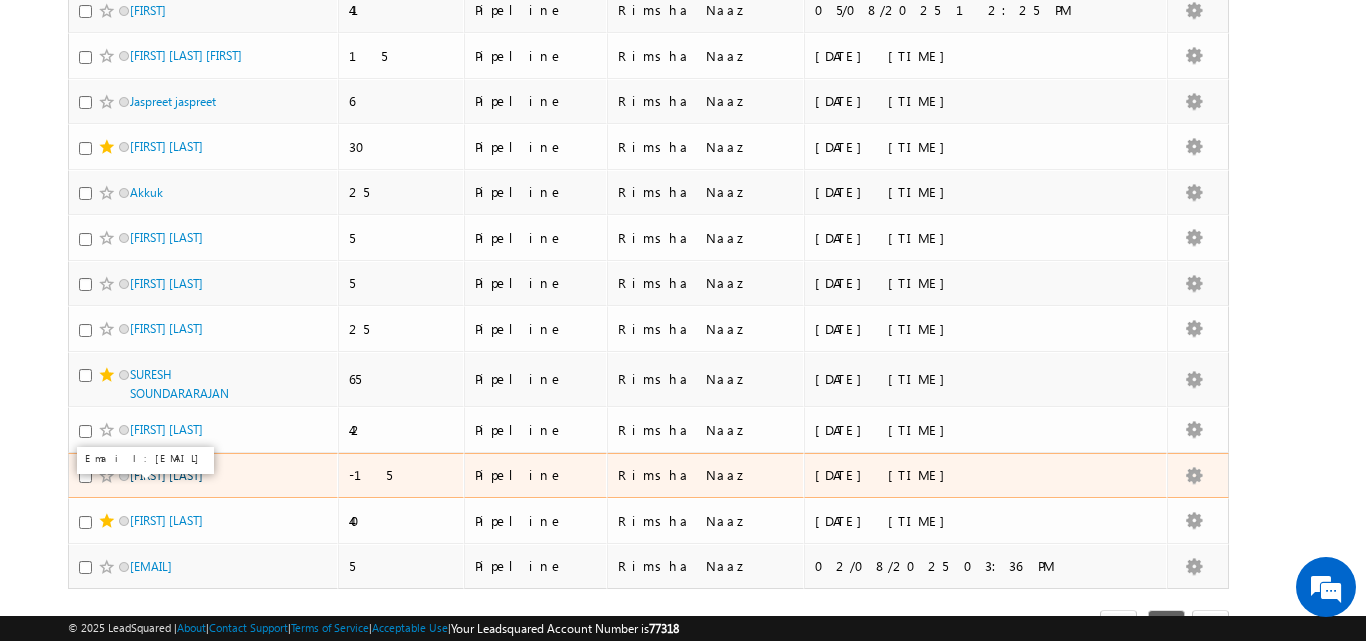 click on "Amlan Mitra" at bounding box center (166, 475) 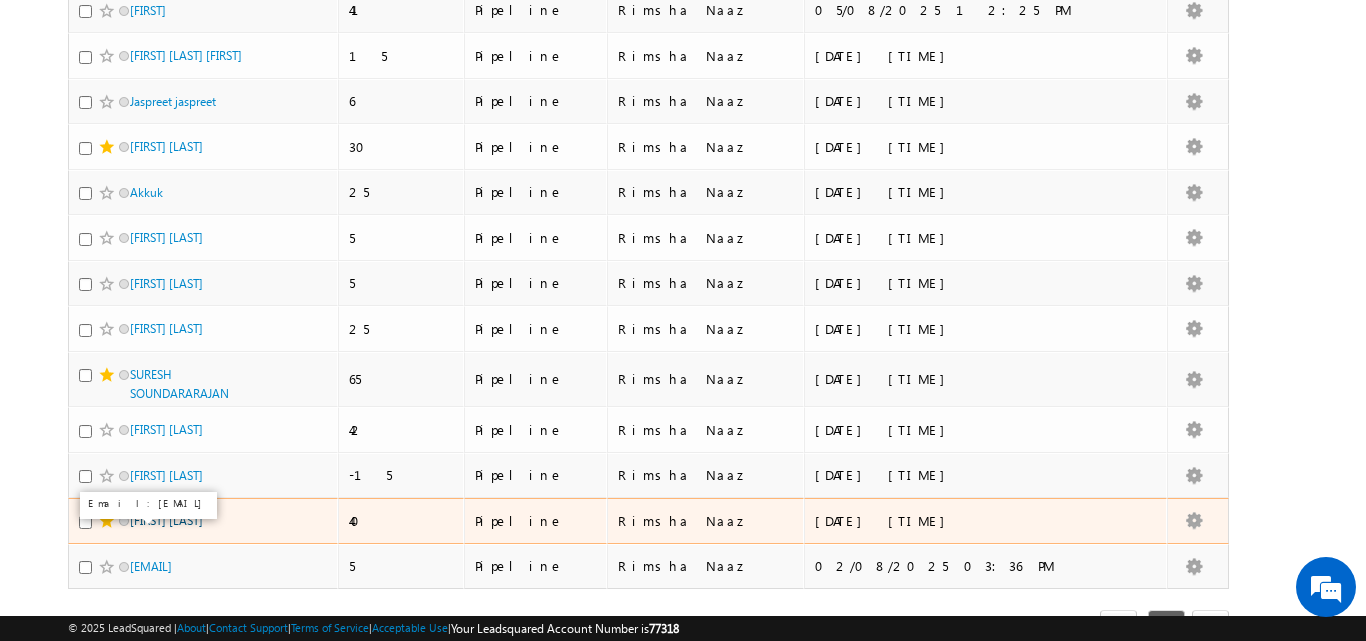 click on "HIYA KHANNA" at bounding box center [166, 520] 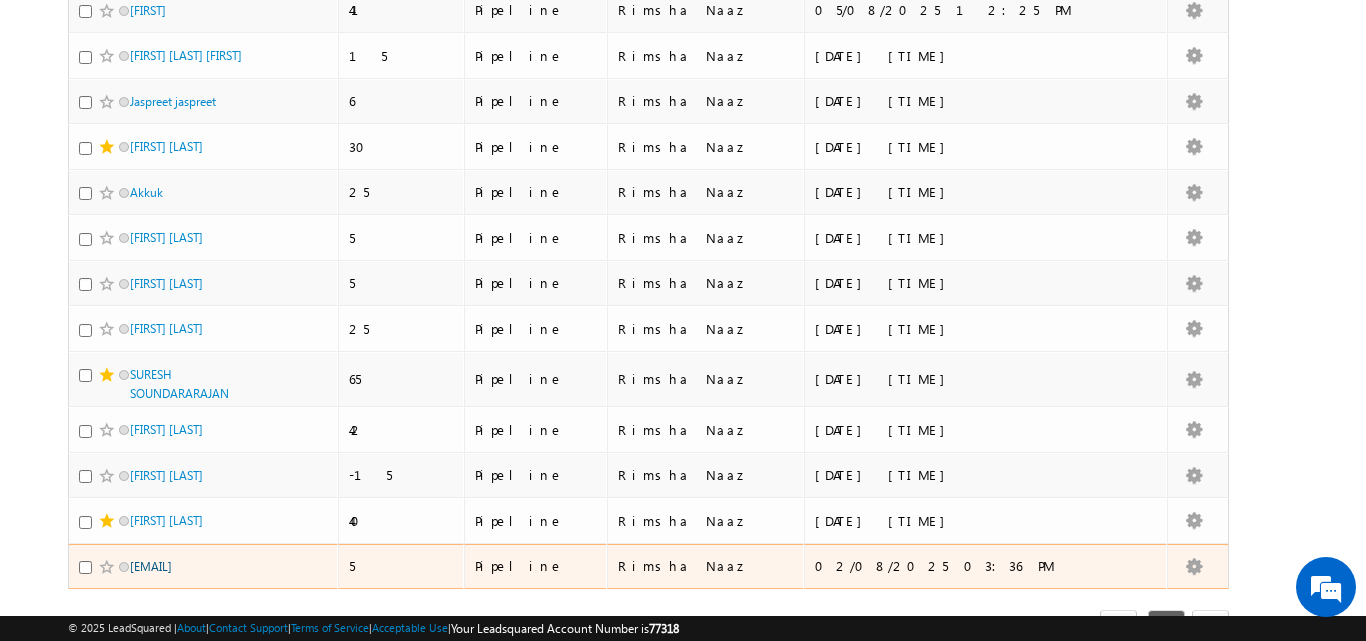 click on "aridass46nslover@gmail.com" at bounding box center [151, 566] 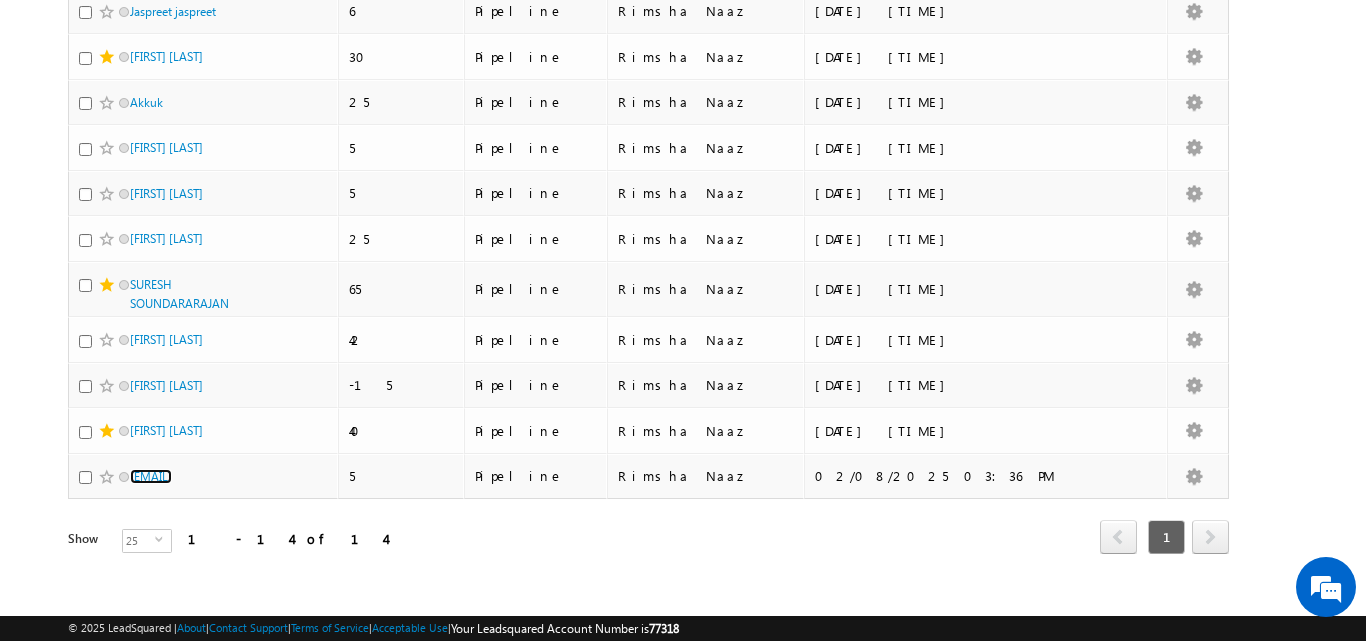 scroll, scrollTop: 453, scrollLeft: 0, axis: vertical 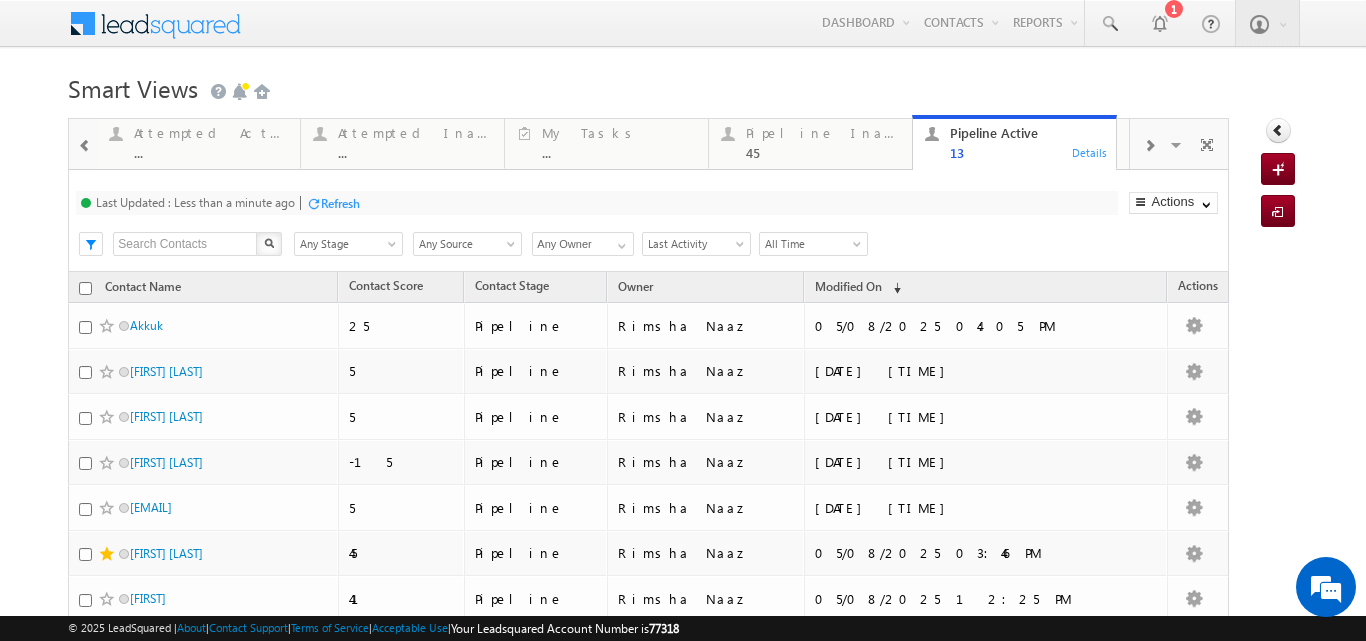 click on "Refresh" at bounding box center (340, 203) 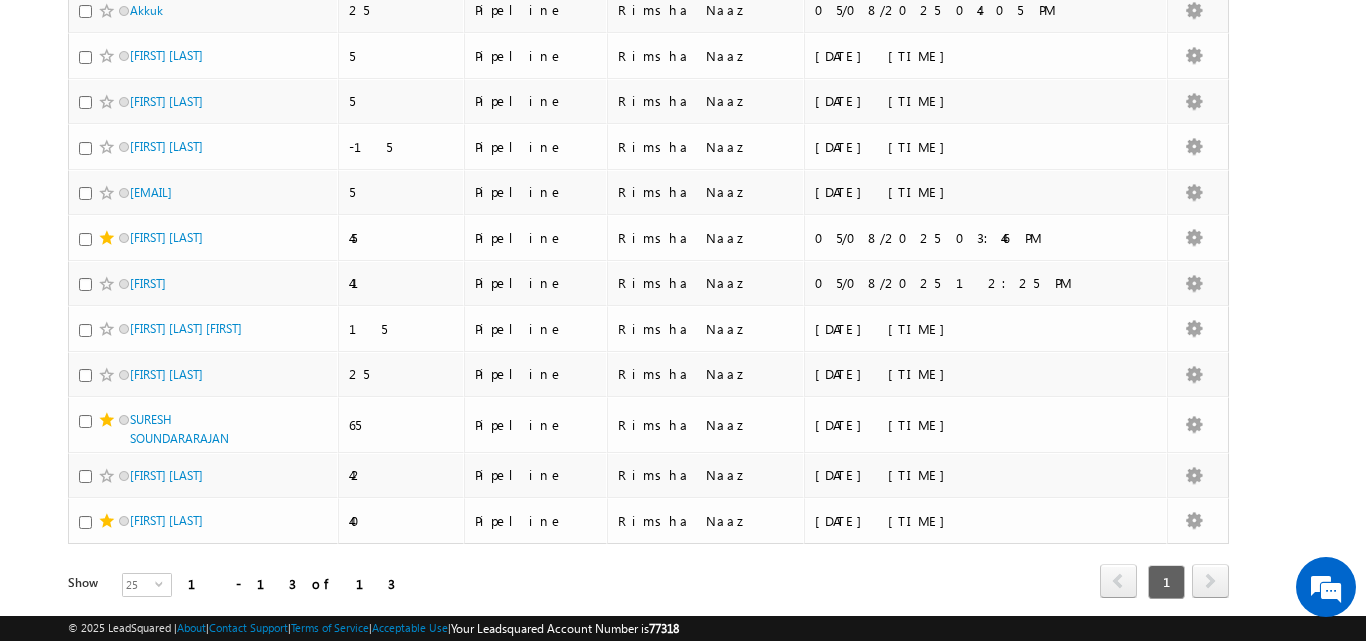 scroll, scrollTop: 379, scrollLeft: 0, axis: vertical 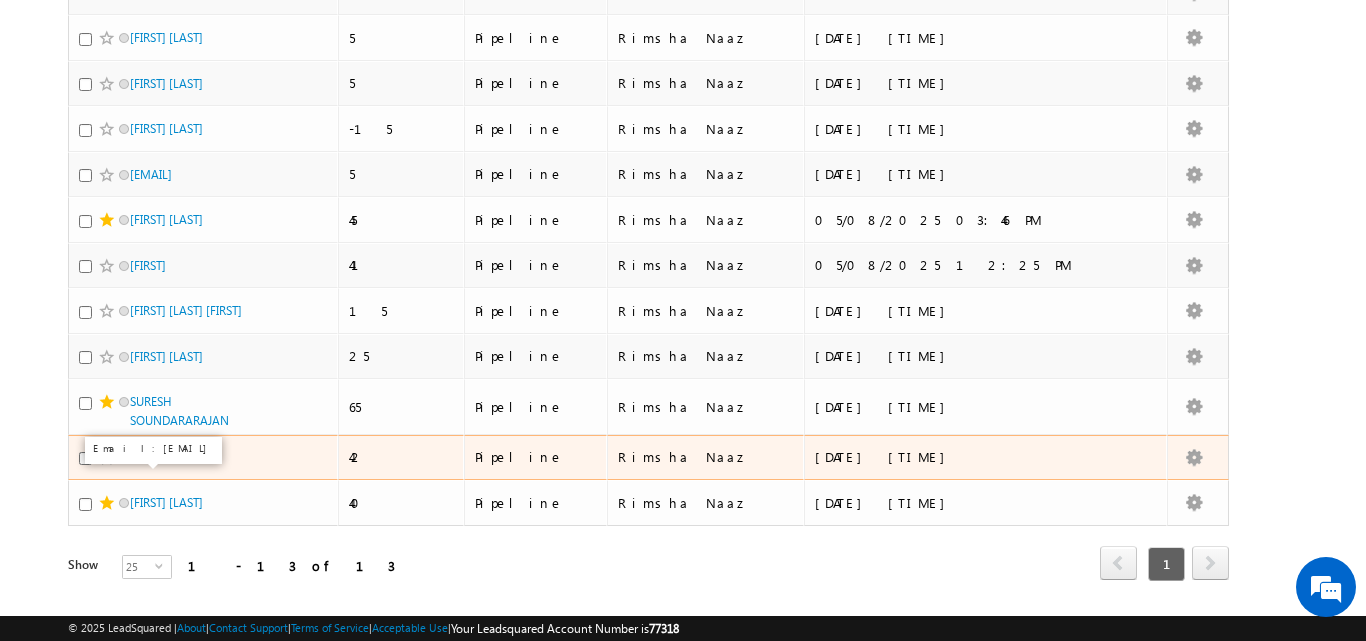 click on "Sourabh Khanchi" at bounding box center (166, 457) 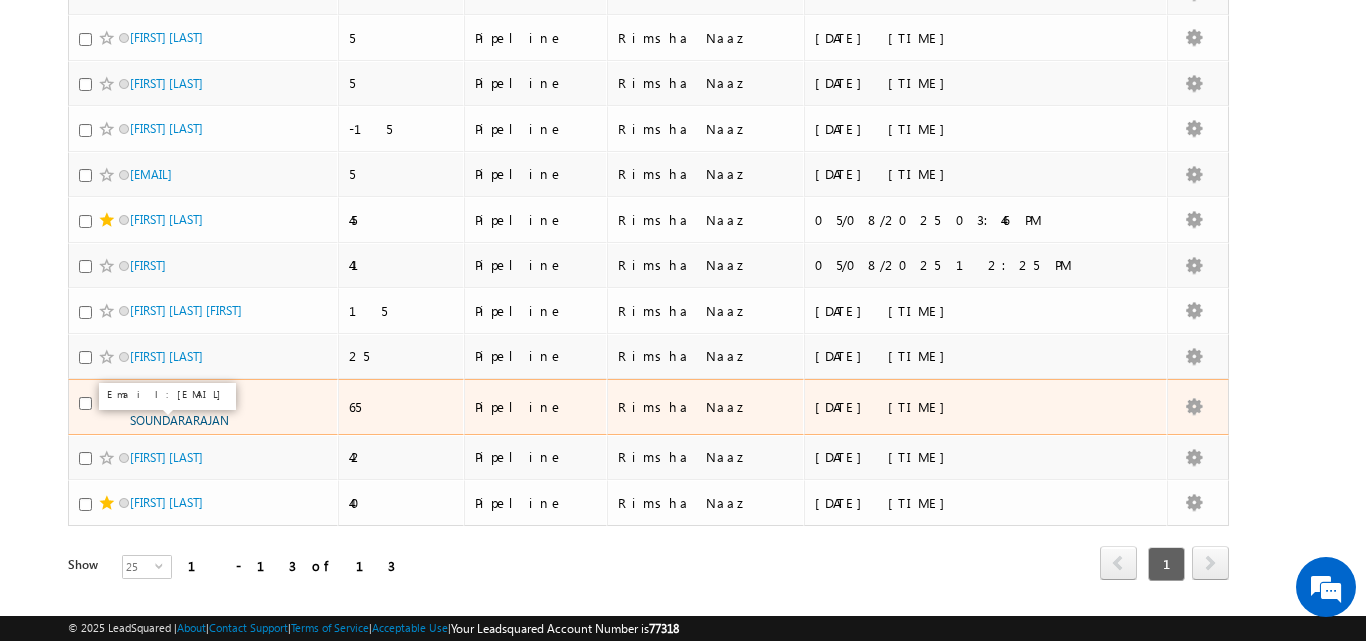click on "SURESH SOUNDARARAJAN" at bounding box center (179, 411) 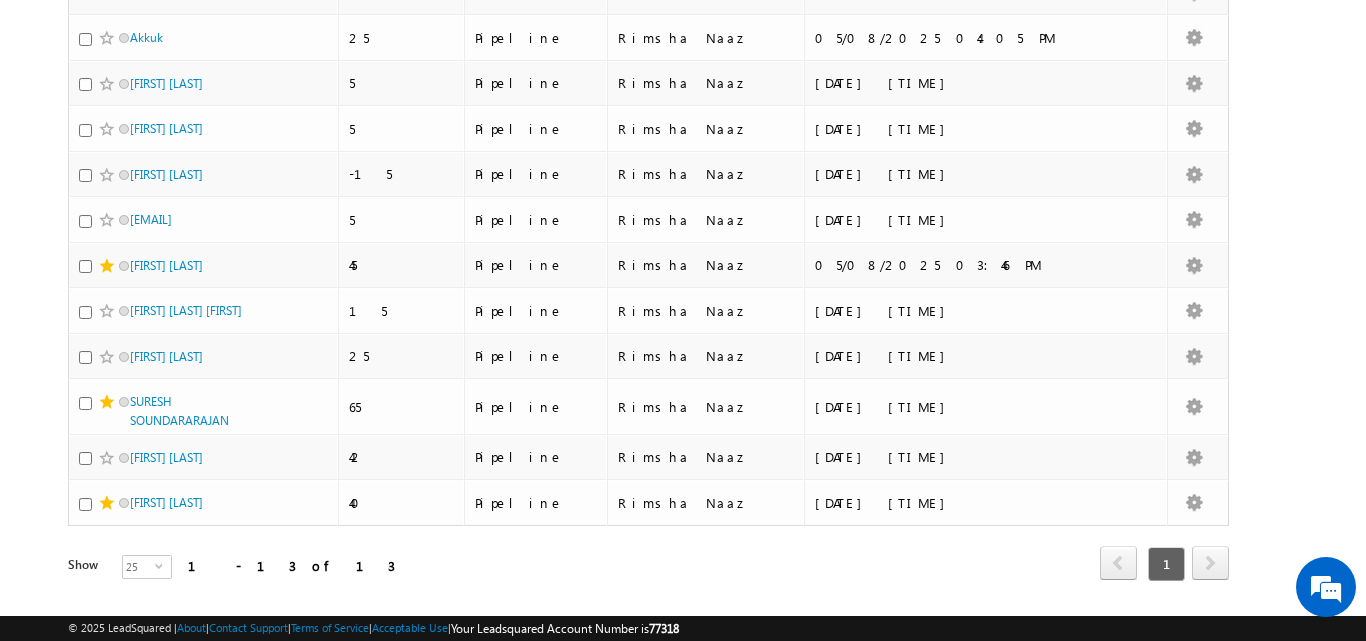scroll, scrollTop: 0, scrollLeft: 0, axis: both 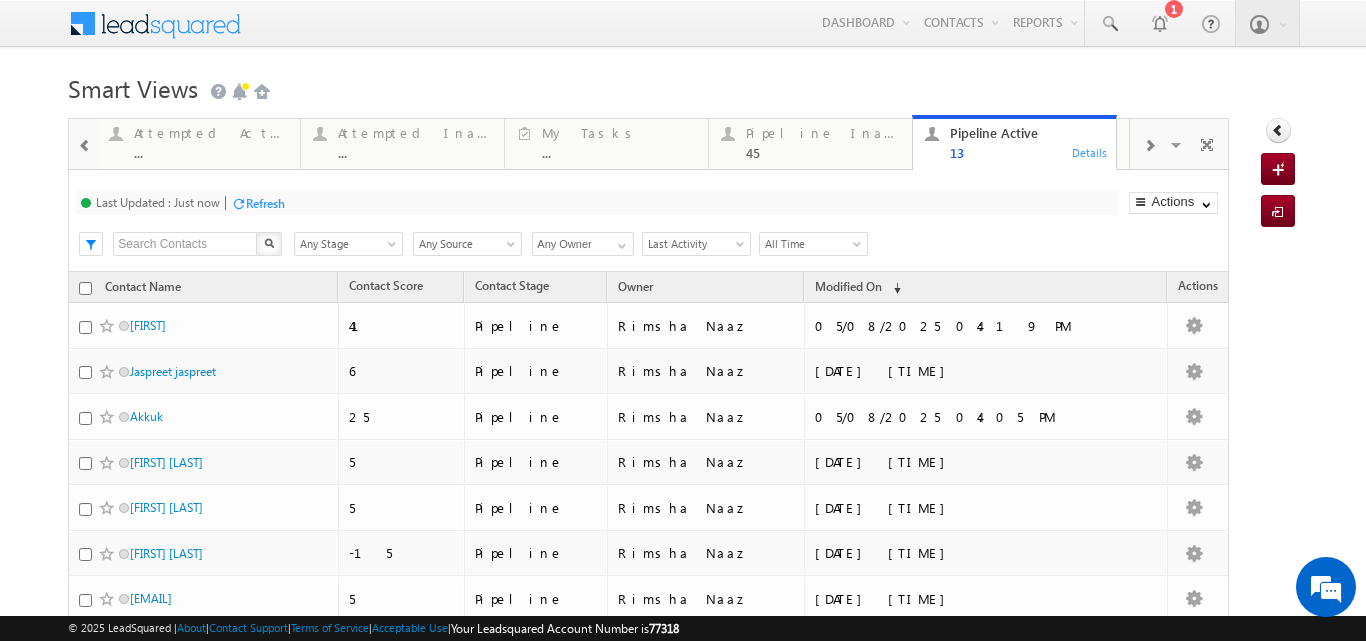 click at bounding box center (85, 146) 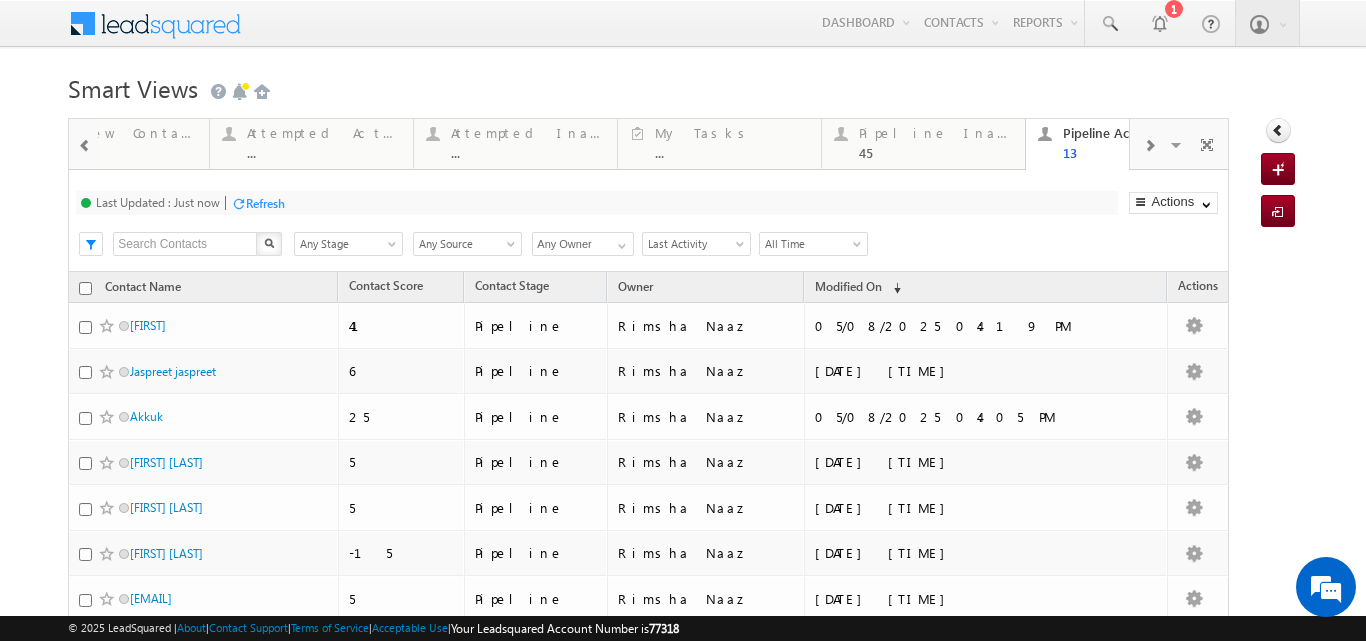 click at bounding box center [85, 146] 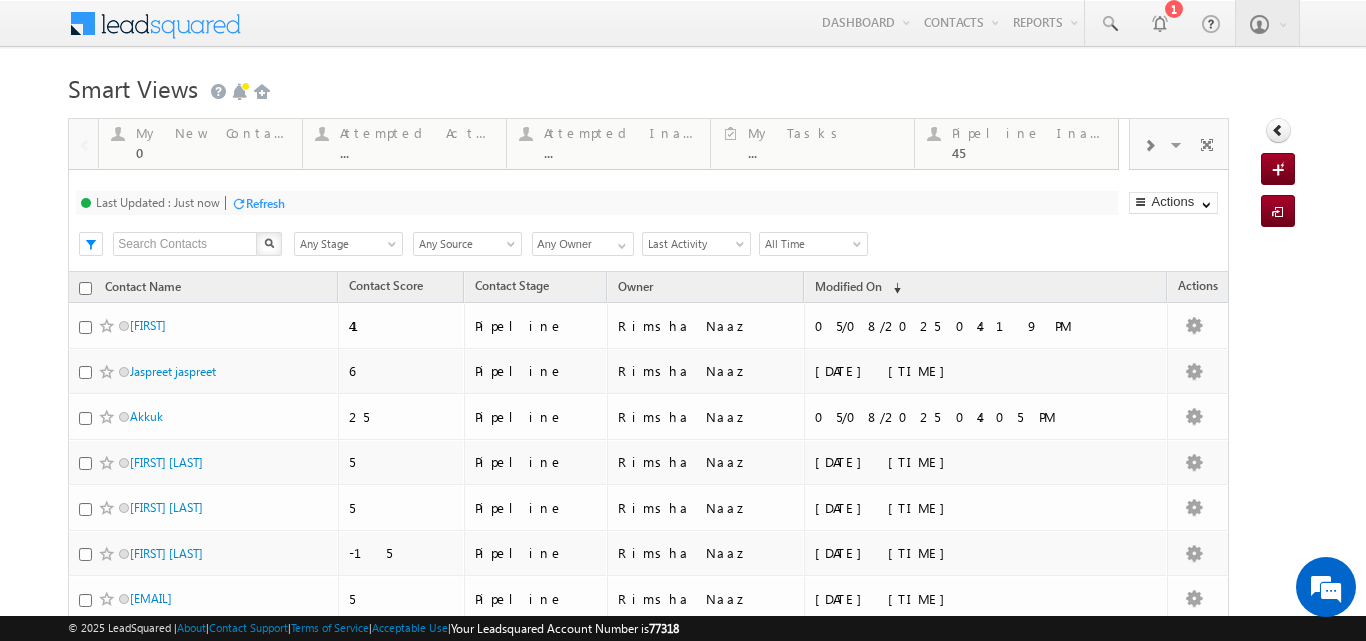 click at bounding box center (83, 143) 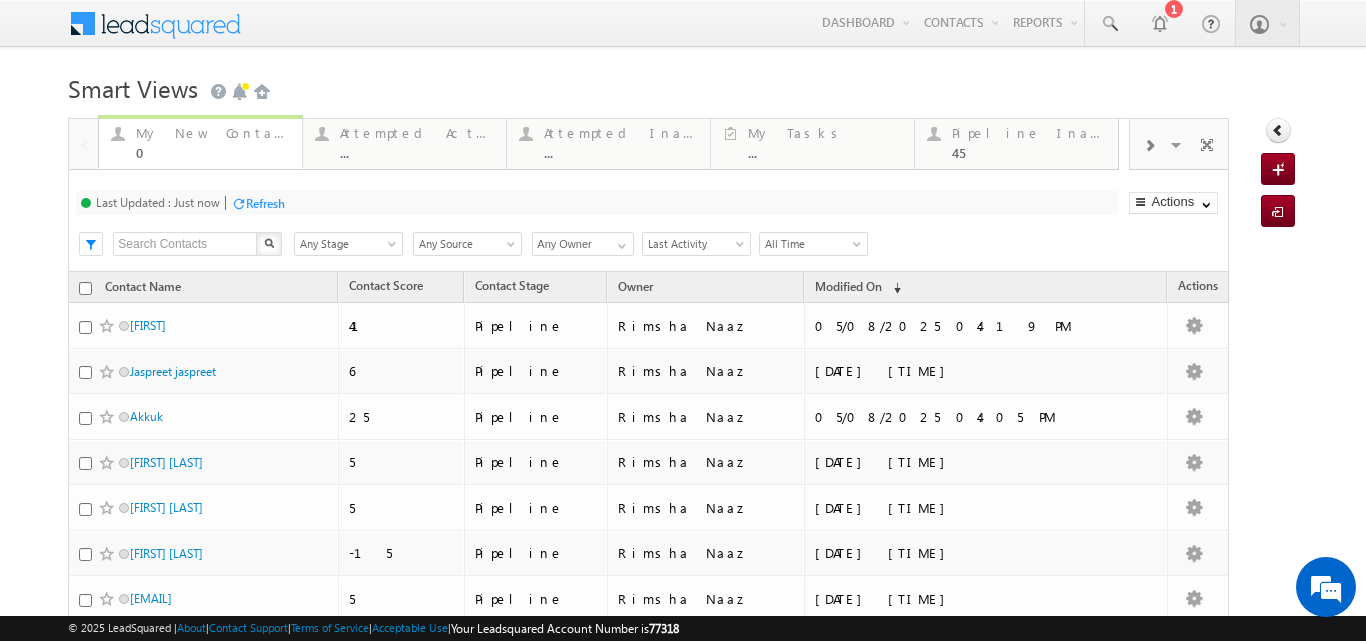 click at bounding box center [117, 133] 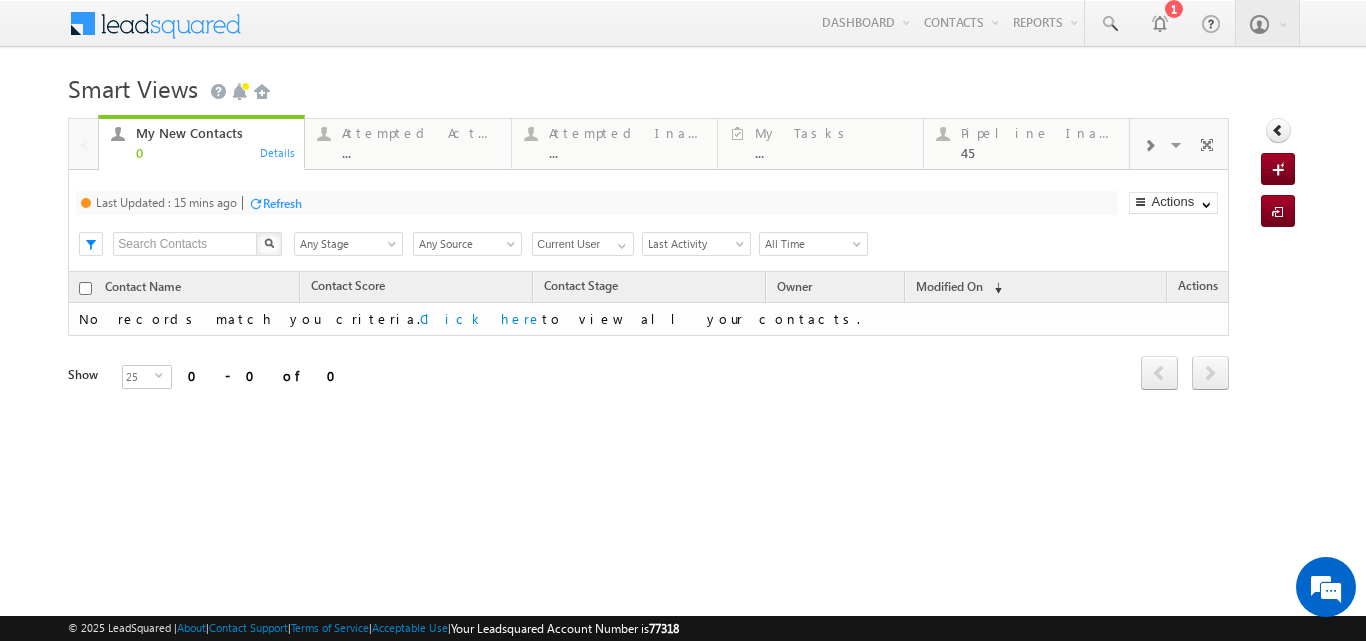 click at bounding box center (255, 203) 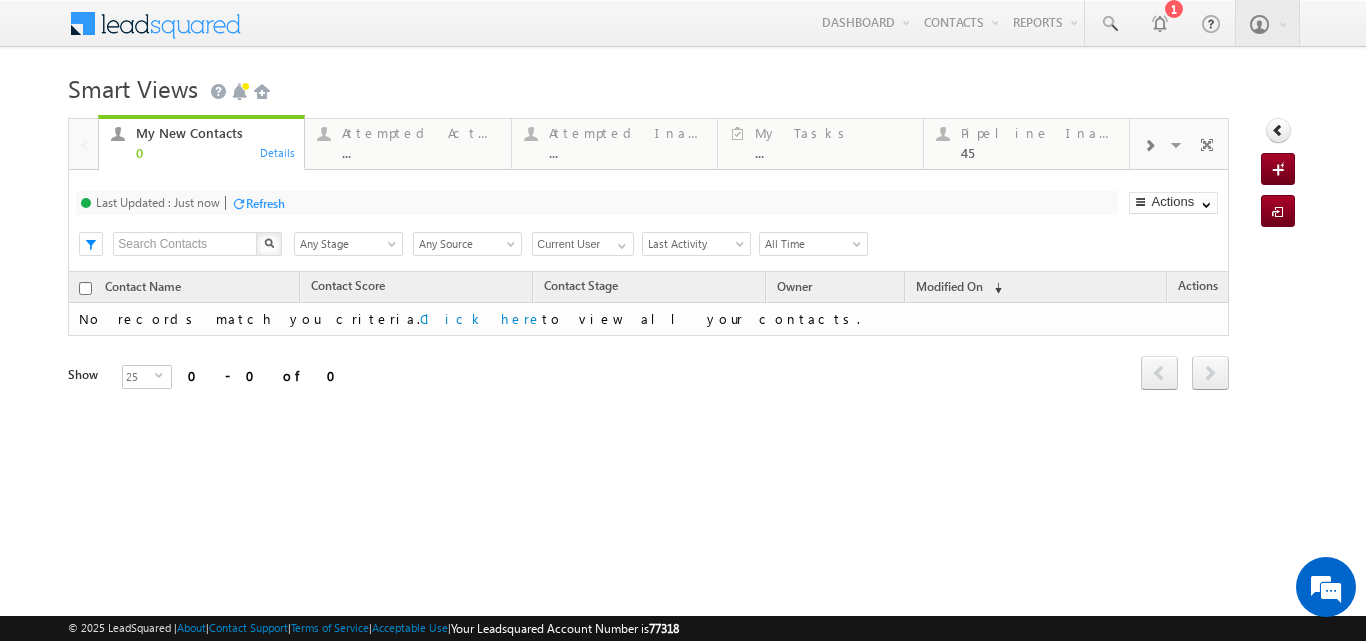 click on "Refresh" at bounding box center (265, 203) 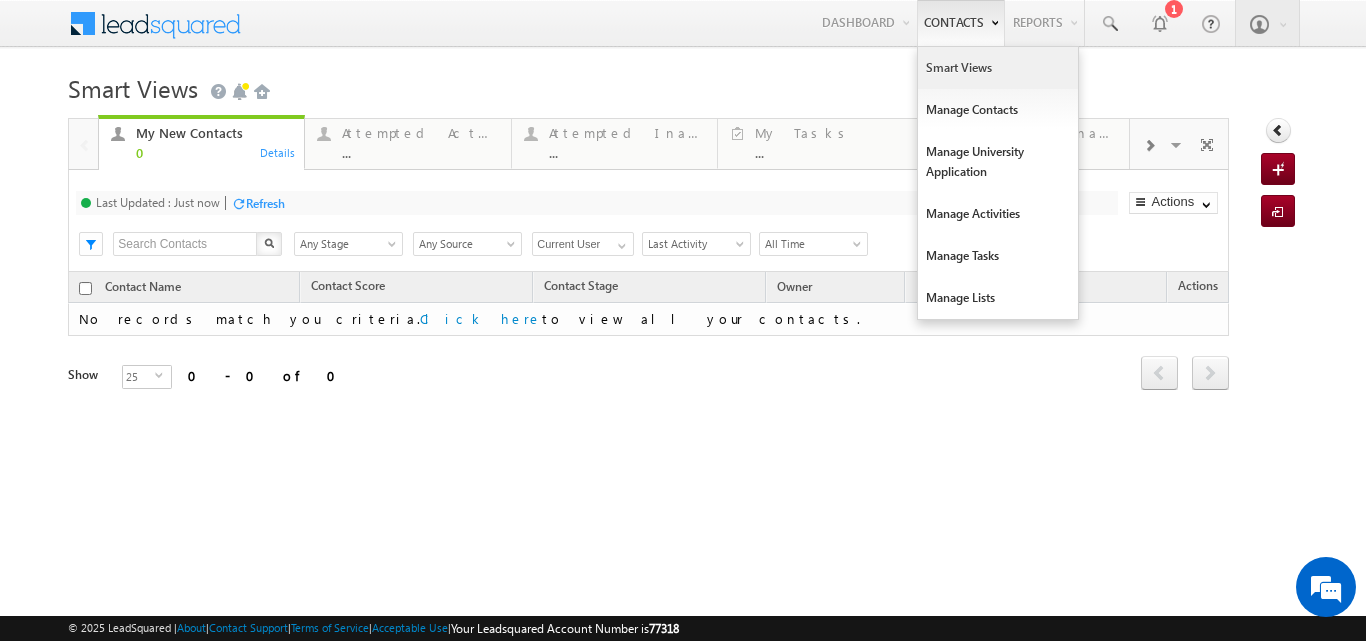 click on "Smart Views" at bounding box center [998, 68] 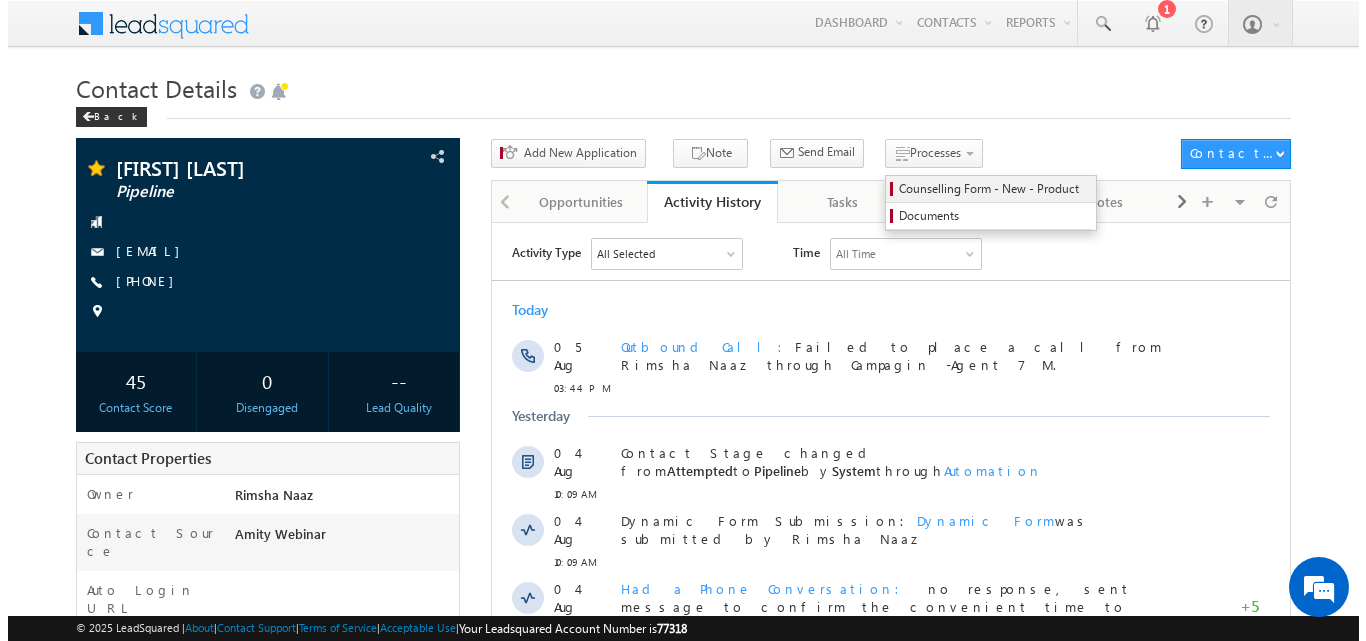 scroll, scrollTop: 0, scrollLeft: 0, axis: both 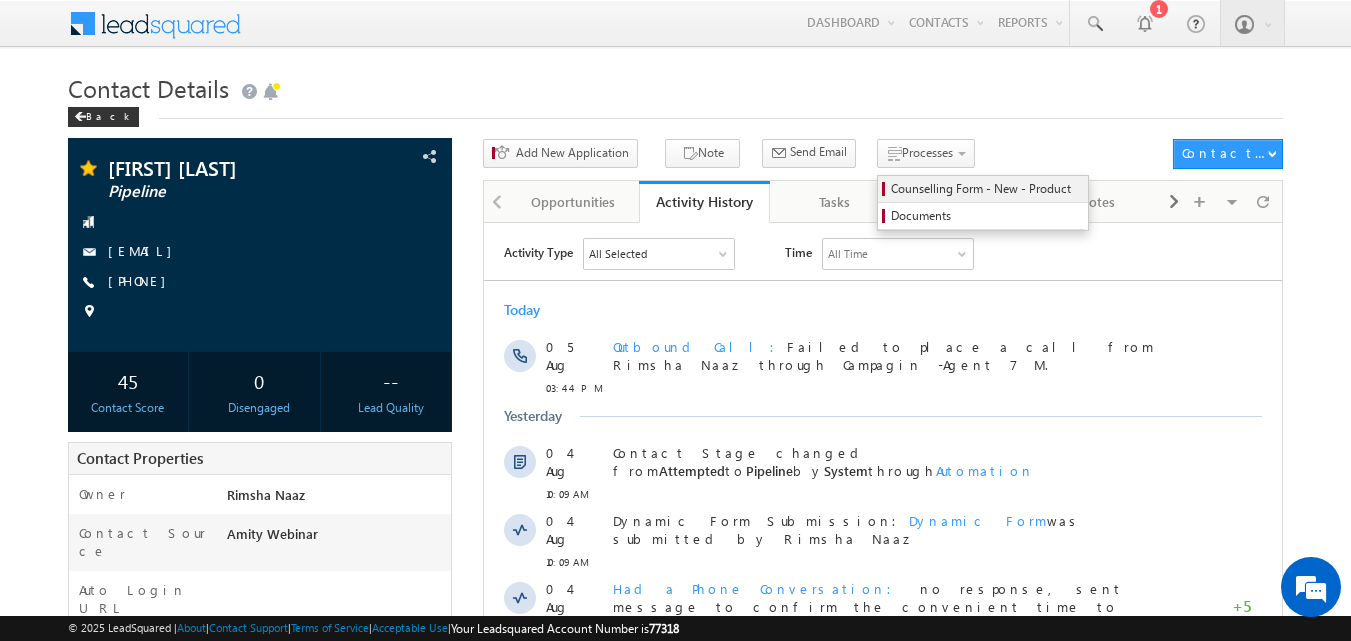 click on "Counselling Form - New - Product" at bounding box center (986, 189) 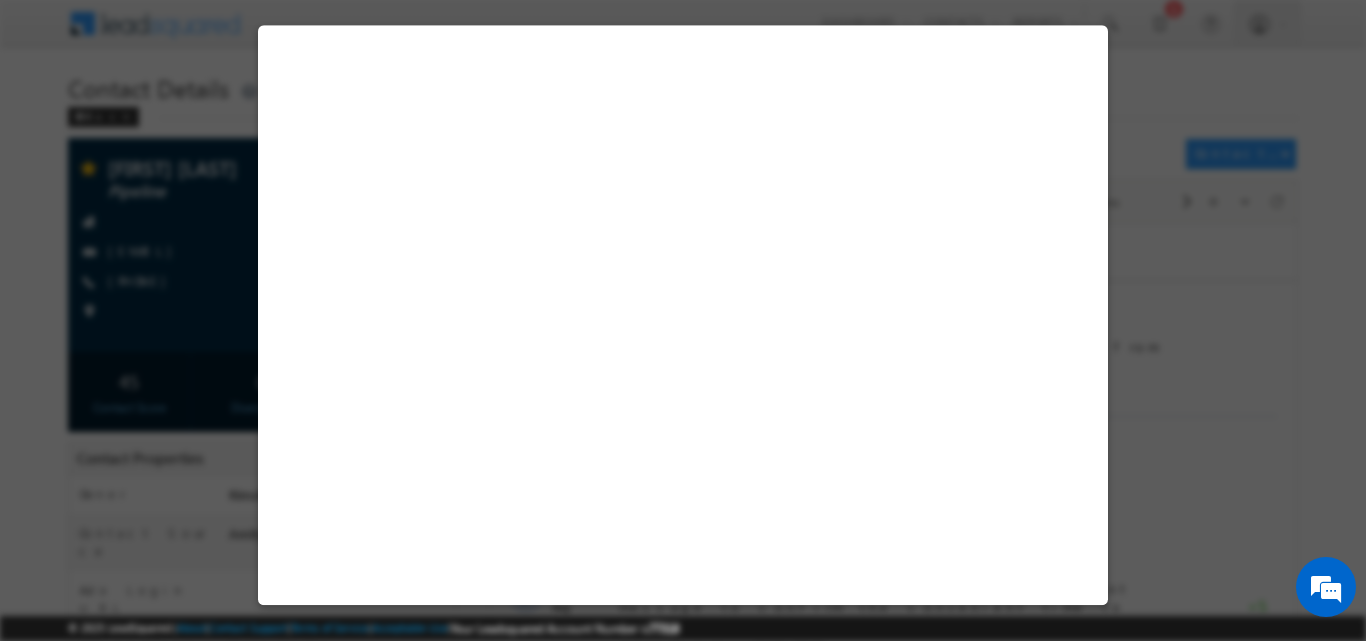 select on "STEM MBA" 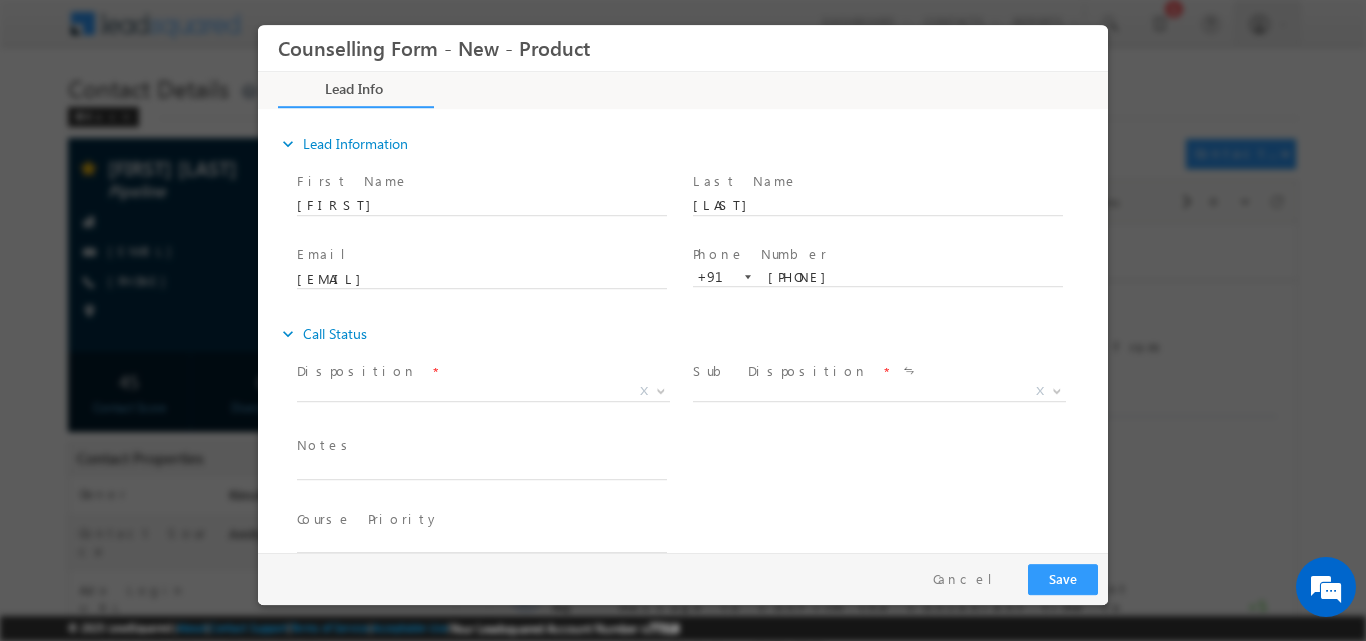 scroll, scrollTop: 0, scrollLeft: 0, axis: both 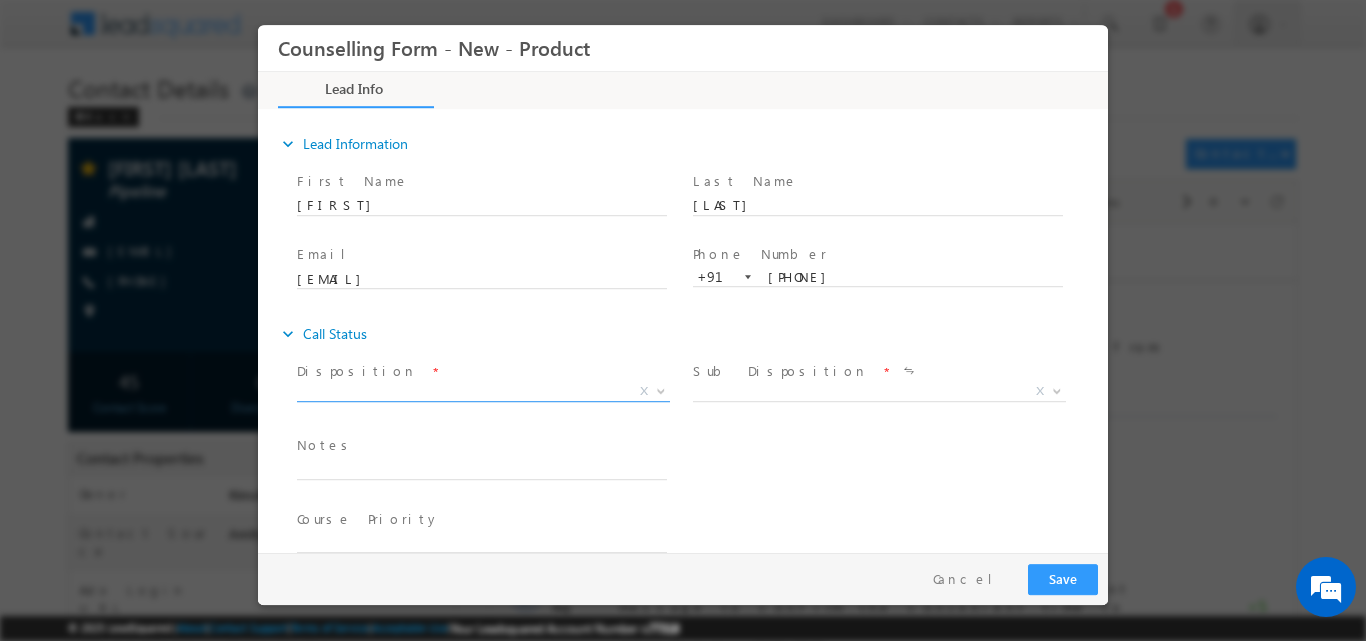 click at bounding box center [661, 389] 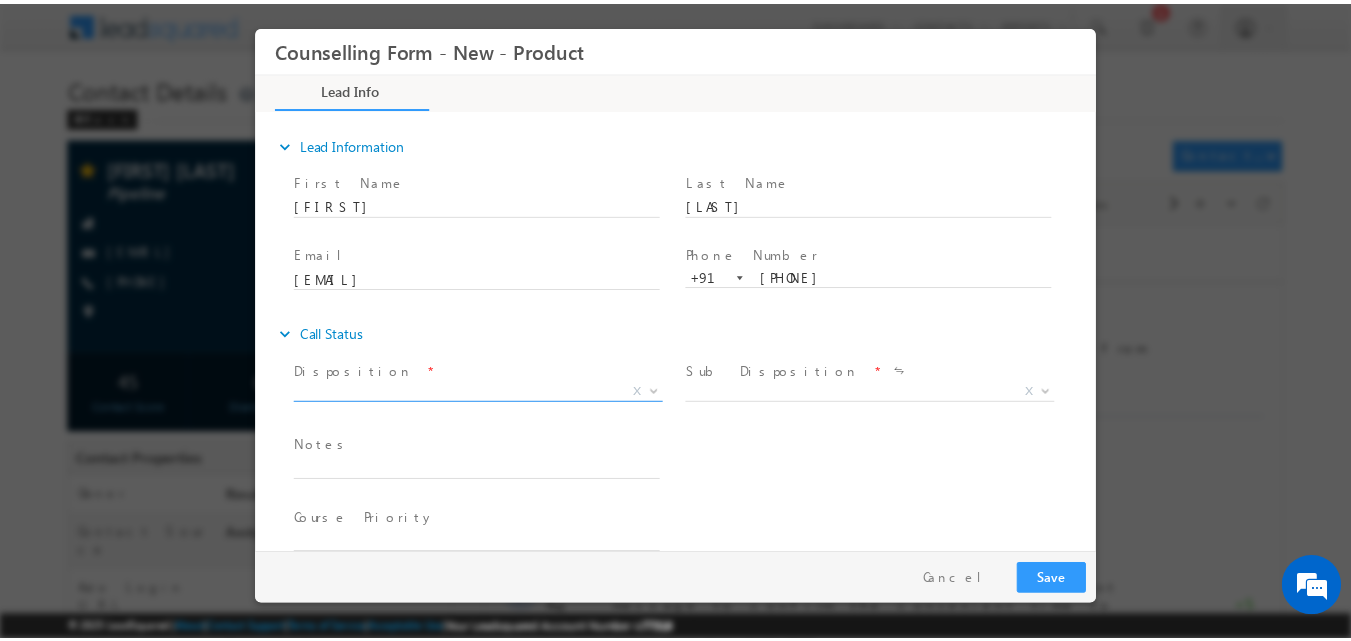 scroll, scrollTop: 0, scrollLeft: 0, axis: both 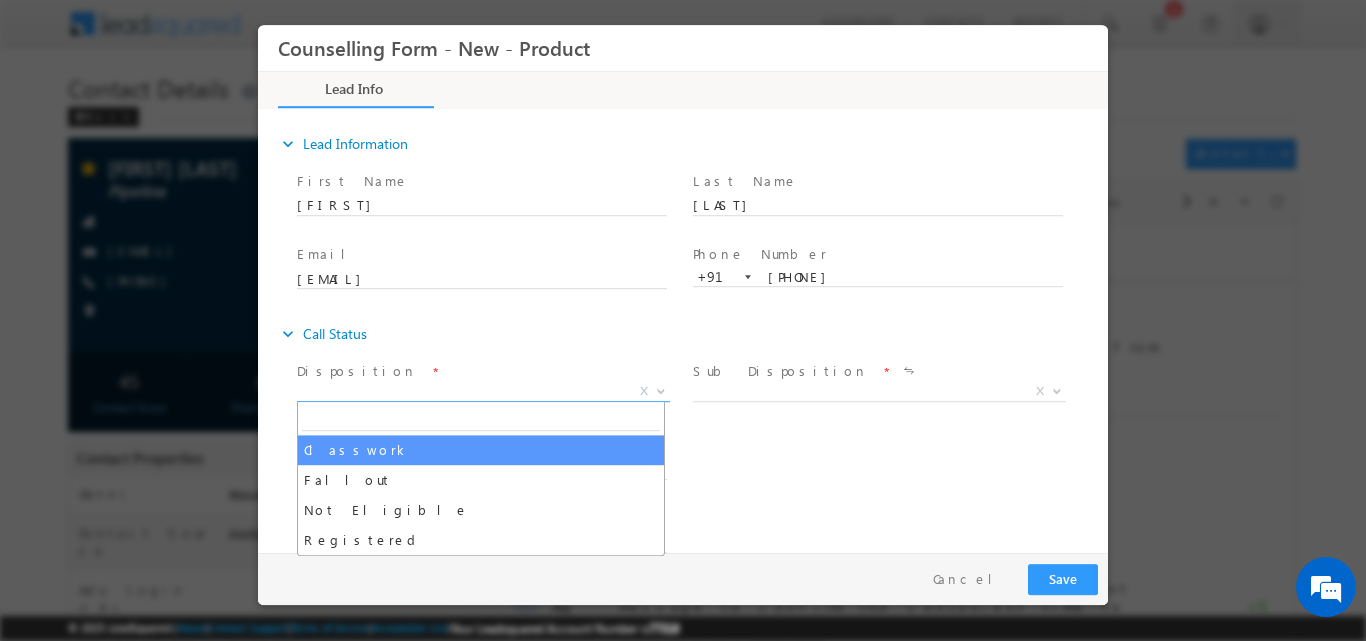 click on "Follow Up Date
*
Notes
*" at bounding box center (700, 467) 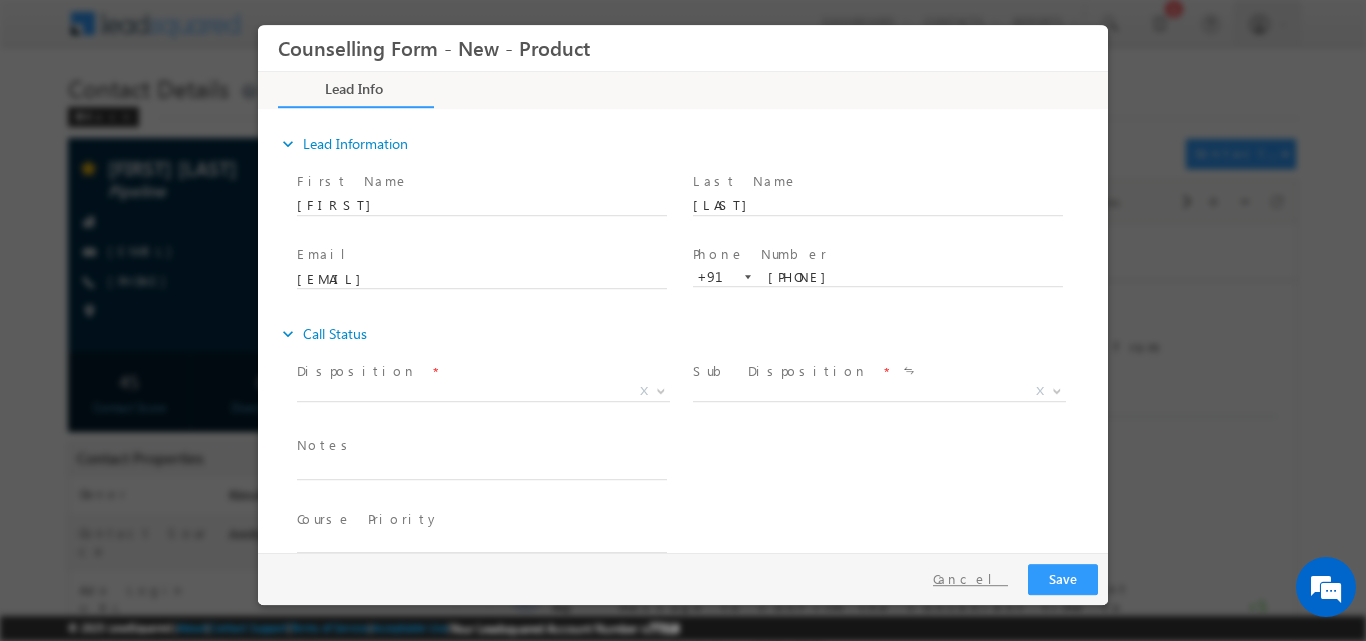 click on "Cancel" at bounding box center [970, 578] 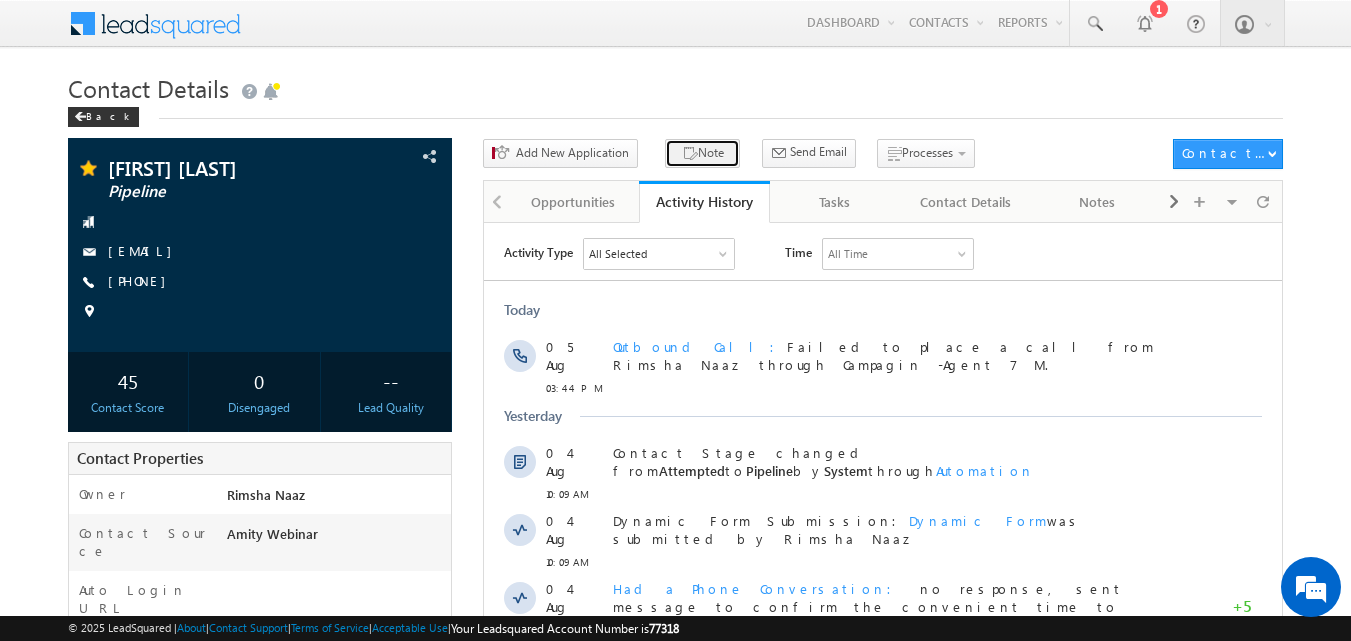 click on "Note" at bounding box center [702, 153] 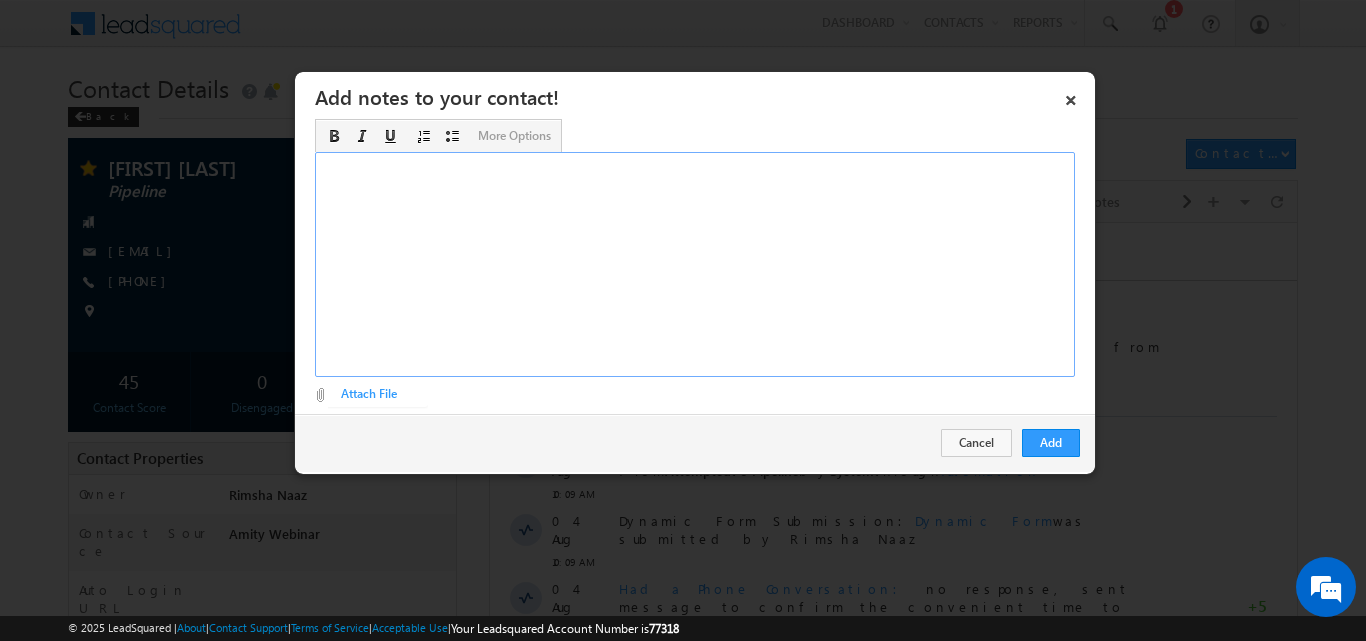 click at bounding box center (695, 264) 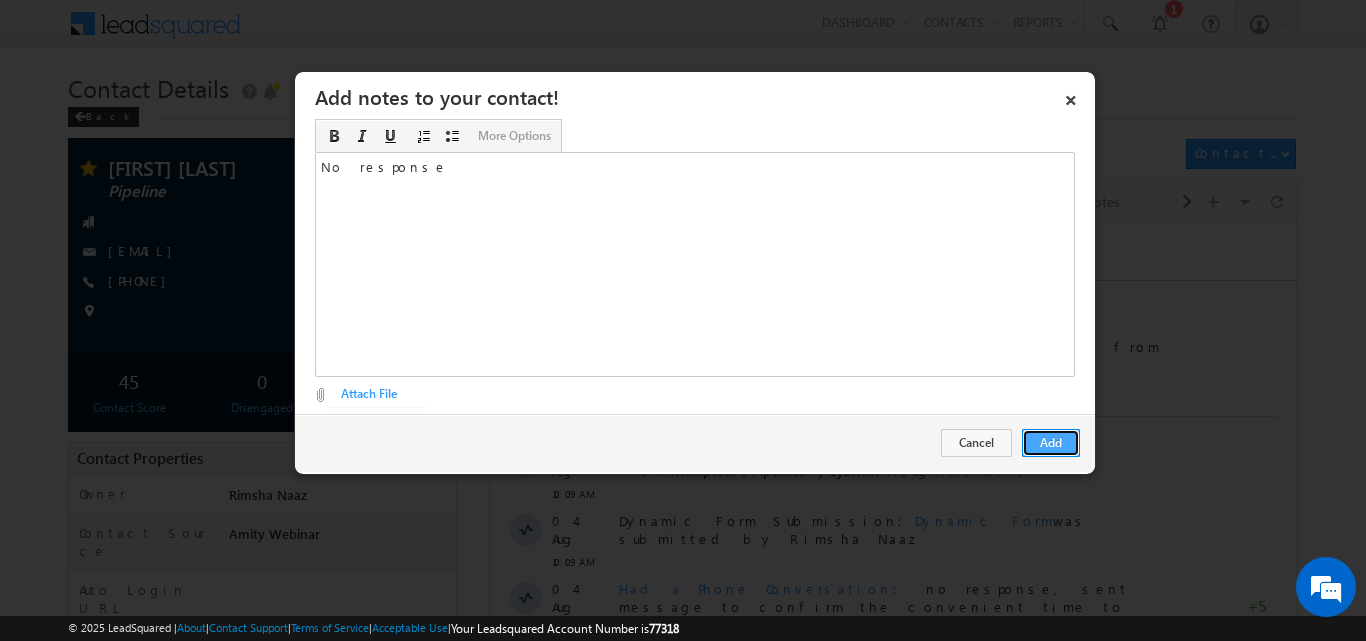 click on "Add" at bounding box center (1051, 443) 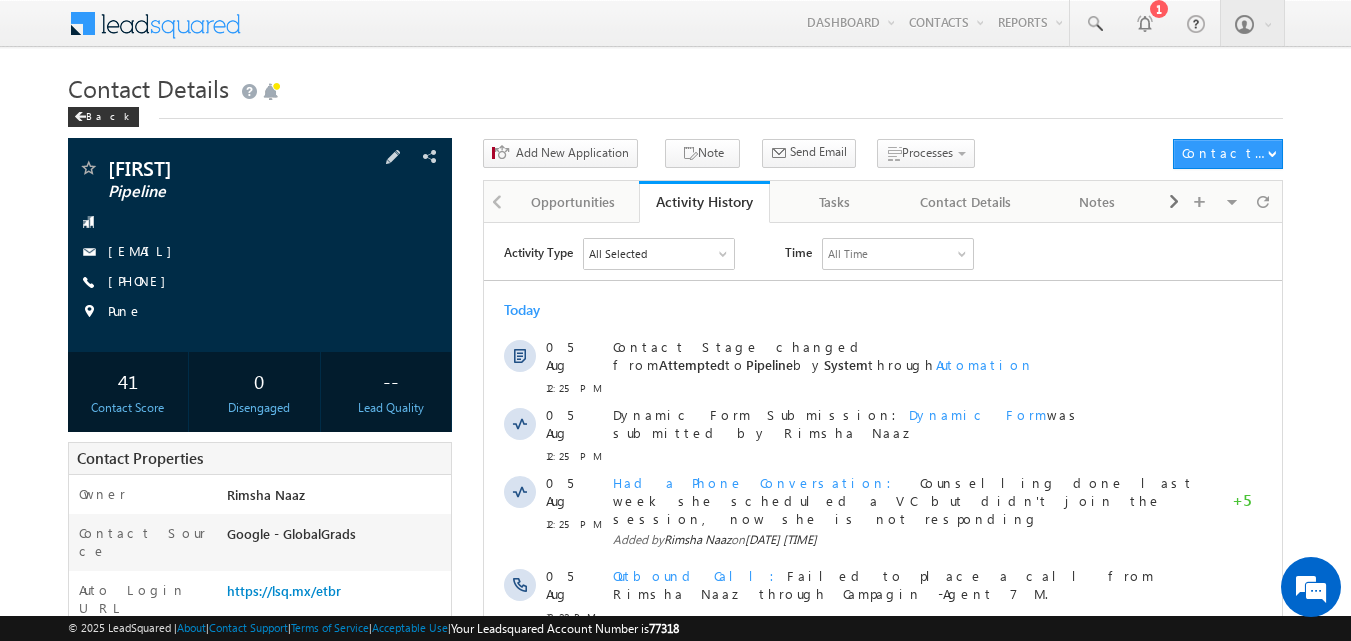 scroll, scrollTop: 0, scrollLeft: 0, axis: both 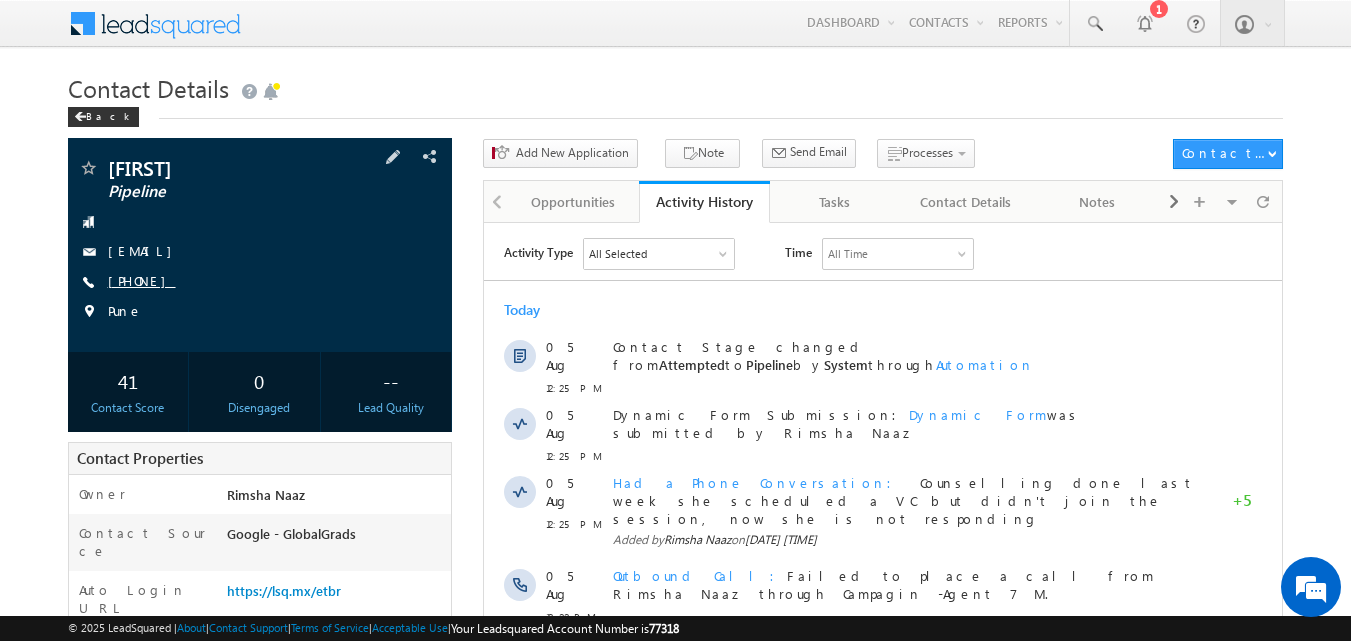 click on "[PHONE]" at bounding box center (142, 280) 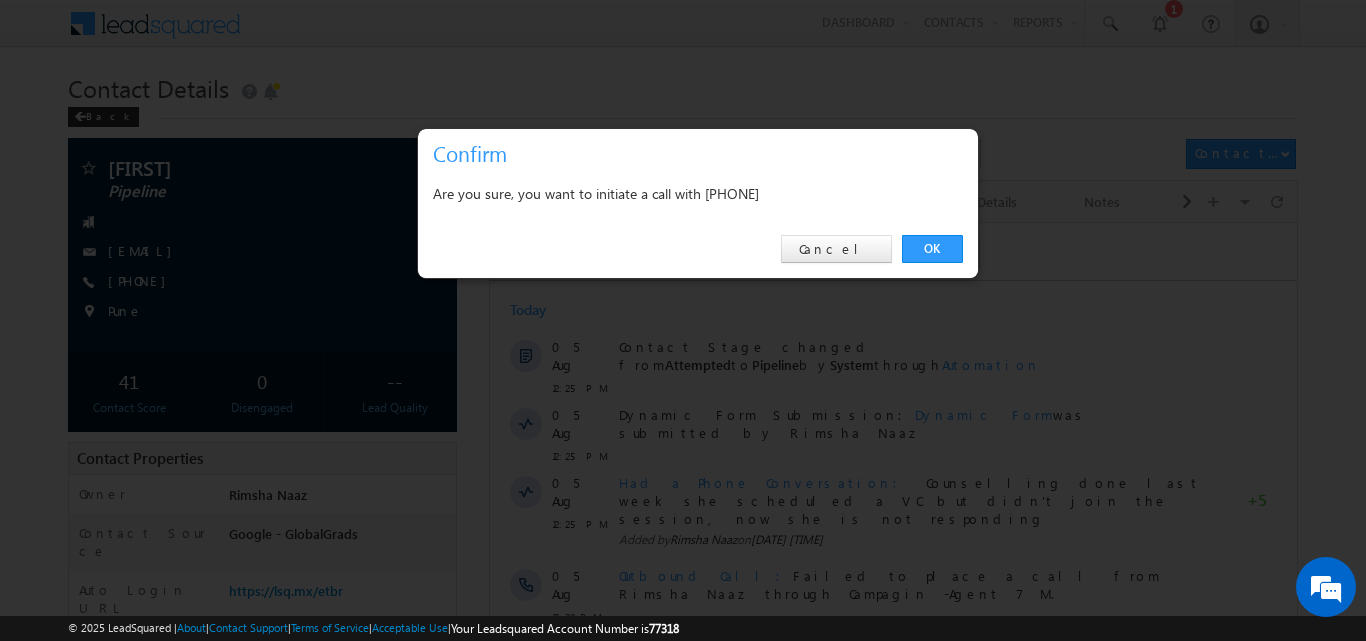 drag, startPoint x: 491, startPoint y: 272, endPoint x: 536, endPoint y: 360, distance: 98.83825 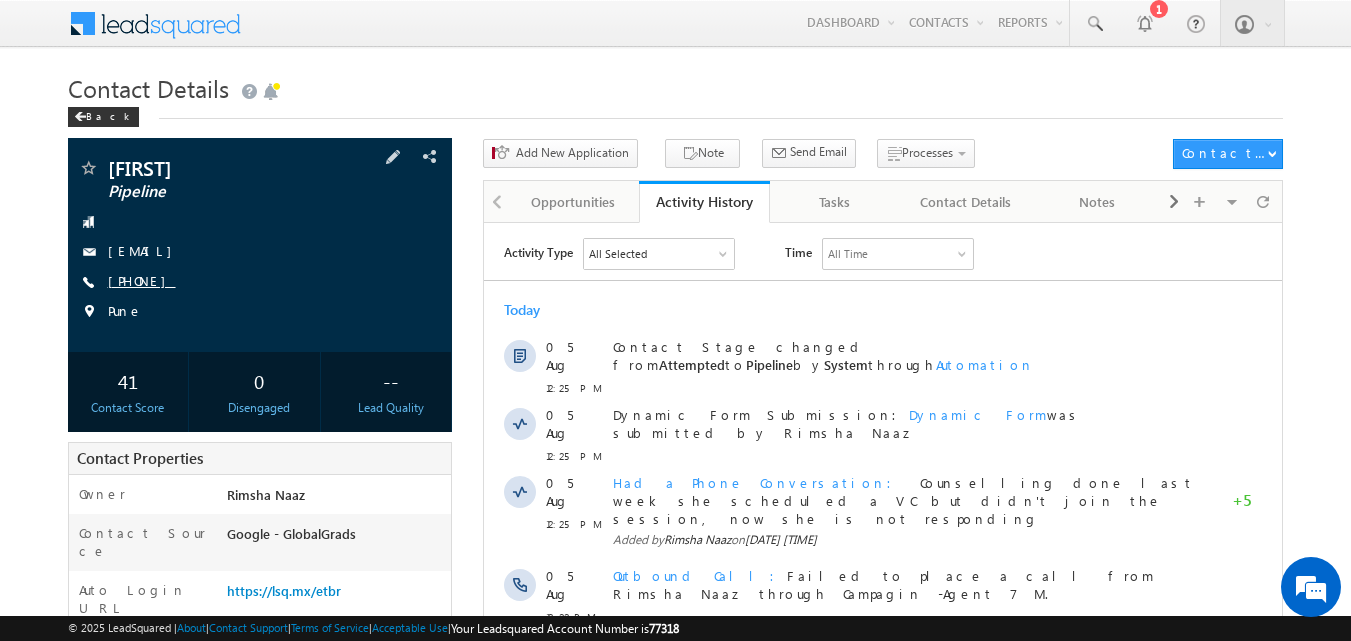 click on "[PHONE]" at bounding box center [142, 280] 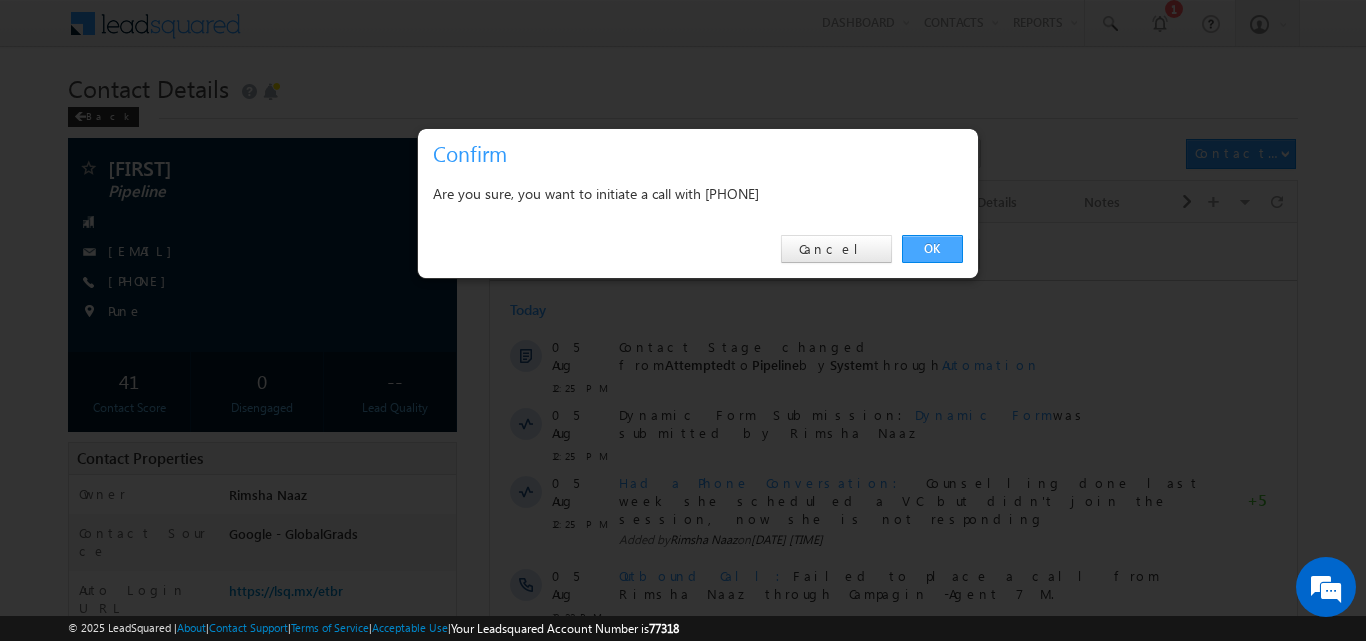 click on "OK" at bounding box center (932, 249) 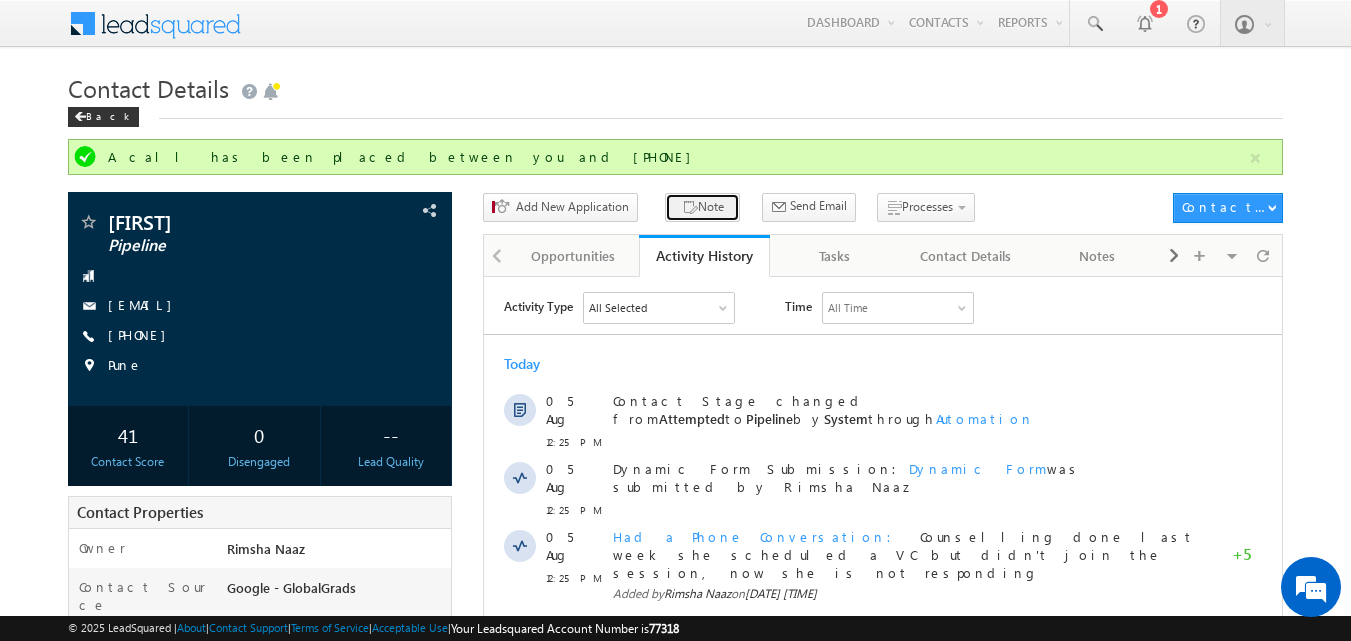 click on "Note" at bounding box center [702, 207] 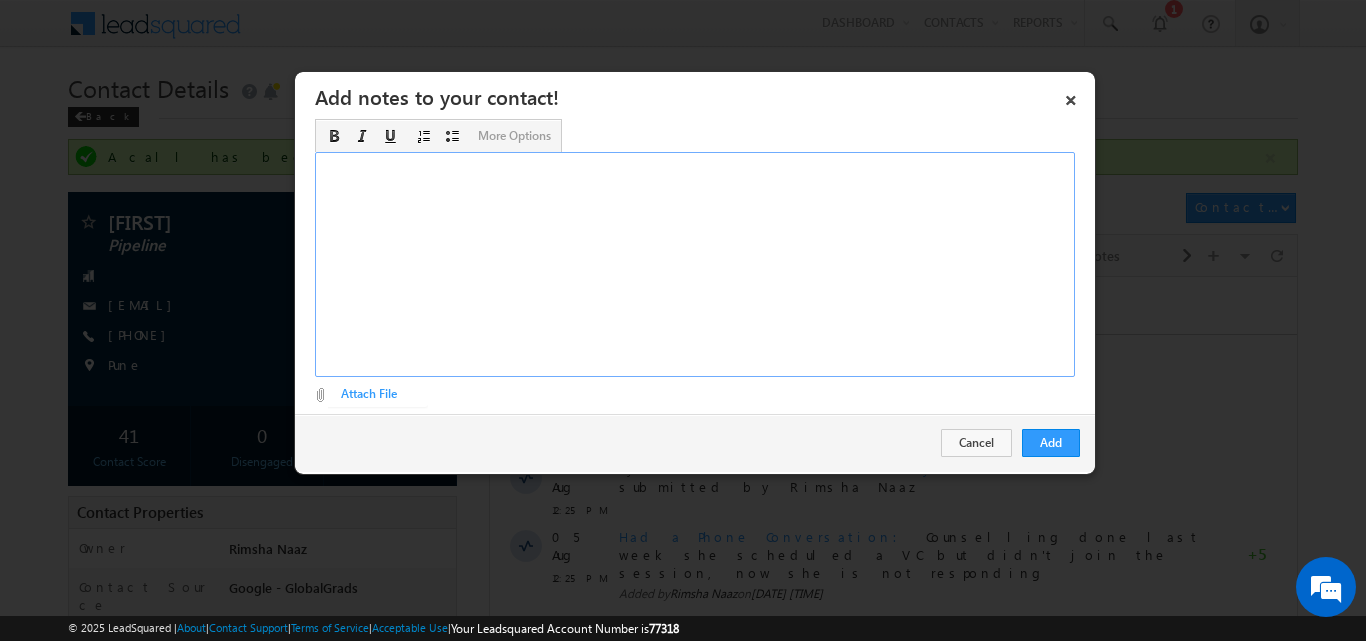 click at bounding box center (695, 264) 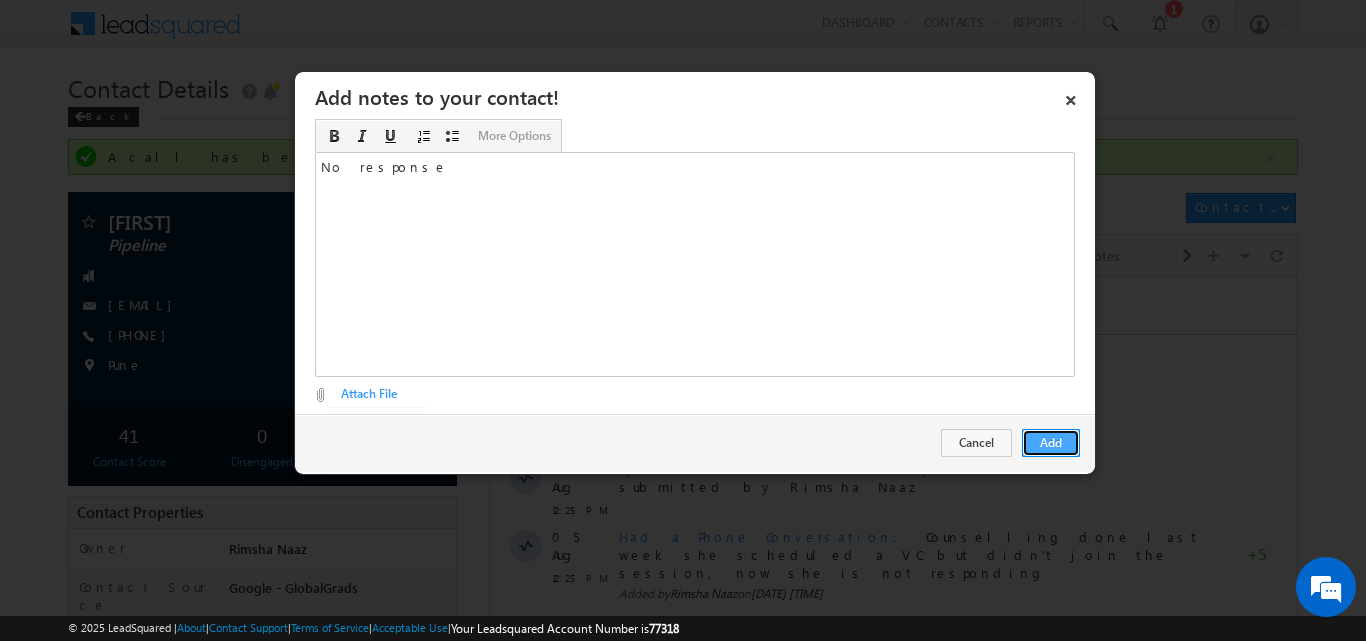 click on "Add" at bounding box center (1051, 443) 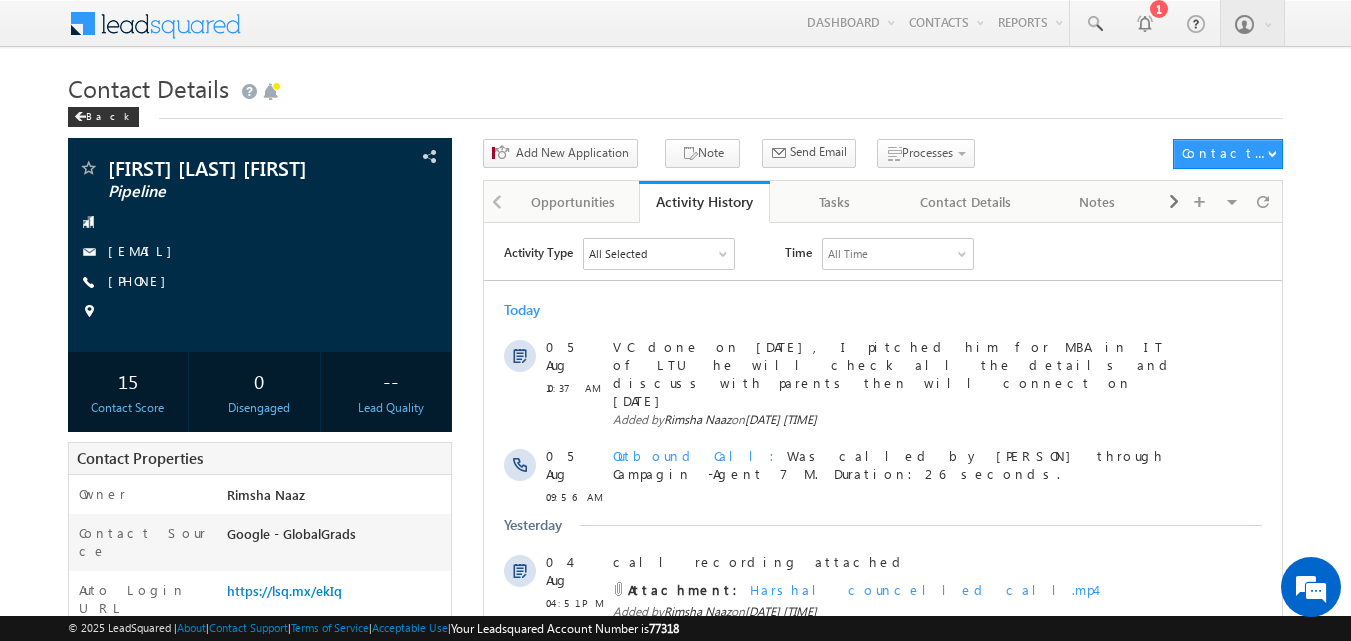 scroll, scrollTop: 0, scrollLeft: 0, axis: both 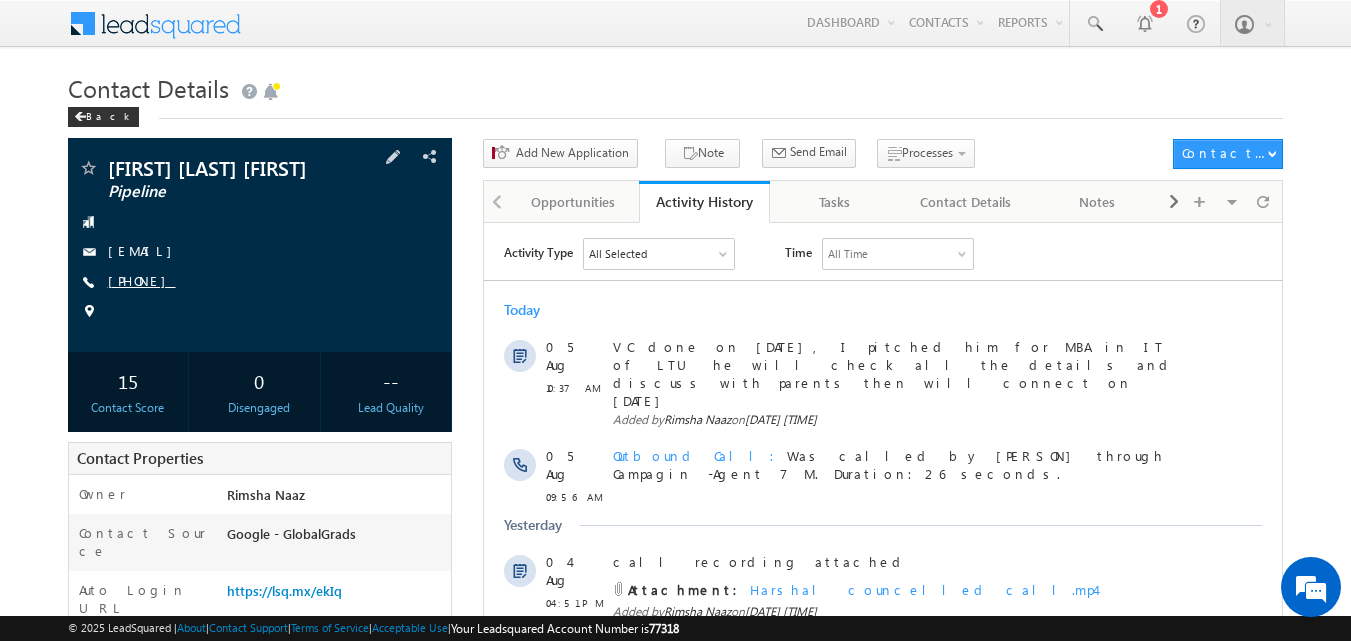 copy on "[PHONE]" 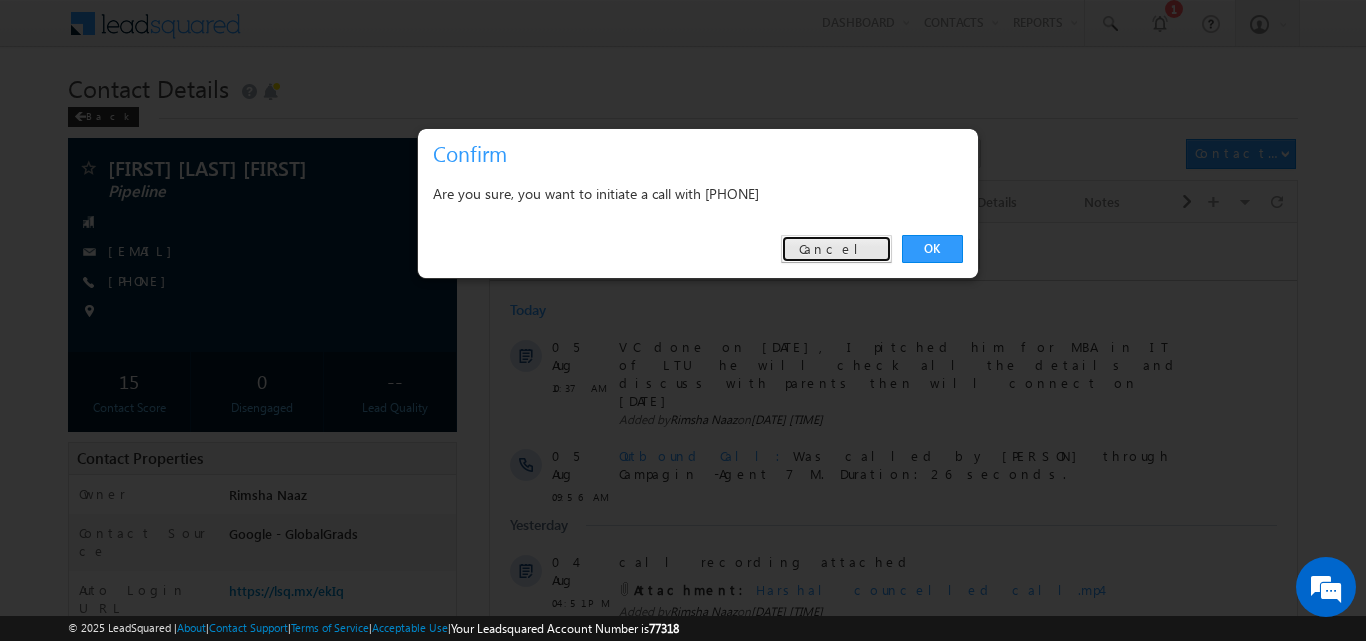 click on "Cancel" at bounding box center [836, 249] 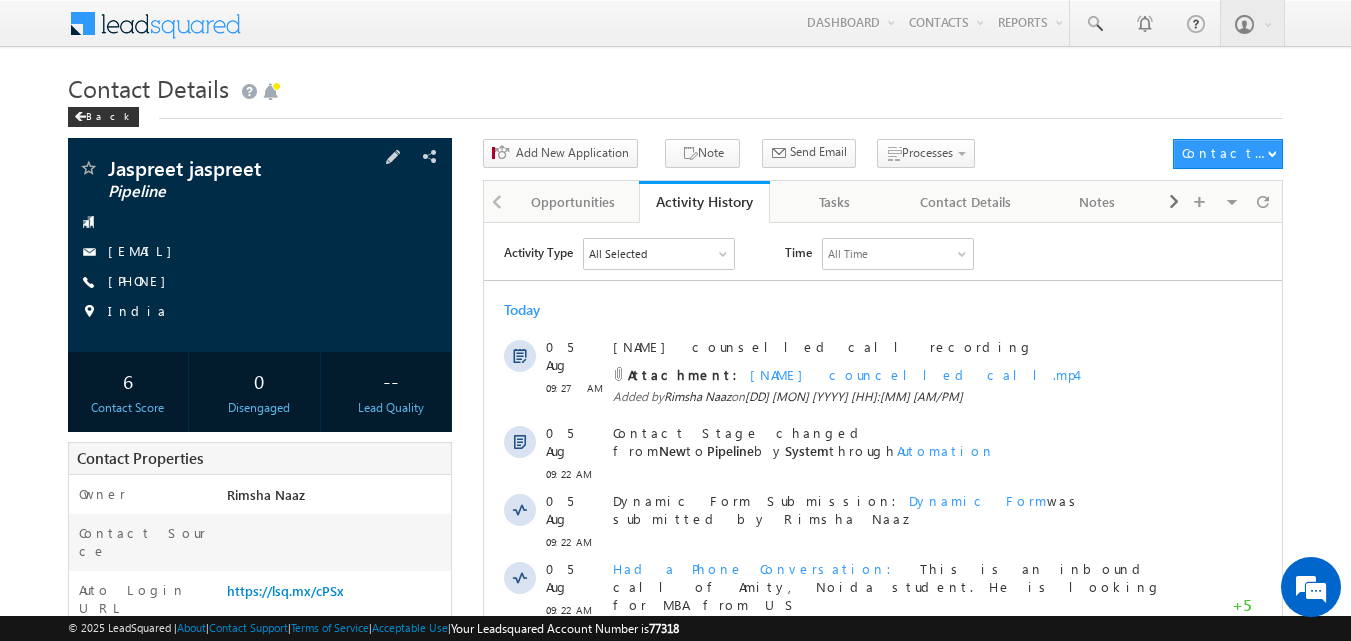scroll, scrollTop: 0, scrollLeft: 0, axis: both 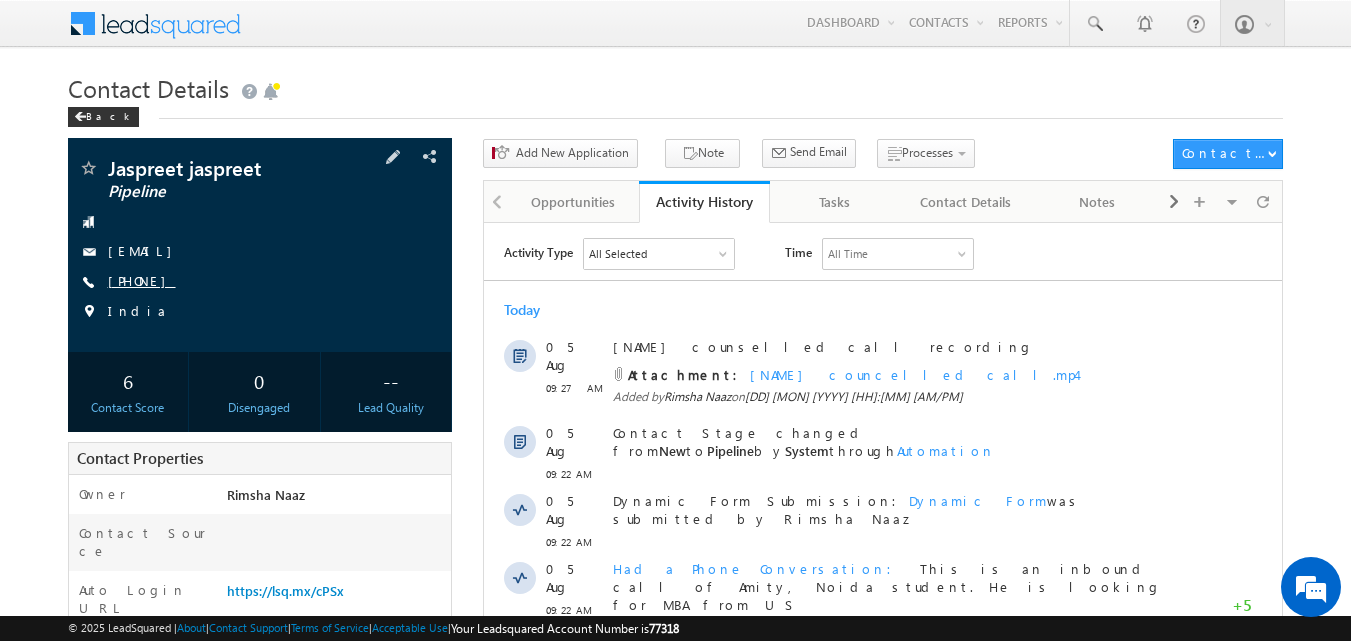 click on "[PHONE]" at bounding box center (142, 280) 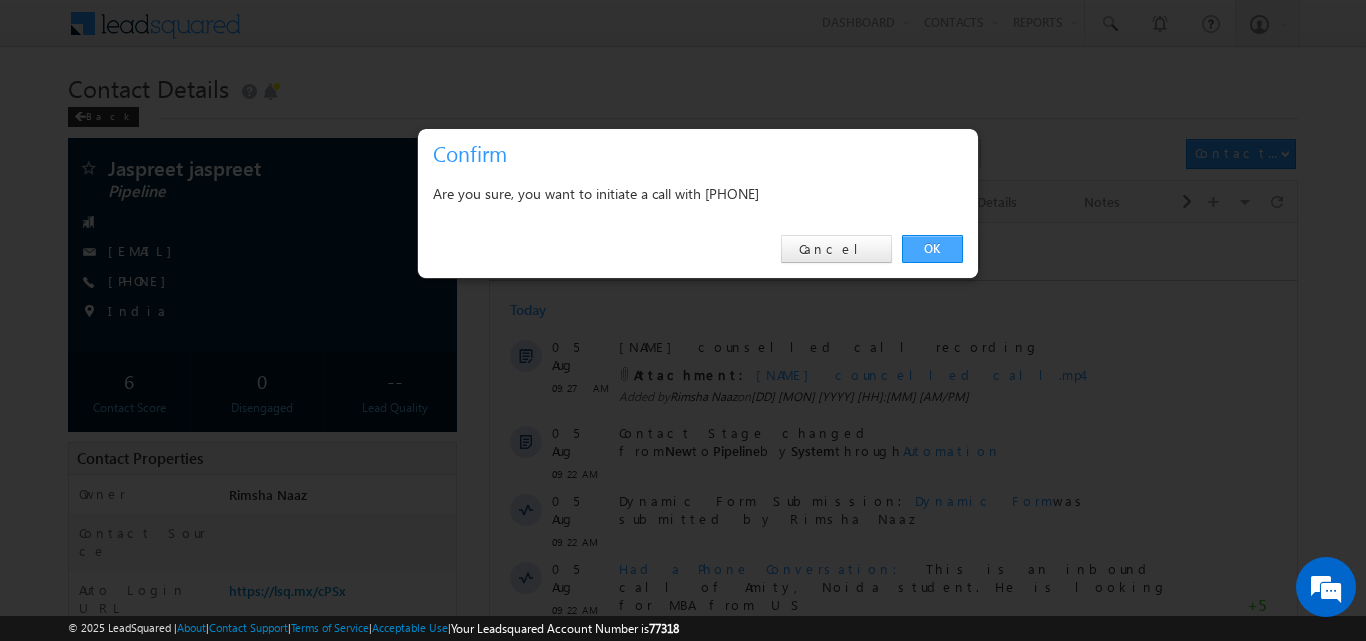 click on "OK" at bounding box center [932, 249] 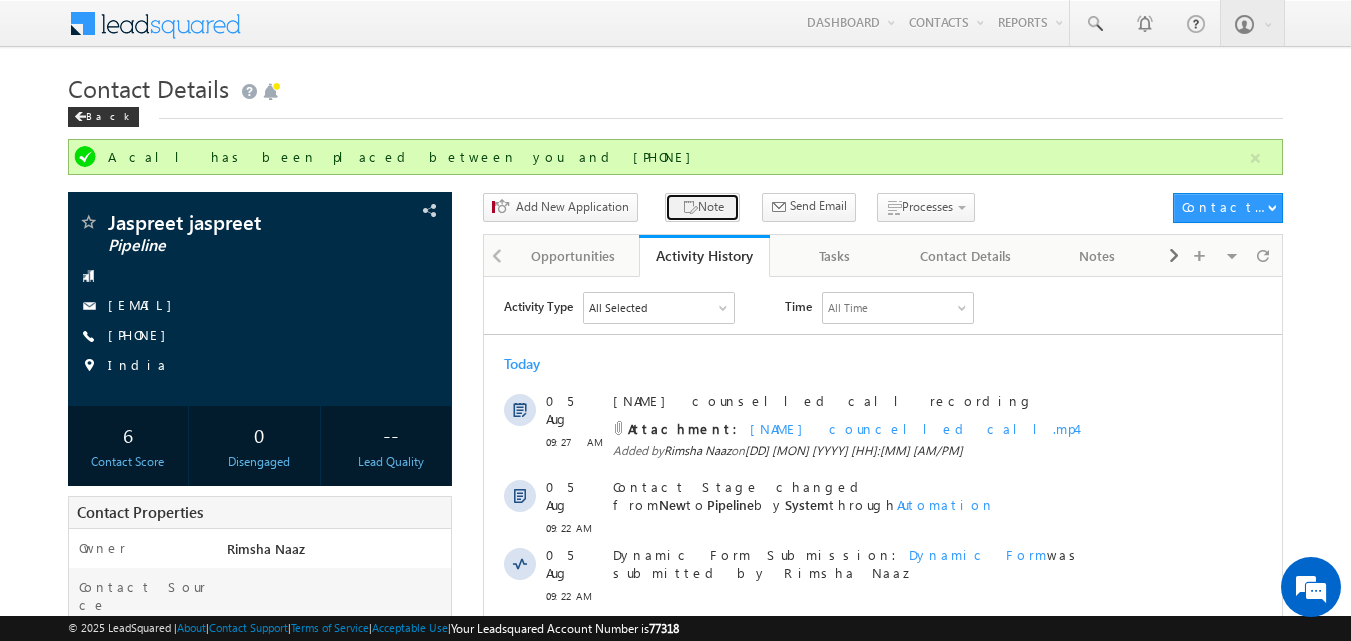 click on "Note" at bounding box center (702, 207) 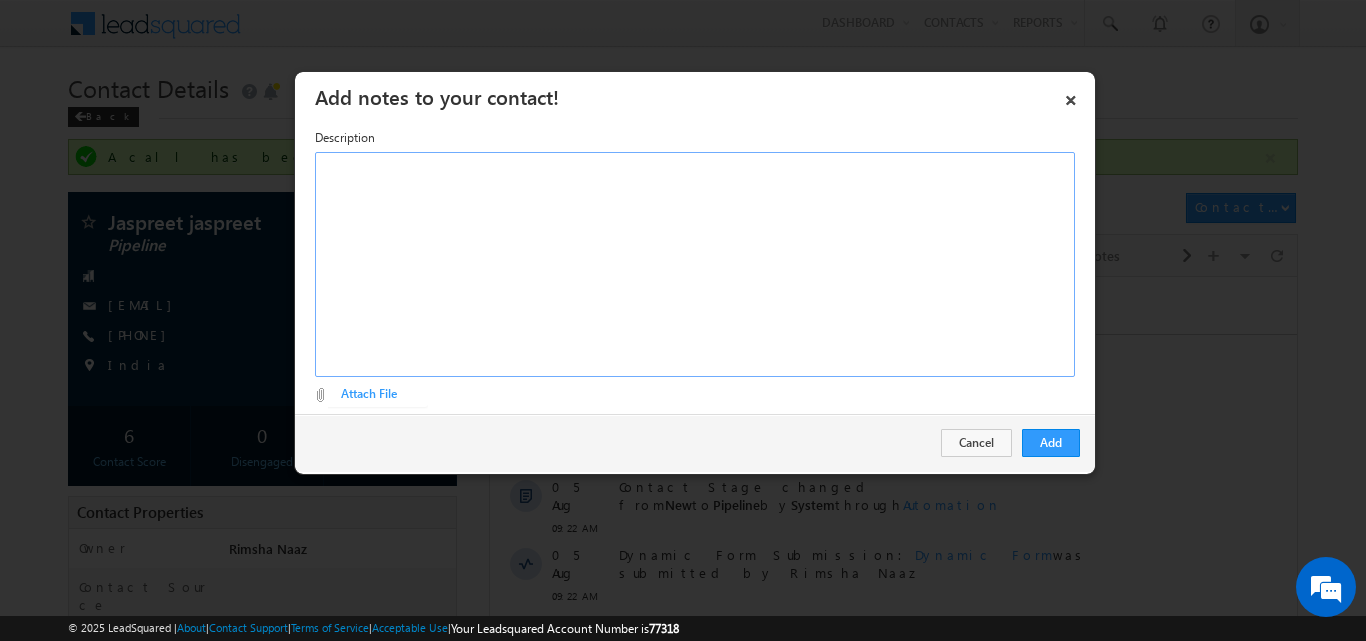click at bounding box center [695, 264] 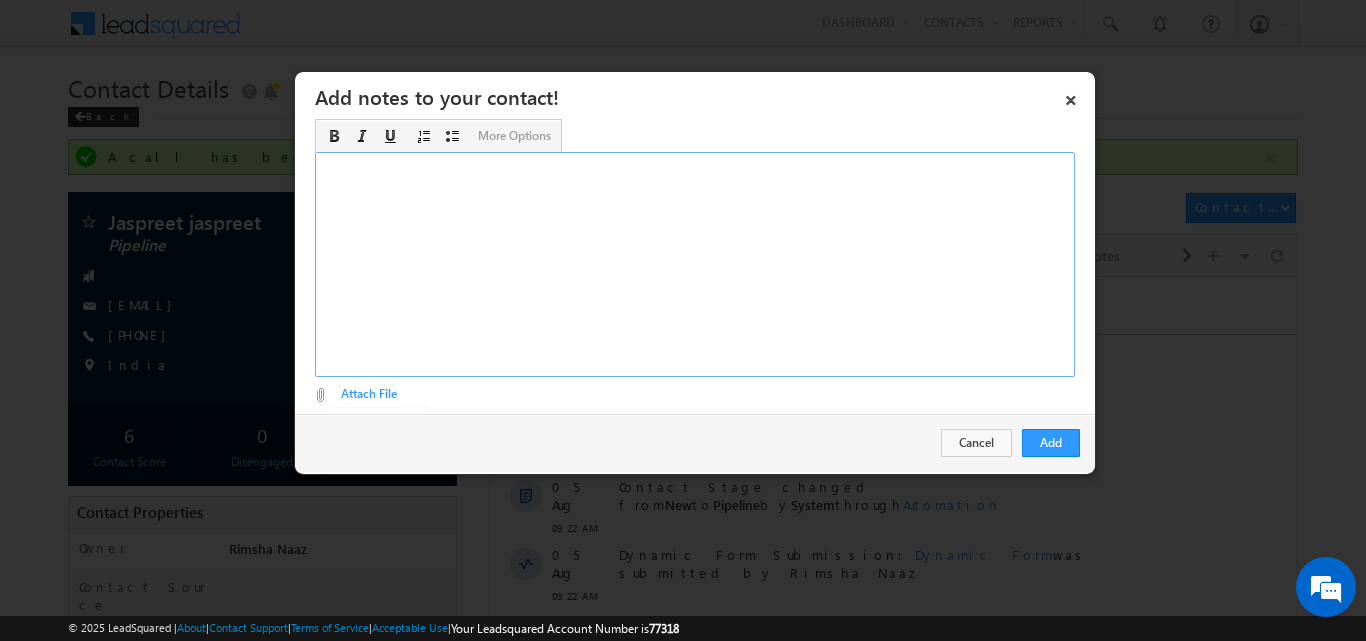 type 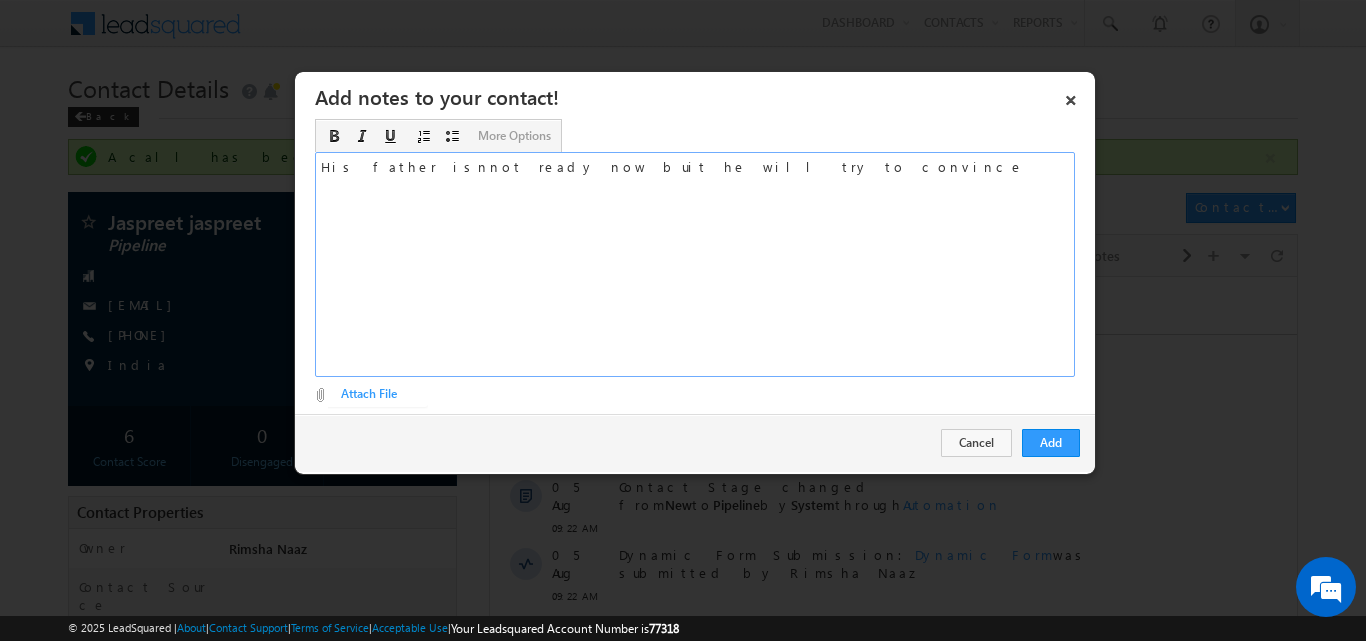 click on "His father isnnot ready now buit he will try to convince" at bounding box center [695, 264] 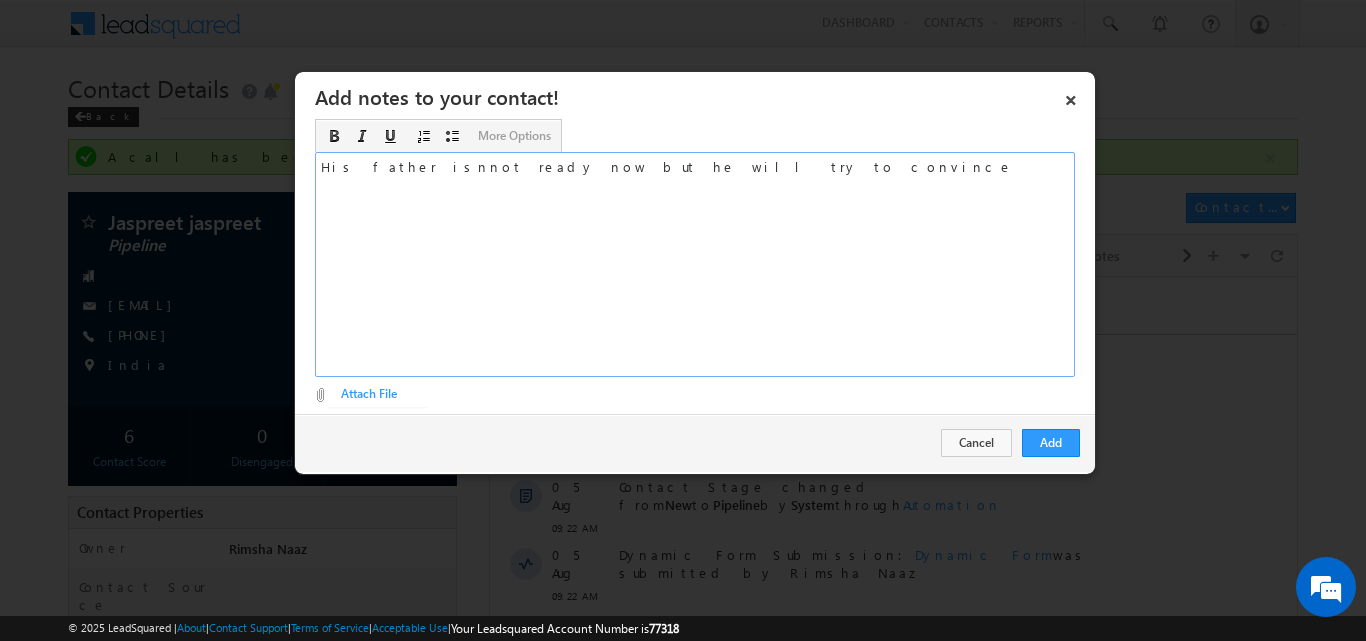 click on "His father isnnot ready now but he will try to convince" at bounding box center [695, 264] 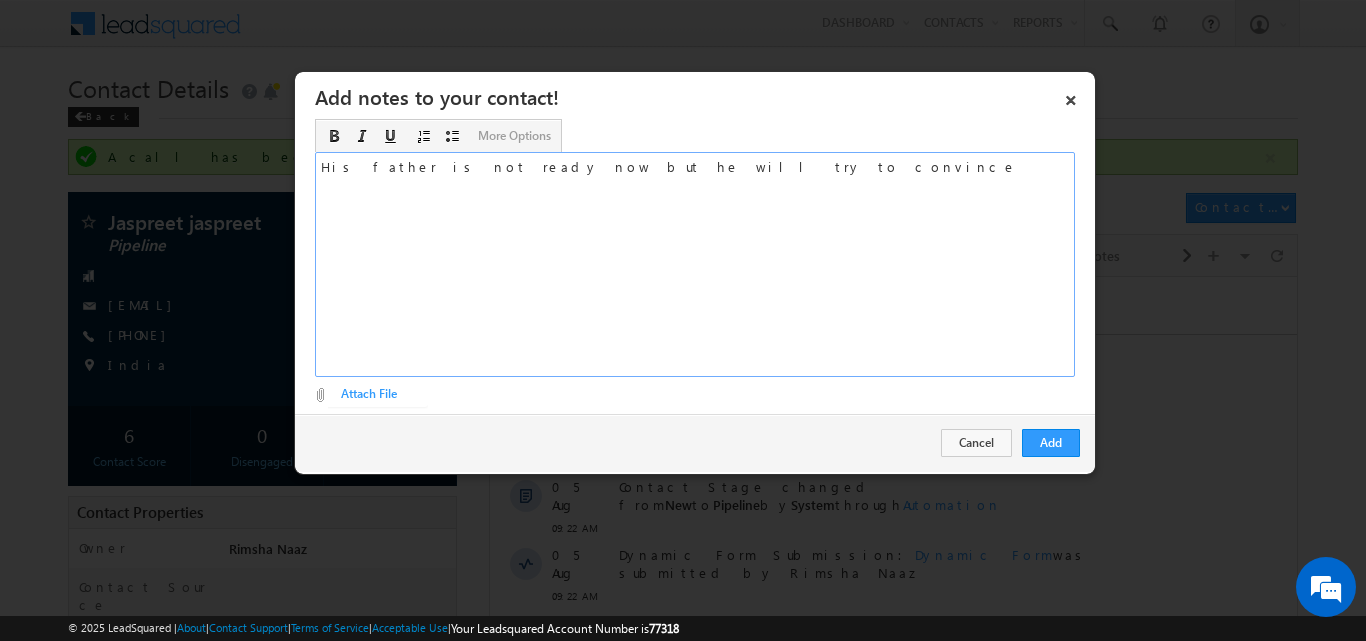 click on "His father is not ready now but he will try to convince" at bounding box center (695, 264) 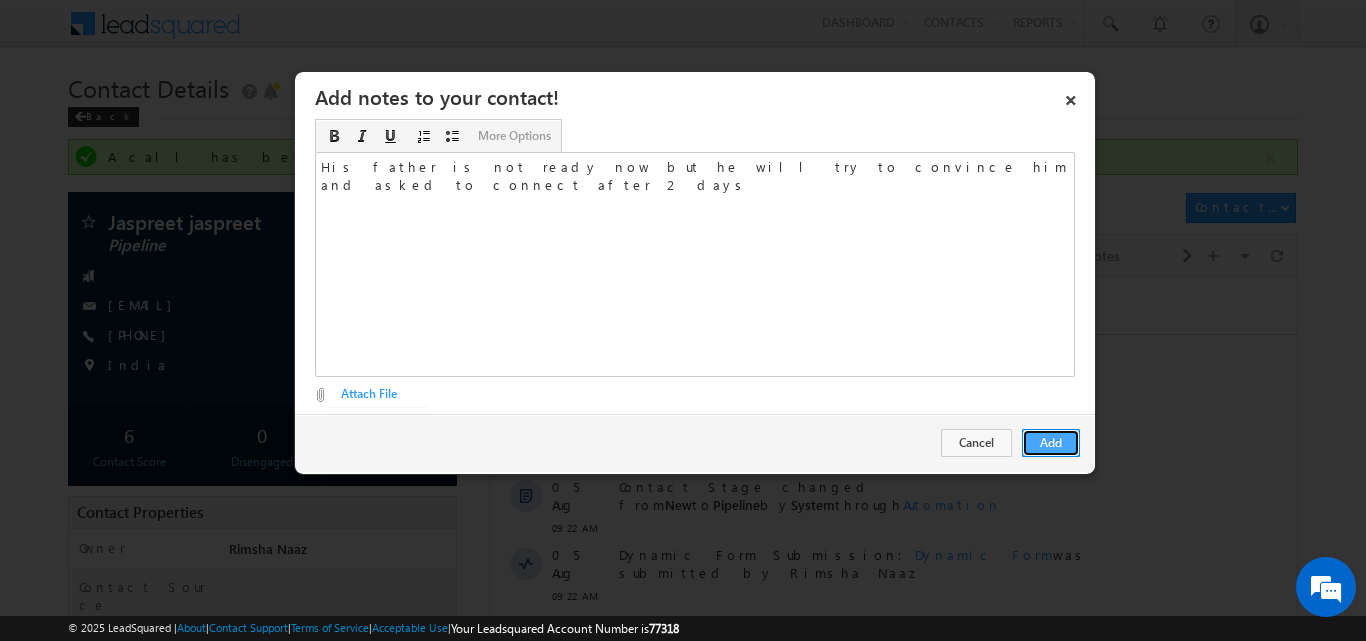 click on "Add" at bounding box center [1051, 443] 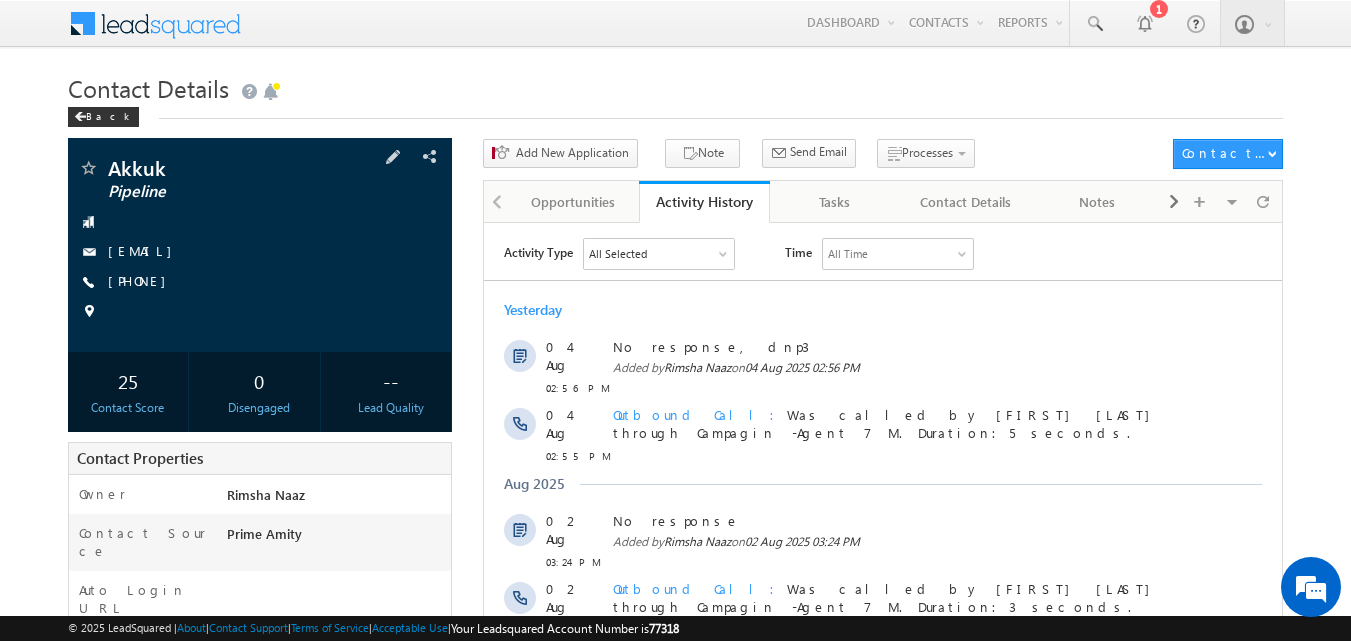 scroll, scrollTop: 0, scrollLeft: 0, axis: both 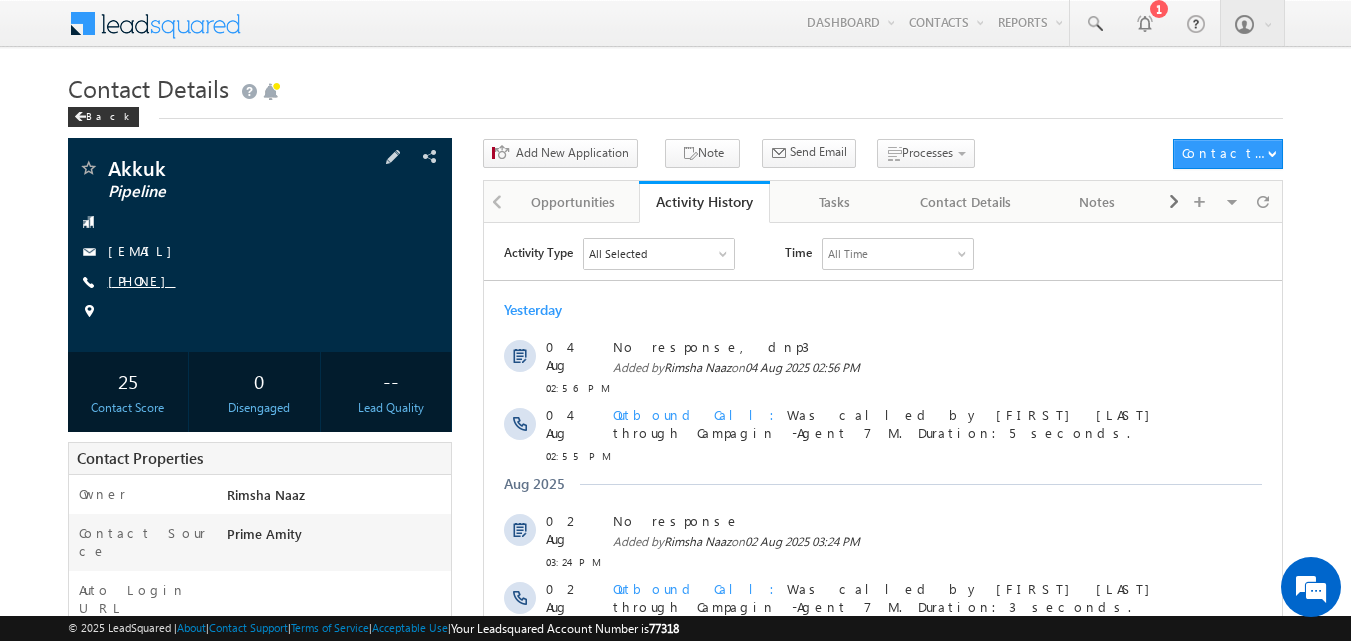click on "[PHONE]" at bounding box center (142, 280) 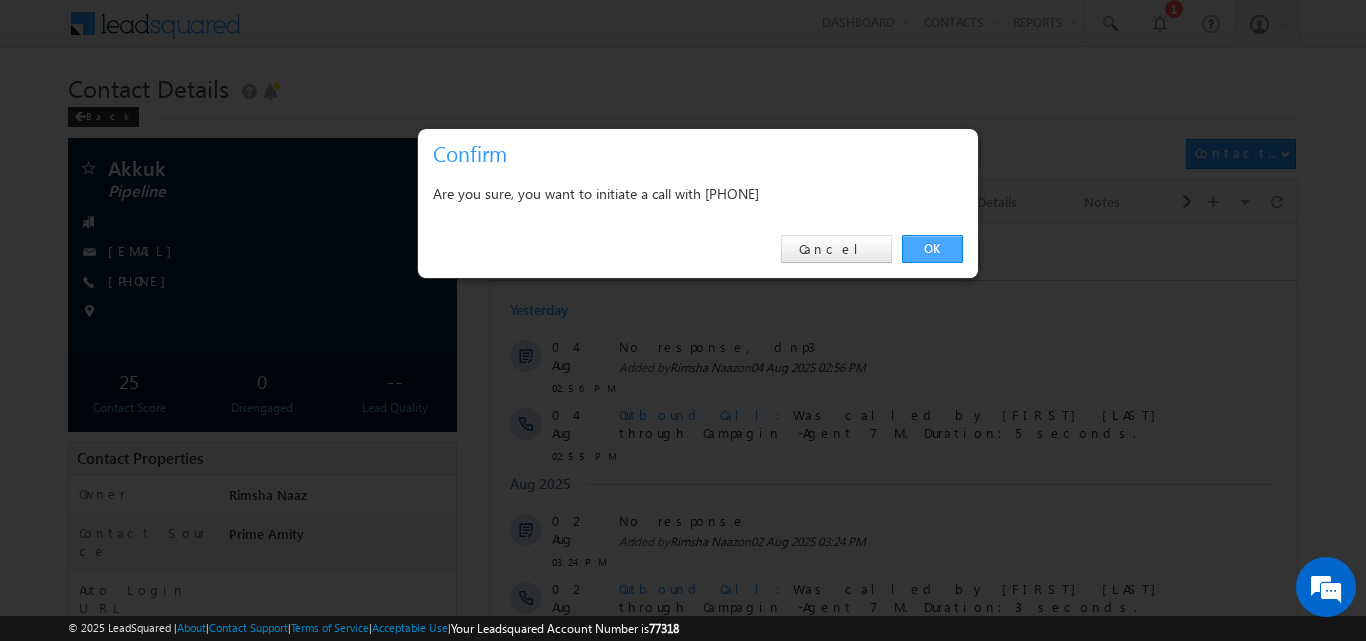 click on "OK" at bounding box center [932, 249] 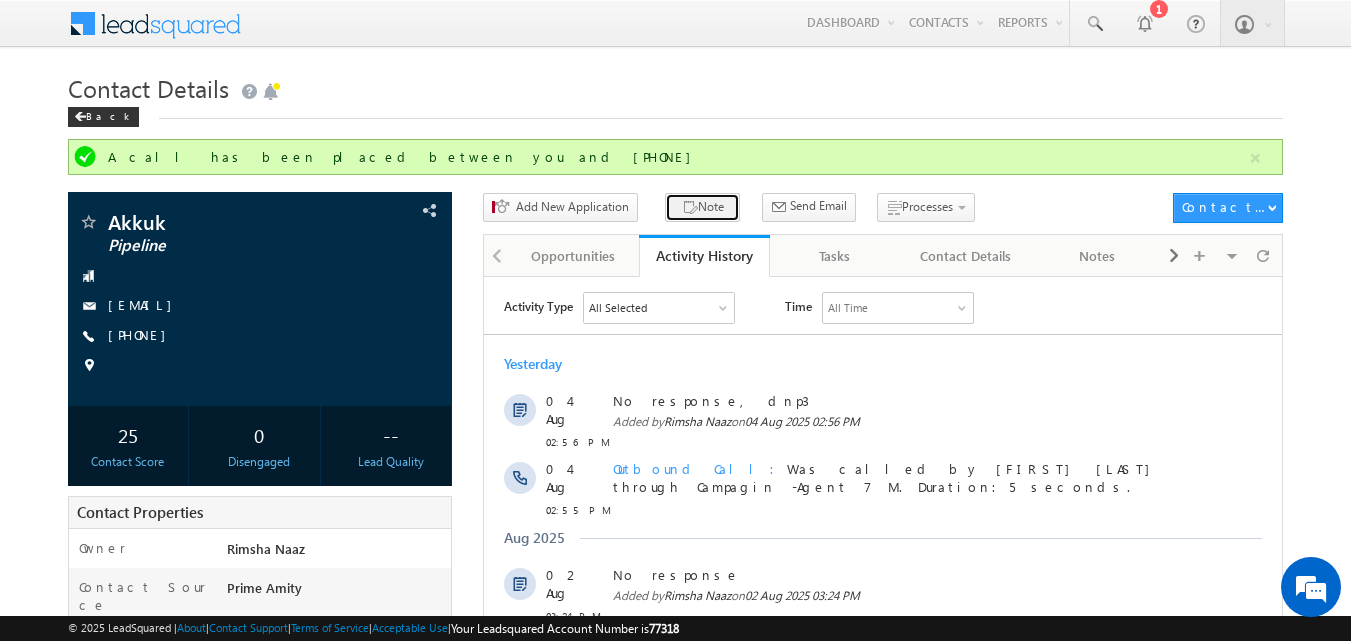 click on "Note" at bounding box center [702, 207] 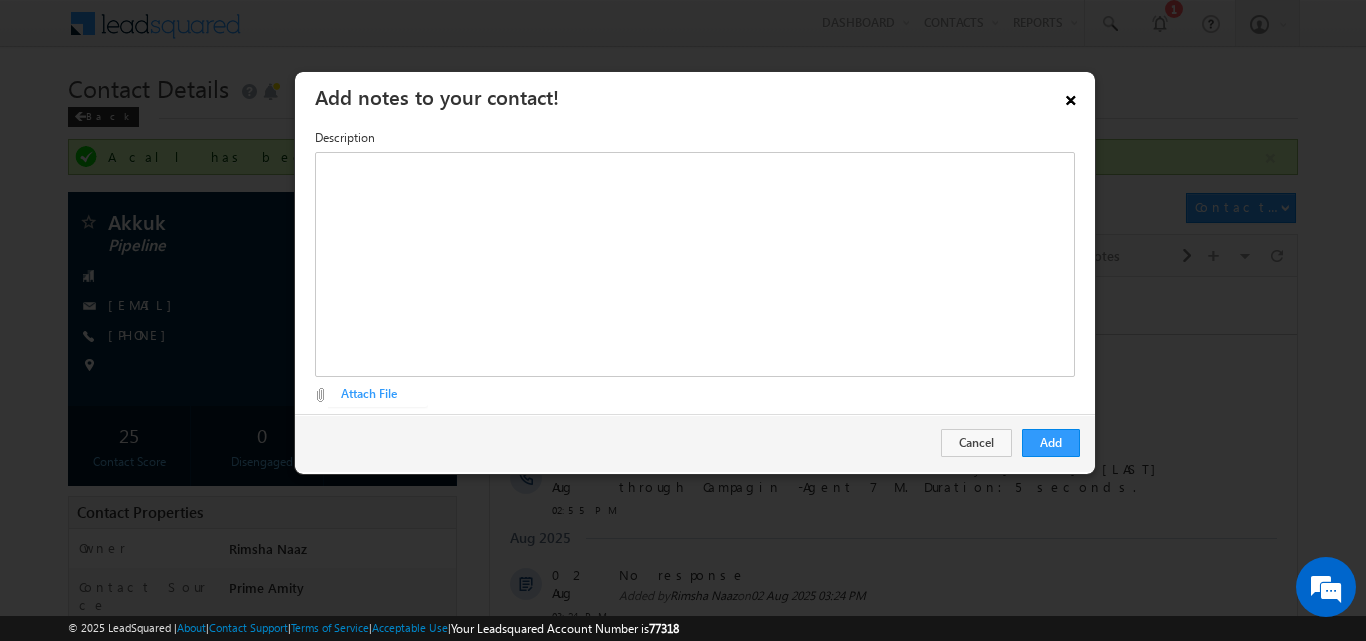 click on "×" at bounding box center [1071, 96] 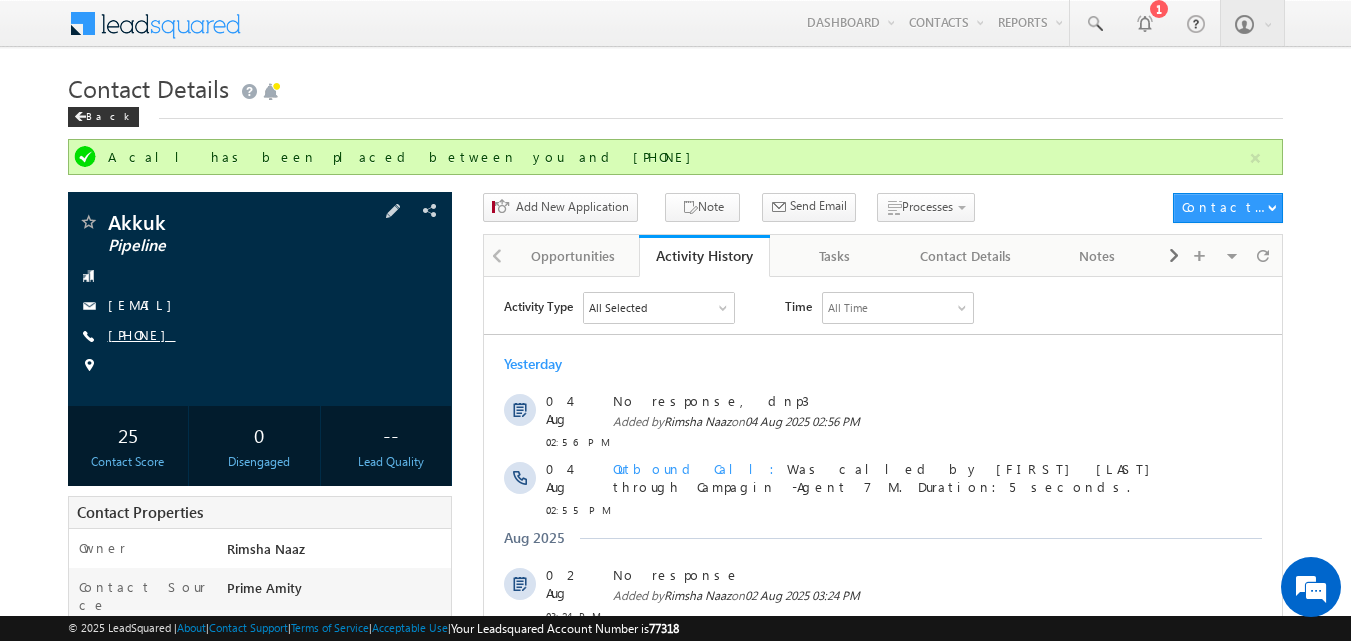 click on "[PHONE]" at bounding box center [142, 334] 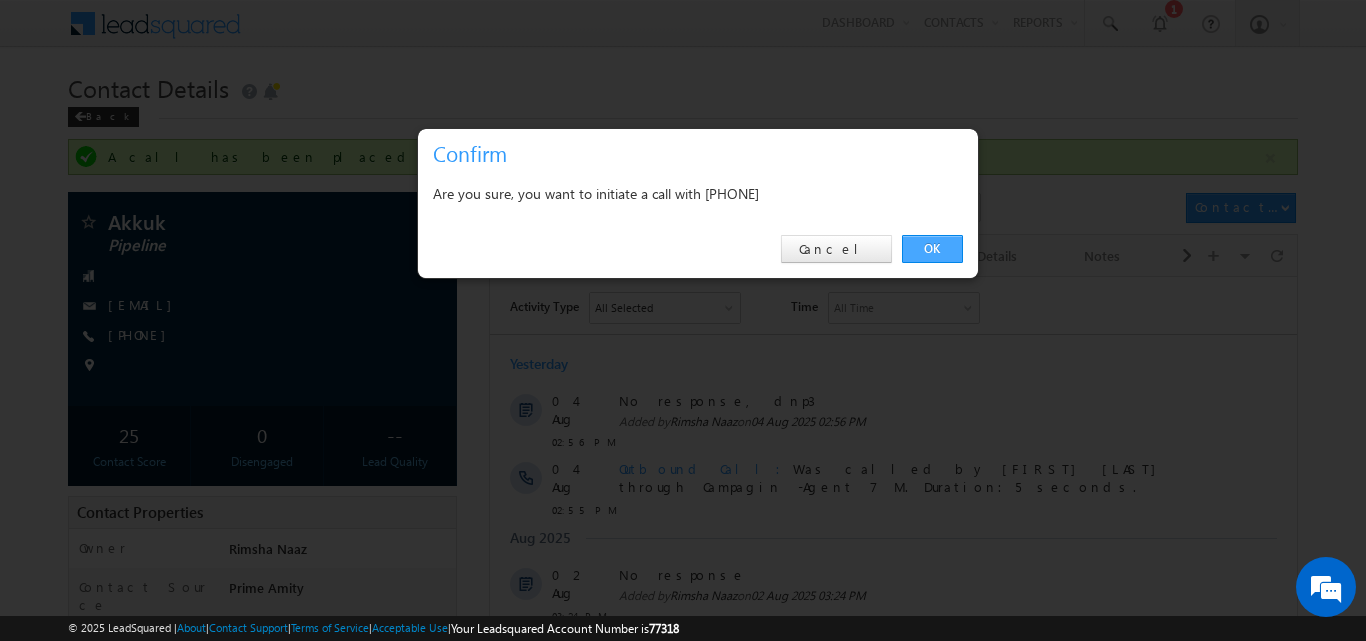 click on "OK" at bounding box center [932, 249] 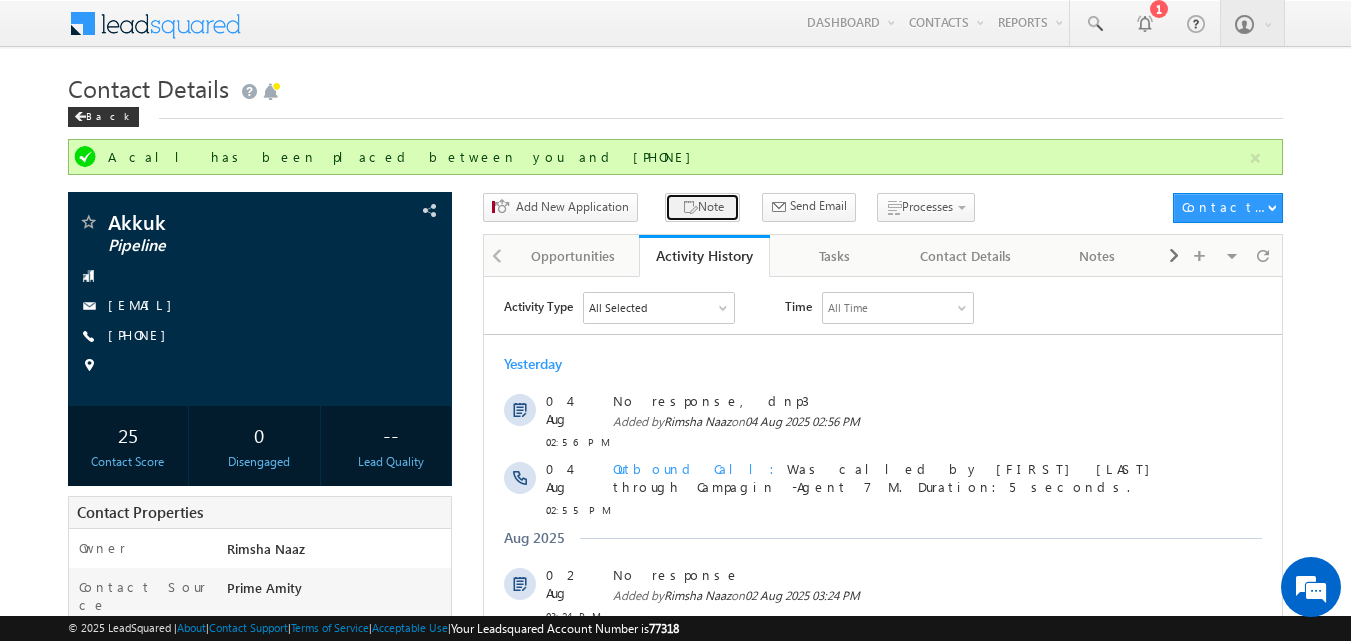 click on "Note" at bounding box center [702, 207] 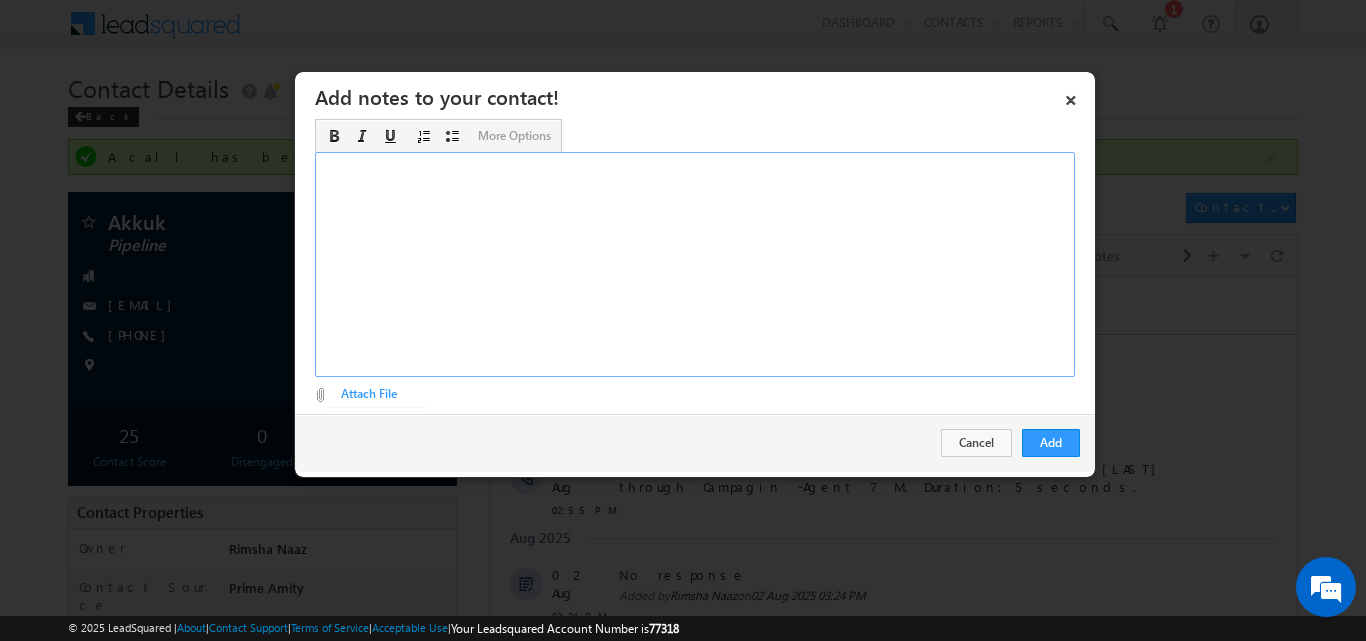click at bounding box center (695, 264) 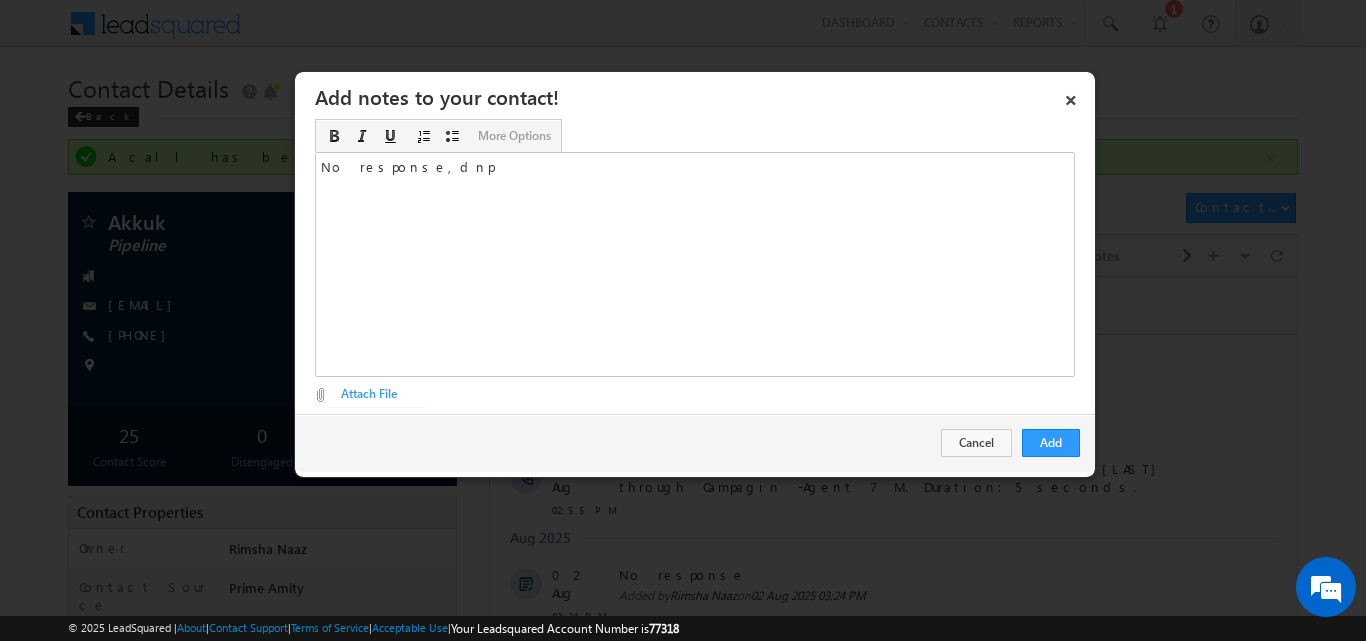 click on "Add
Cancel" at bounding box center [695, 443] 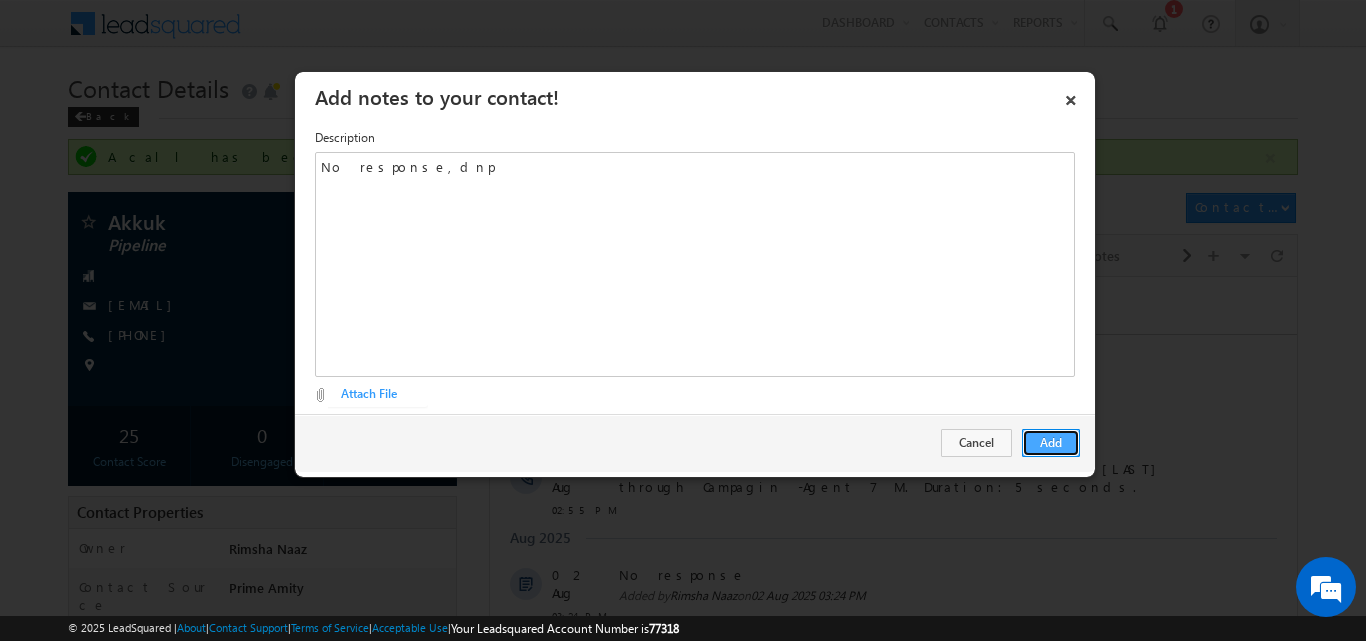 click on "Add" at bounding box center [1051, 443] 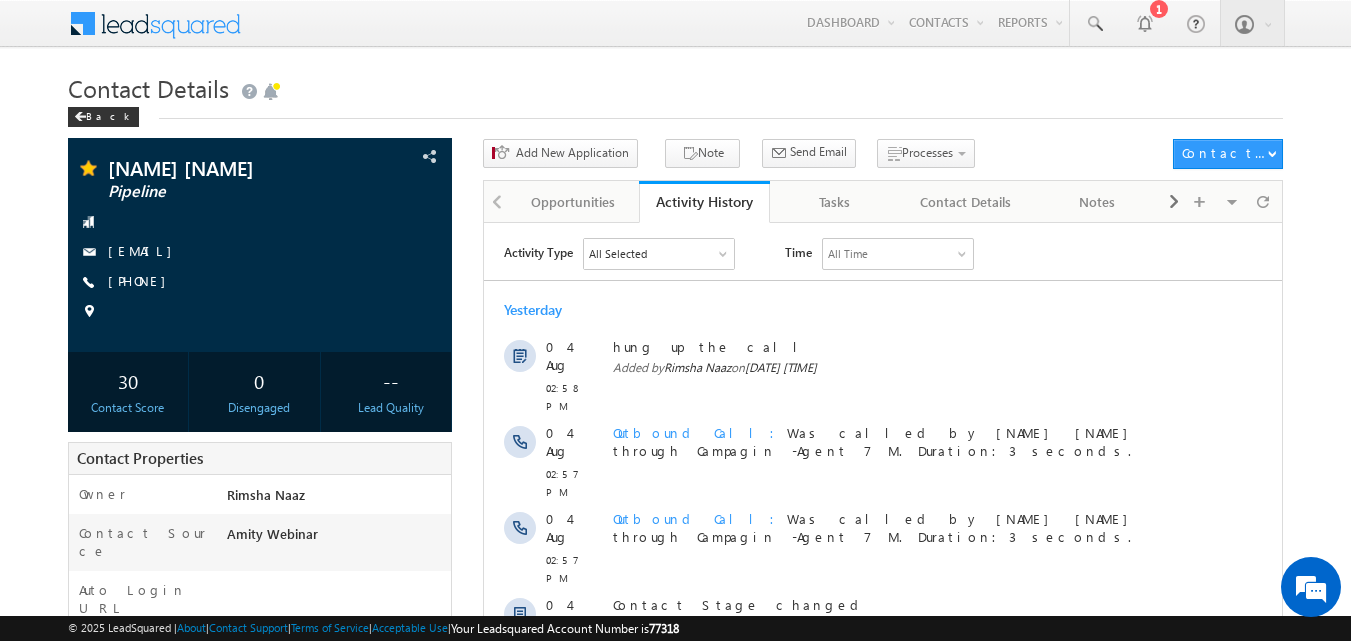 scroll, scrollTop: 0, scrollLeft: 0, axis: both 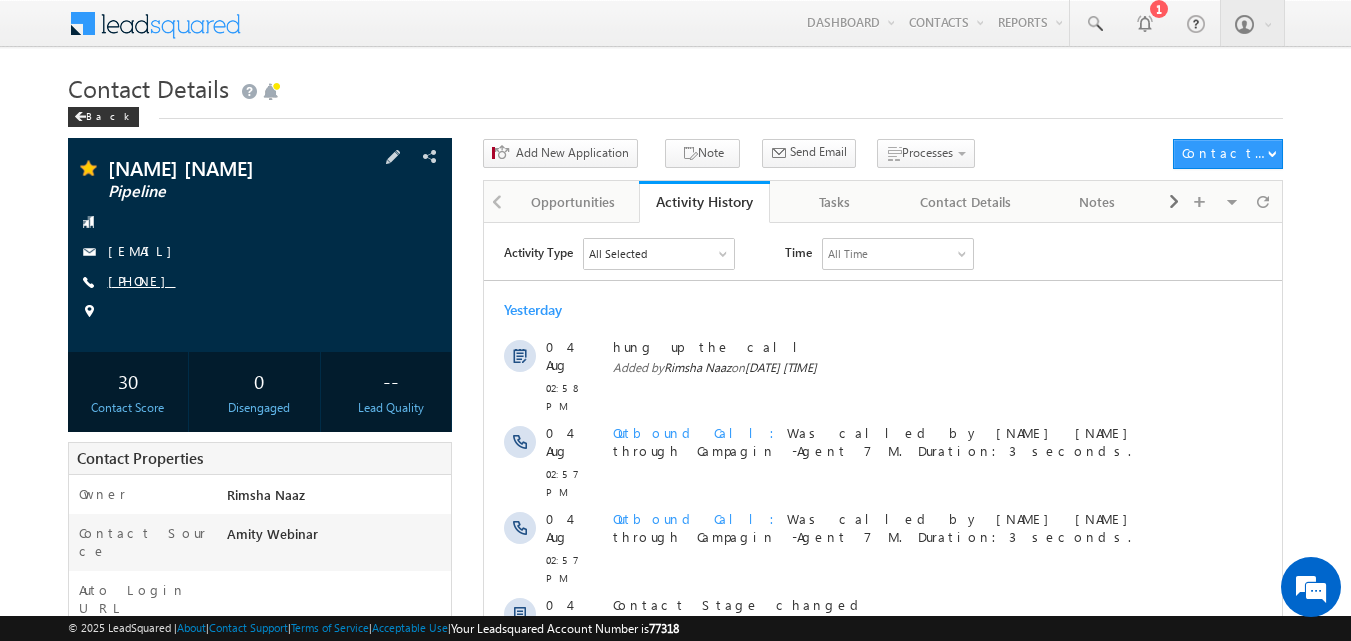click on "[PHONE]" at bounding box center (142, 280) 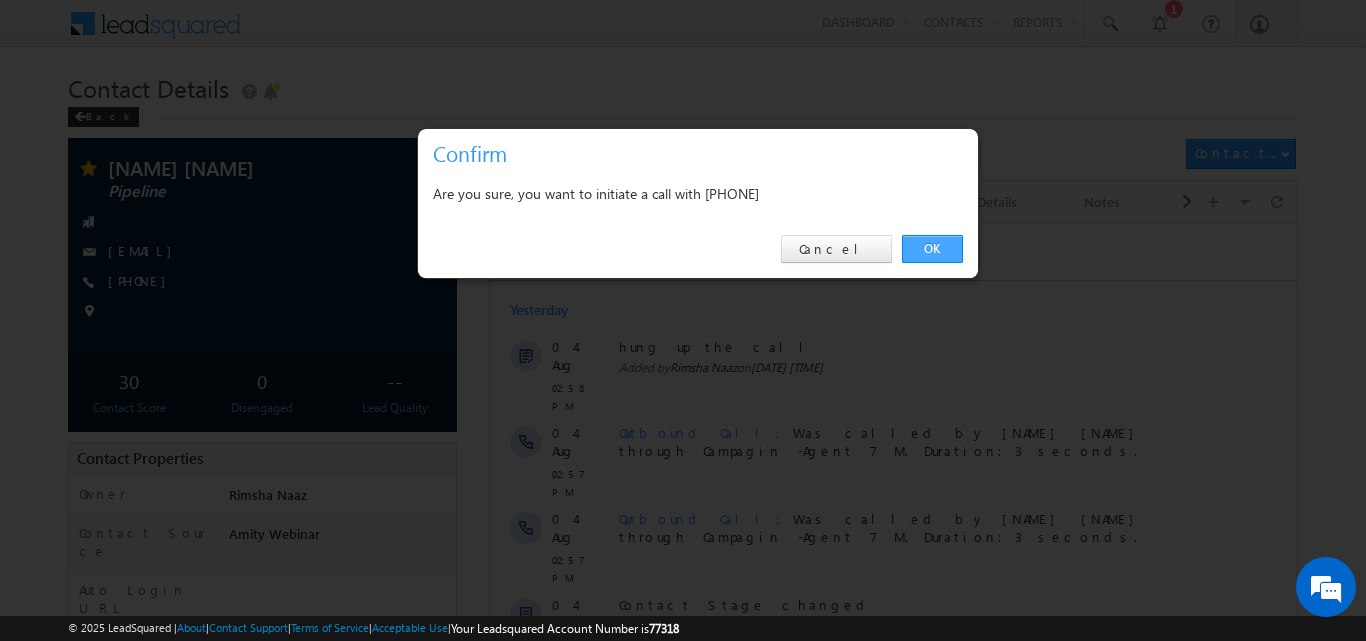 click on "OK" at bounding box center [932, 249] 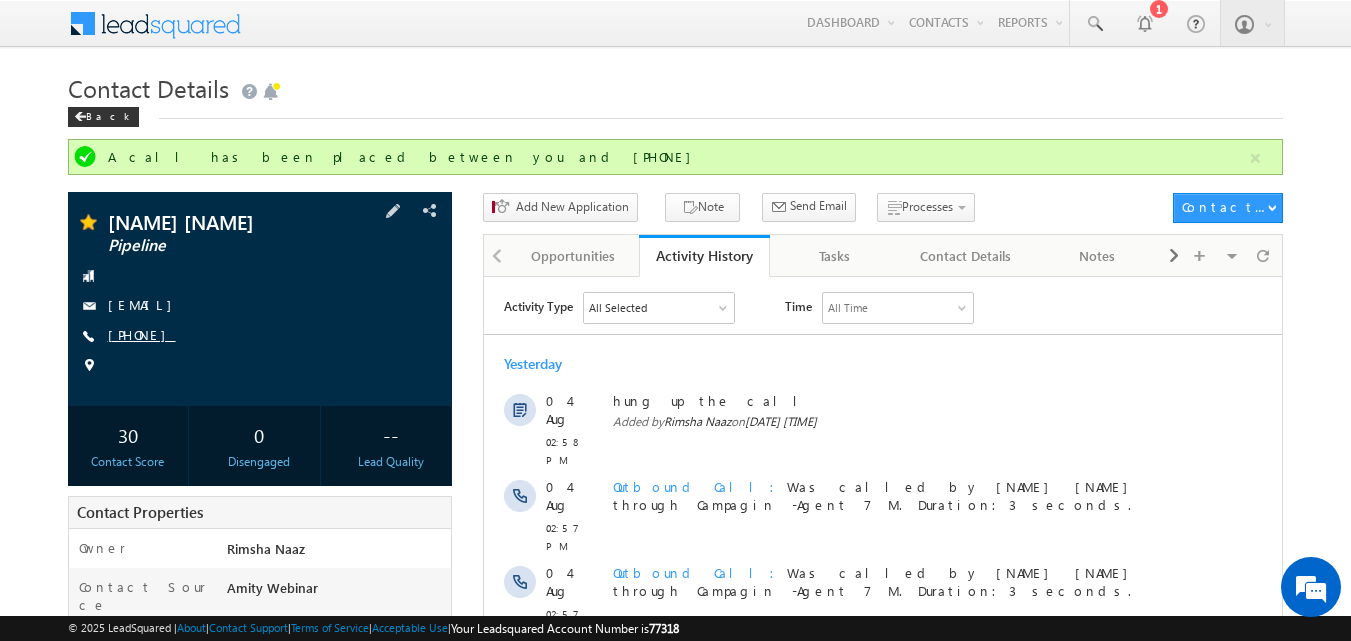 click on "[PHONE]" at bounding box center (142, 334) 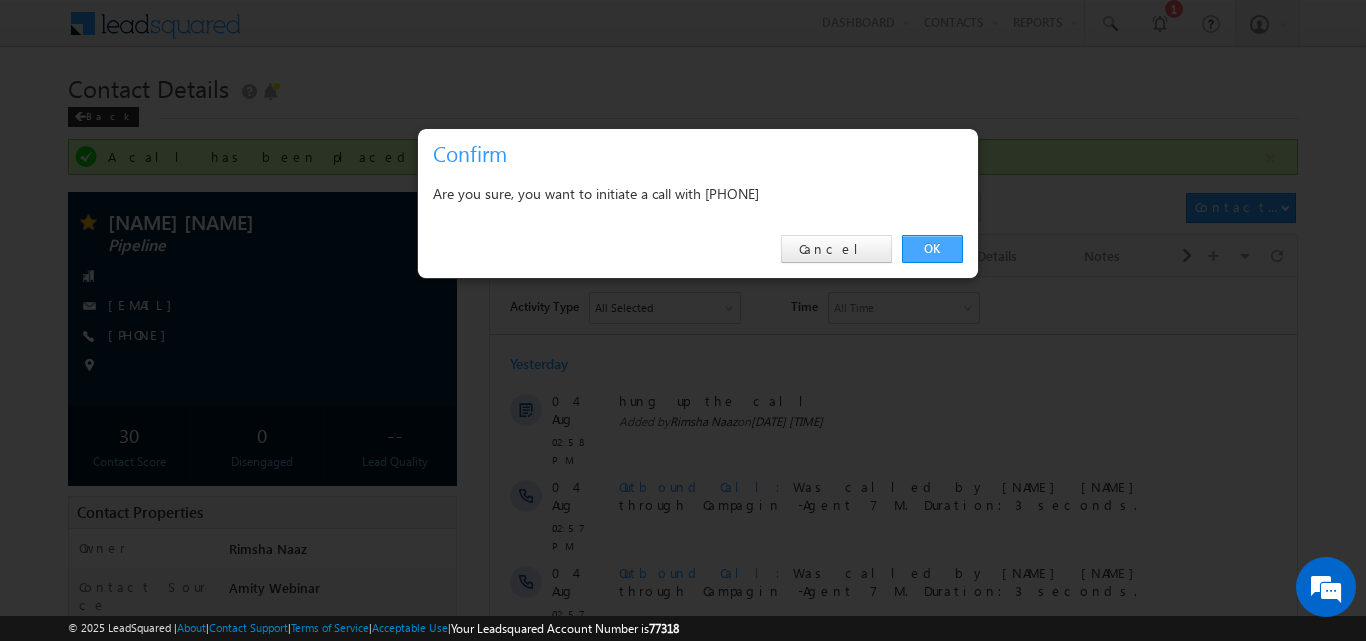 click on "OK" at bounding box center [932, 249] 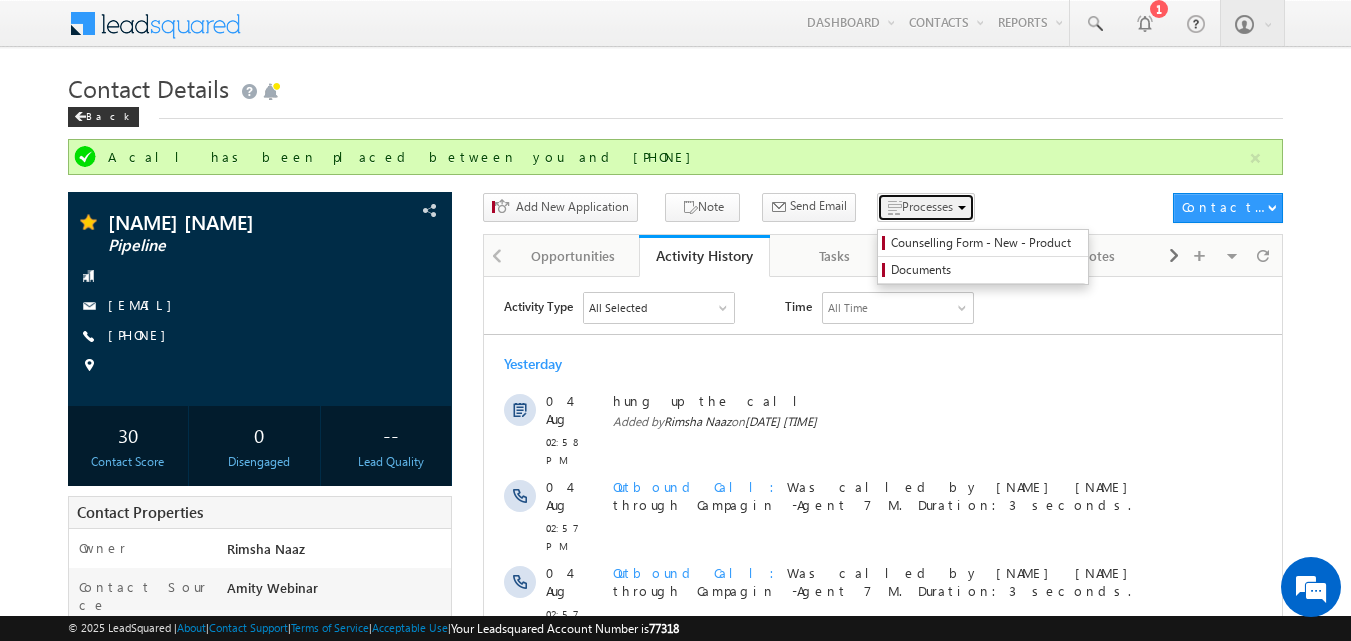 click at bounding box center (894, 208) 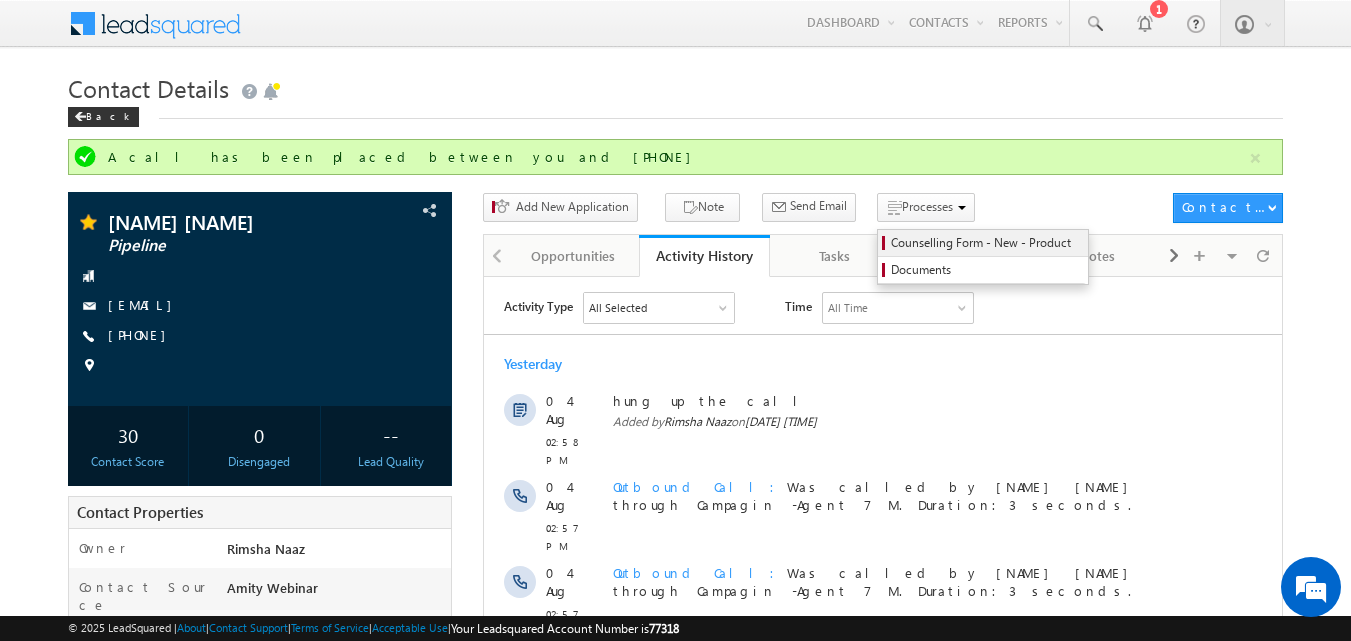click on "Counselling Form - New - Product" at bounding box center (986, 243) 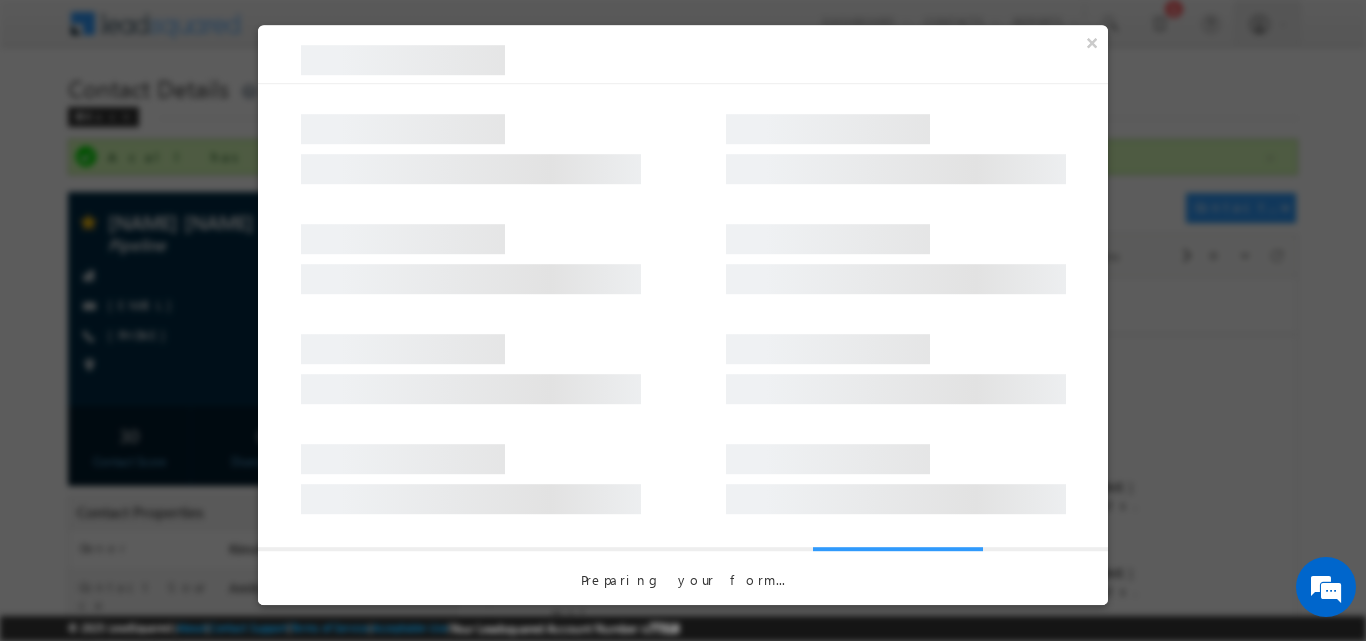 click at bounding box center [683, 359] 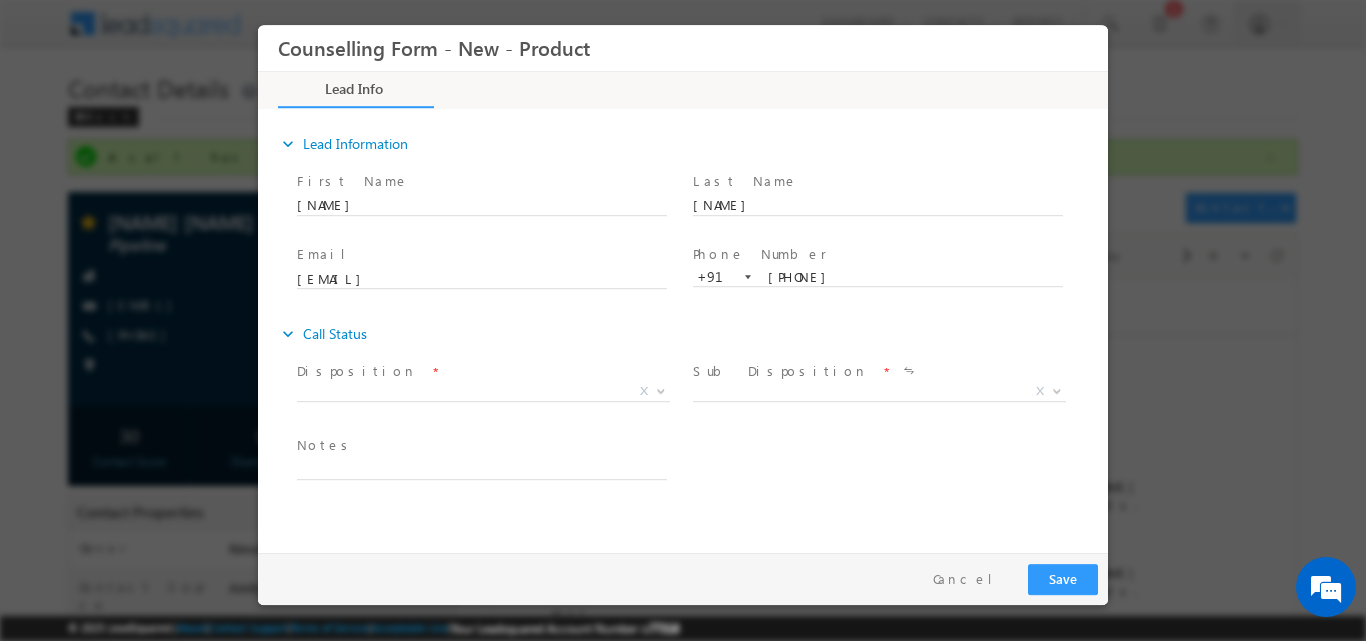 scroll, scrollTop: 0, scrollLeft: 0, axis: both 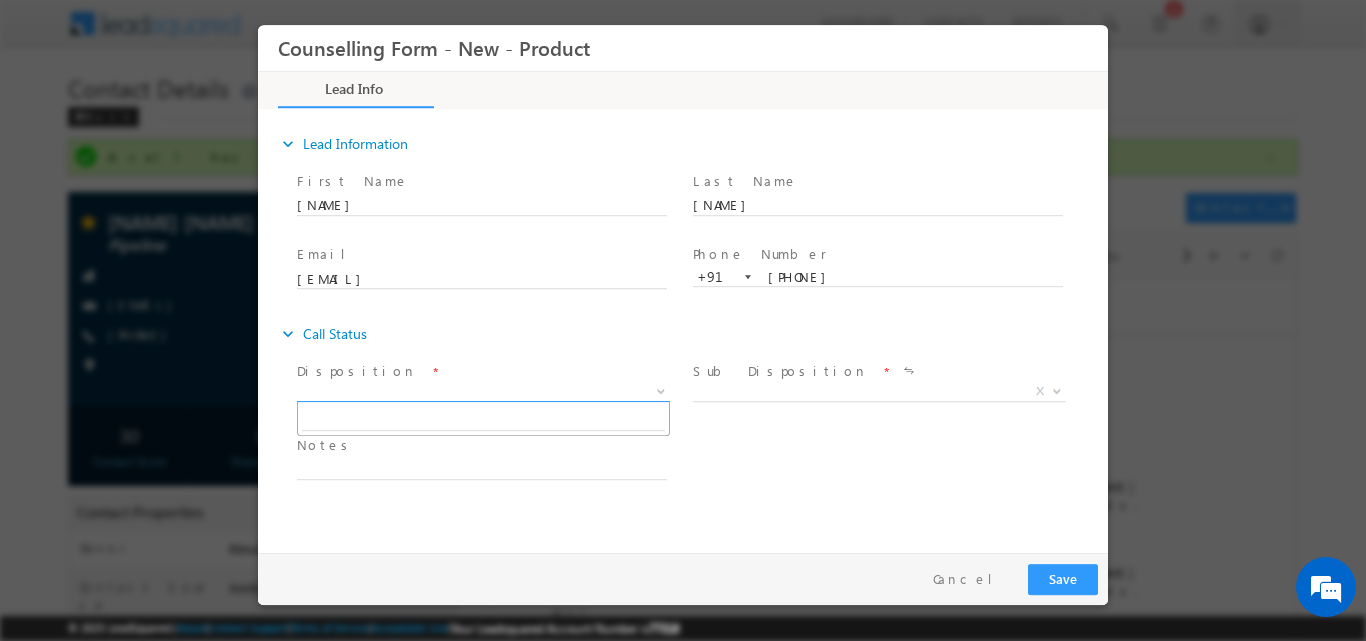 click at bounding box center (659, 390) 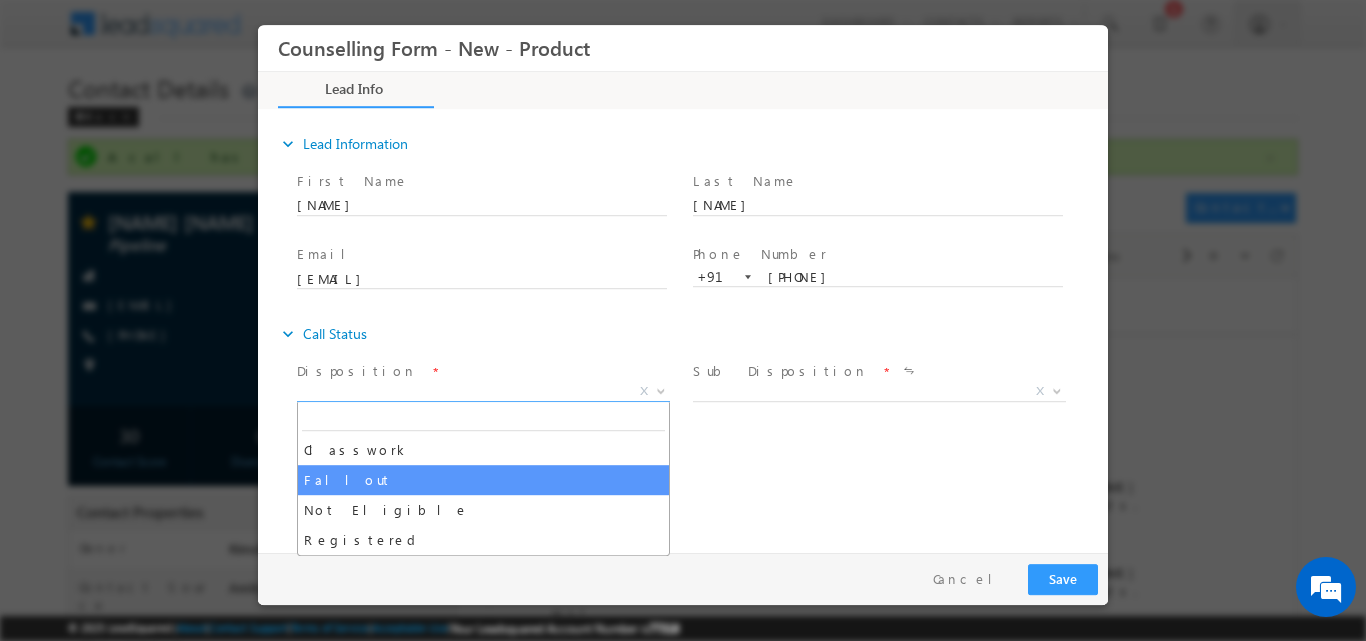 select on "Fallout" 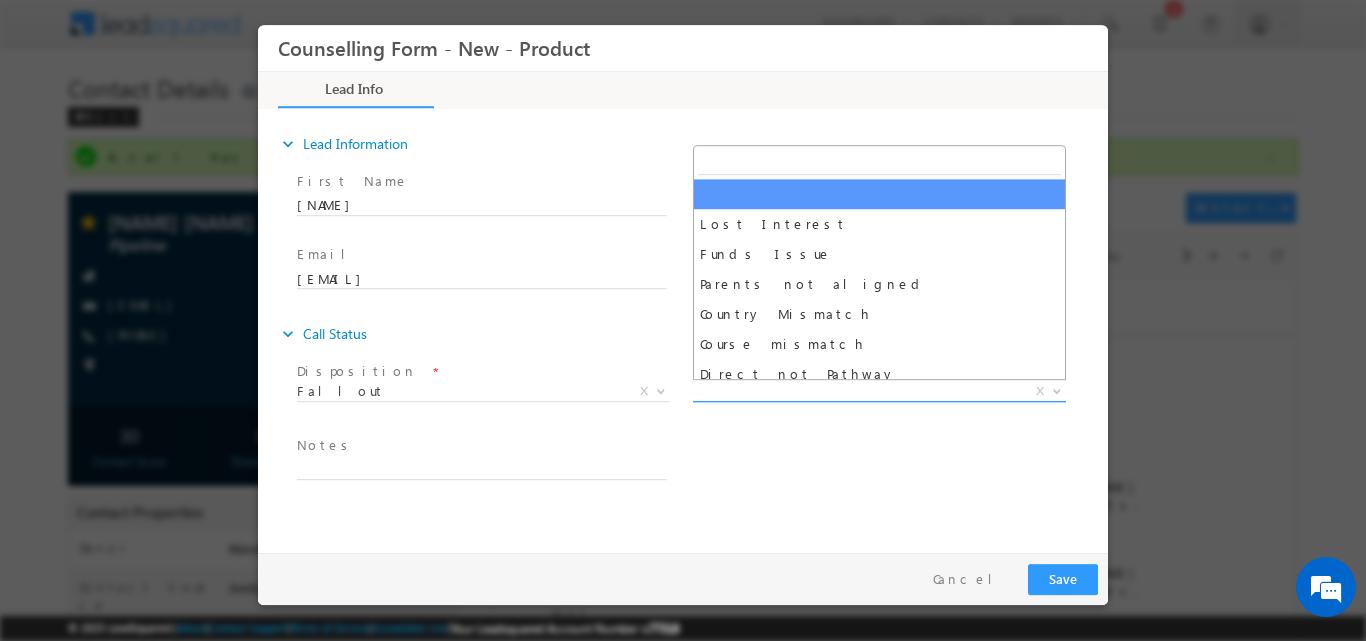click at bounding box center (1057, 389) 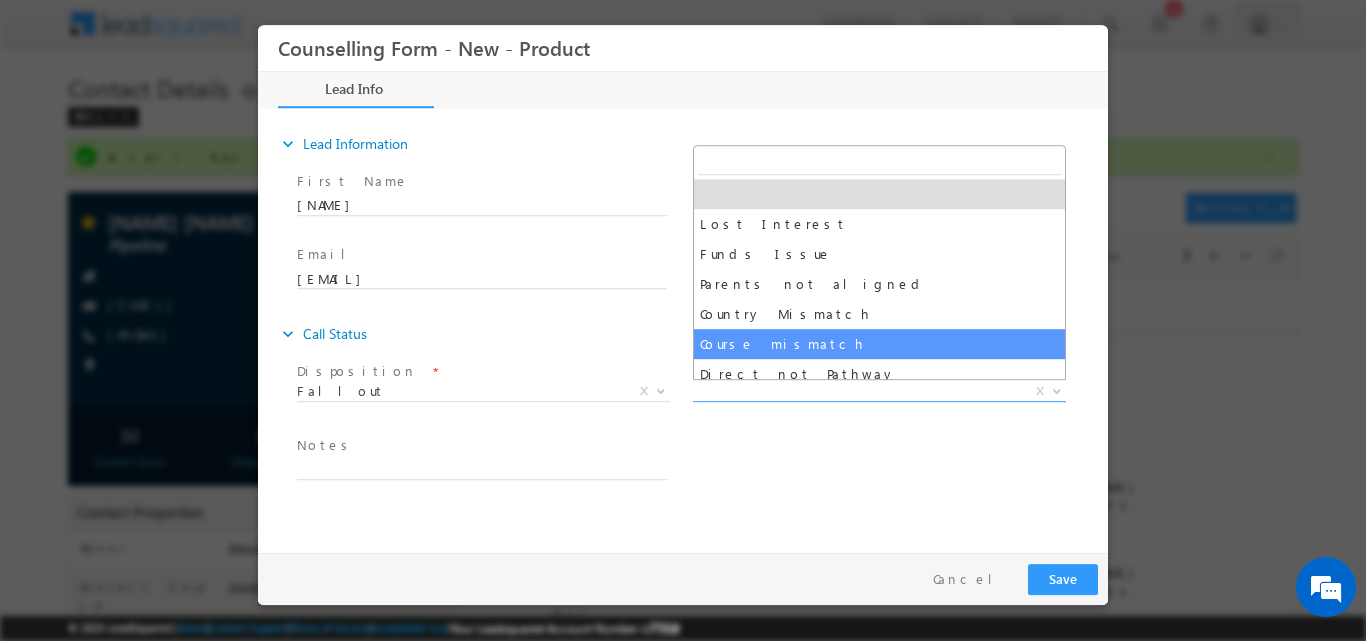 select on "Course mismatch" 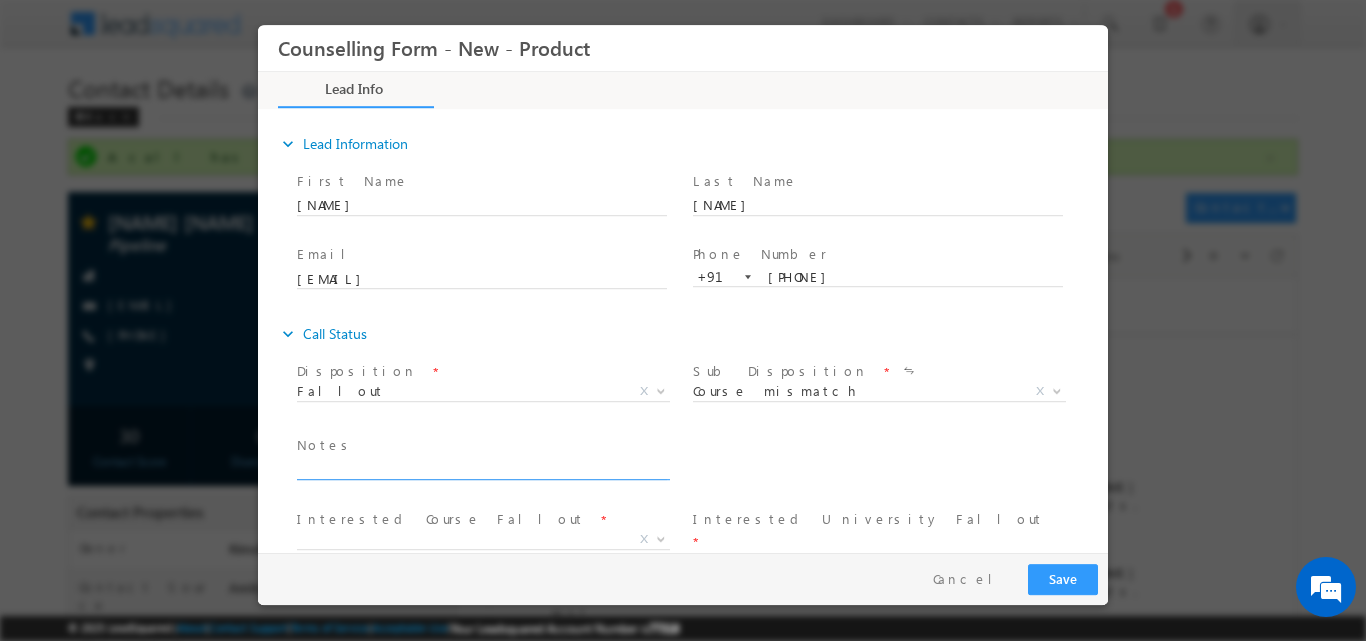 click at bounding box center [482, 467] 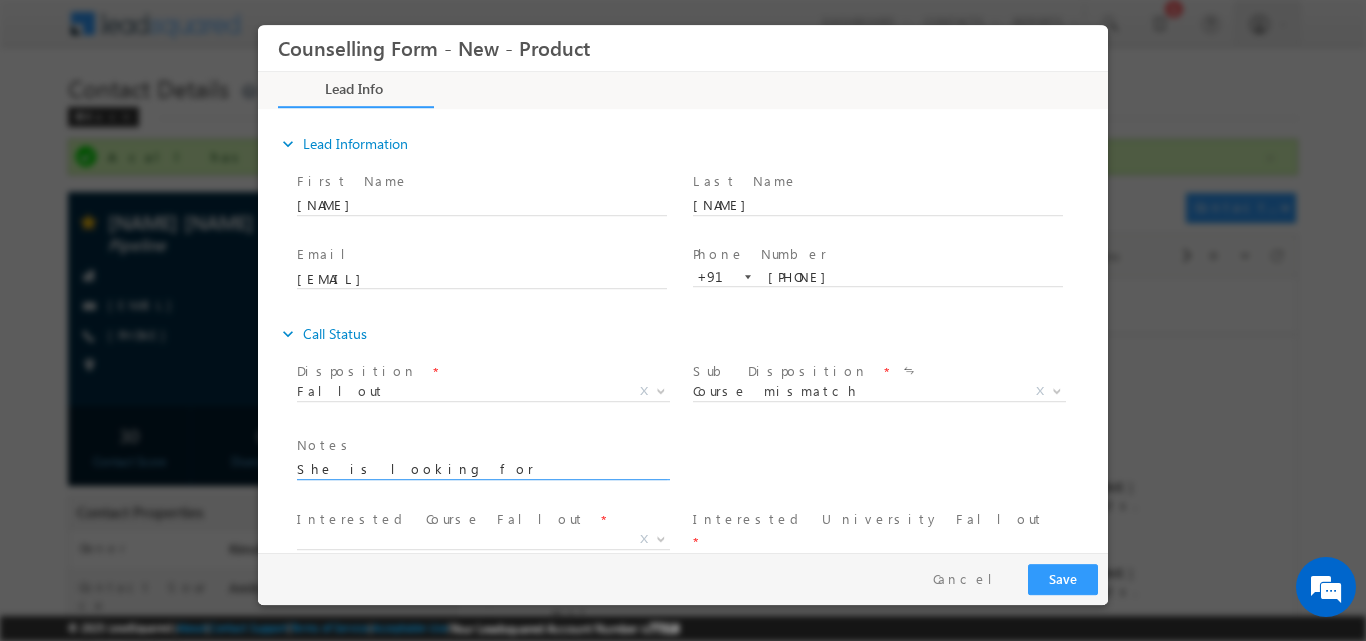 type on "She is looking for animation VFX related program" 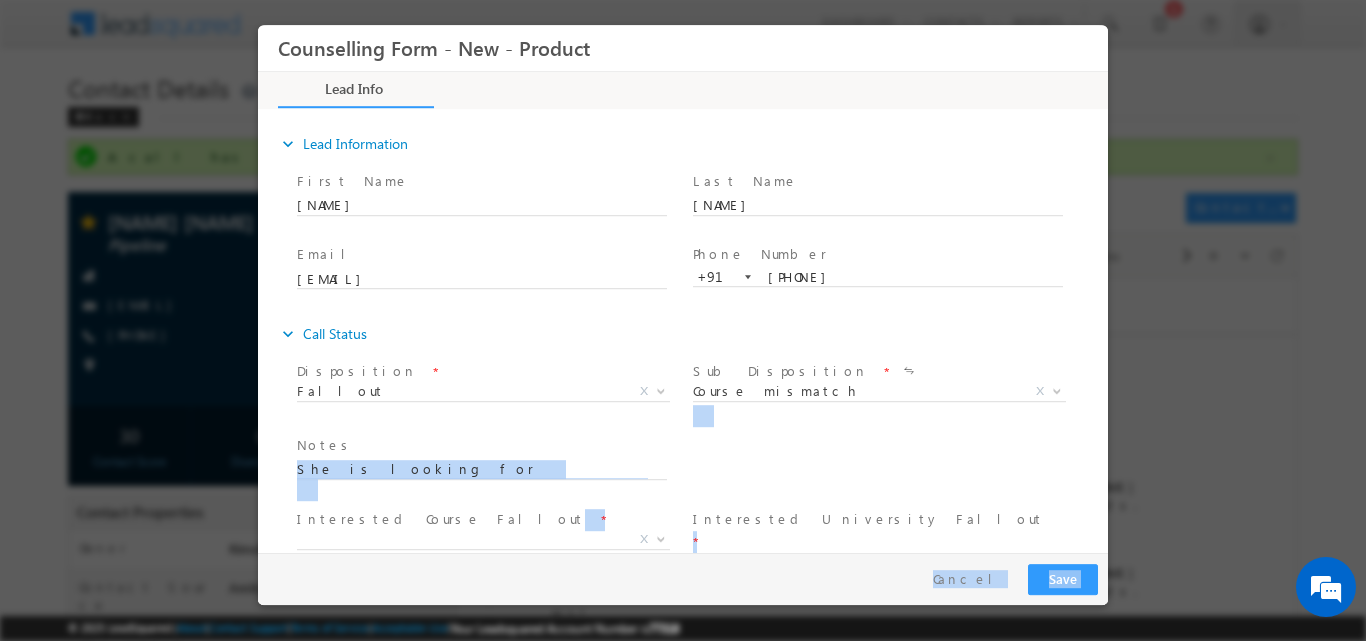 scroll, scrollTop: 33, scrollLeft: 0, axis: vertical 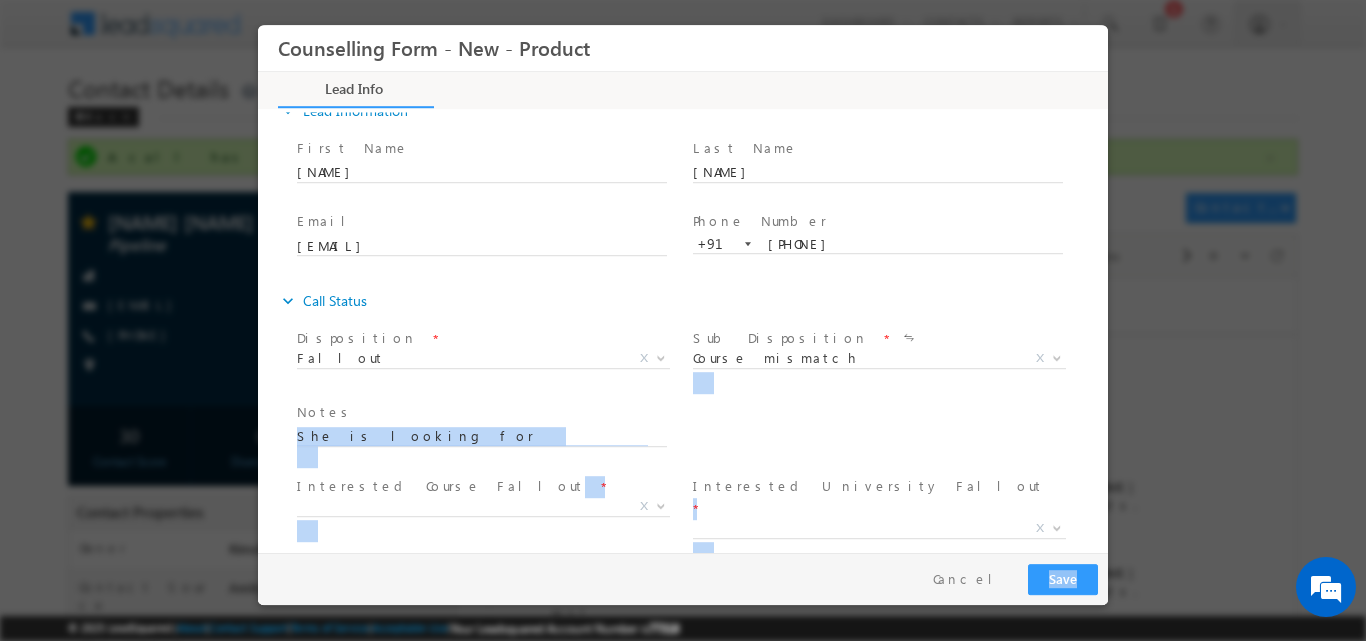 drag, startPoint x: 1103, startPoint y: 418, endPoint x: 1095, endPoint y: 574, distance: 156.20499 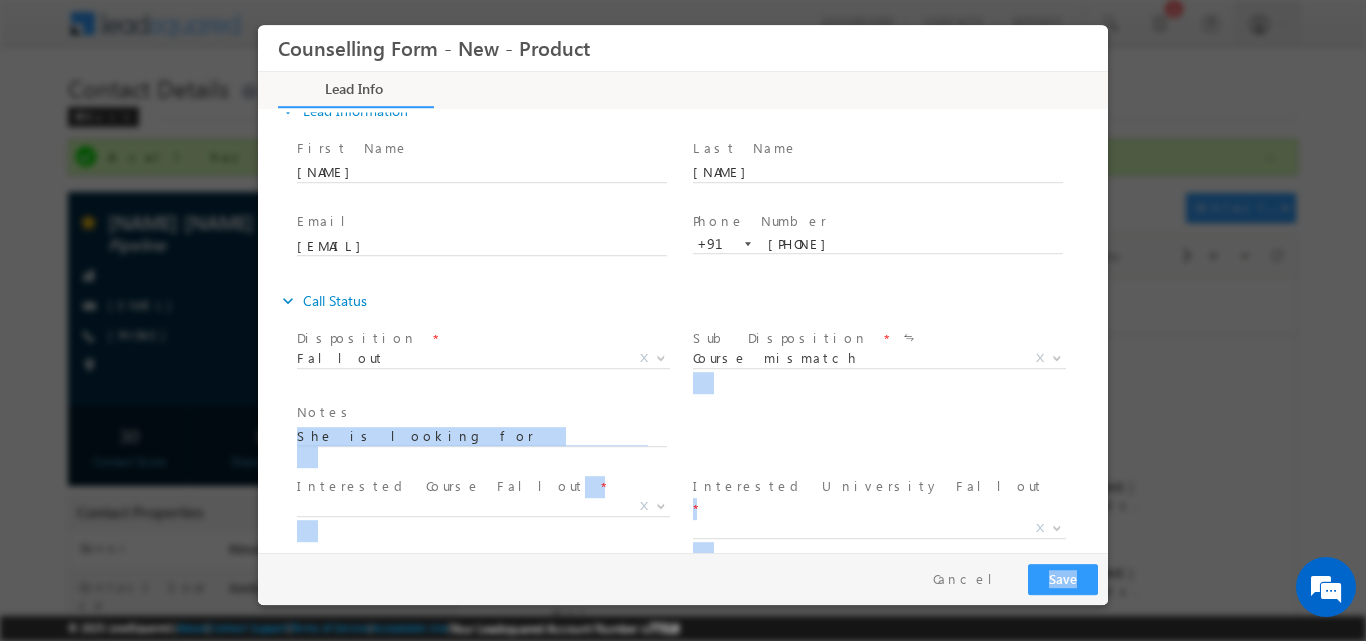 click on "Follow Up Date
*
Notes
*
She is looking for animation VFX related program" at bounding box center [700, 434] 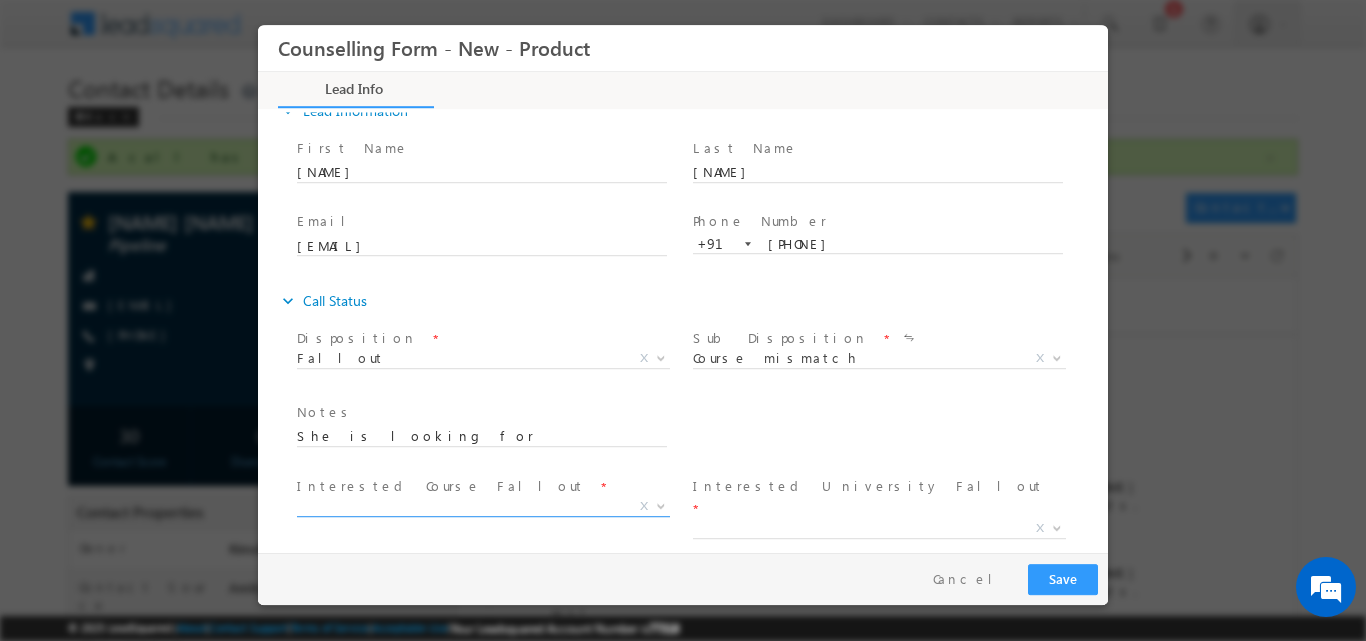 click at bounding box center [659, 505] 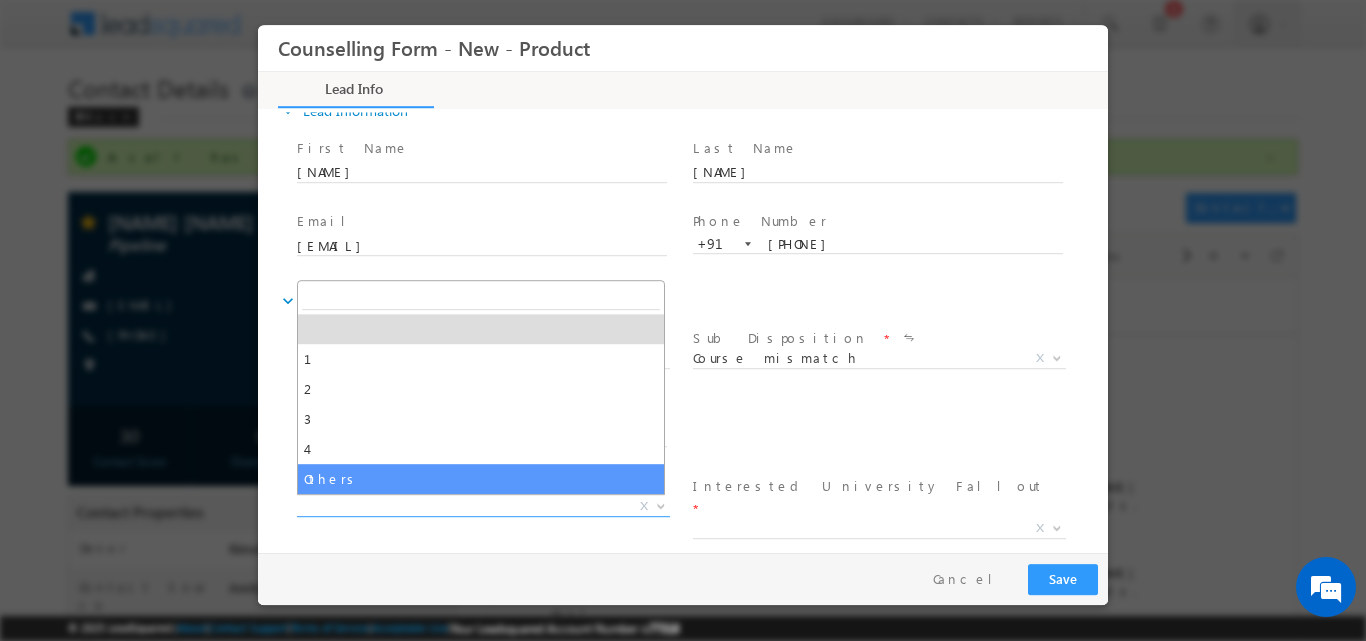 click on "Notes
*
She is looking for animation VFX related program" at bounding box center [491, 434] 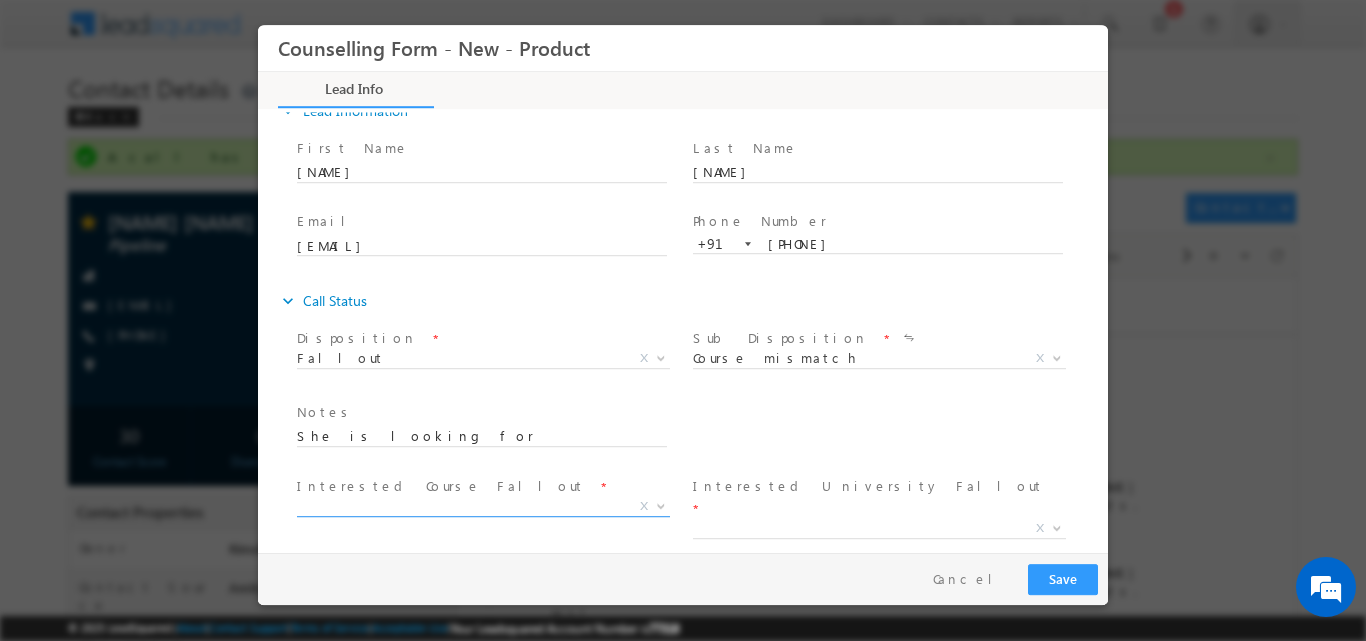 click at bounding box center (661, 504) 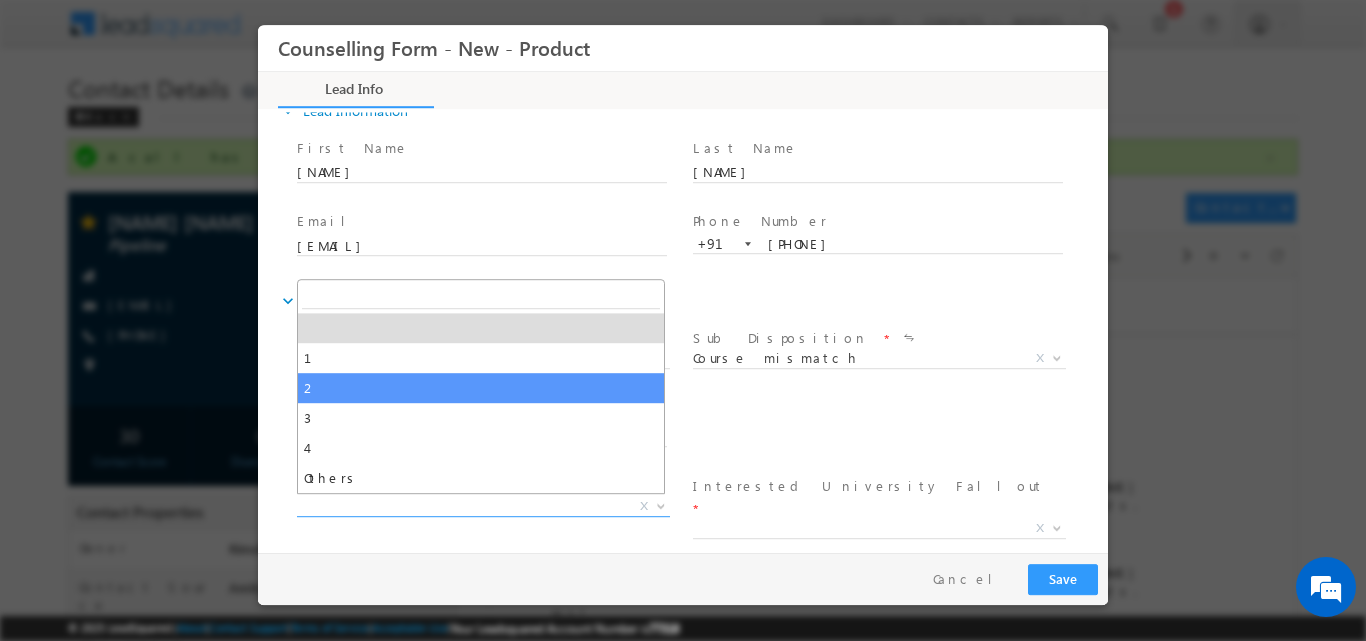 click on "Follow Up Date
*
Notes
*
She is looking for animation VFX related program" at bounding box center [700, 434] 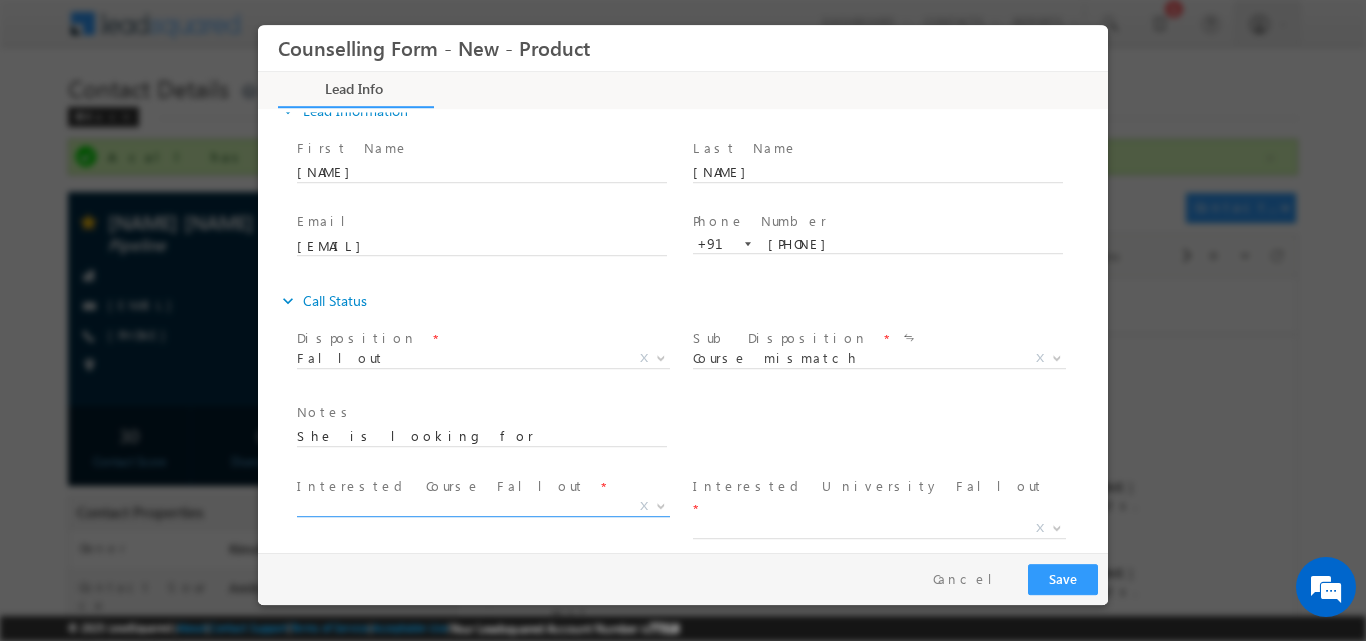 click at bounding box center (661, 504) 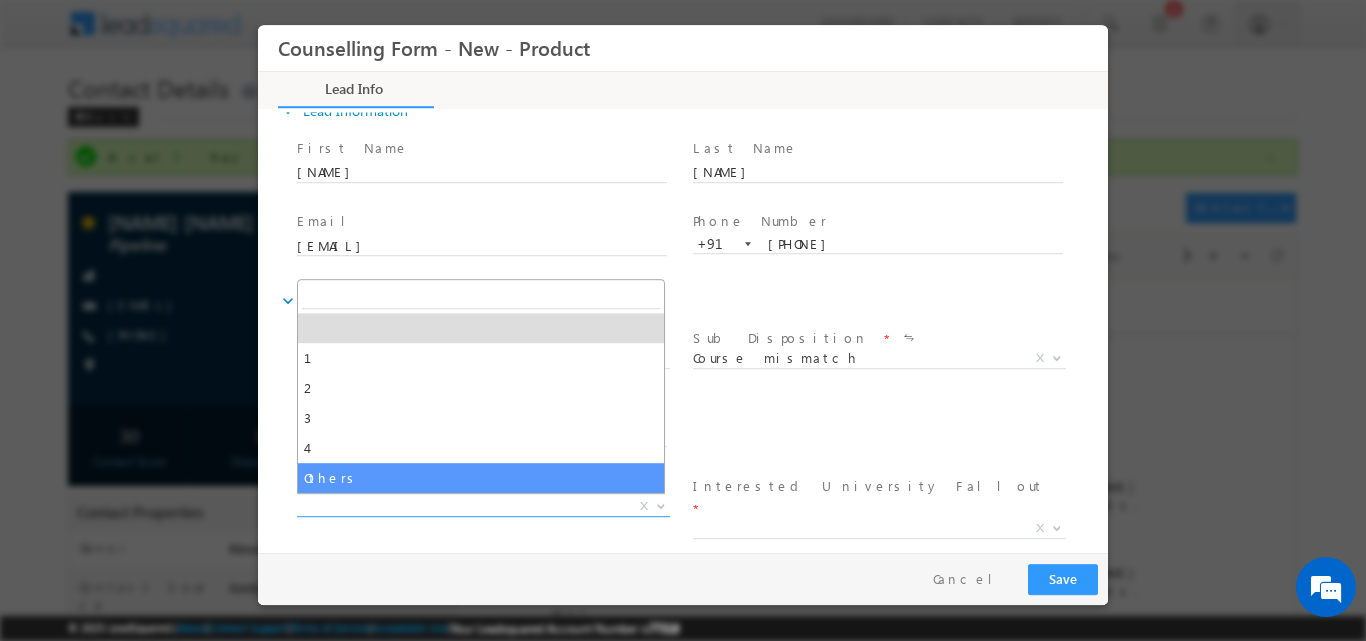 select on "Others" 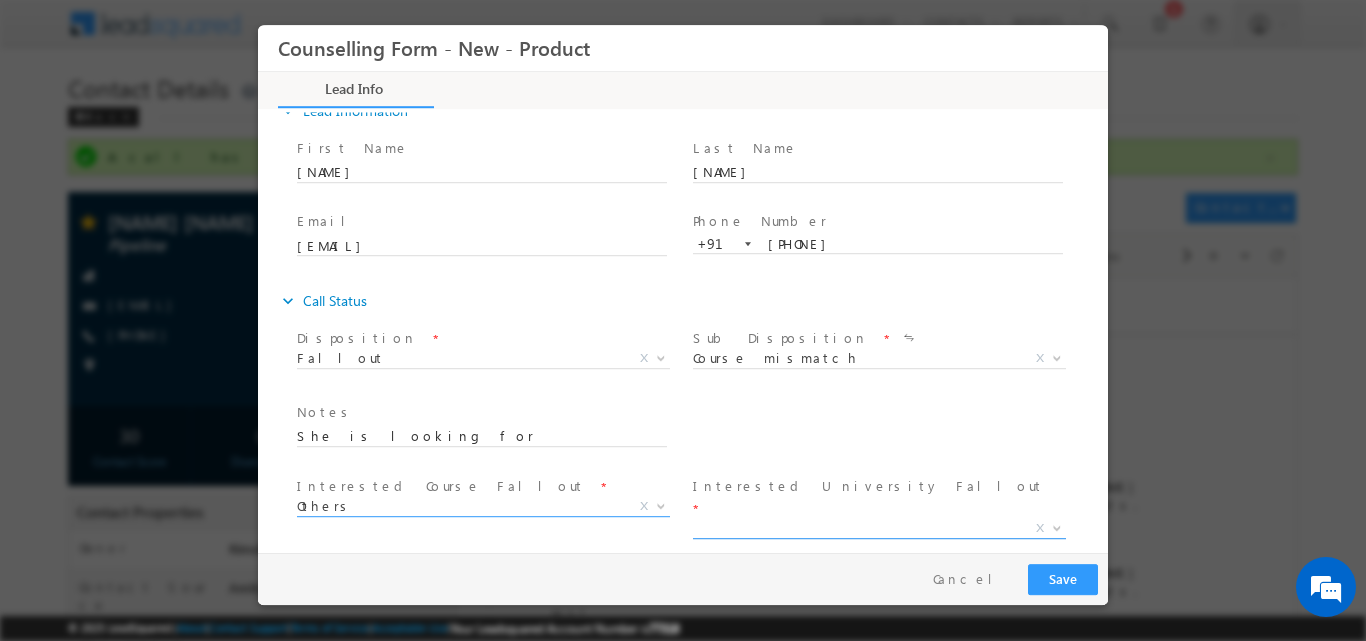 click at bounding box center [1057, 526] 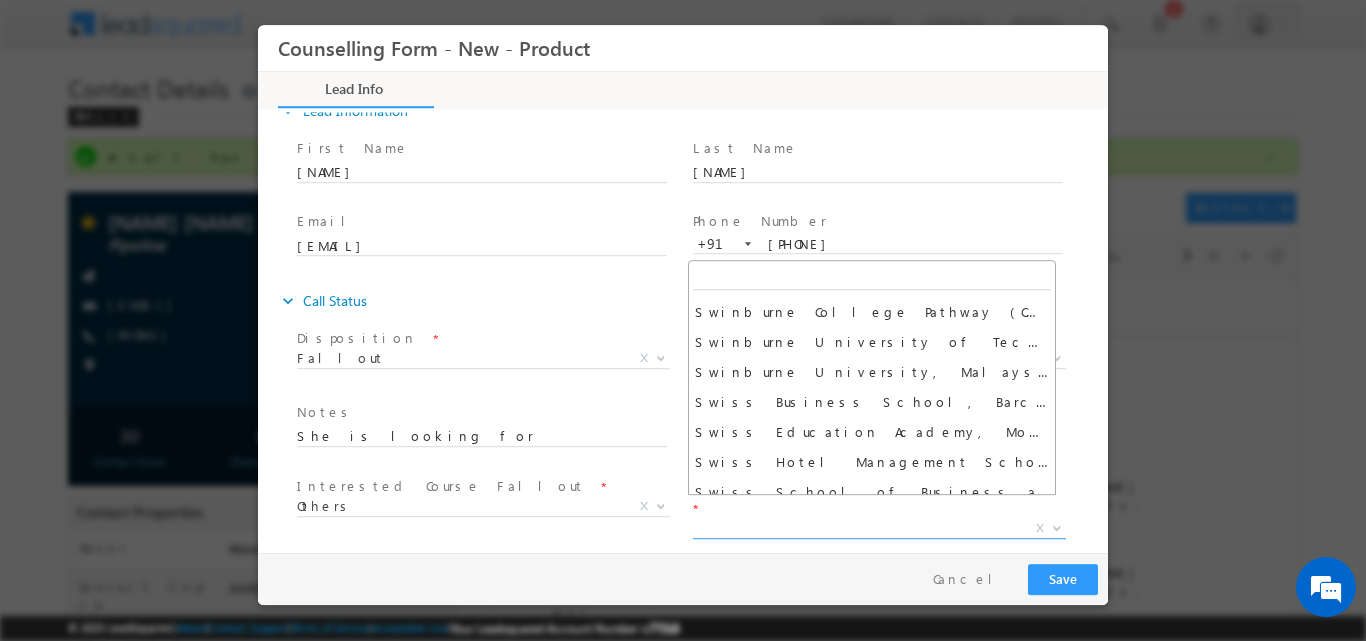 scroll, scrollTop: 22900, scrollLeft: 0, axis: vertical 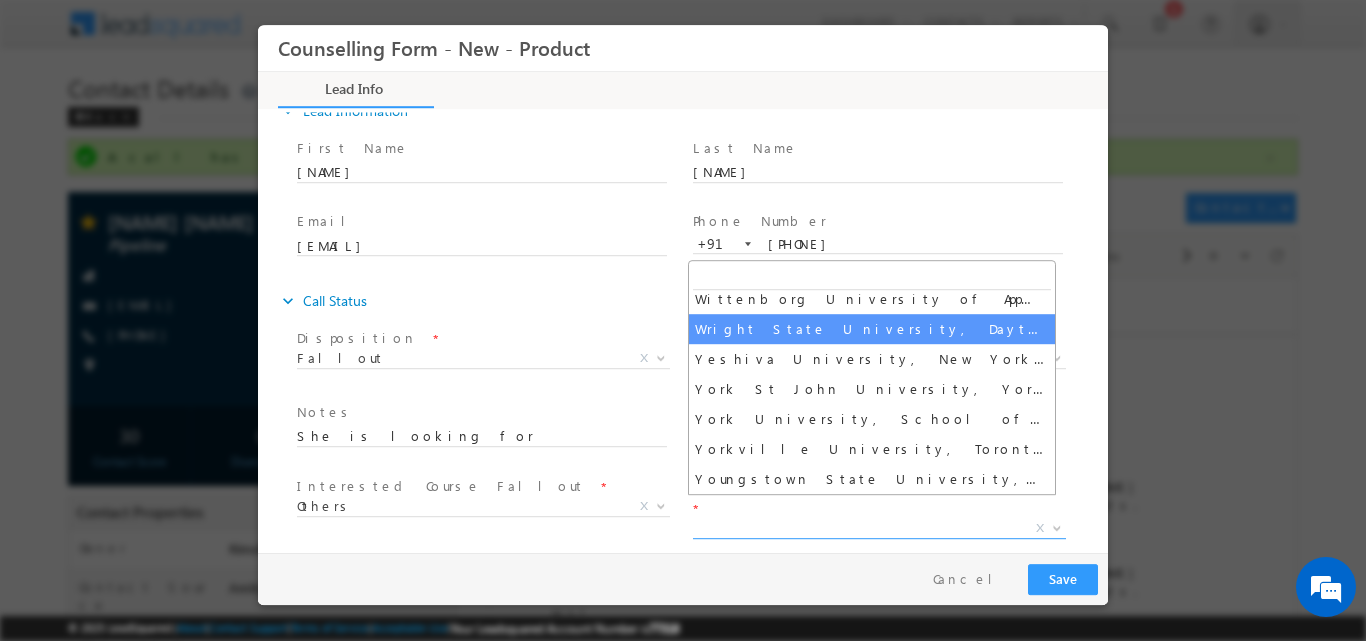 click at bounding box center (872, 276) 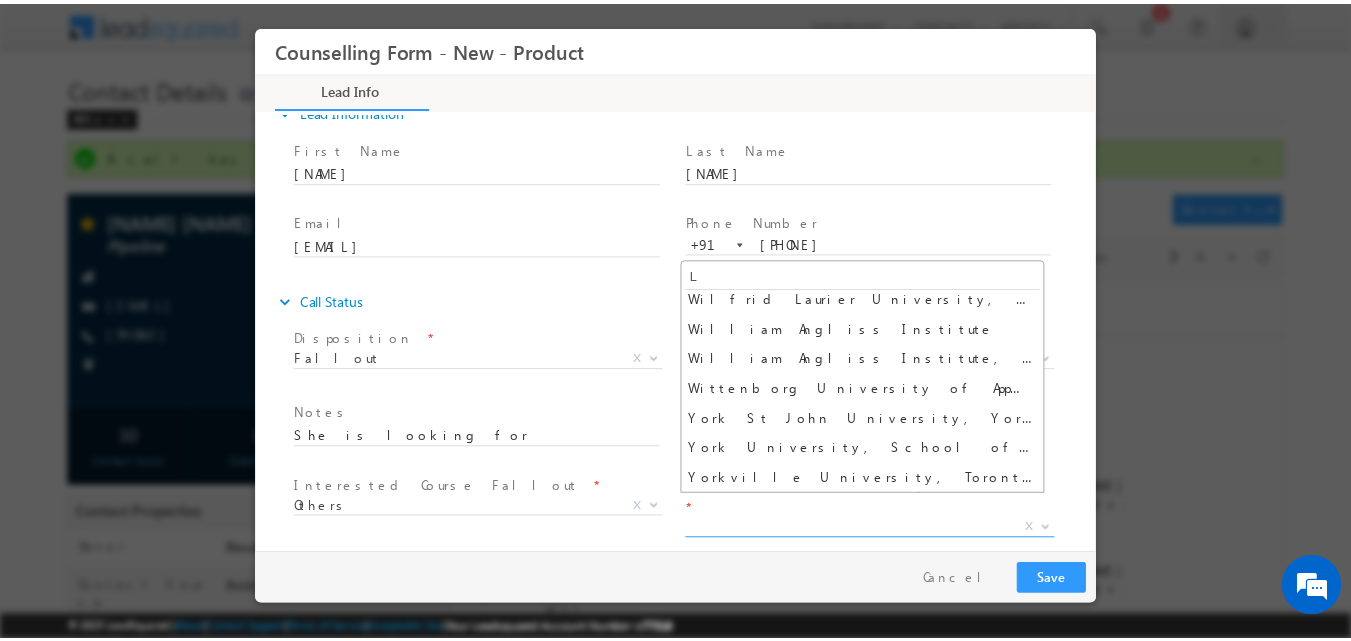 scroll, scrollTop: 0, scrollLeft: 0, axis: both 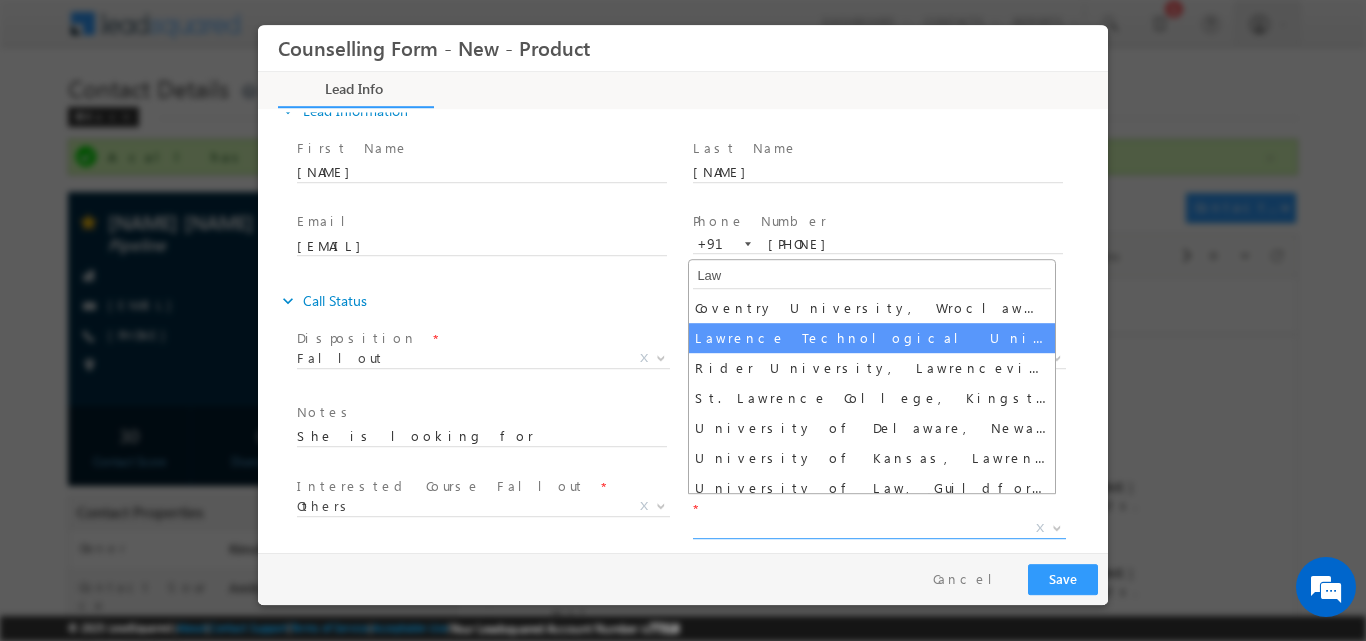 type on "Law" 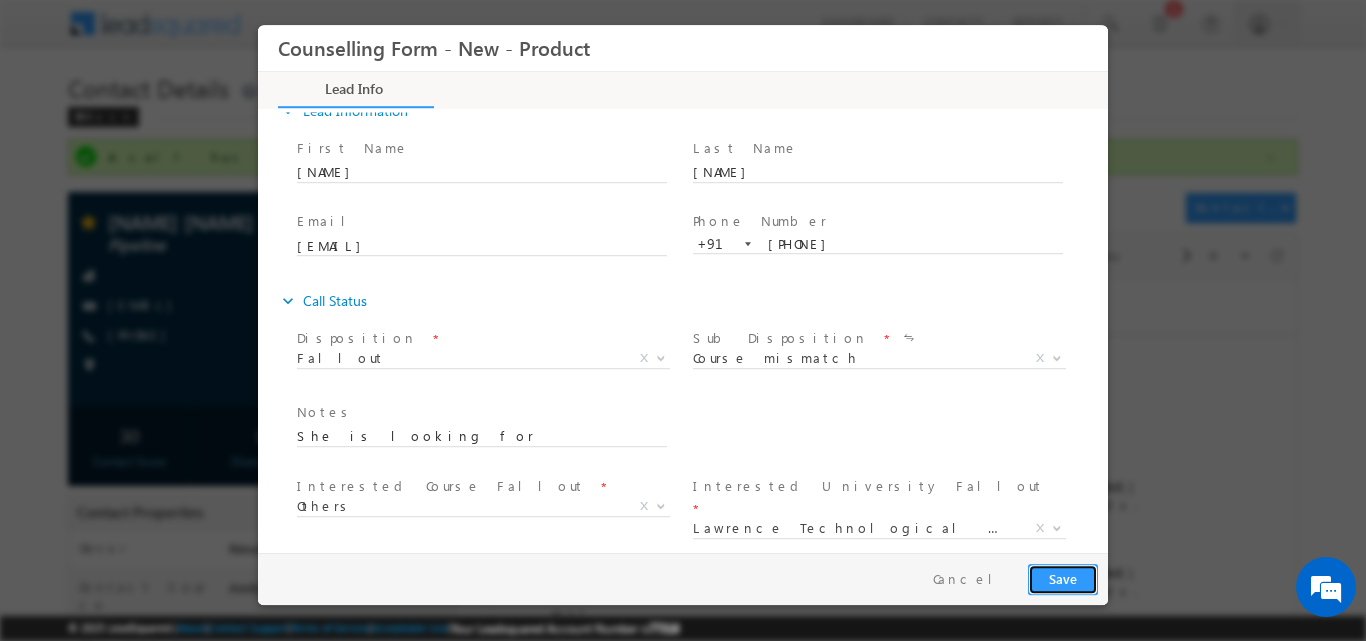 click on "Save" at bounding box center (1063, 578) 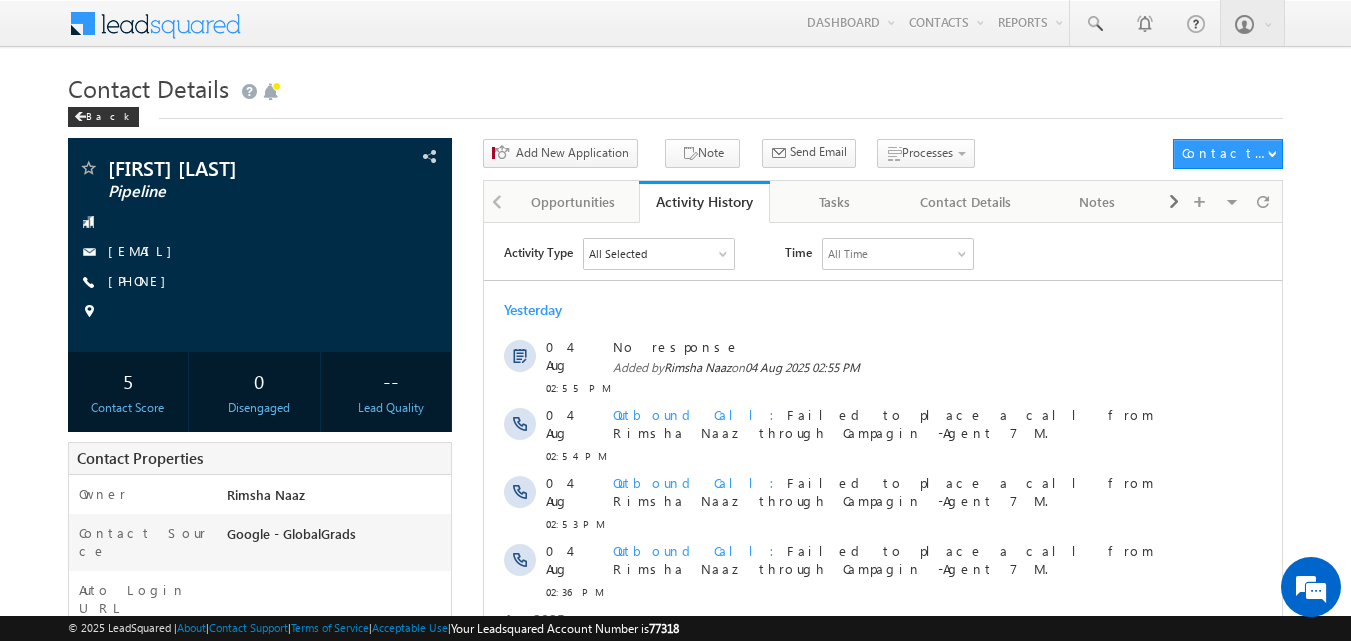 scroll, scrollTop: 0, scrollLeft: 0, axis: both 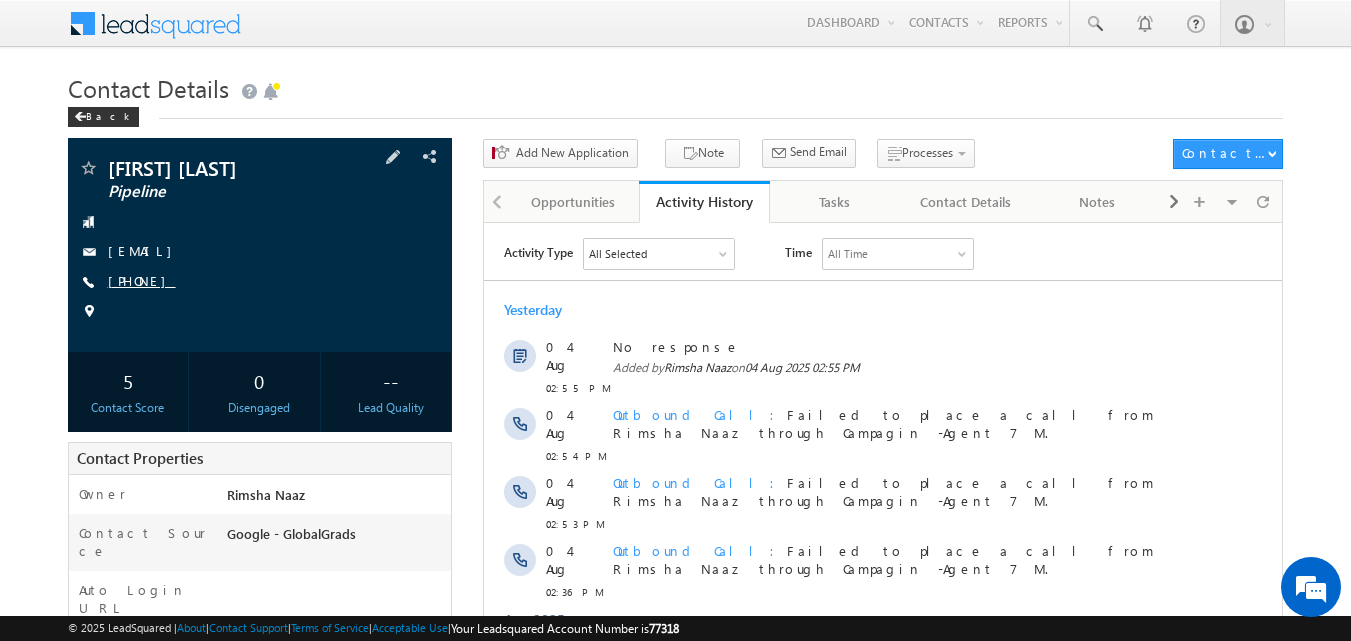click on "+91-8104014758" at bounding box center [142, 280] 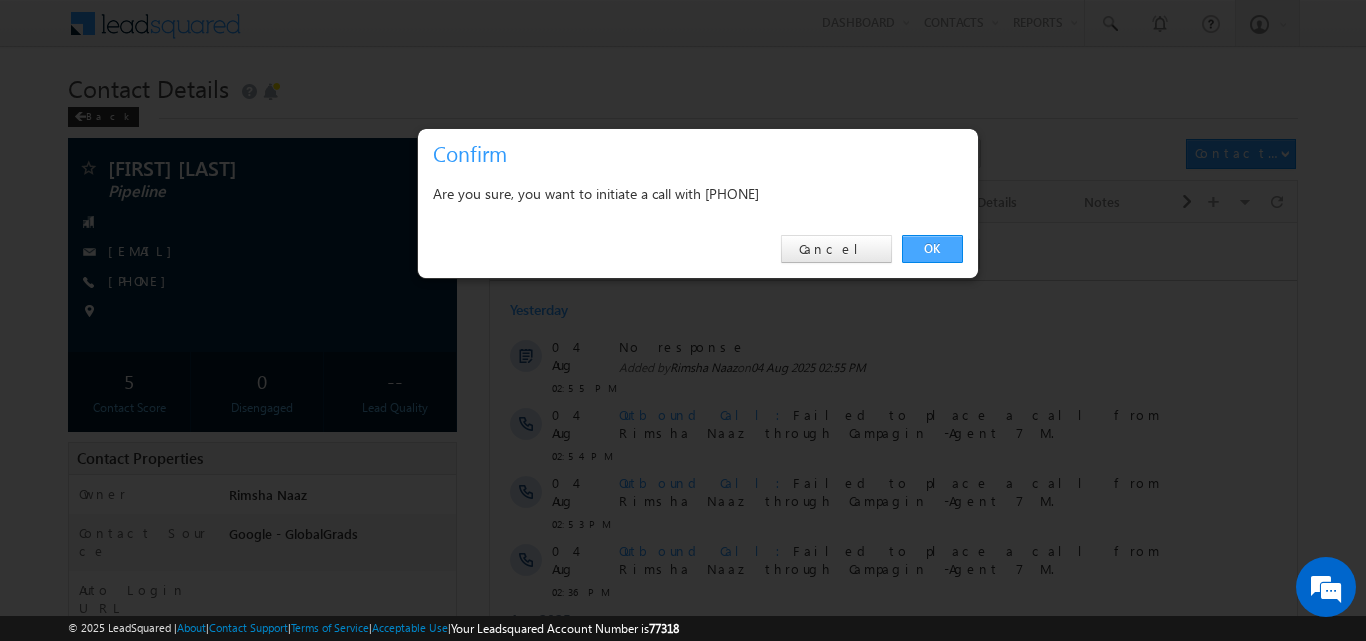 click on "OK" at bounding box center [932, 249] 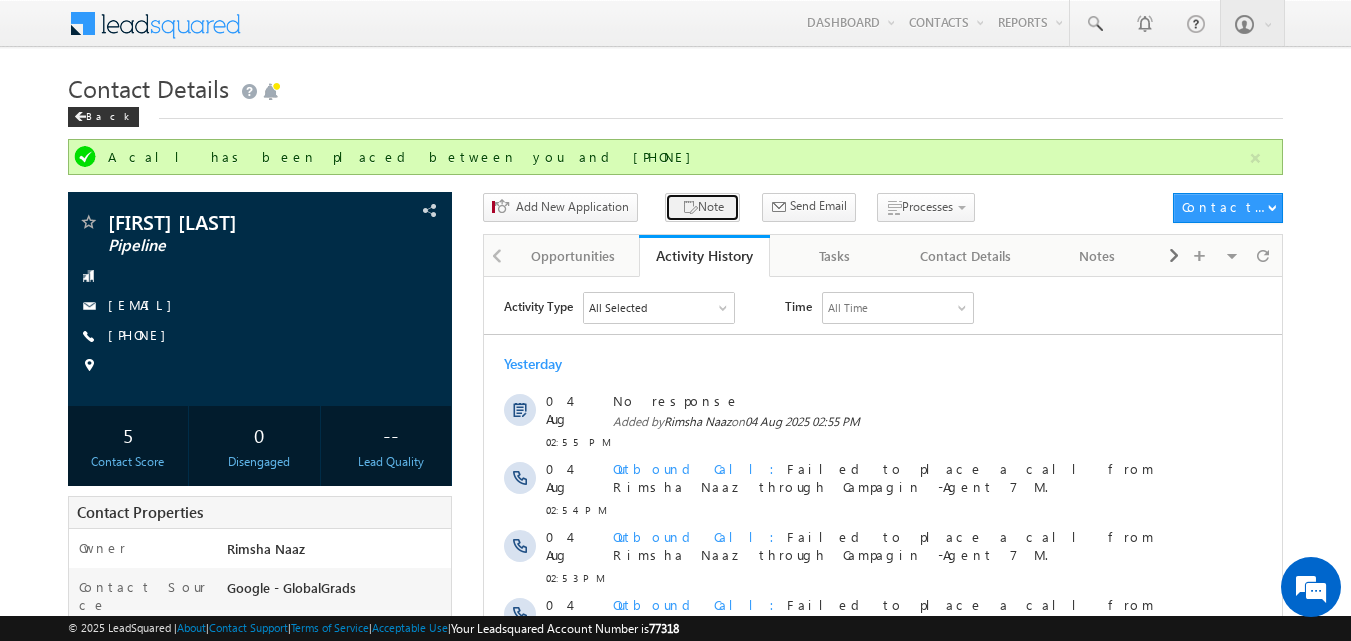 click on "Note" at bounding box center [702, 207] 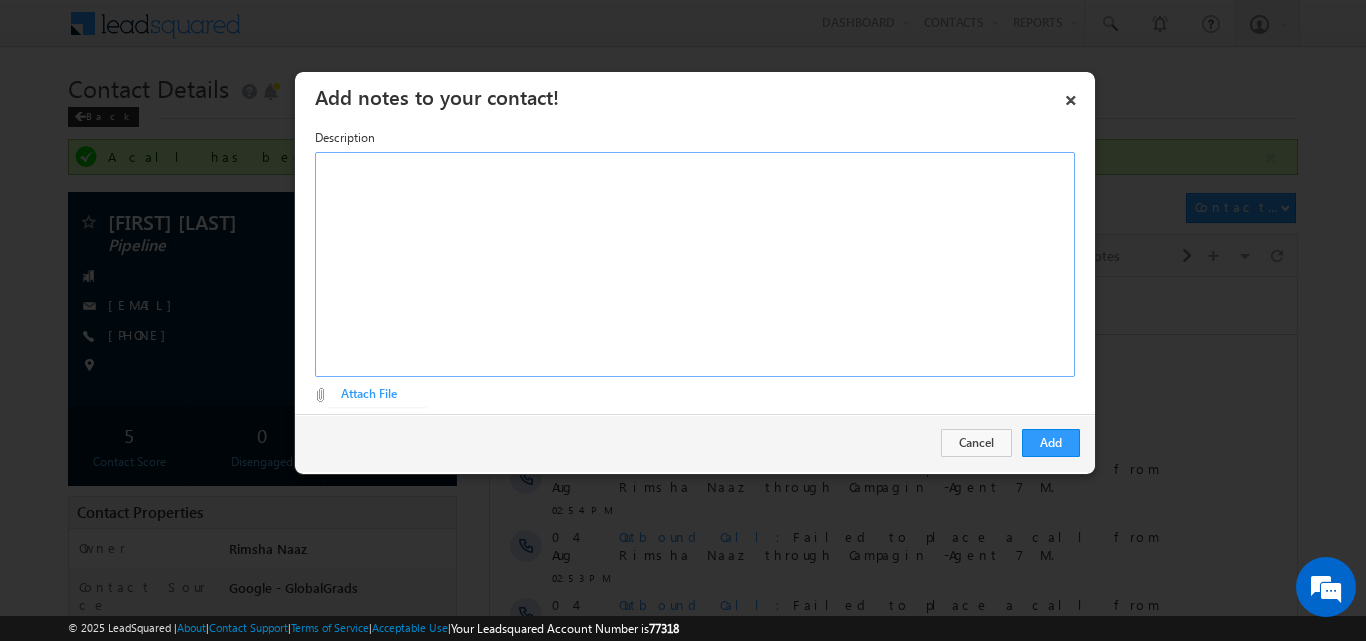 click at bounding box center (695, 264) 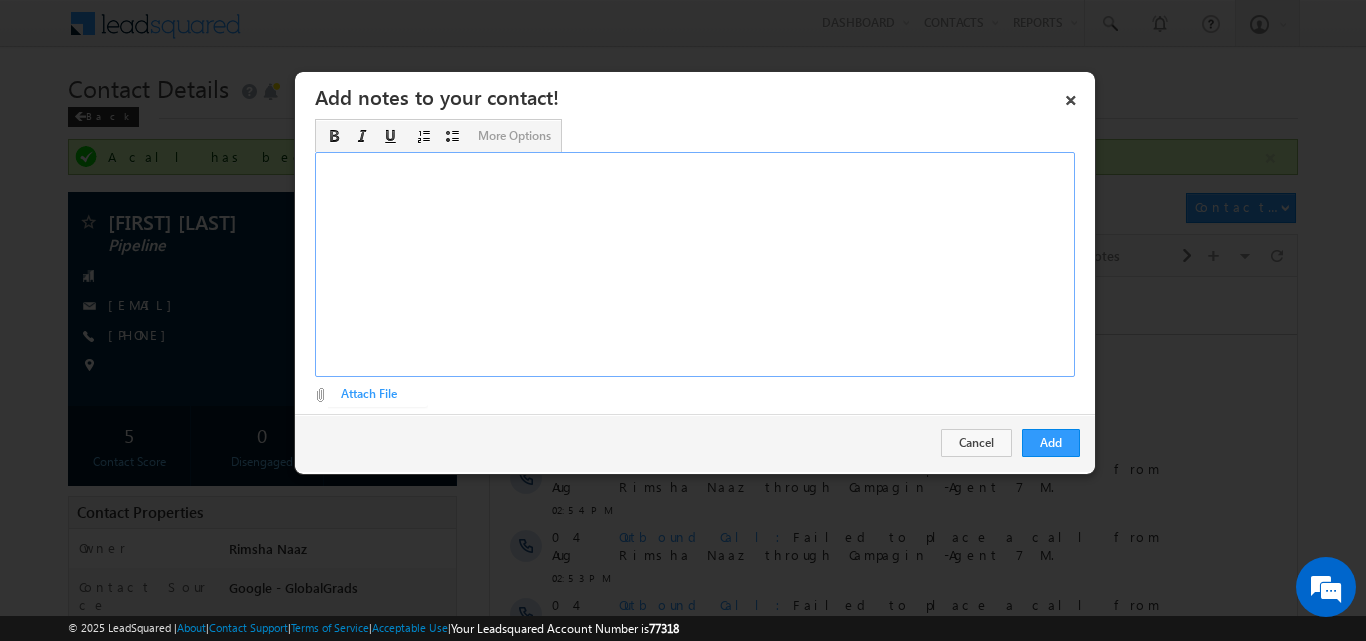 type 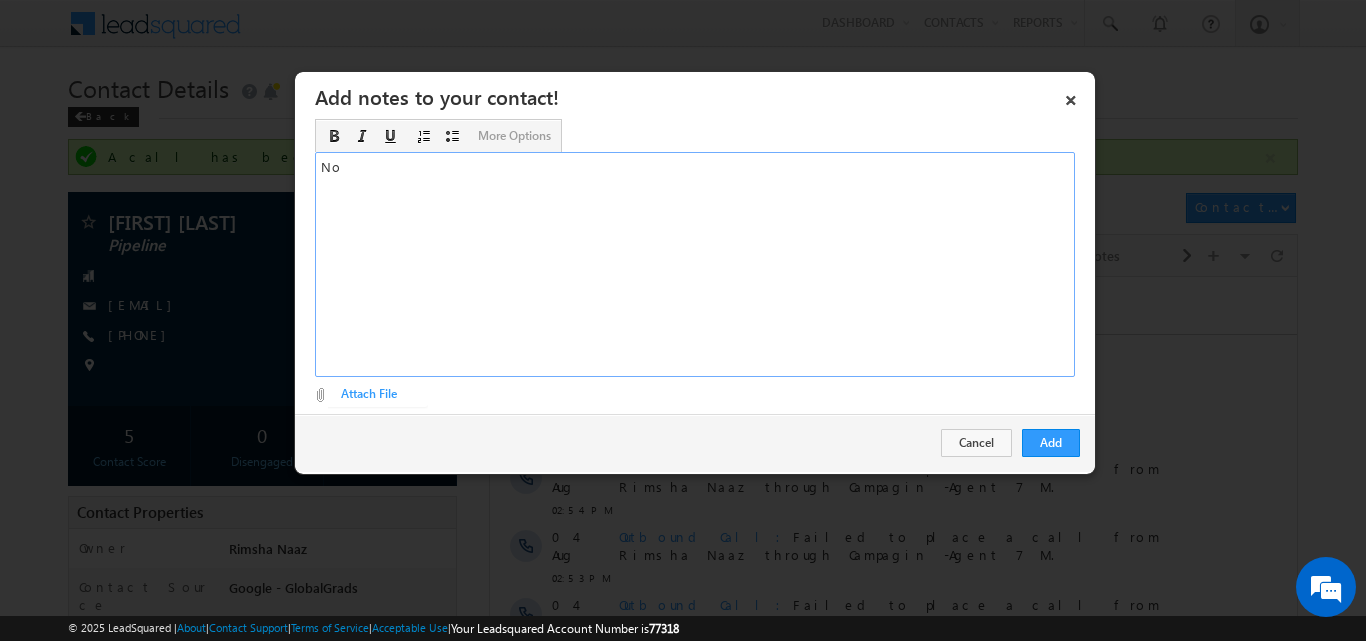 click on "No" at bounding box center (695, 264) 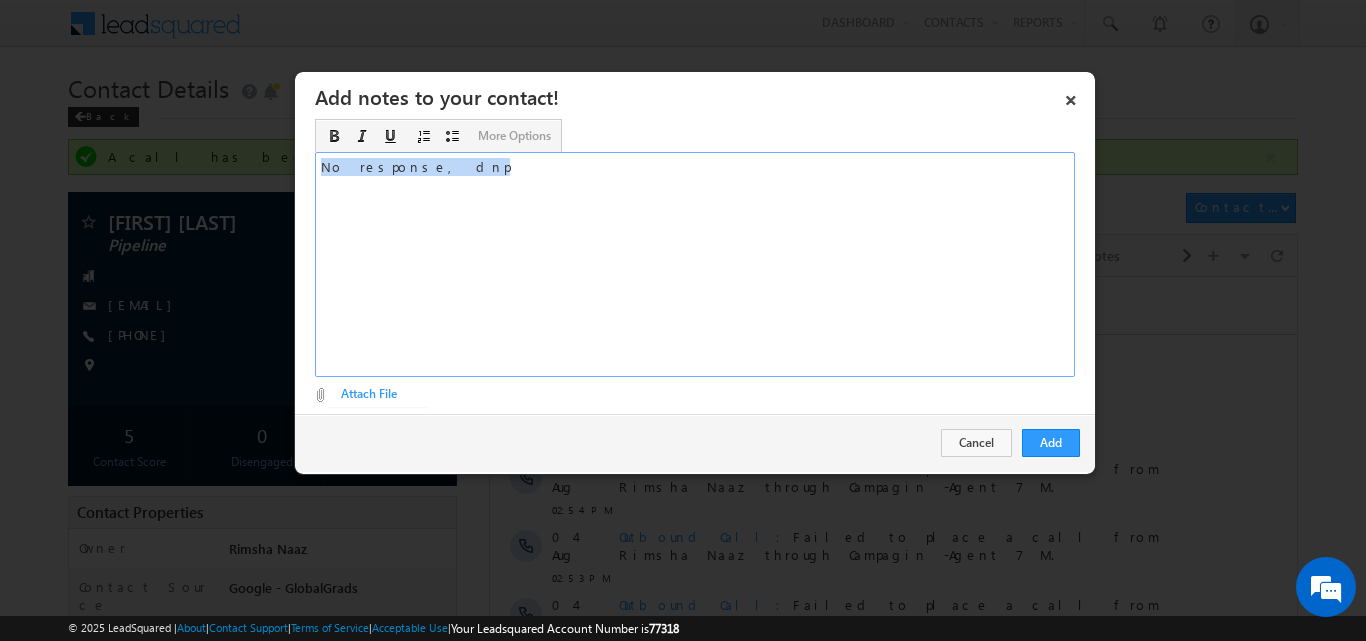 drag, startPoint x: 552, startPoint y: 170, endPoint x: 176, endPoint y: 190, distance: 376.53152 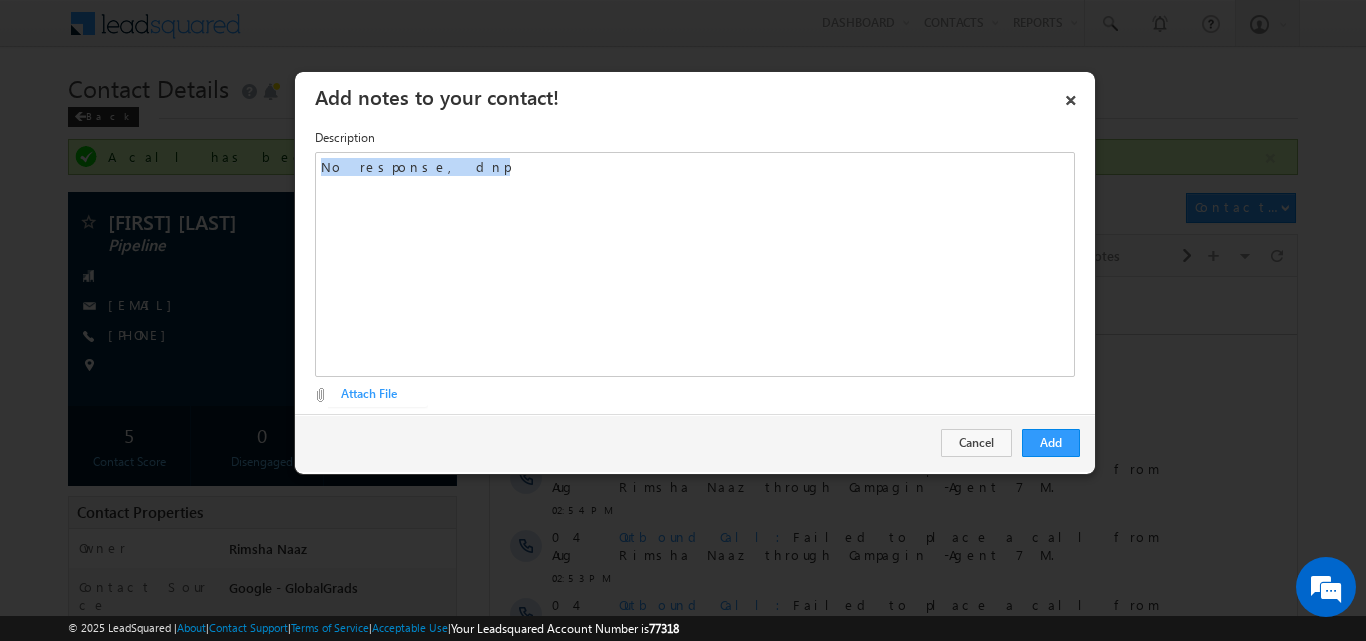 copy on "No response, dnp" 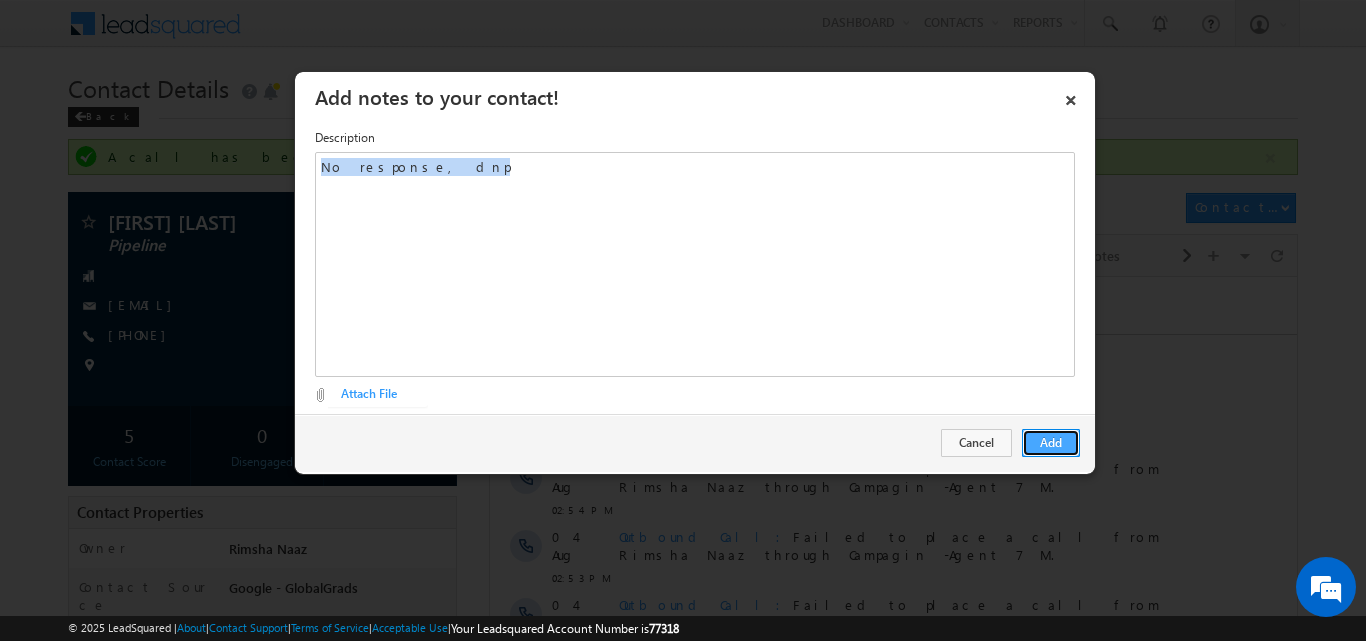 click on "Add" at bounding box center [1051, 443] 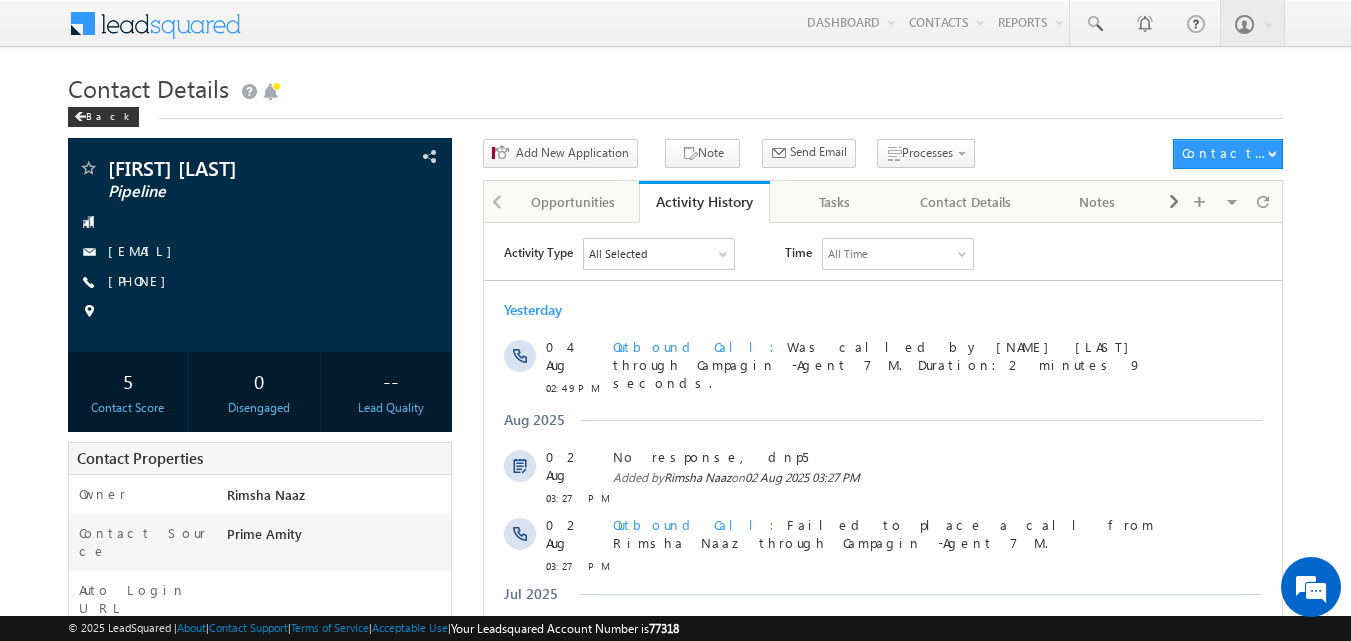 scroll, scrollTop: 0, scrollLeft: 0, axis: both 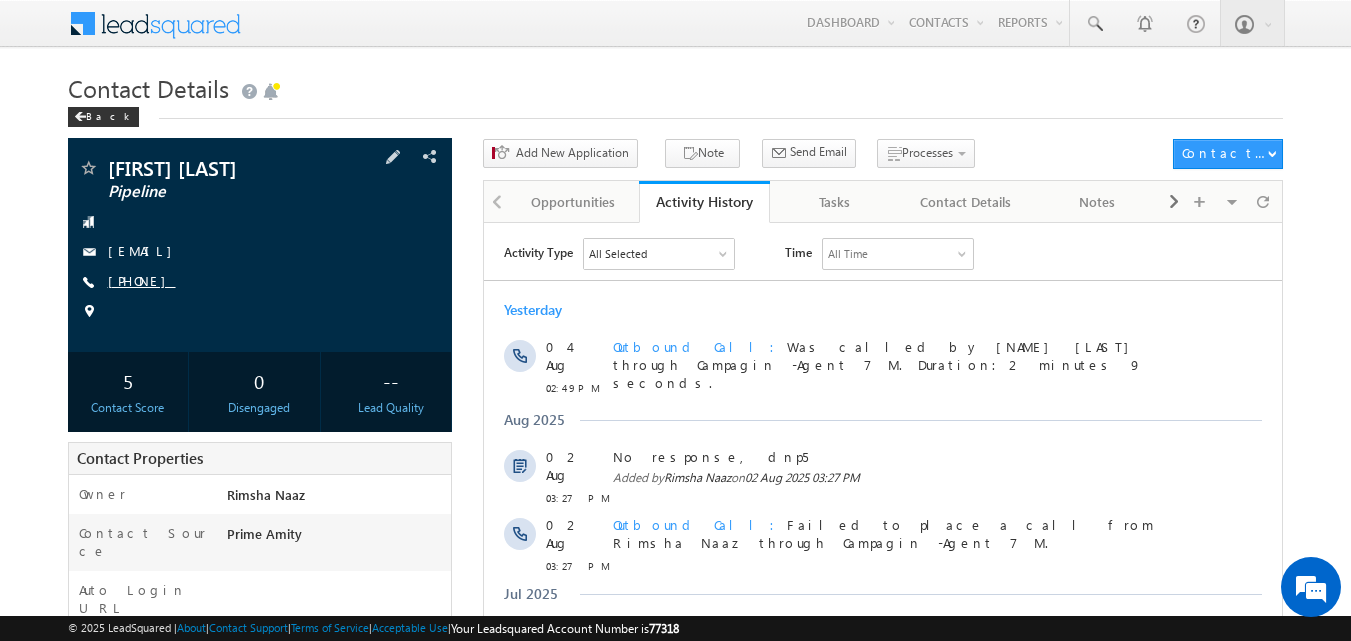 click on "[PHONE]" at bounding box center (142, 280) 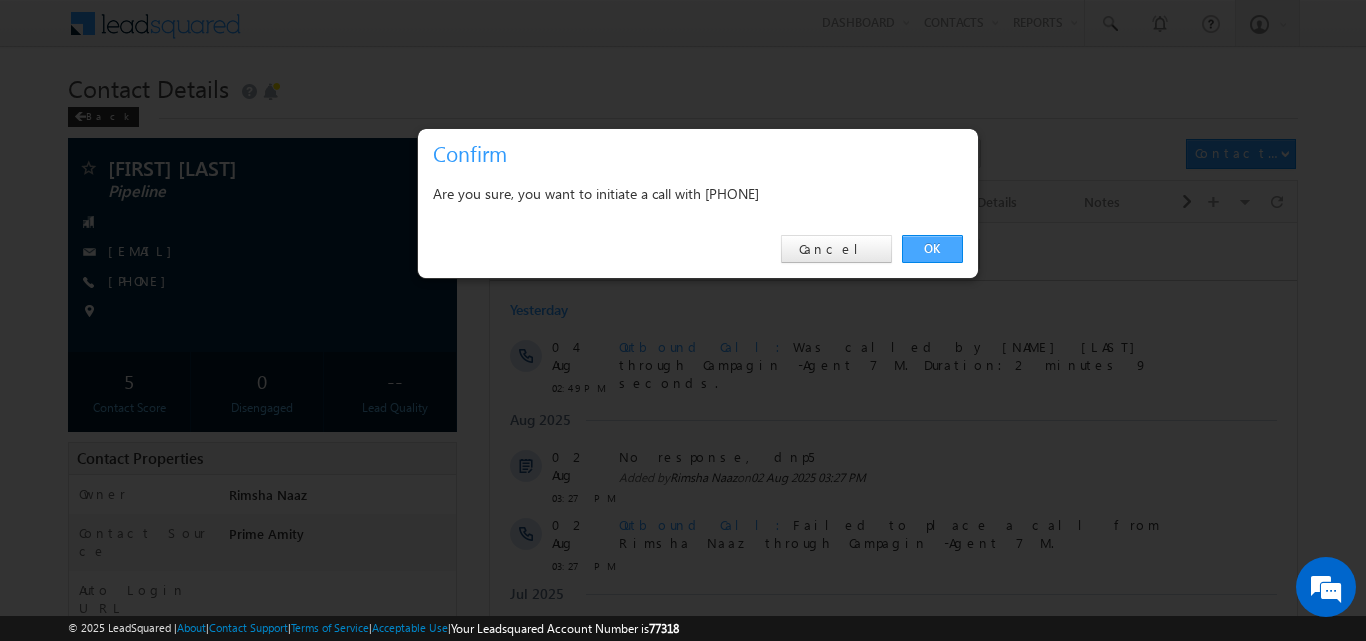 click on "OK" at bounding box center (932, 249) 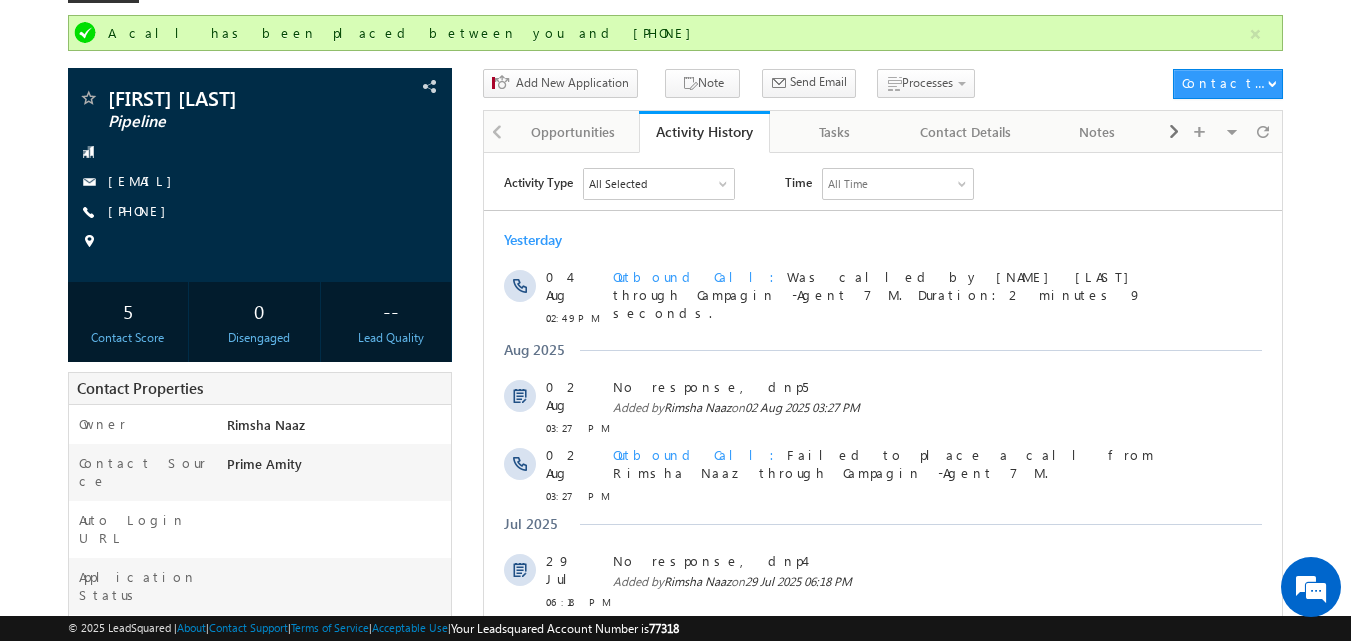 scroll, scrollTop: 0, scrollLeft: 0, axis: both 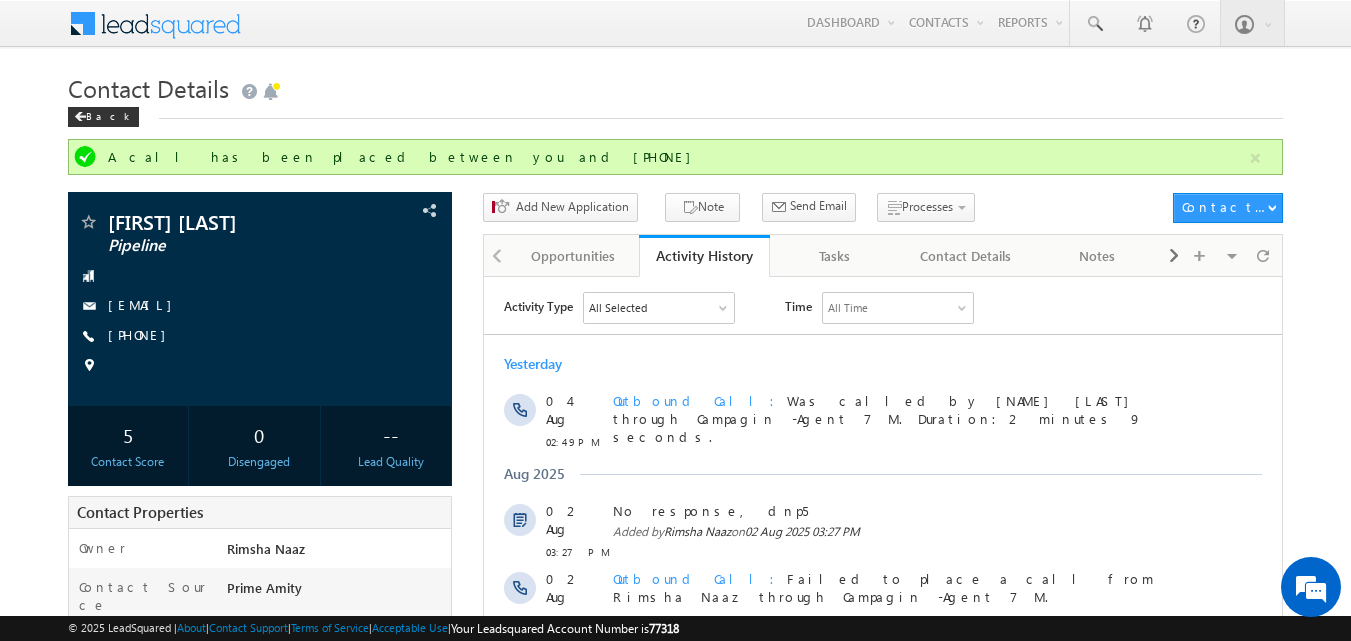 click on "Contact Details    Back" at bounding box center (676, 103) 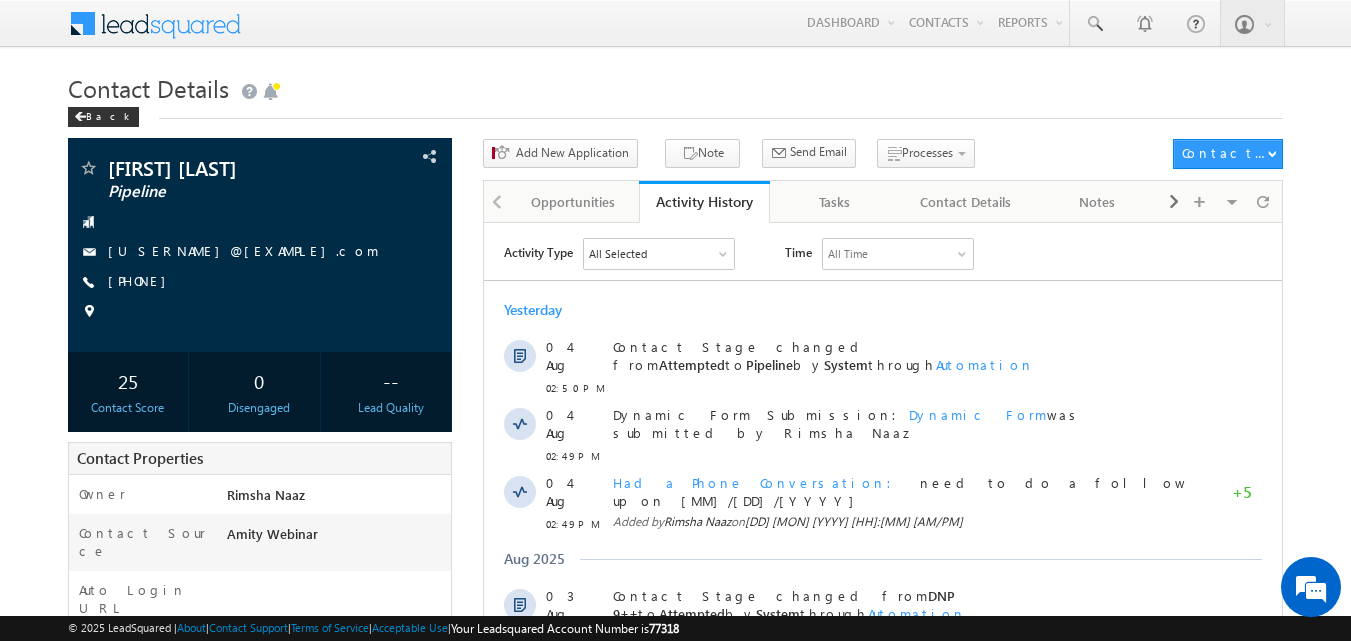scroll, scrollTop: 0, scrollLeft: 0, axis: both 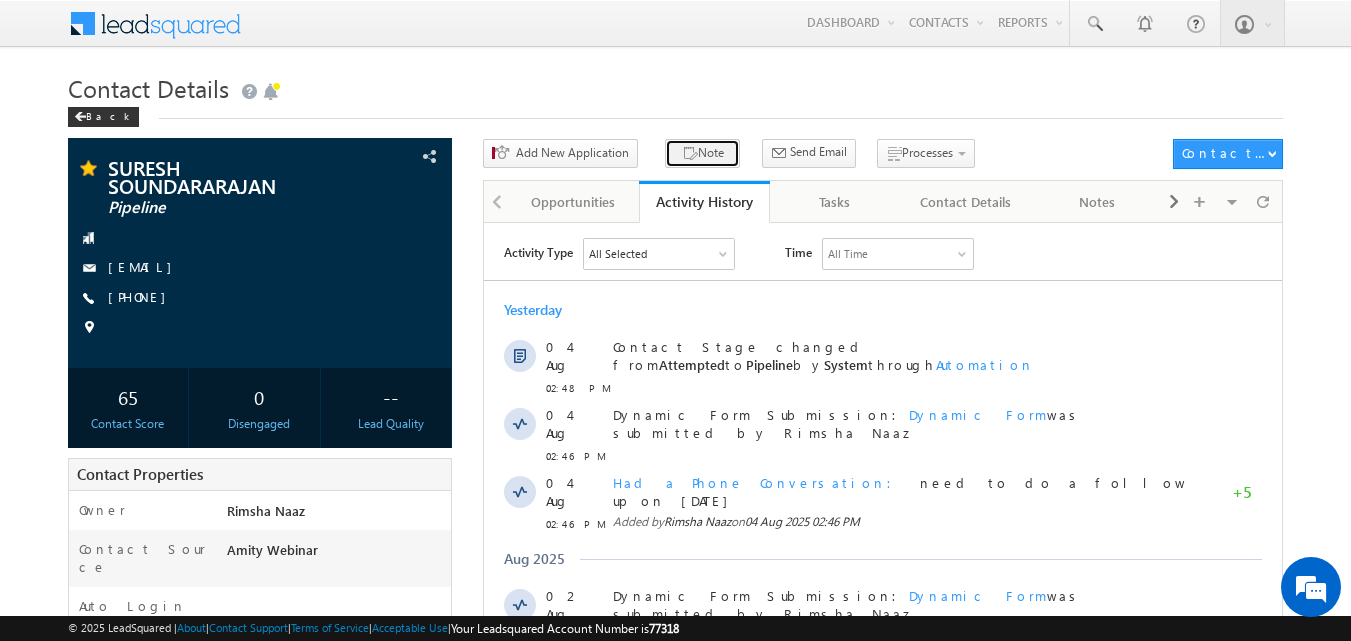 click on "Note" at bounding box center (702, 153) 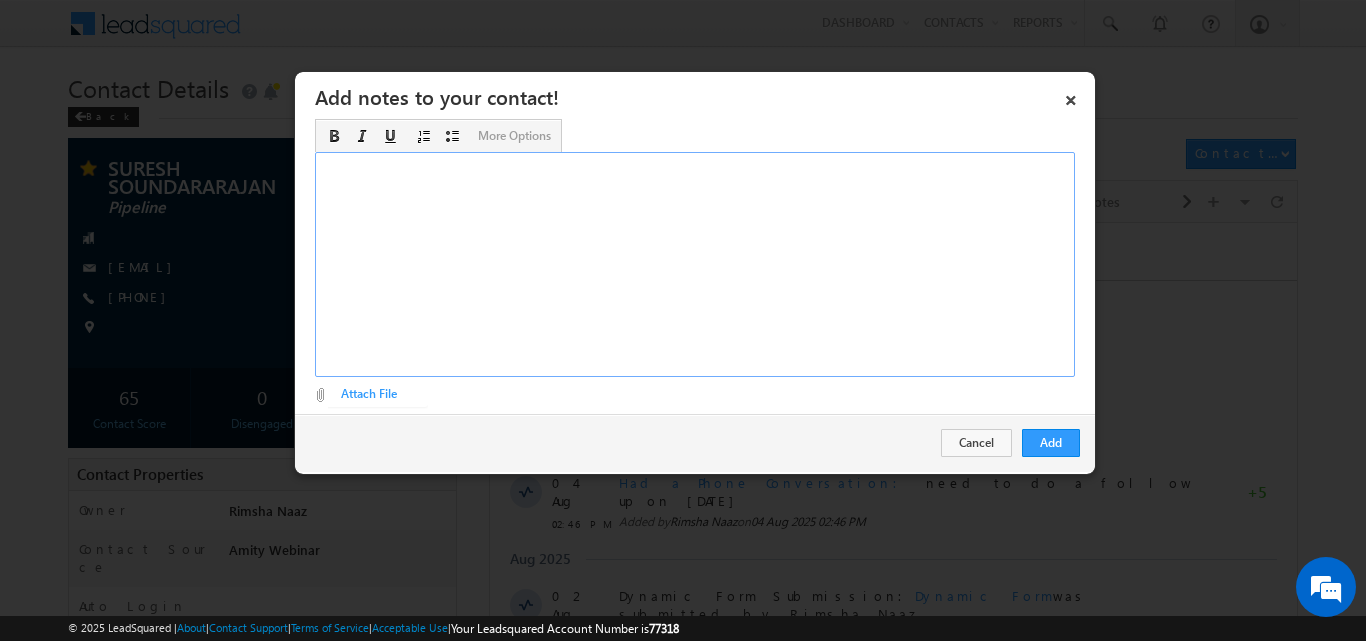 click at bounding box center (695, 264) 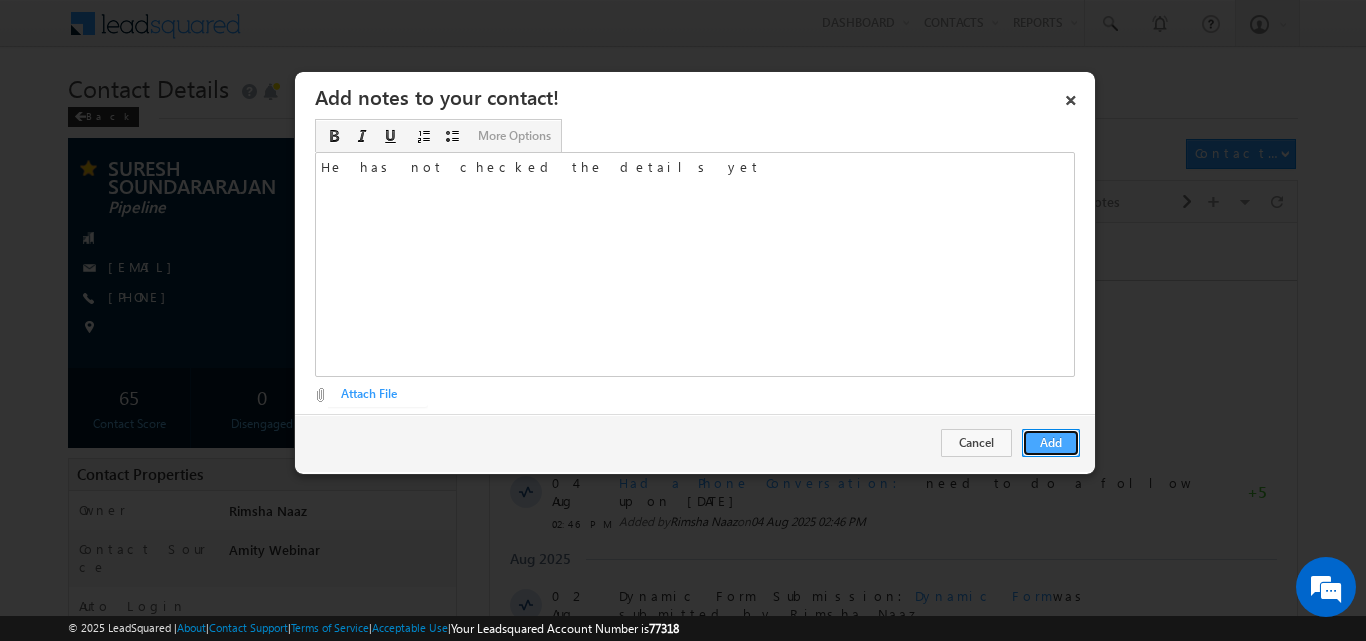 click on "Add" at bounding box center [1051, 443] 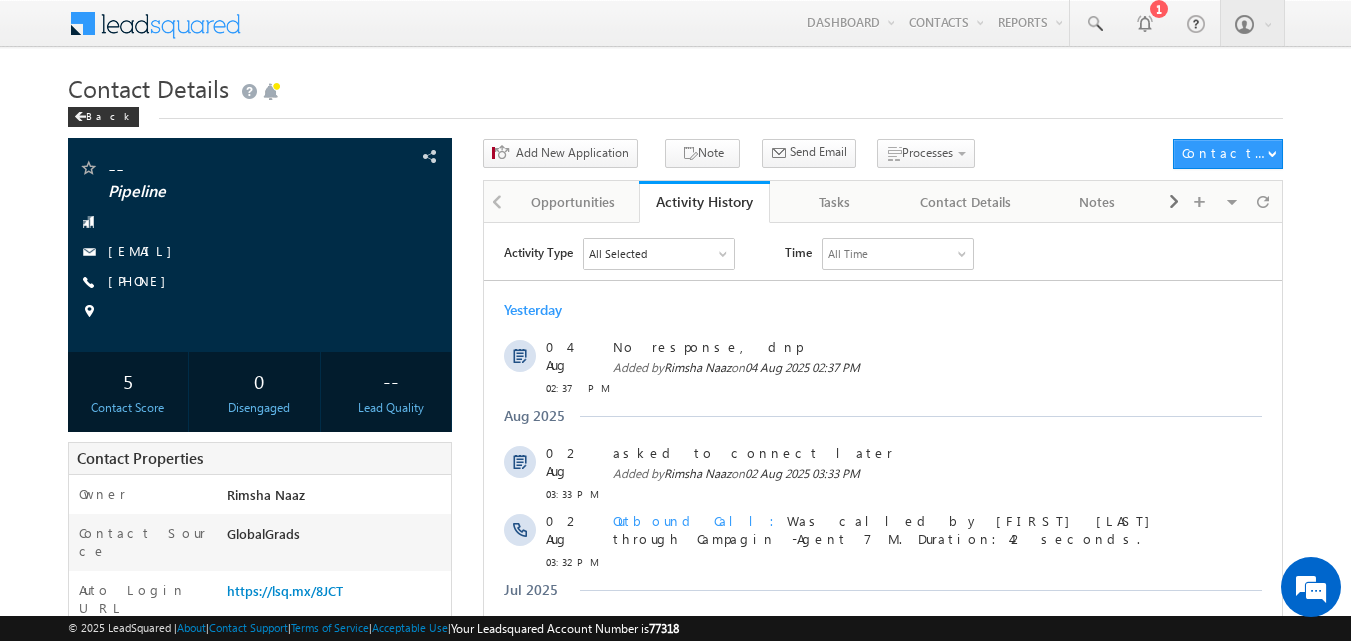 scroll, scrollTop: 0, scrollLeft: 0, axis: both 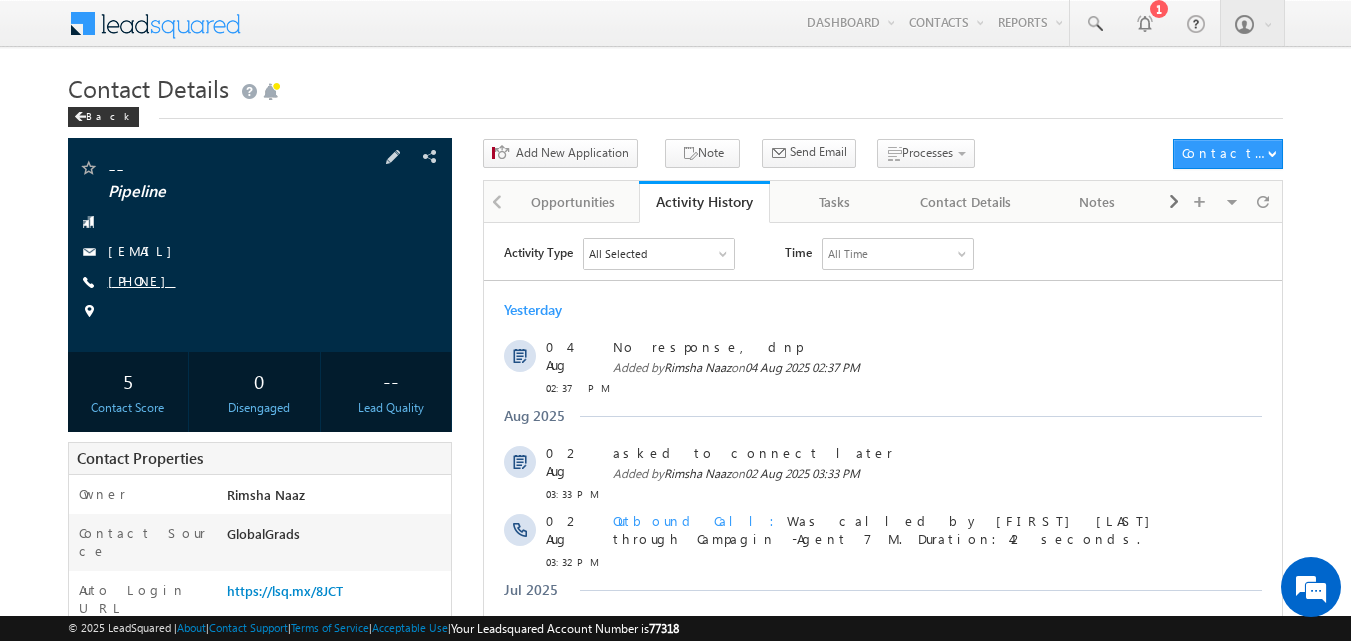 click on "[PHONE]" at bounding box center [142, 280] 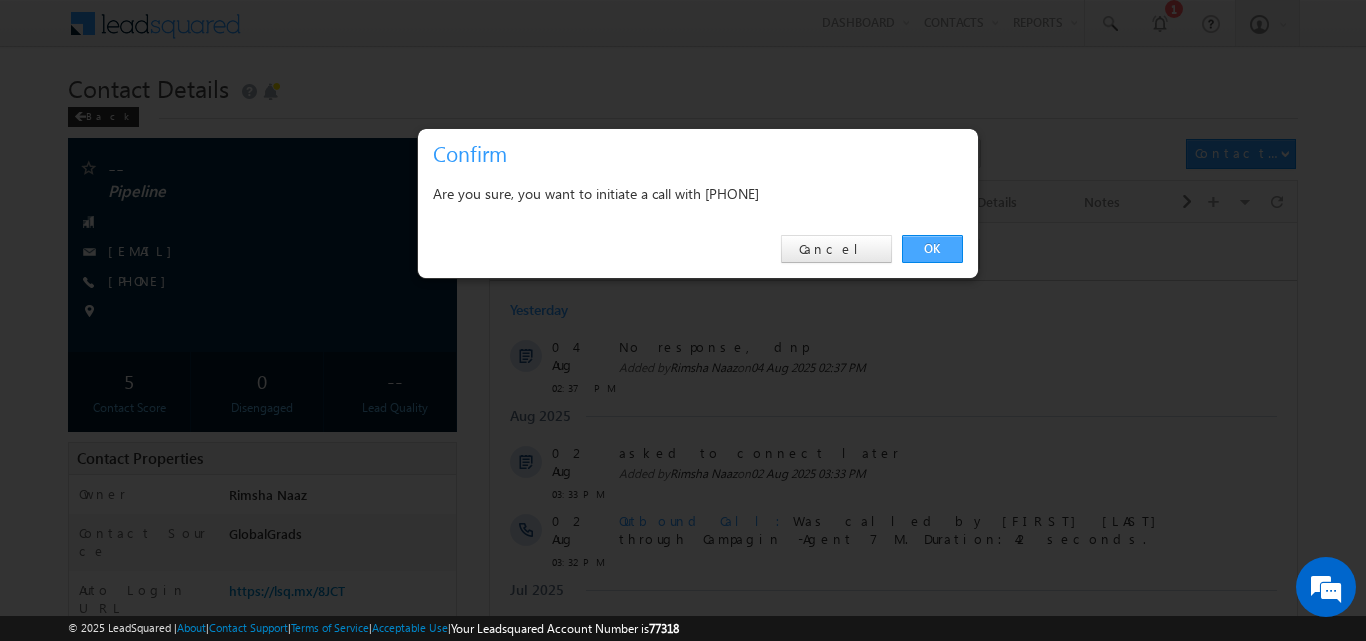 drag, startPoint x: 929, startPoint y: 240, endPoint x: 456, endPoint y: 11, distance: 525.5188 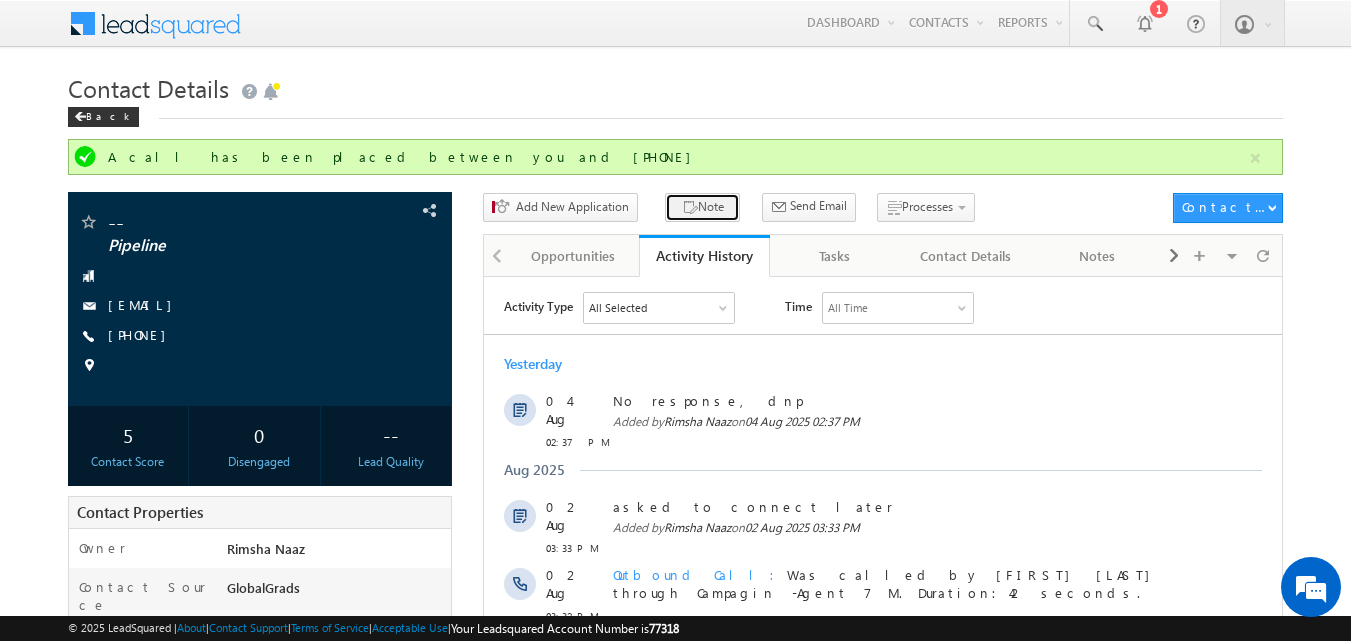 click on "Note" at bounding box center (702, 207) 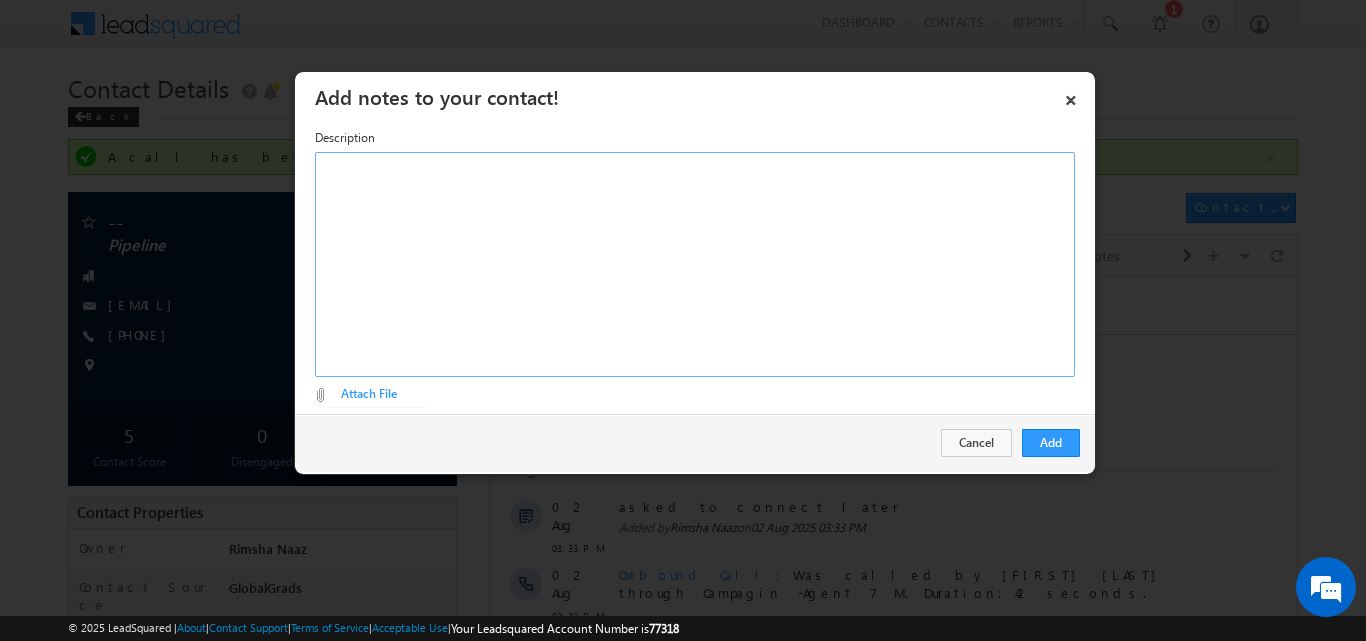 click at bounding box center (695, 264) 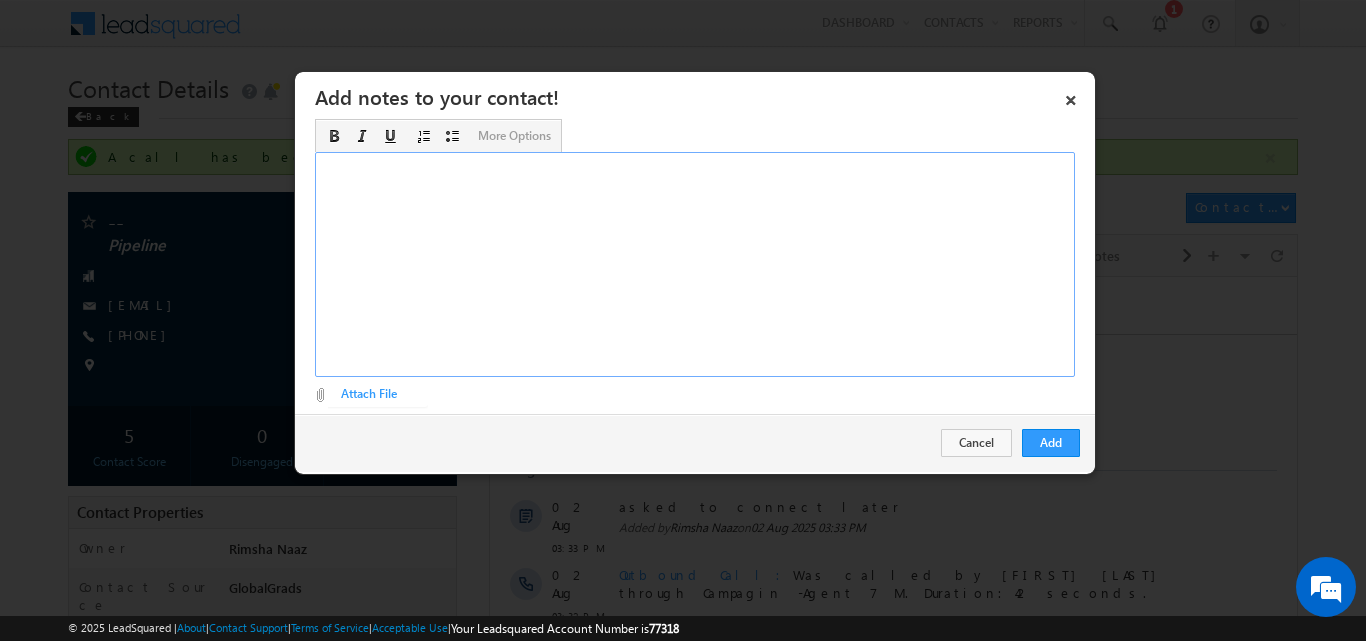 type 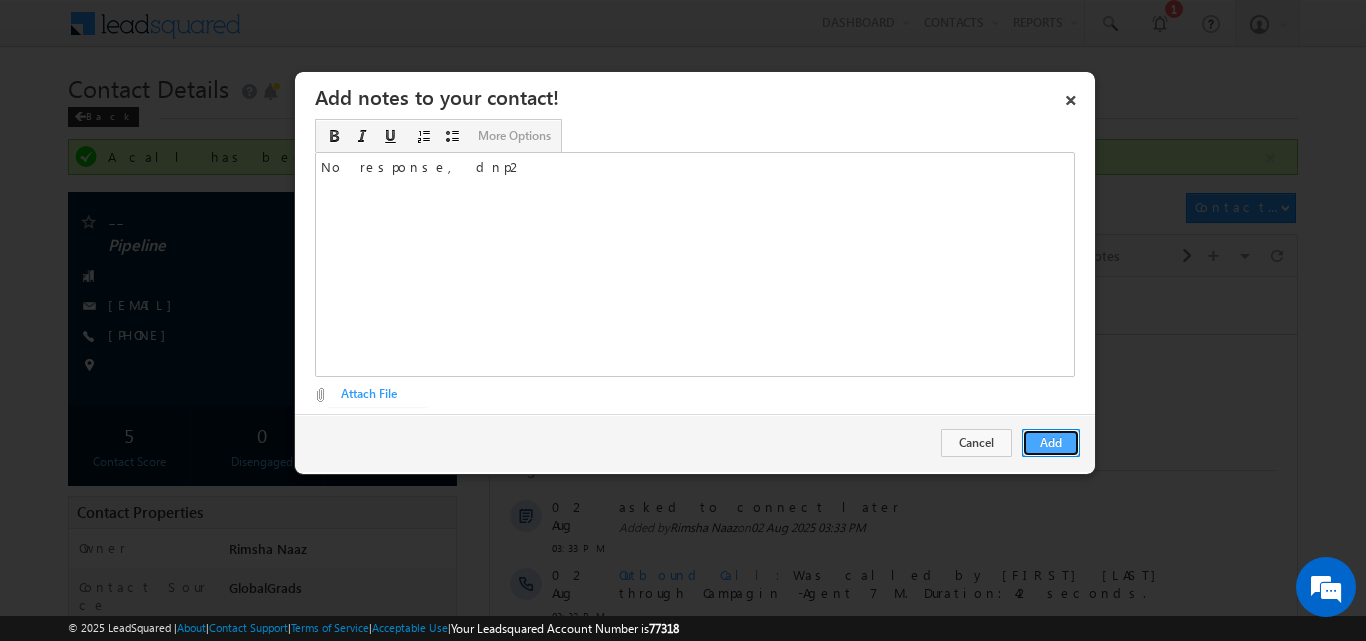 click on "Add" at bounding box center [1051, 443] 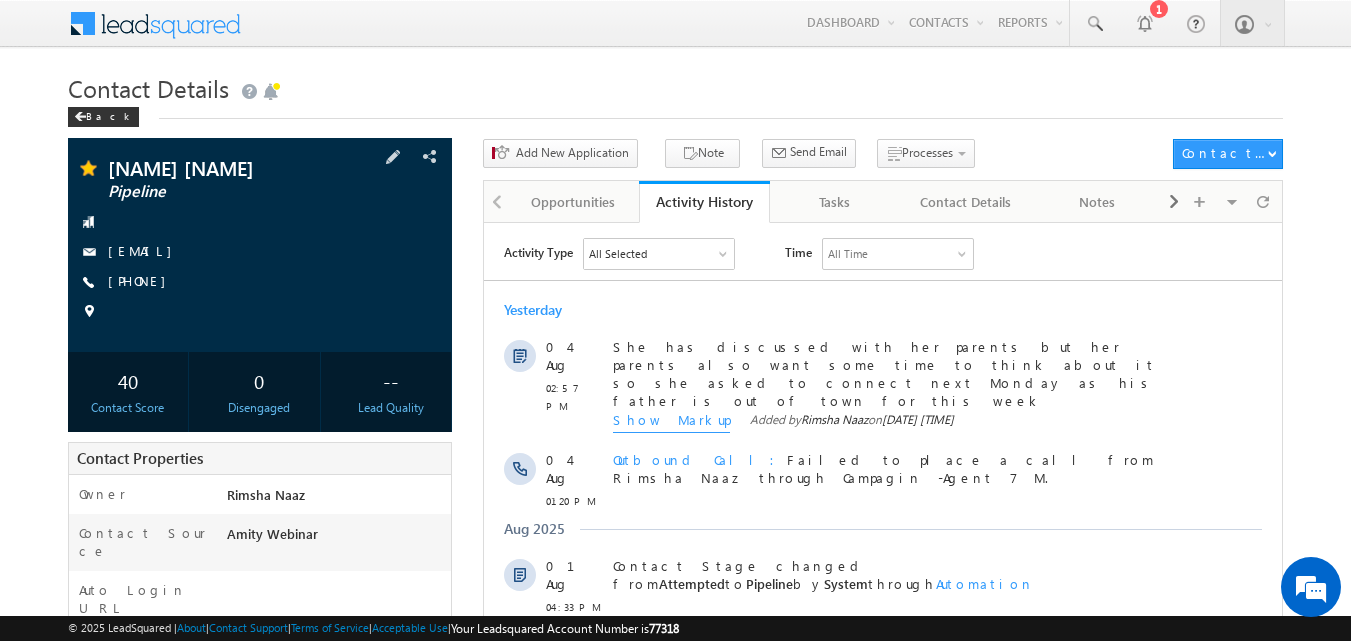 scroll, scrollTop: 0, scrollLeft: 0, axis: both 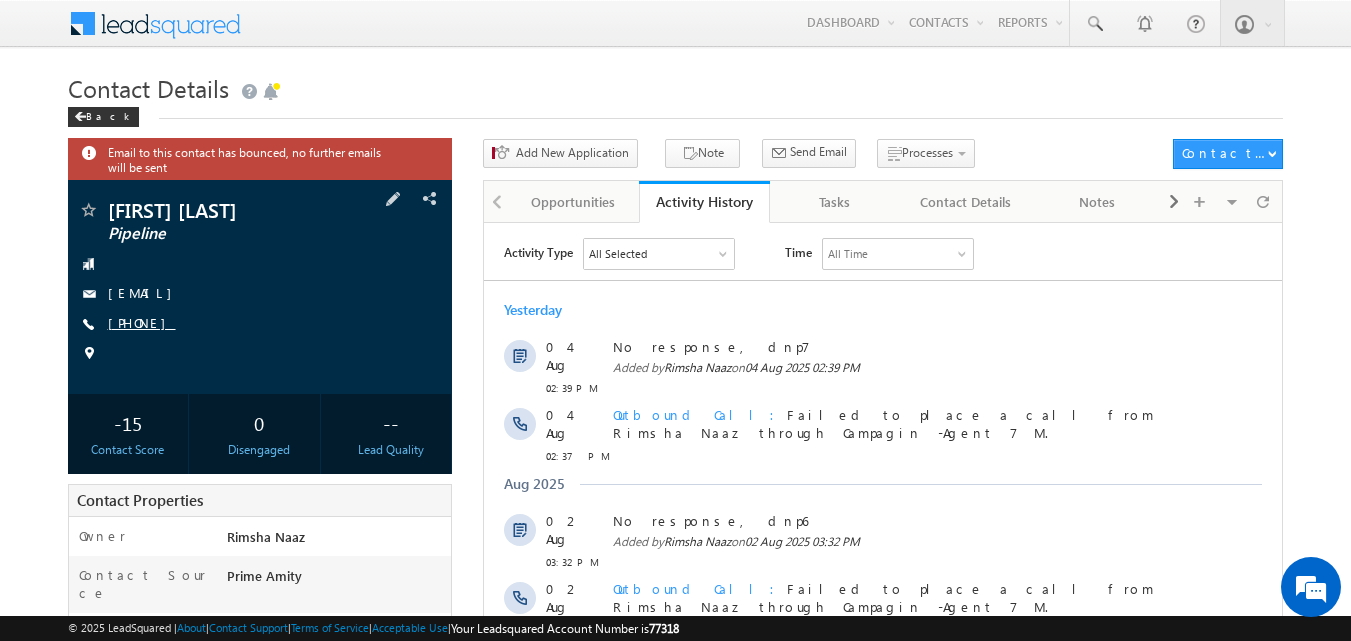 click on "[PHONE]" at bounding box center (142, 322) 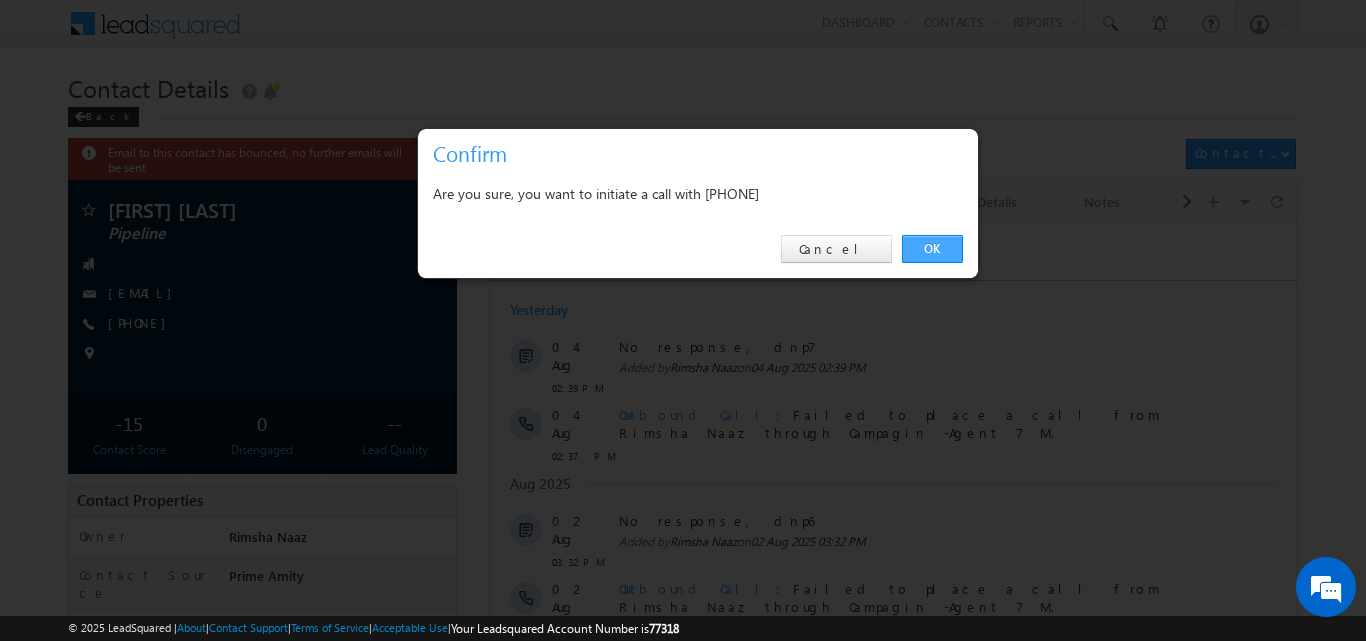click on "OK" at bounding box center [932, 249] 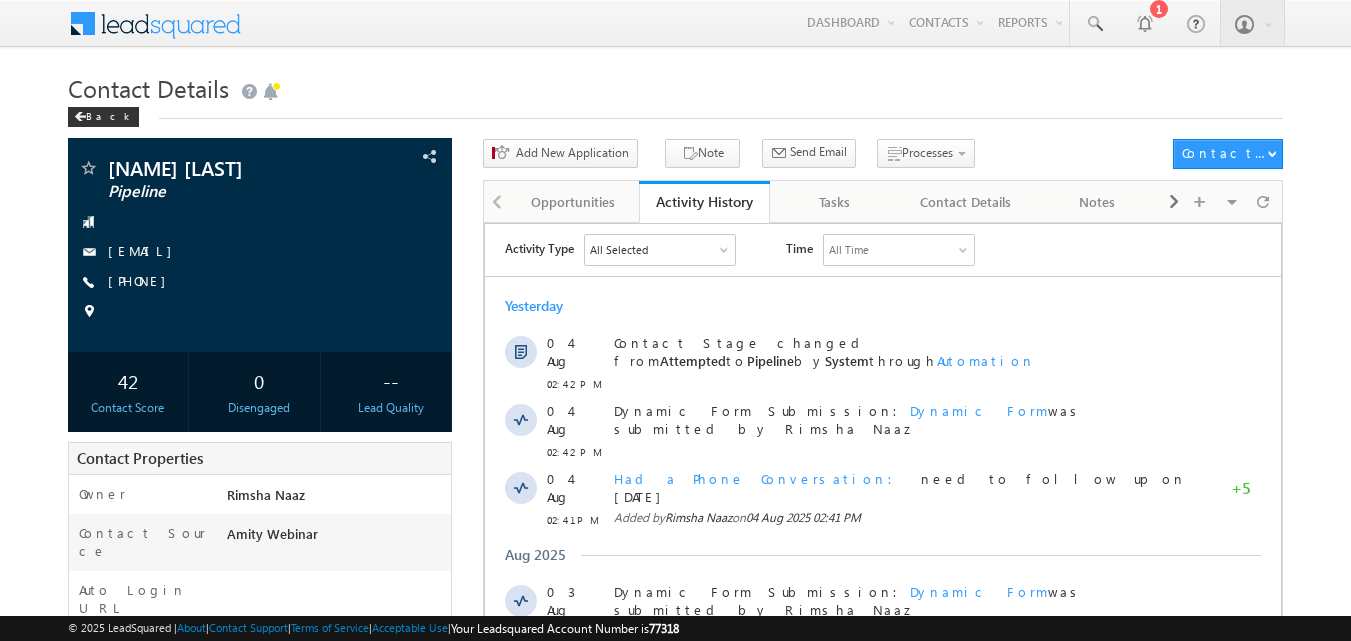 scroll, scrollTop: 0, scrollLeft: 0, axis: both 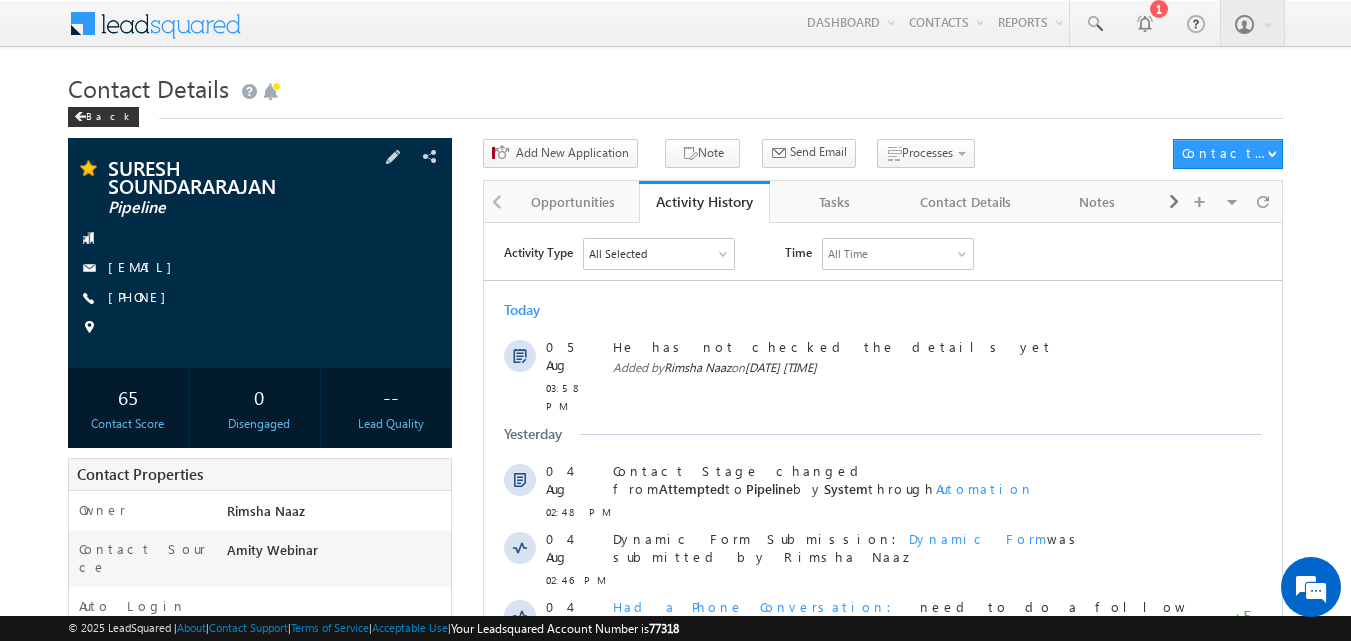 click at bounding box center (260, 238) 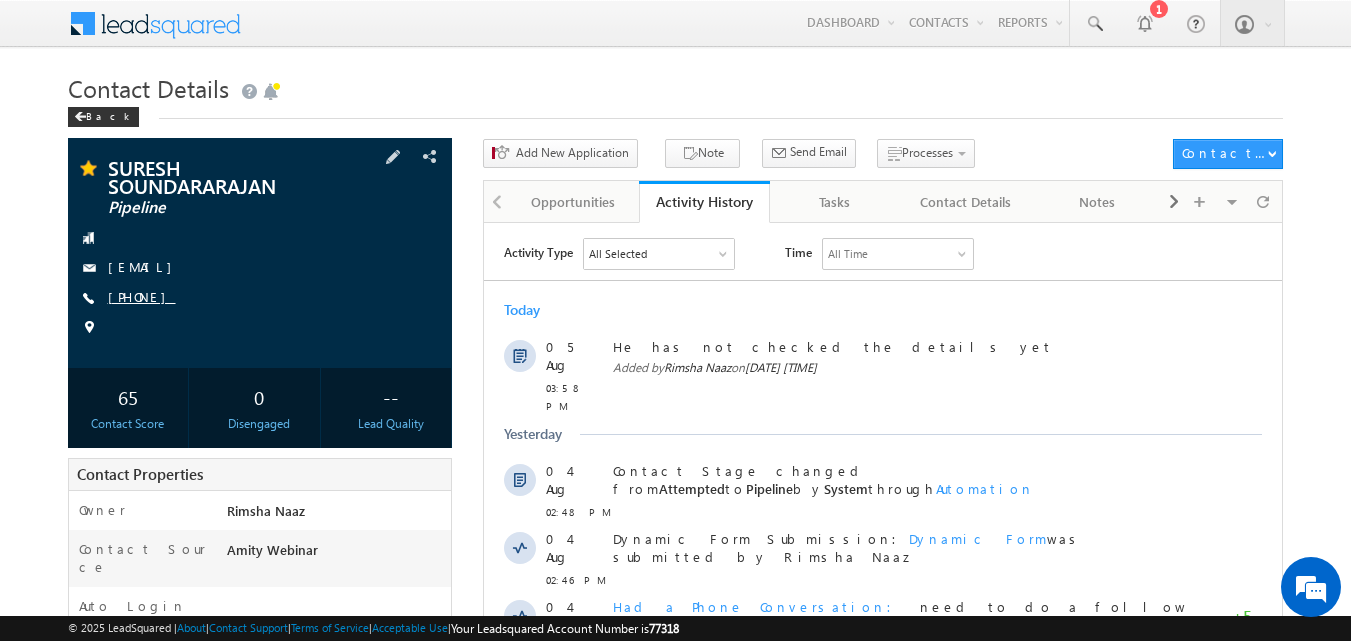 drag, startPoint x: 132, startPoint y: 296, endPoint x: 158, endPoint y: 295, distance: 26.019224 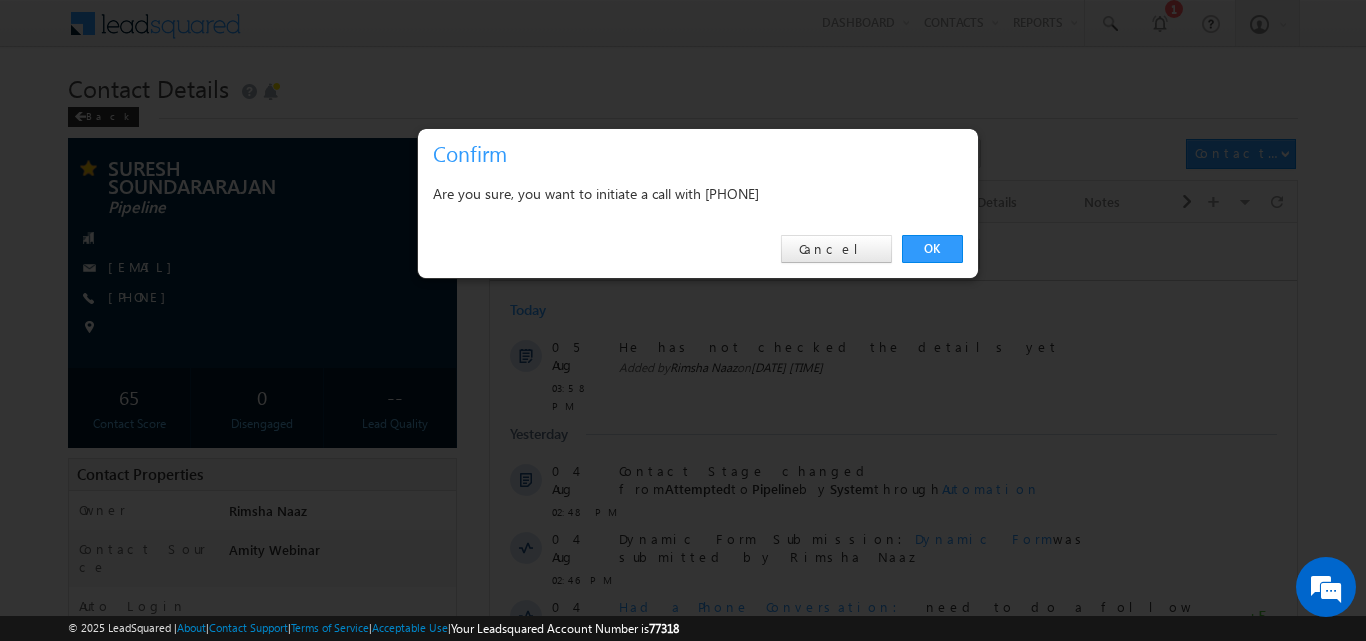 drag, startPoint x: 266, startPoint y: 314, endPoint x: 158, endPoint y: 39, distance: 295.4471 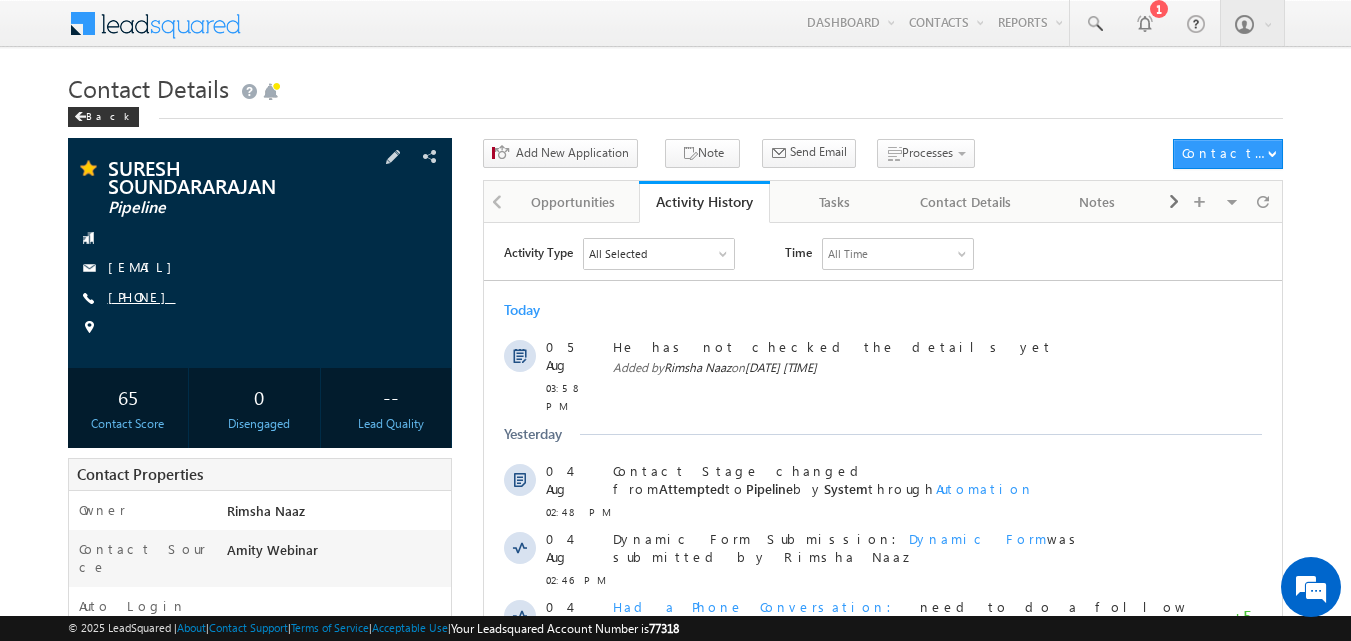 copy on "[PHONE]" 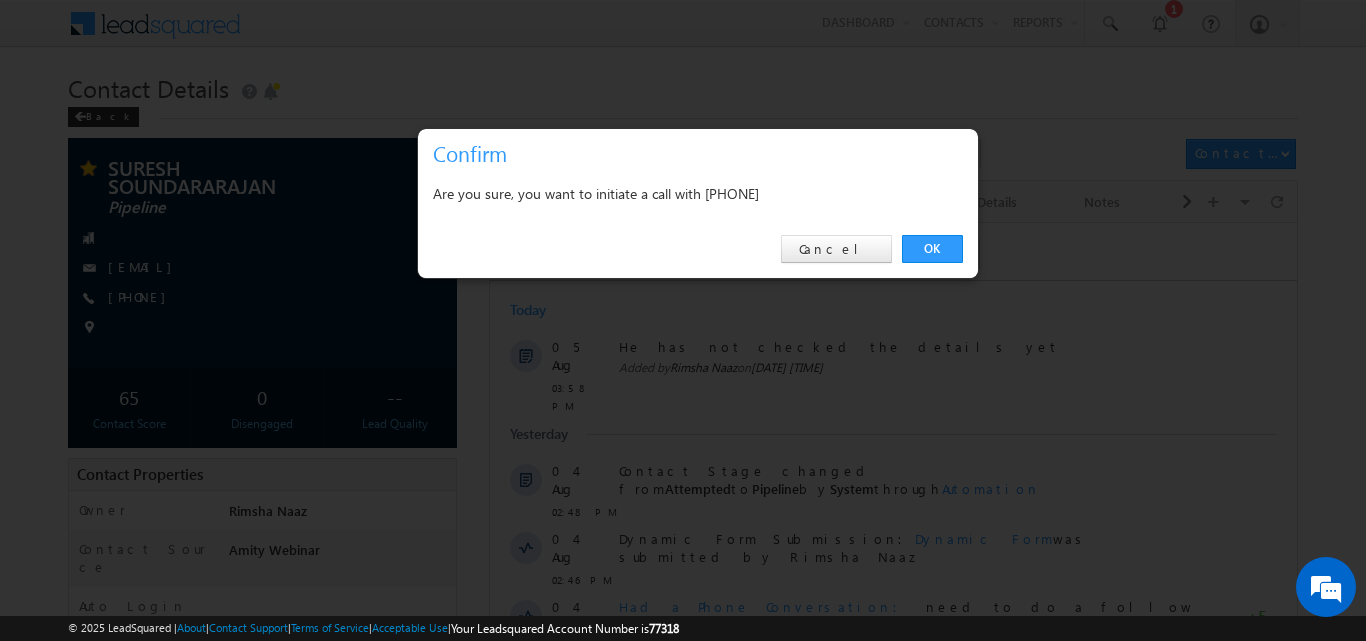 click on "OK Cancel" at bounding box center (698, 249) 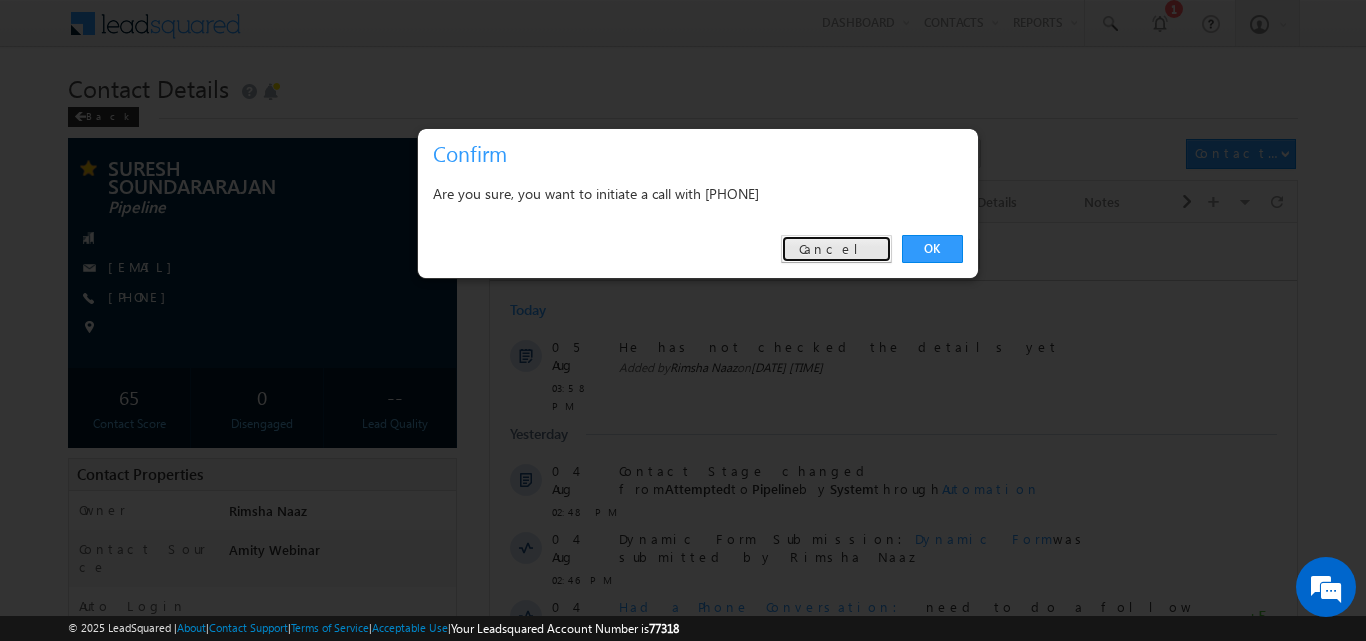 click on "Cancel" at bounding box center [836, 249] 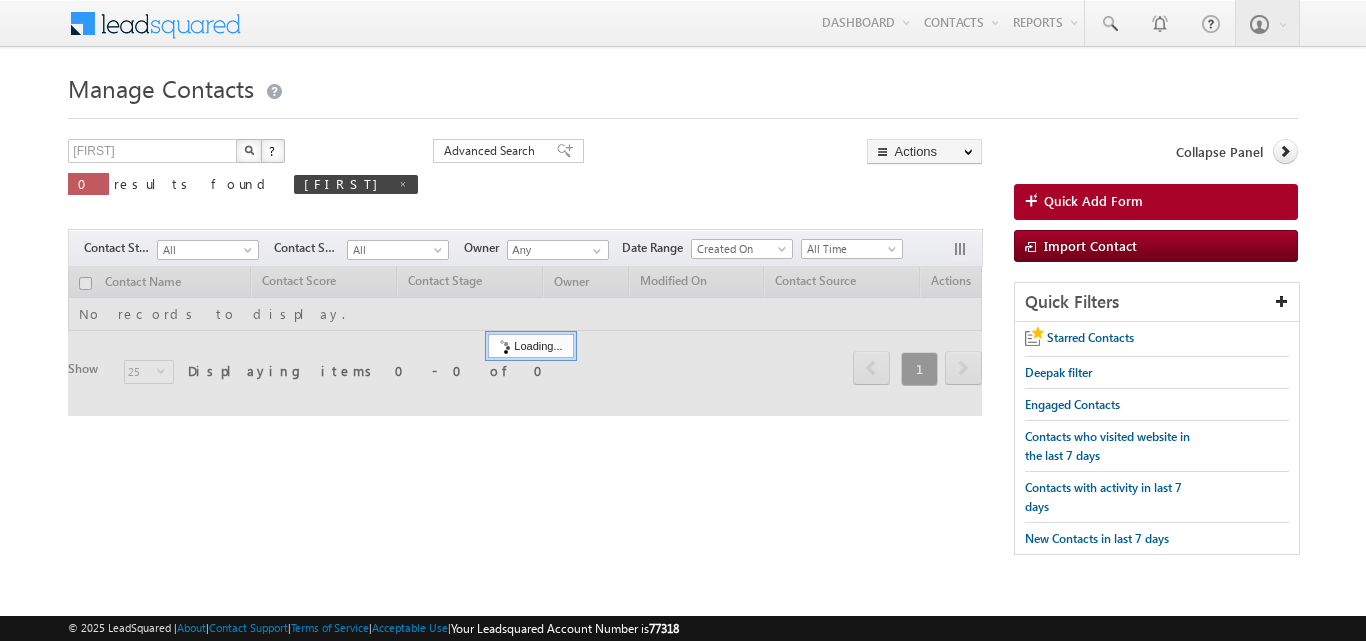 scroll, scrollTop: 0, scrollLeft: 0, axis: both 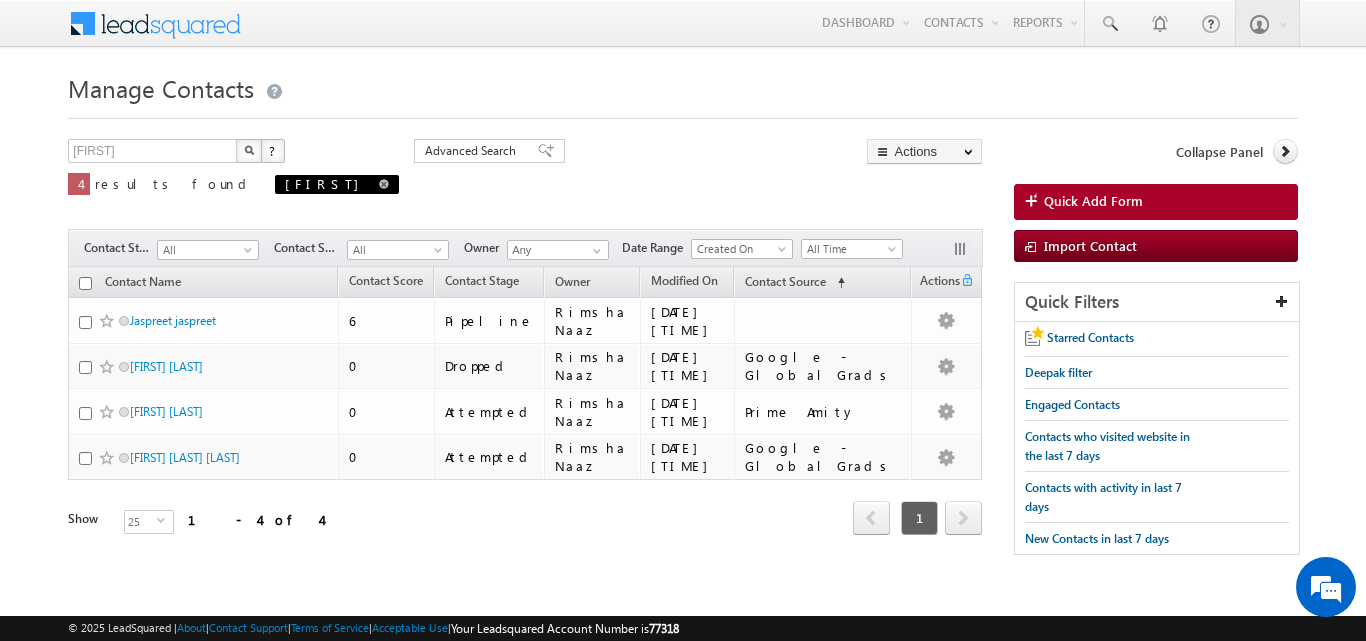 click on "[FIRST]" at bounding box center [337, 184] 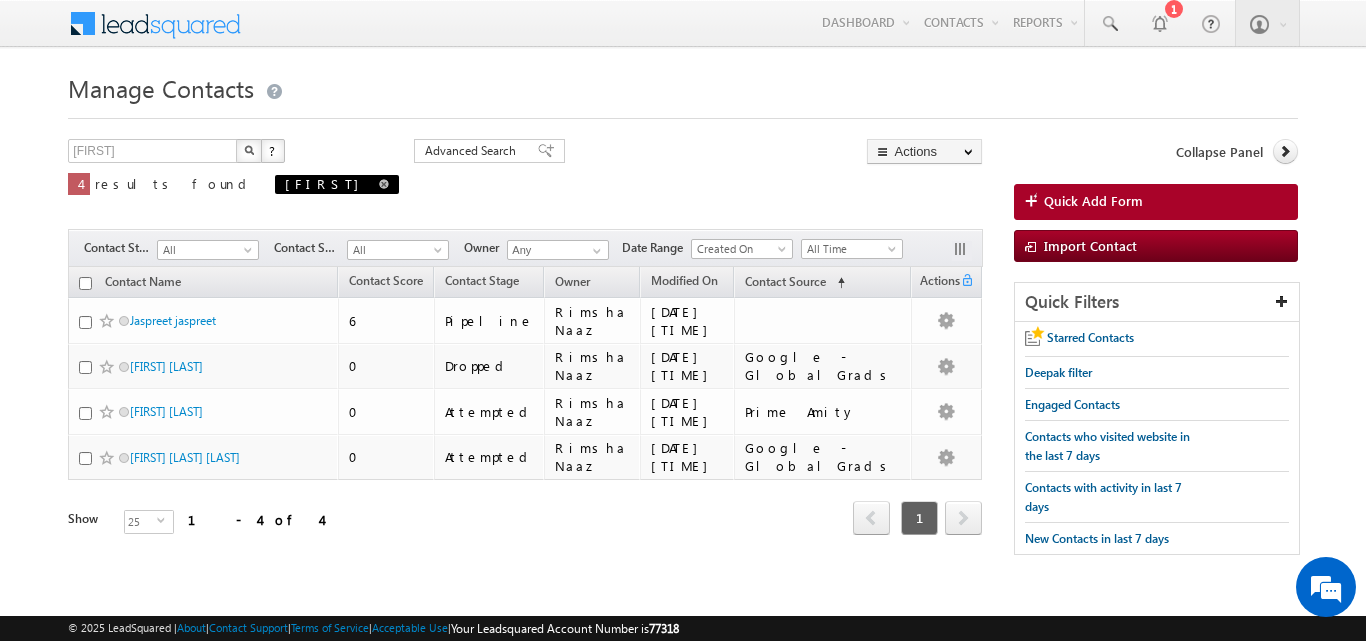 click at bounding box center (384, 184) 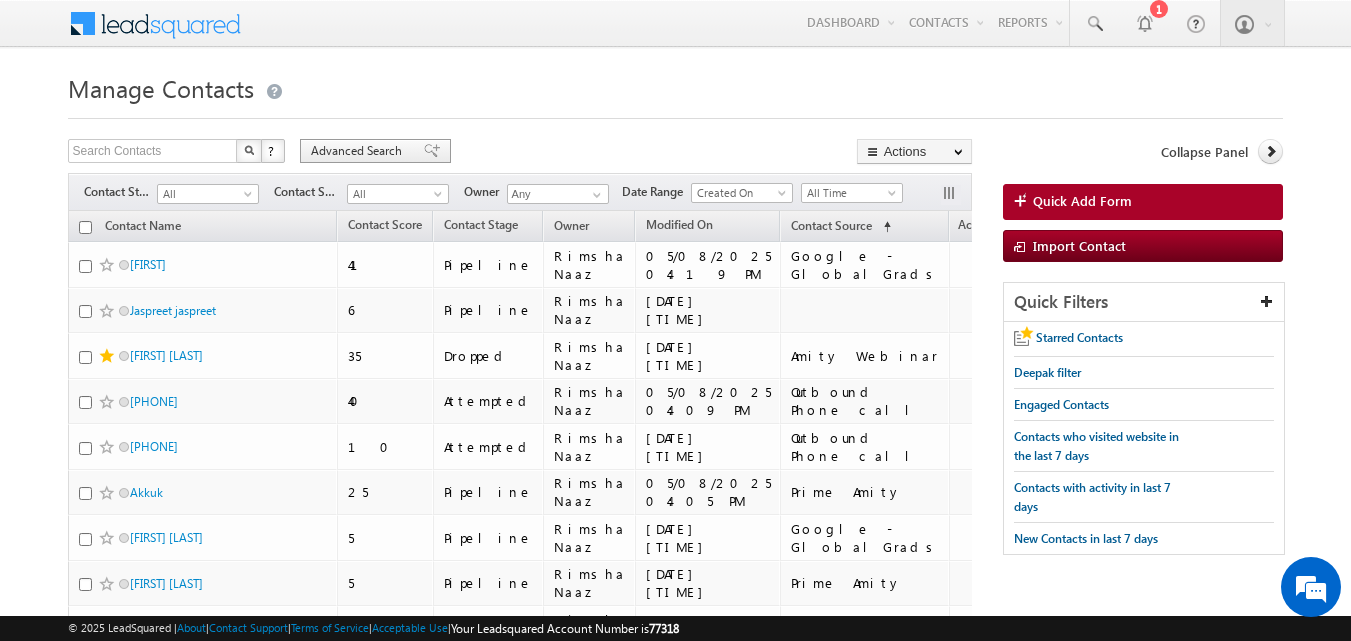 click at bounding box center (432, 151) 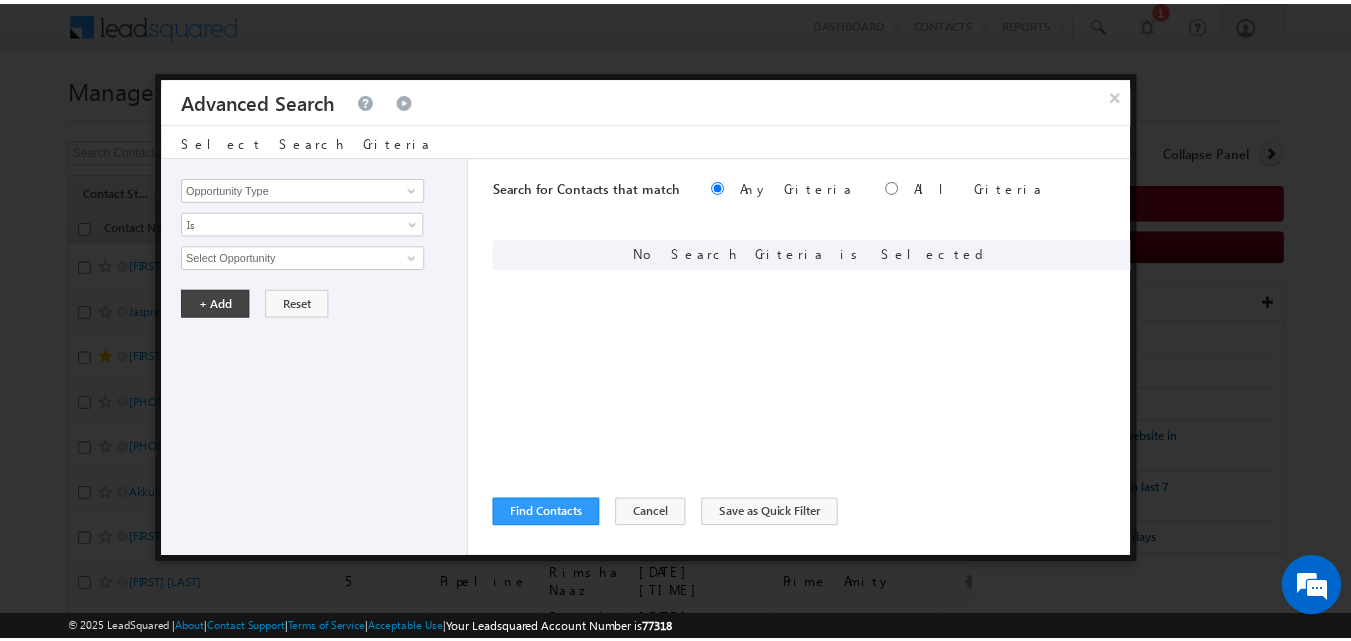scroll, scrollTop: 0, scrollLeft: 0, axis: both 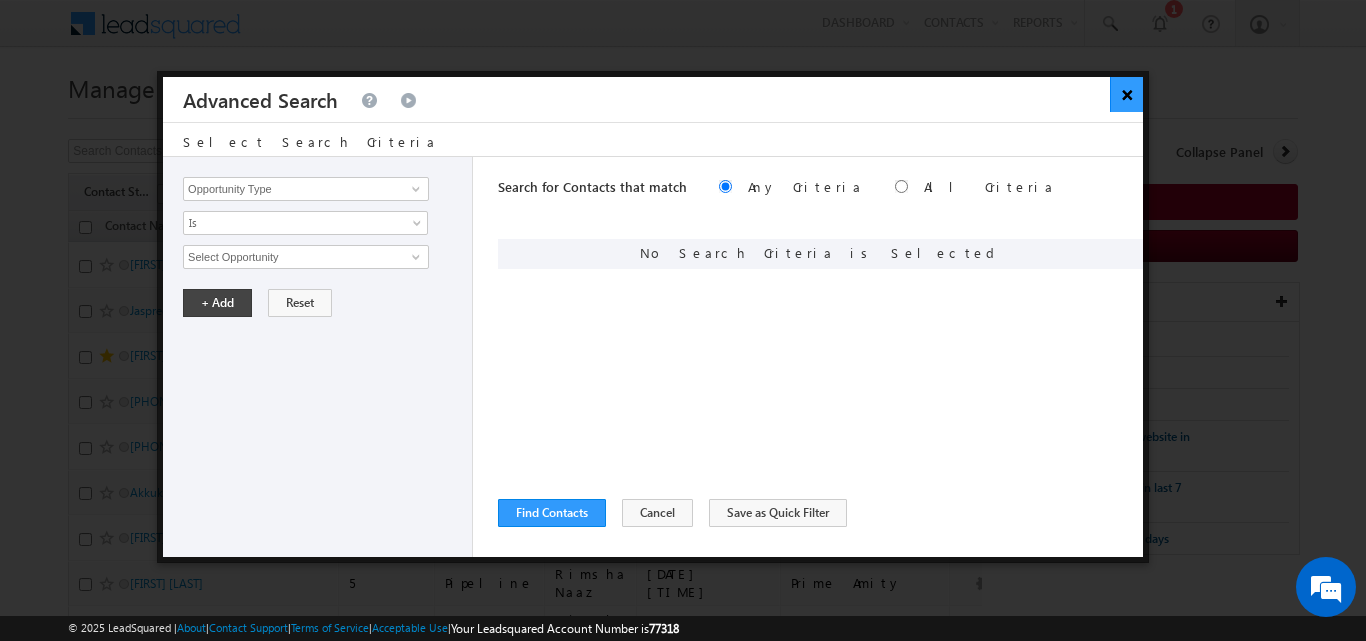 click on "×" at bounding box center (1126, 94) 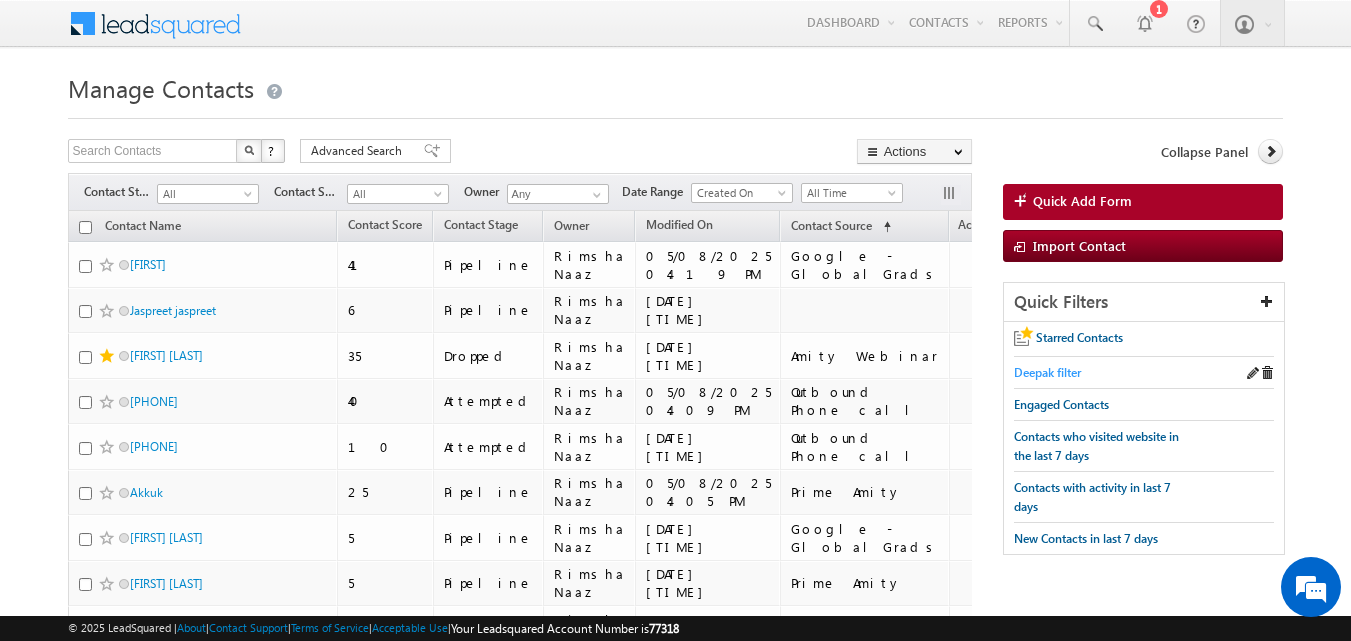 click on "Deepak filter" at bounding box center (1047, 372) 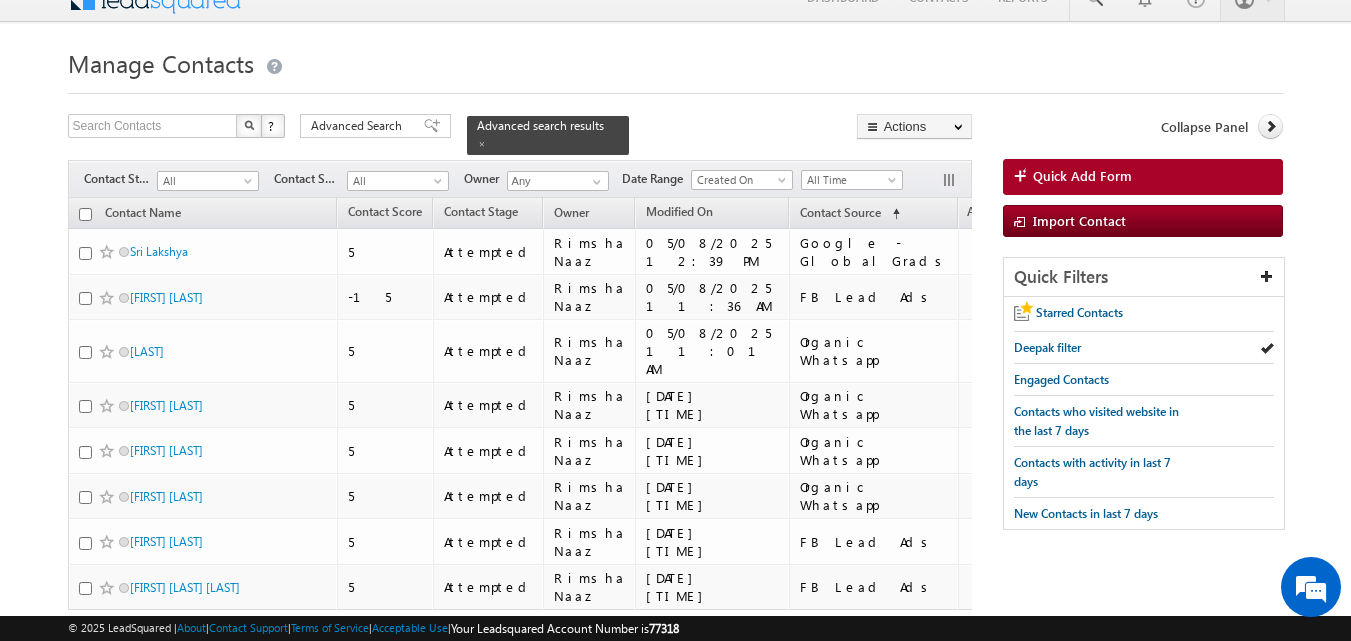 scroll, scrollTop: 36, scrollLeft: 0, axis: vertical 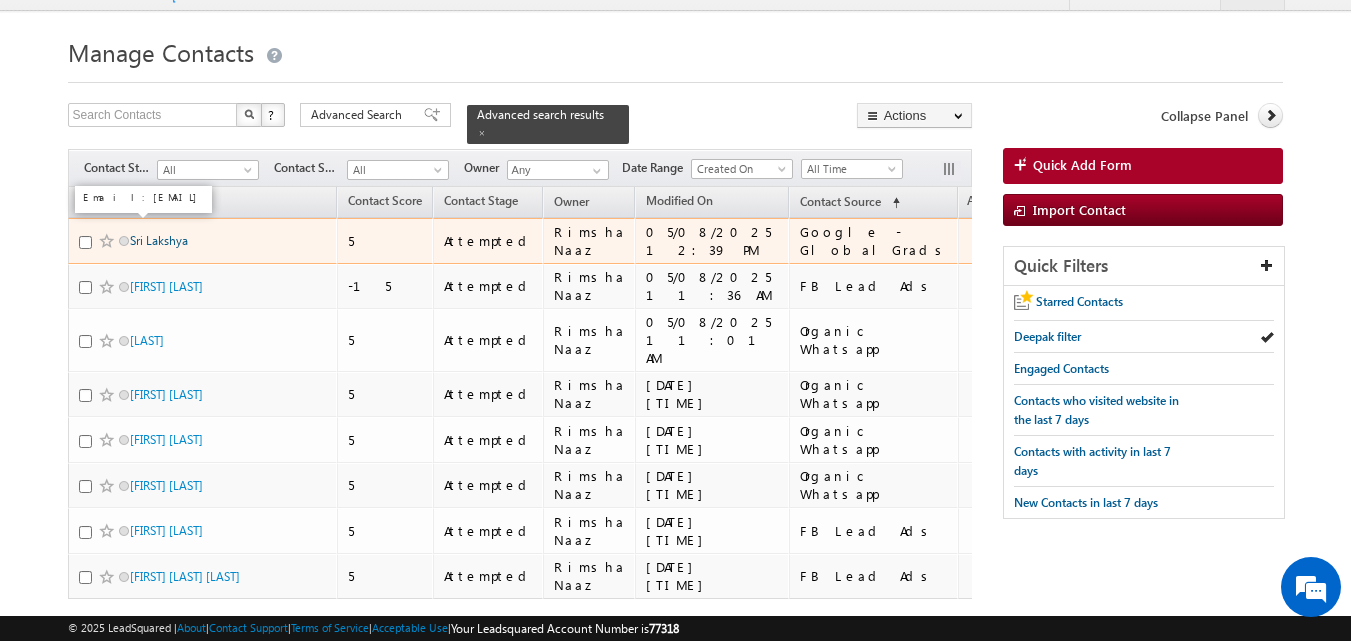 click on "Sri Lakshya" at bounding box center (159, 240) 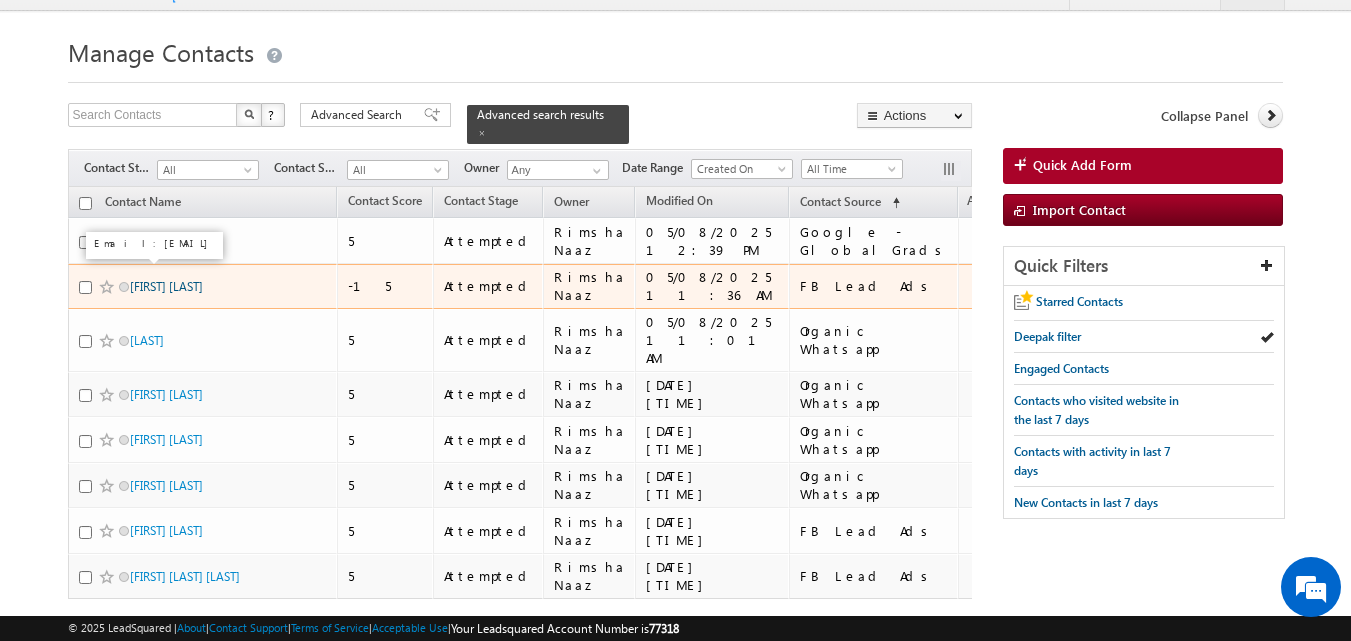 click on "Dnyaneshwar Bhawar" at bounding box center [166, 286] 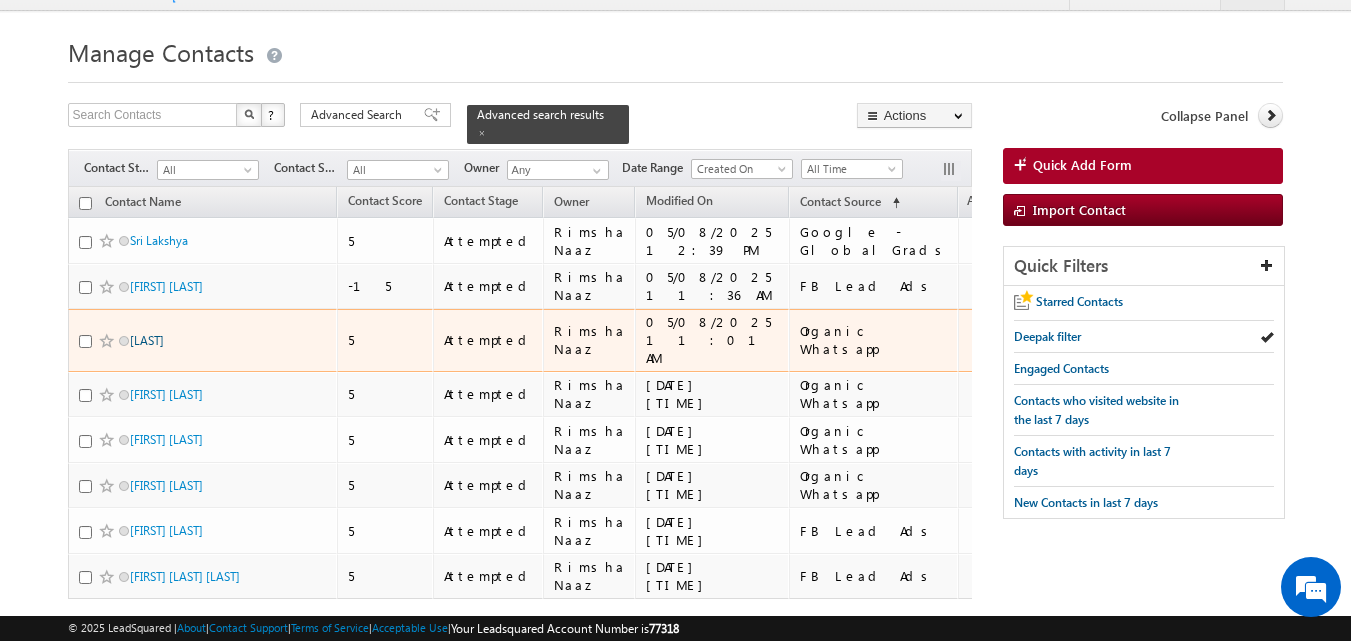 click on "Parjapati" at bounding box center [147, 340] 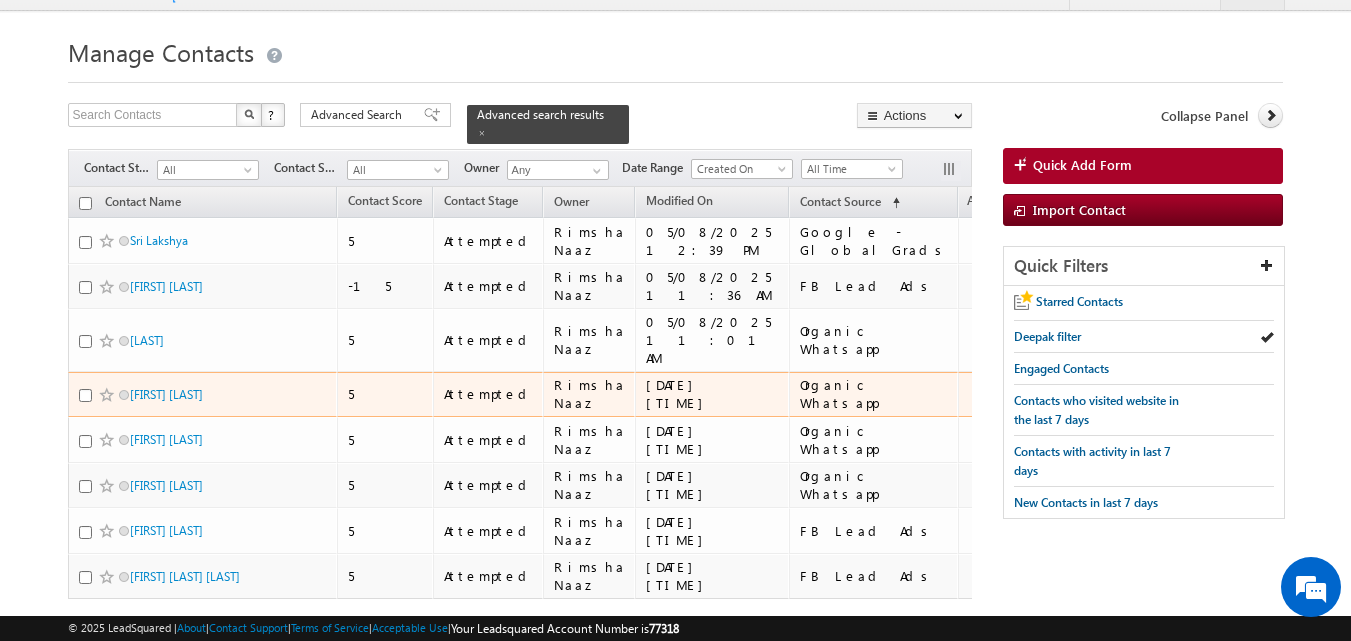 click on "Ajeel Kumar" at bounding box center (203, 395) 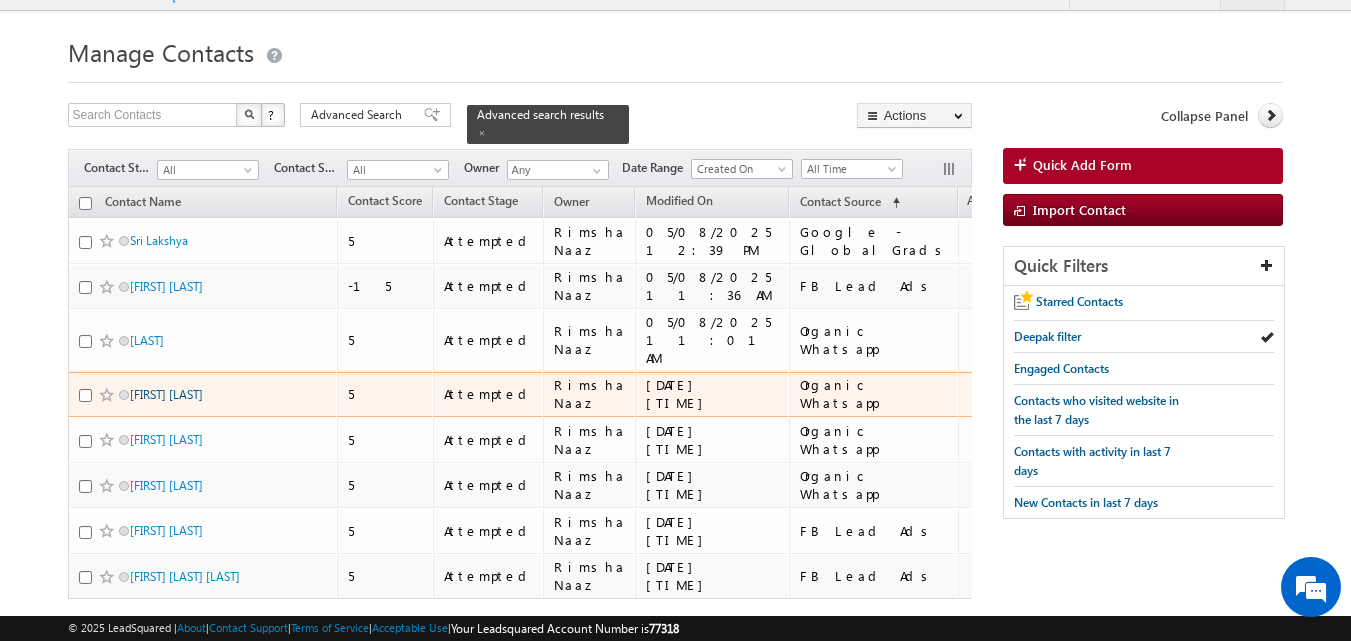 click on "Ajeel Kumar" at bounding box center (166, 394) 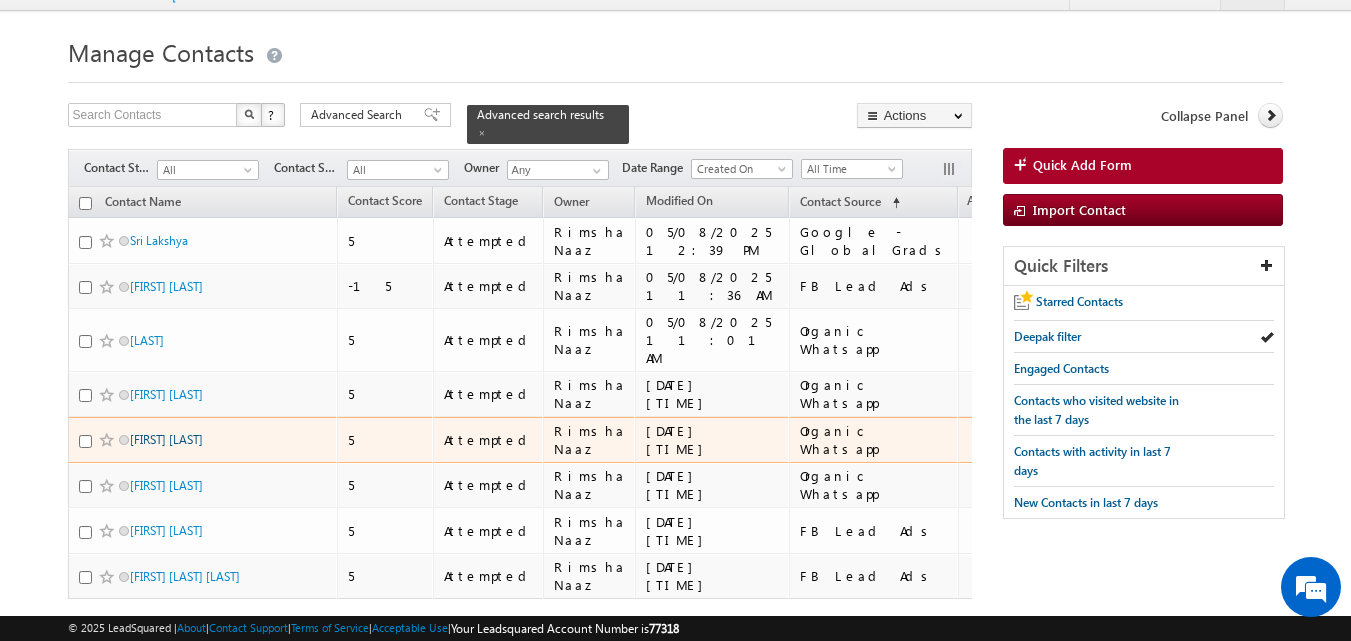 click on "beeru Rawat" at bounding box center (166, 439) 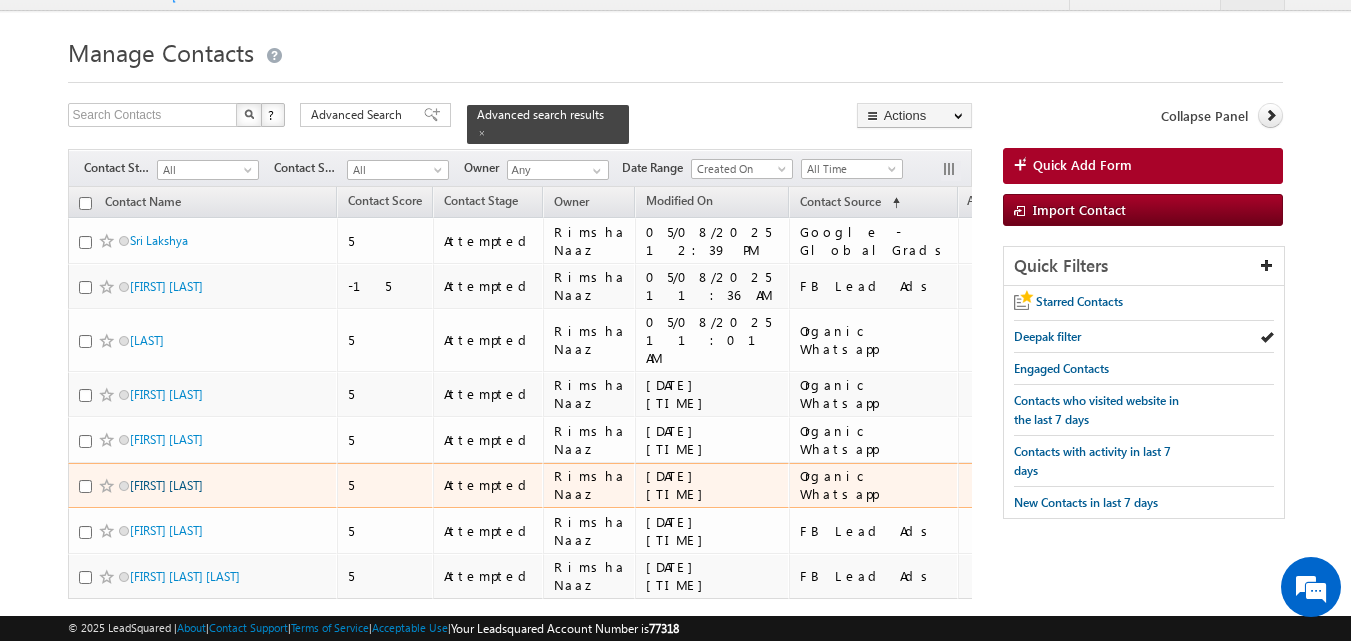 click on "Sameer Meer" at bounding box center [166, 485] 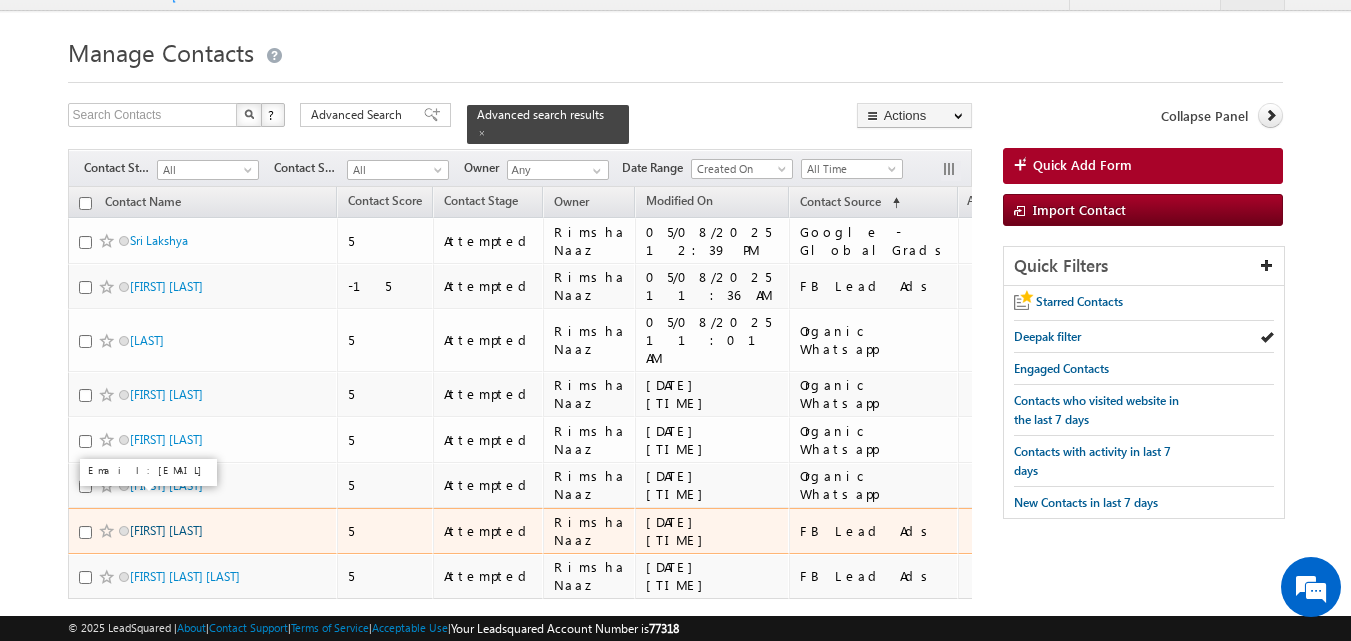 click on "Ankit Raj" at bounding box center [166, 530] 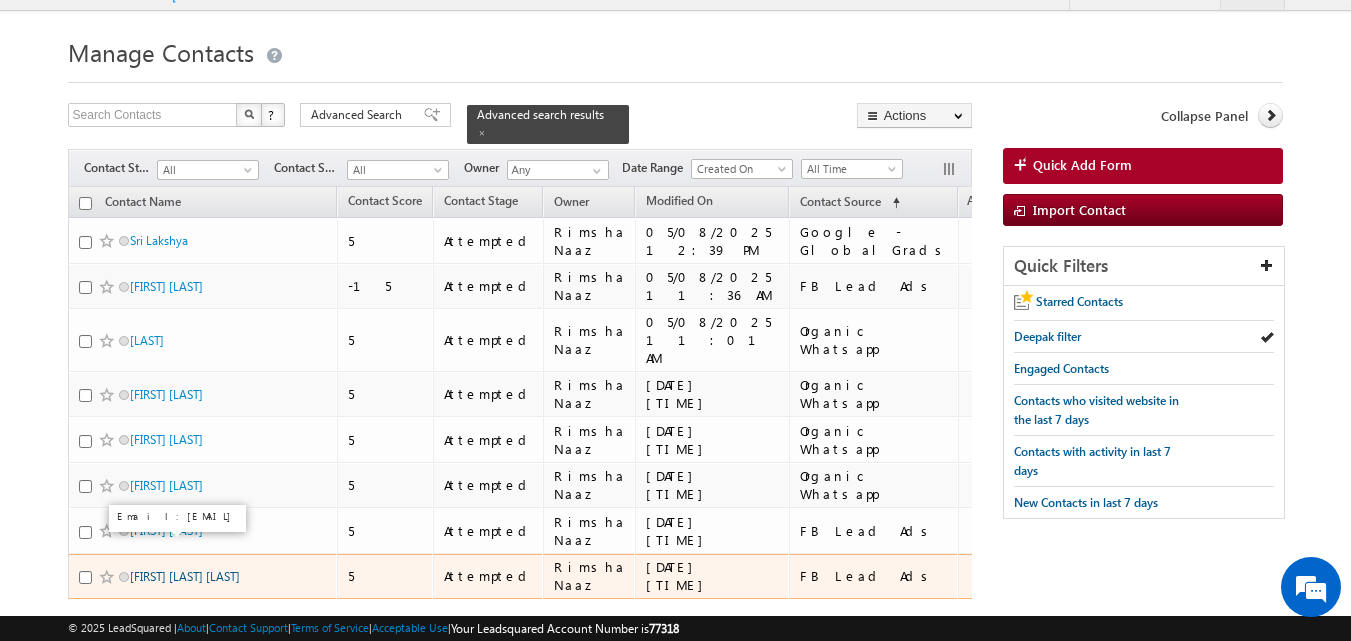 click on "Ajeet kumar netam" at bounding box center (185, 576) 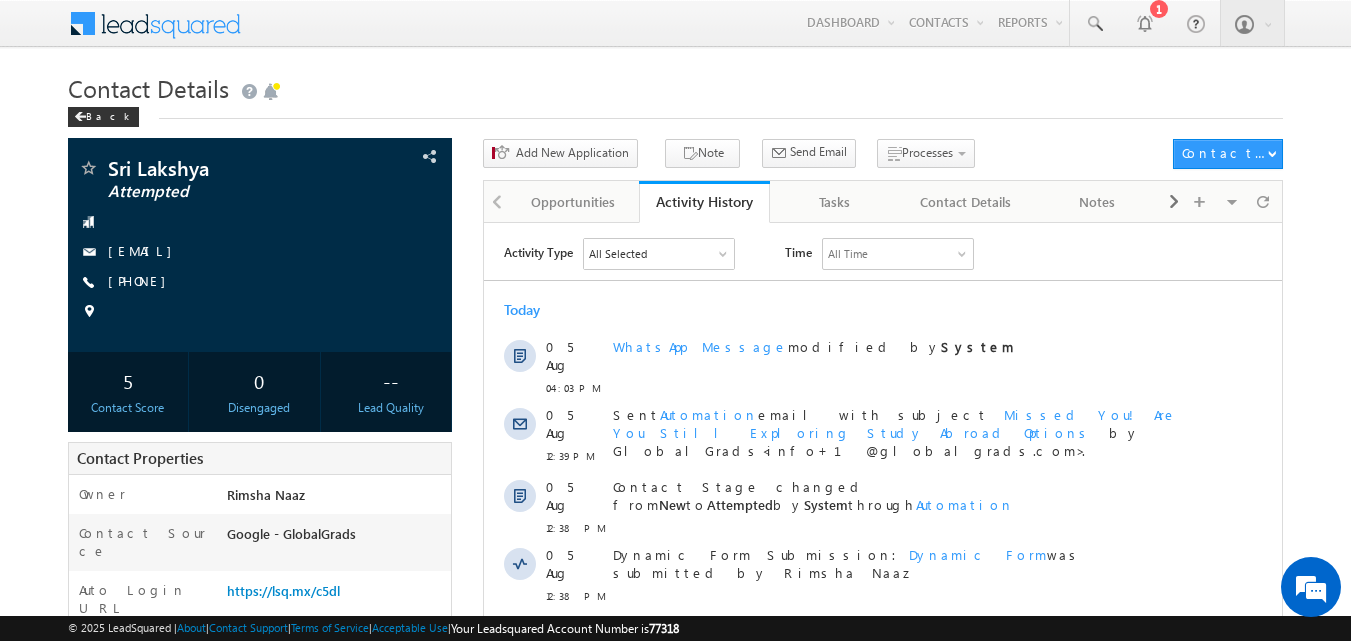 scroll, scrollTop: 0, scrollLeft: 0, axis: both 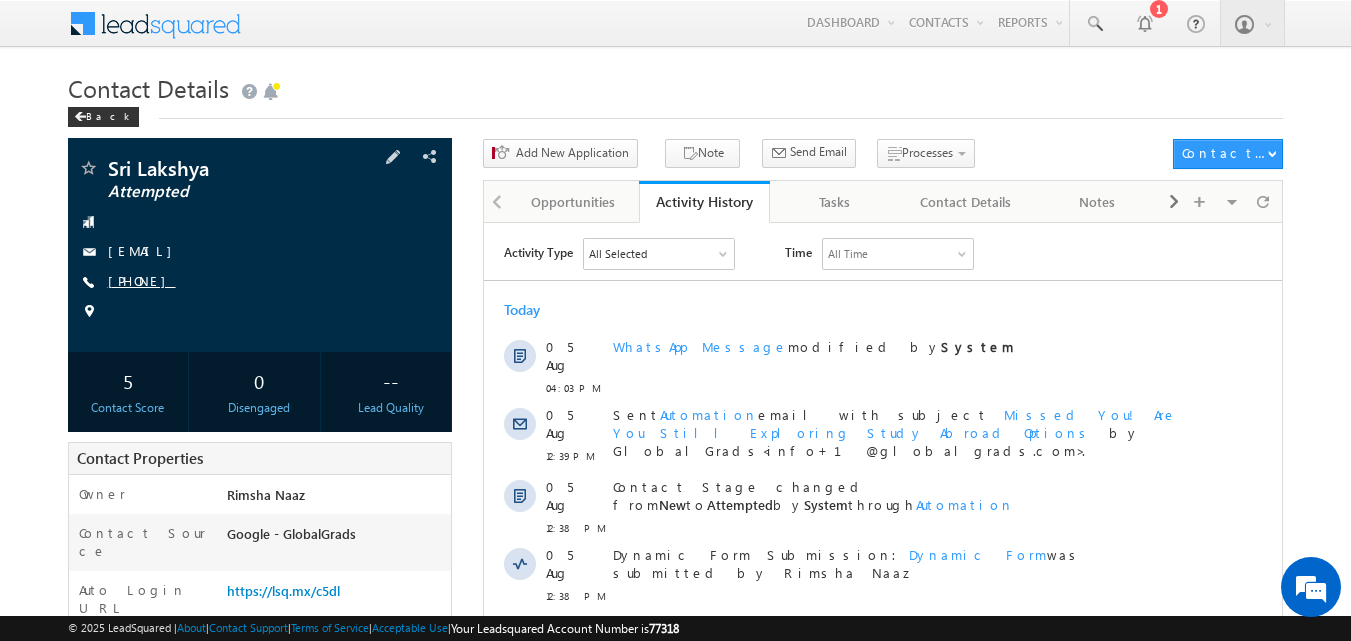 click on "[PHONE]" at bounding box center (142, 280) 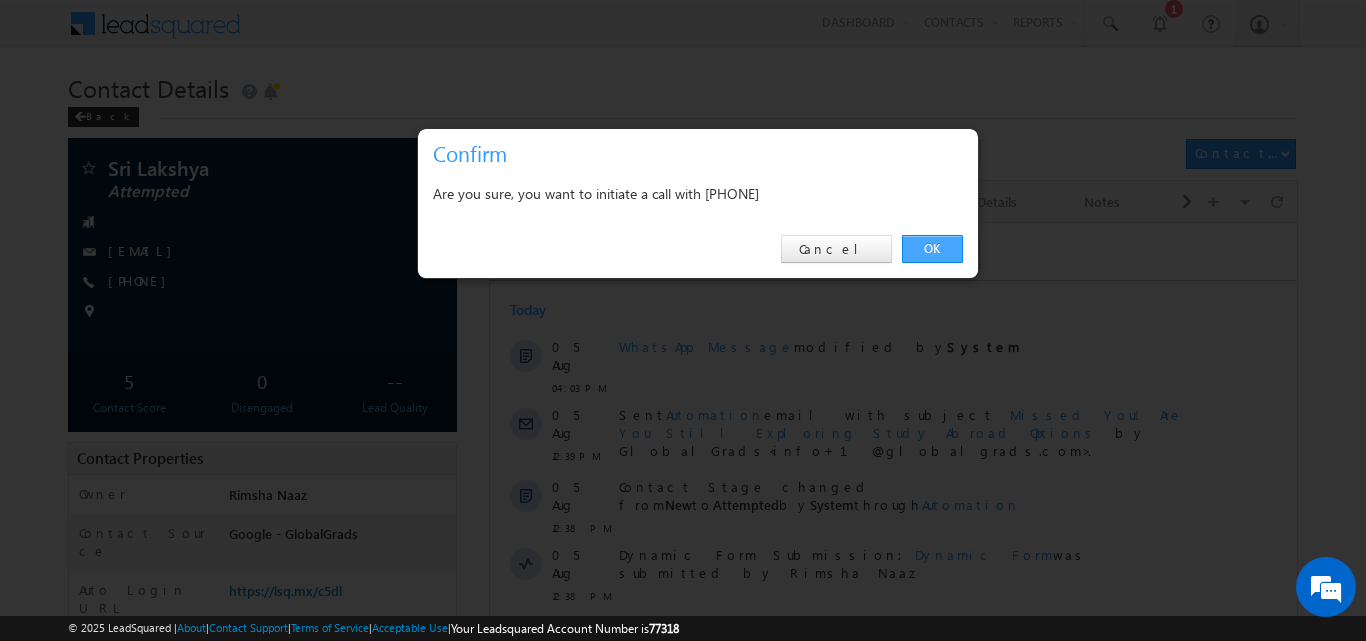 click on "OK" at bounding box center [932, 249] 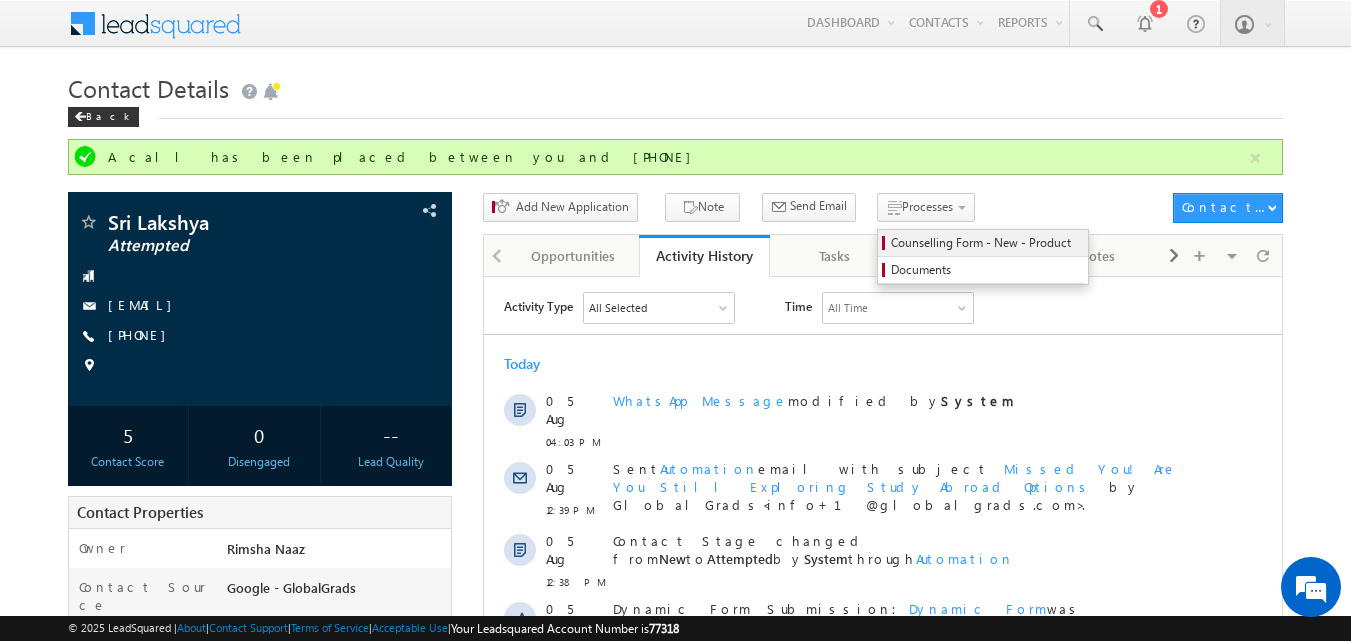 click on "Counselling Form - New - Product" at bounding box center (986, 243) 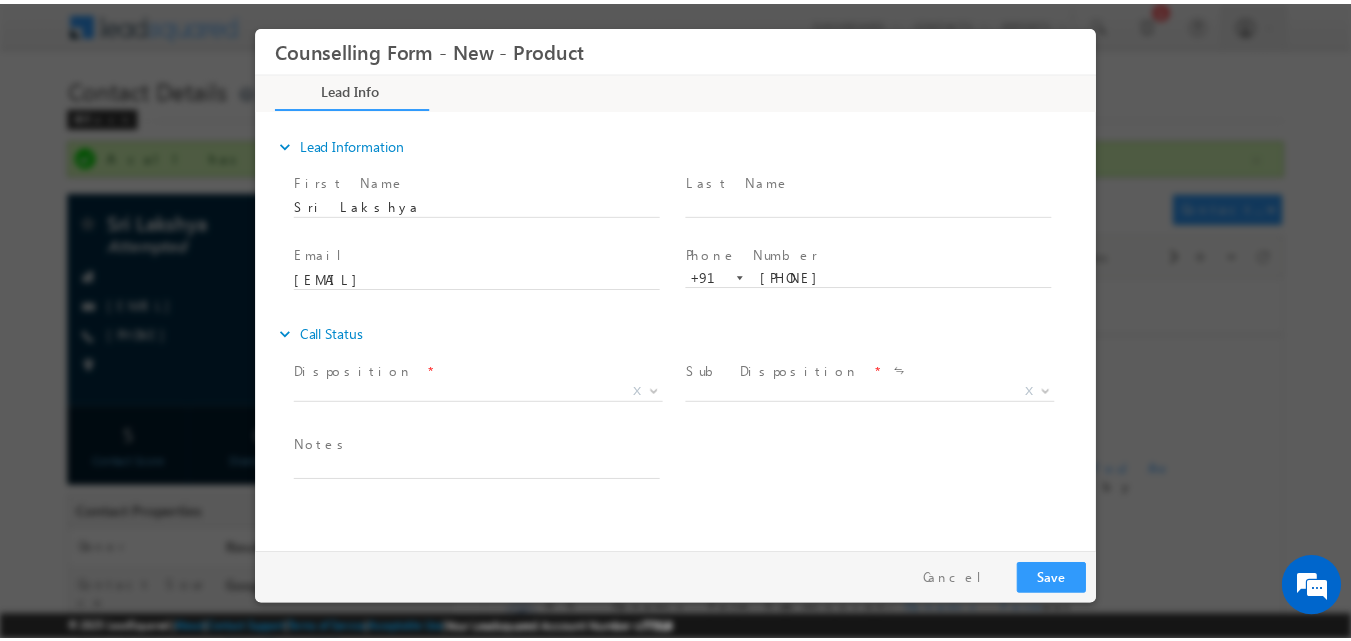 scroll, scrollTop: 0, scrollLeft: 0, axis: both 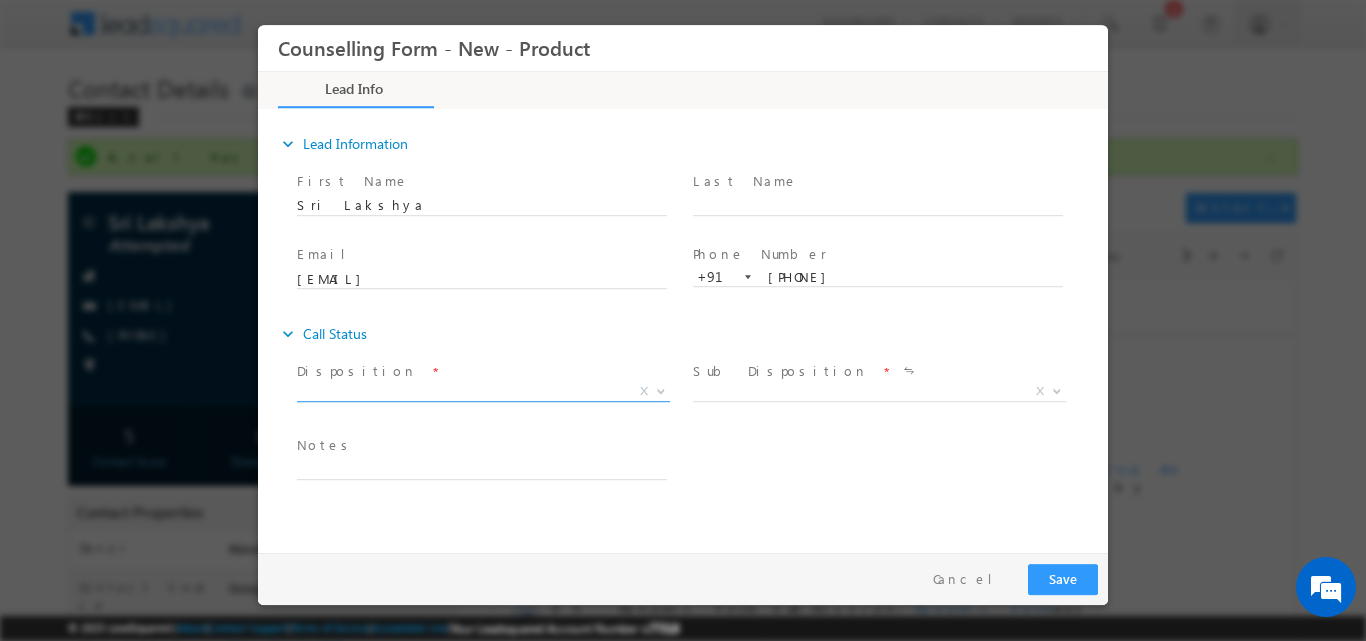 click at bounding box center (661, 389) 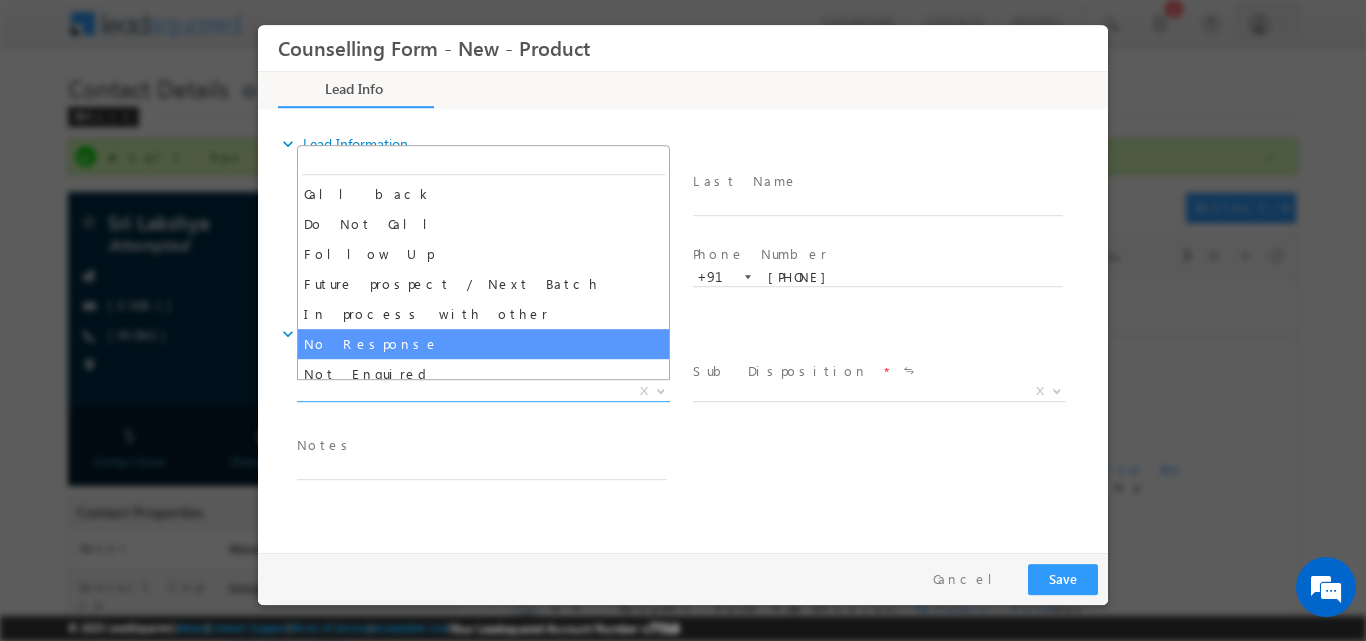 select on "No Response" 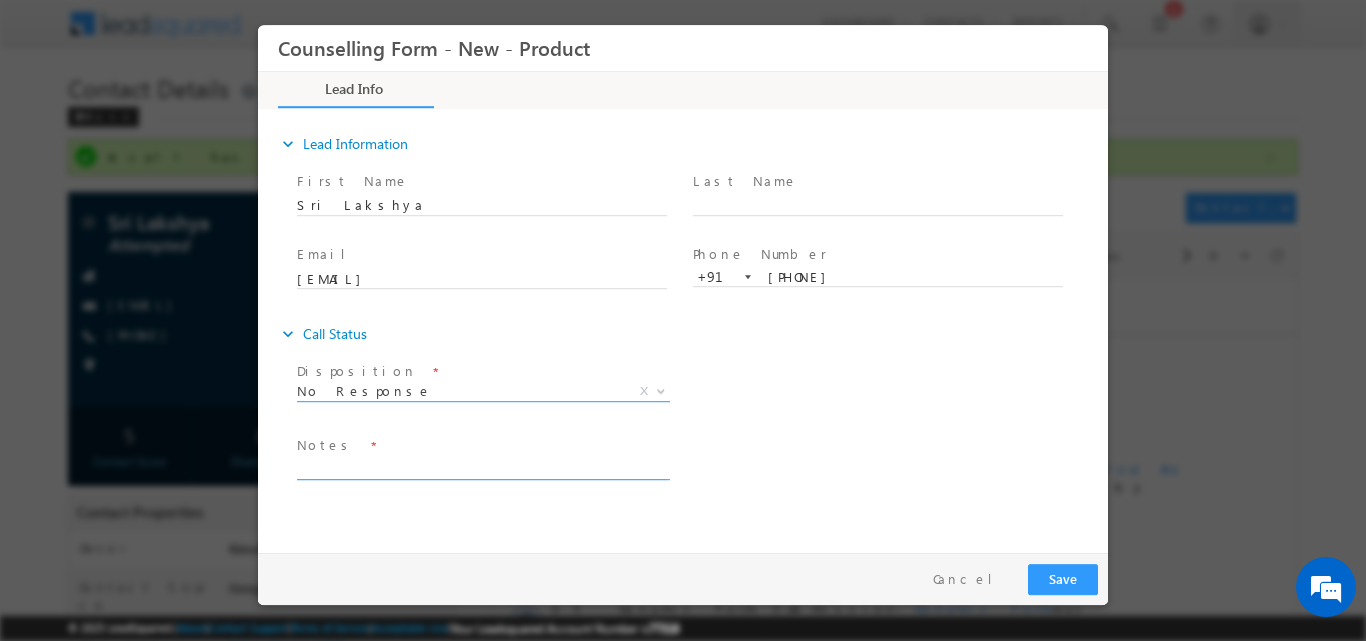 click at bounding box center [482, 467] 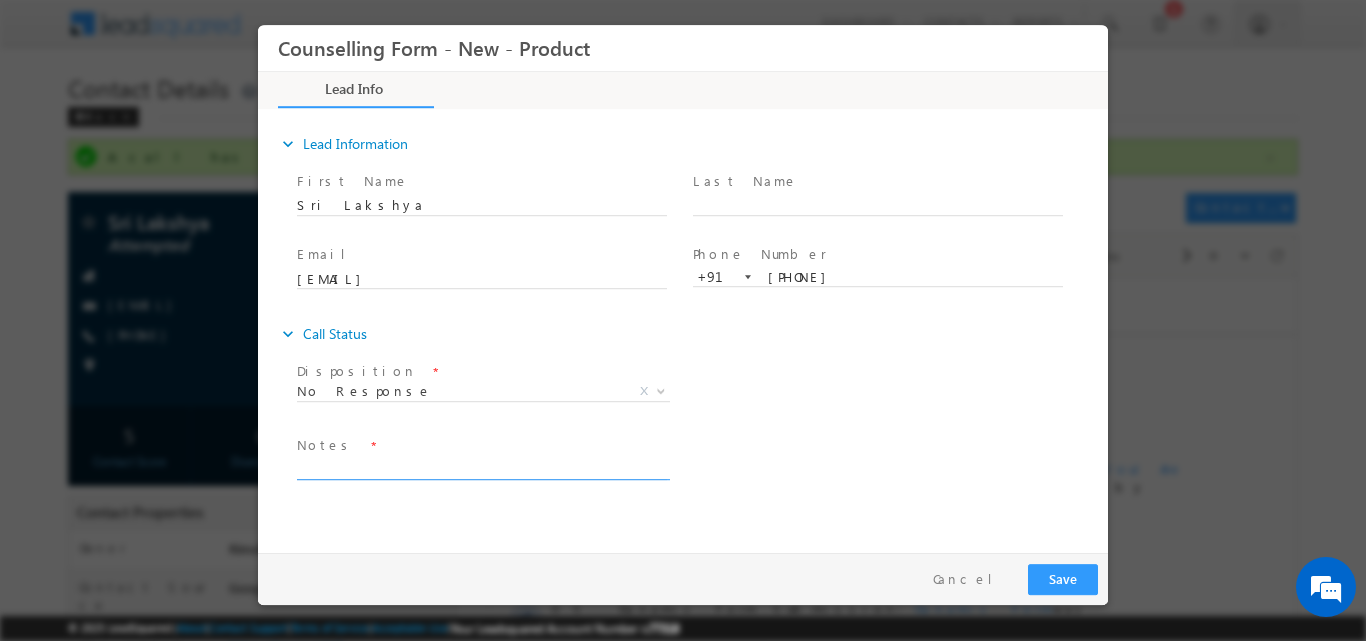 paste on "No response, dnp" 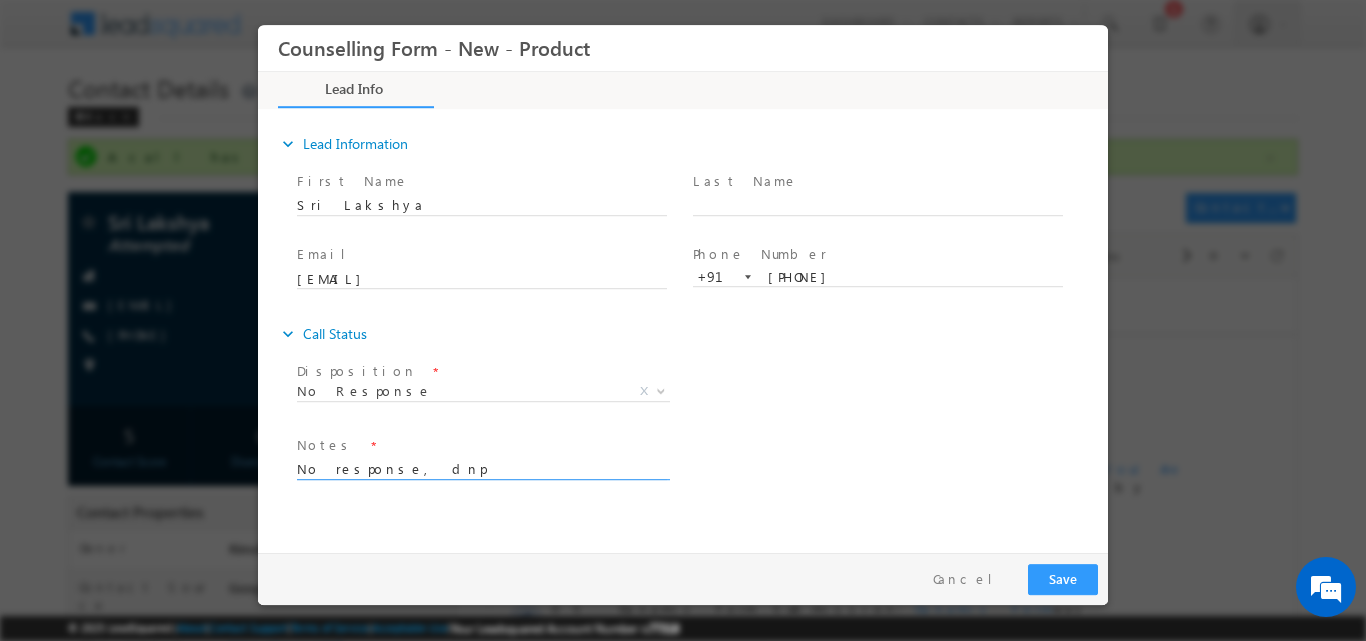 type on "No response, dnp" 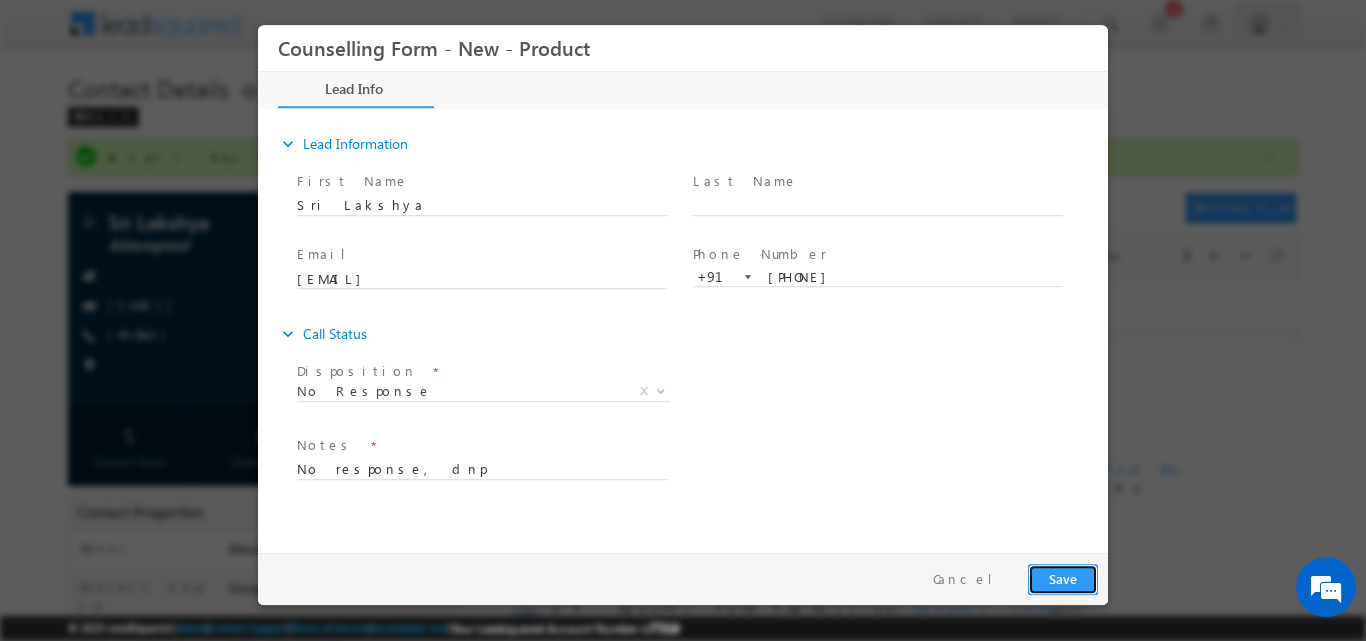 click on "Save" at bounding box center [1063, 578] 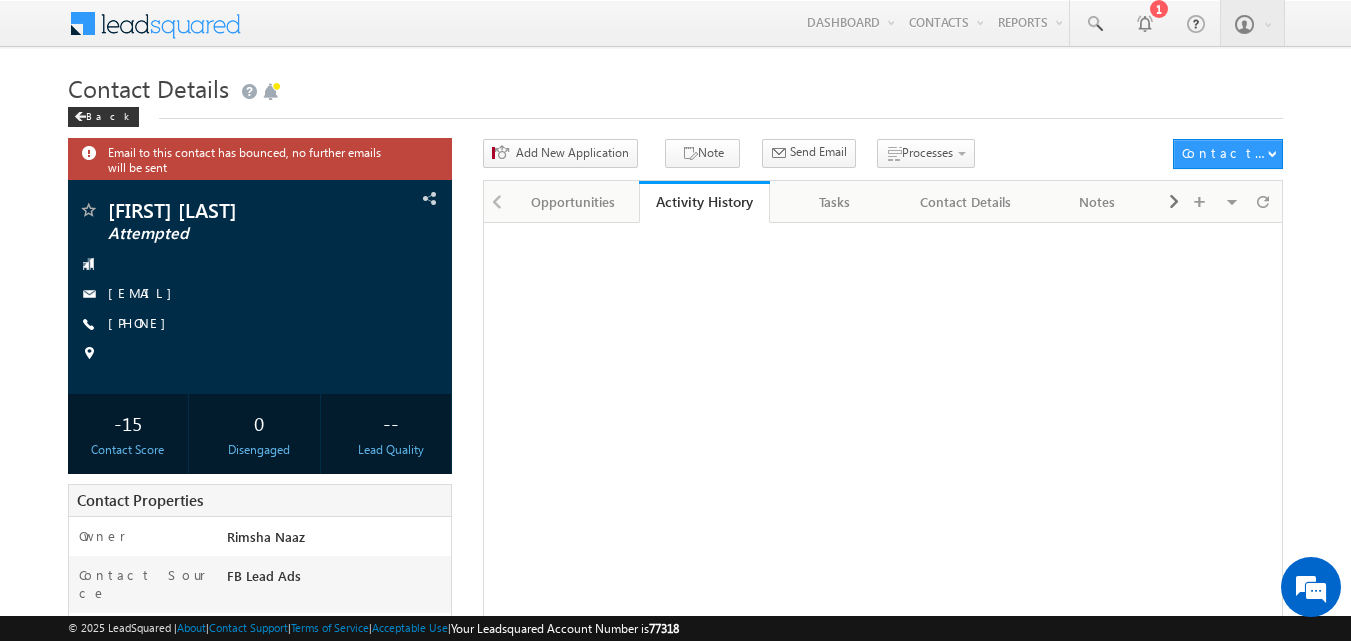 scroll, scrollTop: 0, scrollLeft: 0, axis: both 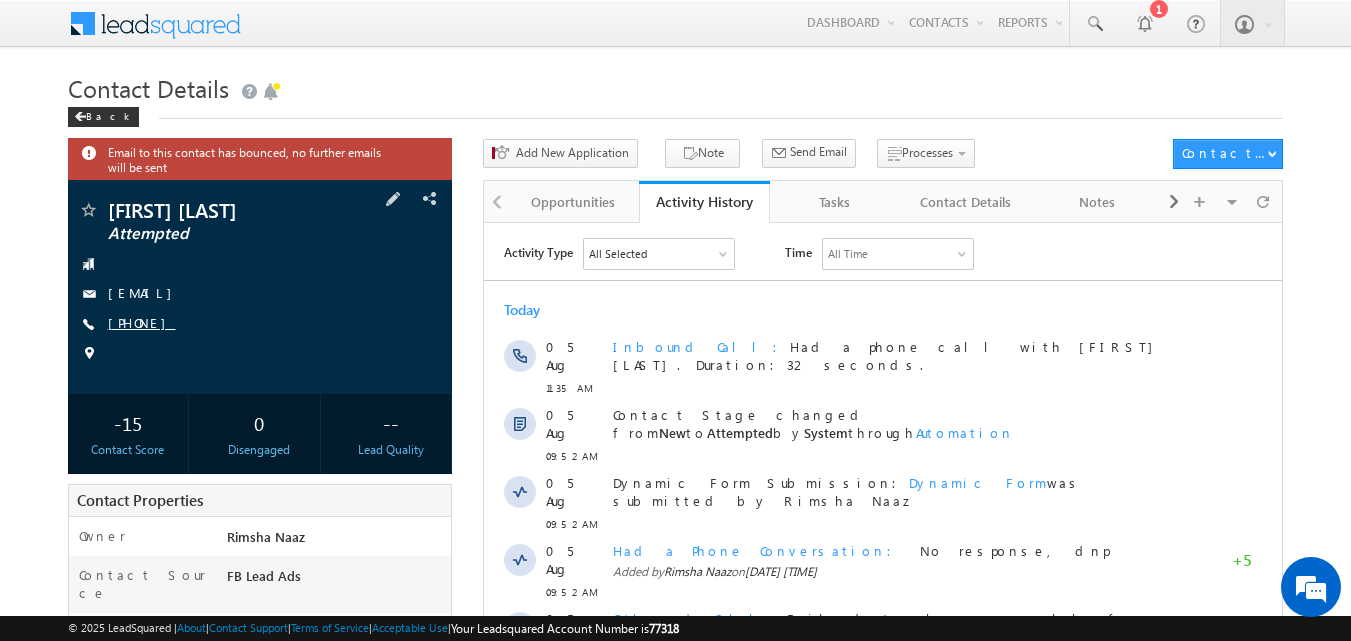 click on "+91-8830551399" at bounding box center [142, 322] 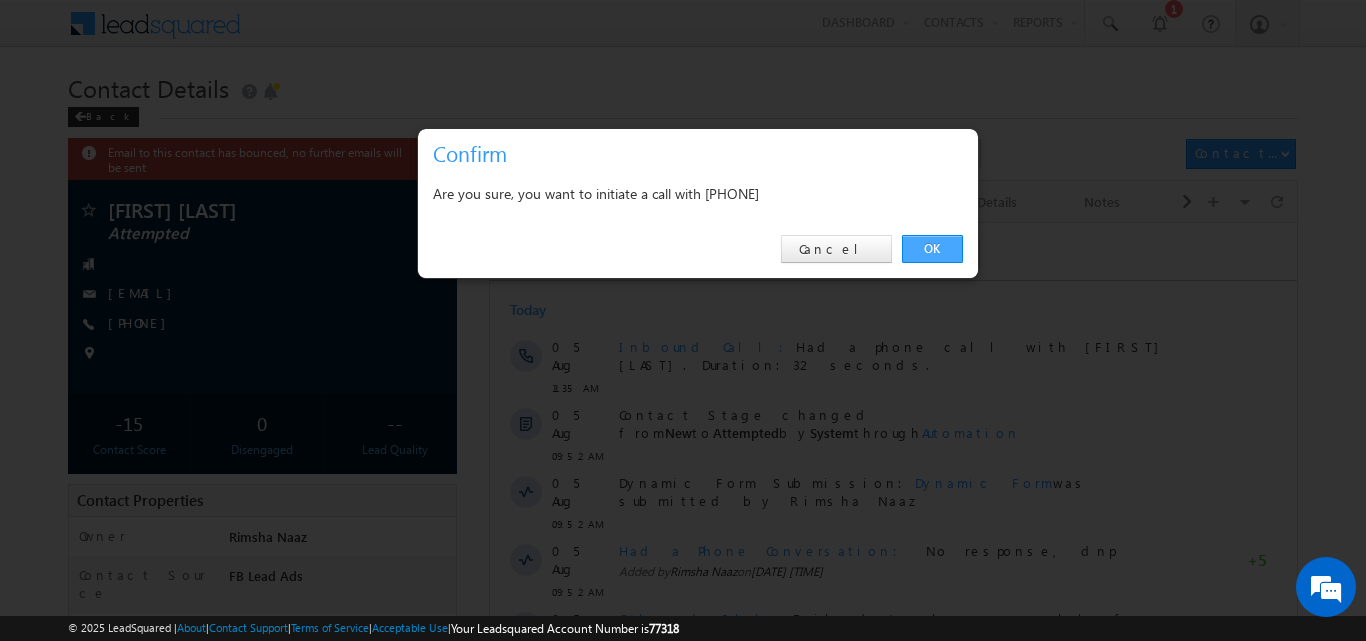 click on "OK" at bounding box center [932, 249] 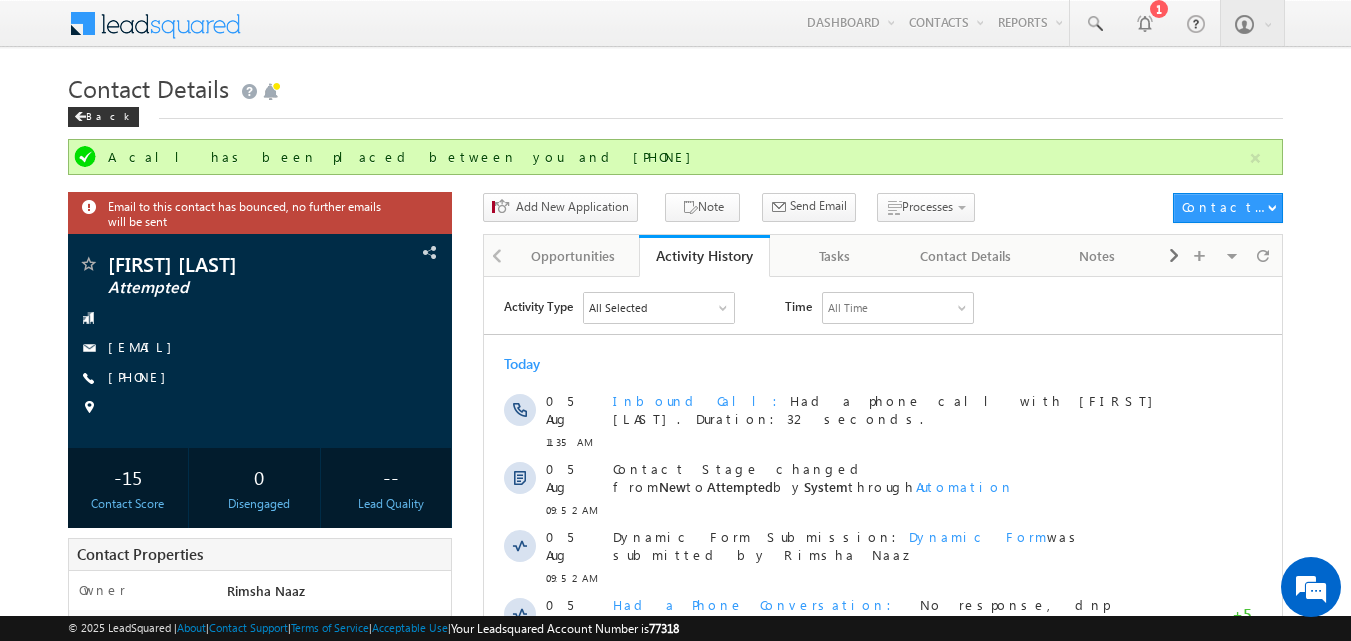 click on "Menu
Rimsha Naaz
rnaaz +1@am ity.e du
Amity" at bounding box center [676, 24] 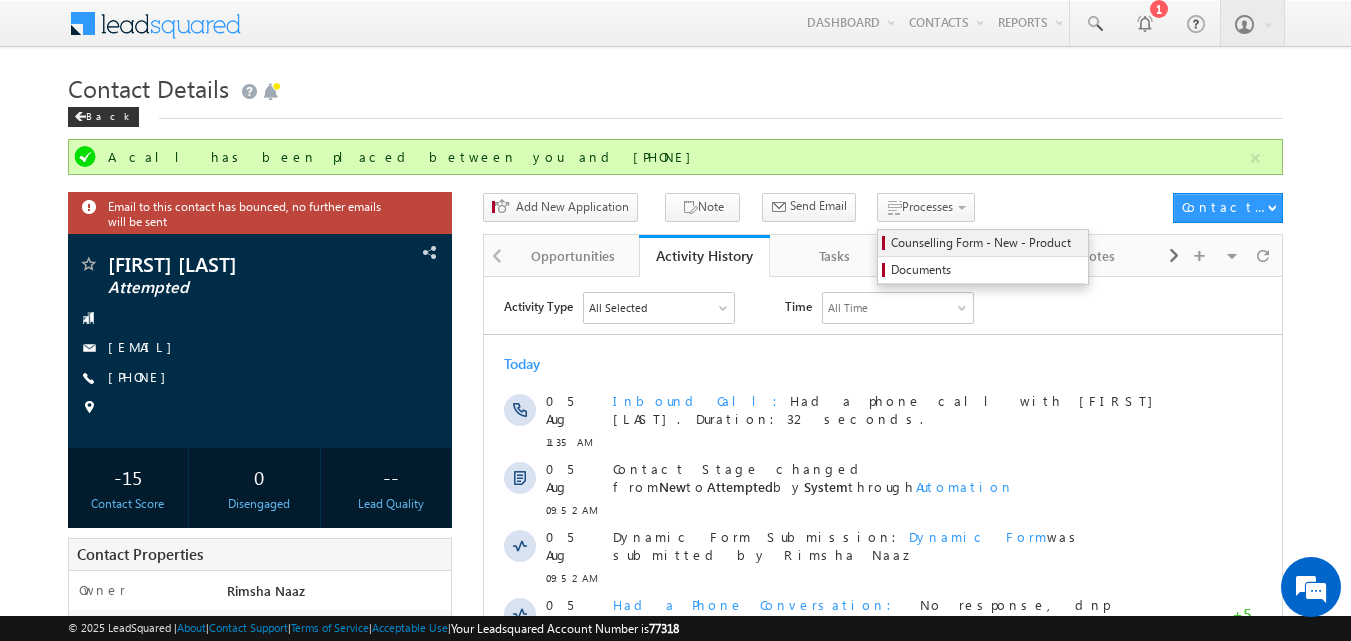 click on "Counselling Form - New - Product" at bounding box center [986, 243] 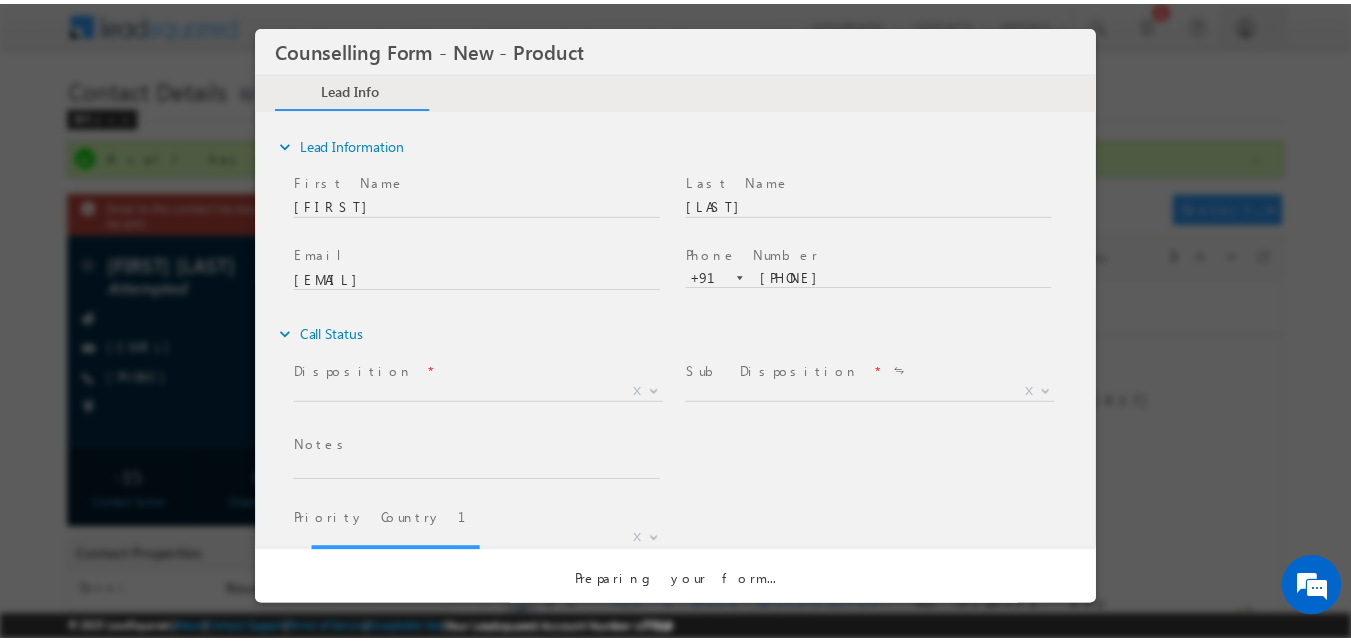 scroll, scrollTop: 0, scrollLeft: 0, axis: both 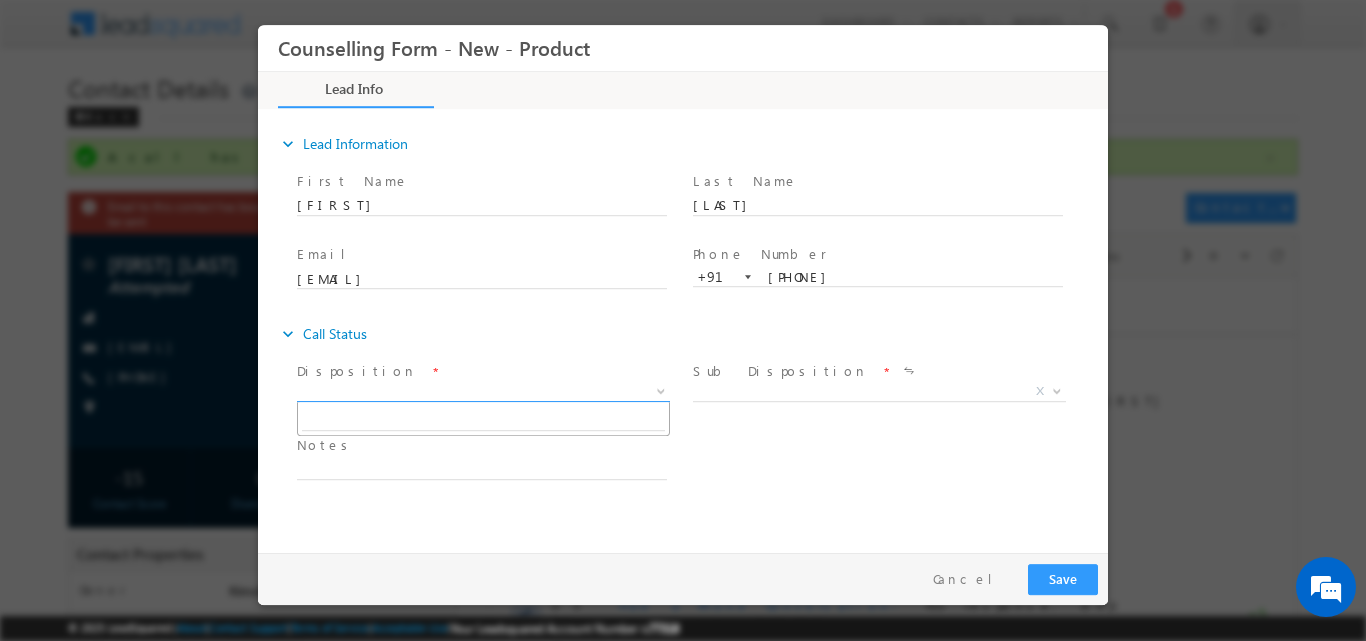 click at bounding box center [661, 389] 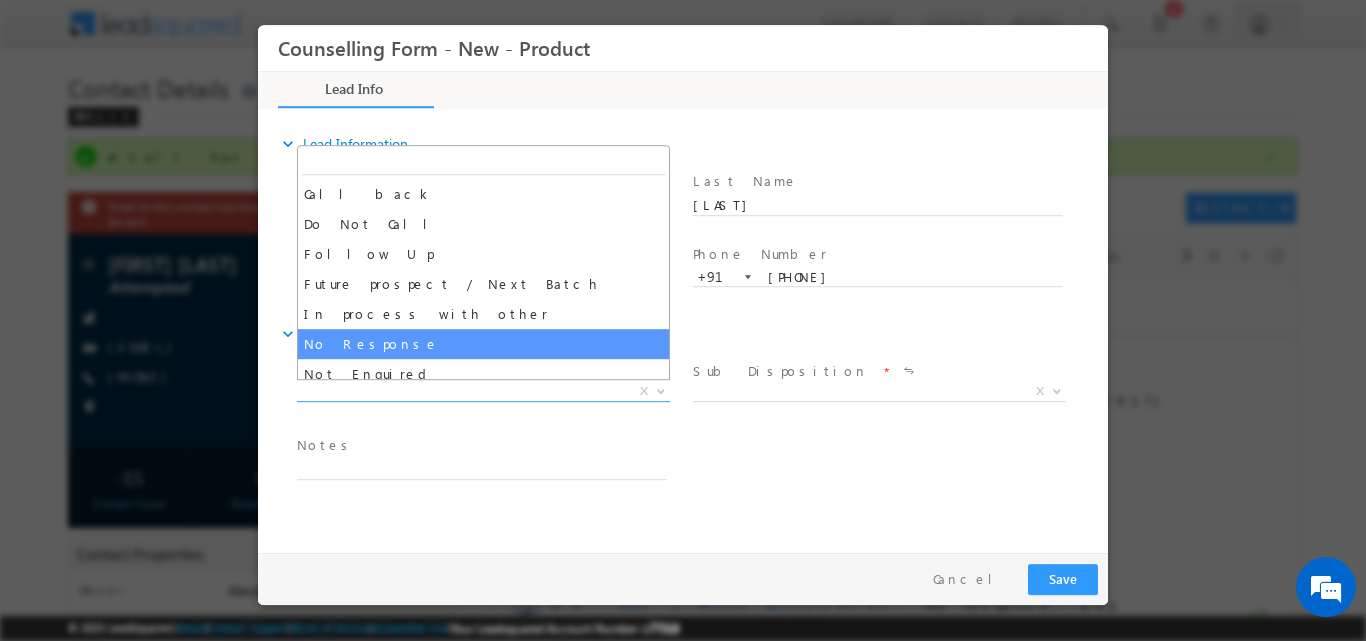 select on "No Response" 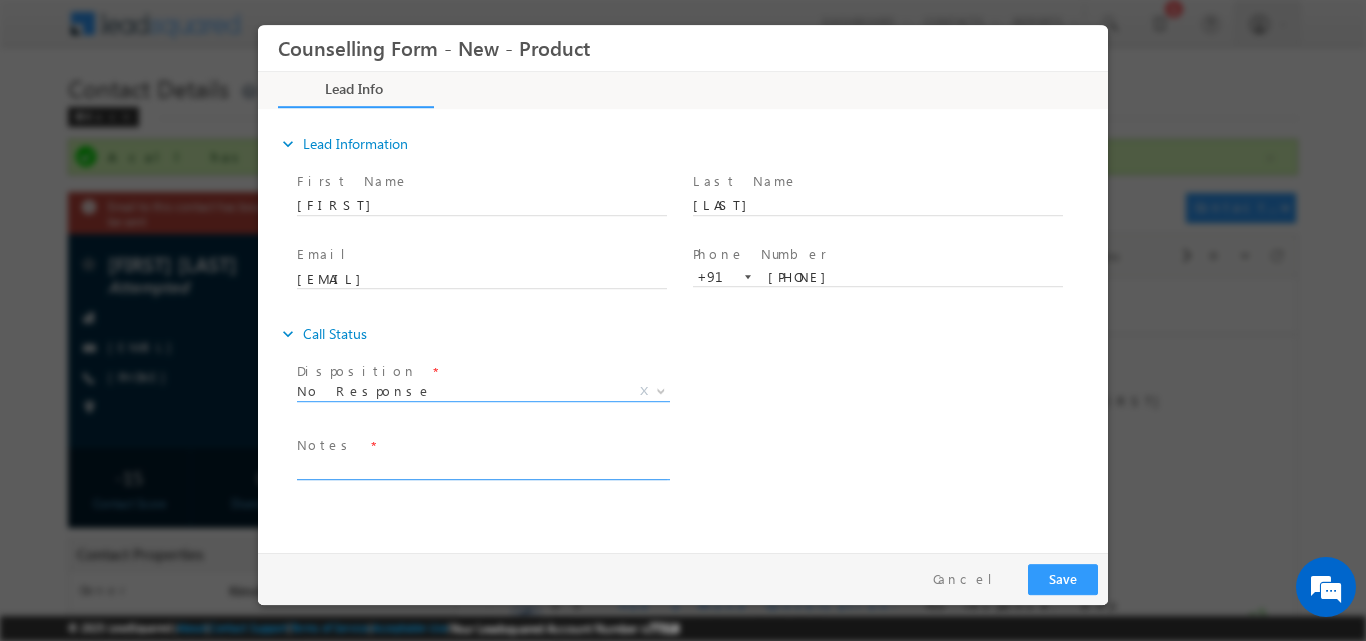 click at bounding box center (482, 467) 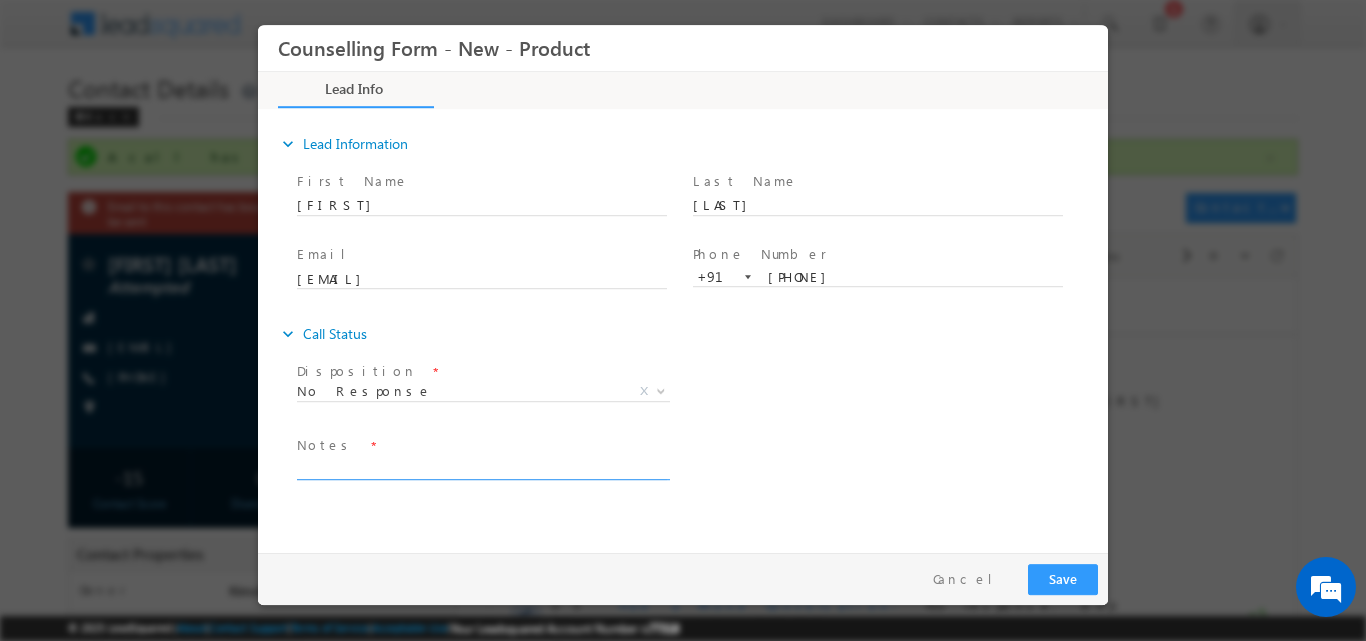 paste on "No response, dnp" 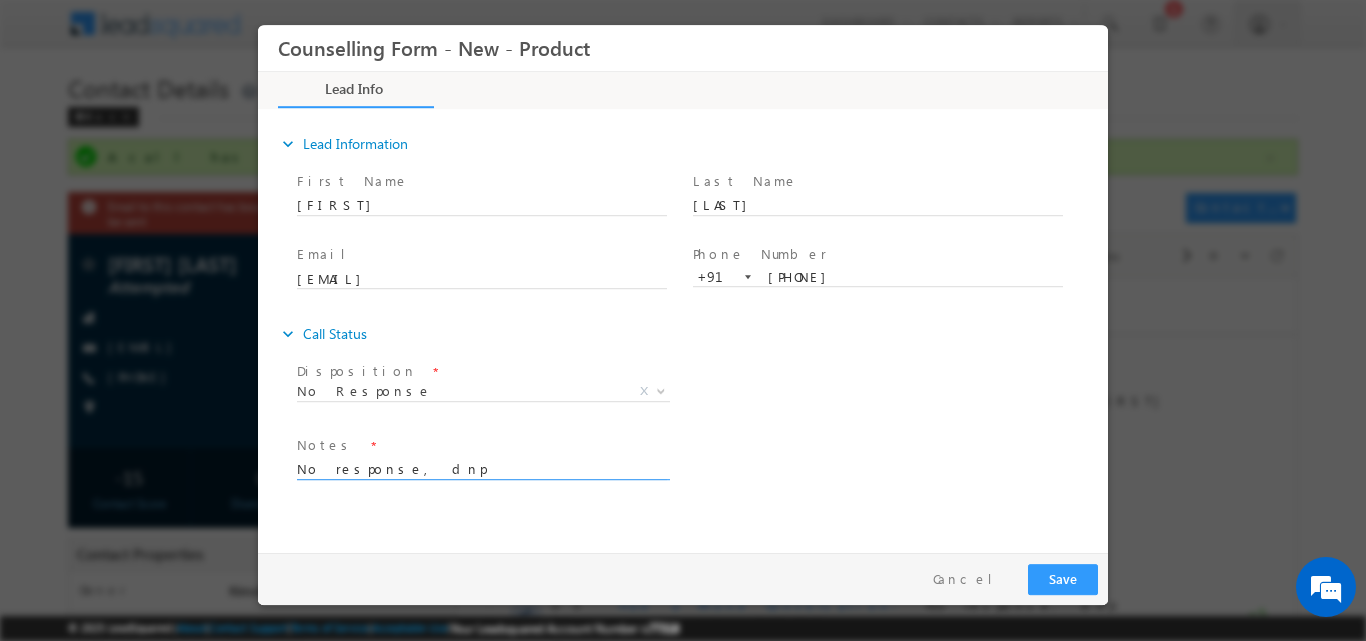 type on "No response, dnp" 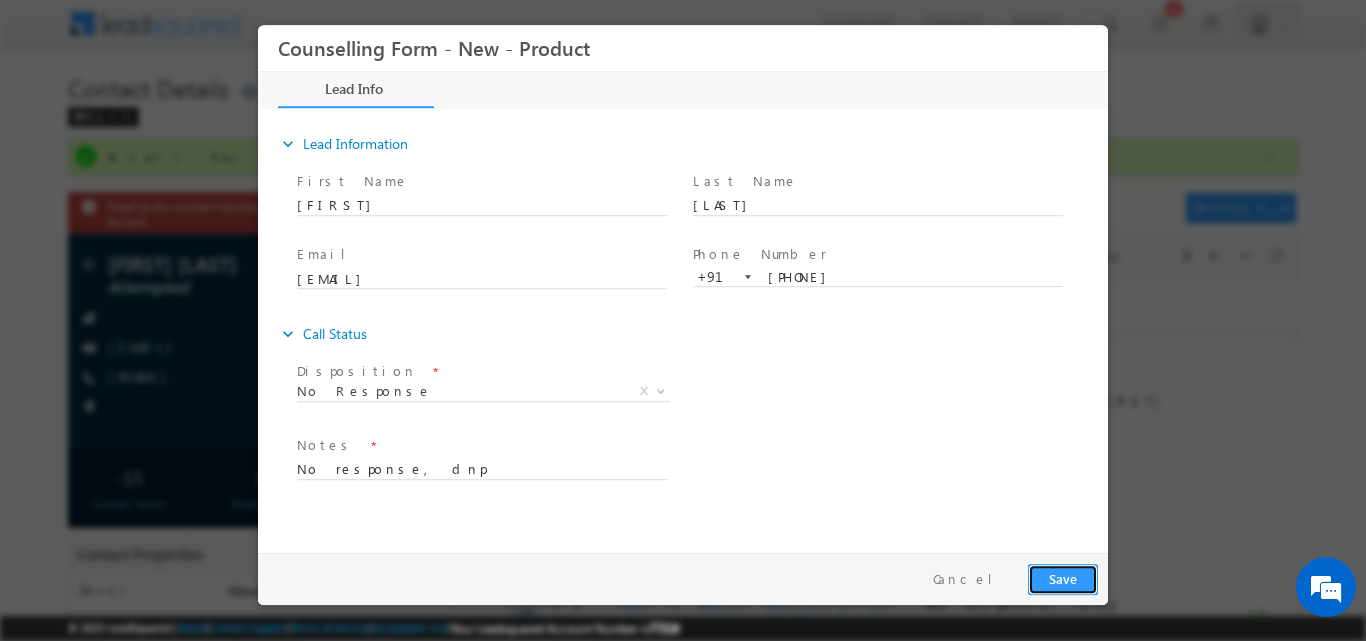 click on "Save" at bounding box center (1063, 578) 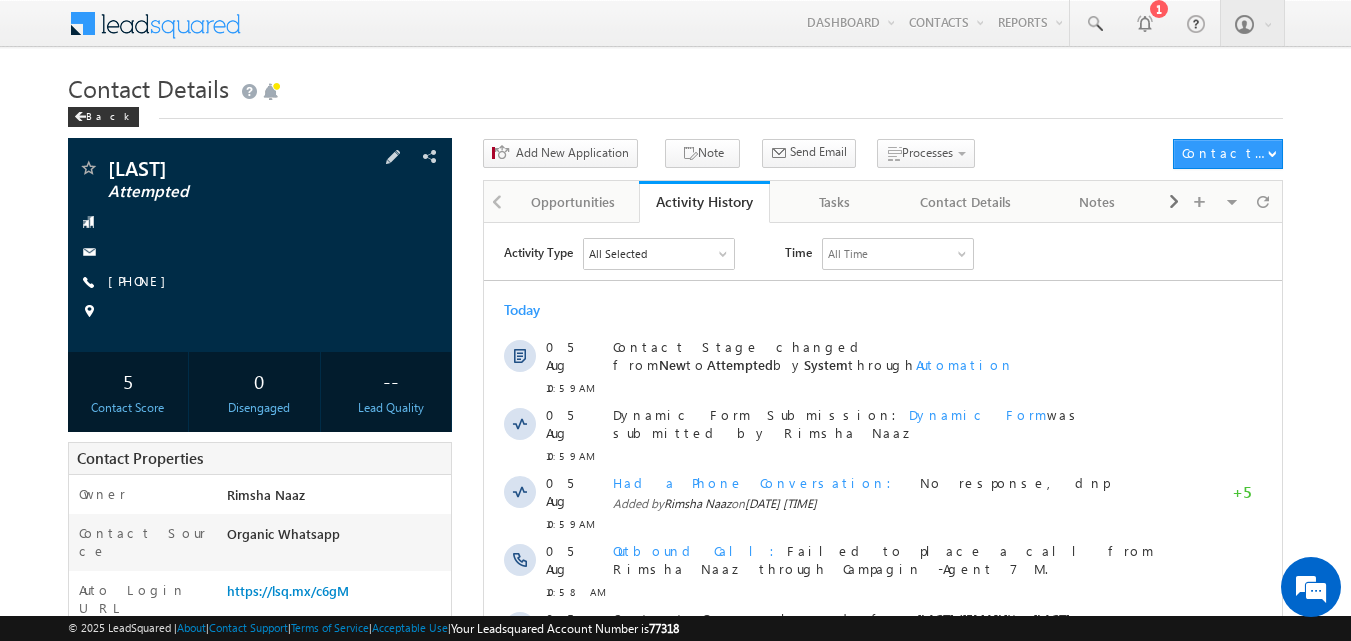 scroll, scrollTop: 0, scrollLeft: 0, axis: both 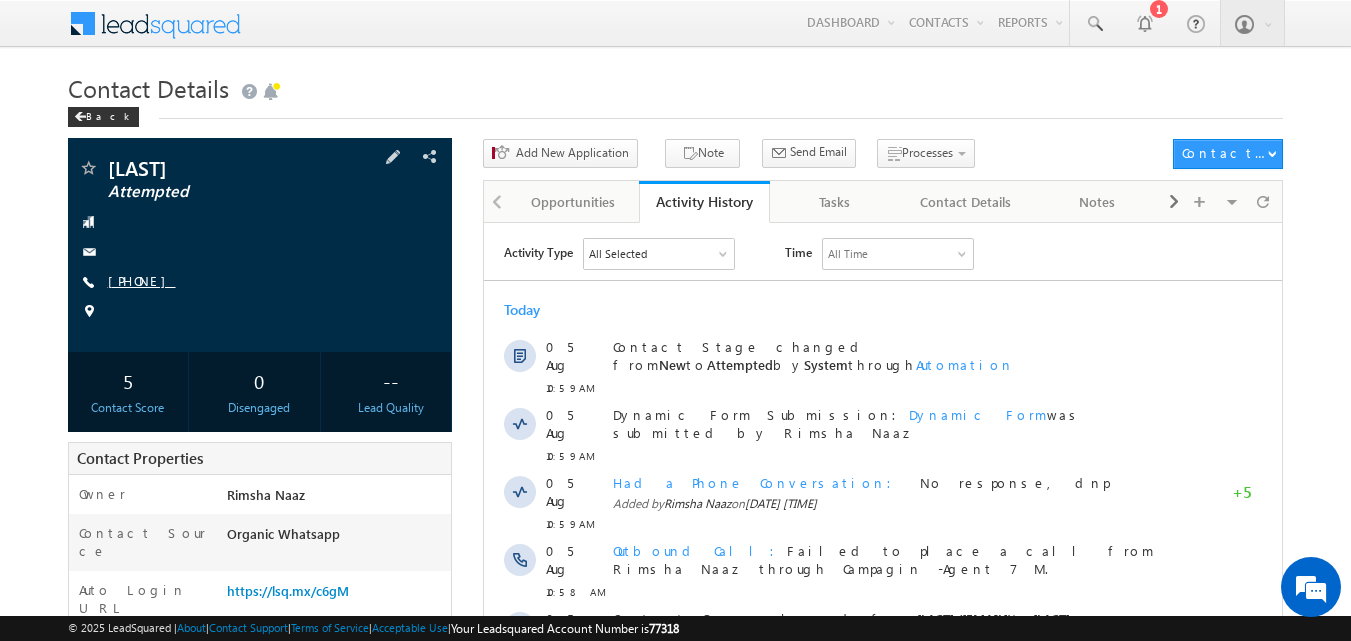 click on "+91-7017981696" at bounding box center [142, 280] 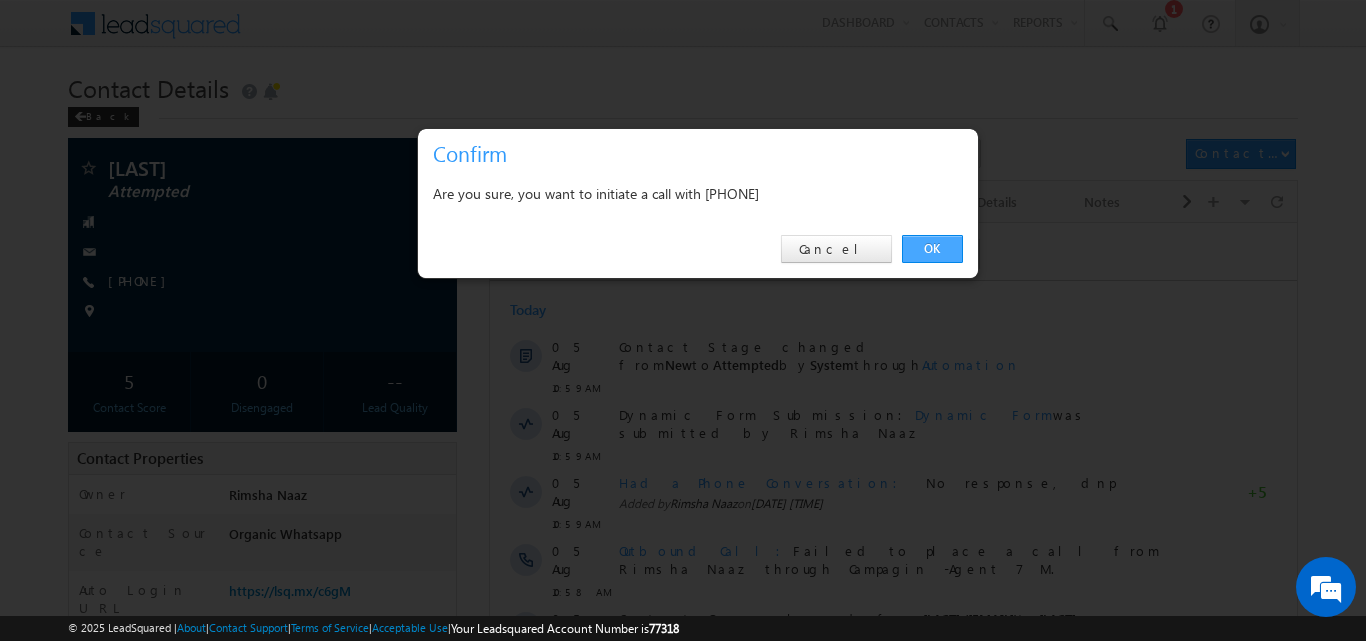 click on "OK" at bounding box center (932, 249) 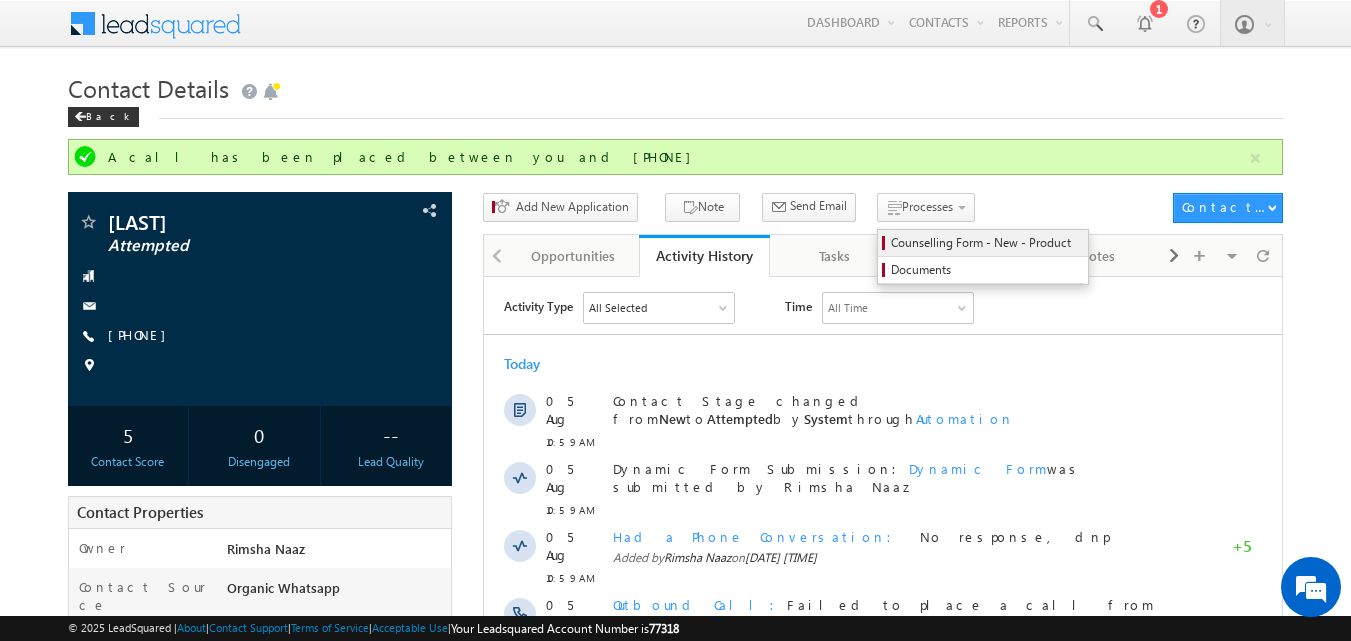 click on "Counselling Form - New - Product" at bounding box center (986, 243) 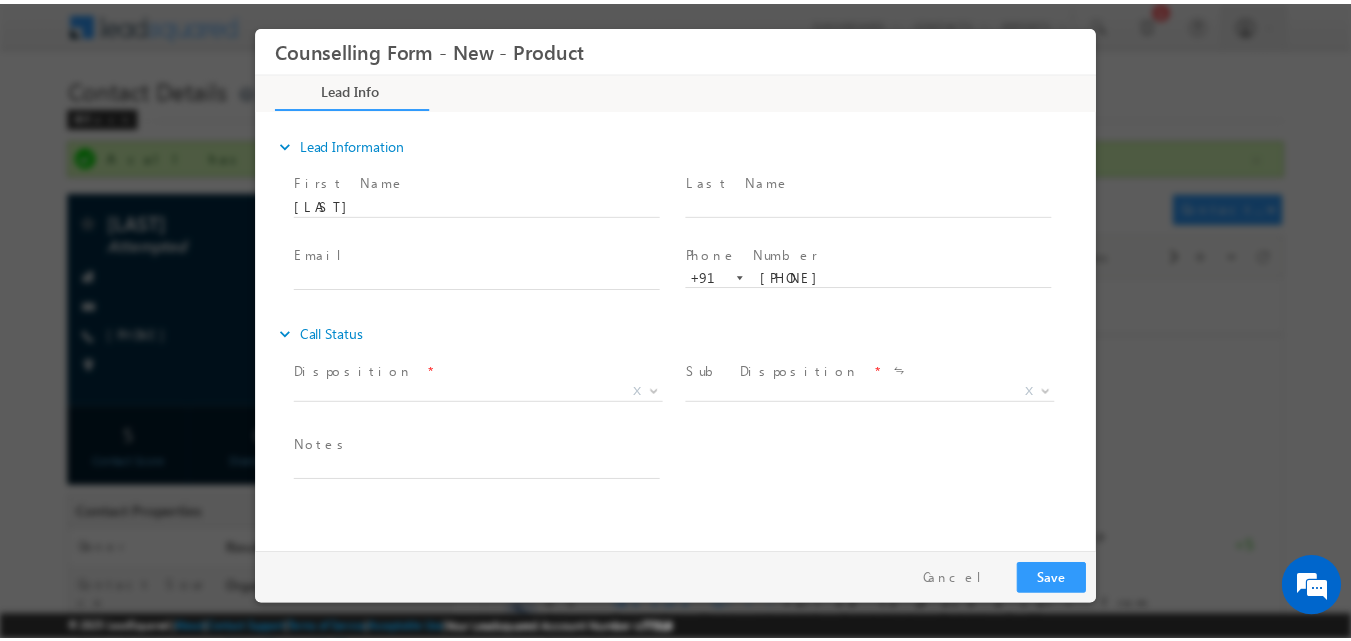 scroll, scrollTop: 0, scrollLeft: 0, axis: both 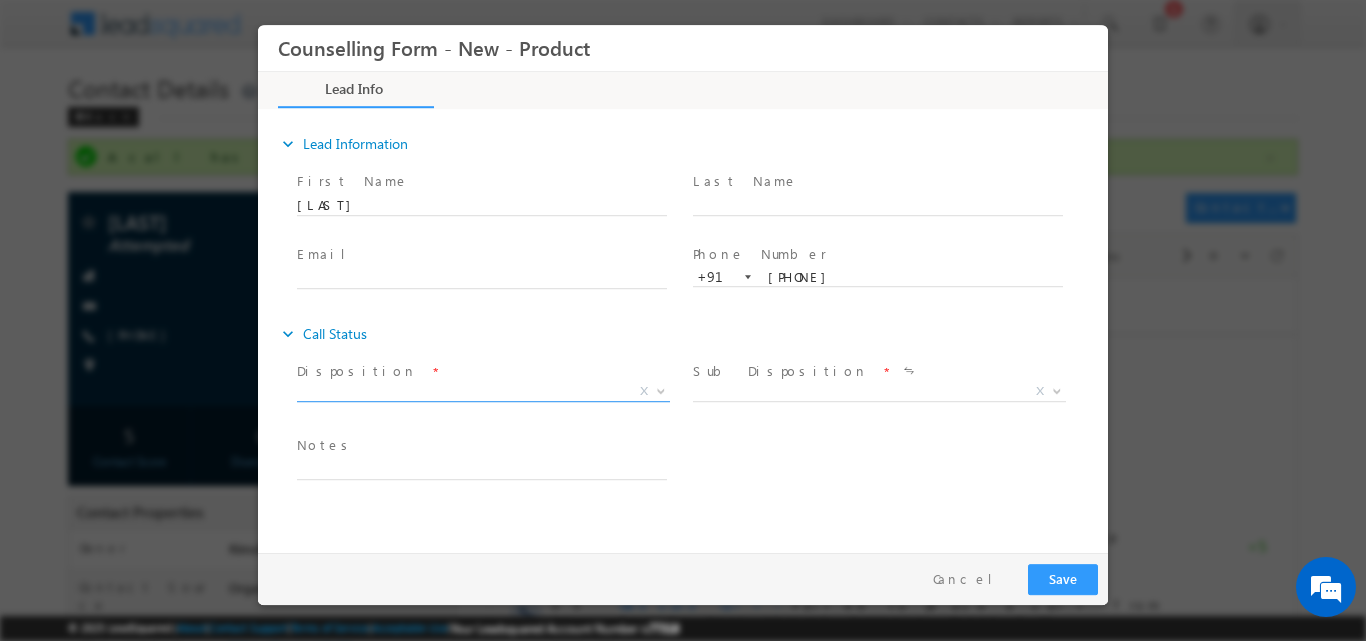 click at bounding box center (661, 389) 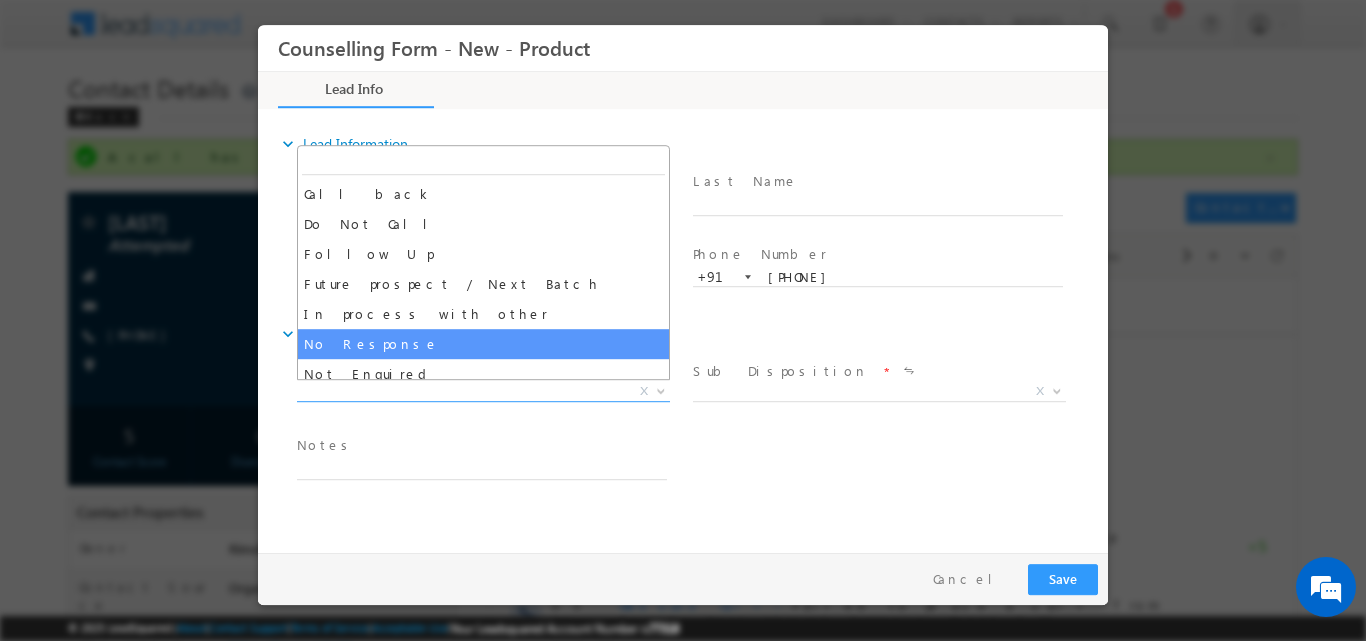 select on "No Response" 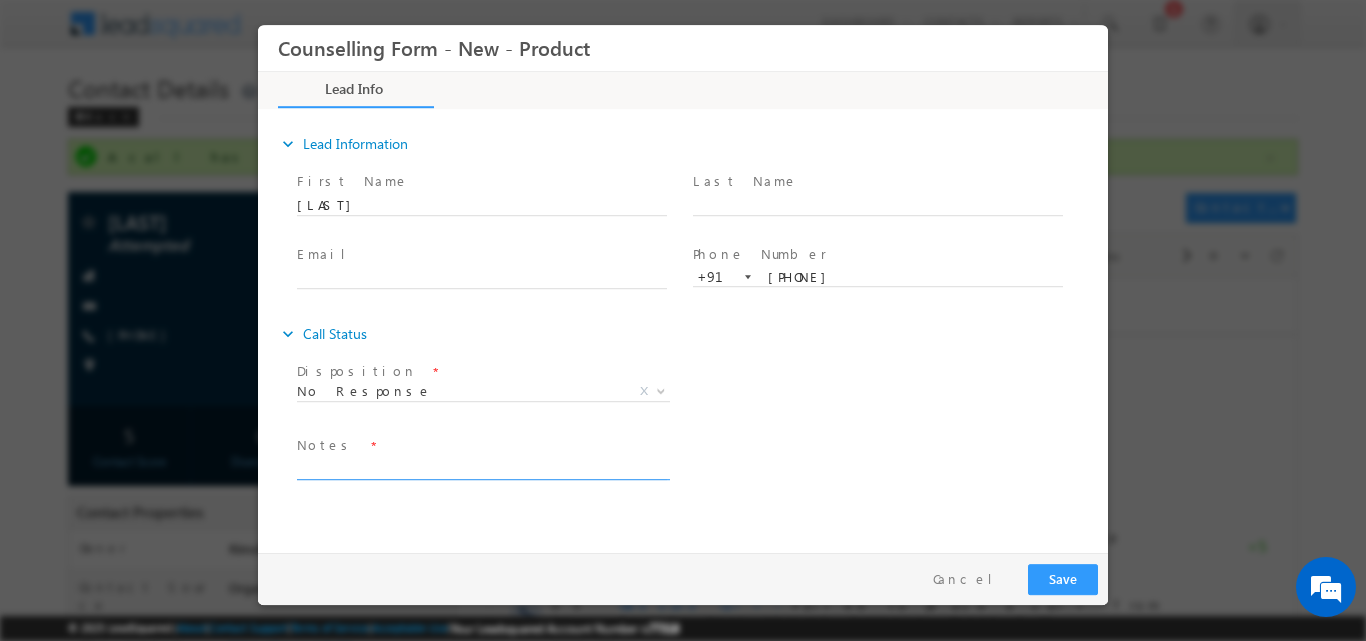 click at bounding box center [482, 467] 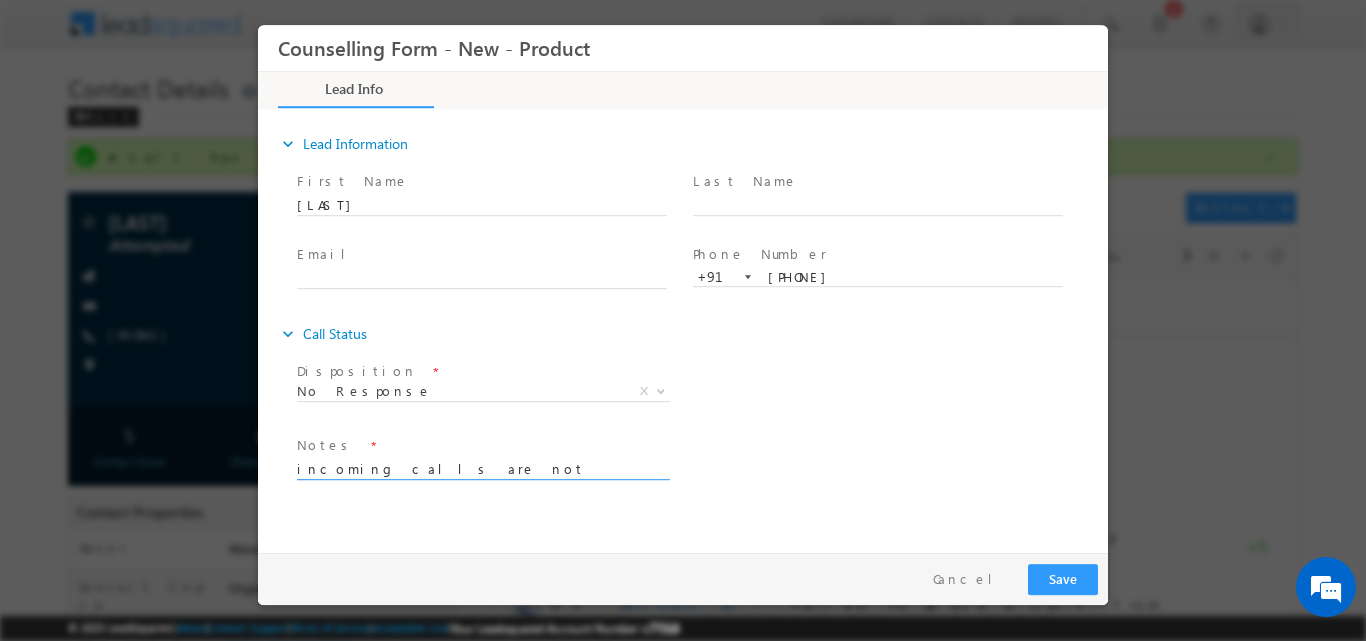 type on "incoming calls are not available" 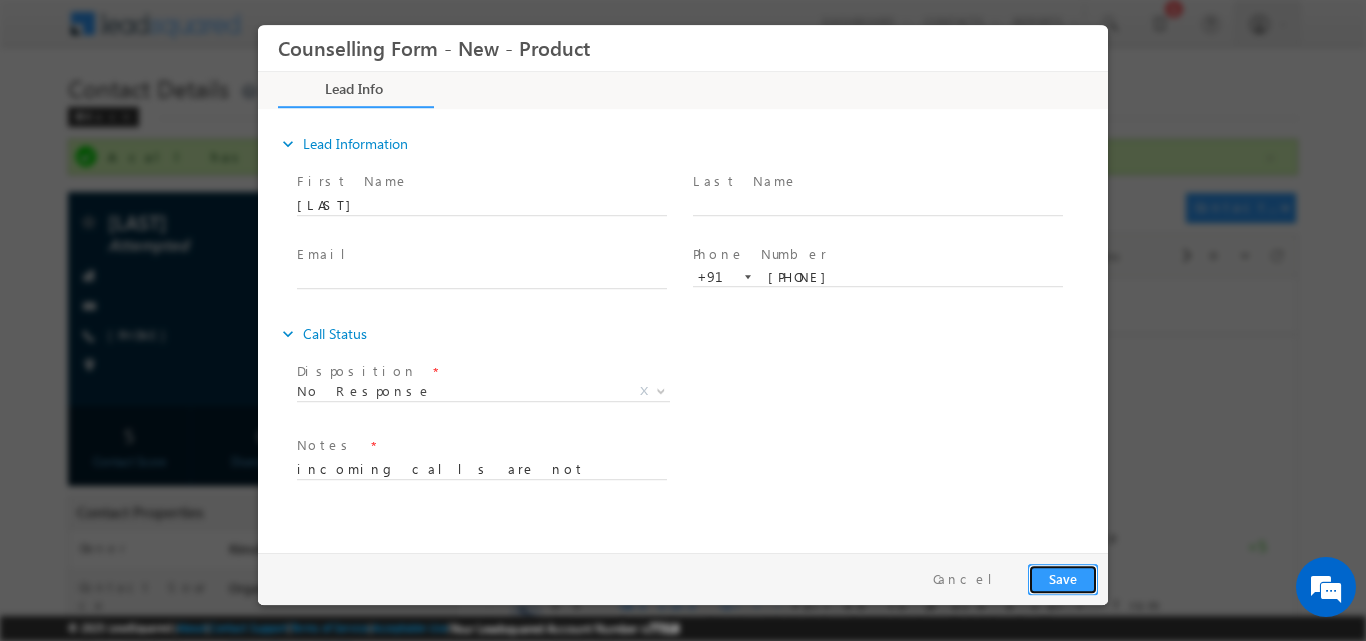click on "Save" at bounding box center [1063, 578] 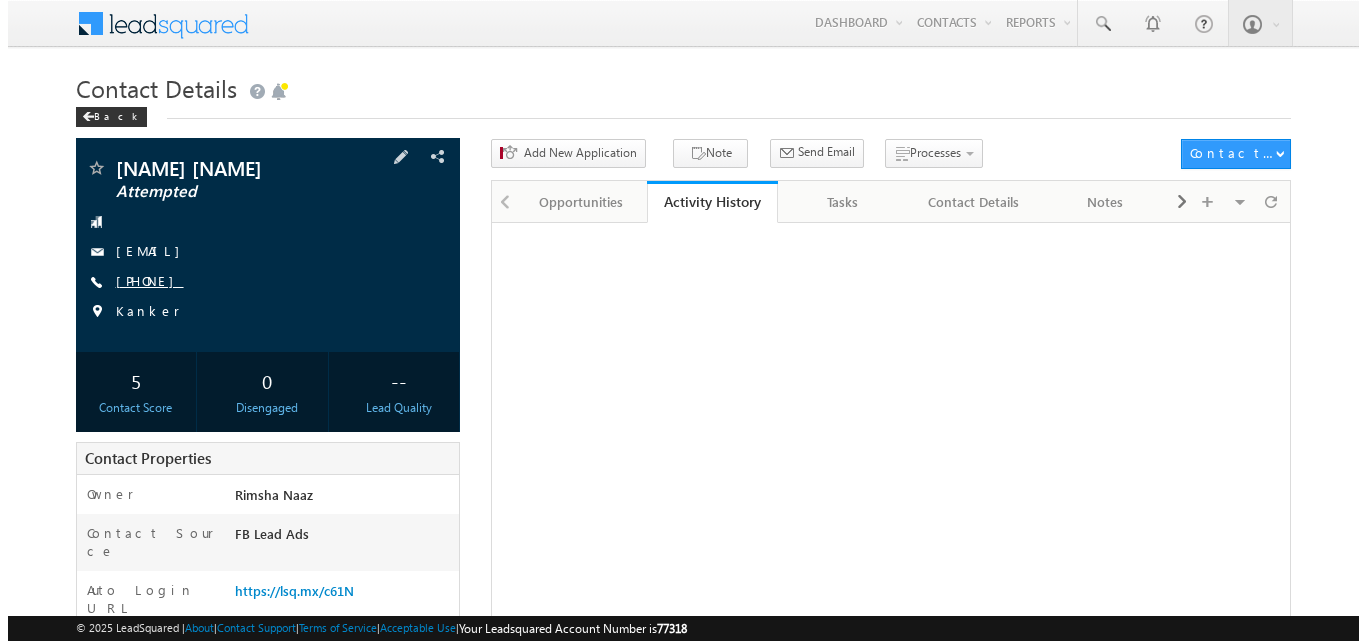 scroll, scrollTop: 0, scrollLeft: 0, axis: both 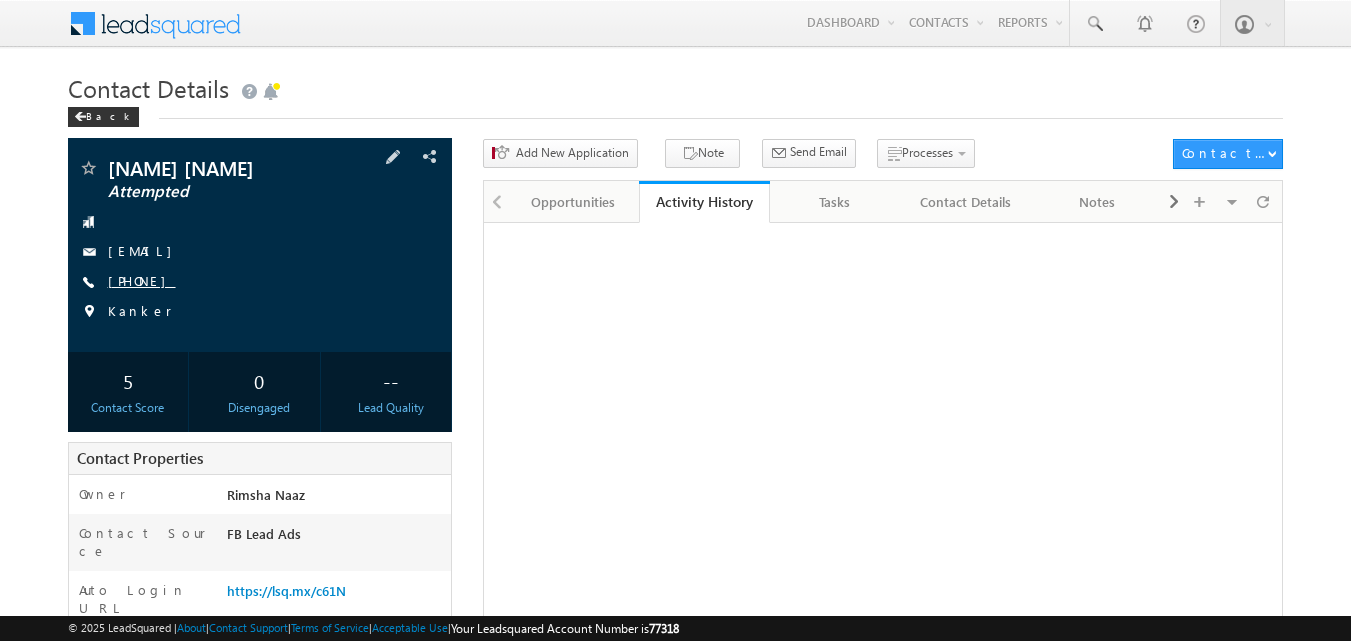 click on "[PHONE]" at bounding box center (142, 280) 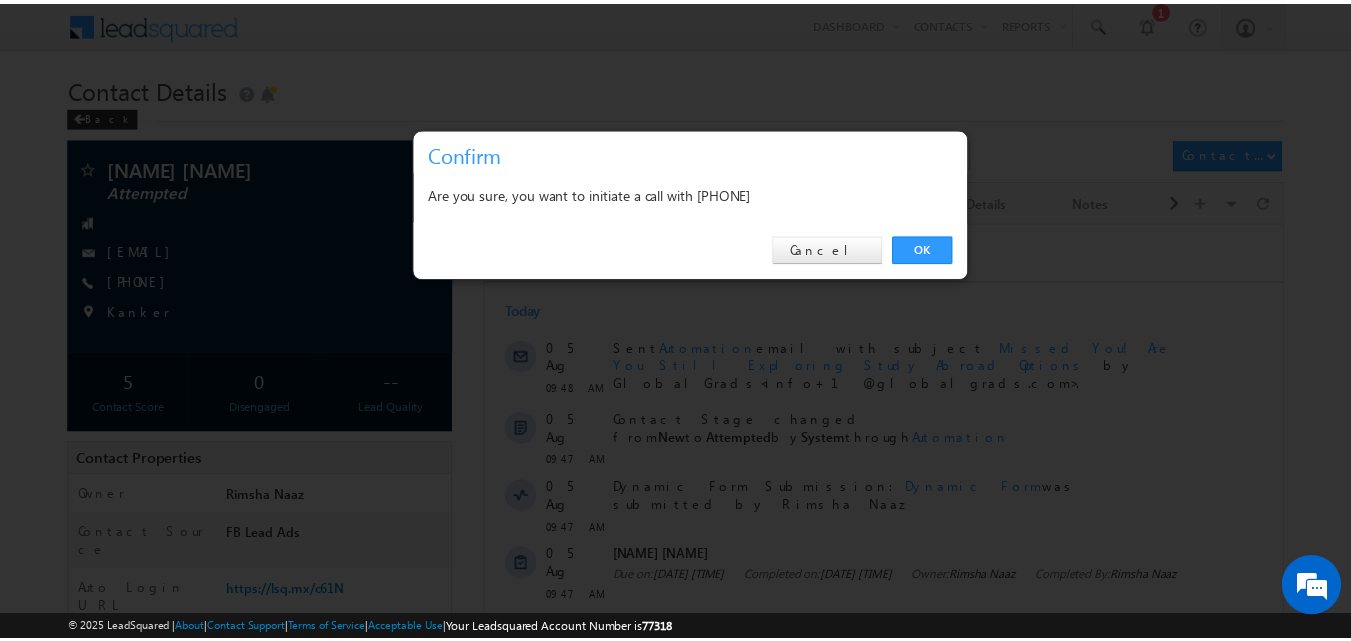 scroll, scrollTop: 0, scrollLeft: 0, axis: both 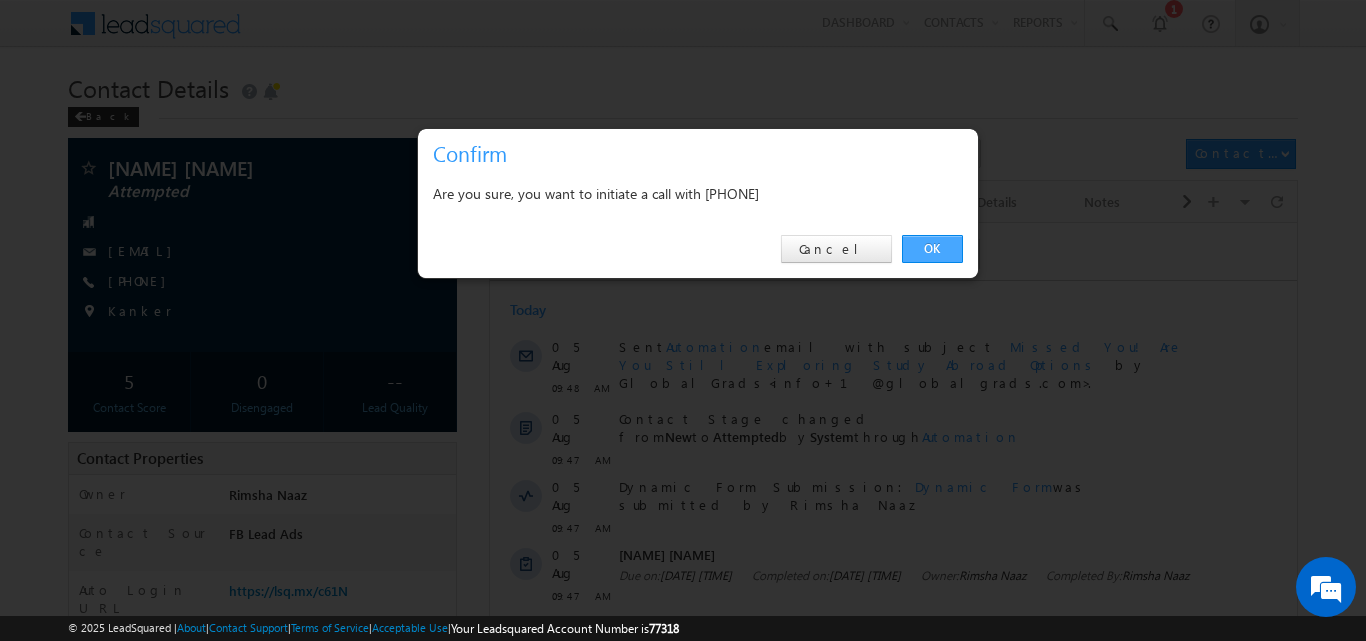 click on "OK" at bounding box center [932, 249] 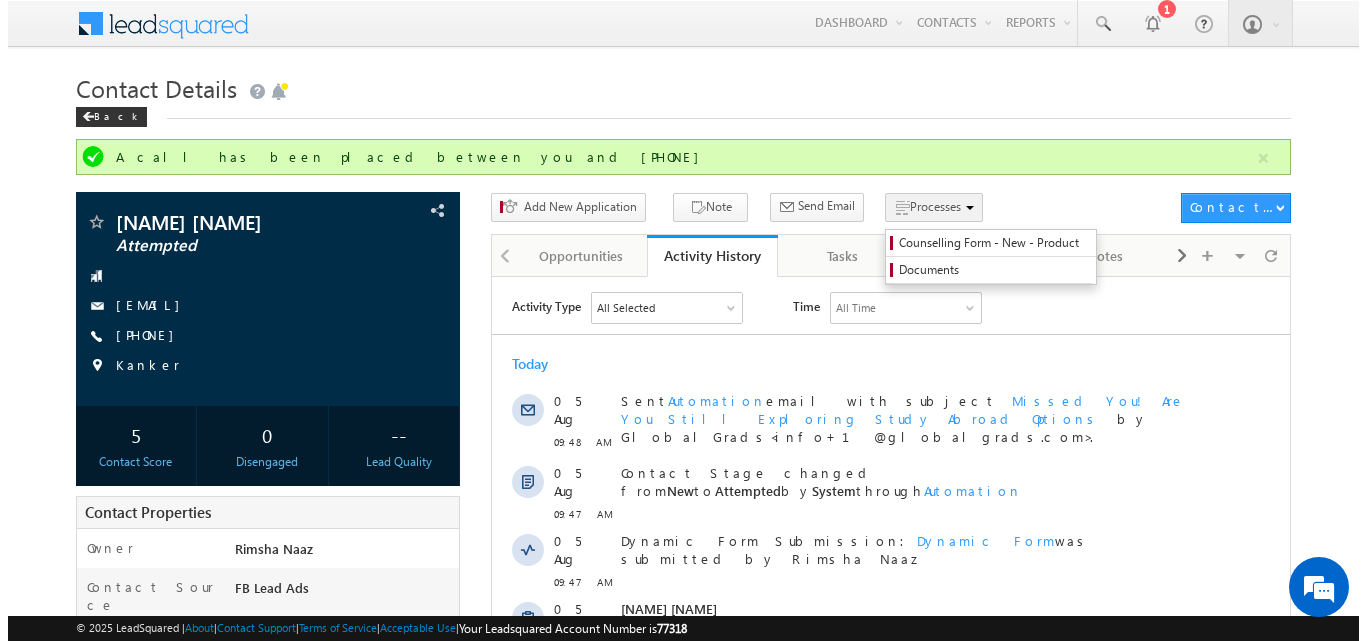 scroll, scrollTop: 0, scrollLeft: 0, axis: both 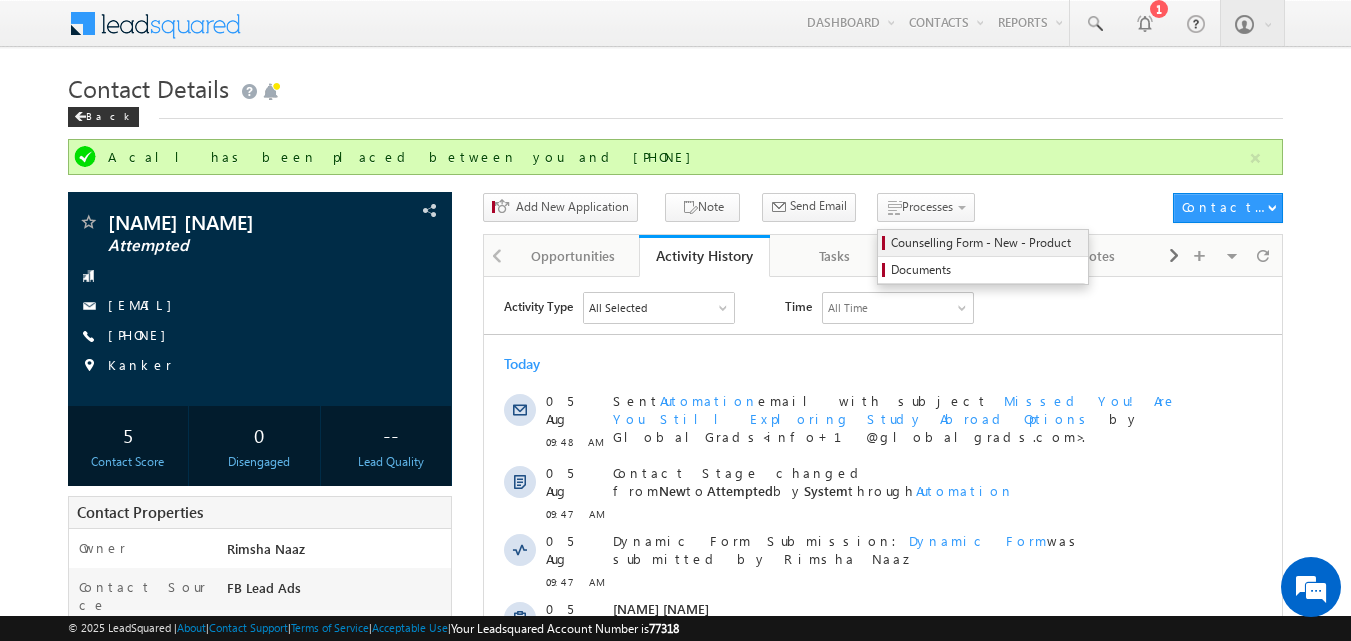 click on "Counselling Form - New - Product" at bounding box center (986, 243) 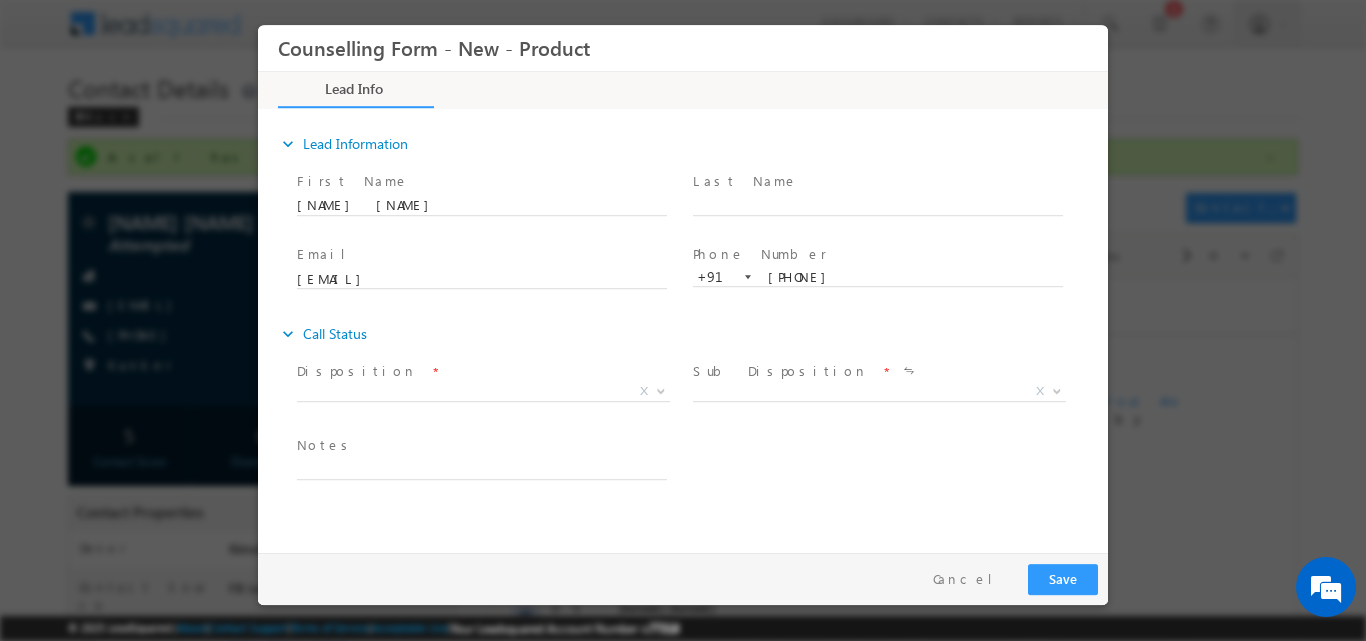 scroll, scrollTop: 0, scrollLeft: 0, axis: both 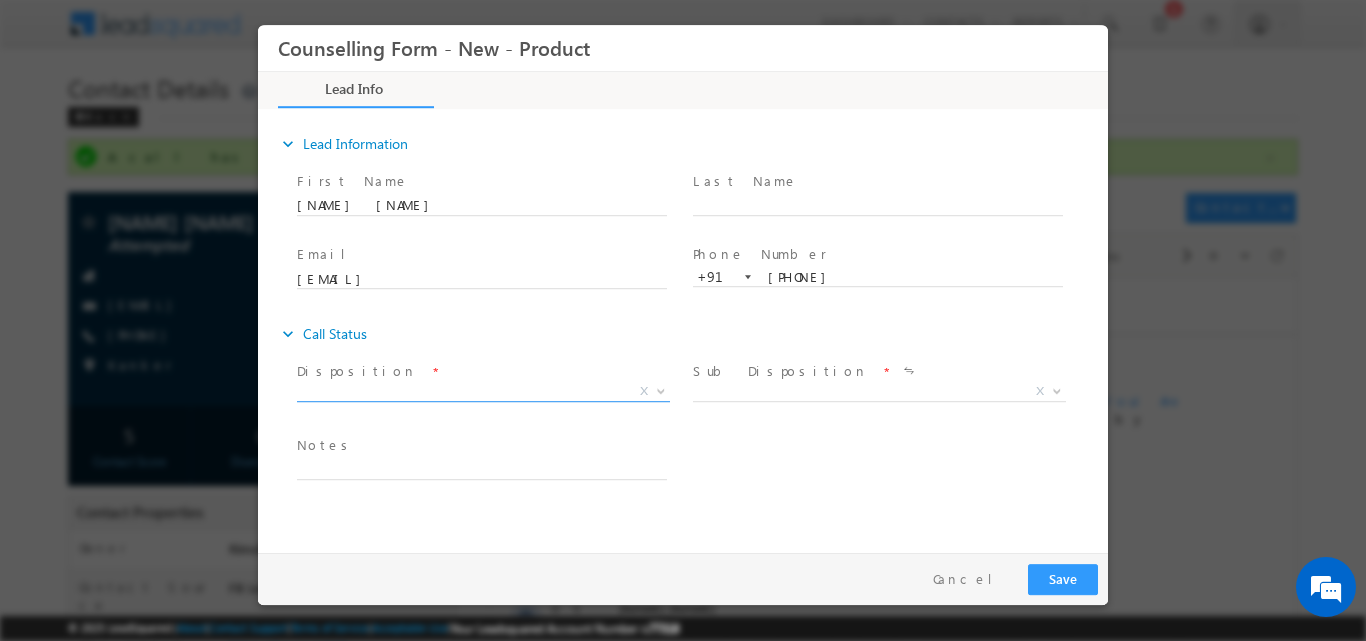 click at bounding box center (659, 390) 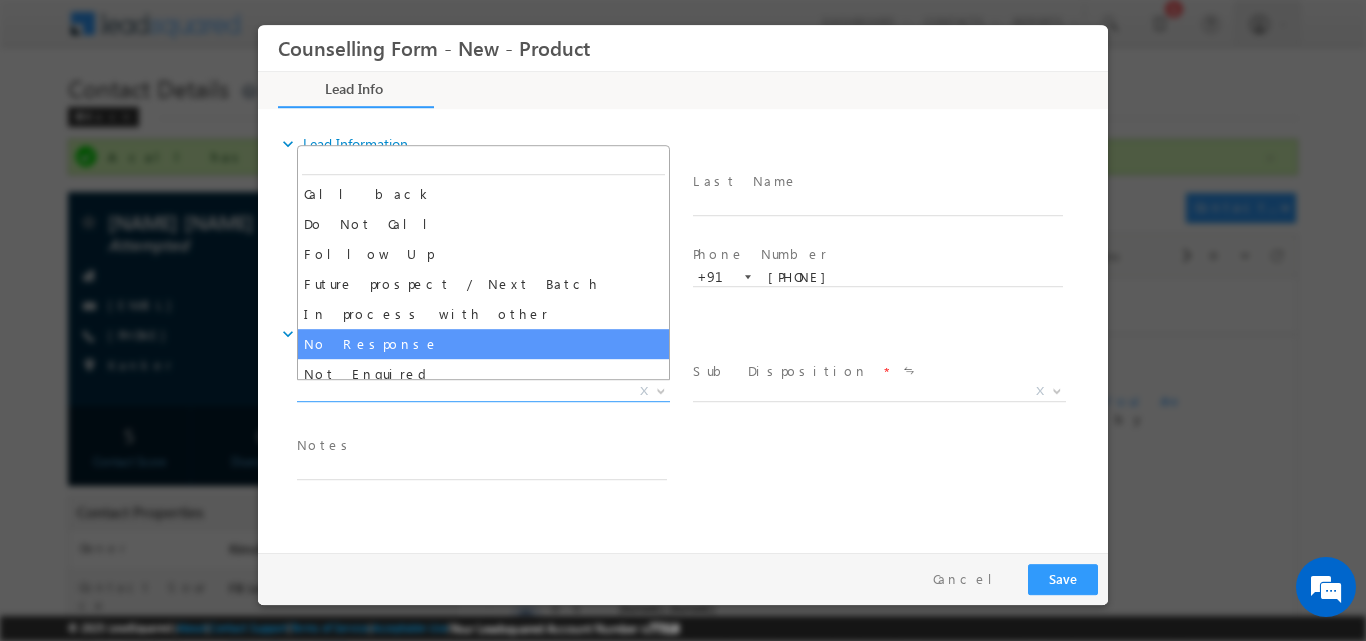 select on "No Response" 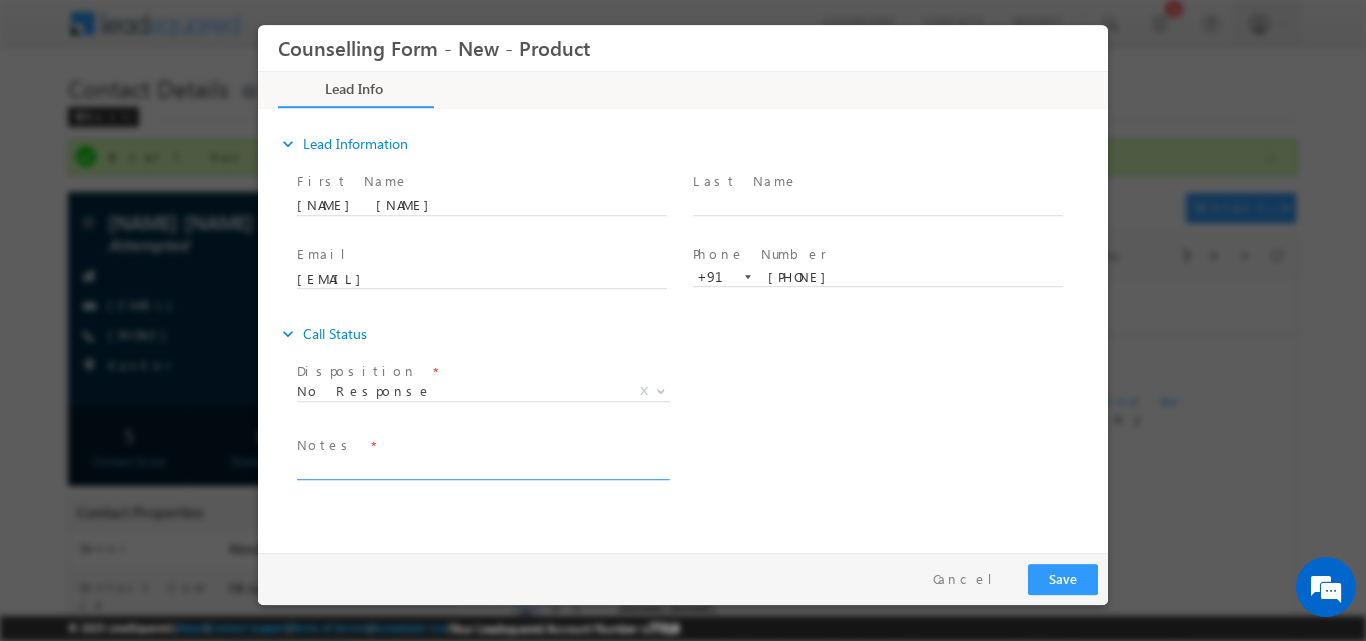 click at bounding box center [482, 467] 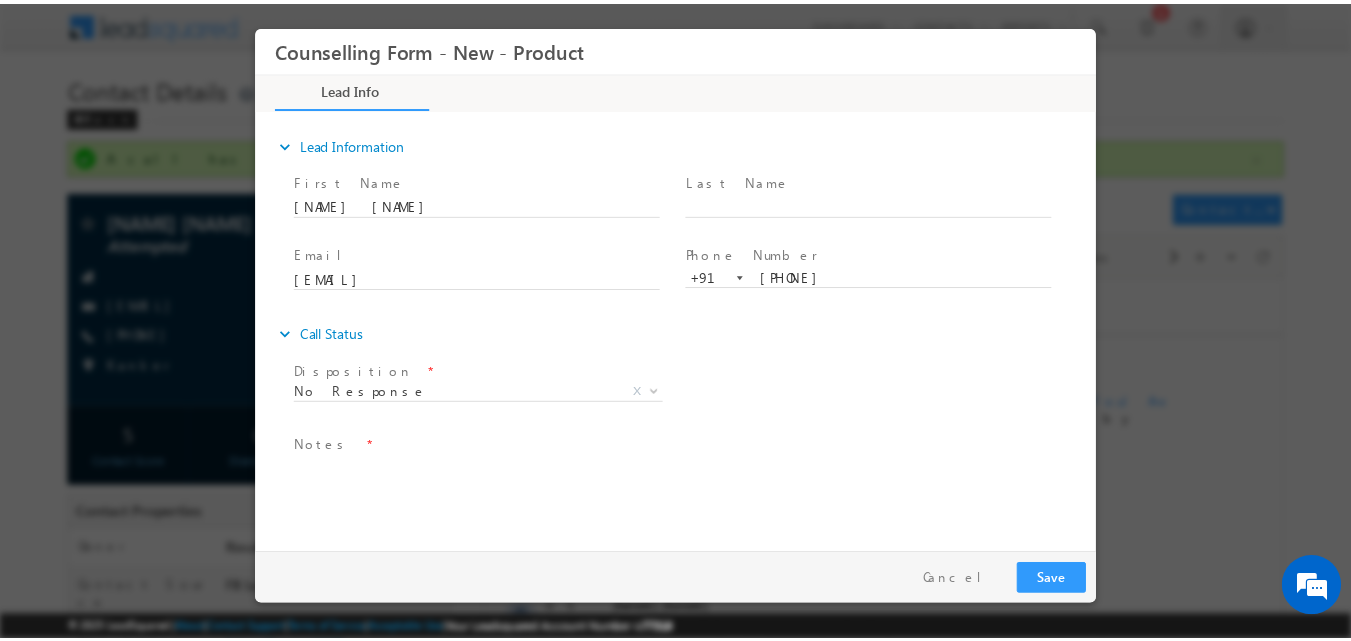 scroll, scrollTop: 0, scrollLeft: 0, axis: both 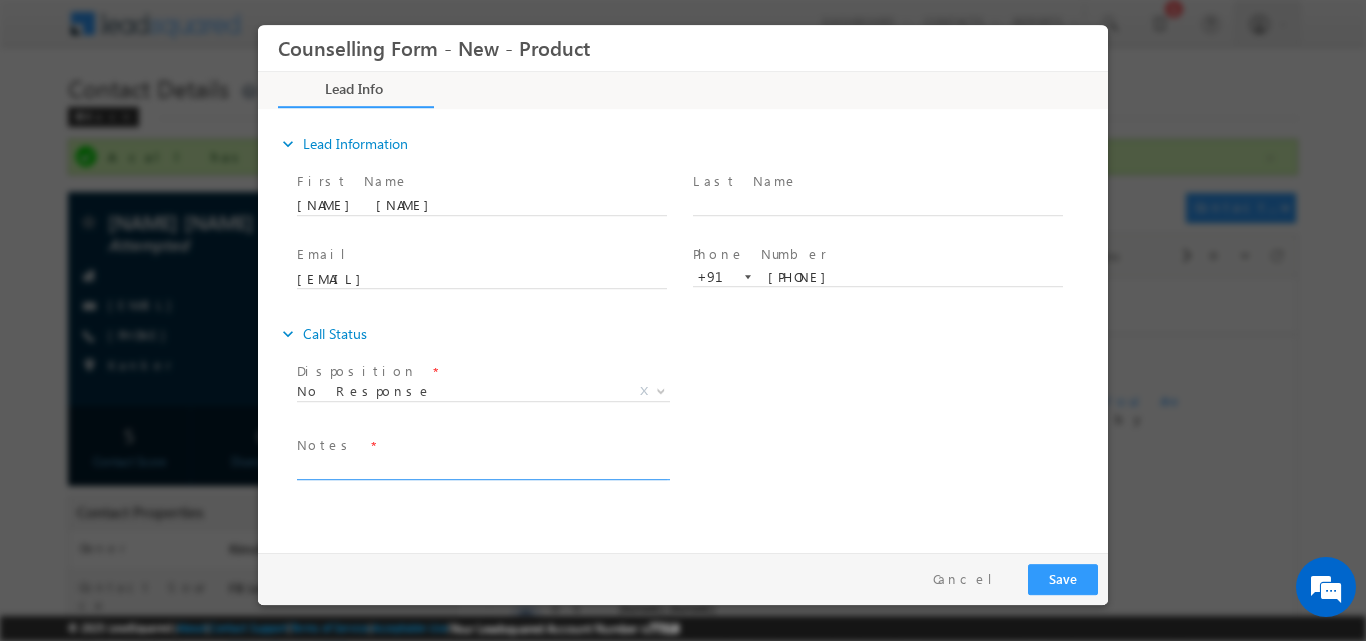 type on "M" 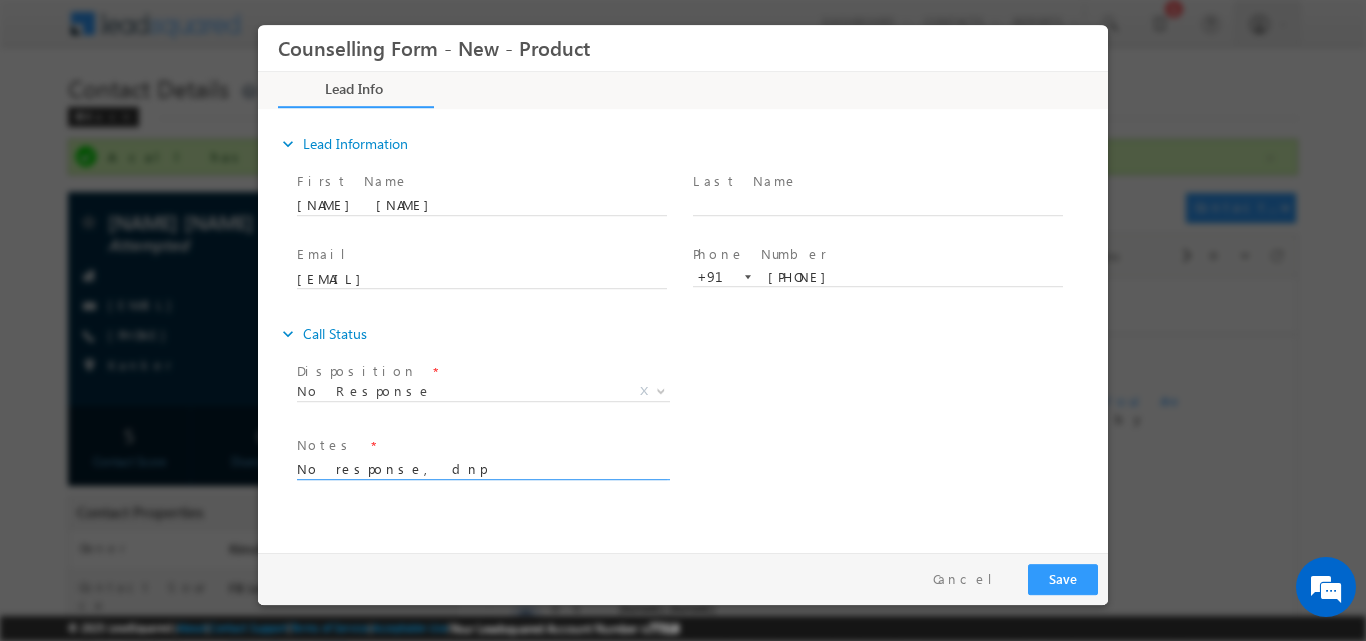 drag, startPoint x: 430, startPoint y: 466, endPoint x: 194, endPoint y: 474, distance: 236.13556 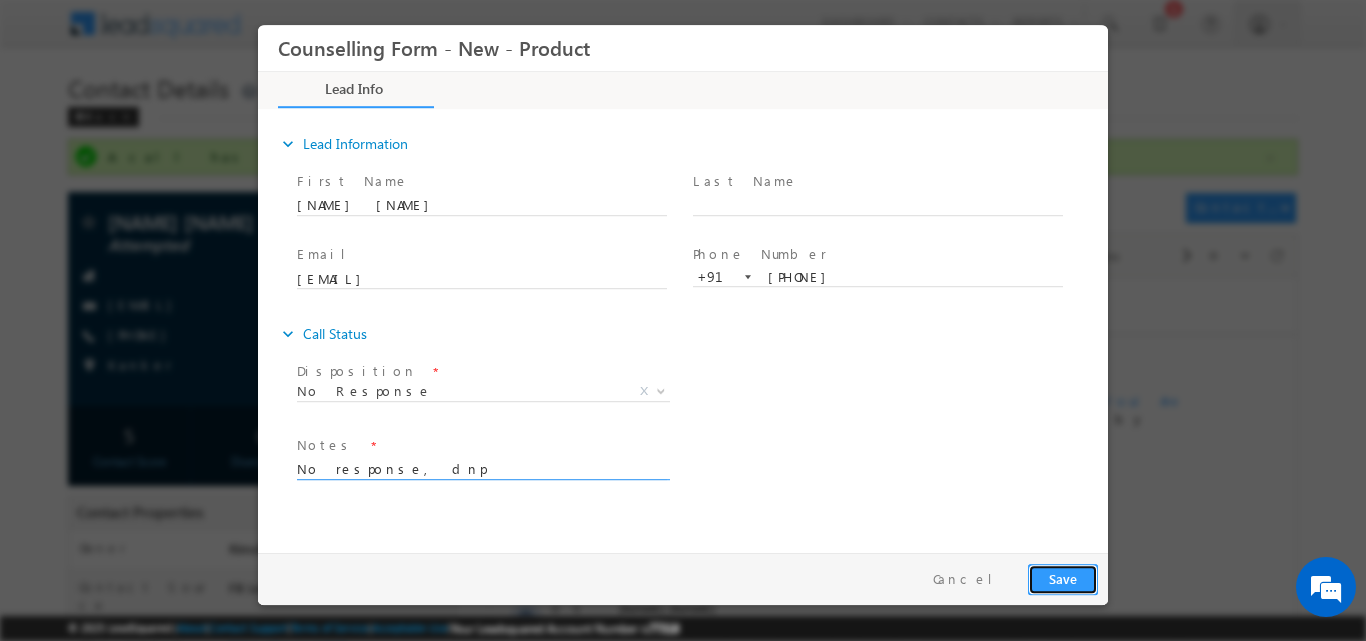 click on "Save" at bounding box center [1063, 578] 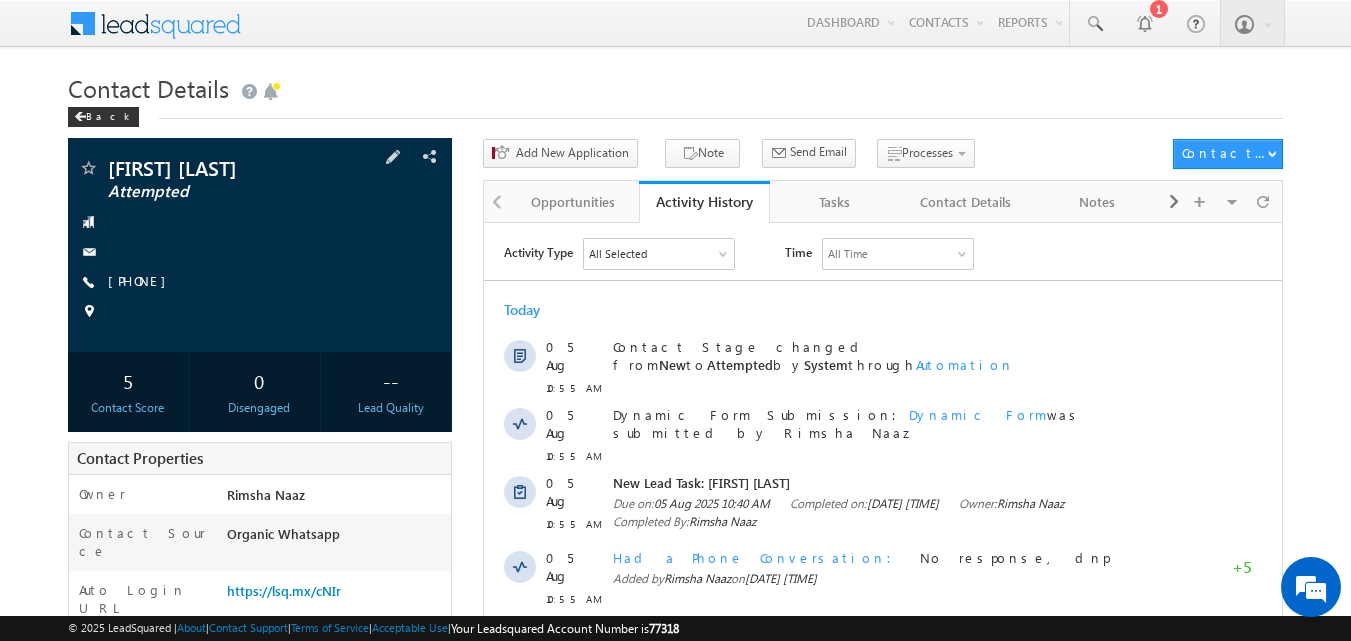 scroll, scrollTop: 0, scrollLeft: 0, axis: both 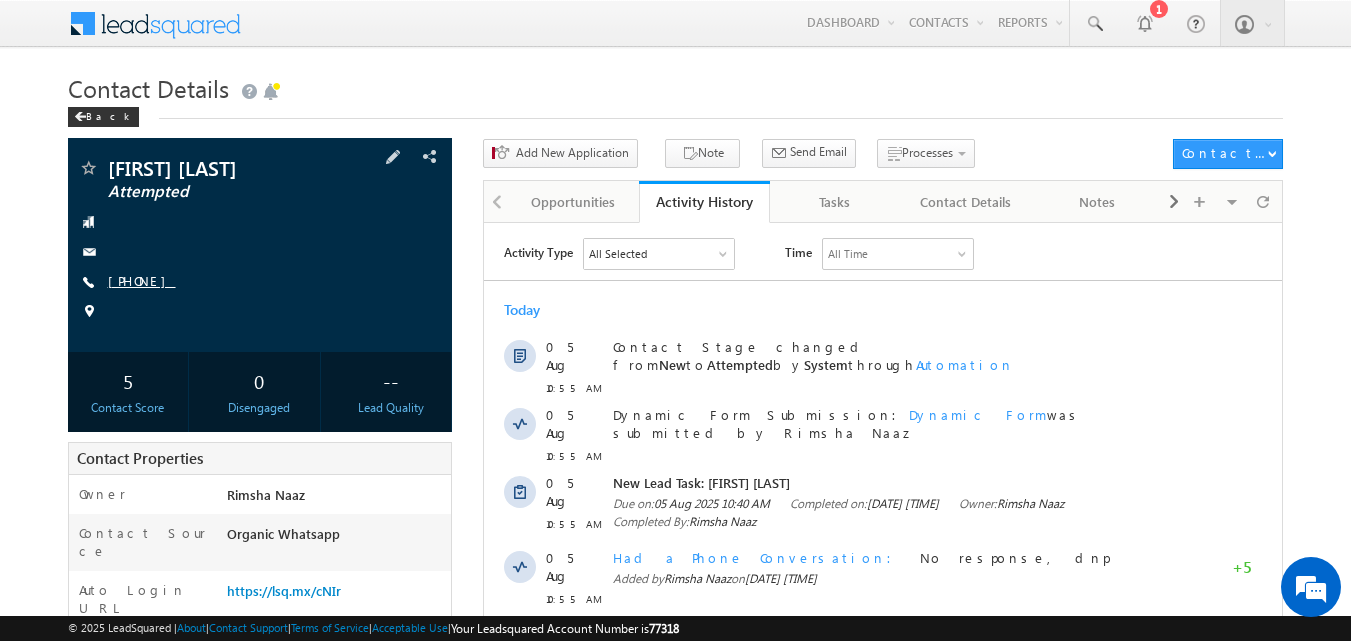 click on "+91-8861004544" at bounding box center (142, 280) 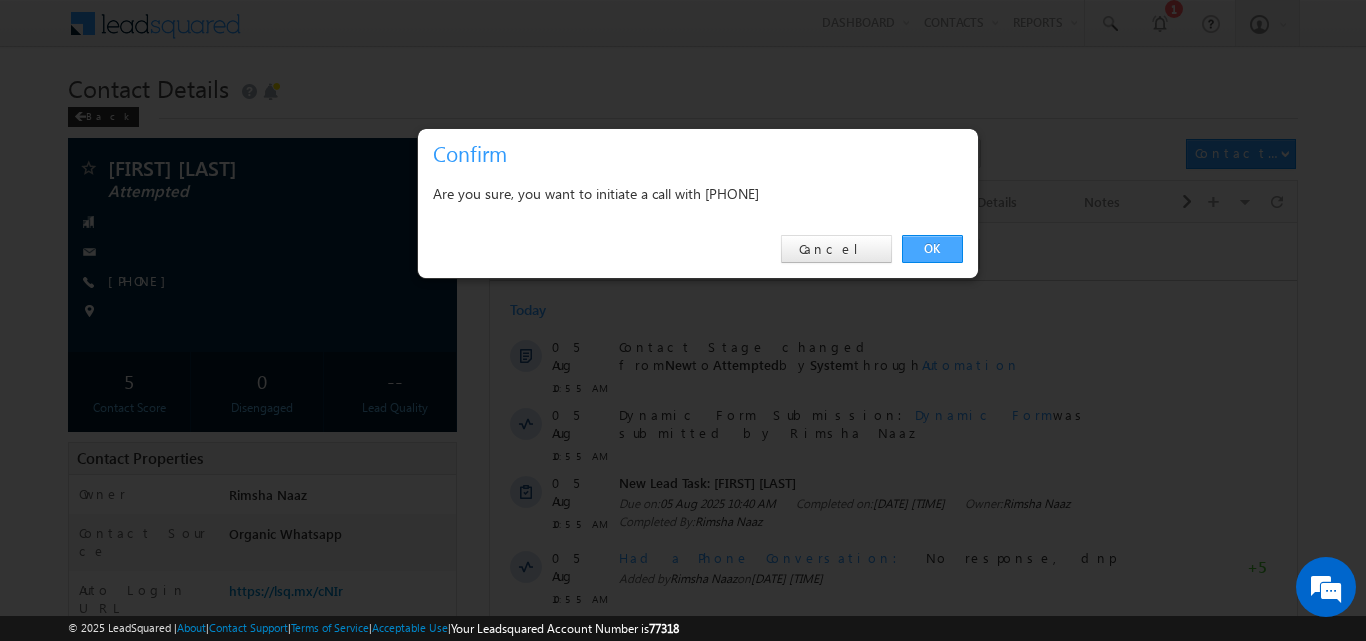 click on "OK" at bounding box center [932, 249] 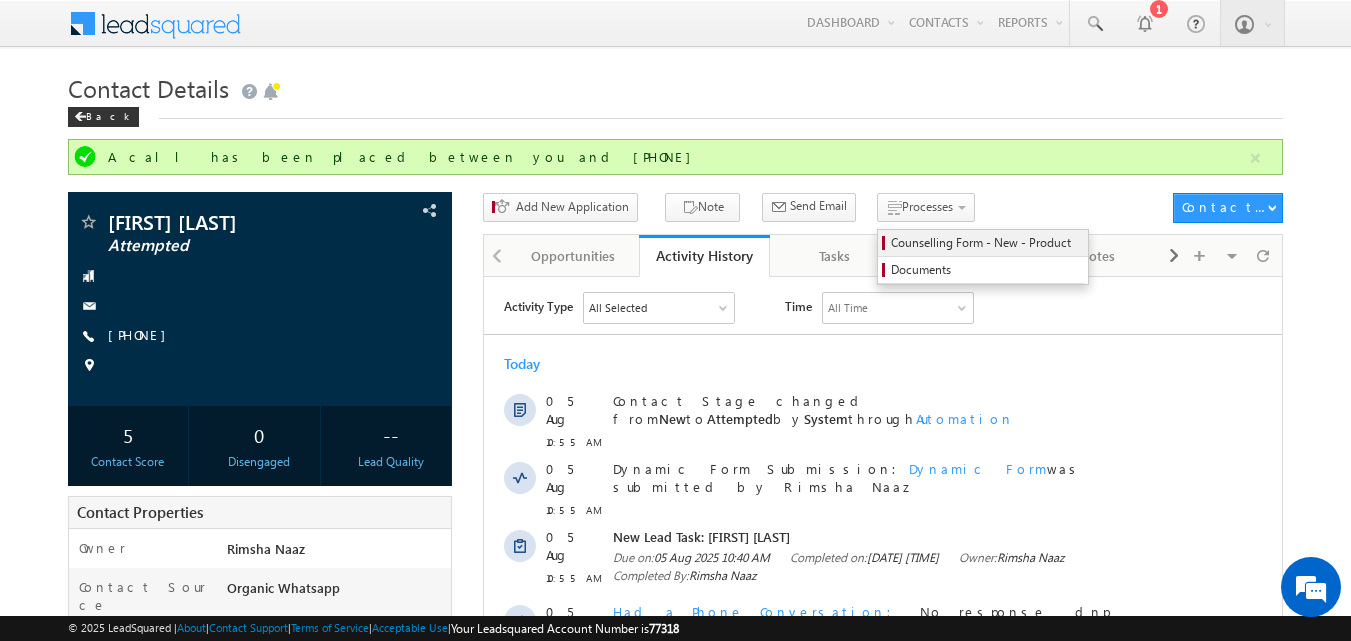 click on "Counselling Form - New - Product" at bounding box center (986, 243) 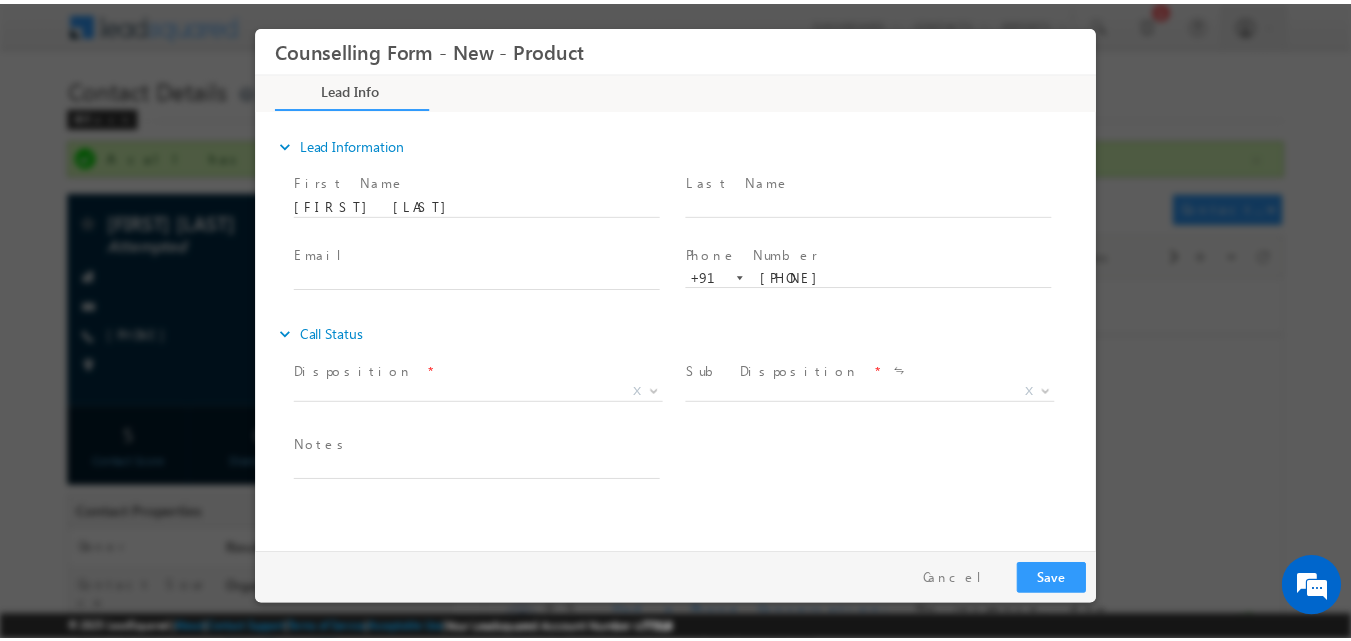 scroll, scrollTop: 0, scrollLeft: 0, axis: both 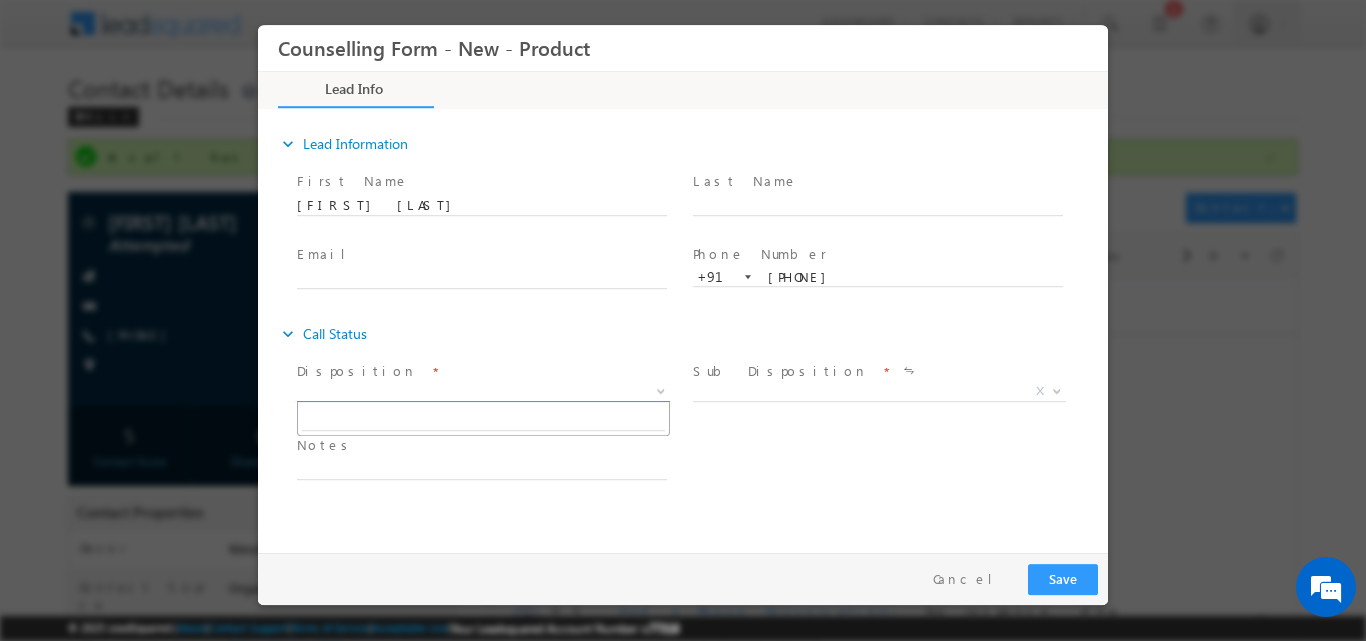 click at bounding box center [661, 389] 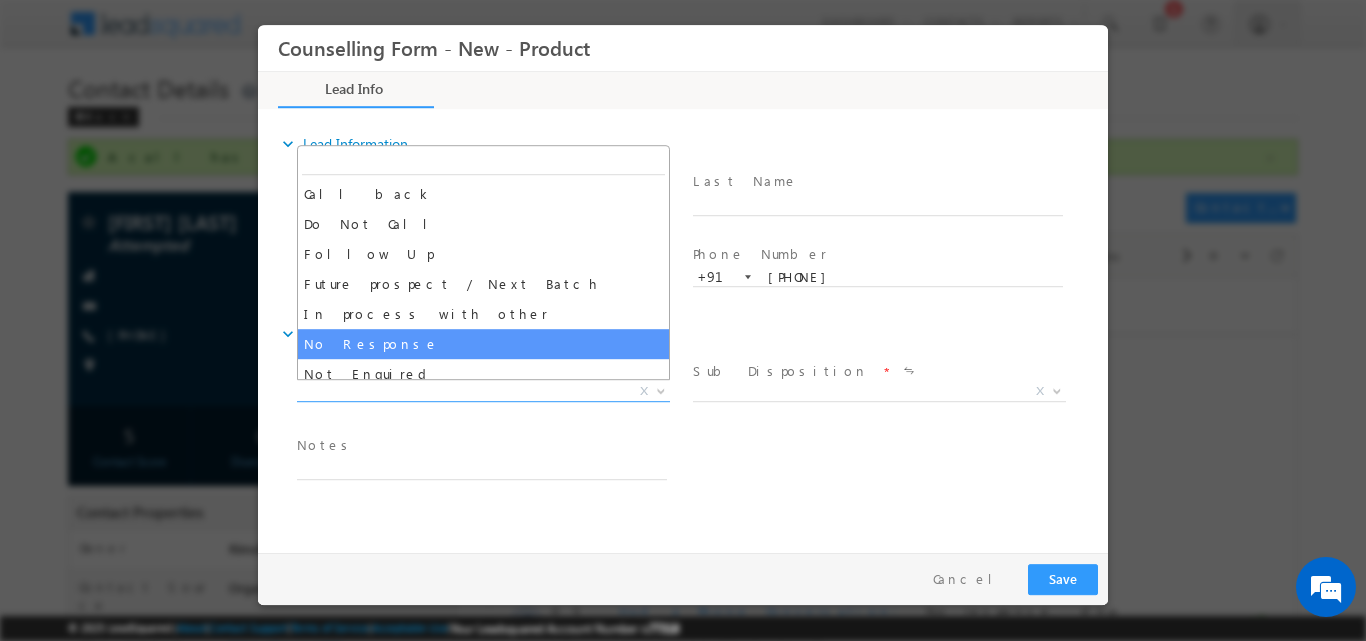 select on "No Response" 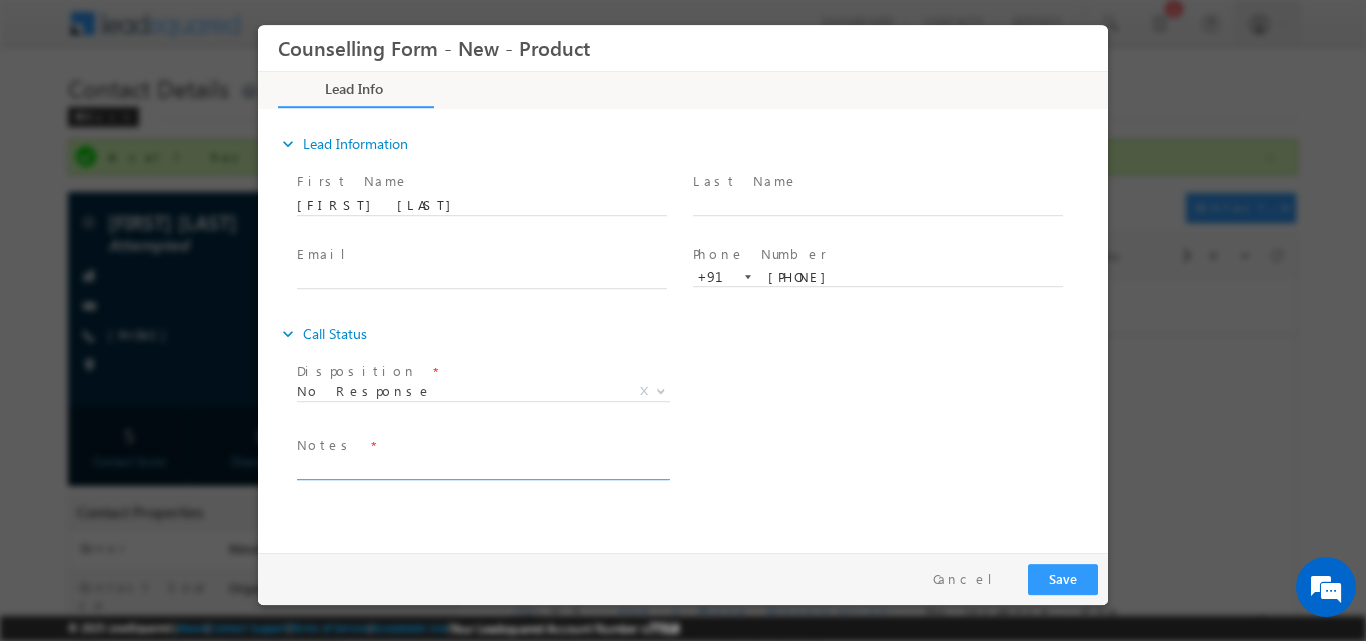 click at bounding box center [482, 467] 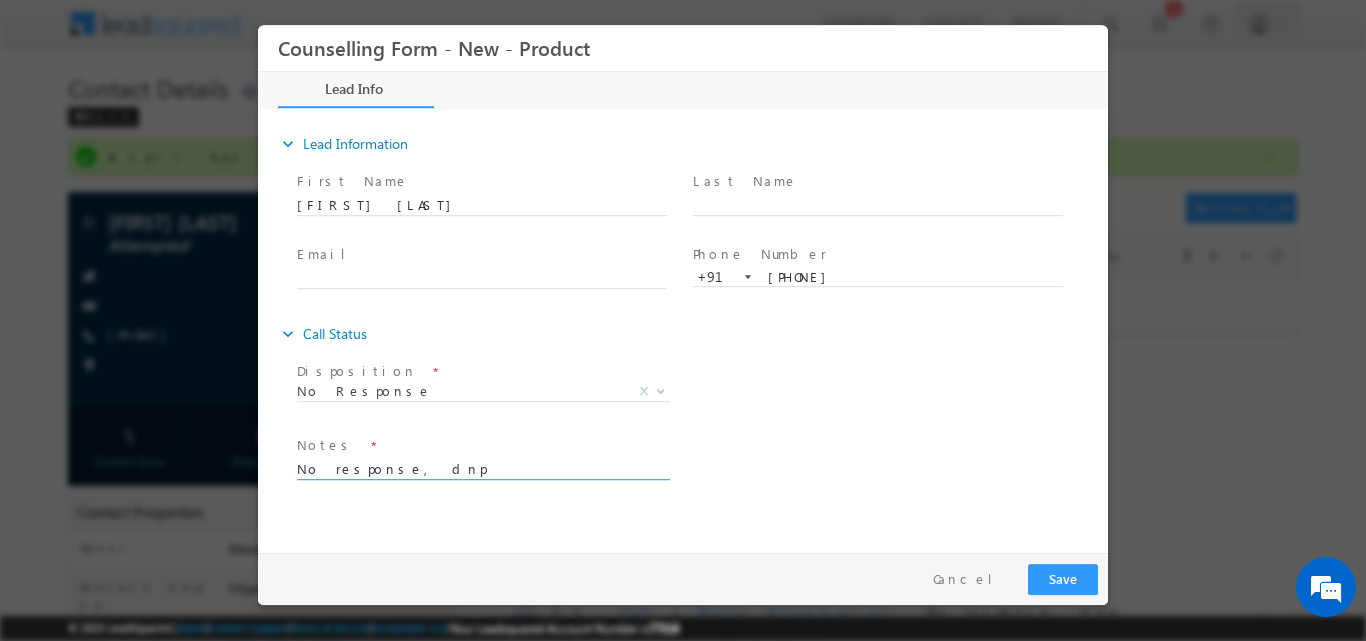 type on "No response, dnp" 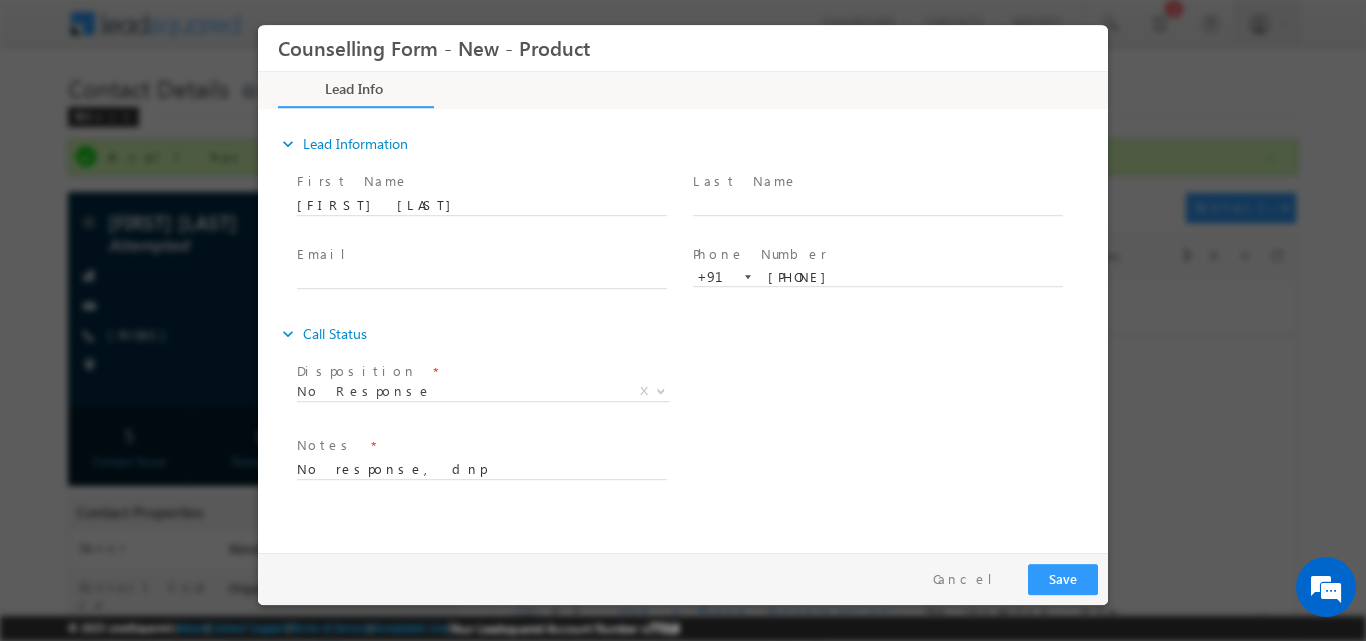 click on "Follow Up Date
*
Notes
*
No response, dnp" at bounding box center [700, 467] 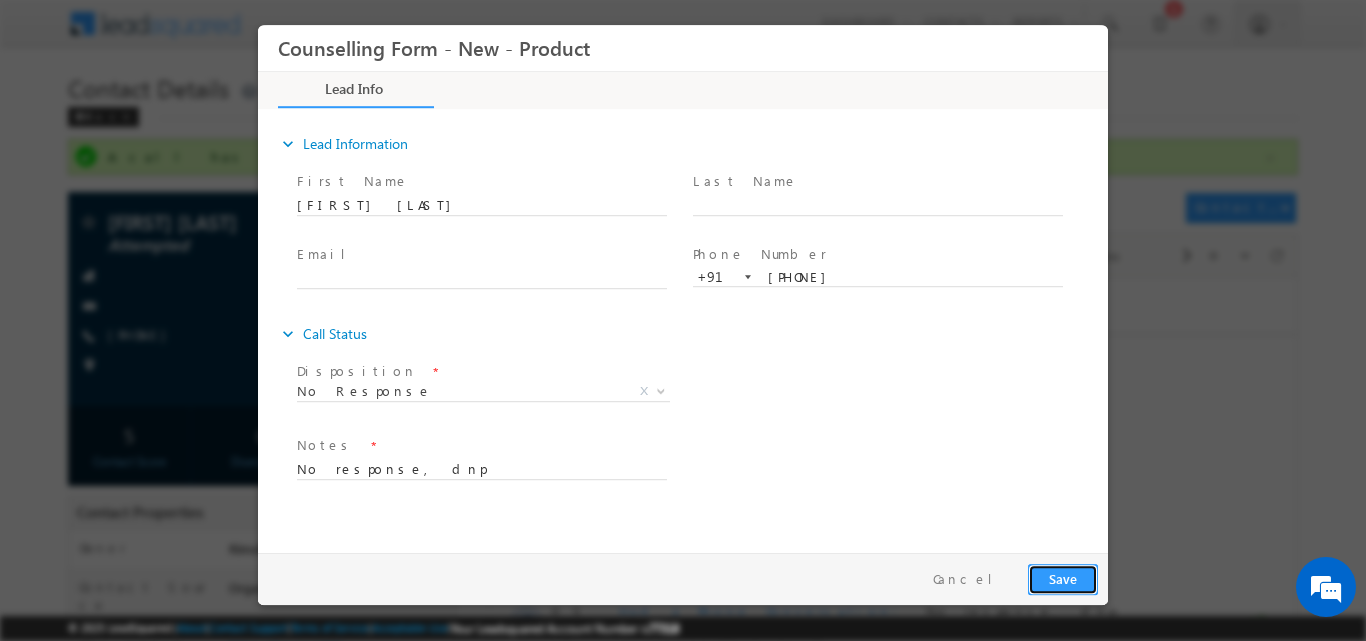click on "Save" at bounding box center (1063, 578) 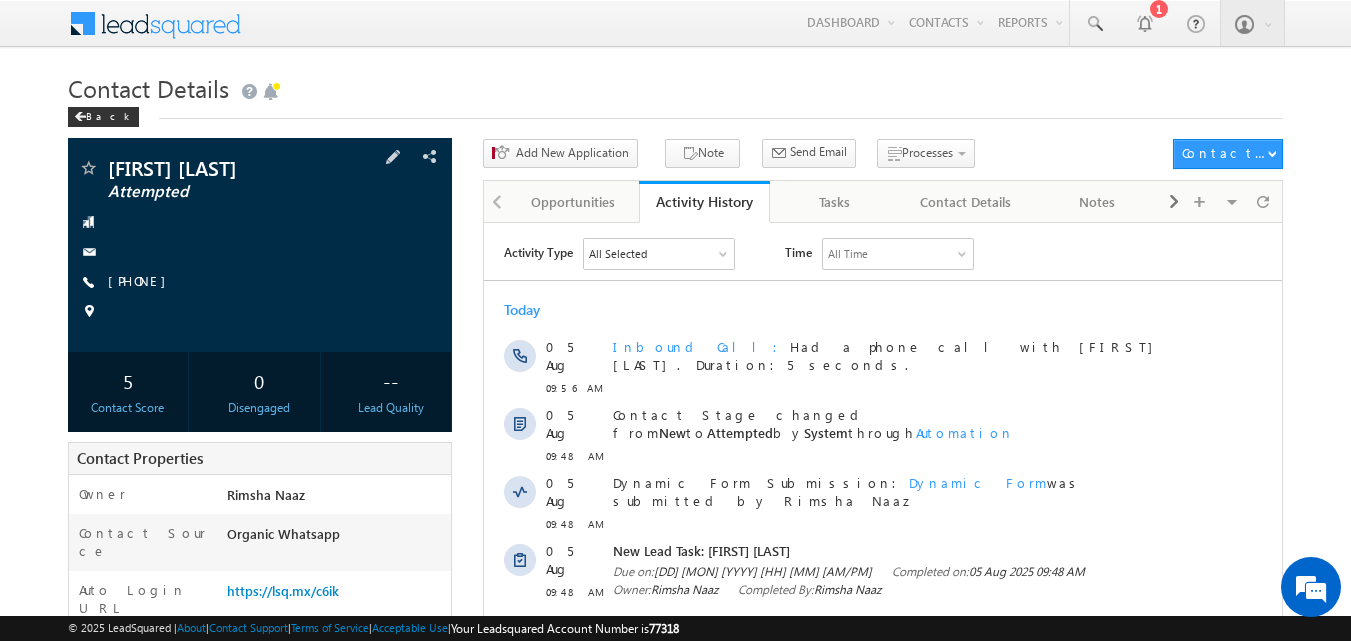 scroll, scrollTop: 0, scrollLeft: 0, axis: both 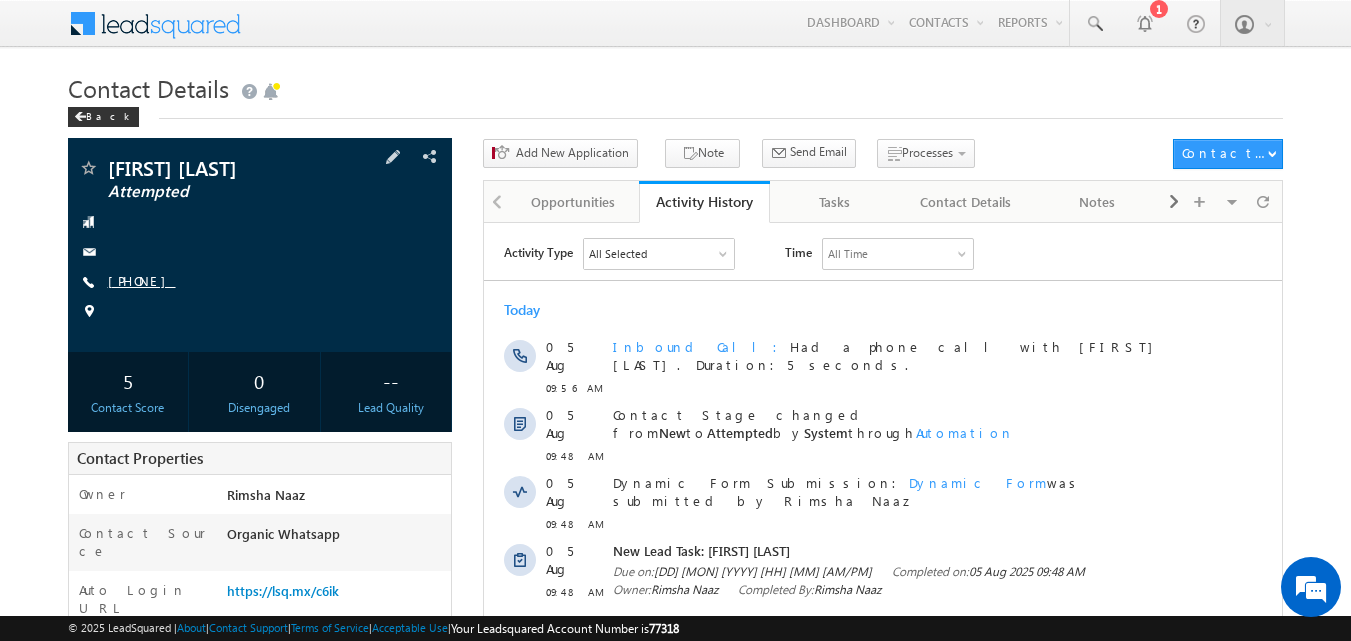 click on "[PHONE]" at bounding box center [142, 280] 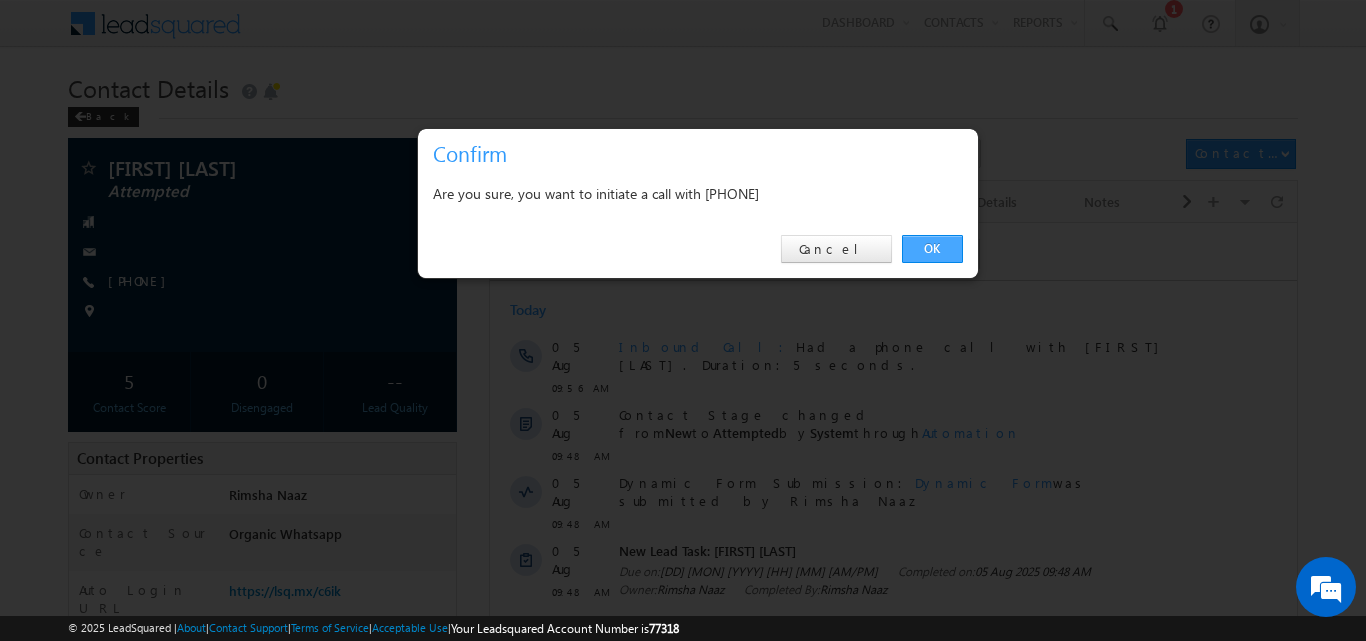click on "OK" at bounding box center (932, 249) 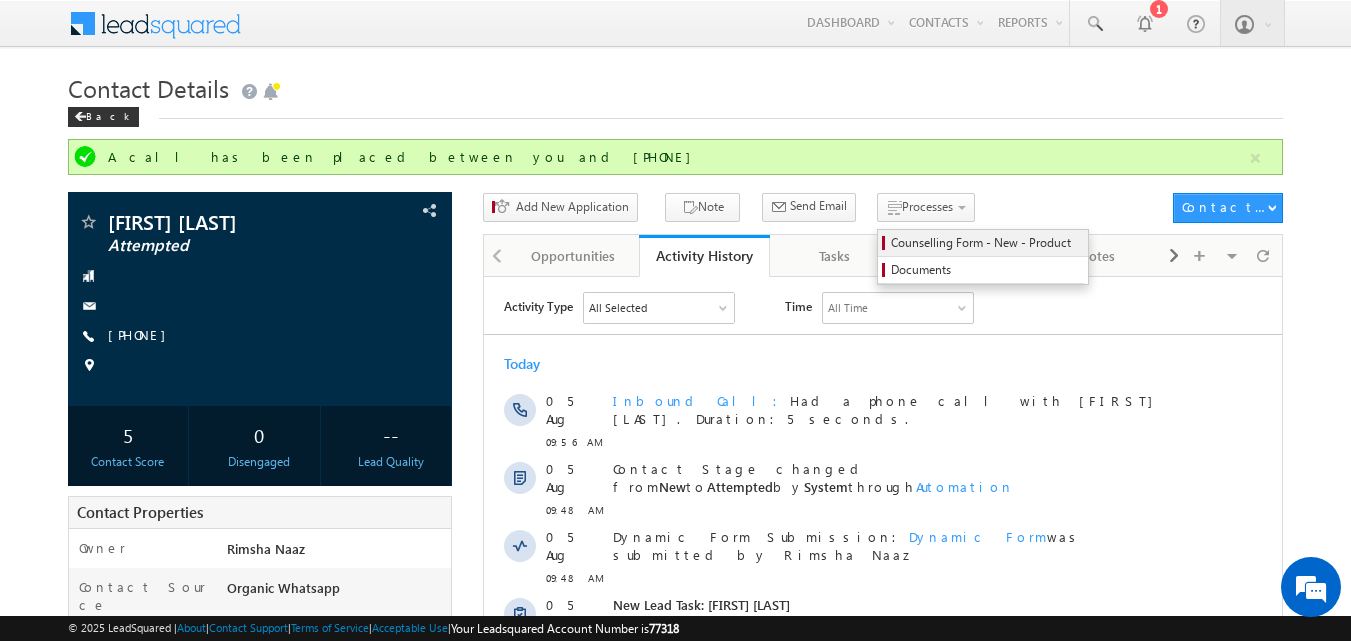 click on "Counselling Form - New - Product" at bounding box center (986, 243) 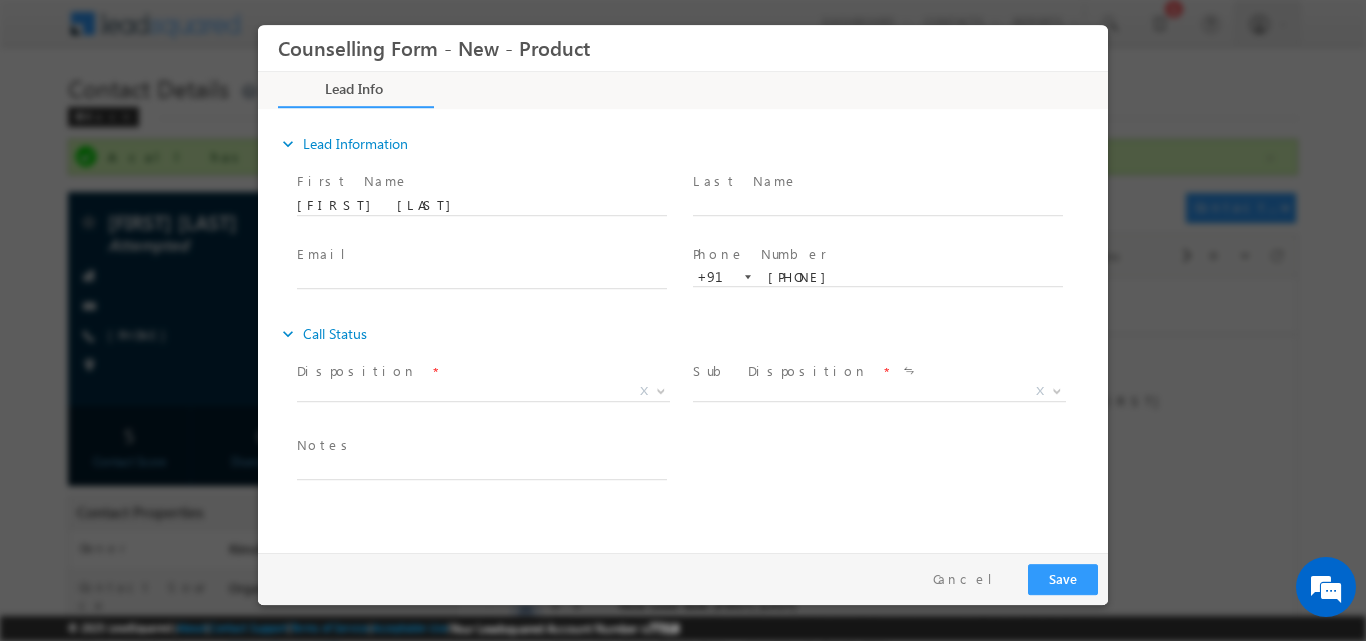 scroll, scrollTop: 0, scrollLeft: 0, axis: both 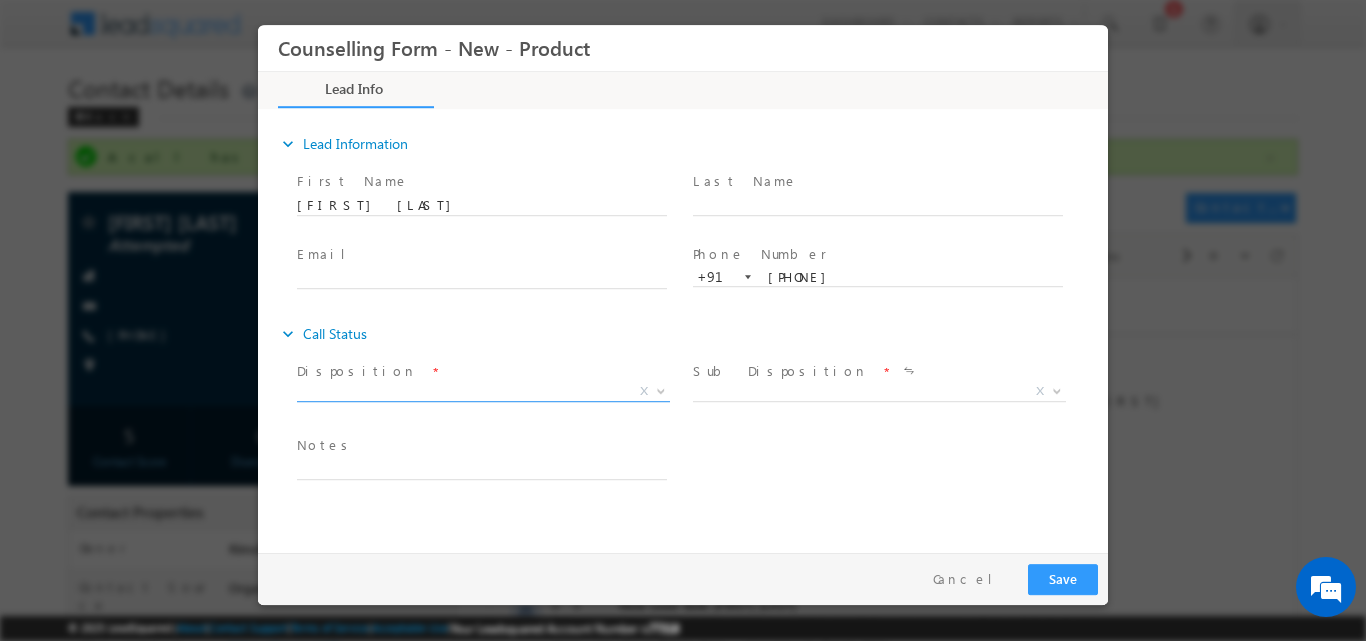 click at bounding box center (659, 390) 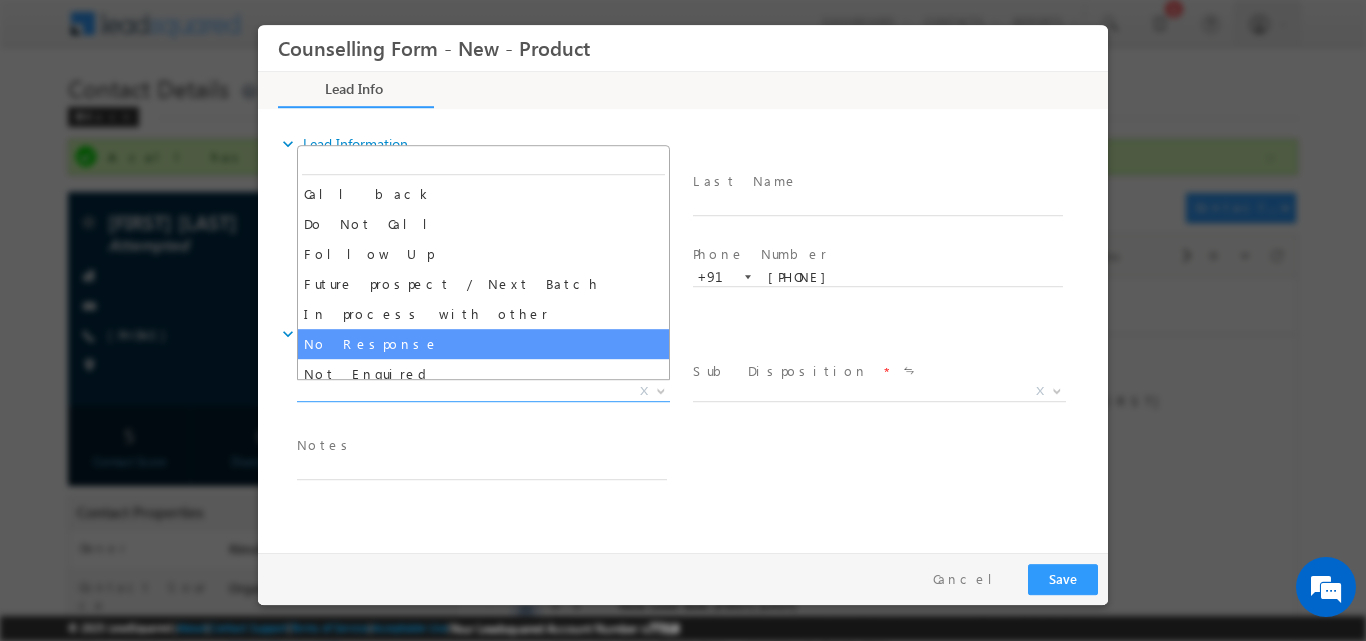 select on "No Response" 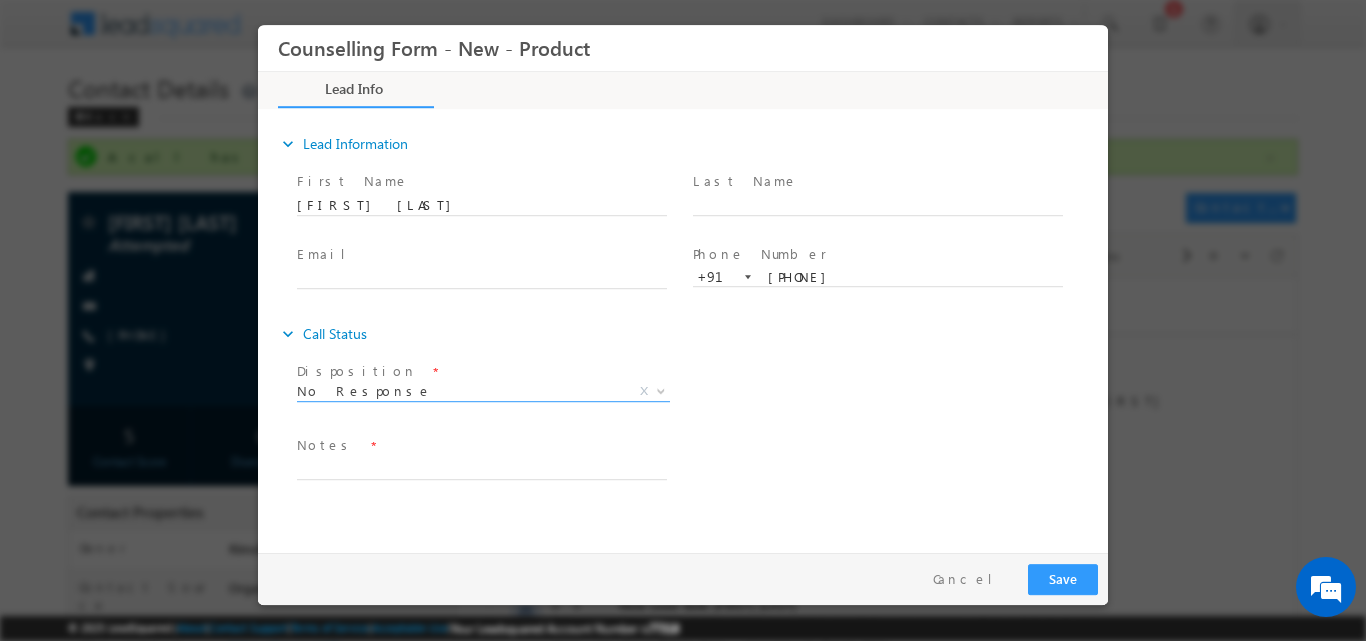 click on "expand_more Call Status" at bounding box center [693, 333] 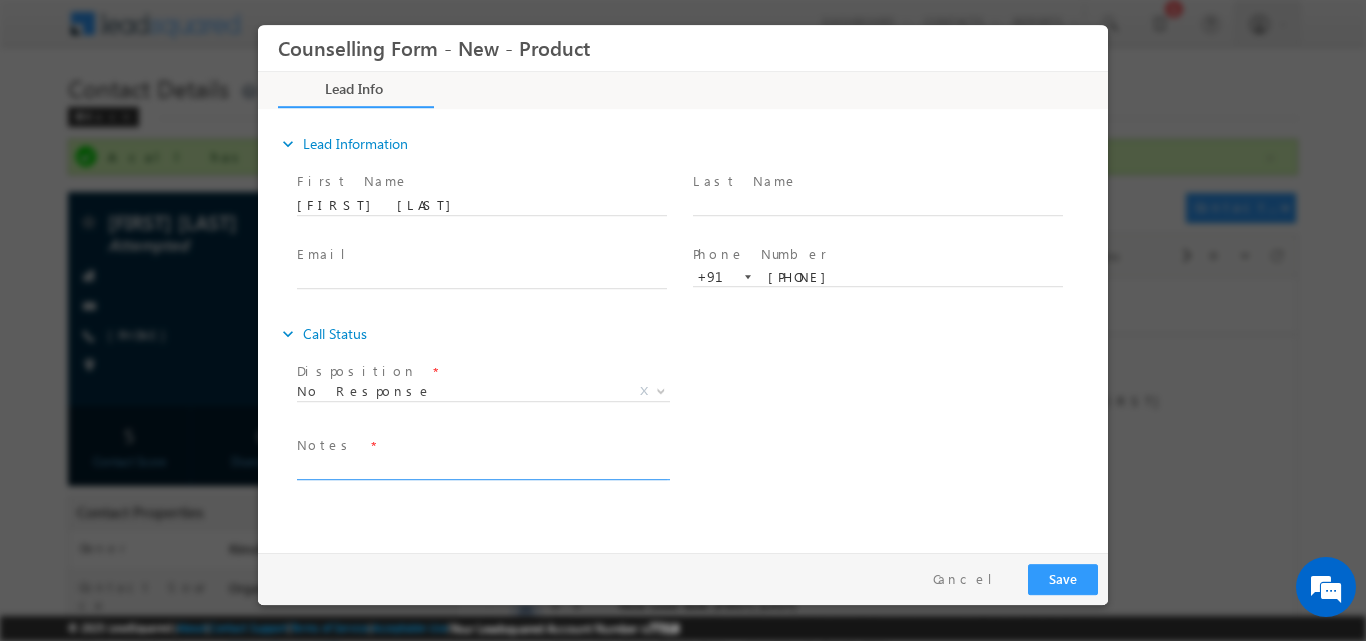 click at bounding box center [482, 467] 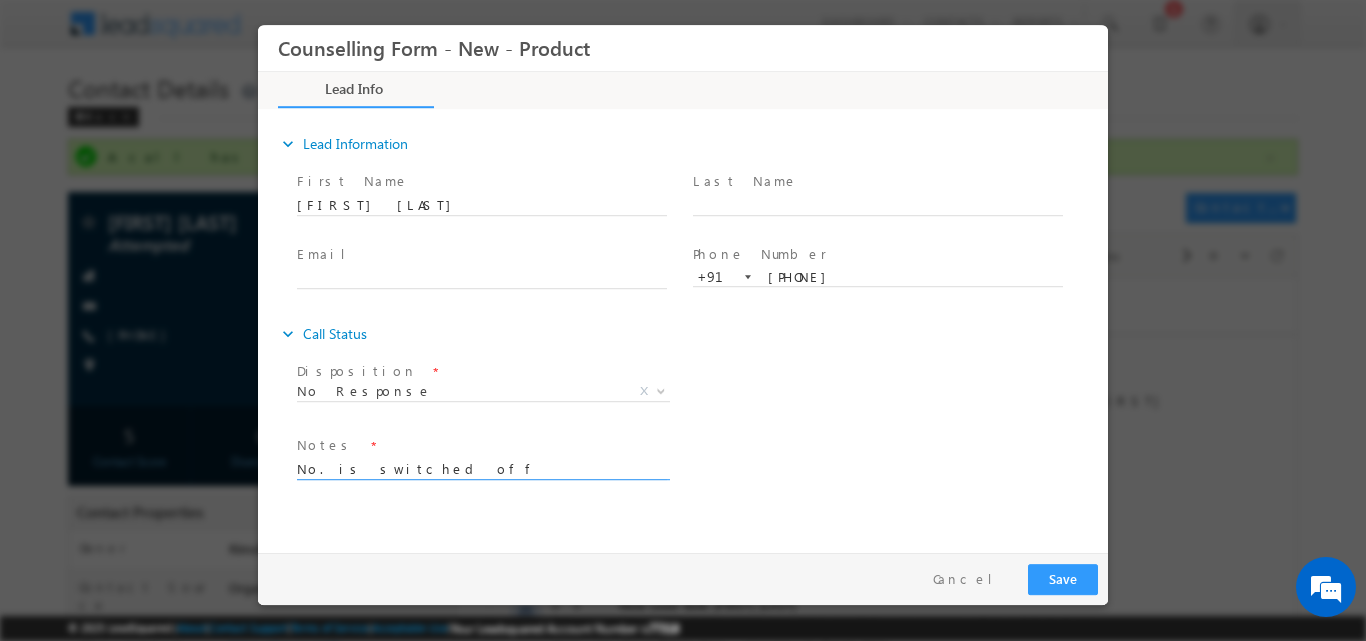 type on "No. is switched off" 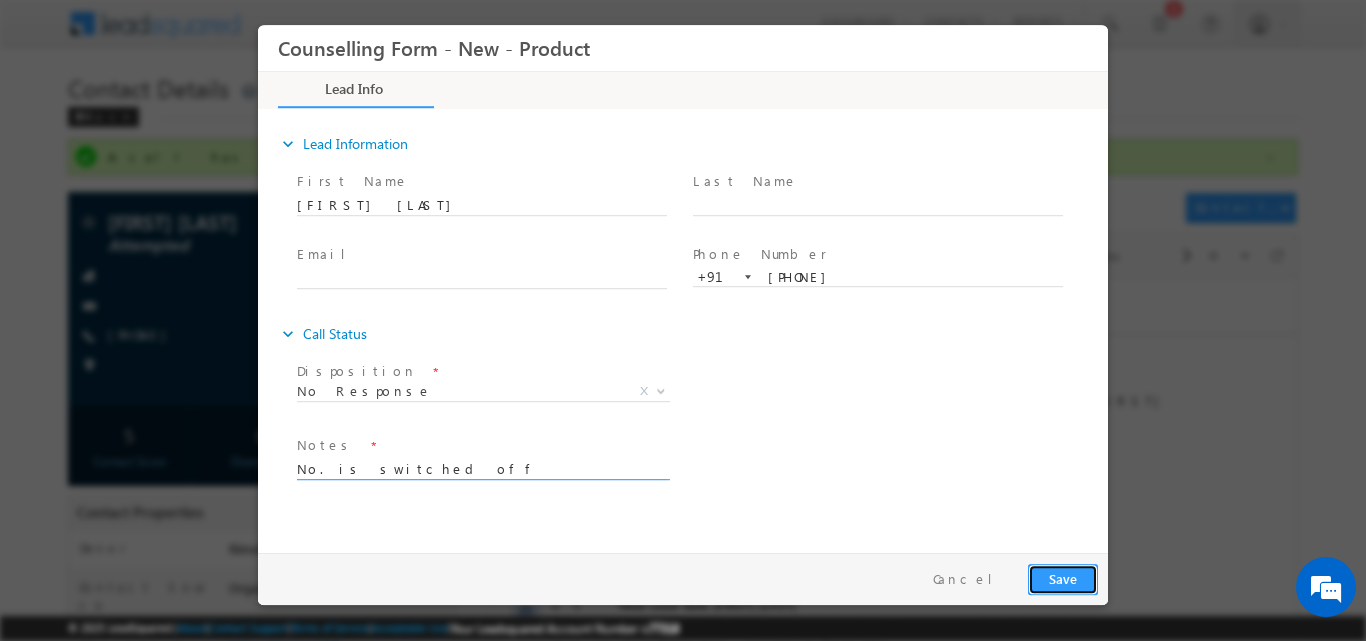 click on "Save" at bounding box center [1063, 578] 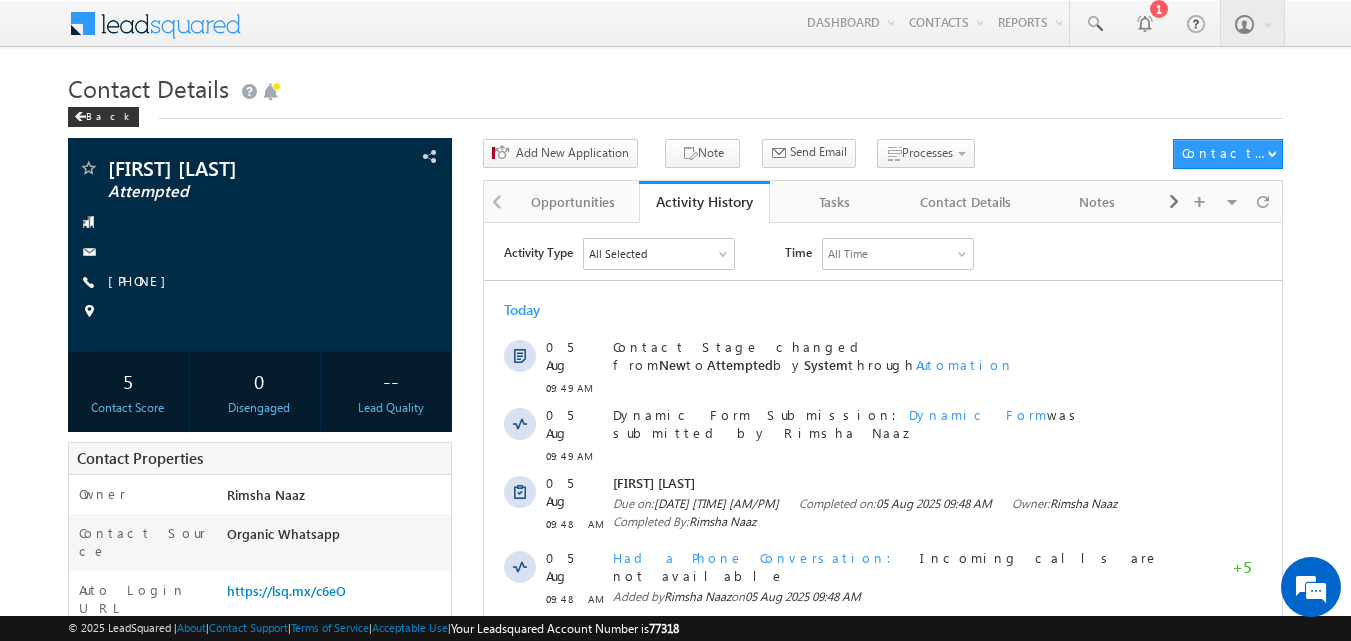 scroll, scrollTop: 0, scrollLeft: 0, axis: both 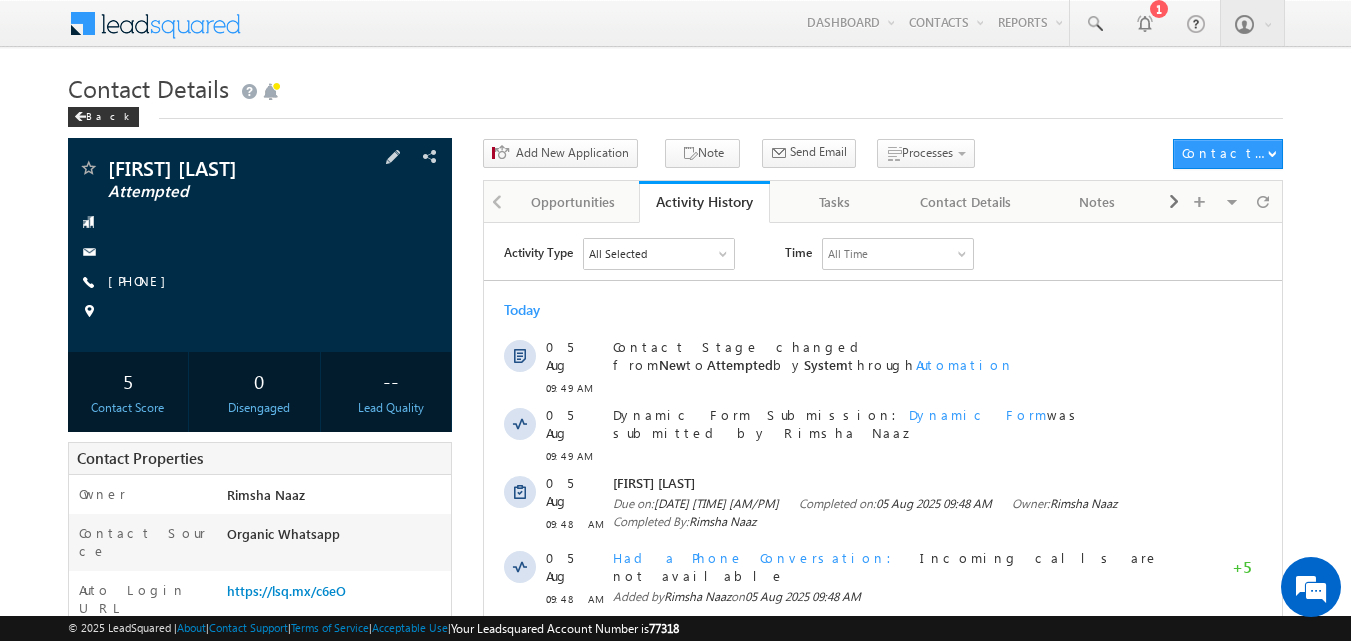 click on "[FIRST] [LAST]
Attempted
[PHONE]" at bounding box center (260, 245) 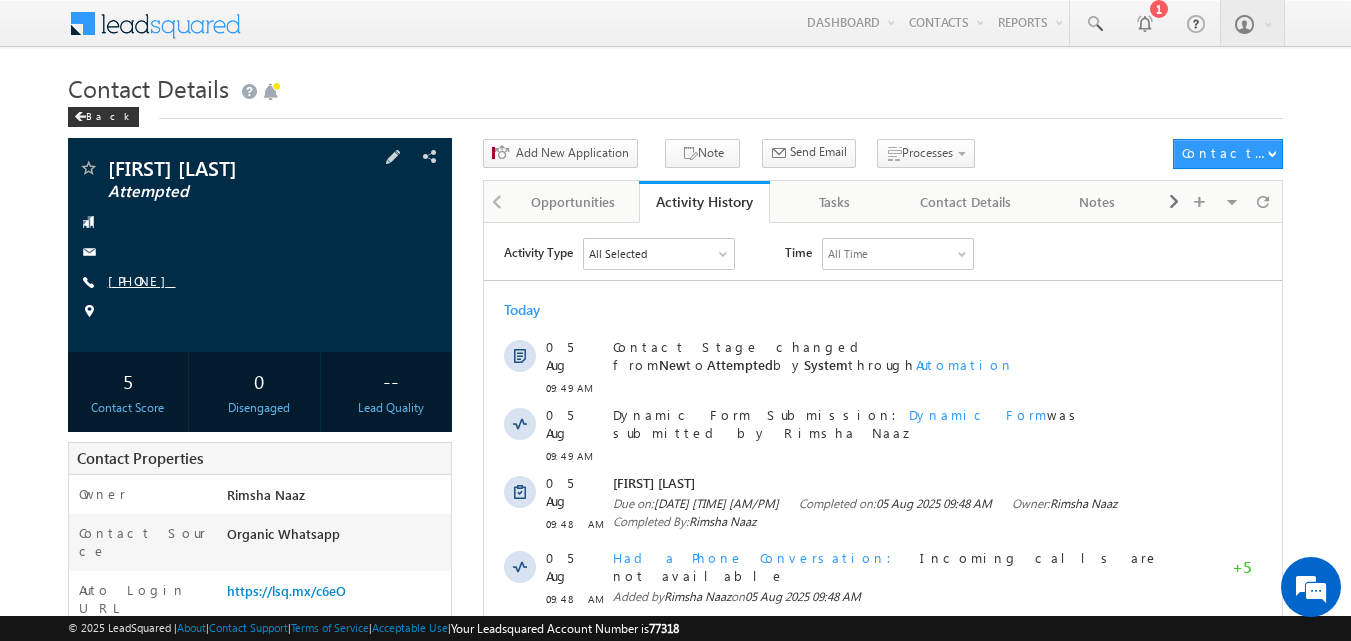 click on "+91-9760917887" at bounding box center (142, 280) 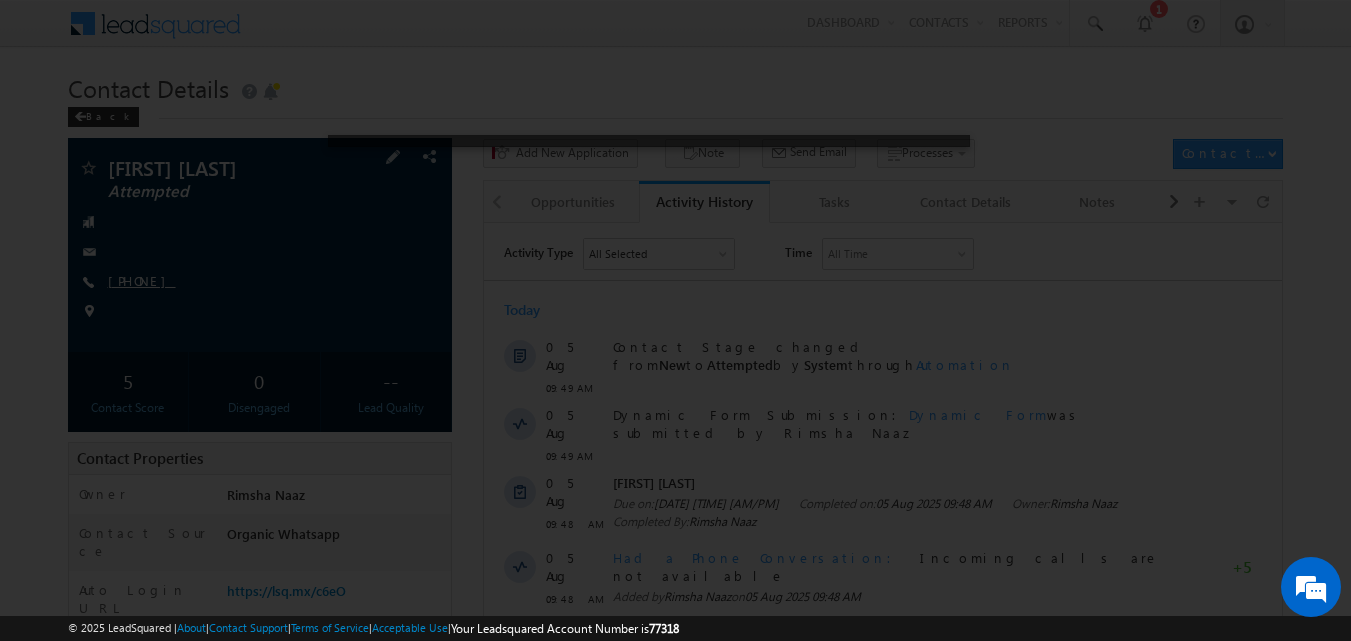 click at bounding box center [675, 320] 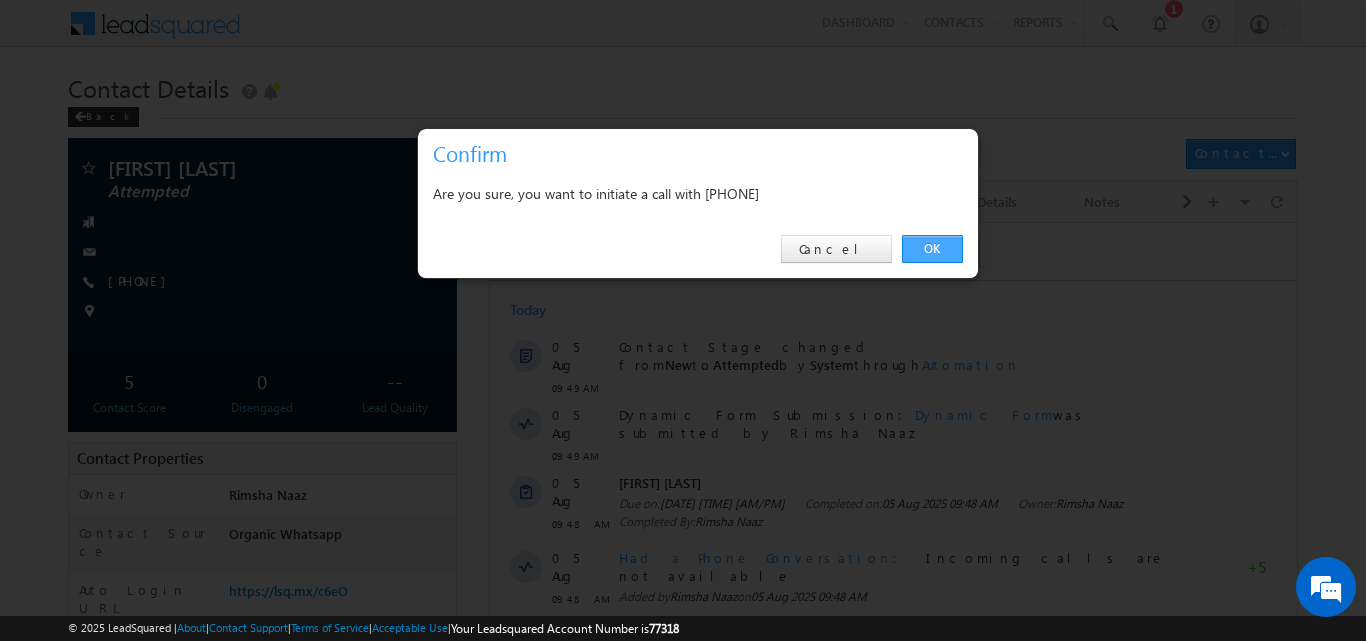 click on "OK" at bounding box center [932, 249] 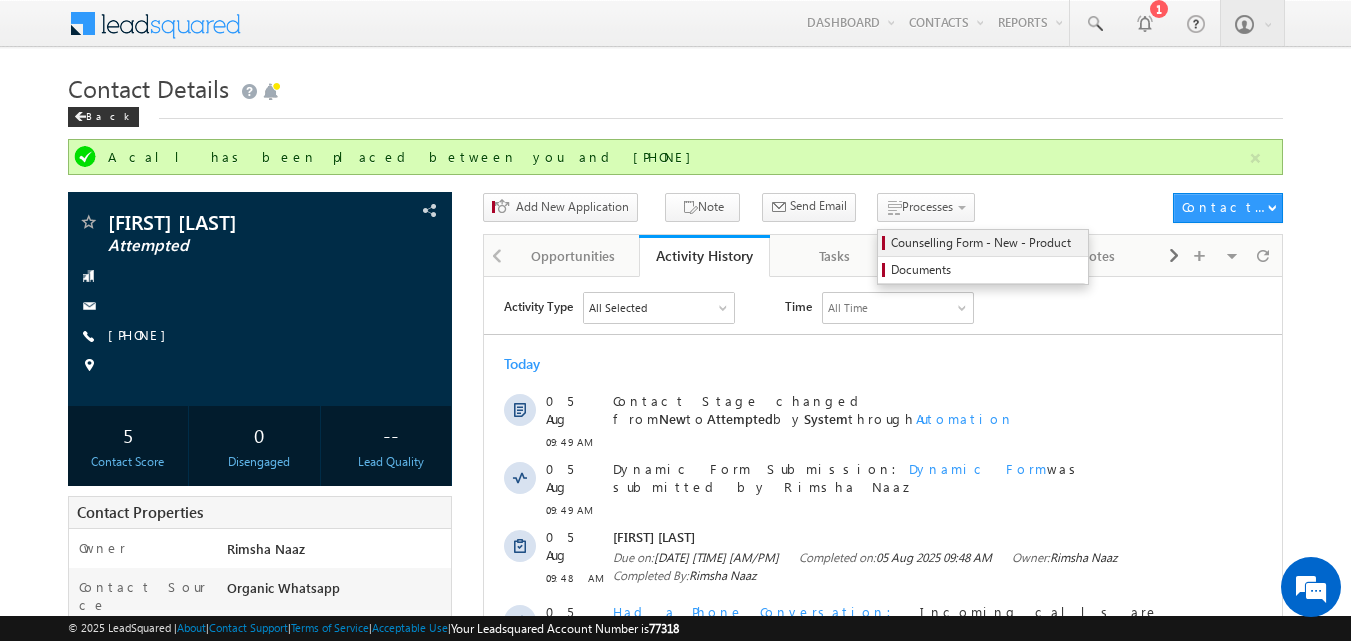 click on "Counselling Form - New - Product" at bounding box center [986, 243] 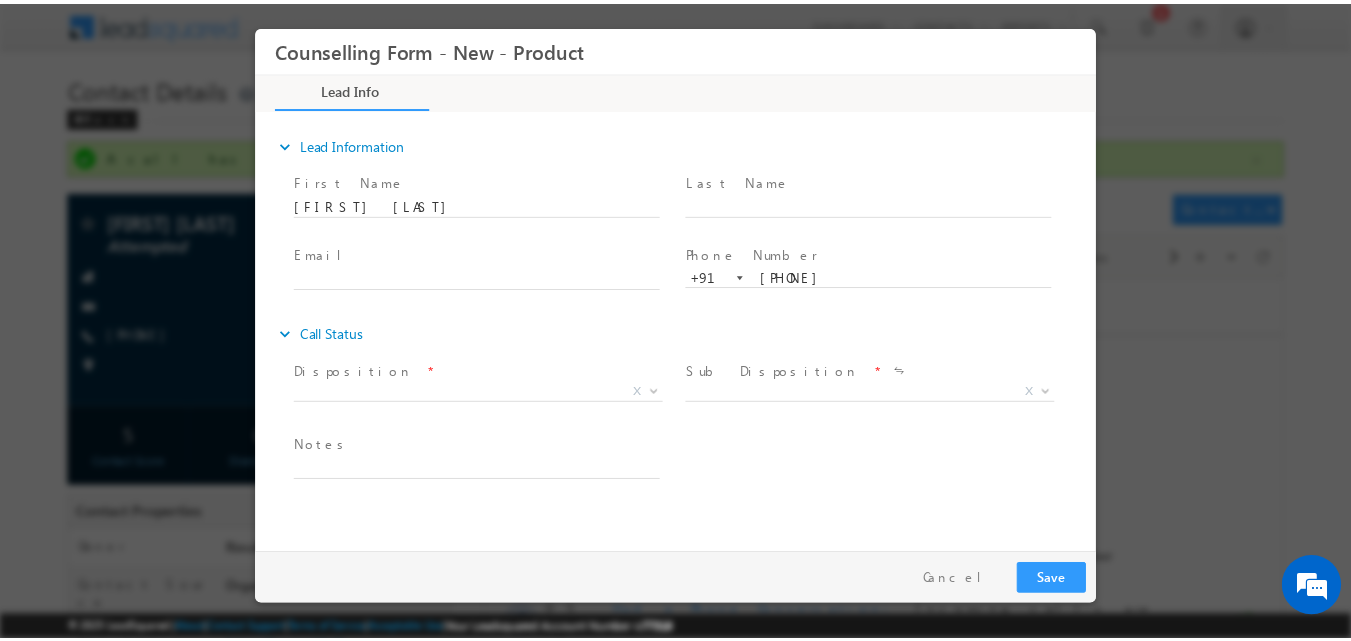 scroll, scrollTop: 0, scrollLeft: 0, axis: both 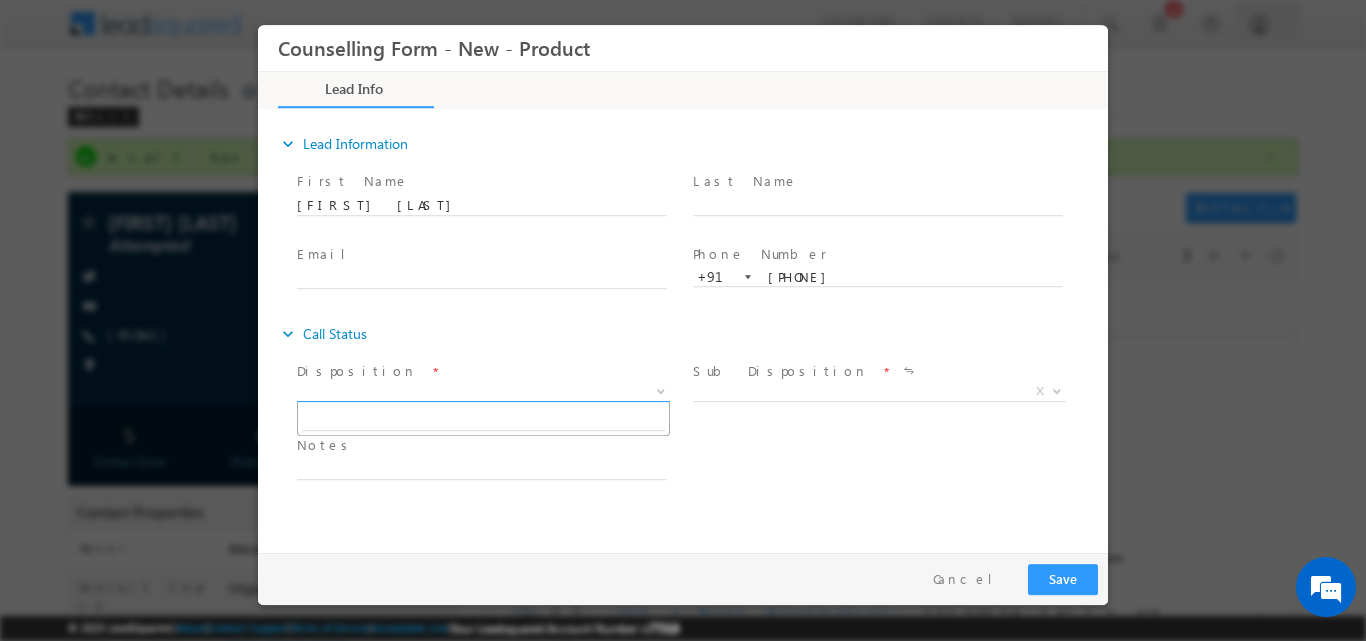 click at bounding box center (659, 390) 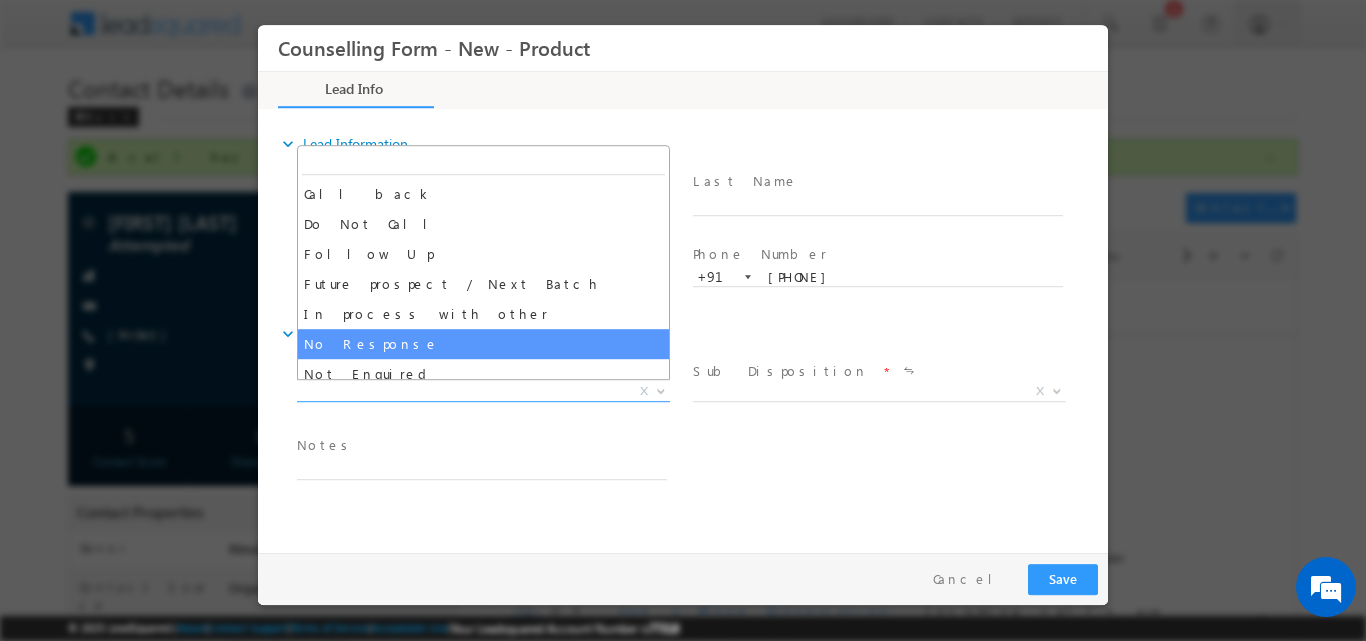 select on "No Response" 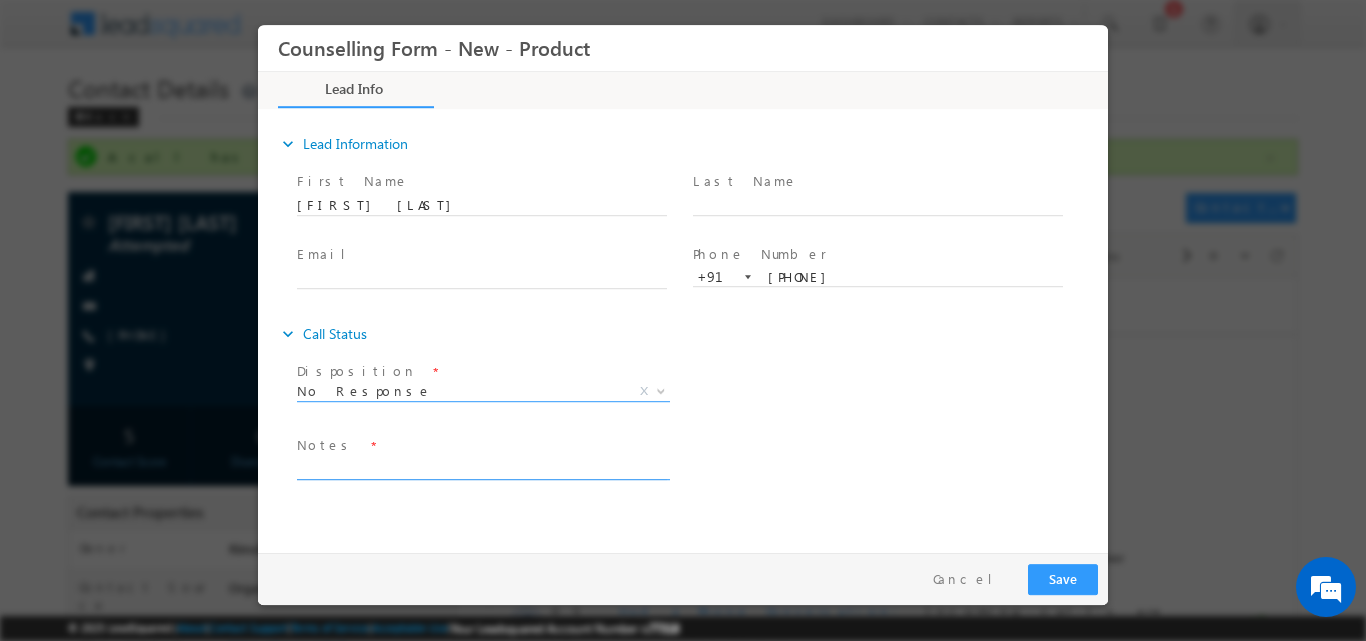 click at bounding box center [482, 467] 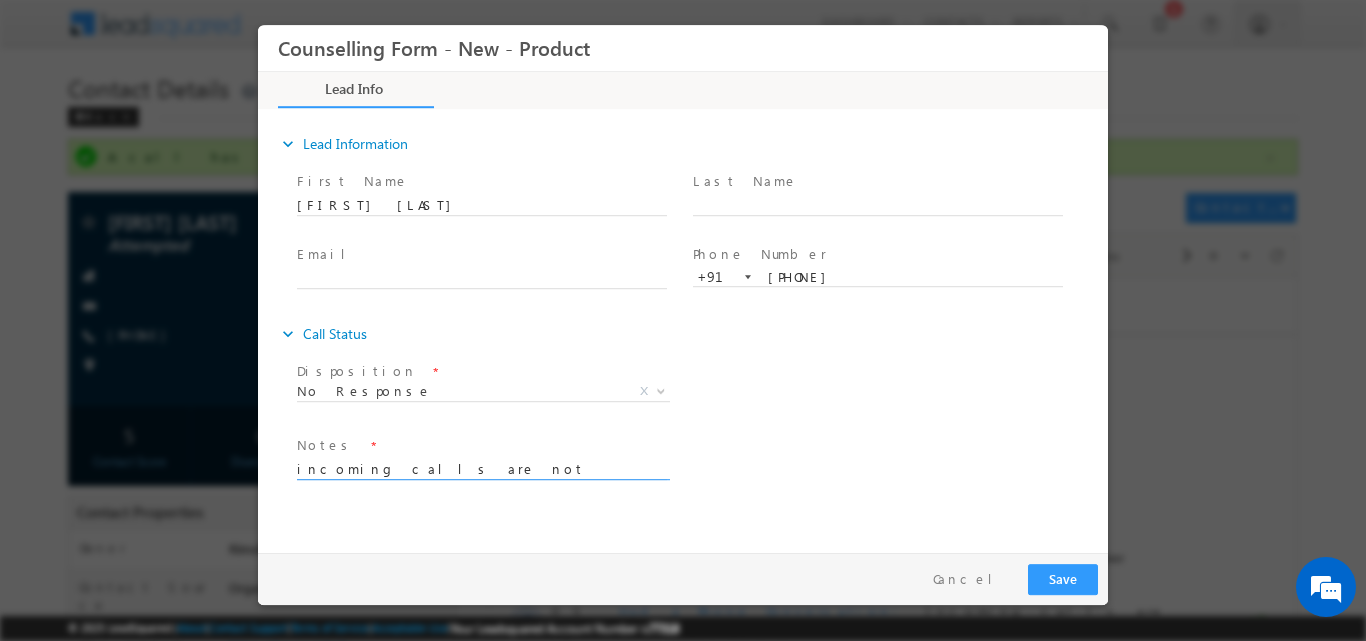 type on "incoming calls are not available" 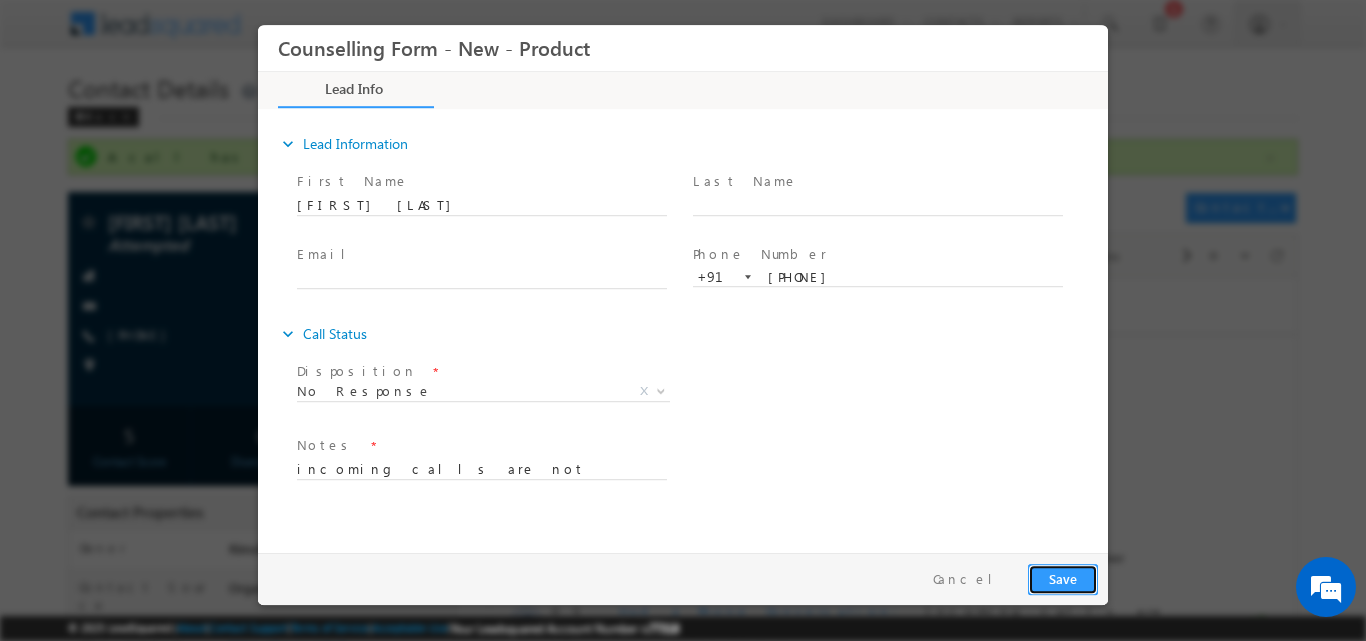 click on "Save" at bounding box center [1063, 578] 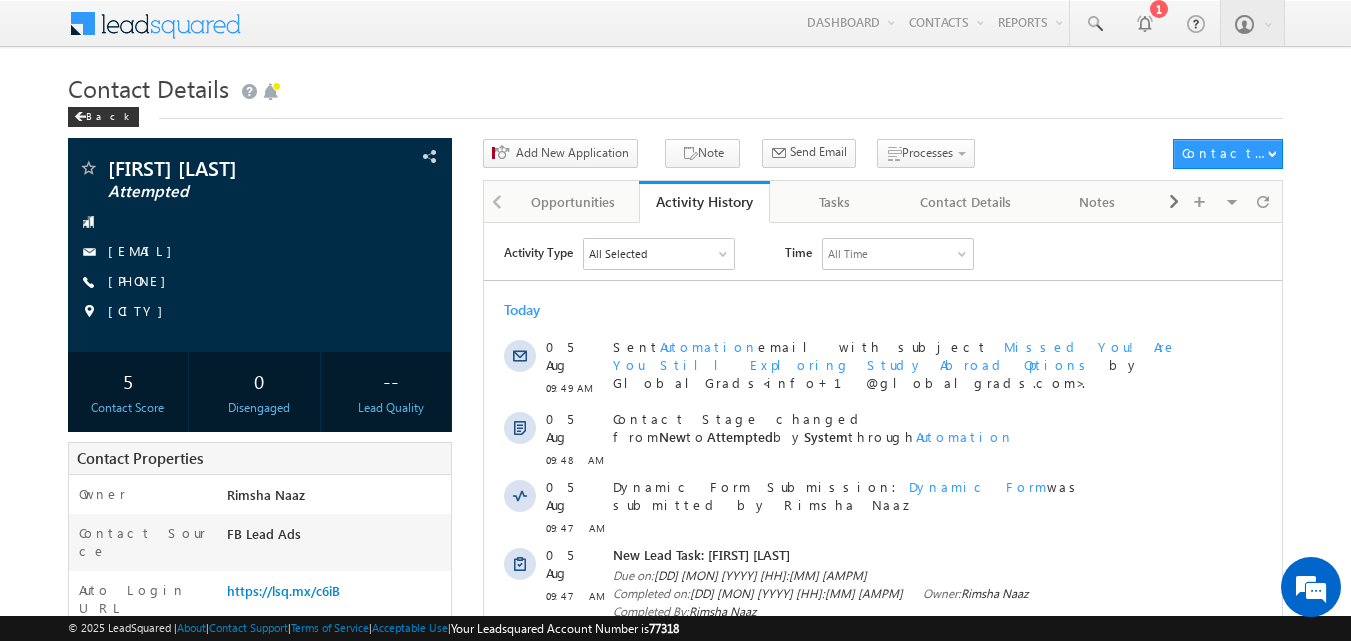 scroll, scrollTop: 0, scrollLeft: 0, axis: both 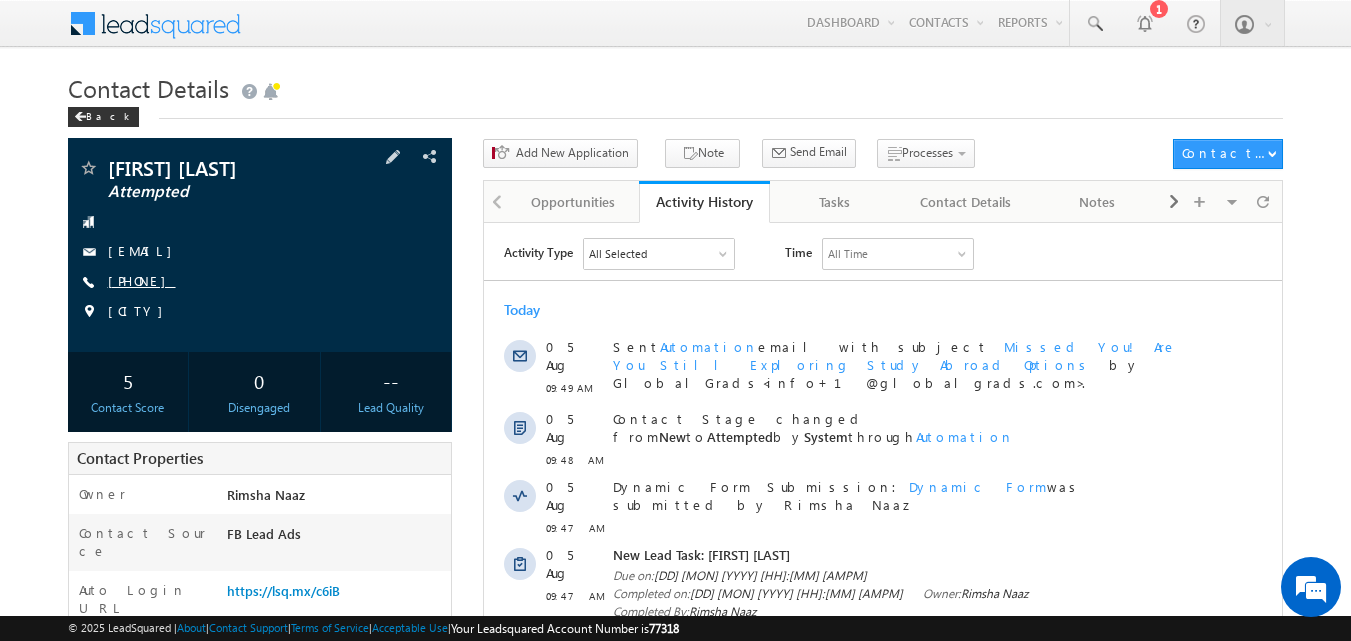 click on "[PHONE]" at bounding box center (142, 280) 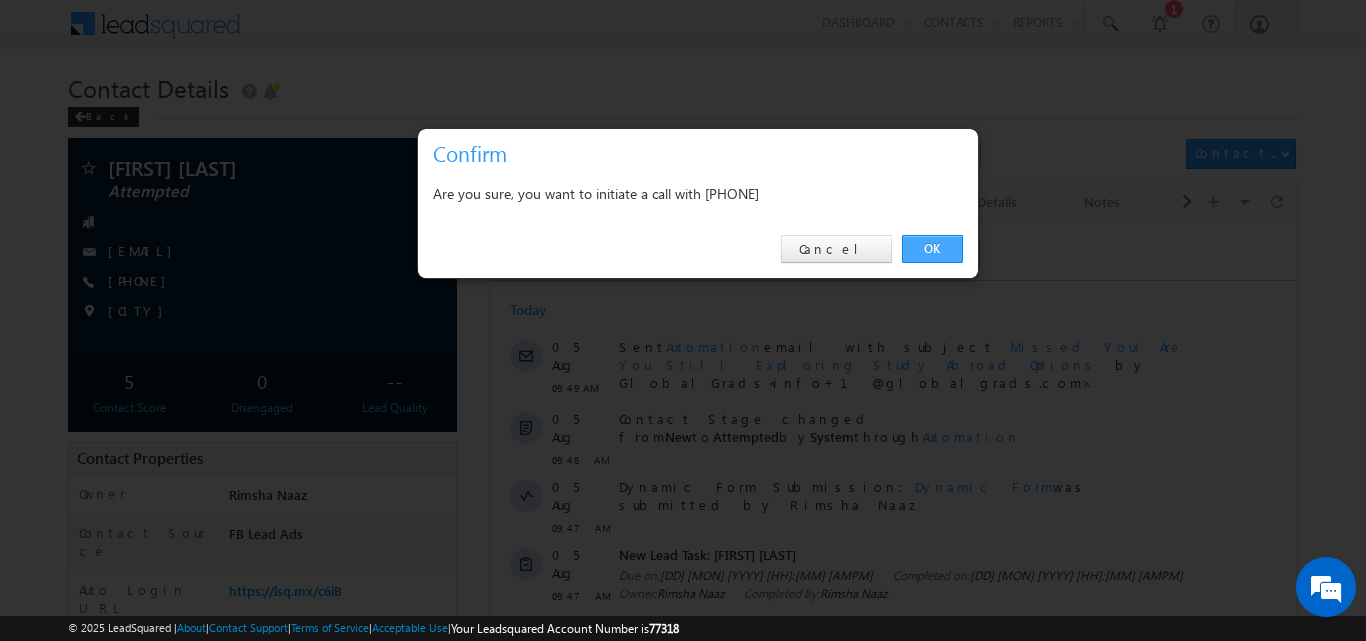 click on "OK" at bounding box center [932, 249] 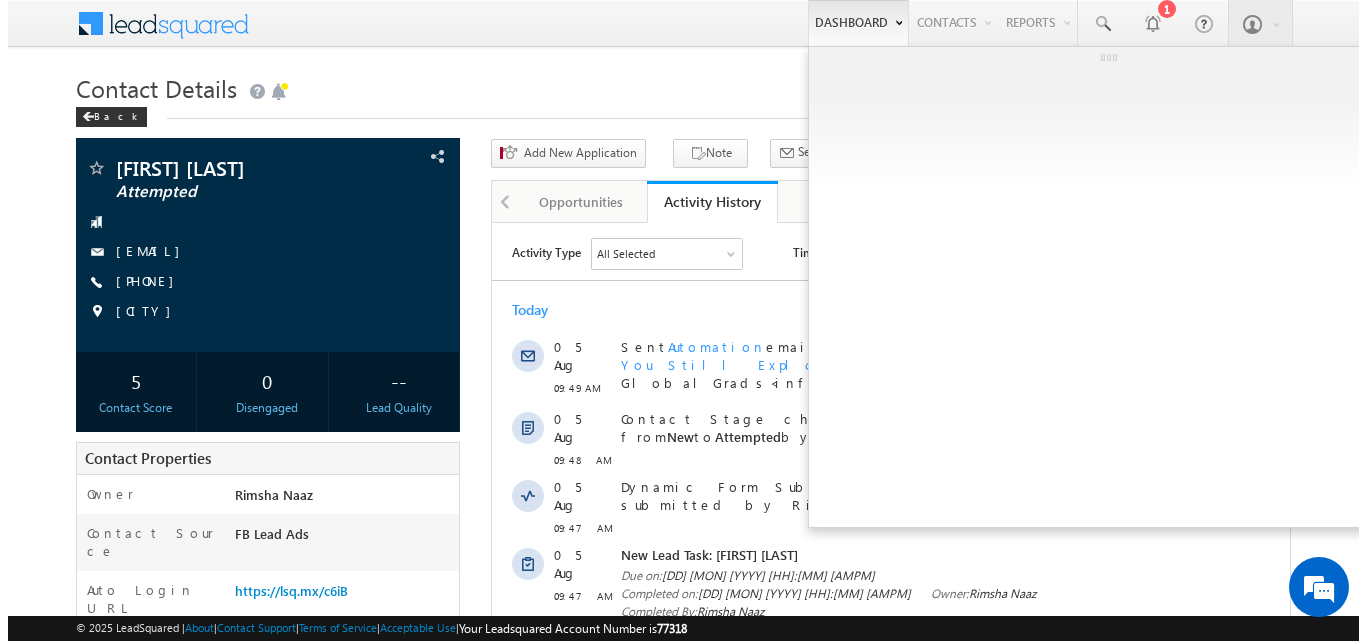 scroll, scrollTop: 0, scrollLeft: 0, axis: both 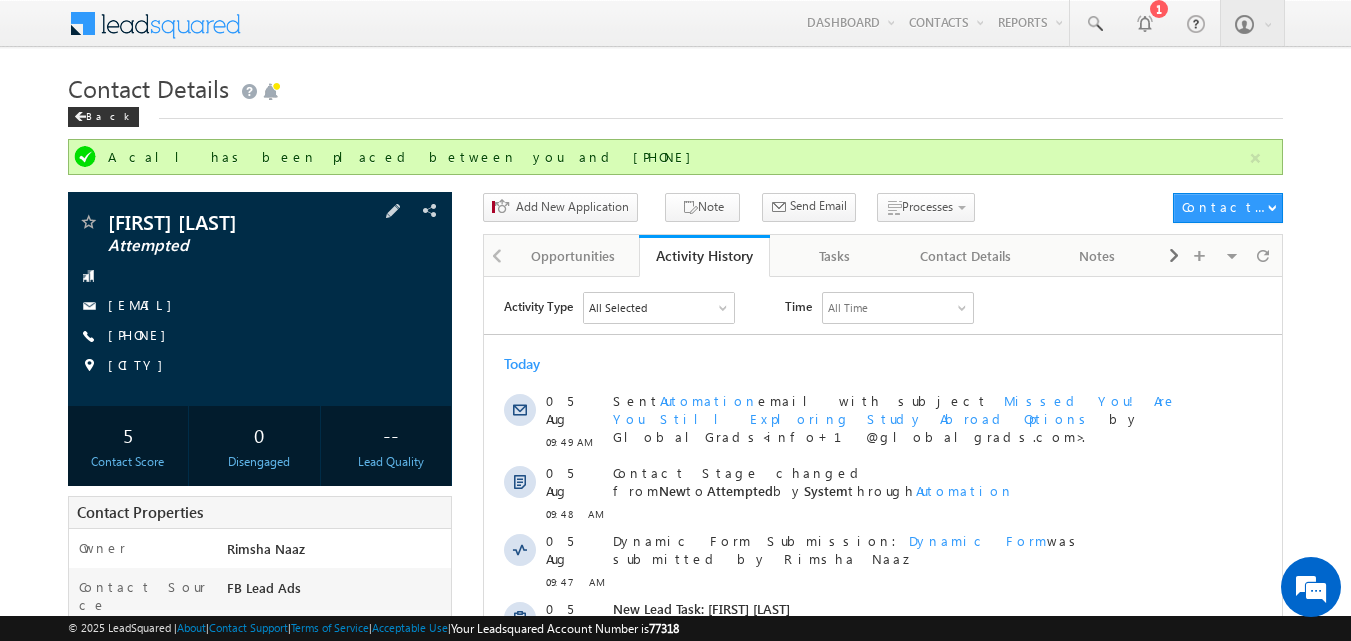 click on "+91-9027302199" at bounding box center [142, 336] 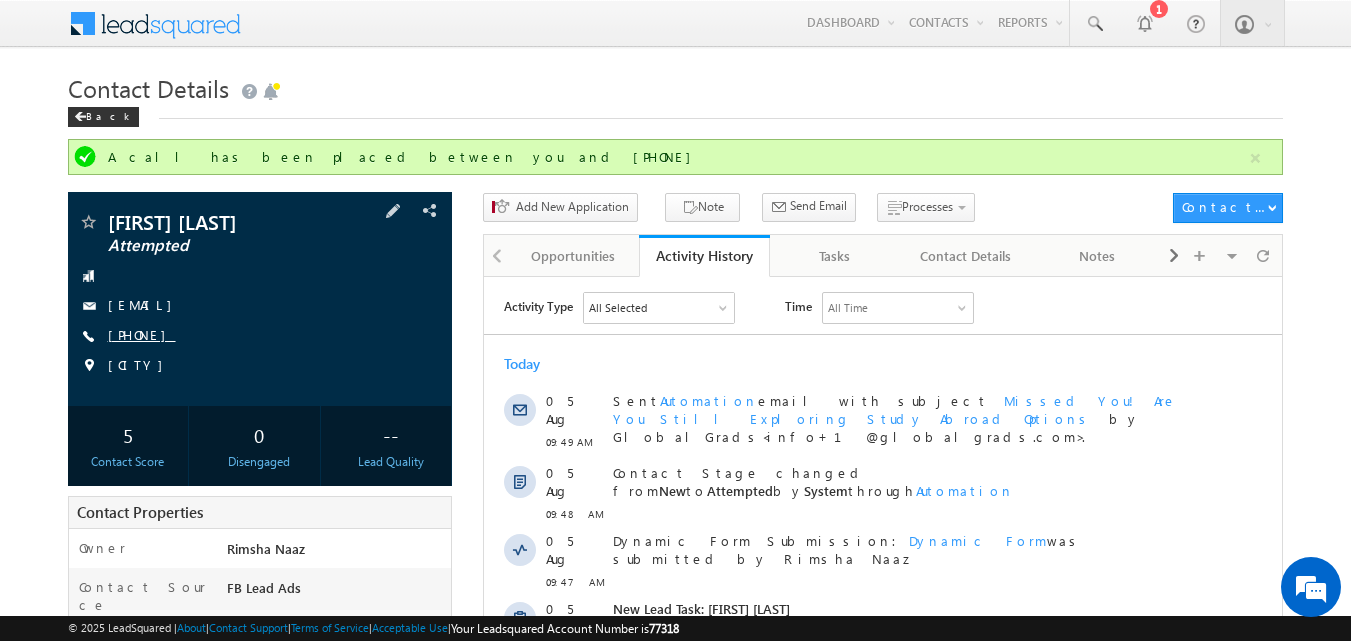 click on "+91-9027302199" at bounding box center (142, 334) 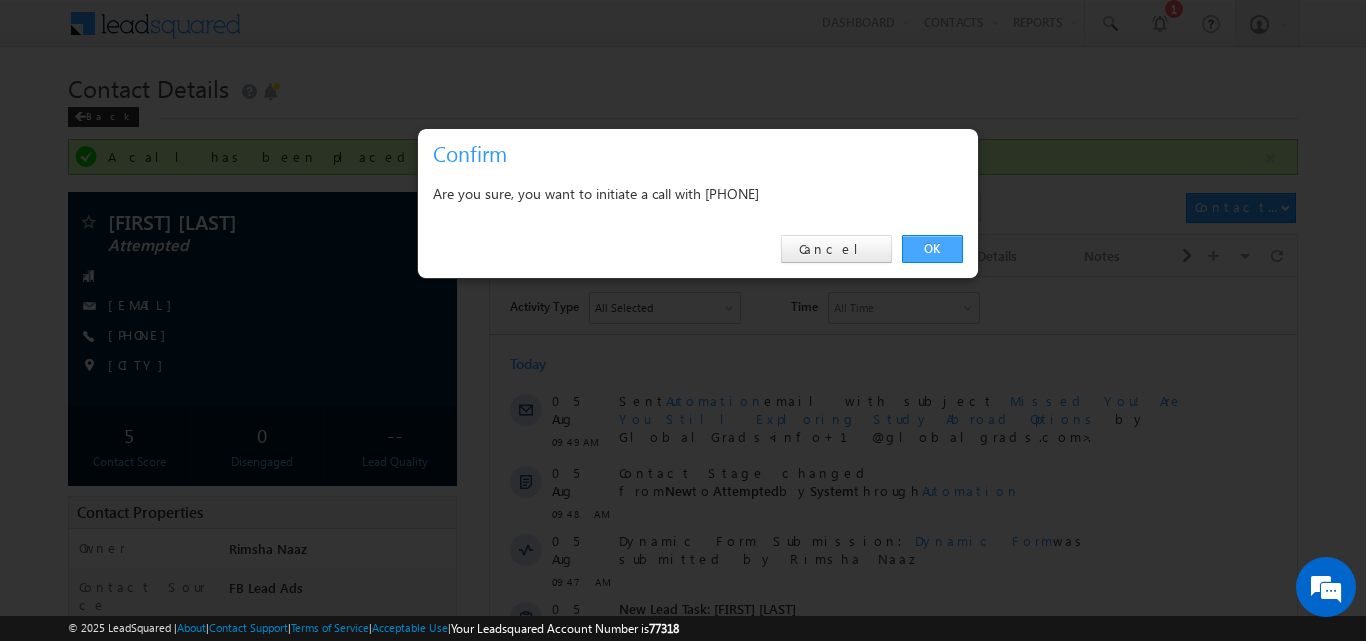 click on "OK" at bounding box center (932, 249) 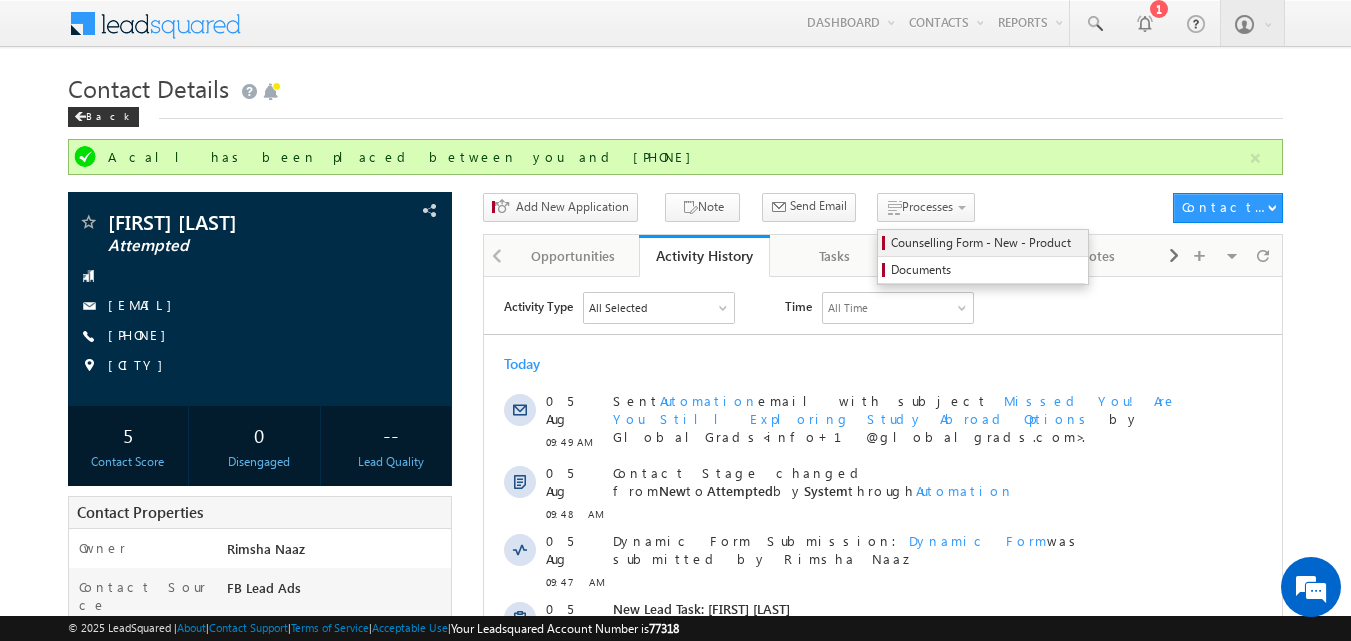 click on "Counselling Form - New - Product" at bounding box center (986, 243) 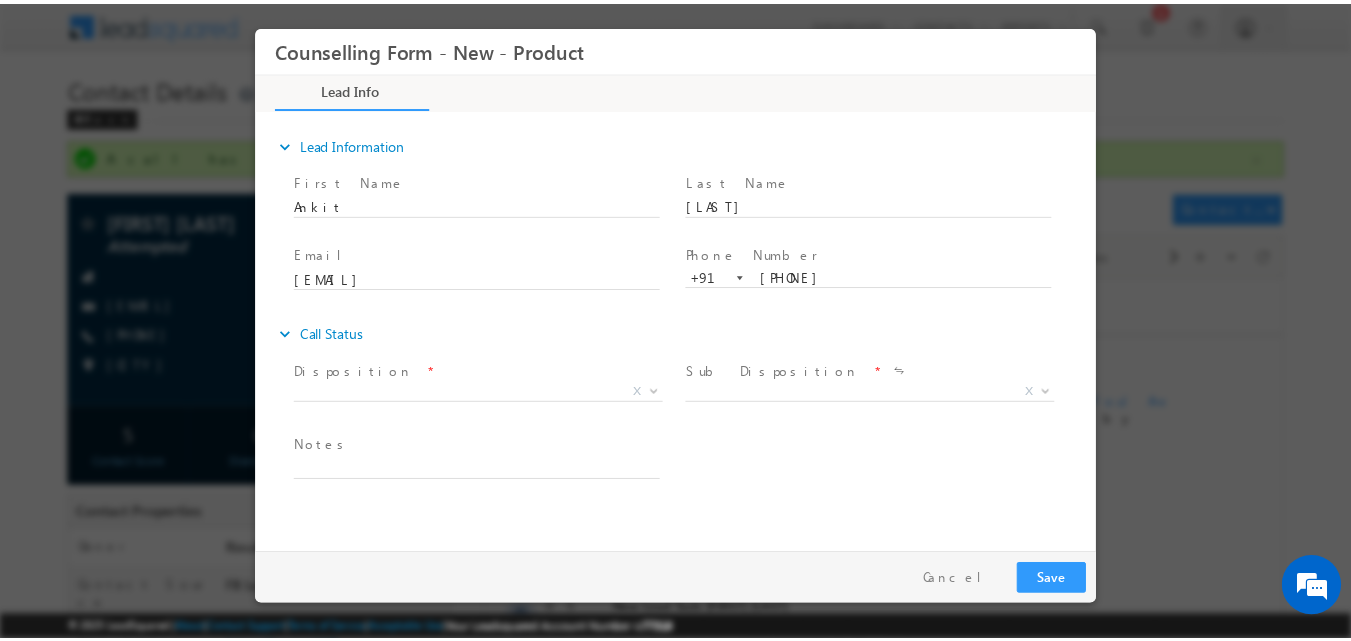 scroll, scrollTop: 0, scrollLeft: 0, axis: both 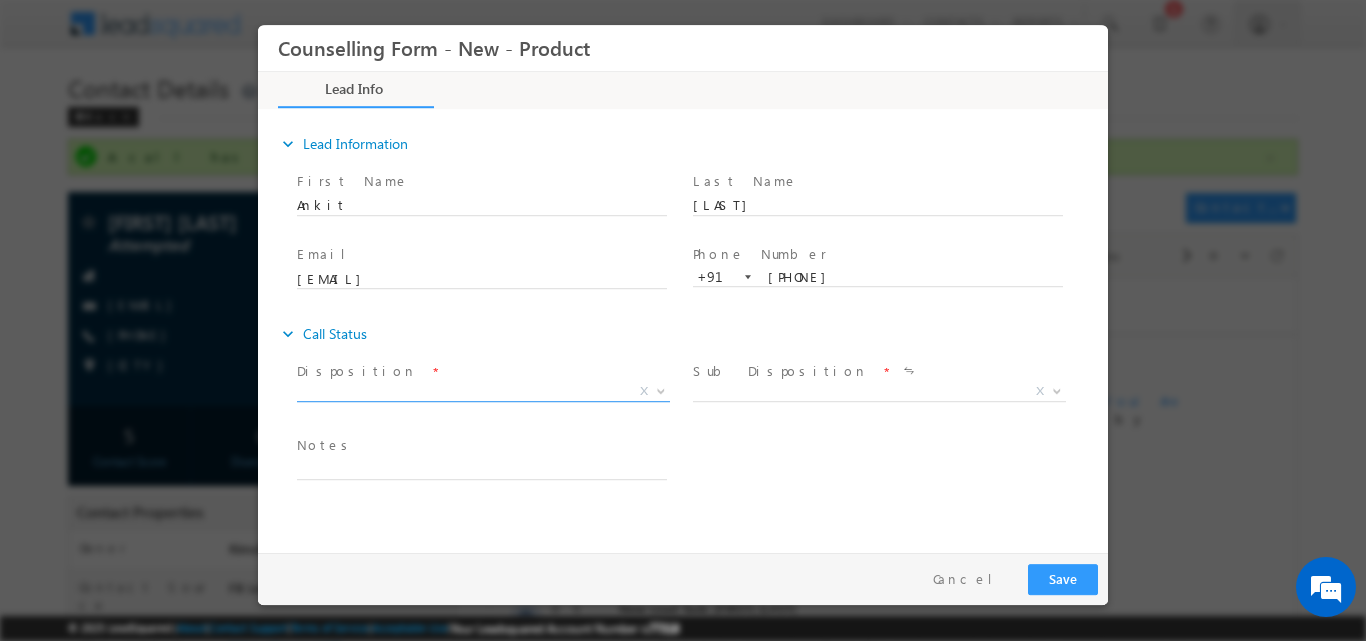 click at bounding box center (661, 389) 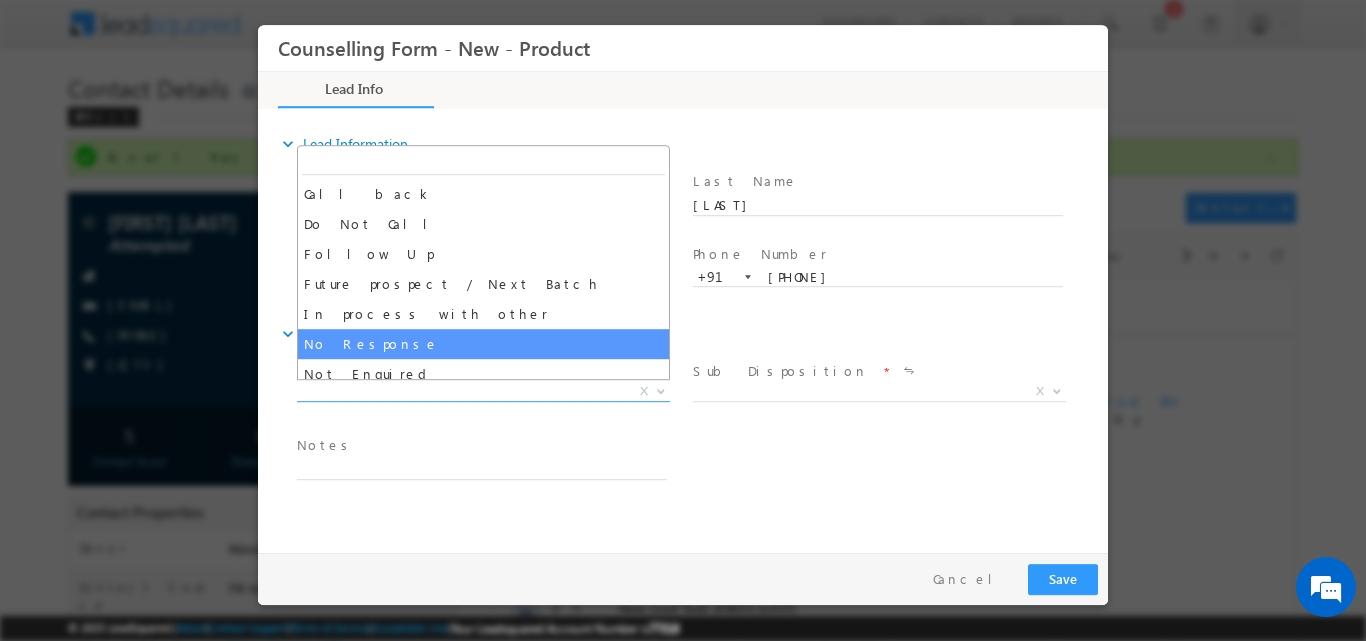 select on "No Response" 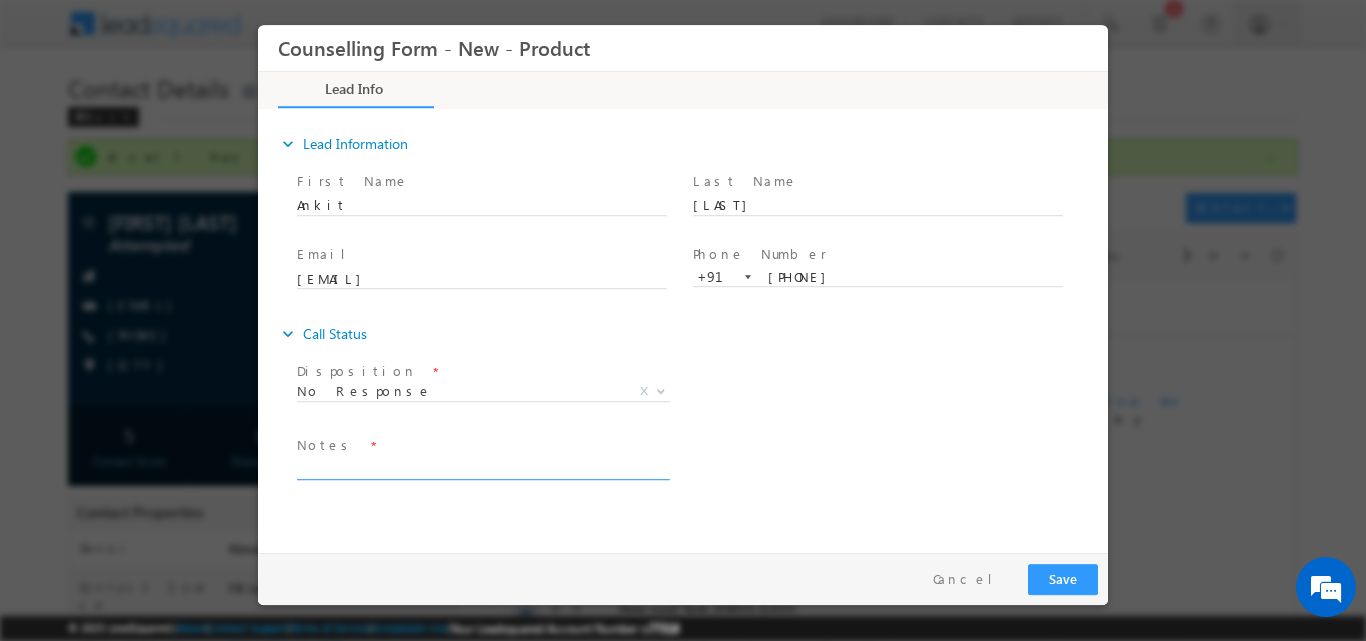 click at bounding box center [482, 467] 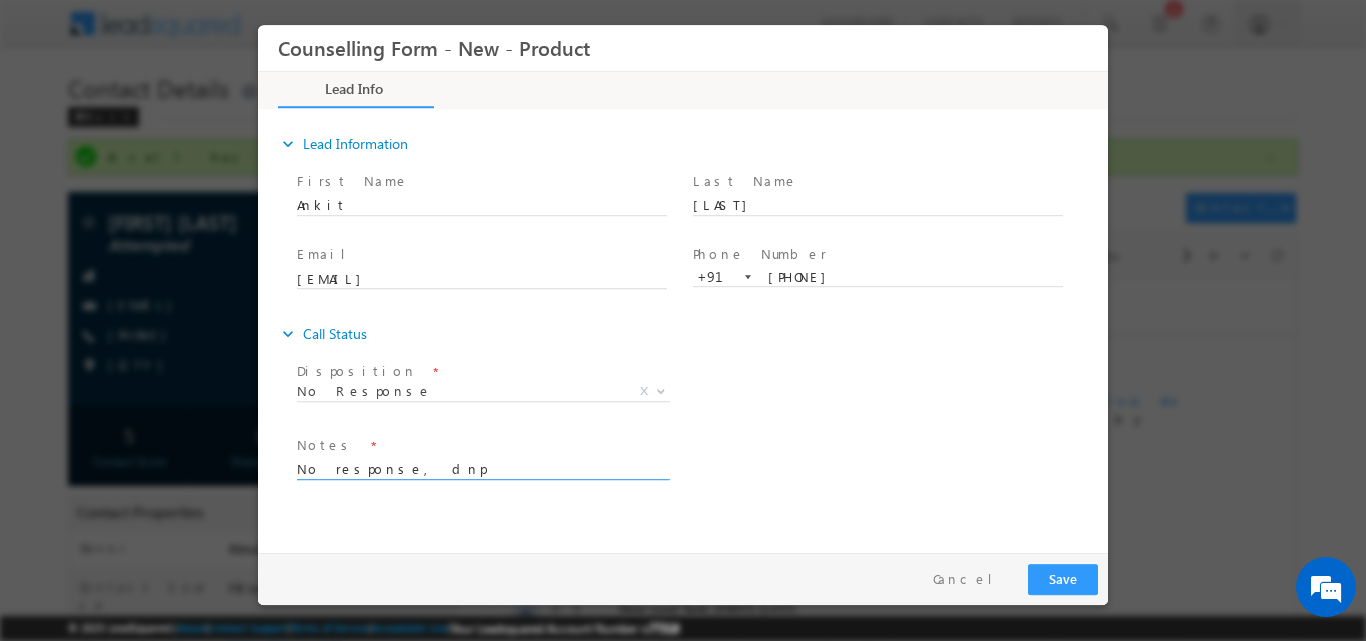 click on "No response, dnp" at bounding box center (482, 467) 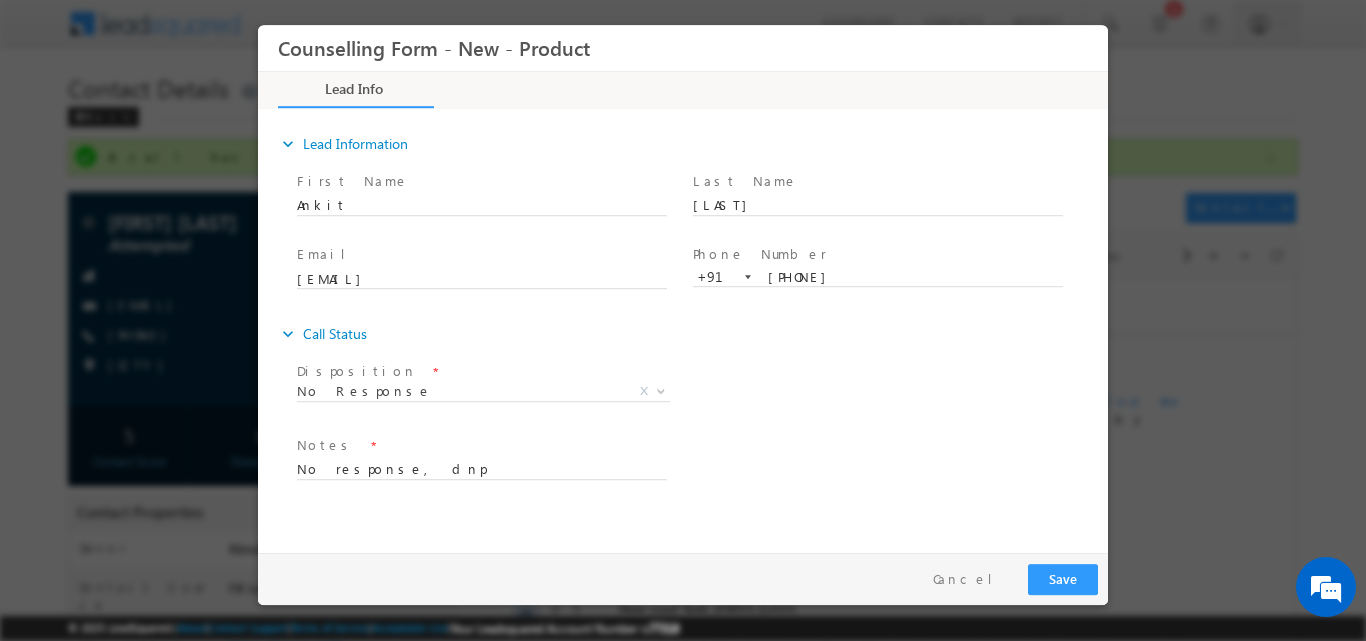 click on "Follow Up Date
*
Notes
*
No response, dnp" at bounding box center [700, 467] 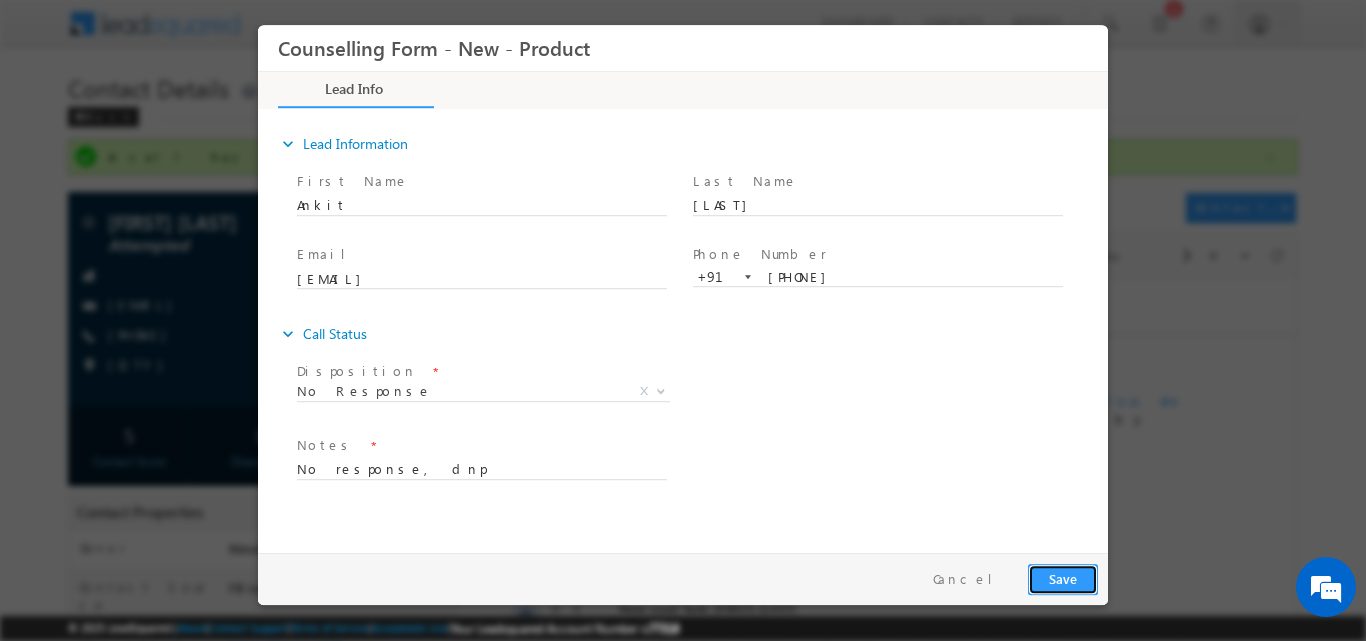 click on "Save" at bounding box center (1063, 578) 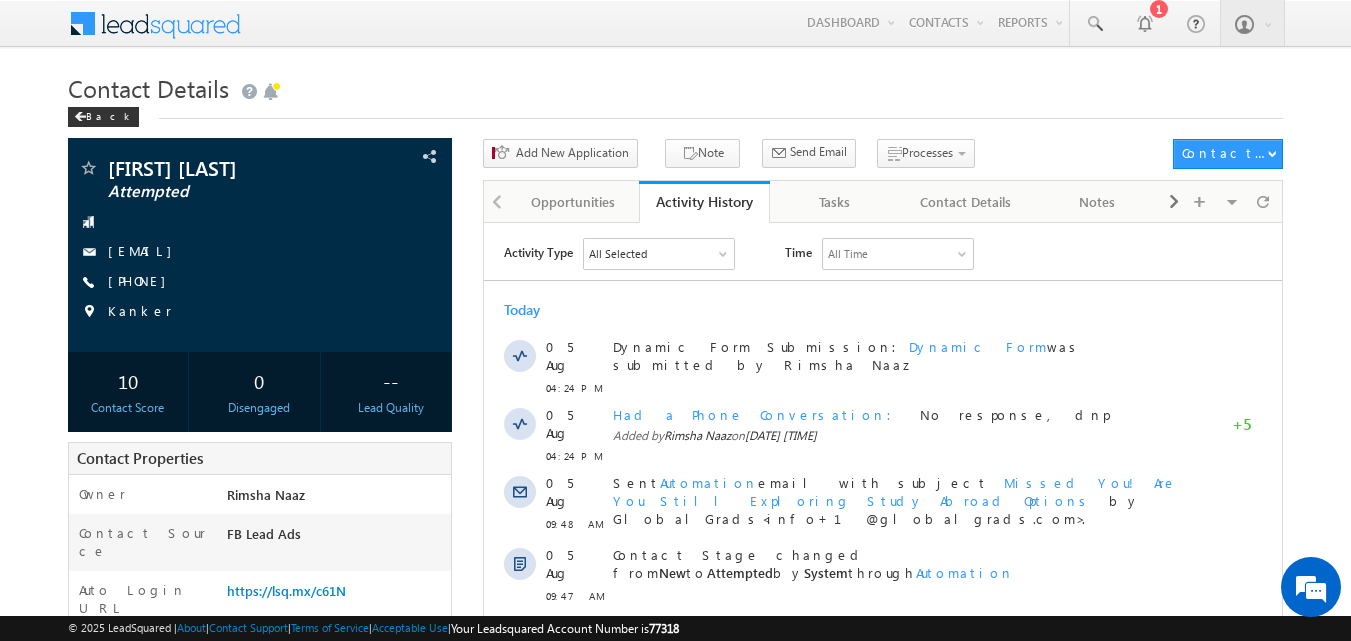 scroll, scrollTop: 0, scrollLeft: 0, axis: both 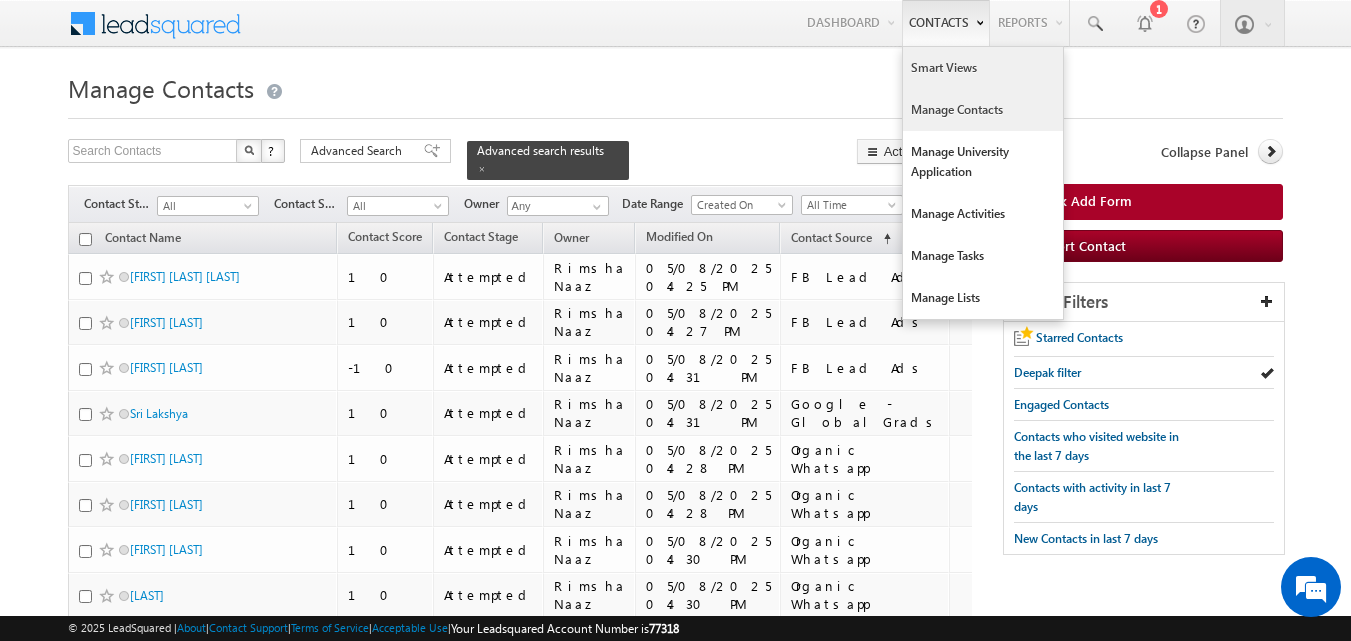 click on "Smart Views" at bounding box center [983, 68] 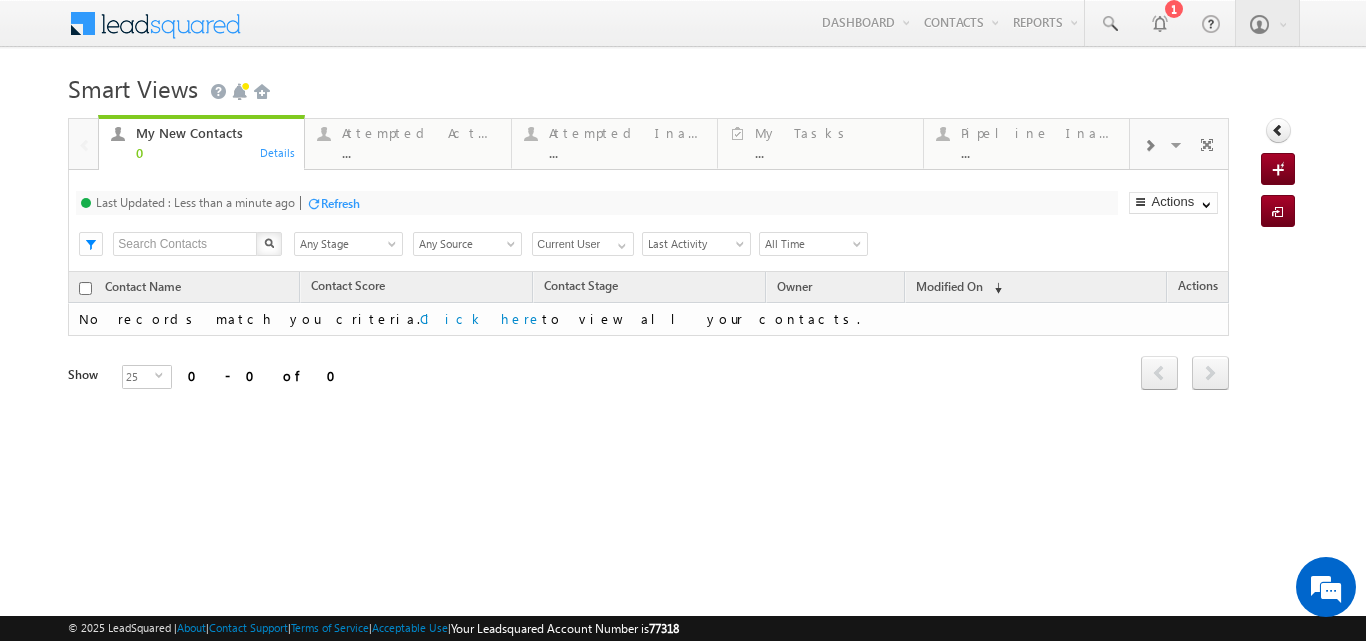scroll, scrollTop: 0, scrollLeft: 0, axis: both 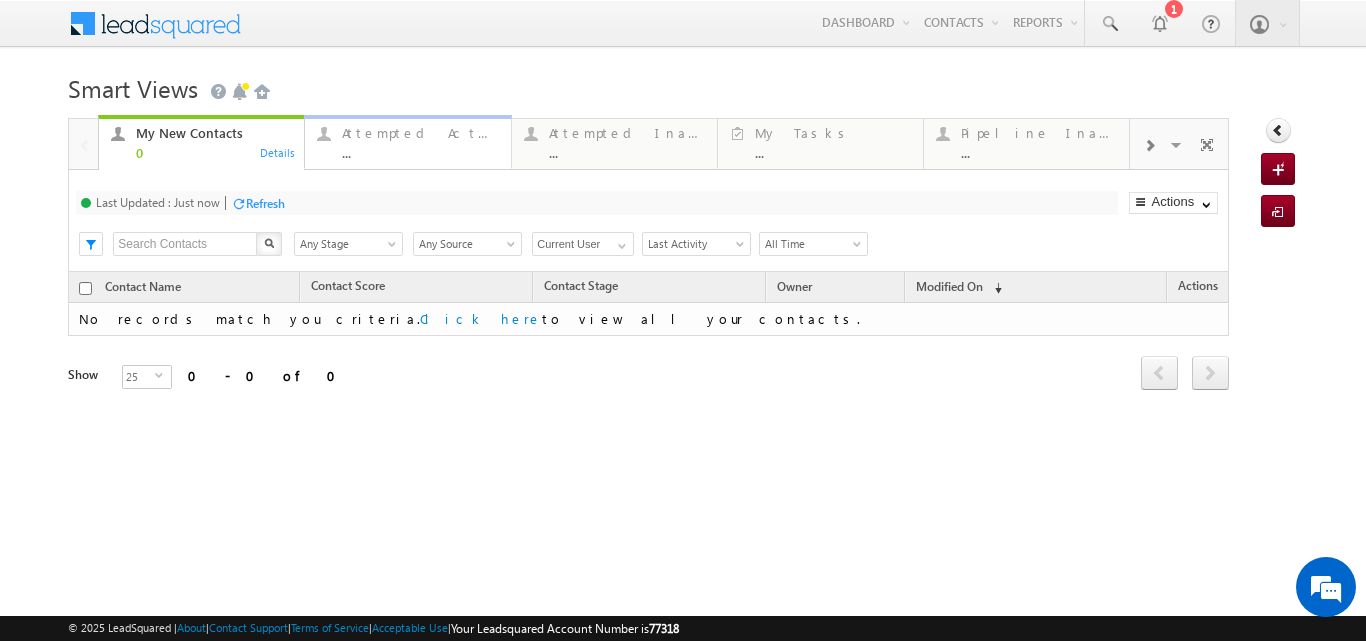 click on "Attempted Active" at bounding box center (420, 133) 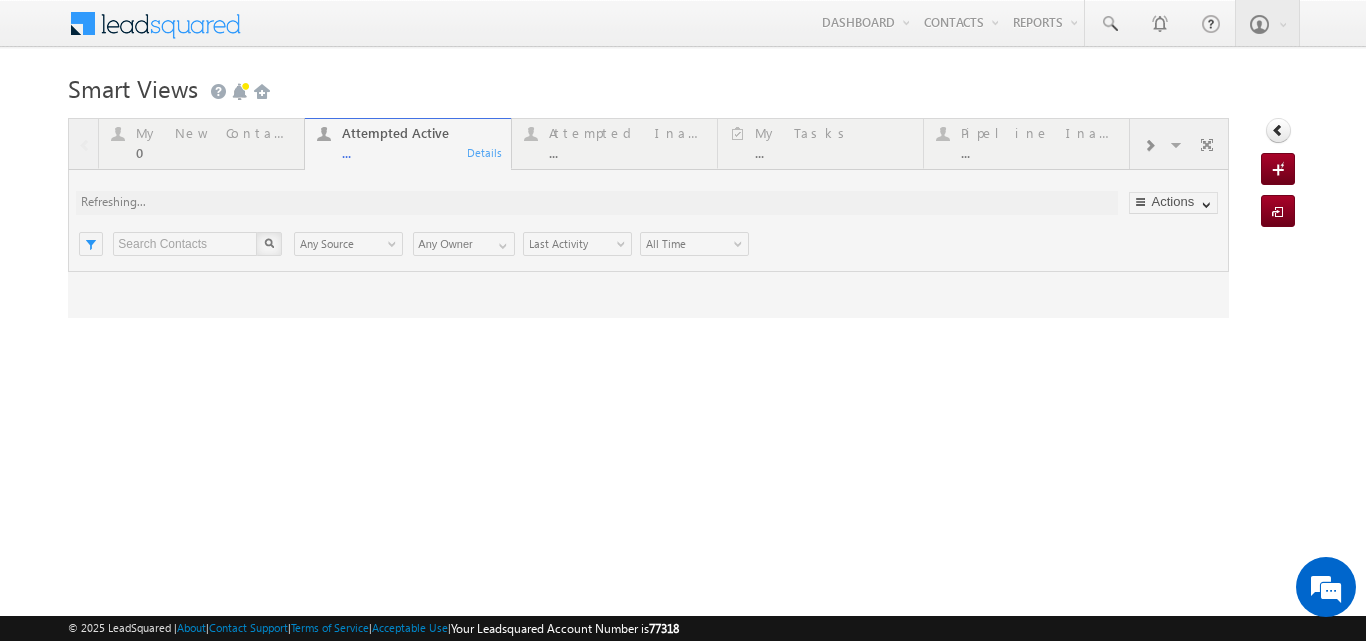 scroll, scrollTop: 0, scrollLeft: 0, axis: both 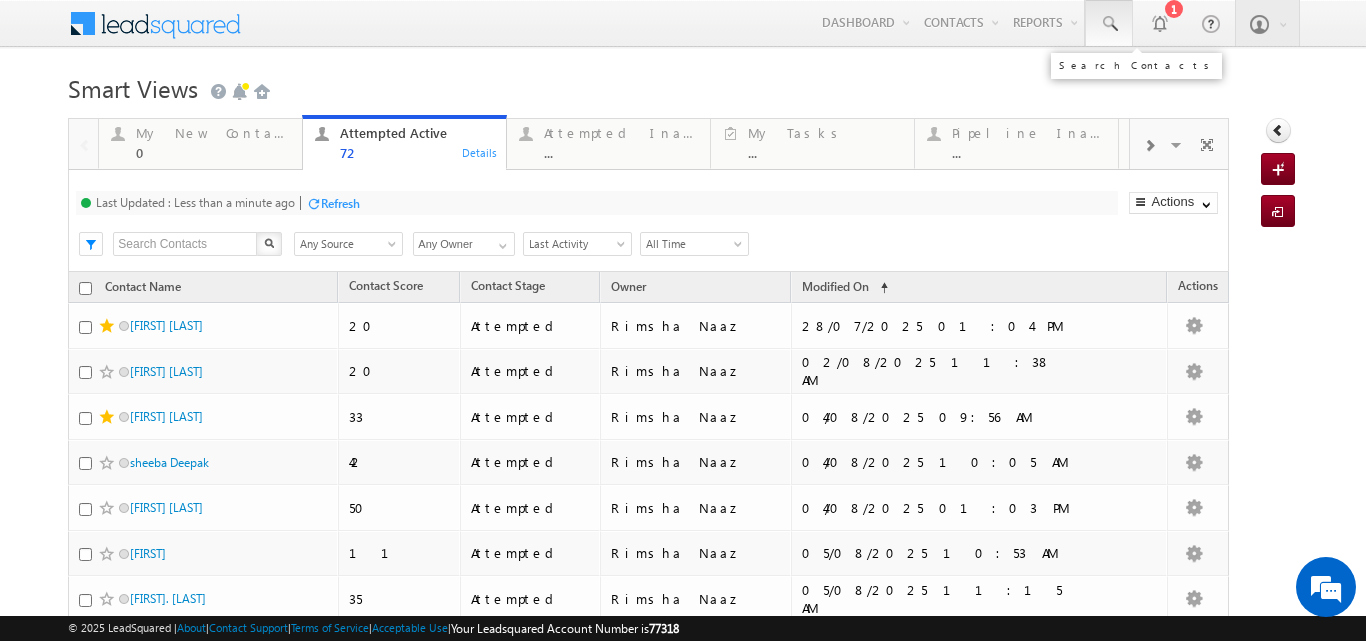 click at bounding box center (1109, 24) 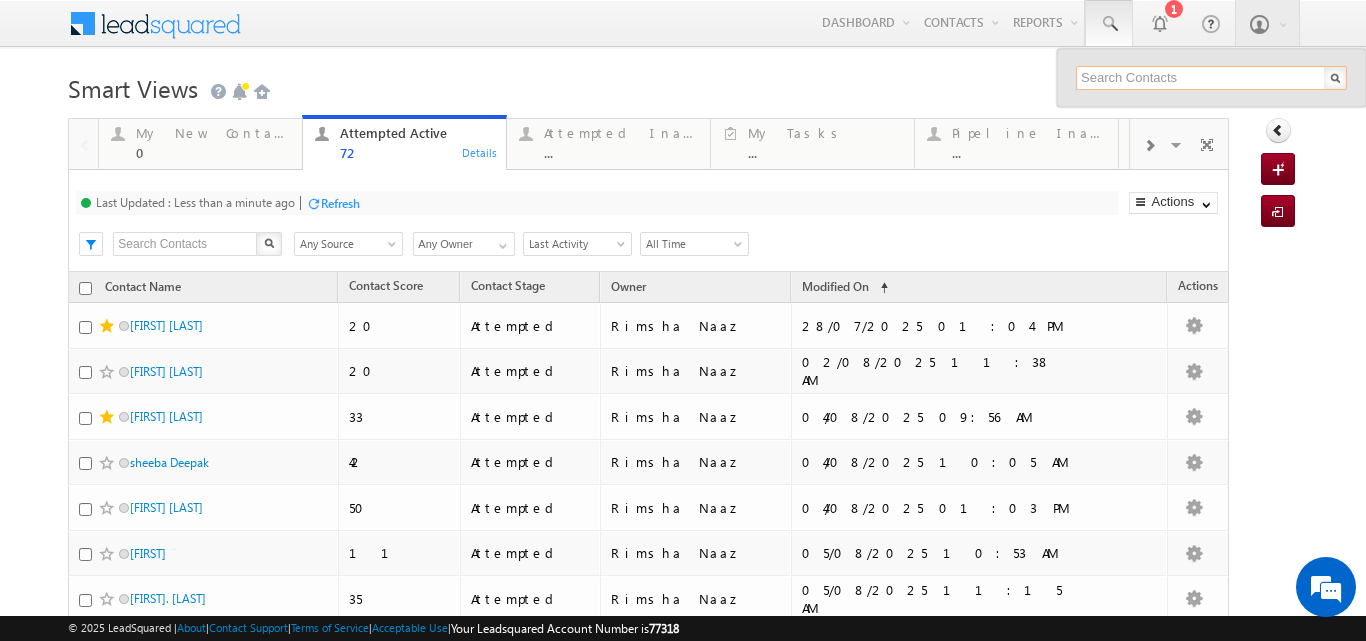 click at bounding box center (1211, 78) 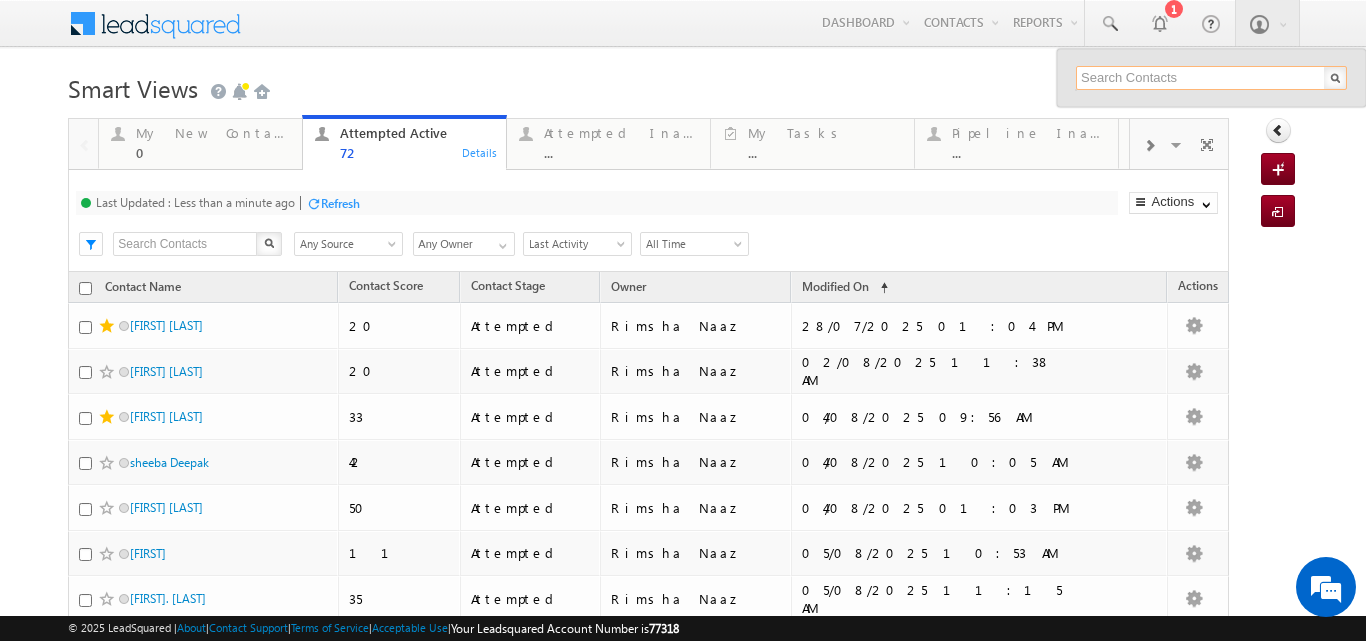 paste on "7387895345" 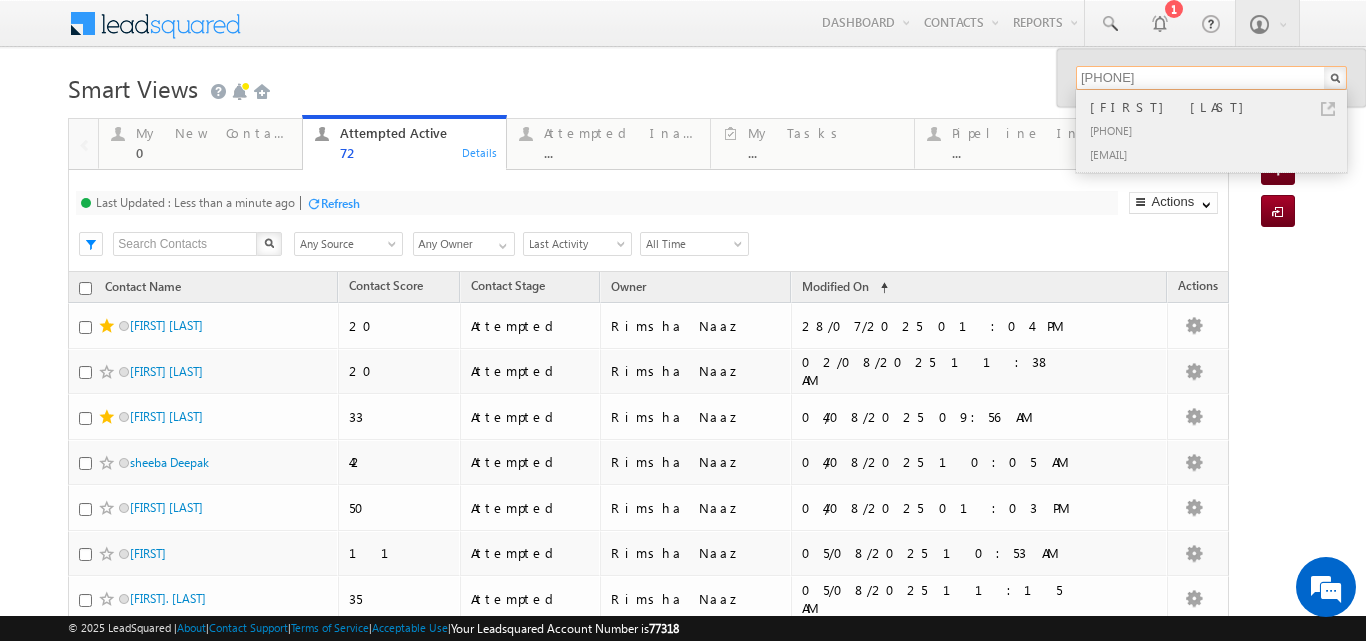 type on "7387895345" 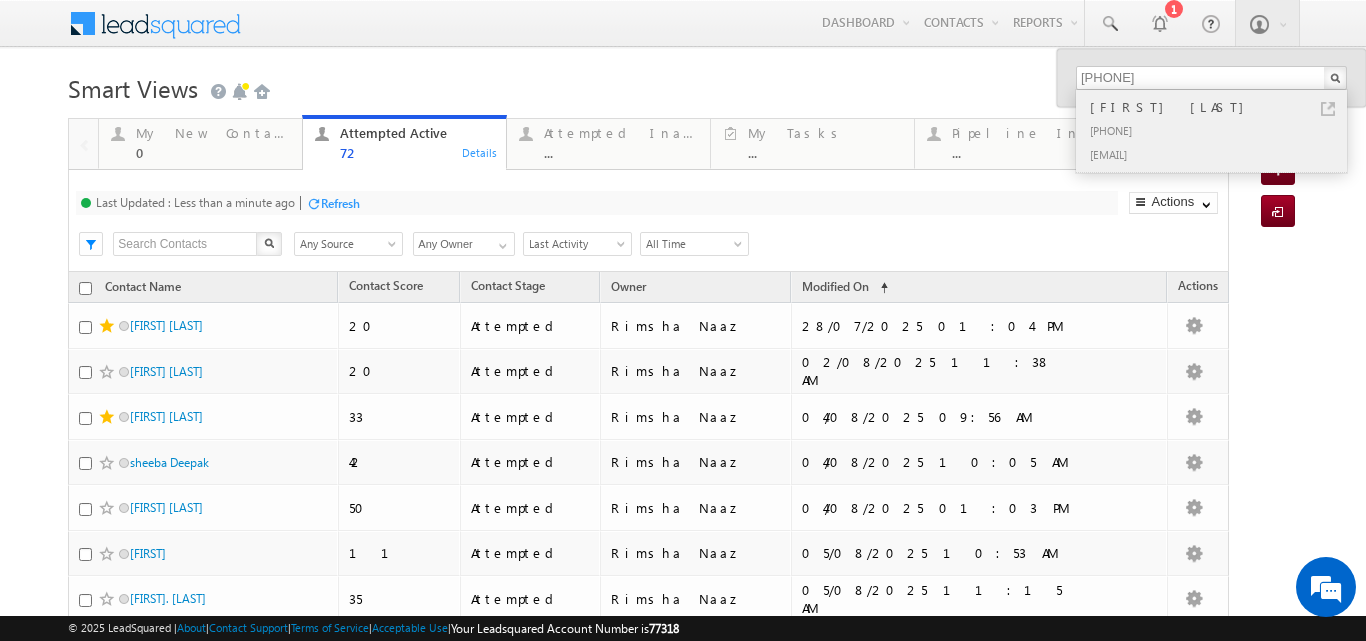 click on "shubhgandhi974@gmail.com" at bounding box center [1220, 154] 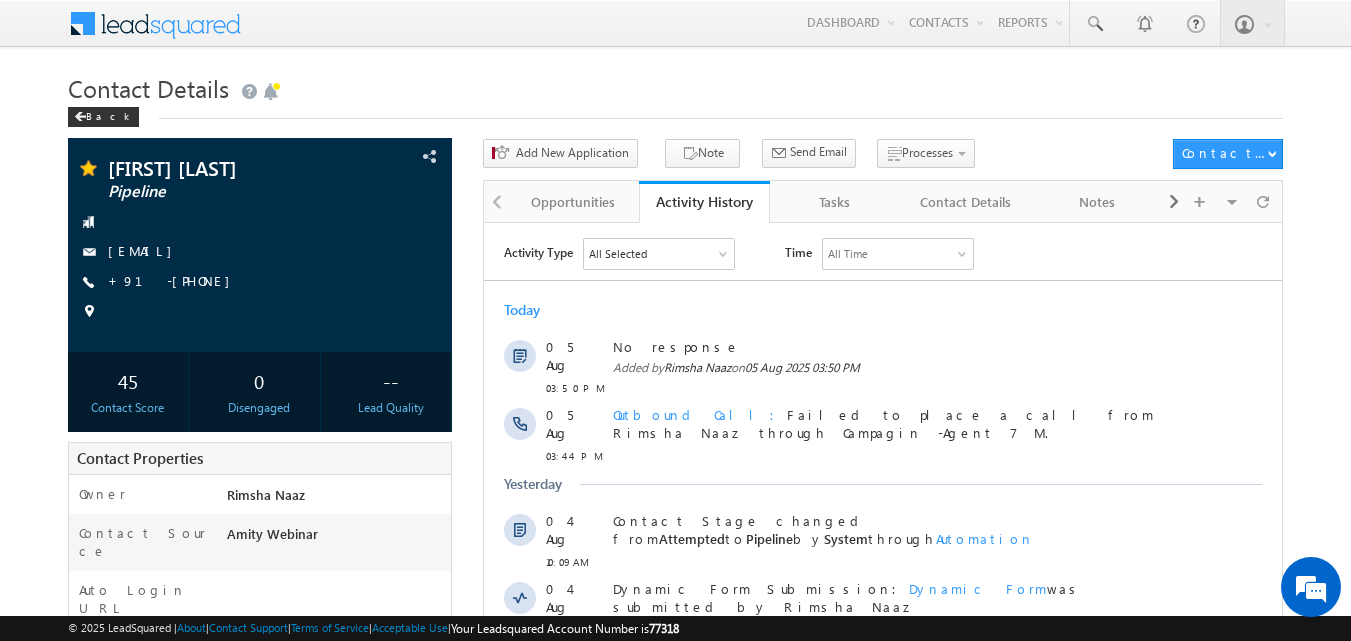 scroll, scrollTop: 0, scrollLeft: 0, axis: both 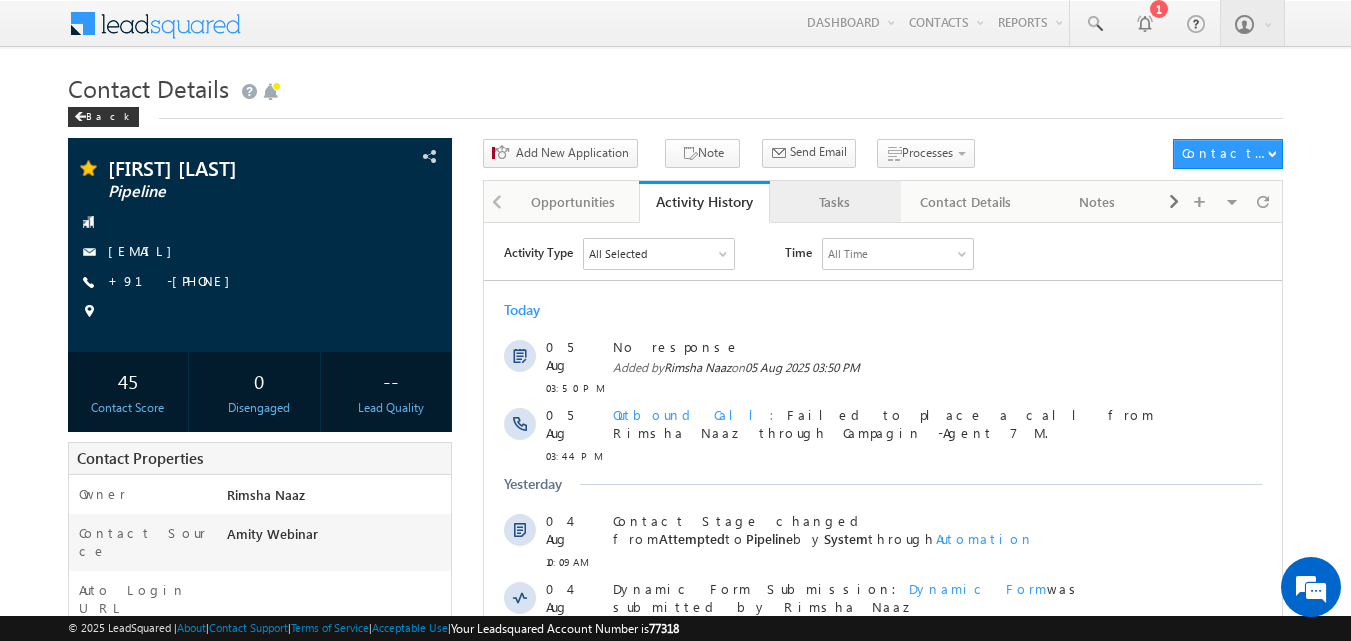 click on "Tasks" at bounding box center (834, 202) 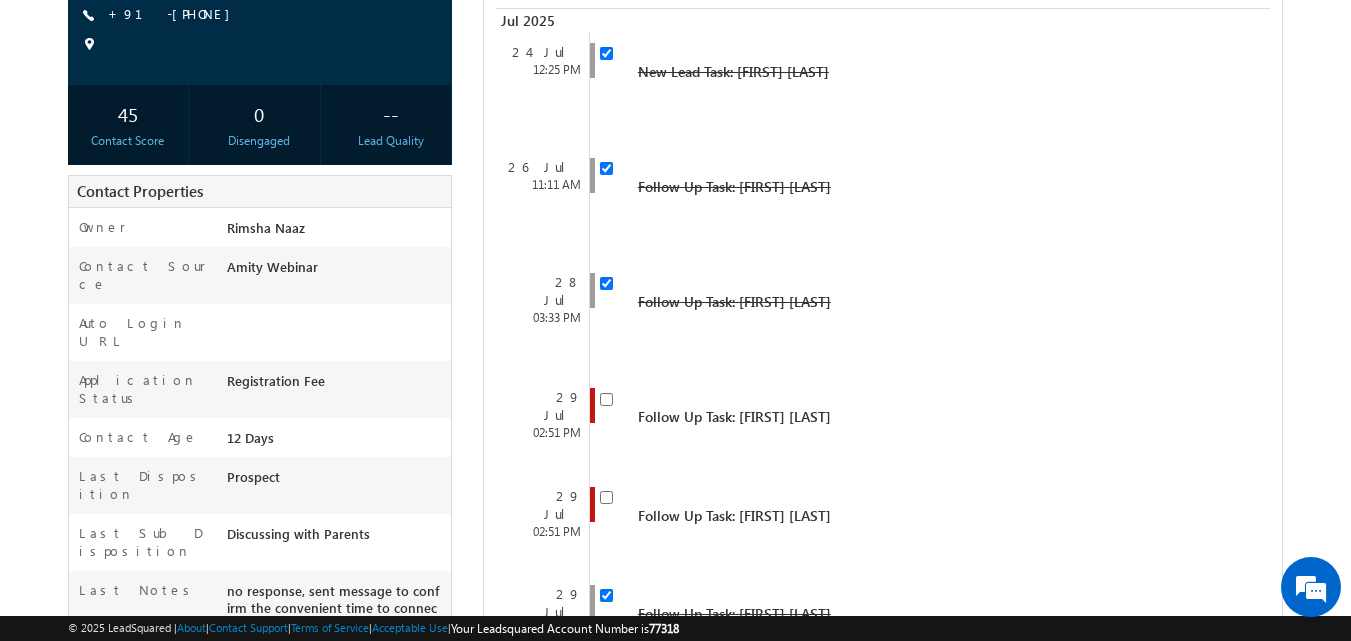 scroll, scrollTop: 271, scrollLeft: 0, axis: vertical 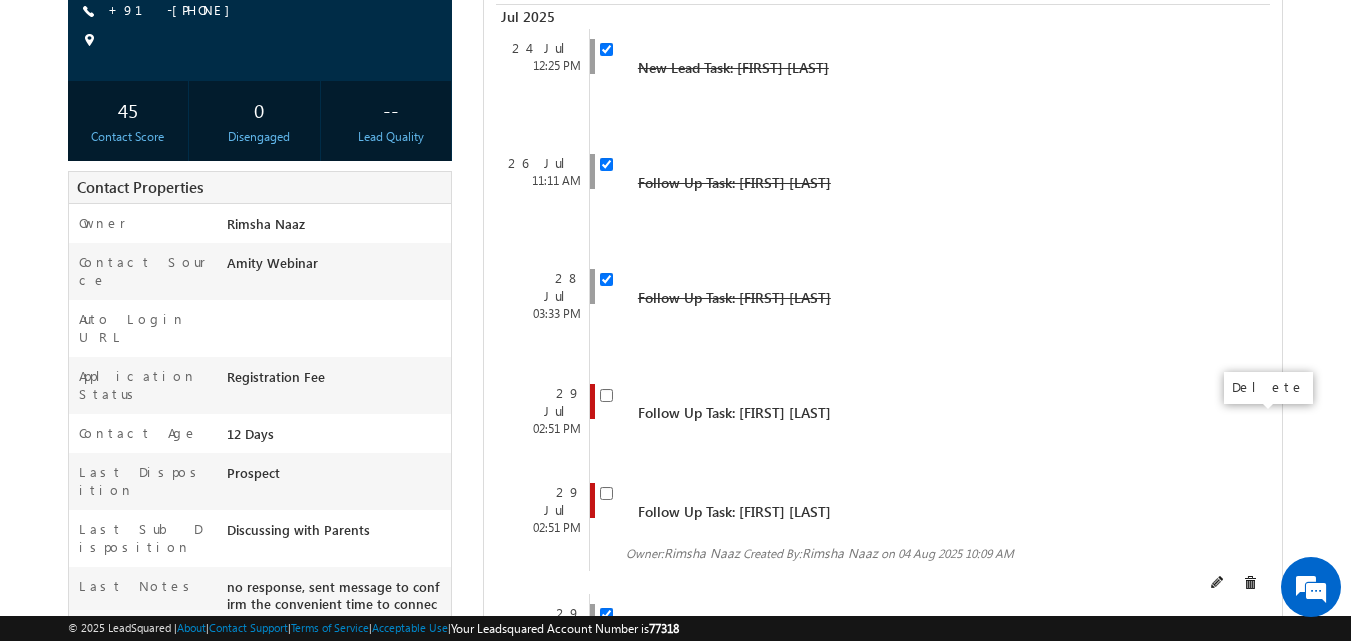 click at bounding box center (1250, 583) 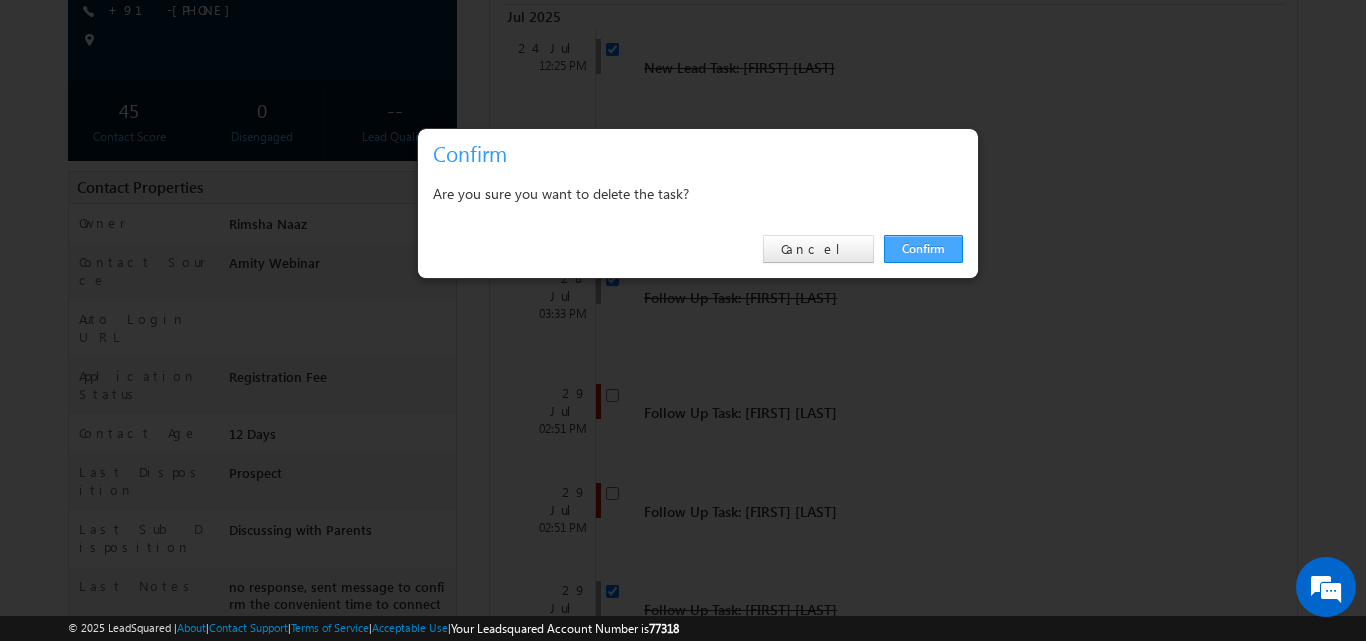 click on "Confirm" at bounding box center [923, 249] 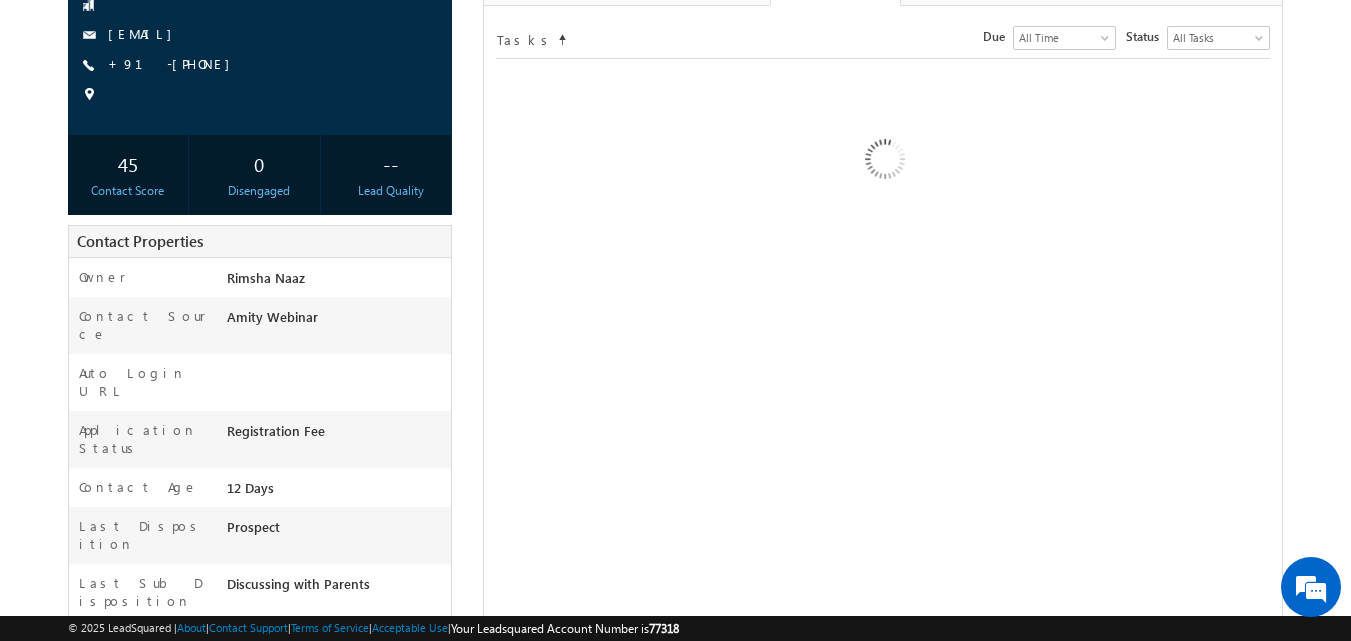 scroll, scrollTop: 325, scrollLeft: 0, axis: vertical 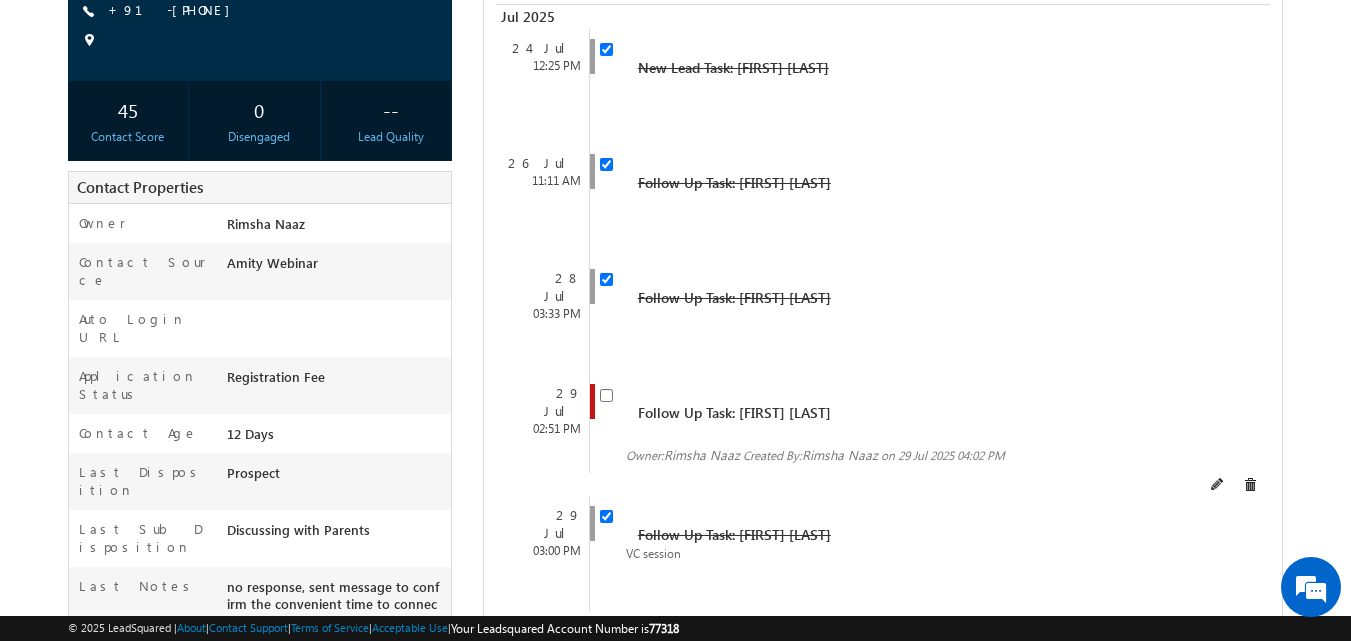 click at bounding box center (1234, 484) 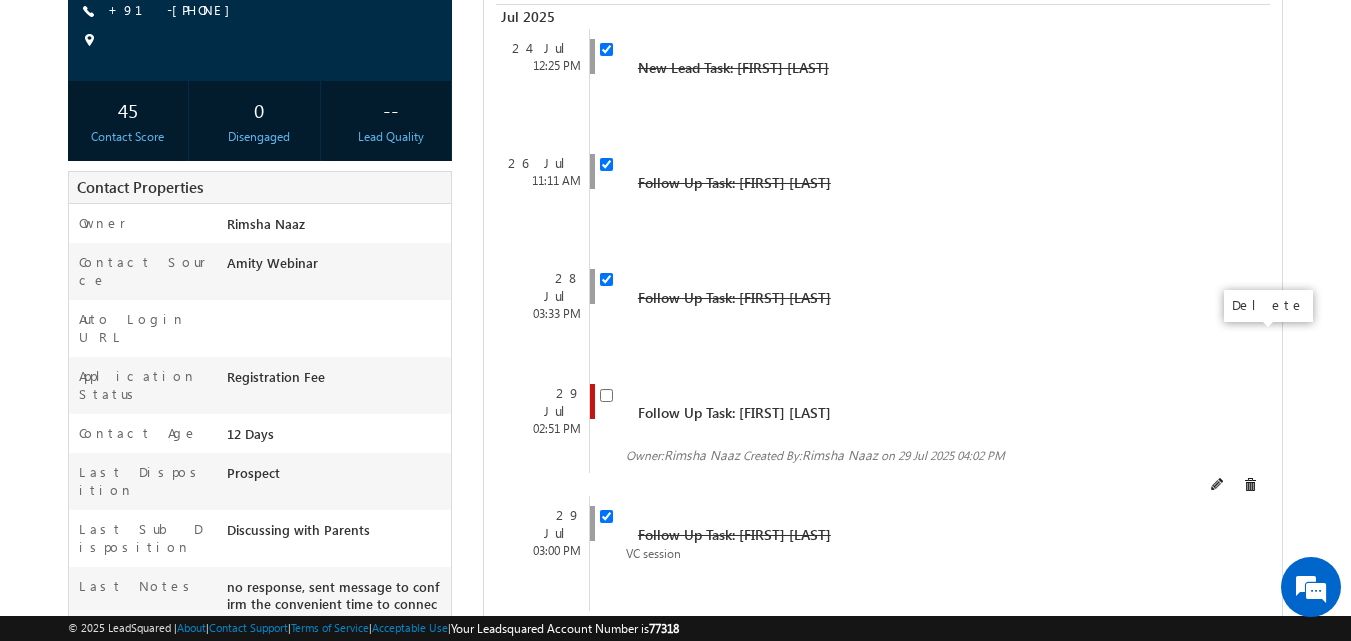 click at bounding box center (1250, 485) 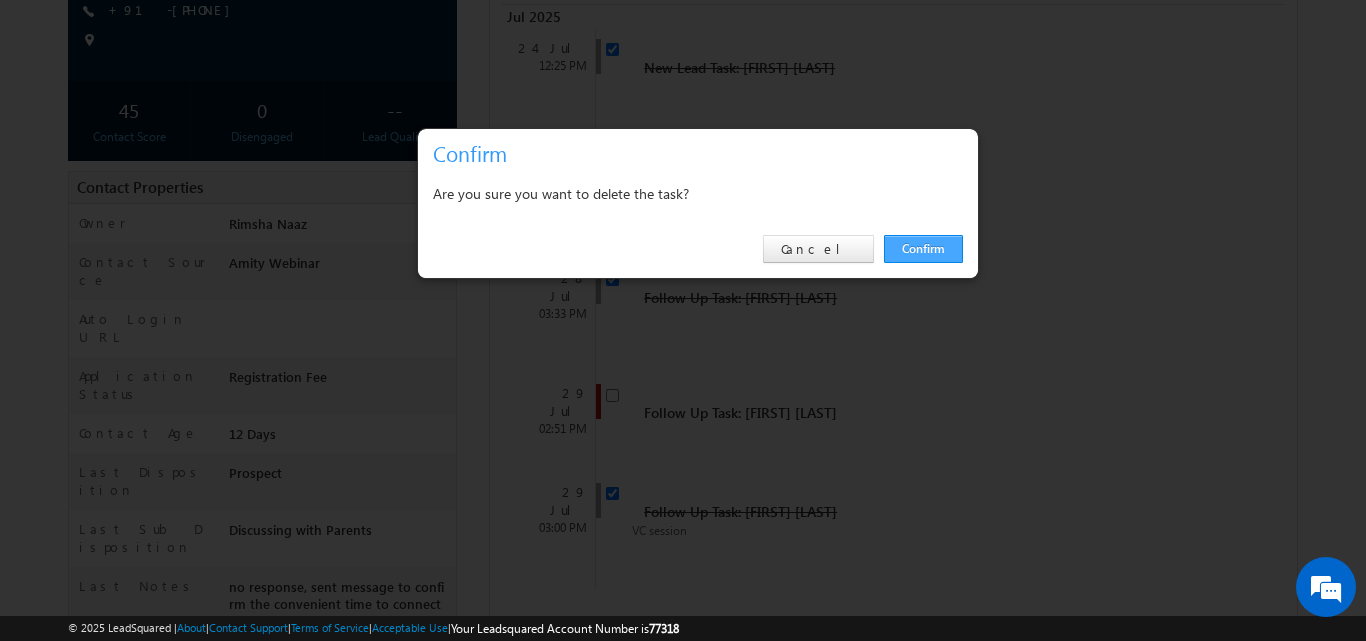 click on "Confirm" at bounding box center (923, 249) 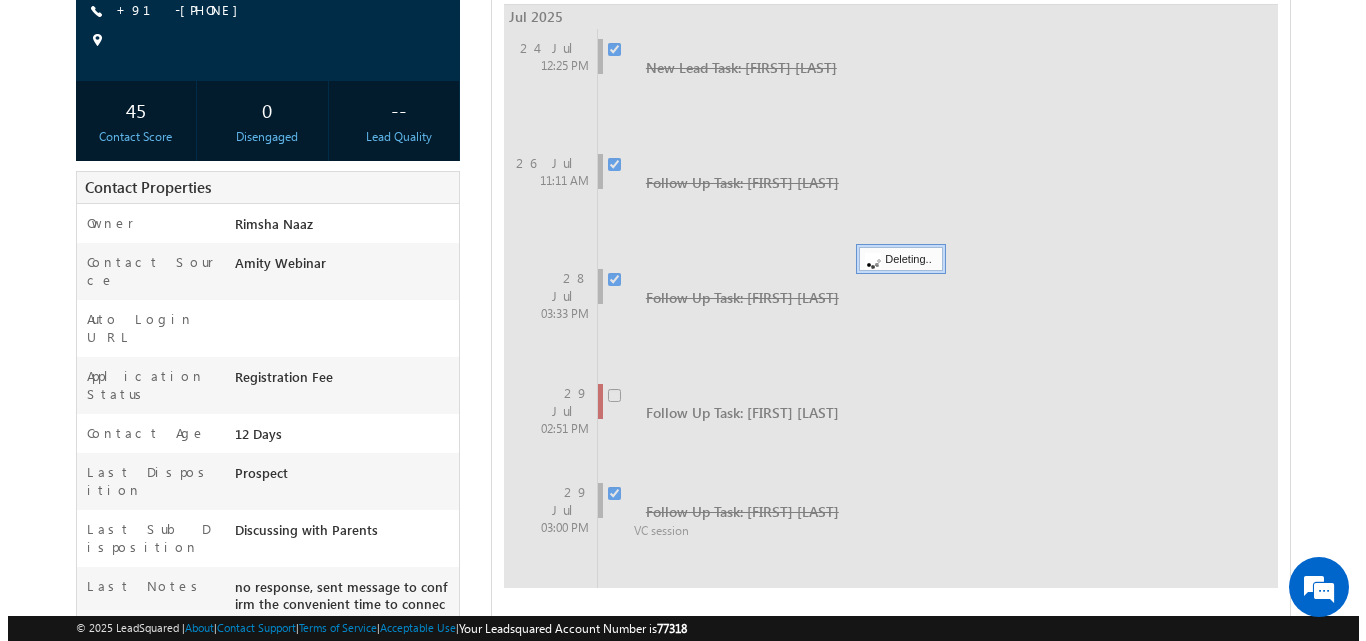 scroll, scrollTop: 0, scrollLeft: 0, axis: both 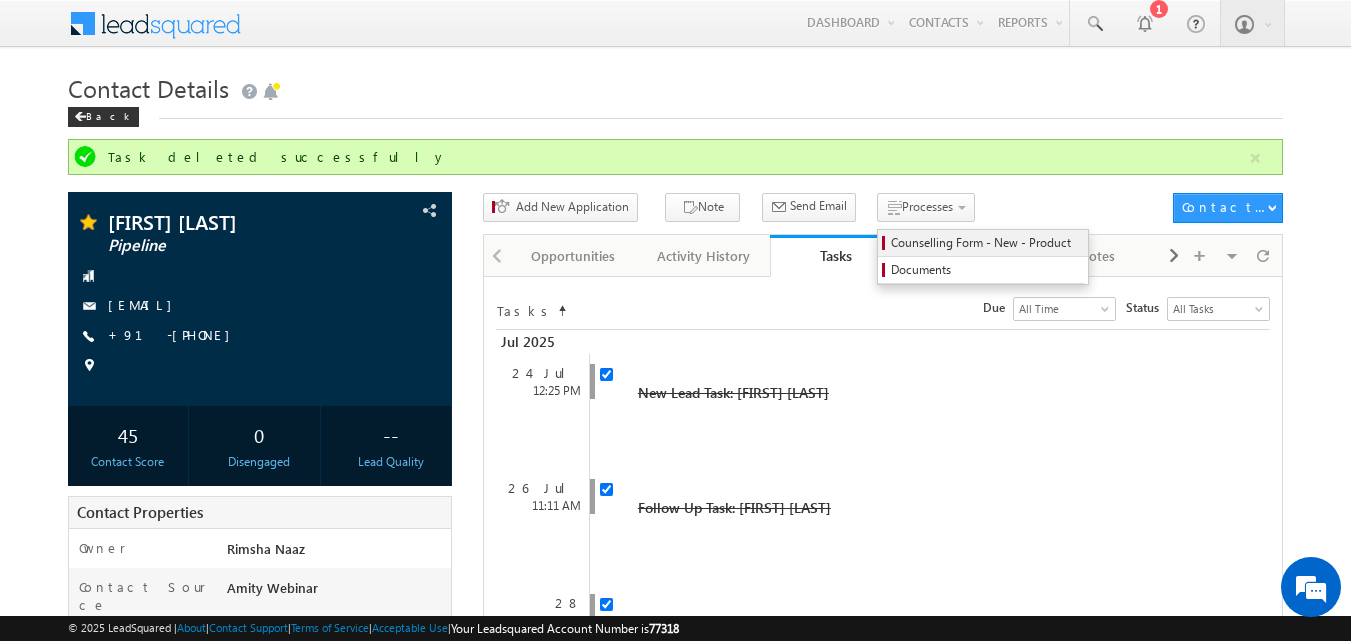 click on "Counselling Form - New - Product" at bounding box center (986, 243) 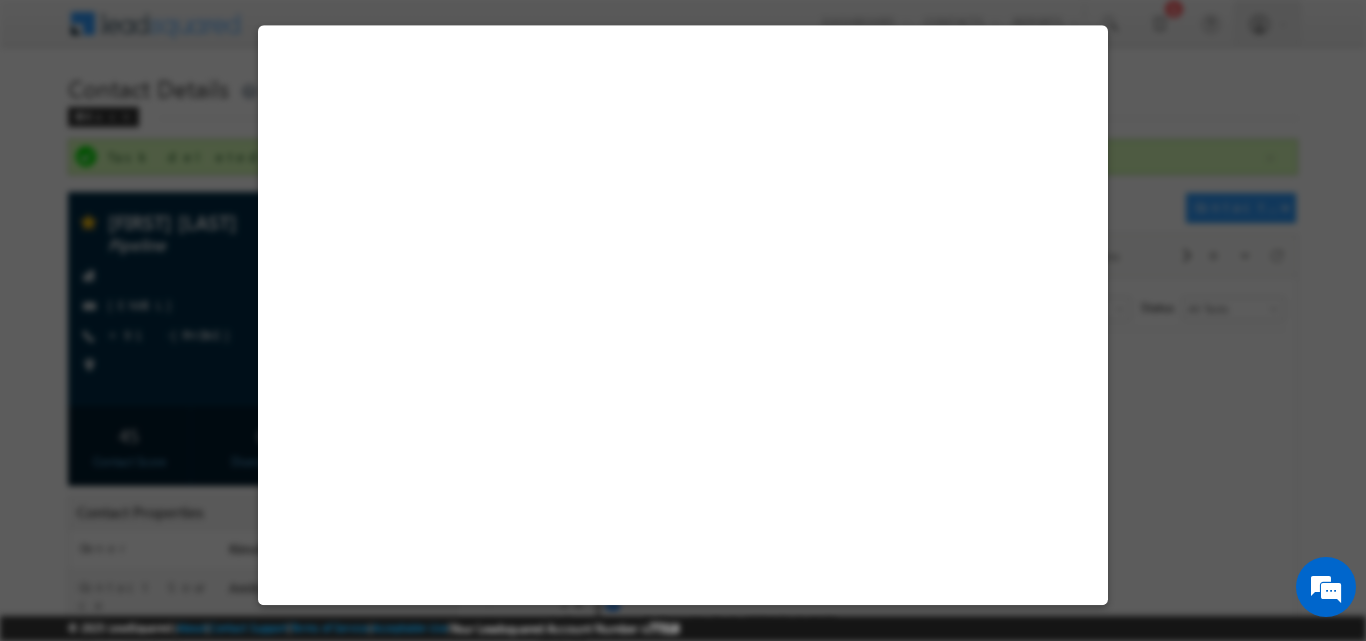 select on "STEM MBA" 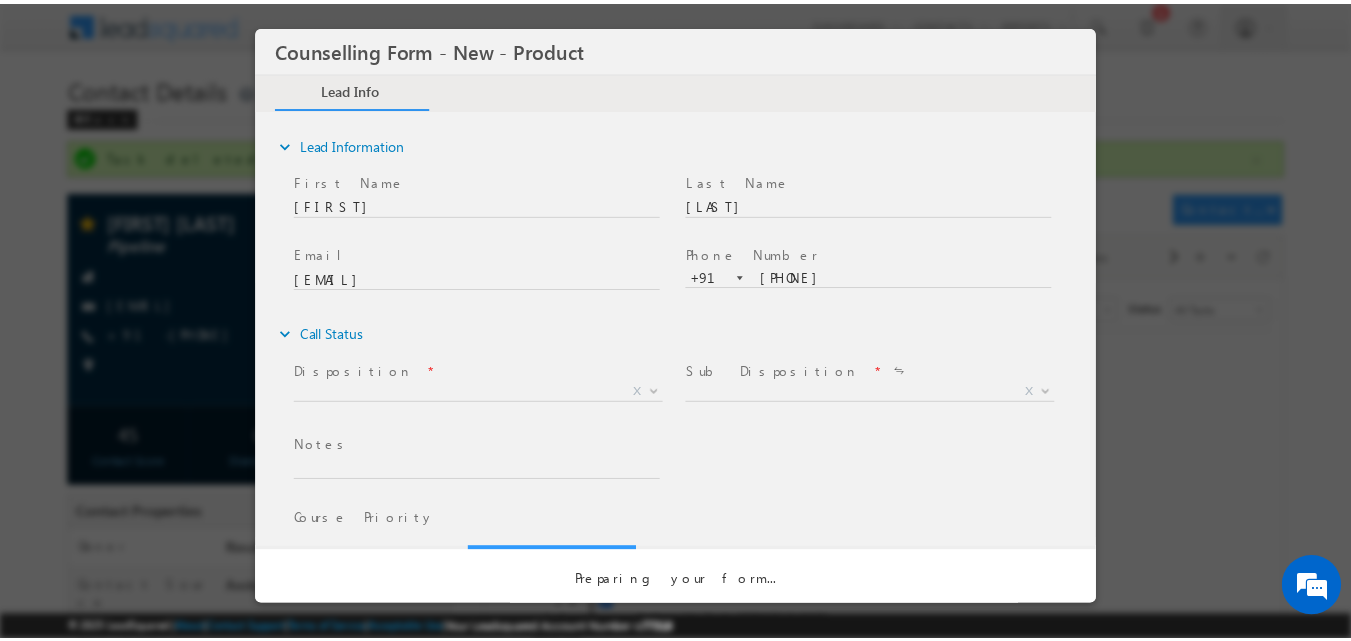 scroll, scrollTop: 0, scrollLeft: 0, axis: both 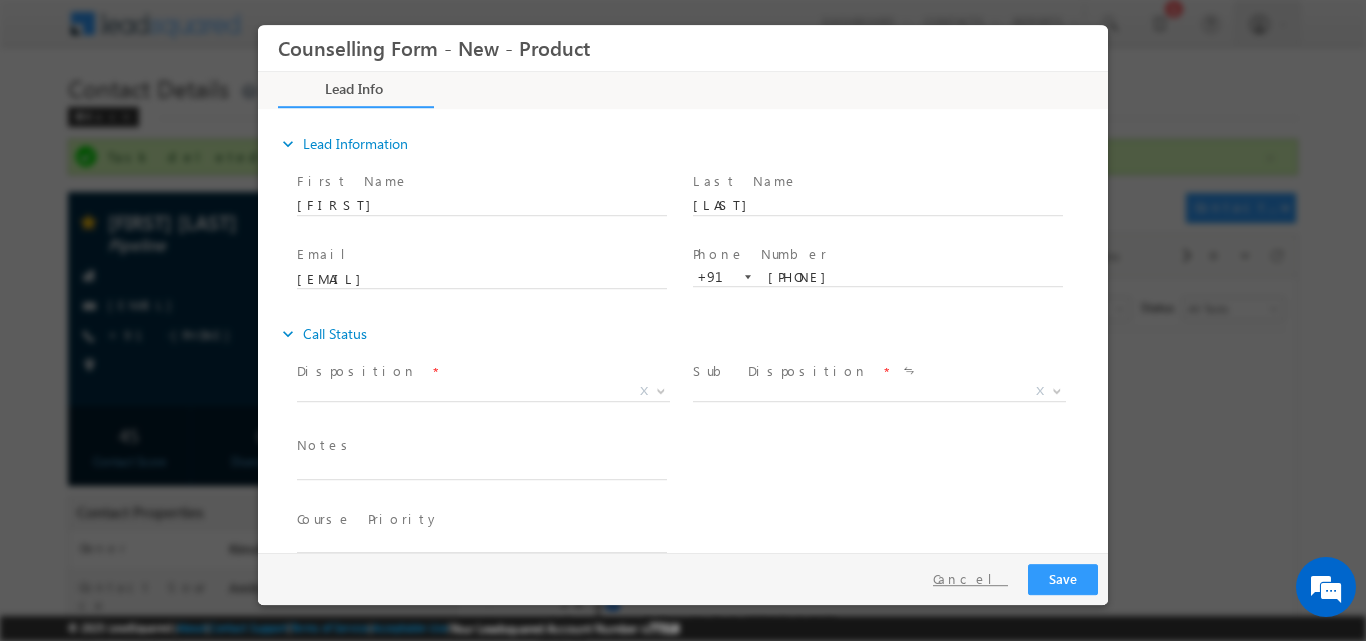 click on "Cancel" at bounding box center (970, 578) 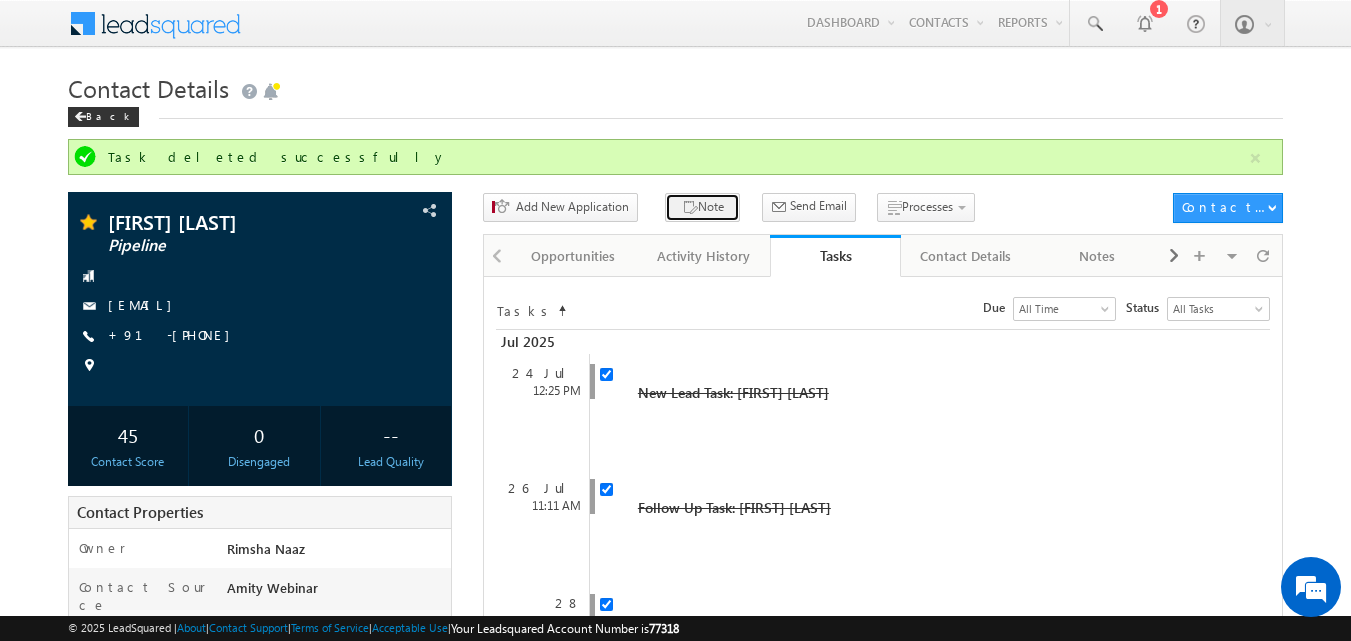 click at bounding box center [690, 208] 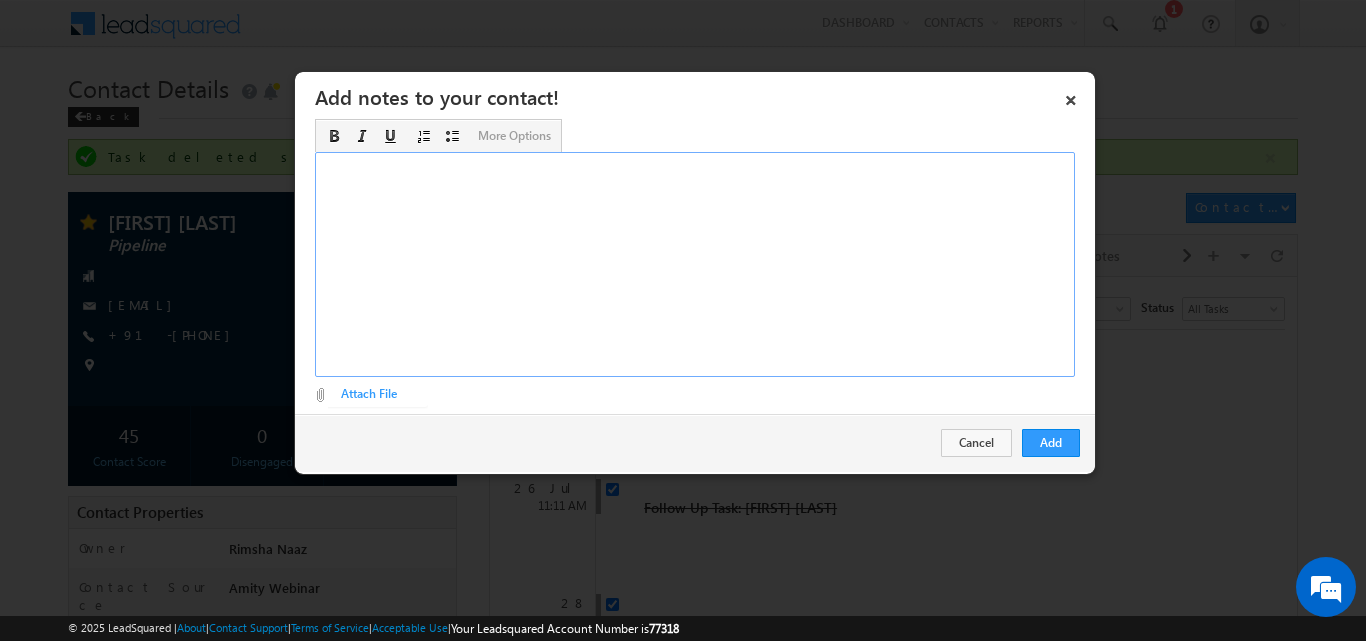 click at bounding box center [695, 264] 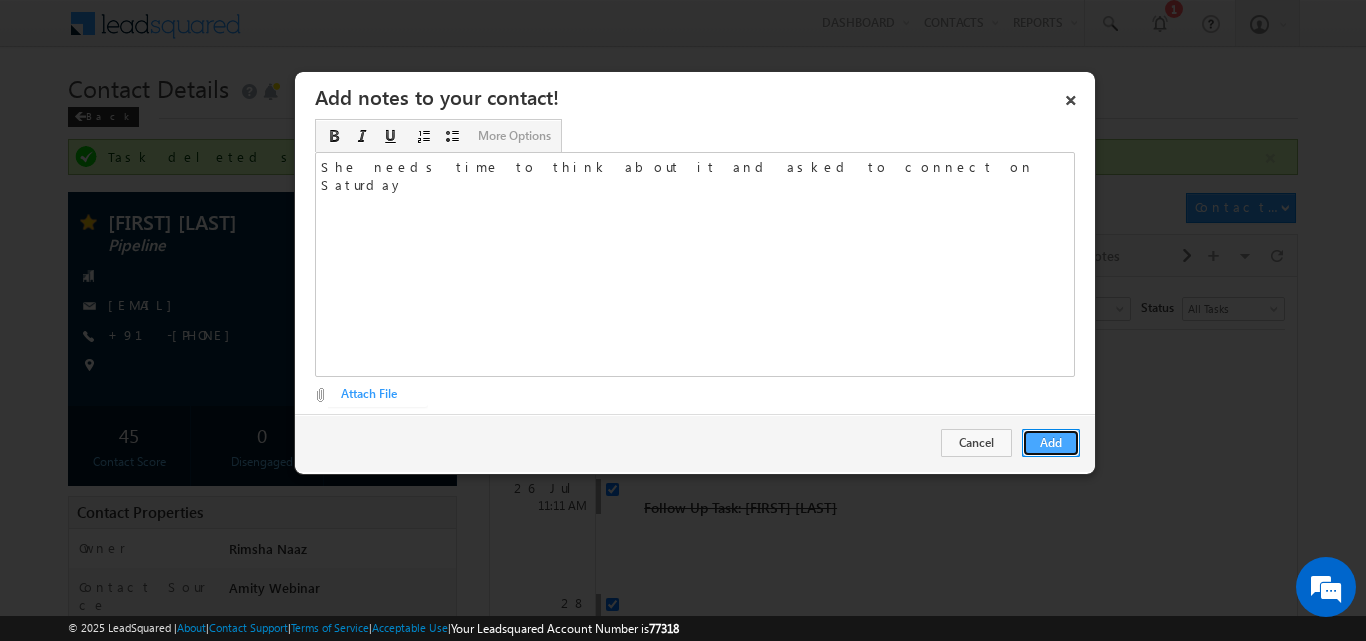 click on "Add" at bounding box center (1051, 443) 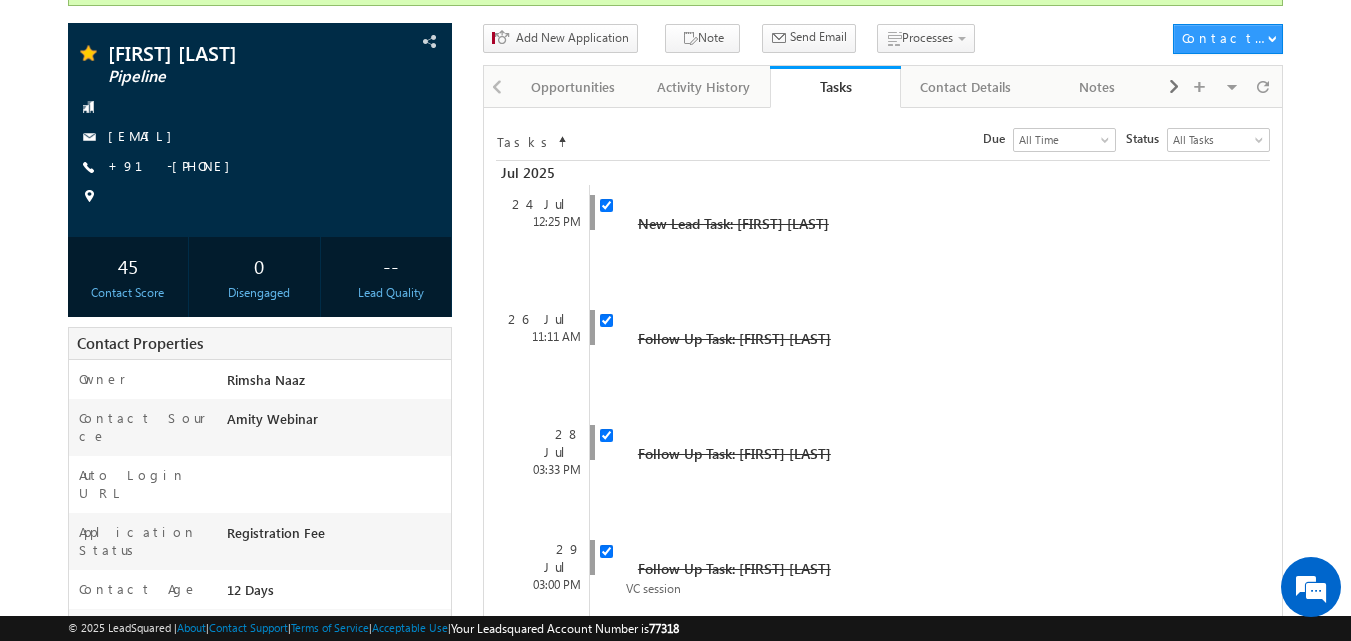scroll, scrollTop: 0, scrollLeft: 0, axis: both 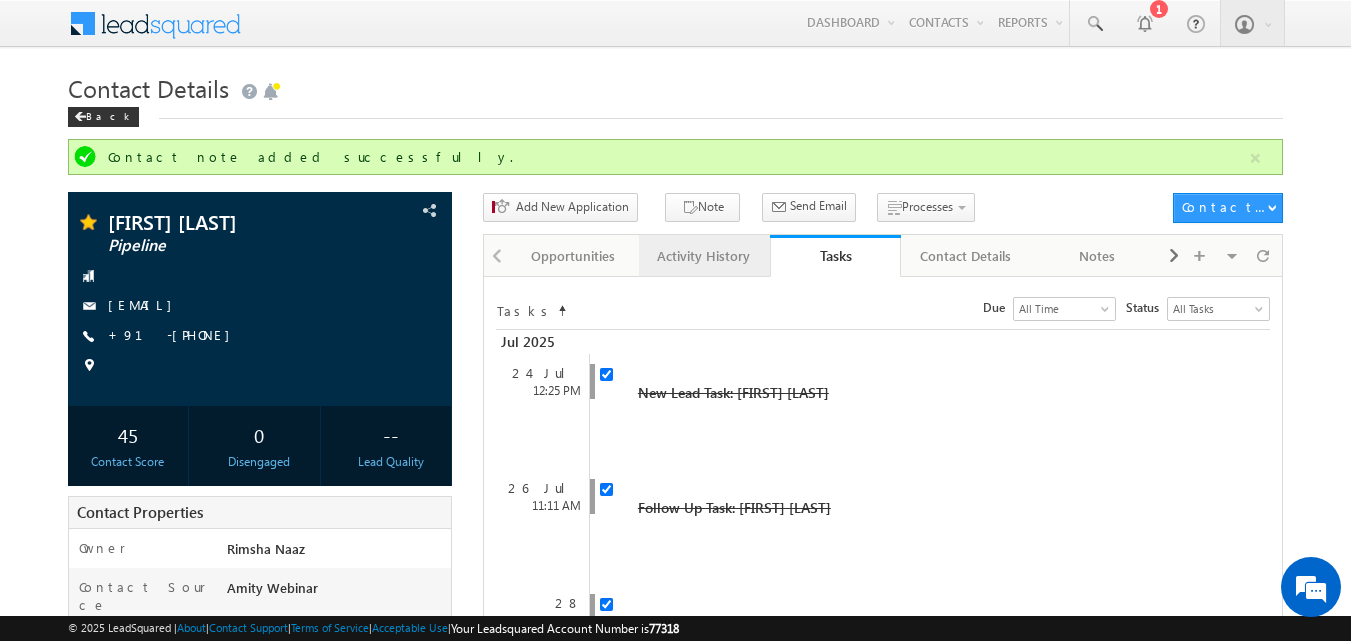 click on "Activity History" at bounding box center [703, 256] 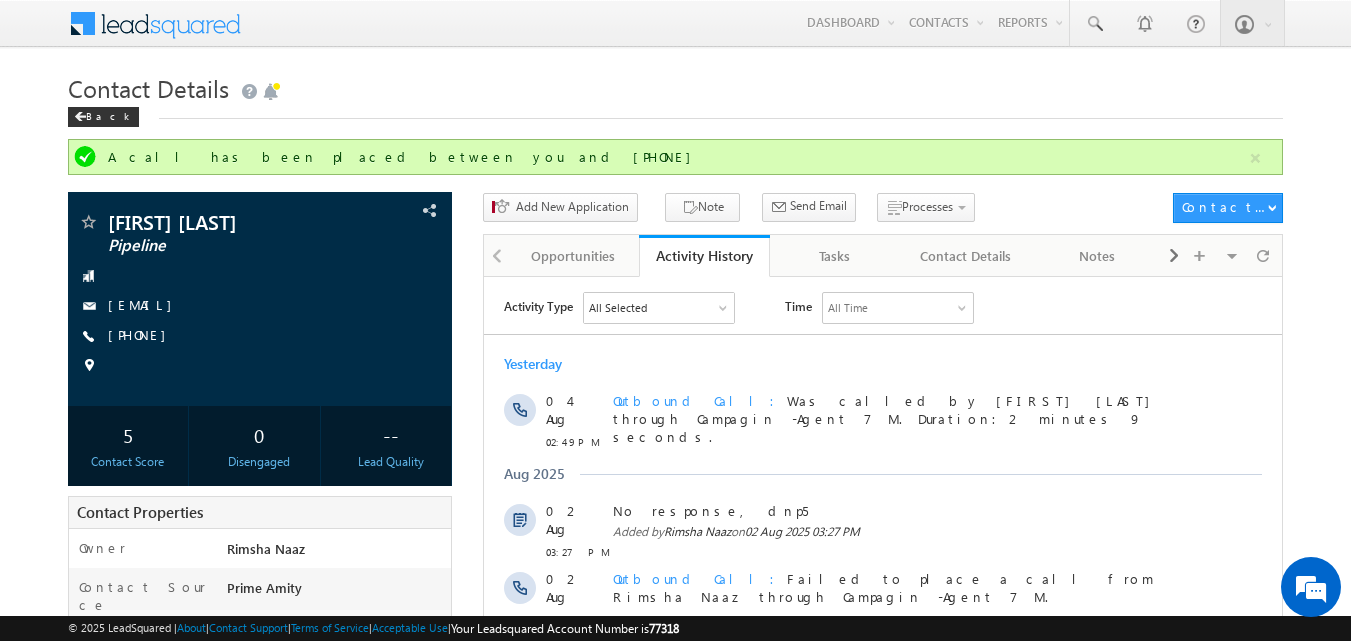 scroll, scrollTop: 0, scrollLeft: 0, axis: both 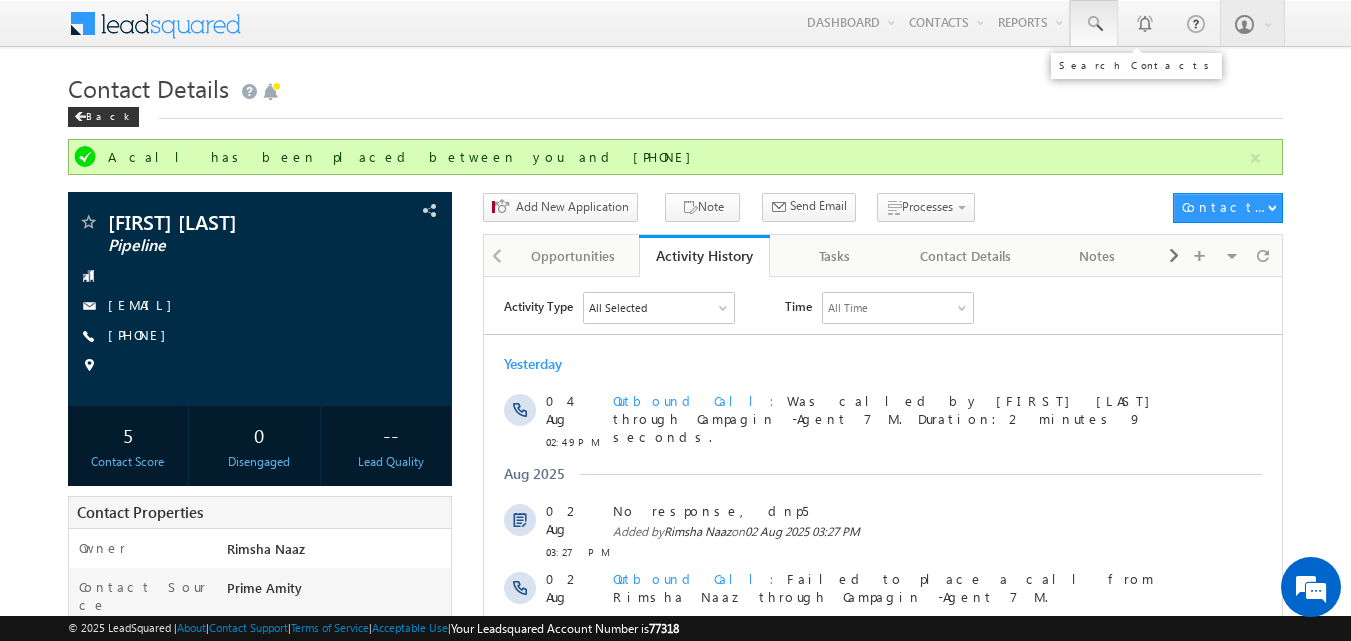 click at bounding box center (1094, 24) 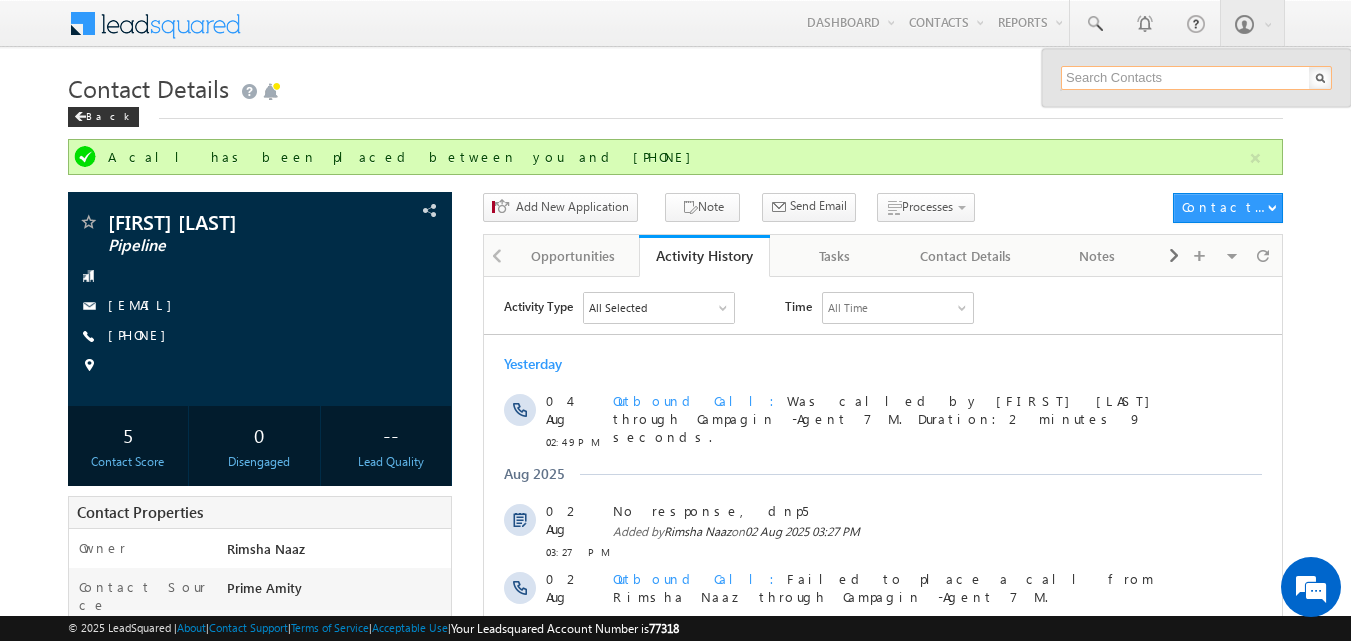 click at bounding box center [1196, 78] 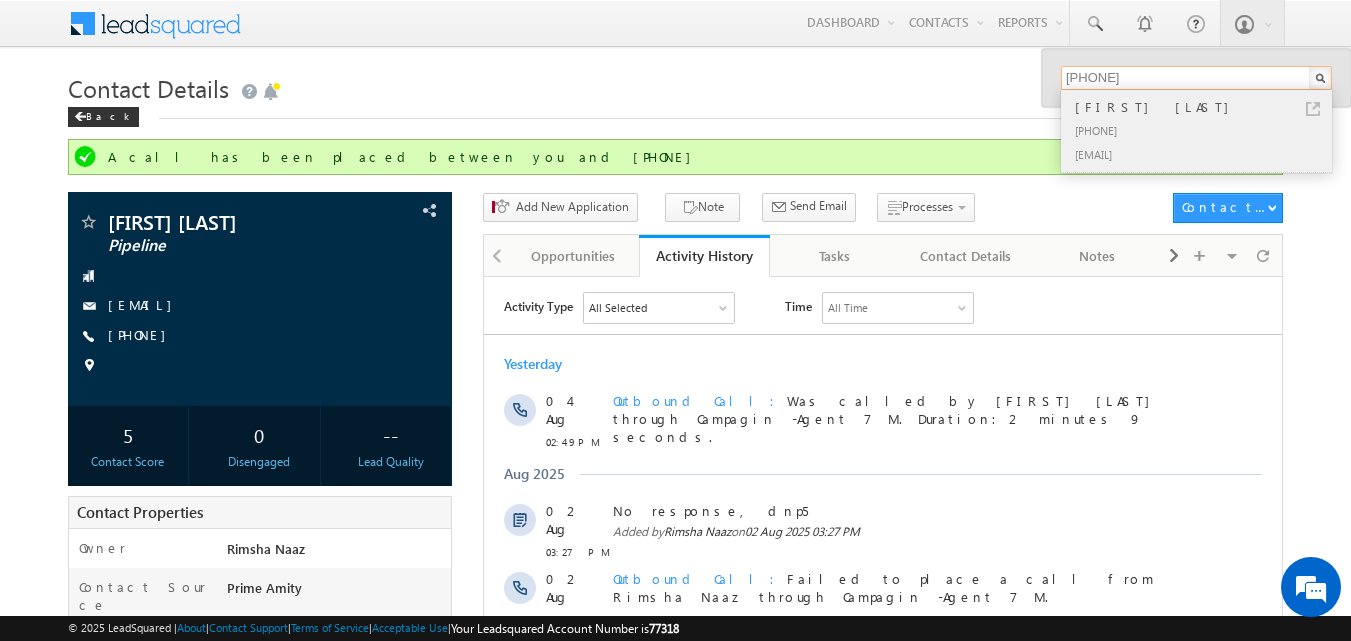 type on "[PHONE]" 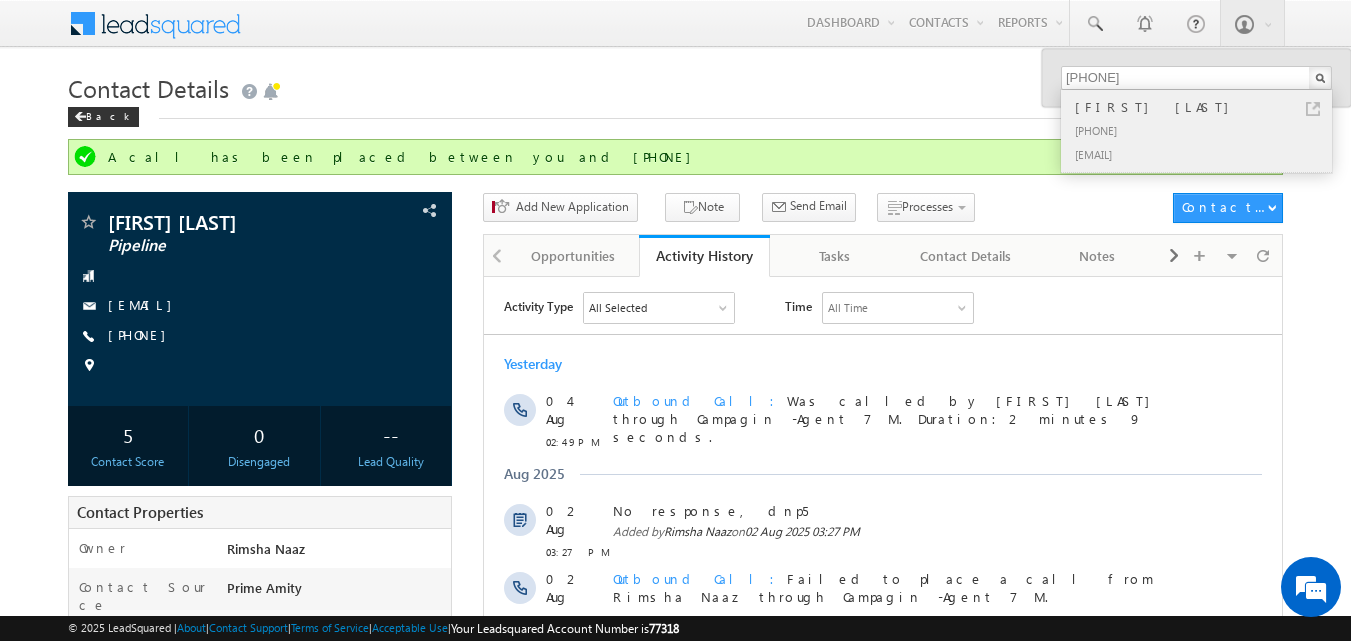 click on "[FIRST] [LAST]" at bounding box center (1205, 107) 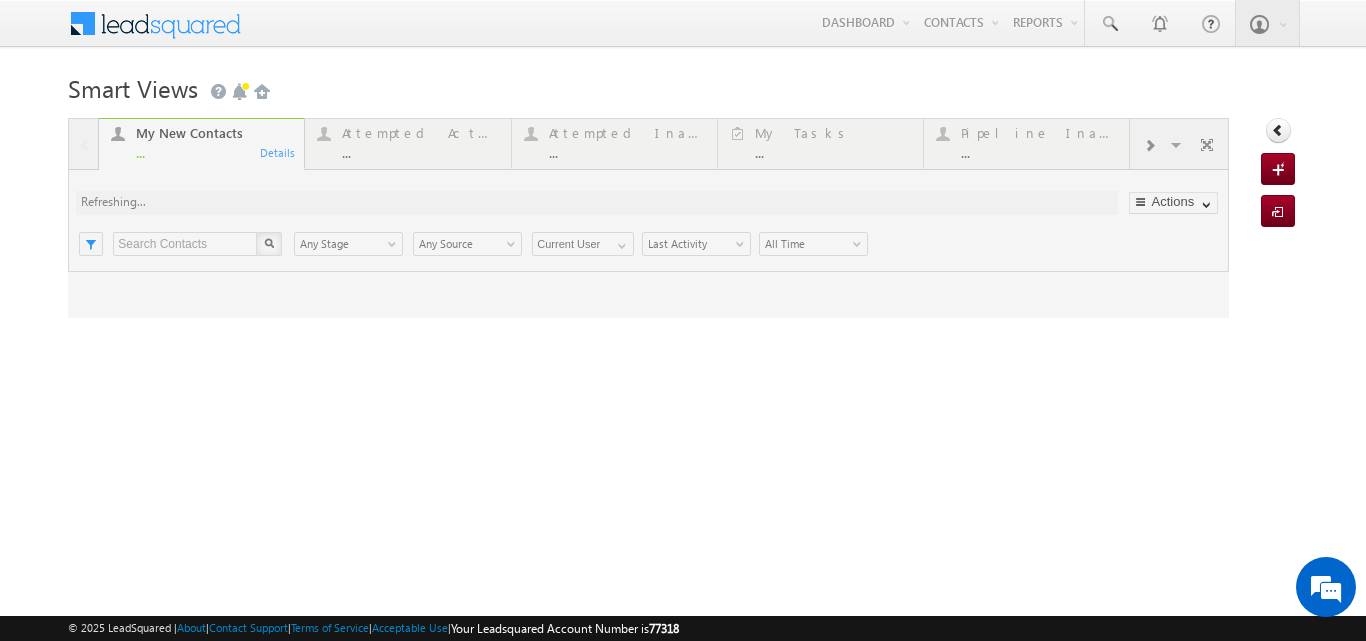 scroll, scrollTop: 0, scrollLeft: 0, axis: both 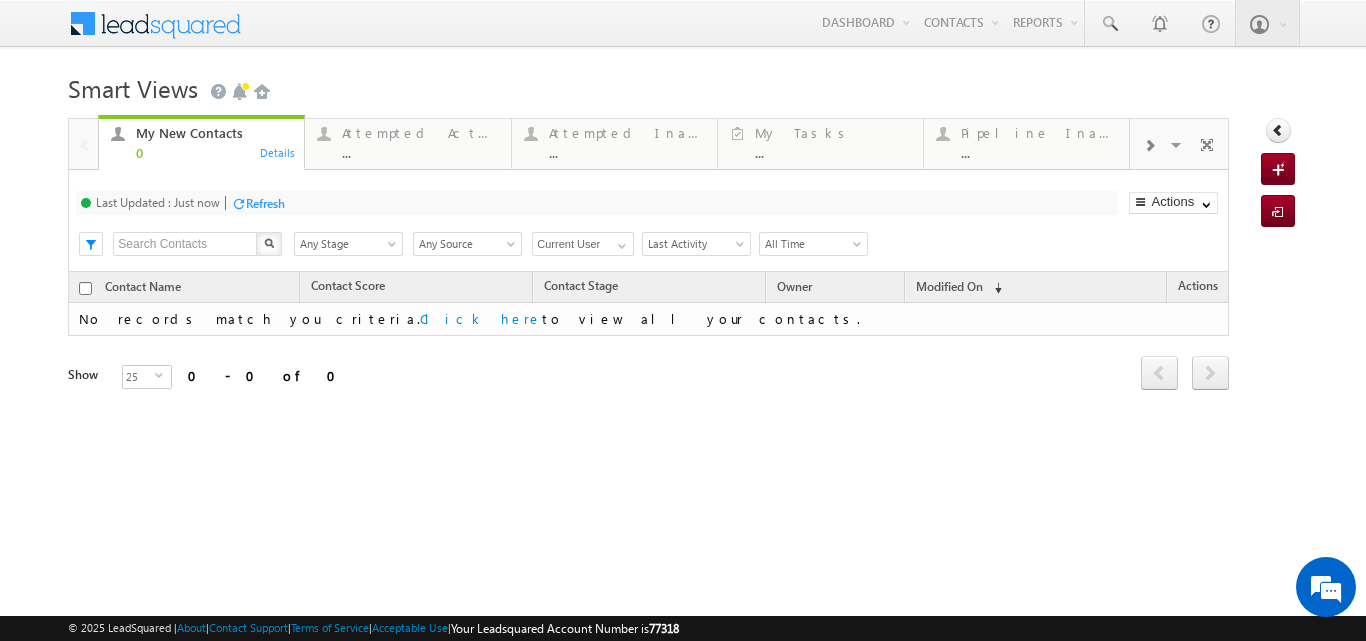click on "Refresh" at bounding box center (265, 203) 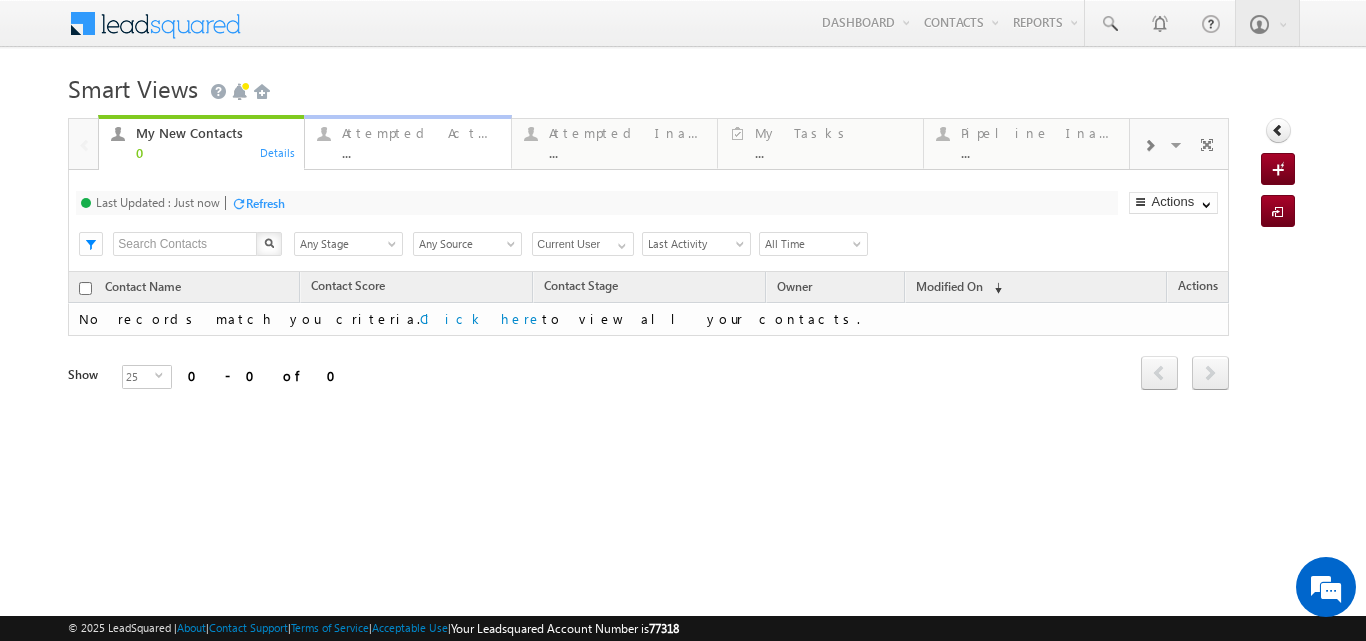 click on "Attempted Active" at bounding box center [420, 133] 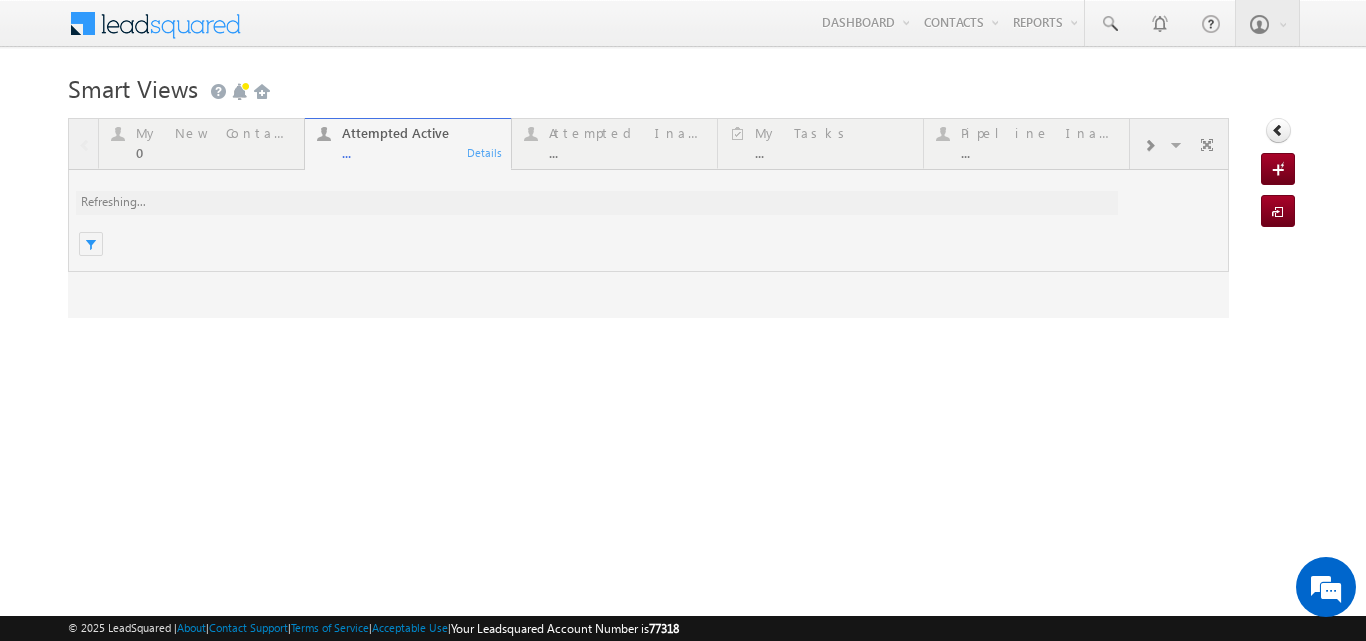scroll, scrollTop: 0, scrollLeft: 0, axis: both 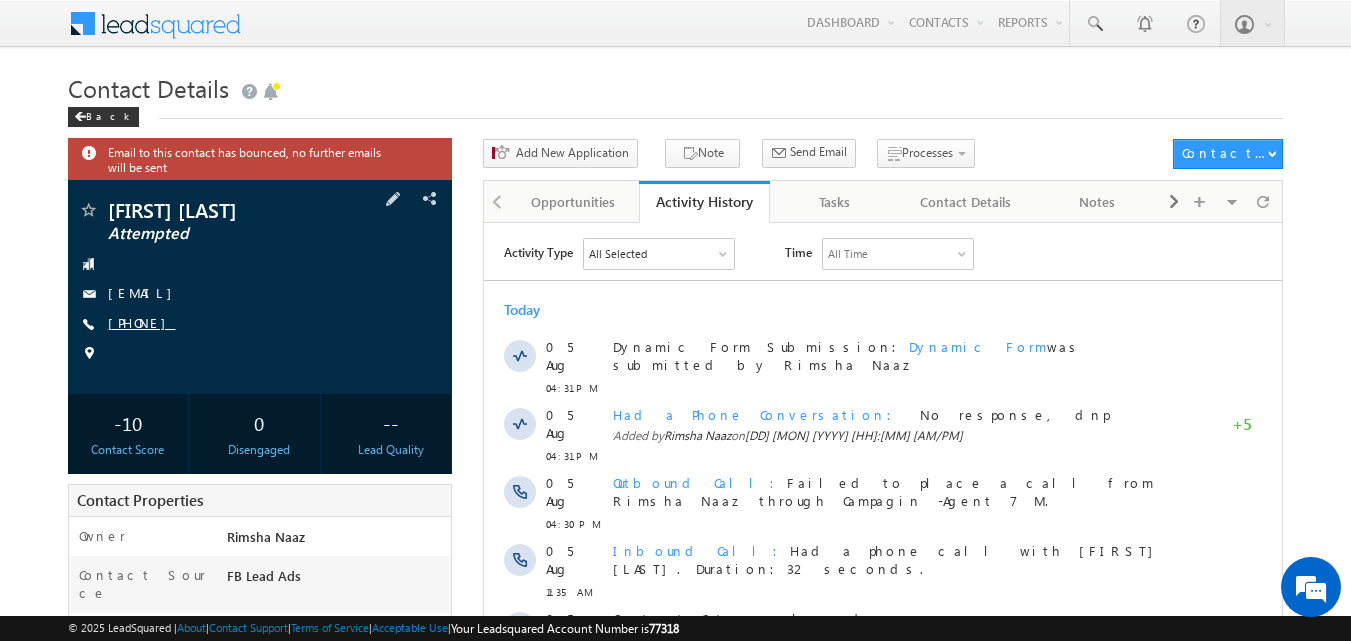 click on "[PHONE]" at bounding box center [142, 322] 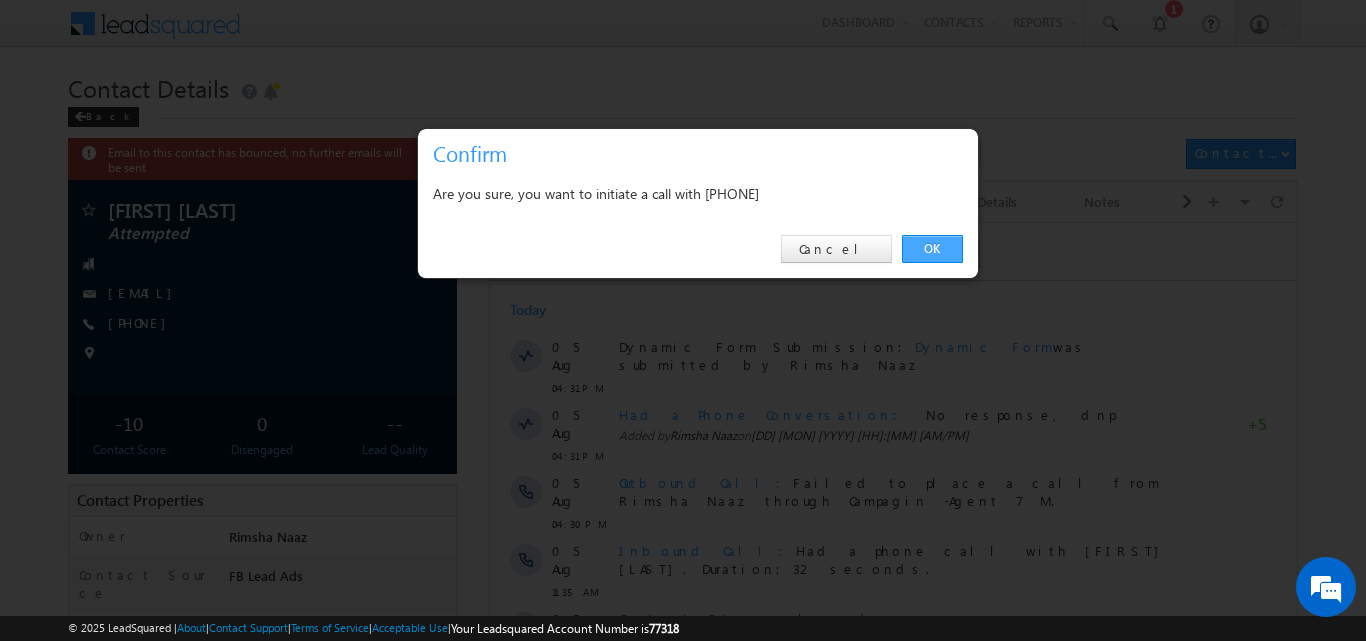 click on "OK" at bounding box center (932, 249) 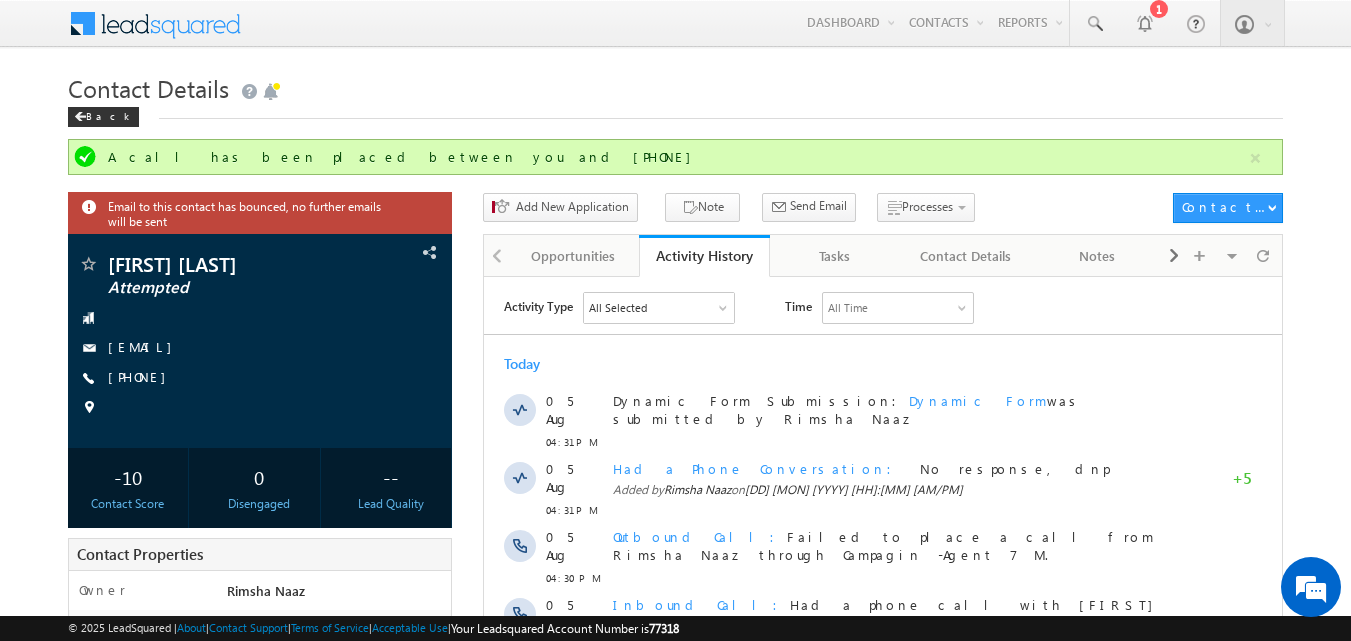 click on "Contact Details" at bounding box center (676, 86) 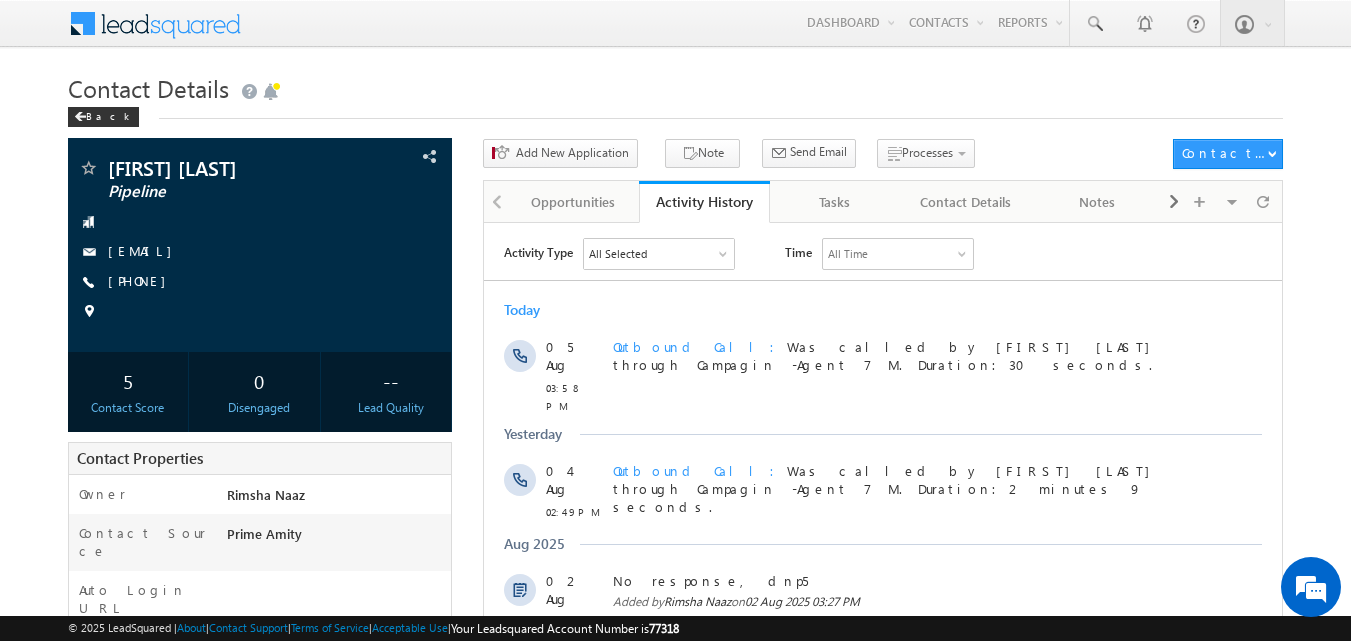 scroll, scrollTop: 0, scrollLeft: 0, axis: both 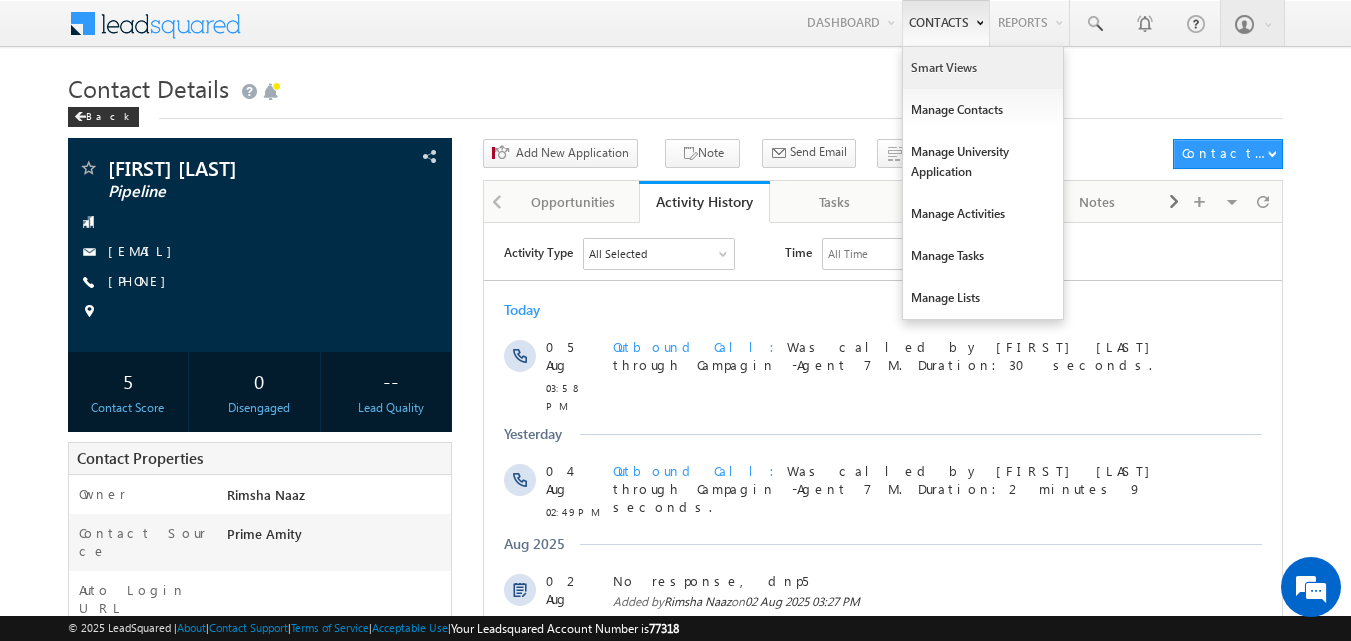 click on "Smart Views" at bounding box center [983, 68] 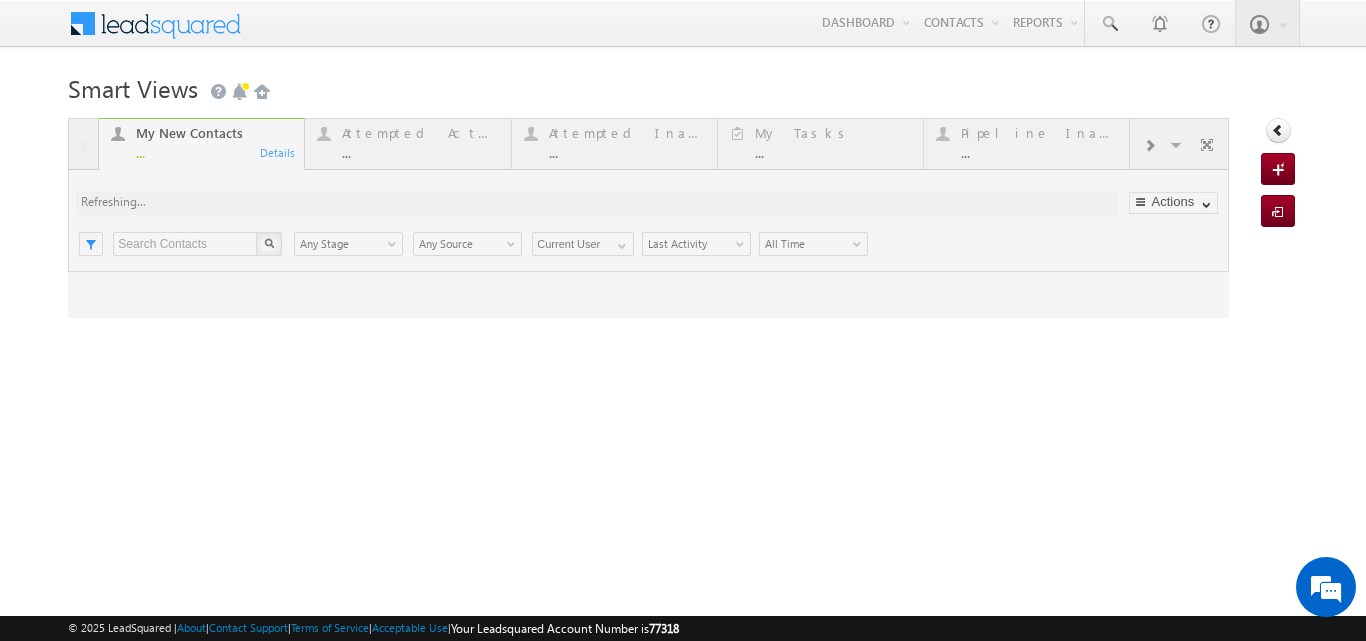 scroll, scrollTop: 0, scrollLeft: 0, axis: both 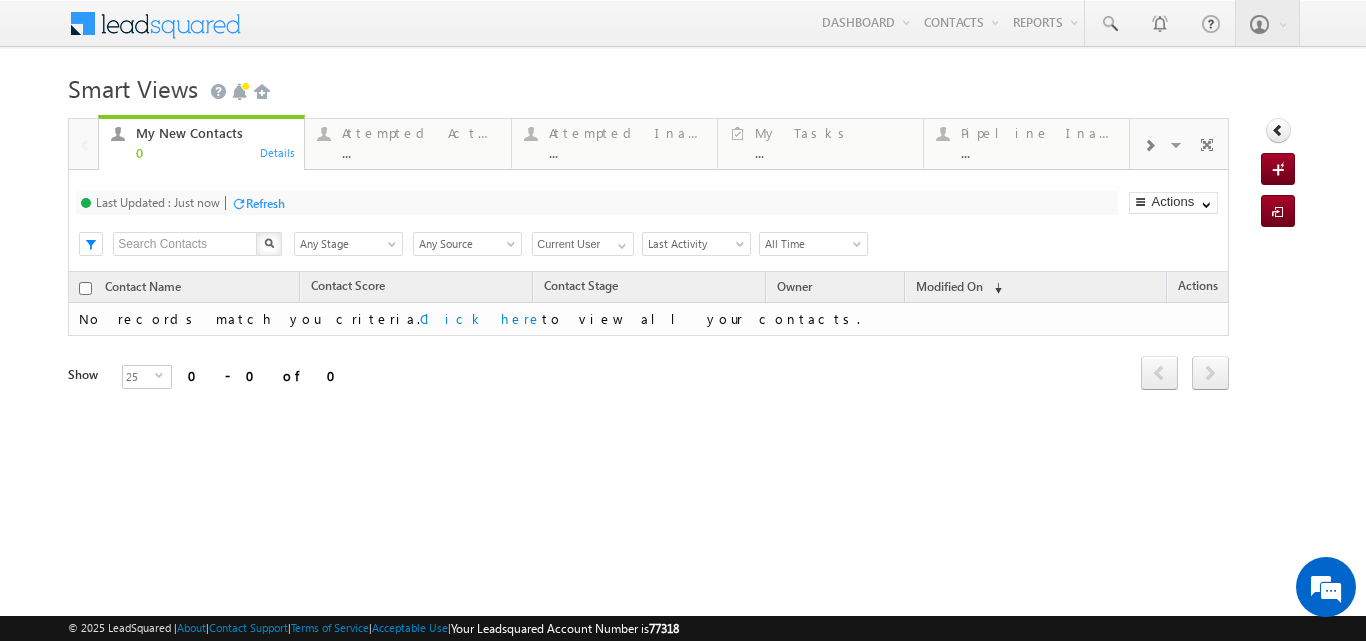 click on "Refresh" at bounding box center (265, 203) 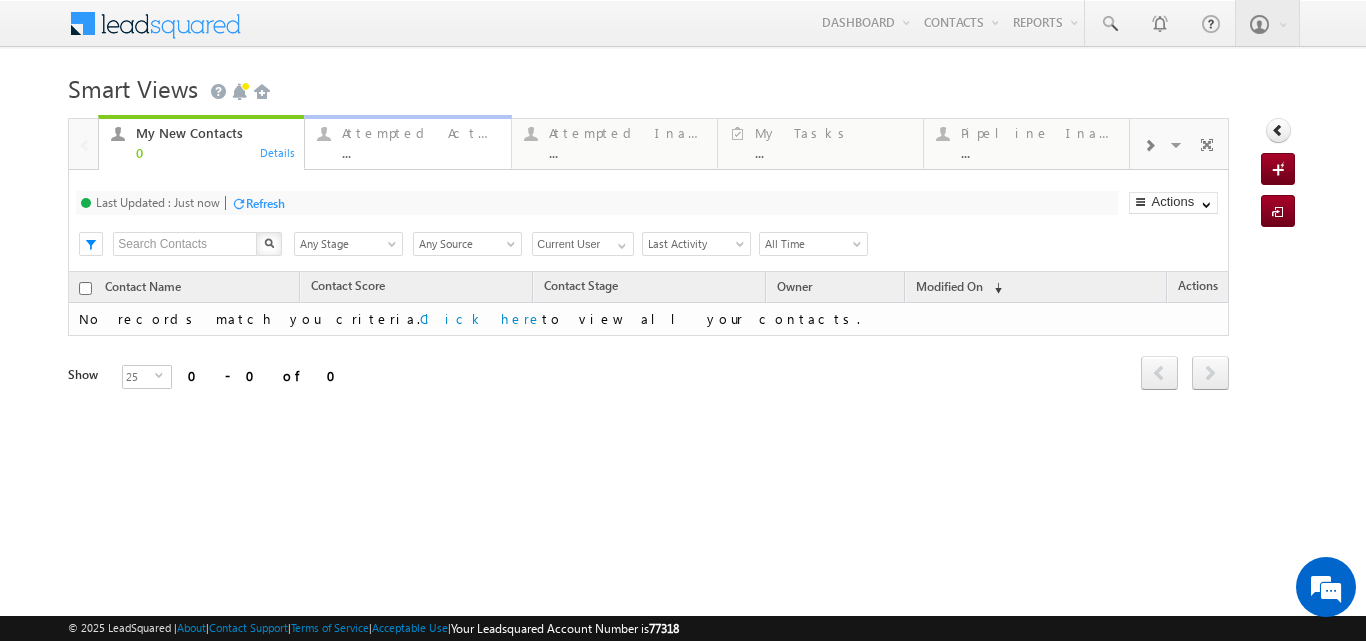 click on "Attempted Active" at bounding box center (420, 133) 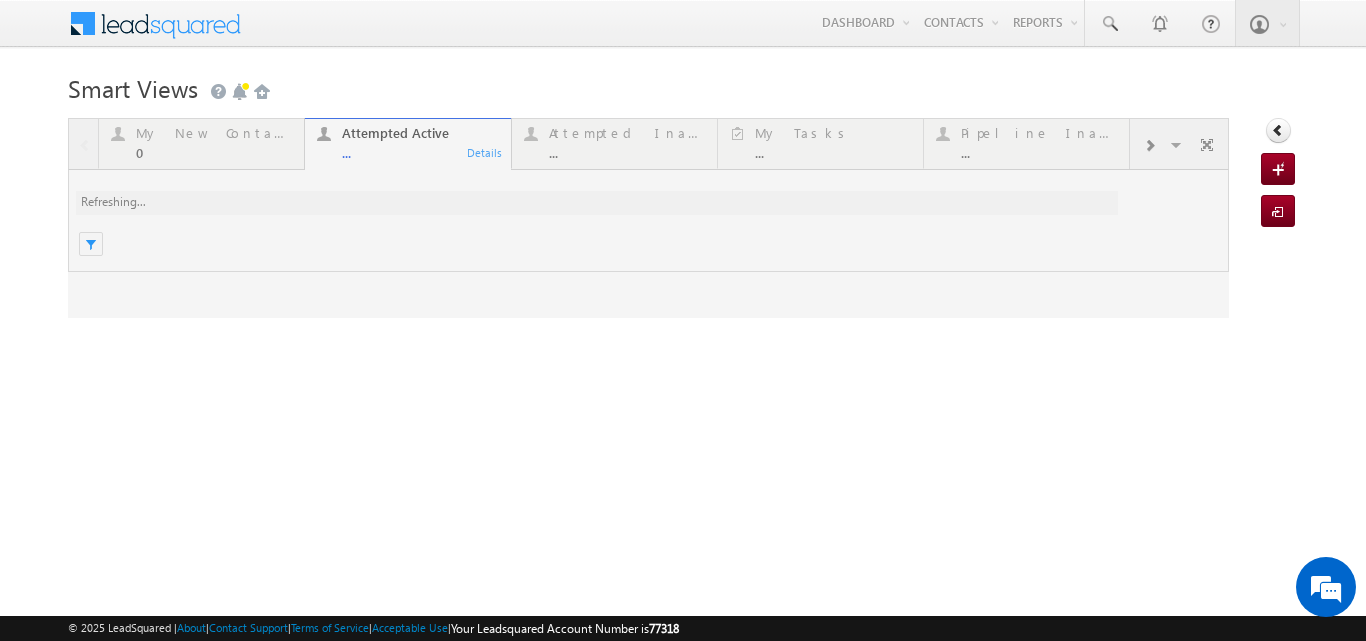 scroll, scrollTop: 0, scrollLeft: 0, axis: both 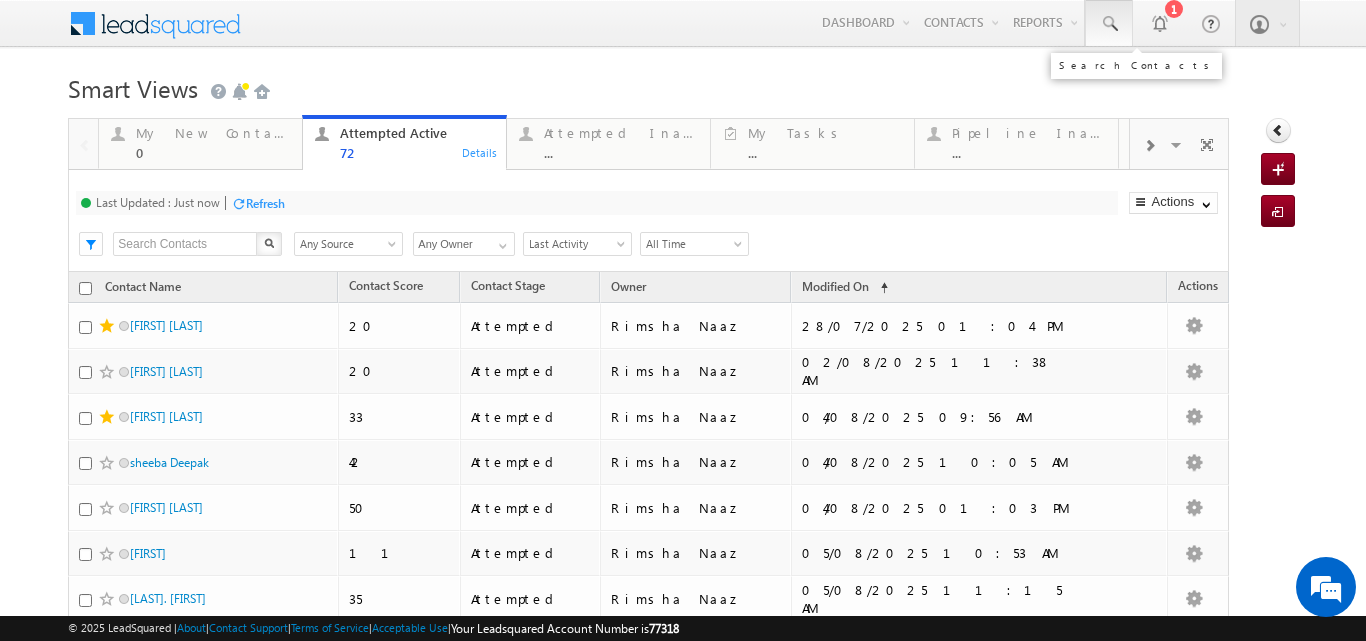click at bounding box center (1109, 24) 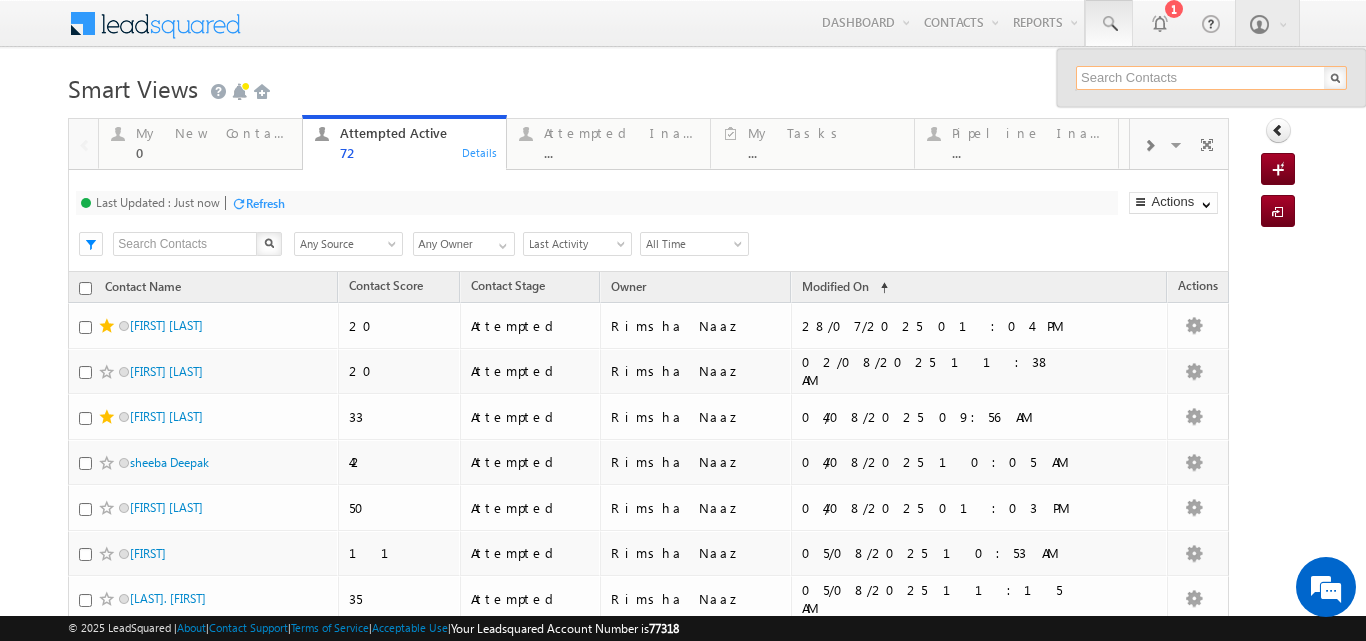drag, startPoint x: 1104, startPoint y: 80, endPoint x: 702, endPoint y: 77, distance: 402.0112 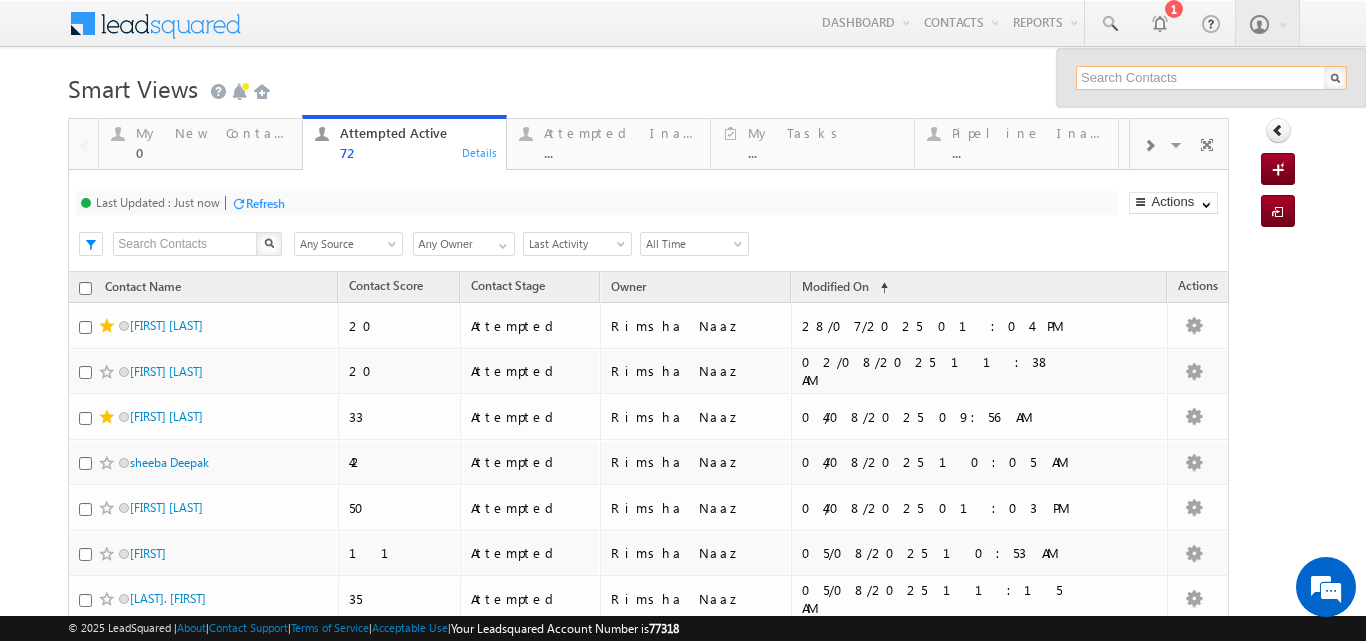 click at bounding box center [1211, 78] 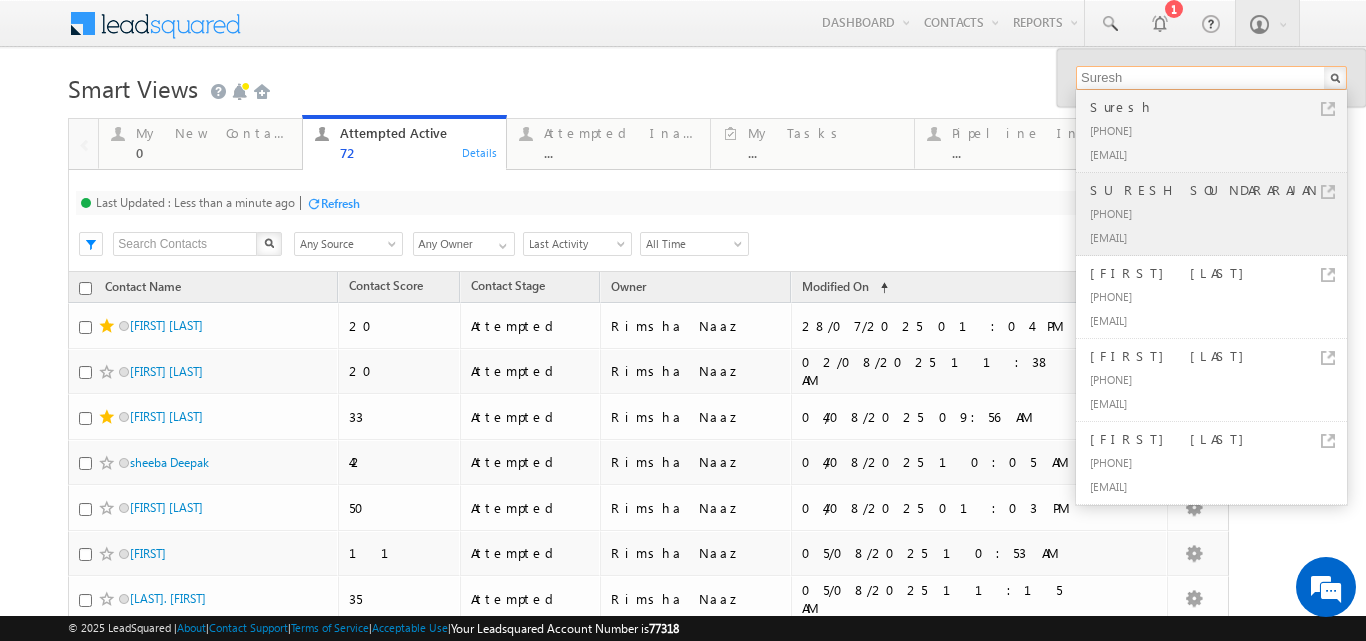 type on "Suresh" 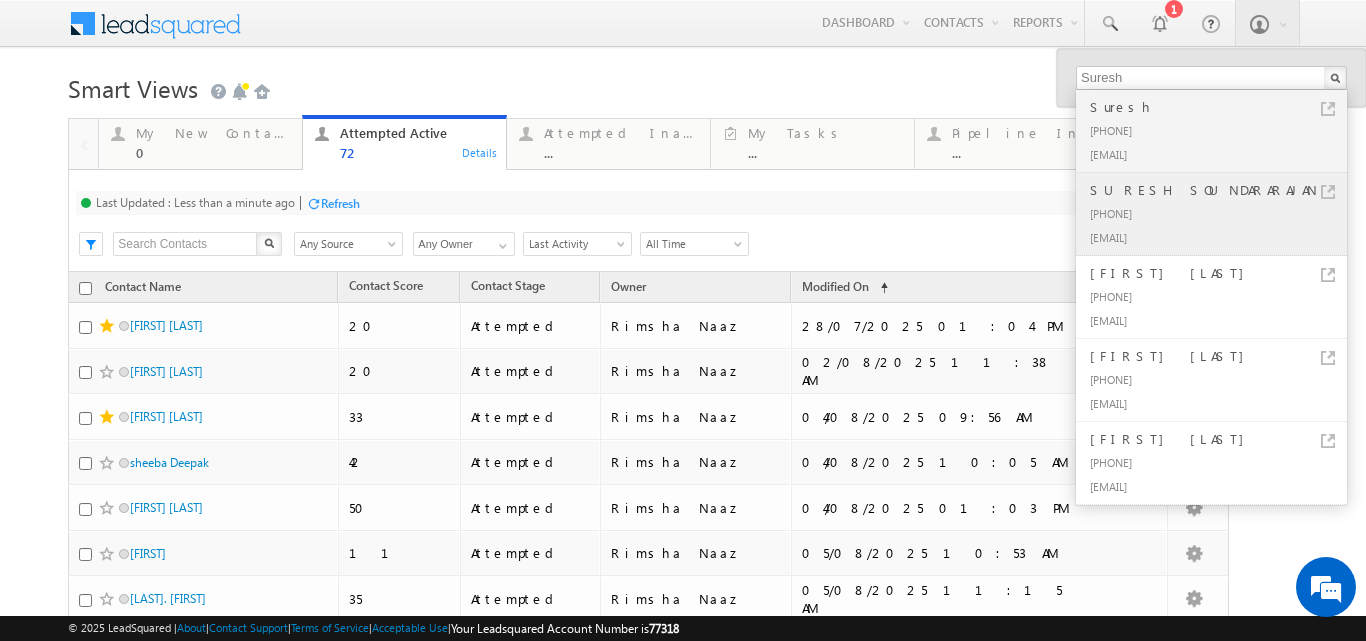 click on "+91-9176869671" at bounding box center (1220, 213) 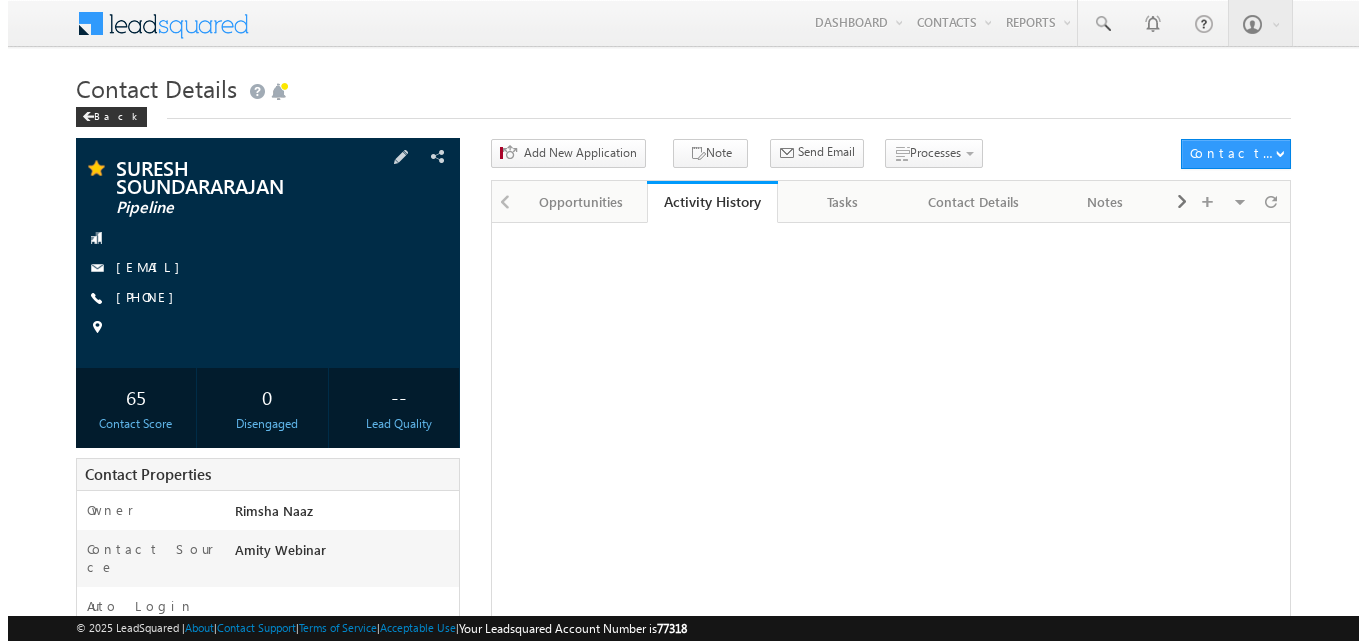 scroll, scrollTop: 0, scrollLeft: 0, axis: both 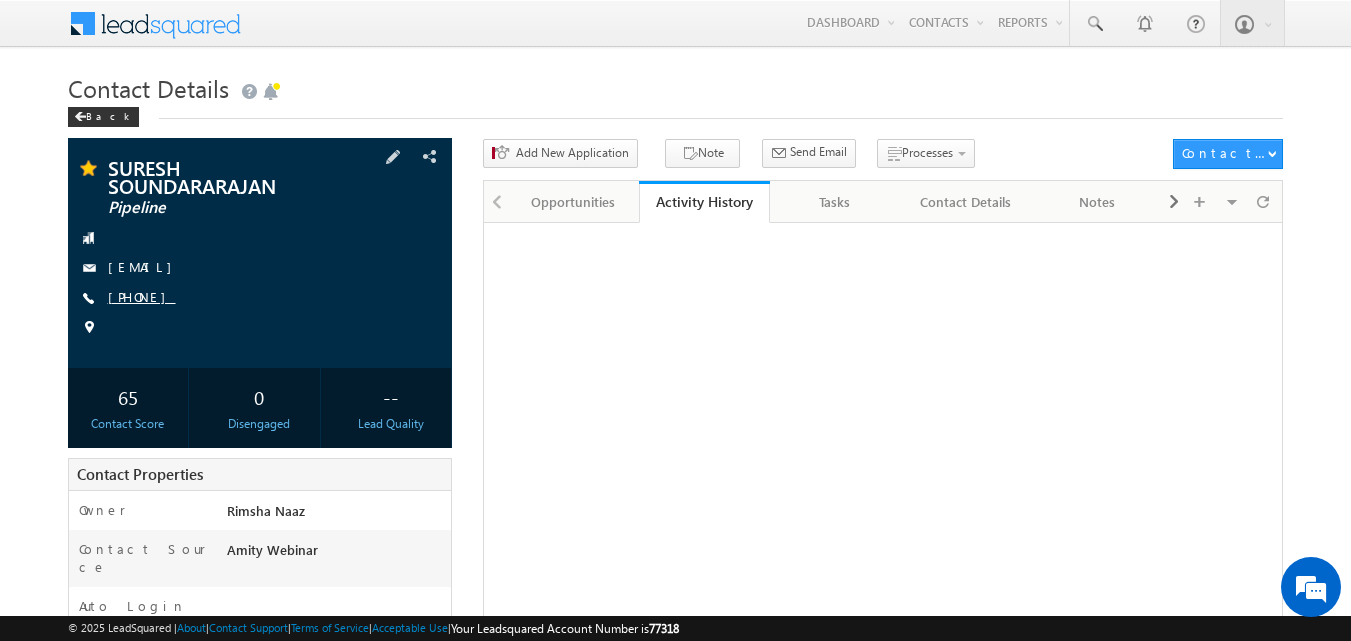 click on "[PHONE]" at bounding box center (142, 296) 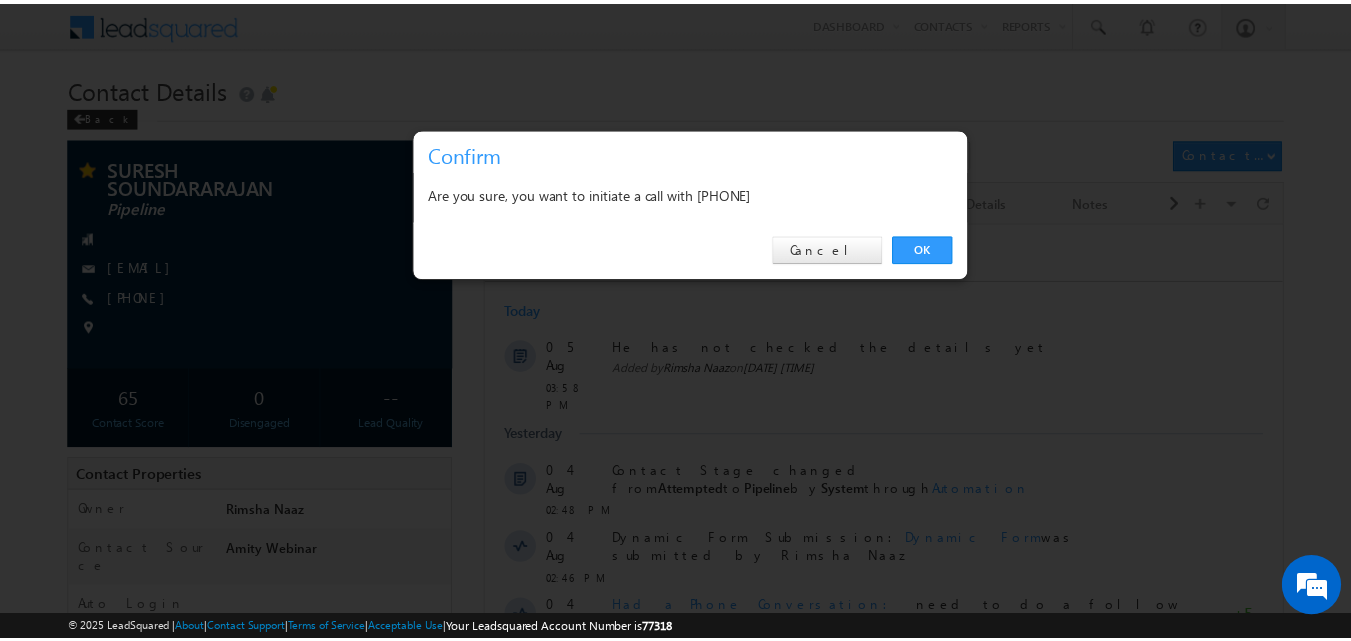 scroll, scrollTop: 0, scrollLeft: 0, axis: both 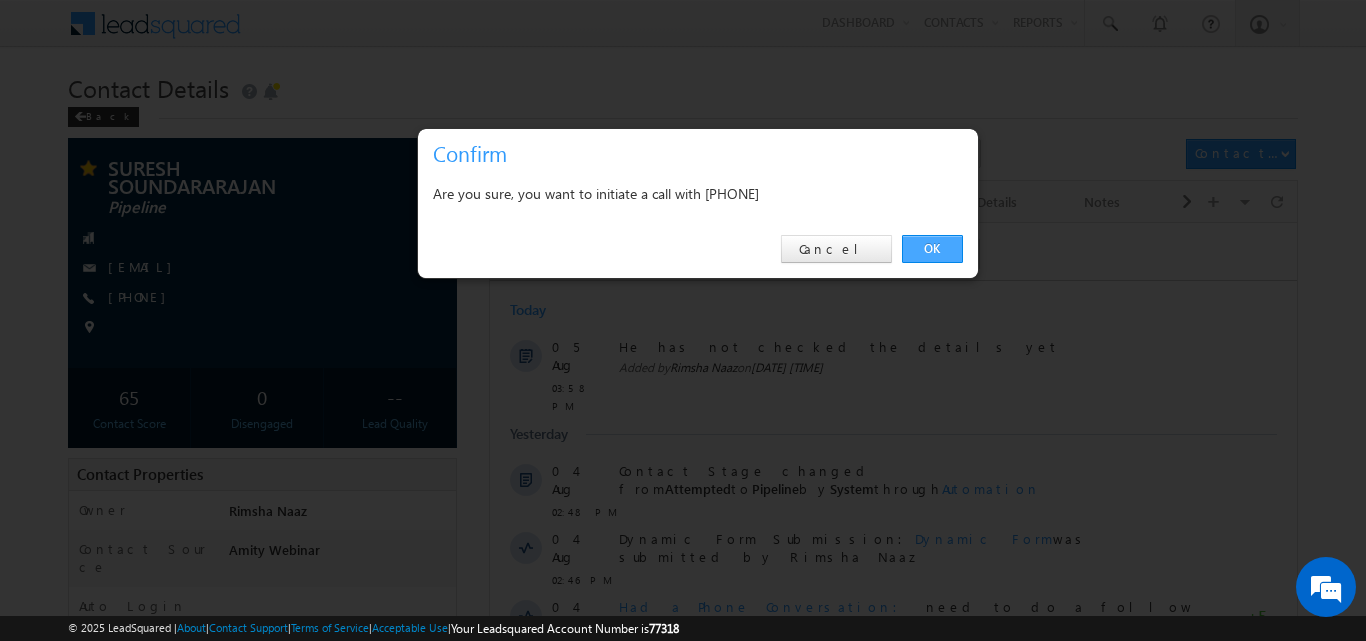 click on "OK" at bounding box center (932, 249) 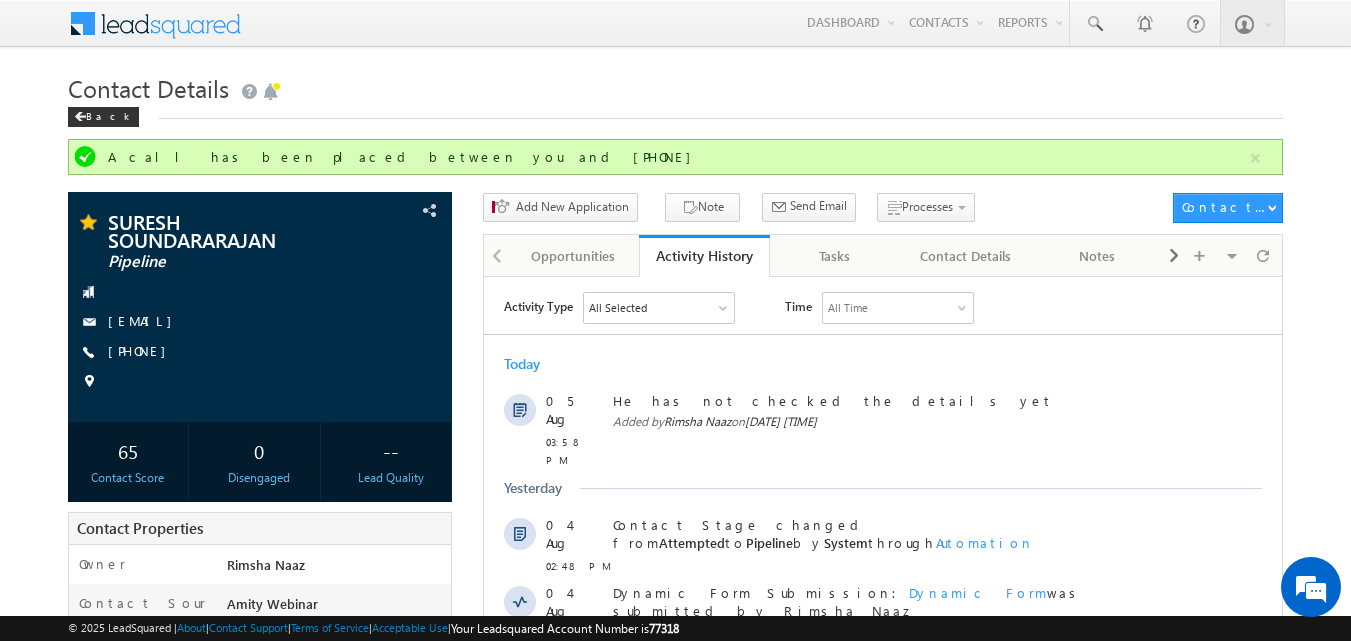 scroll, scrollTop: 0, scrollLeft: 0, axis: both 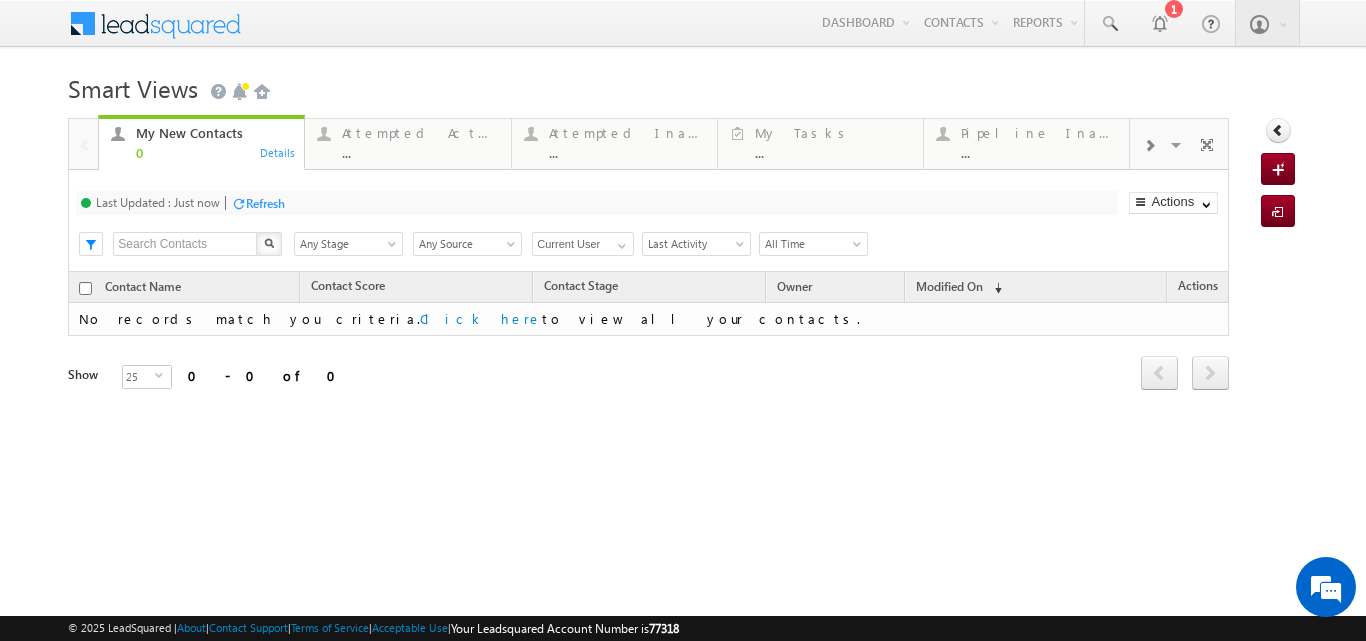click on "Refresh" at bounding box center [265, 203] 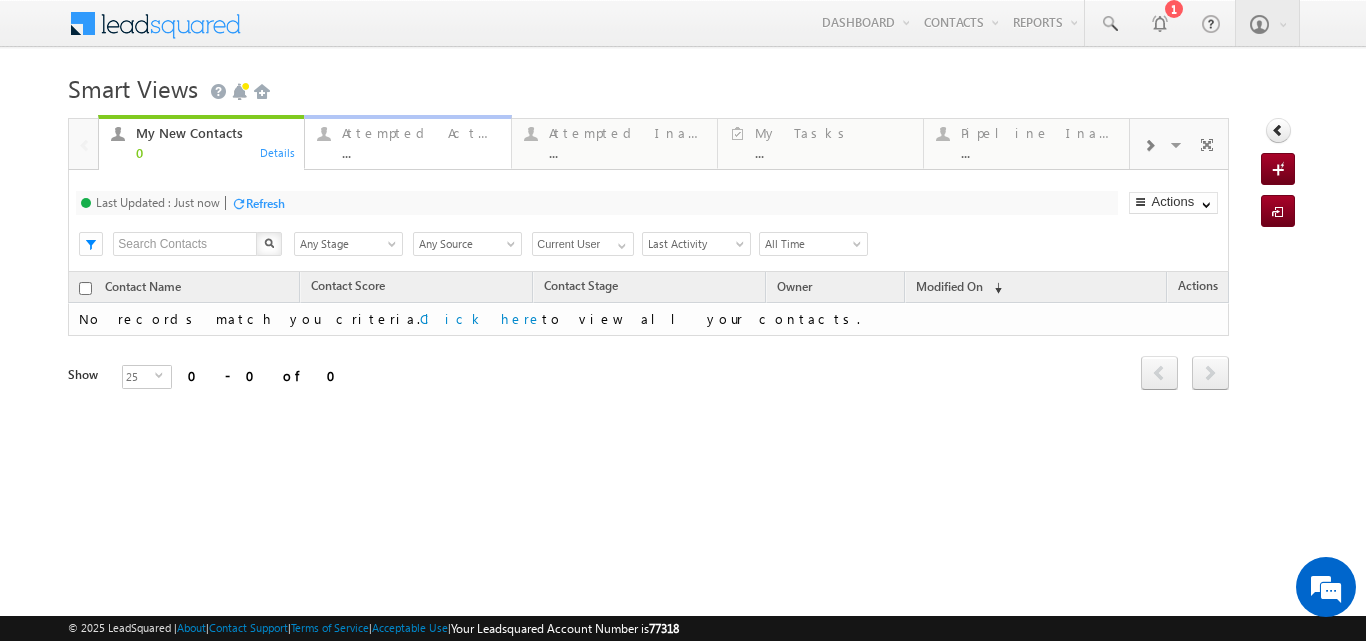 scroll, scrollTop: 0, scrollLeft: 0, axis: both 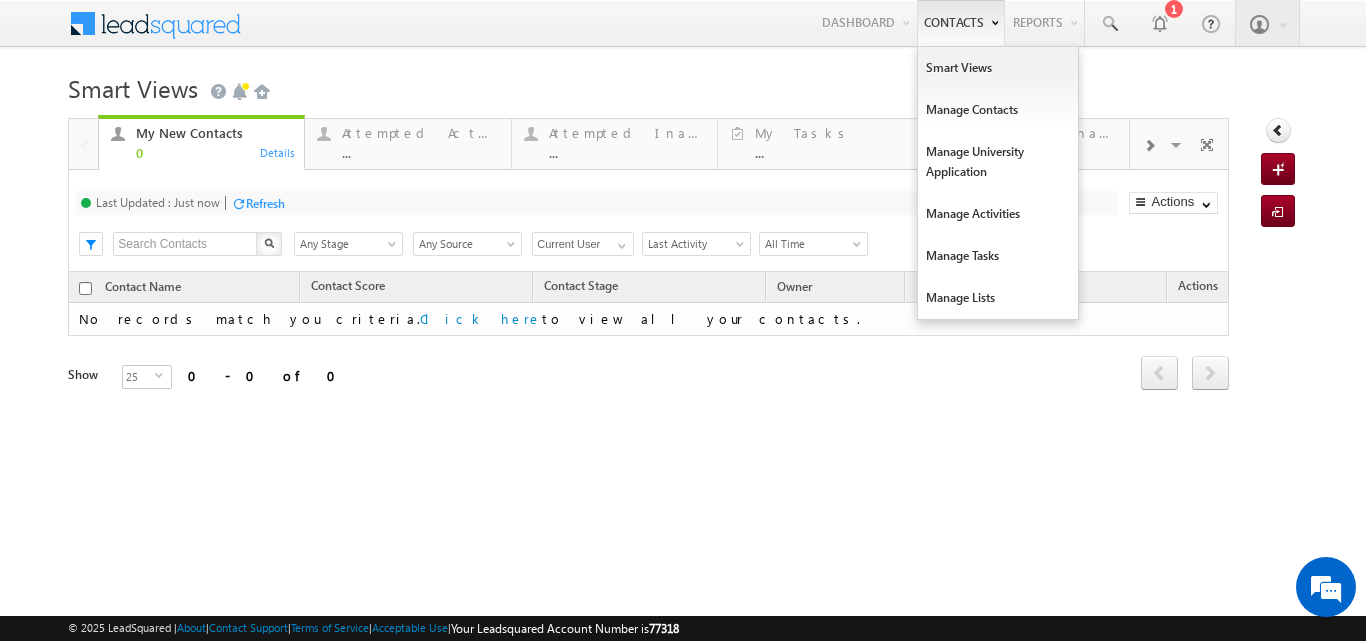 click on "Contacts" at bounding box center [961, 23] 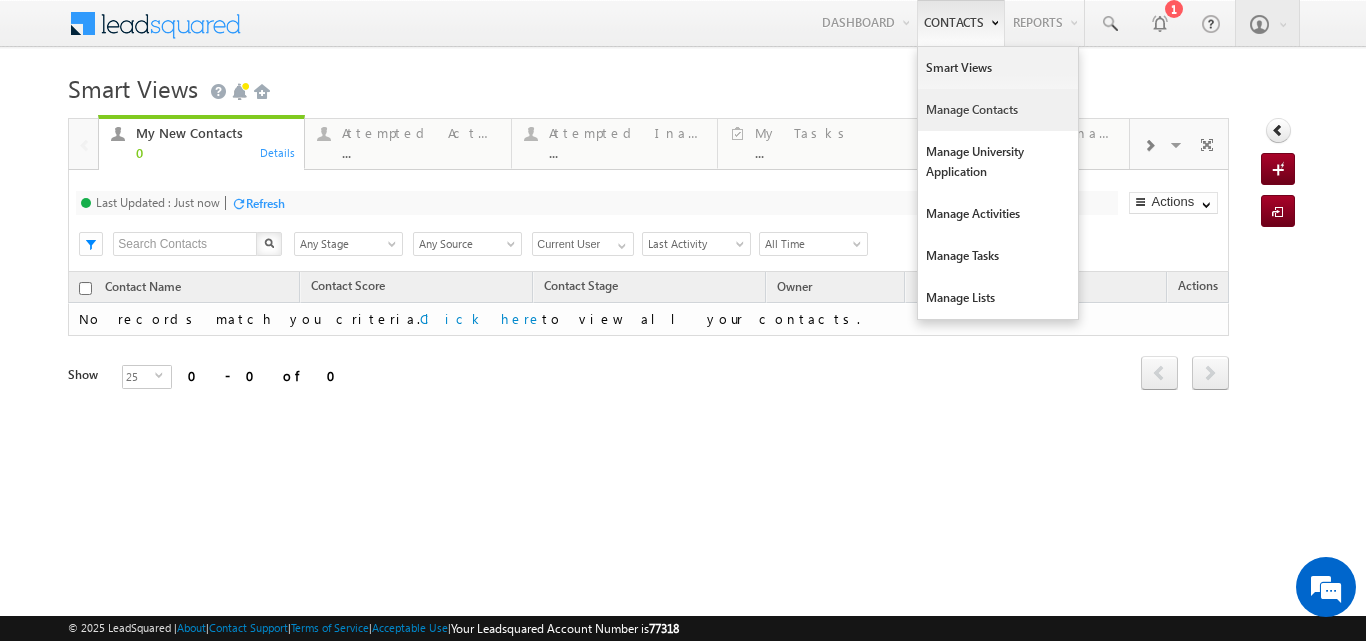 click on "Manage Contacts" at bounding box center [998, 110] 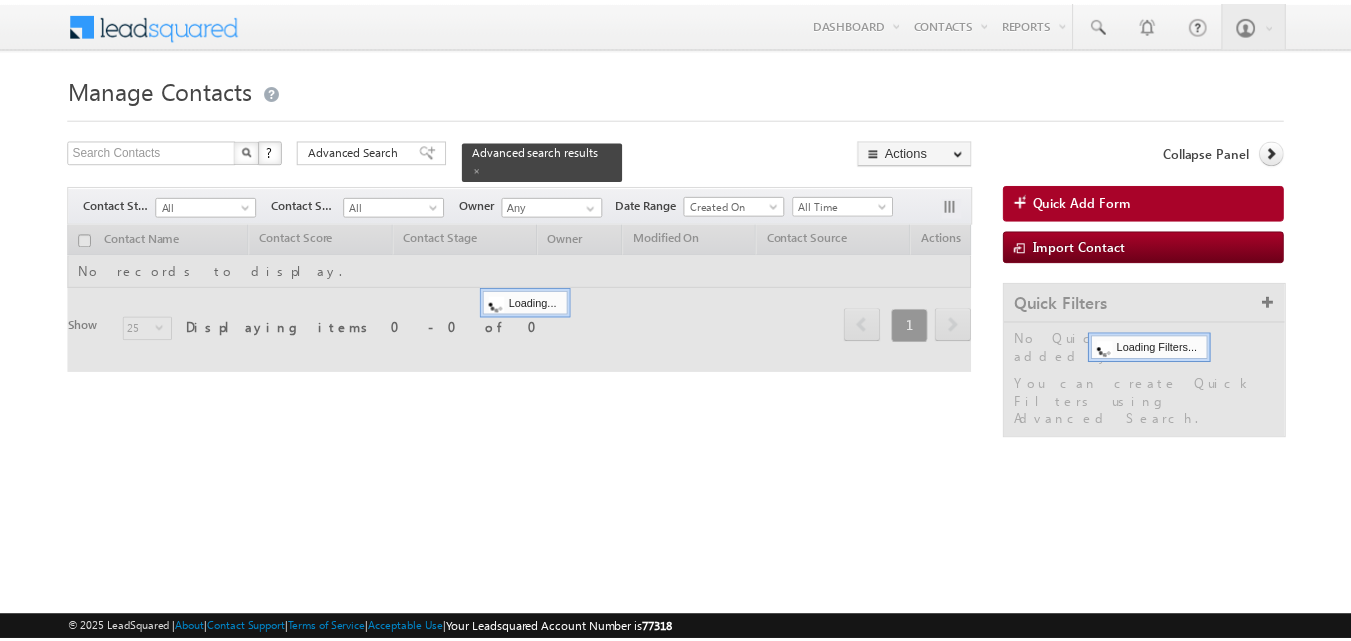 scroll, scrollTop: 0, scrollLeft: 0, axis: both 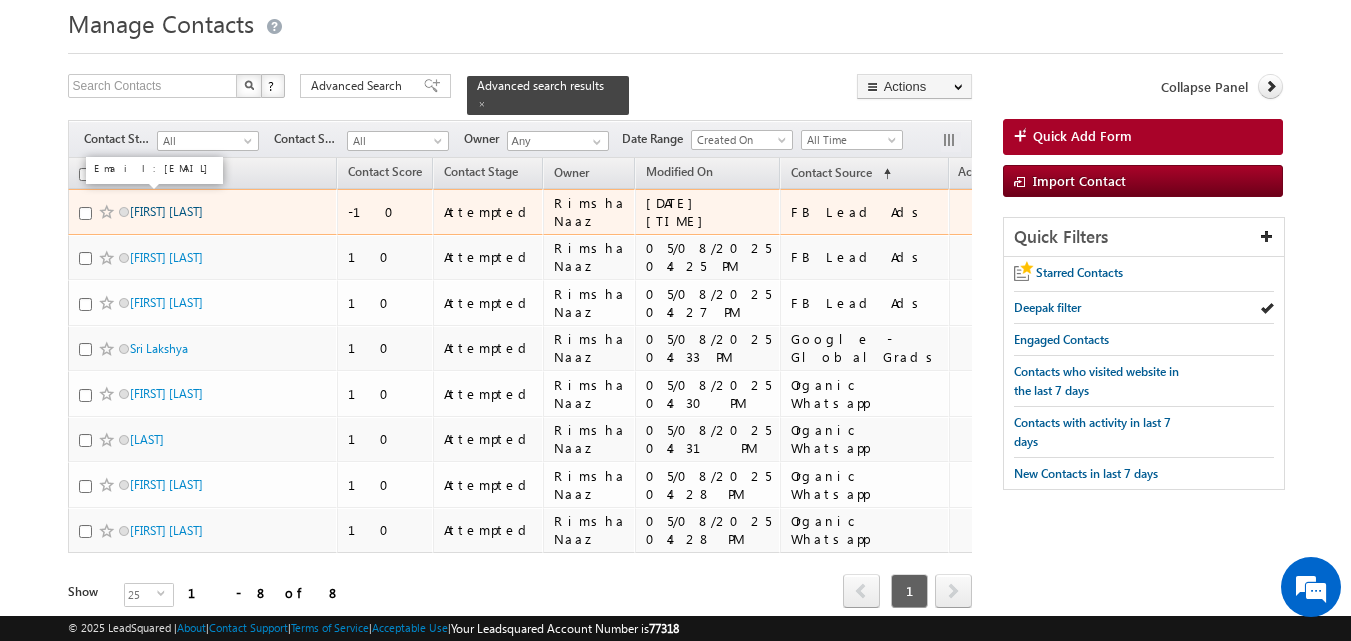 click on "[FIRST] [LAST]" at bounding box center [166, 211] 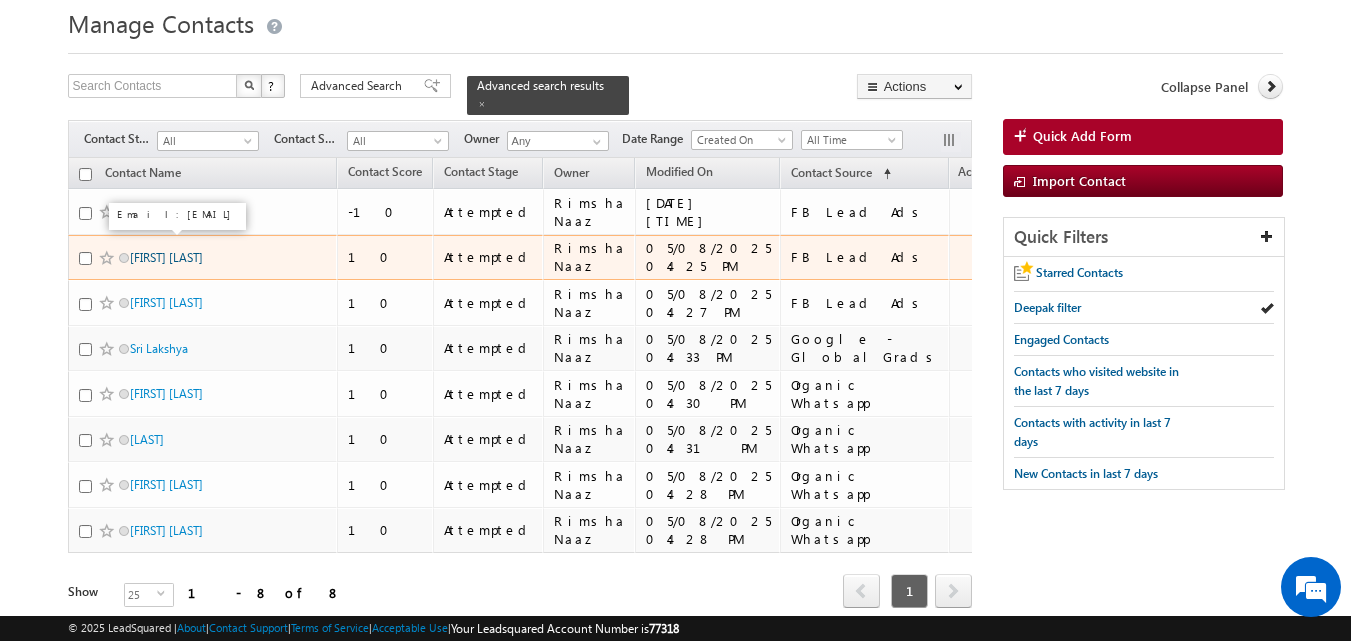 click on "[FIRST] [LAST]" at bounding box center (166, 257) 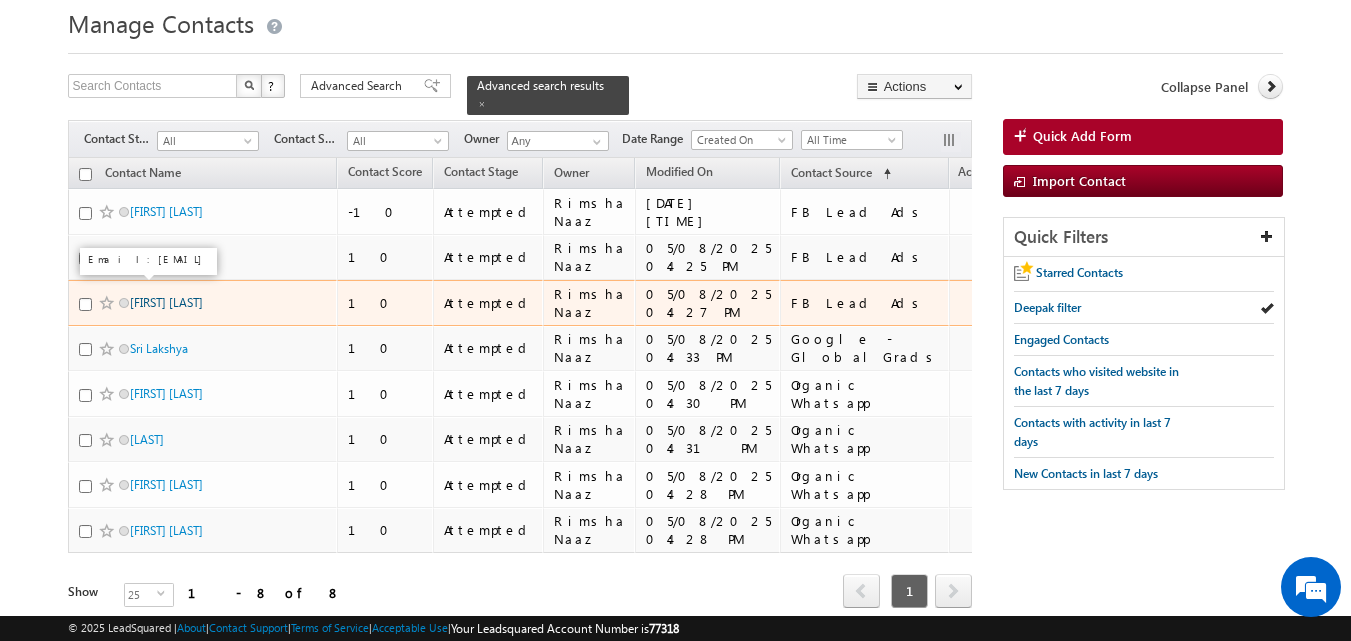 click on "Ankit Raj" at bounding box center (166, 302) 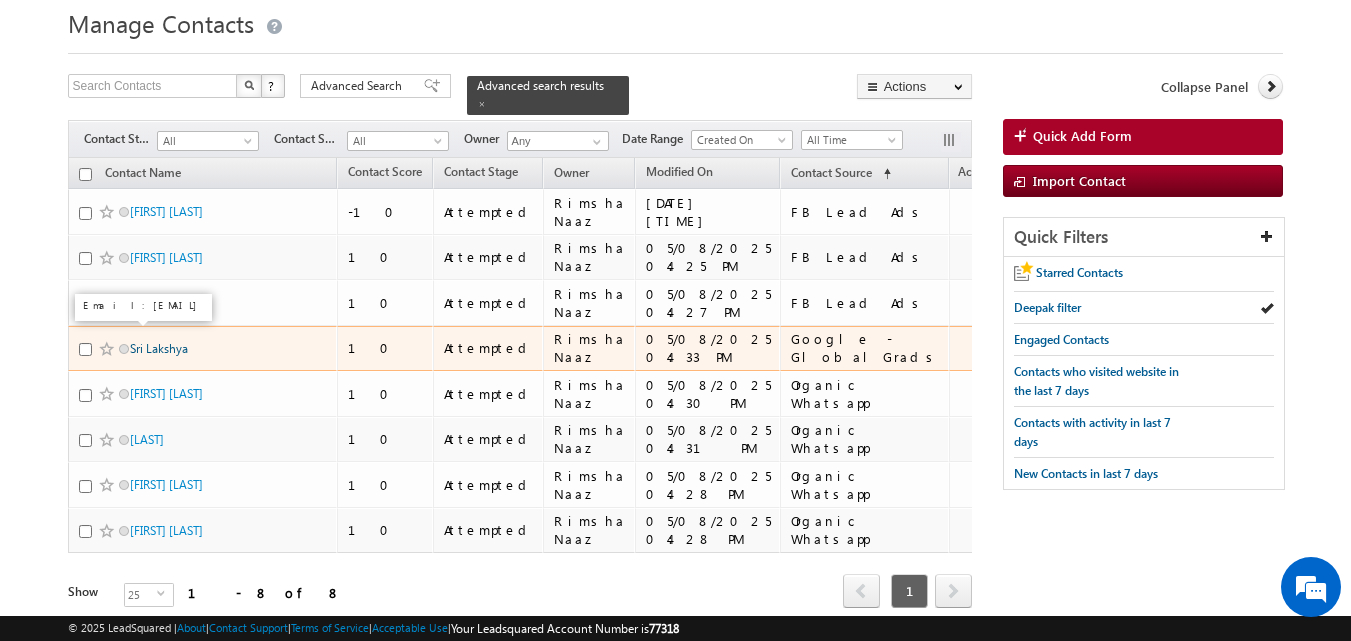 click on "Sri Lakshya" at bounding box center (159, 348) 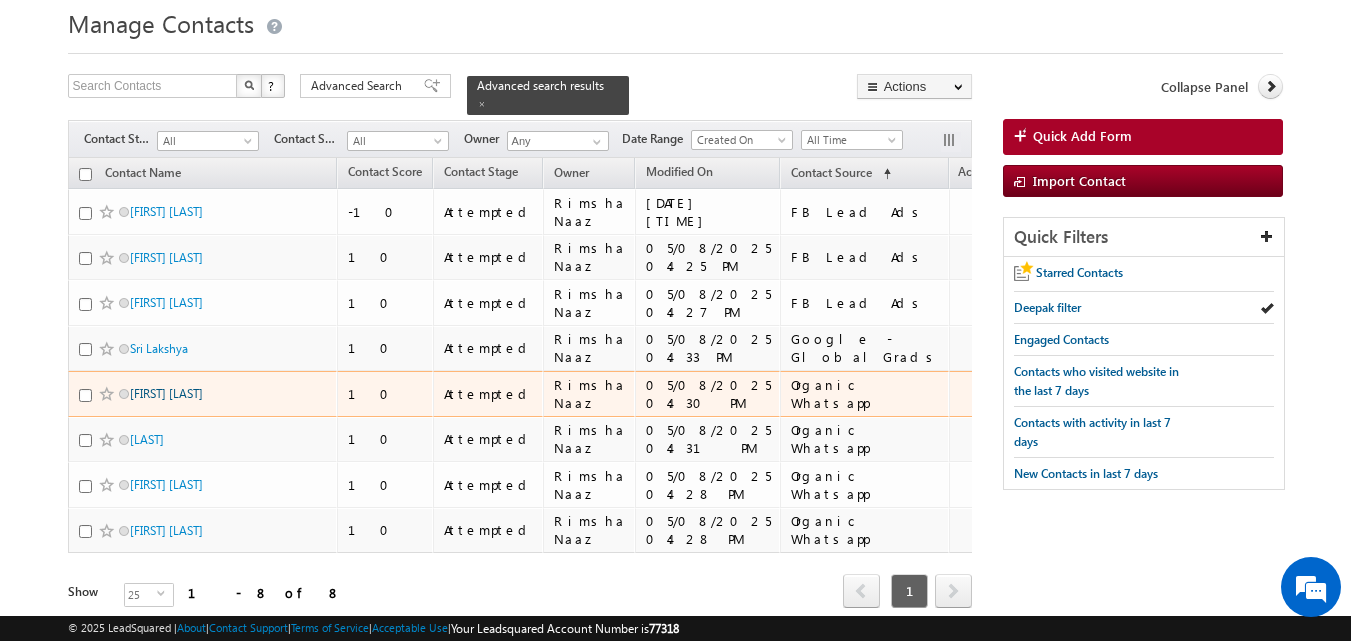 click on "Ajeel Kumar" at bounding box center (166, 393) 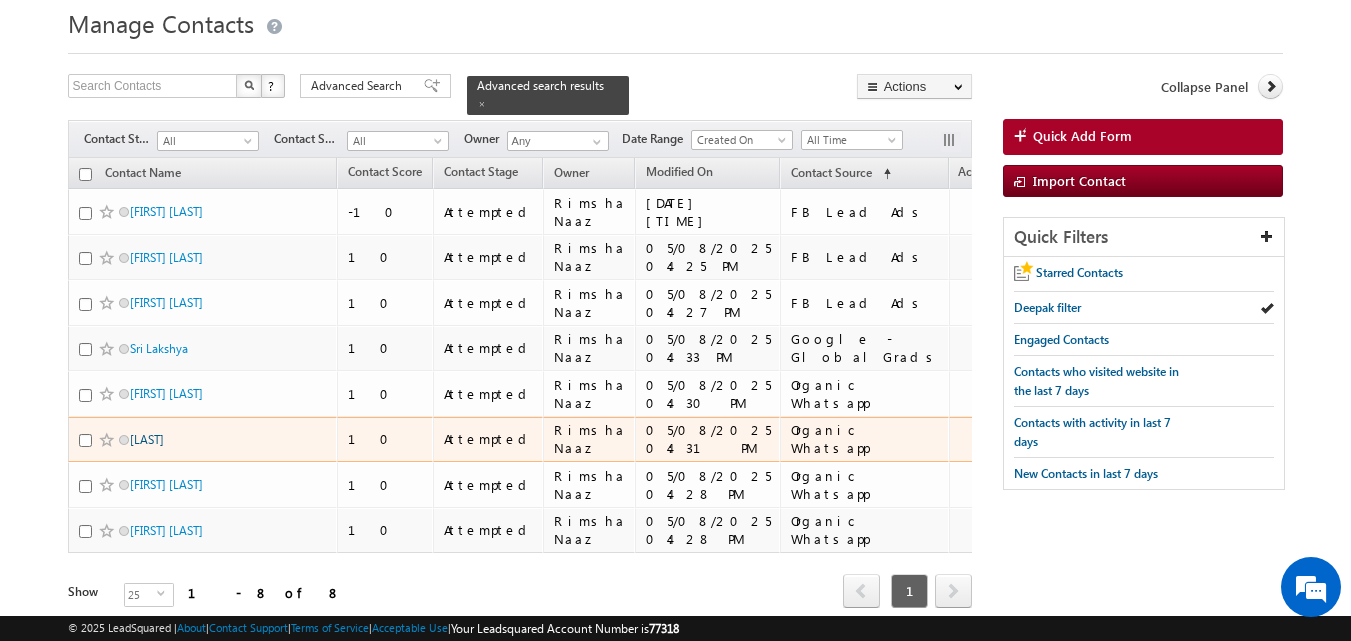 click on "Parjapati" at bounding box center [147, 439] 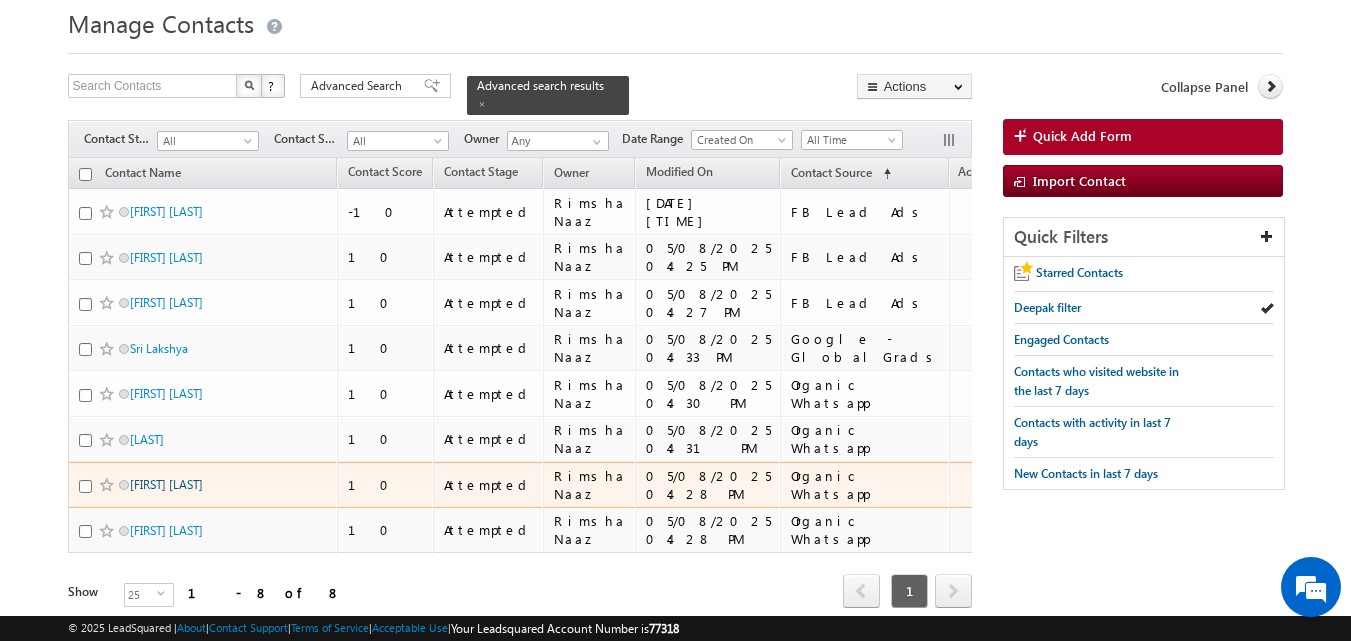 click on "beeru Rawat" at bounding box center [166, 484] 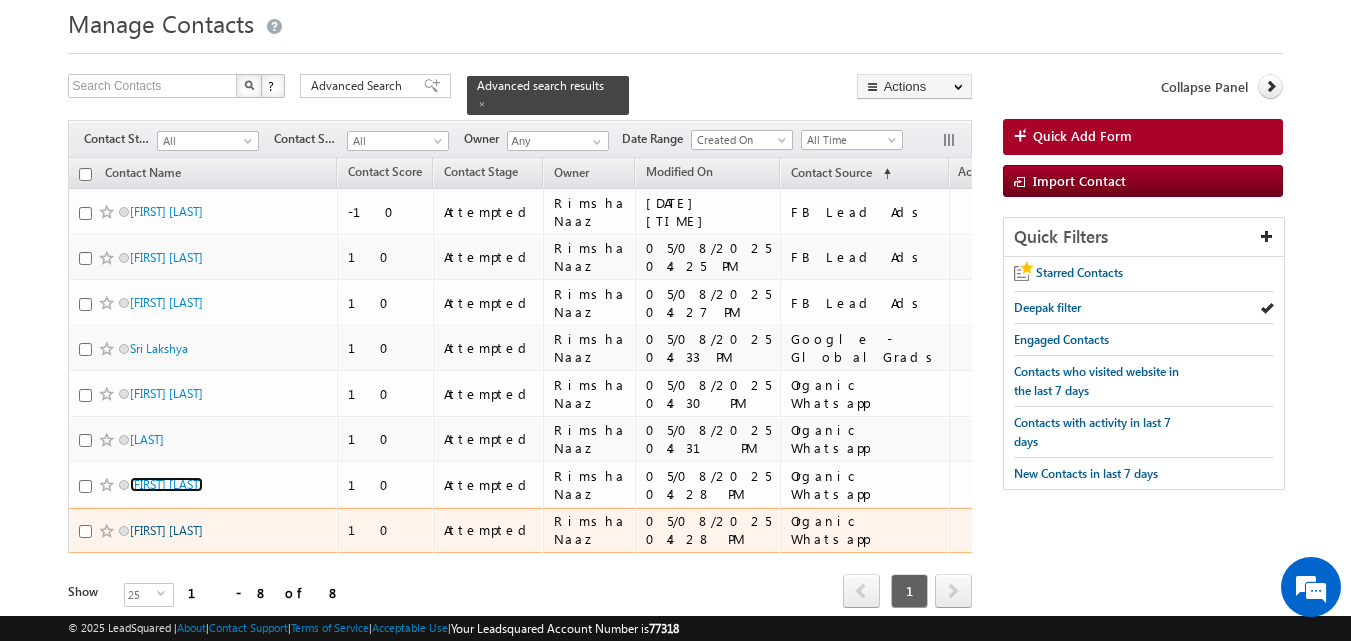 scroll, scrollTop: 0, scrollLeft: 0, axis: both 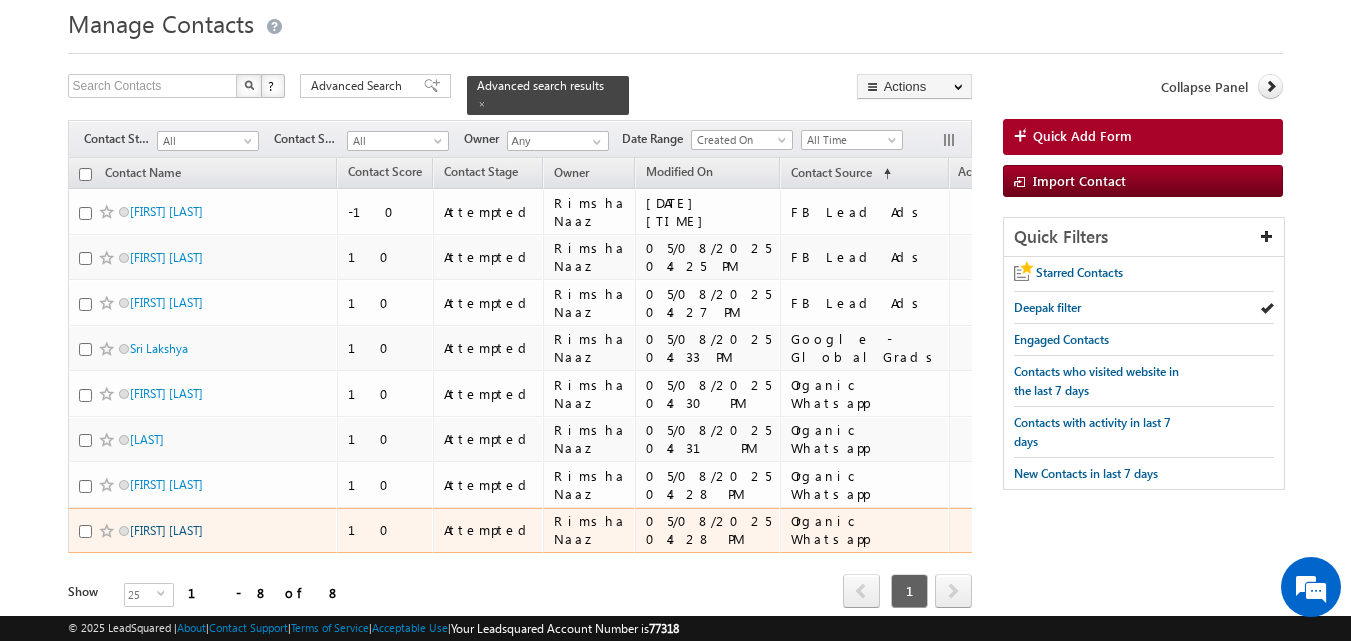 click on "Sameer Meer" at bounding box center (166, 530) 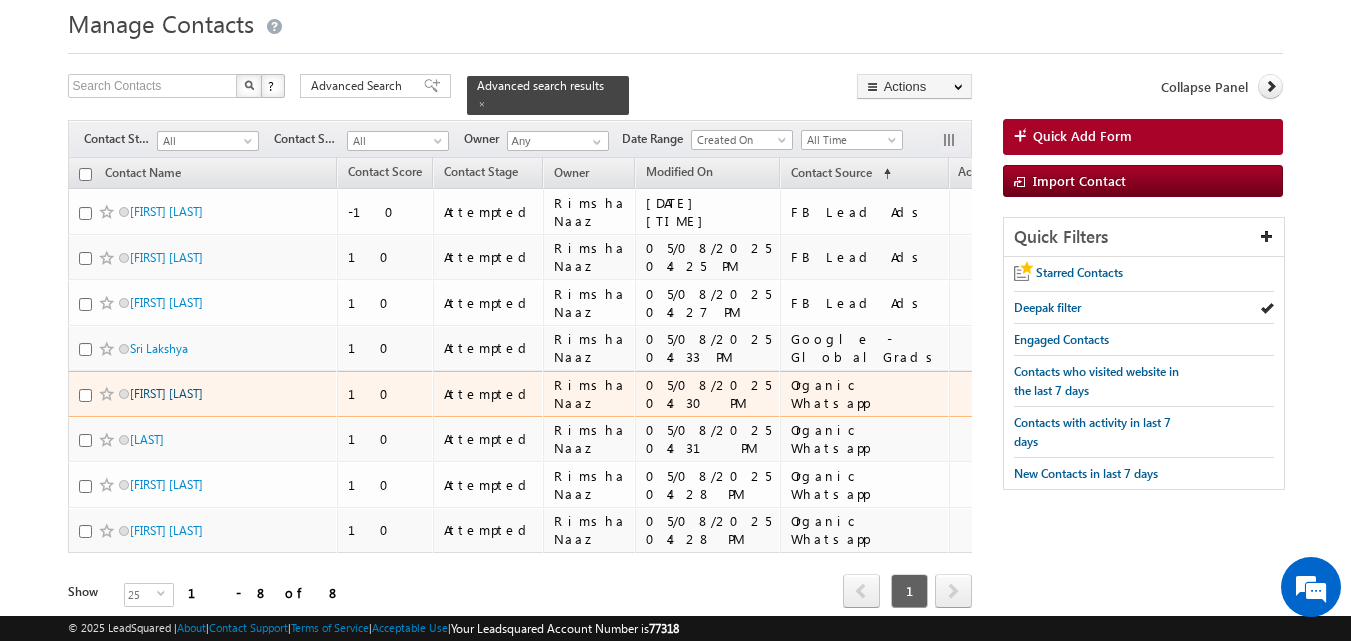 click on "Ajeel Kumar" at bounding box center (166, 393) 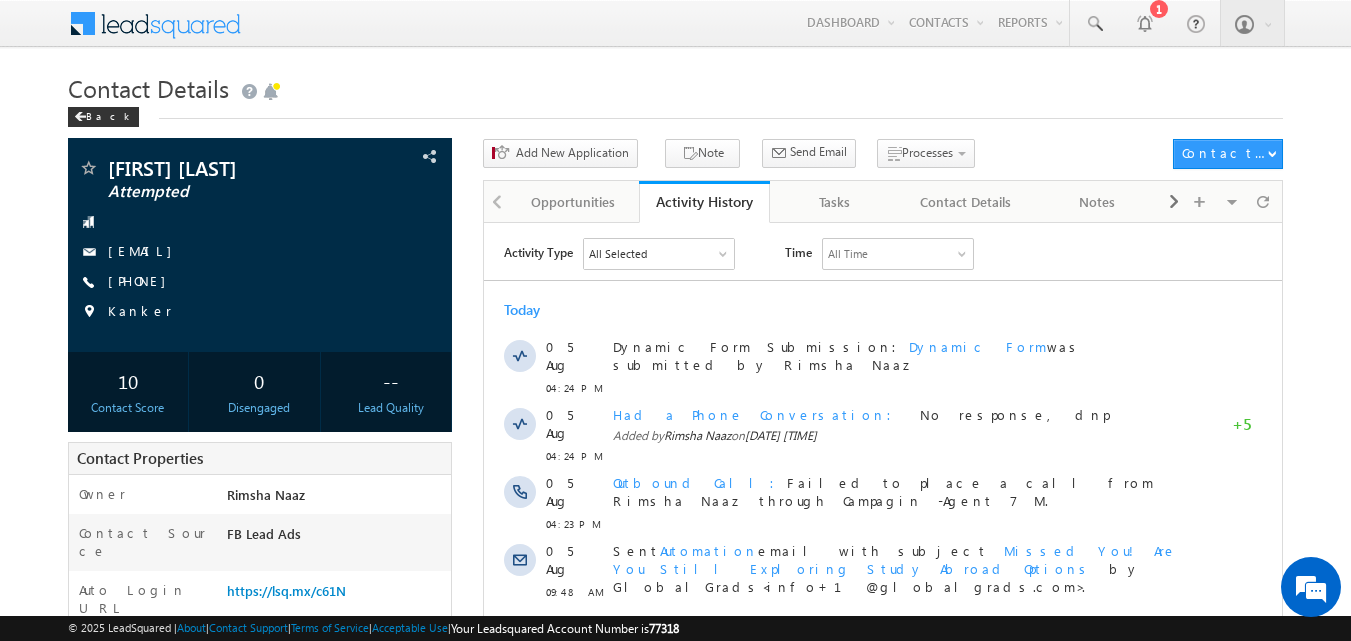 scroll, scrollTop: 0, scrollLeft: 0, axis: both 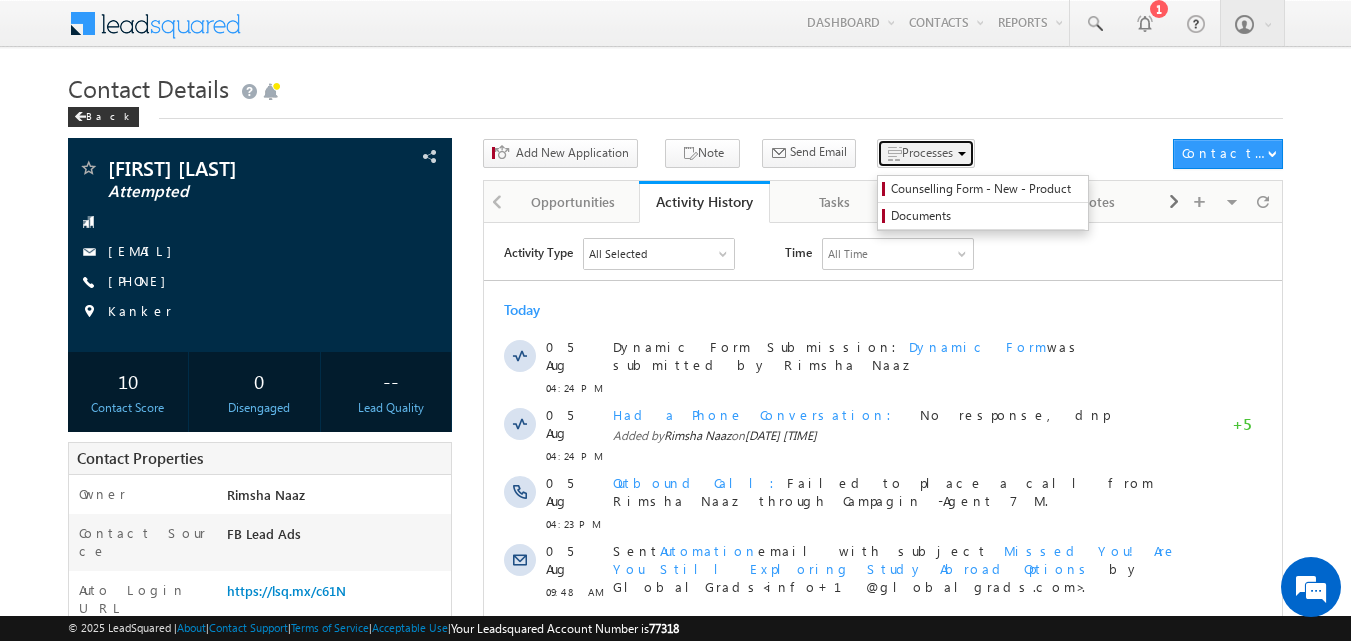 click on "Processes" at bounding box center (927, 152) 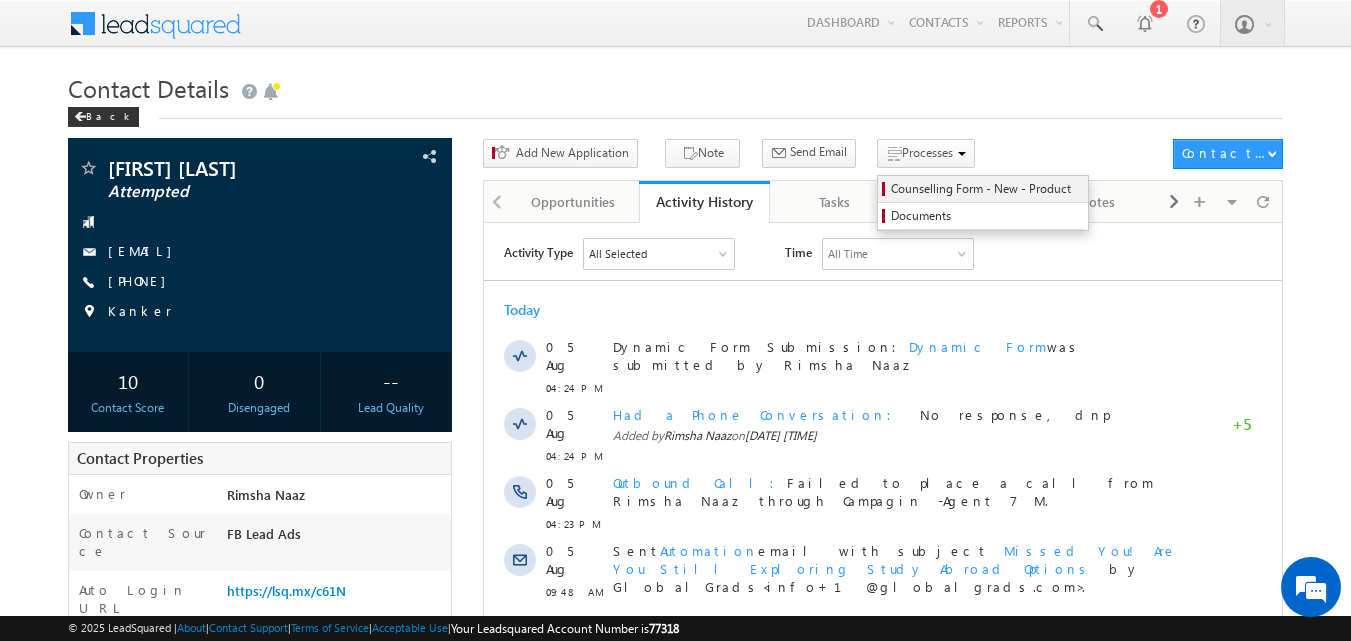 click on "Counselling Form - New - Product" at bounding box center (986, 189) 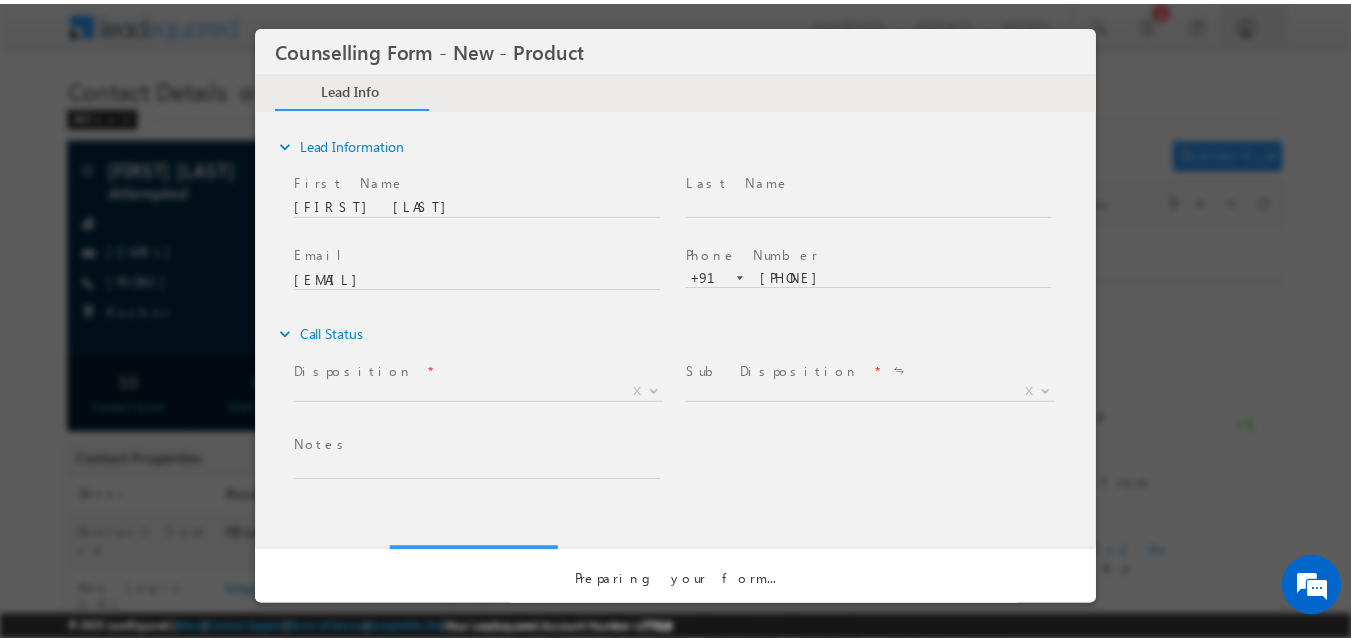 scroll, scrollTop: 0, scrollLeft: 0, axis: both 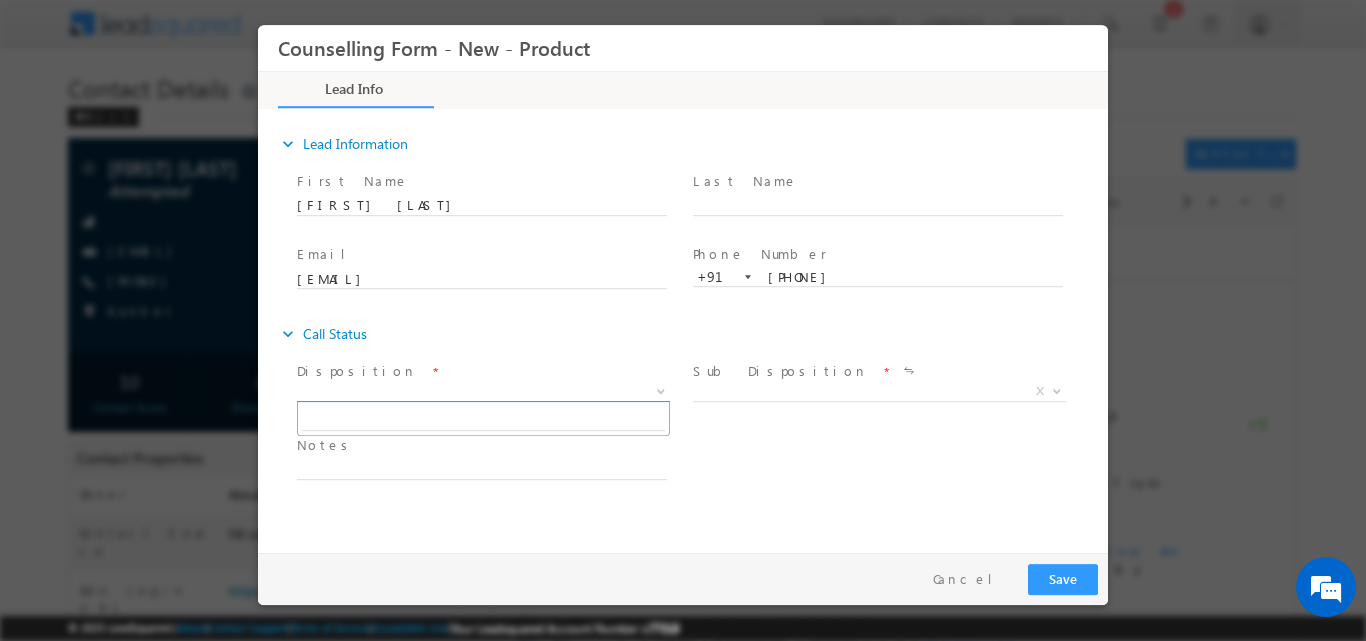click at bounding box center [661, 389] 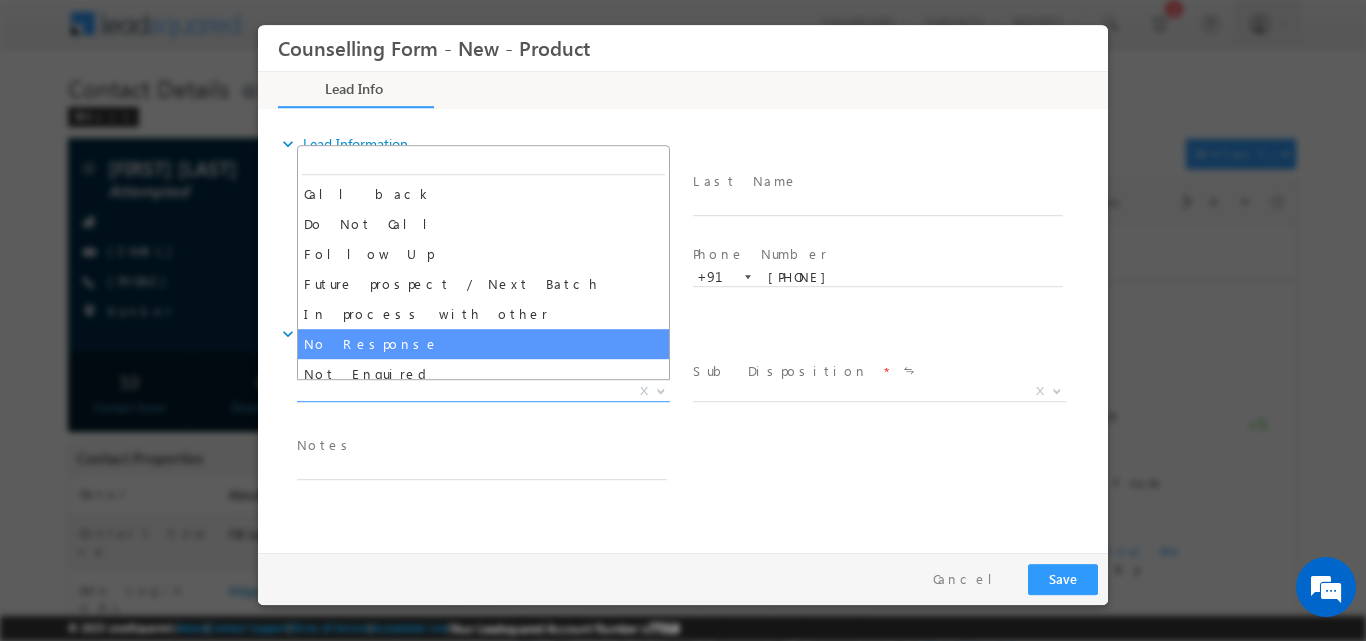 select on "No Response" 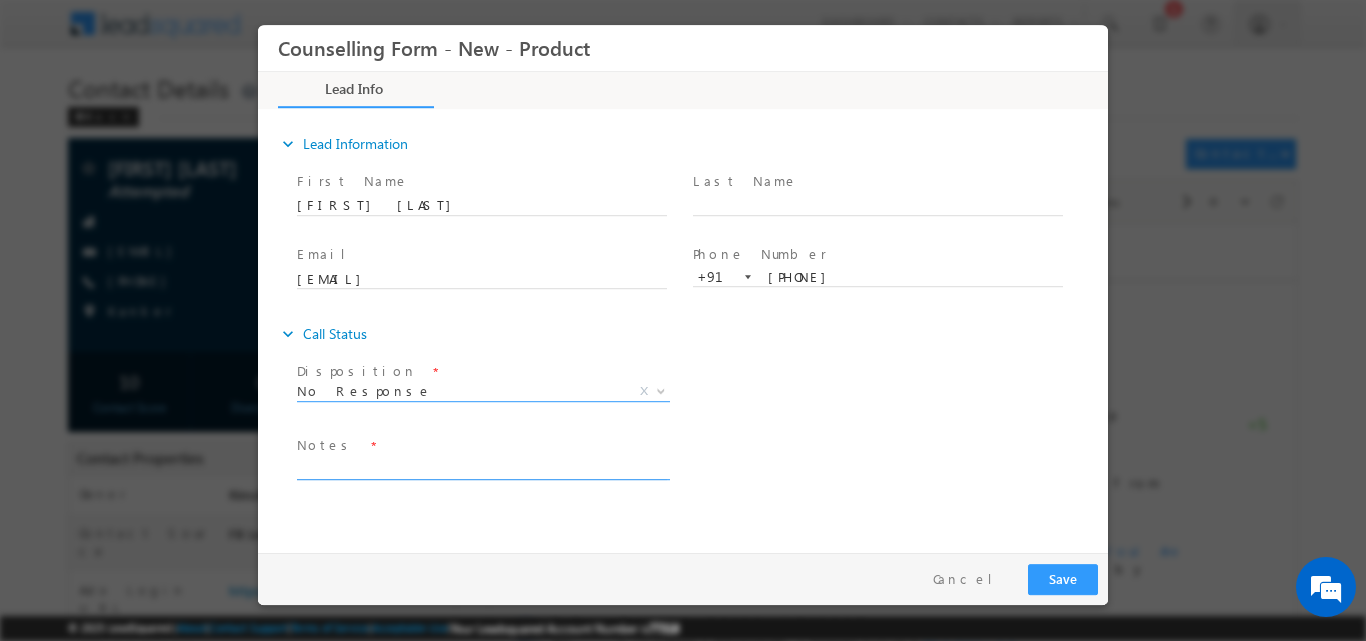 click at bounding box center (482, 467) 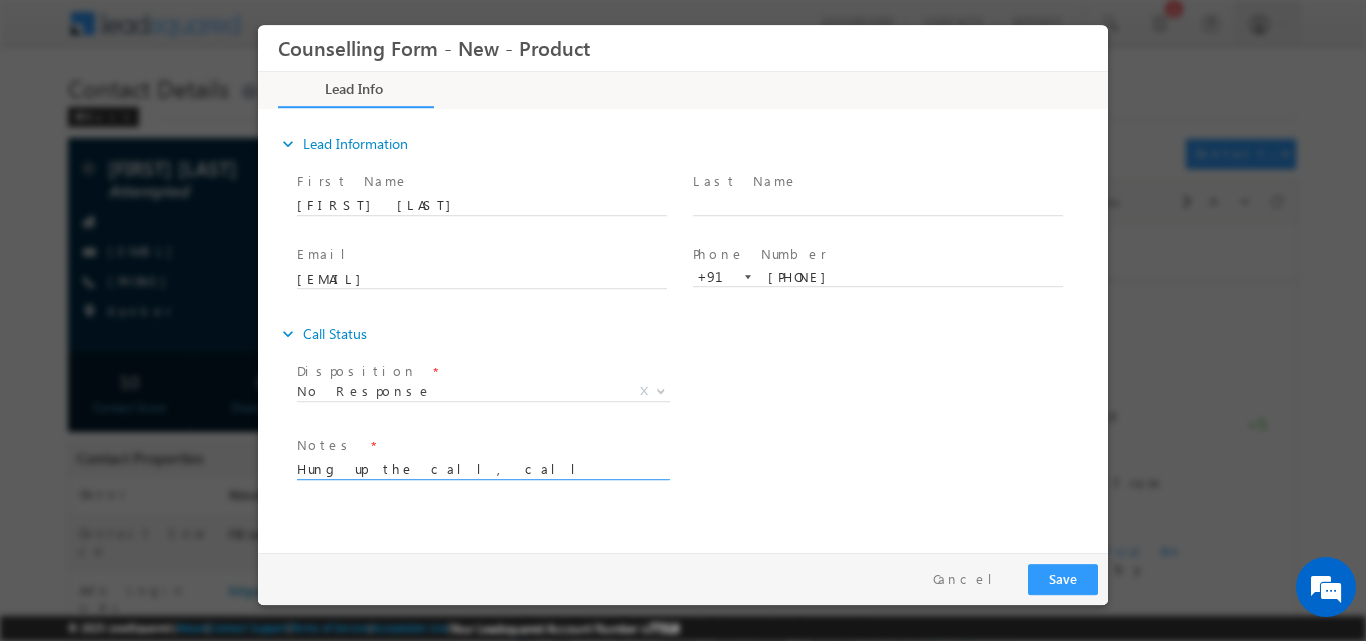 type on "Hung up the call, call through phone" 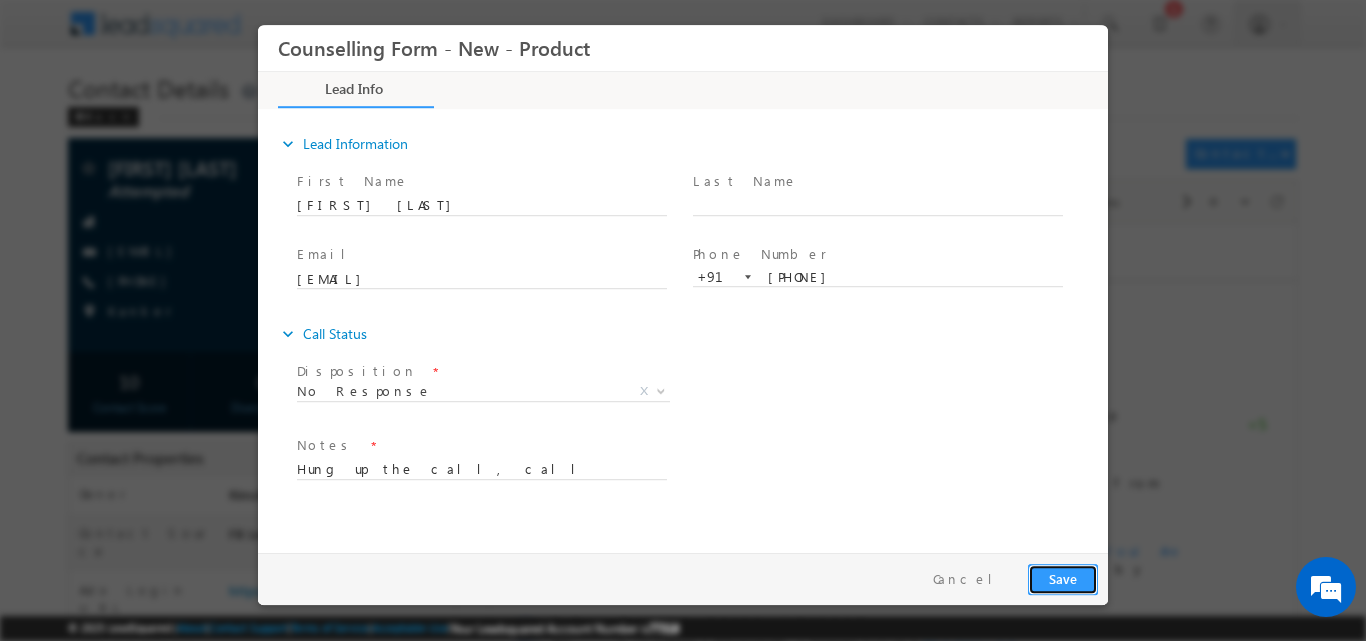 click on "Save" at bounding box center (1063, 578) 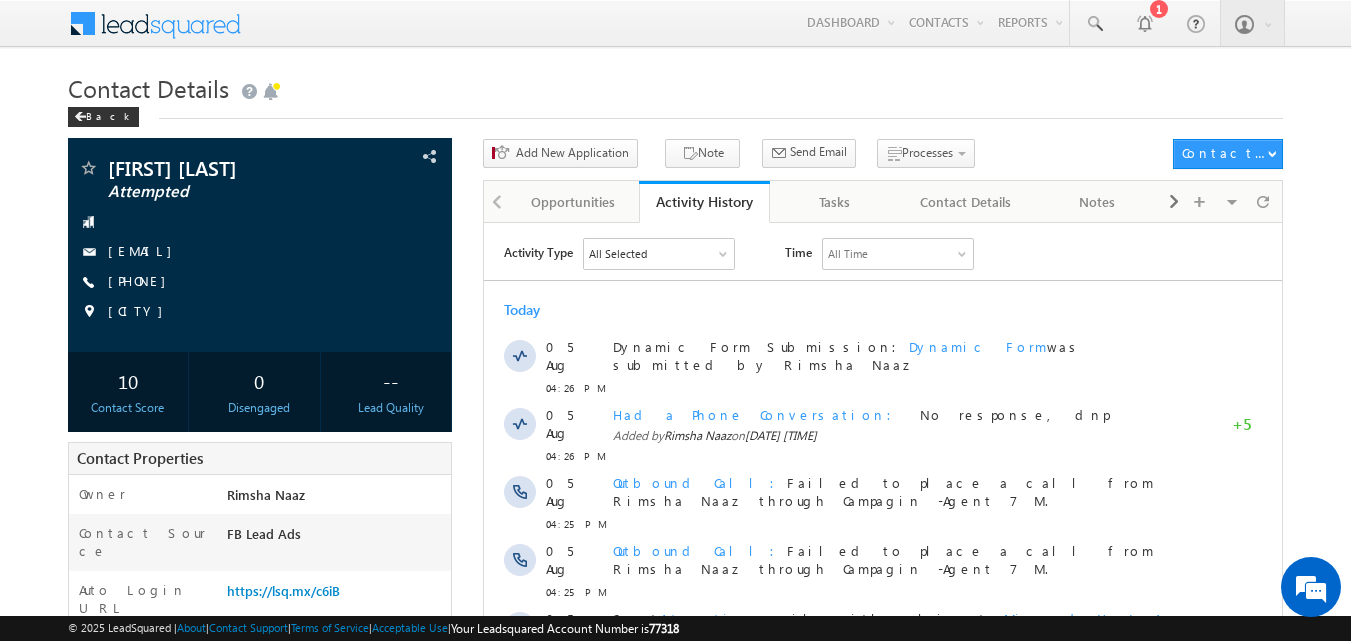 scroll, scrollTop: 0, scrollLeft: 0, axis: both 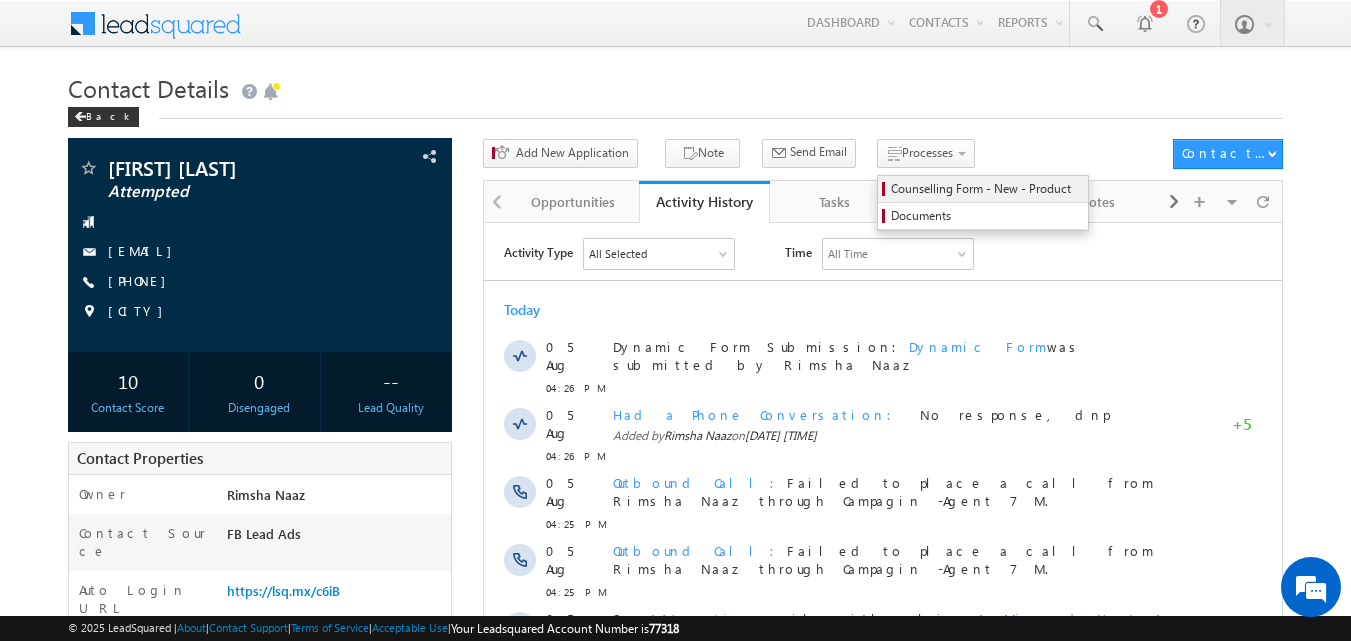 click on "Counselling Form - New - Product" at bounding box center [986, 189] 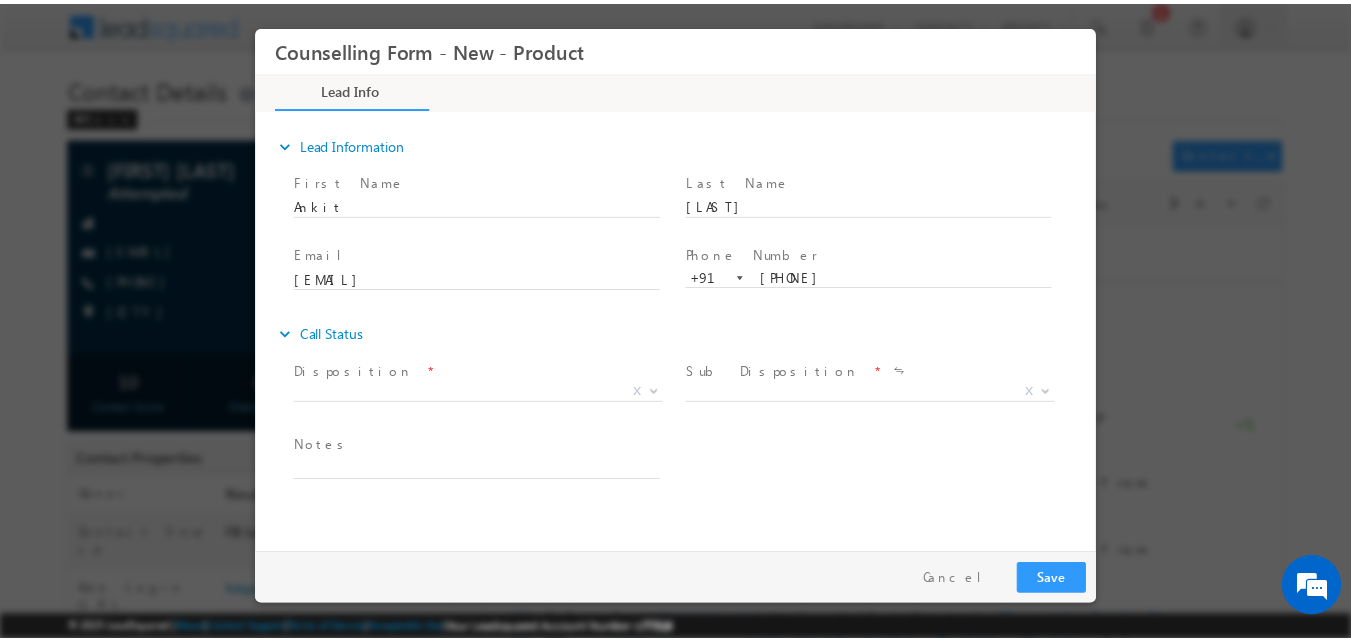 scroll, scrollTop: 0, scrollLeft: 0, axis: both 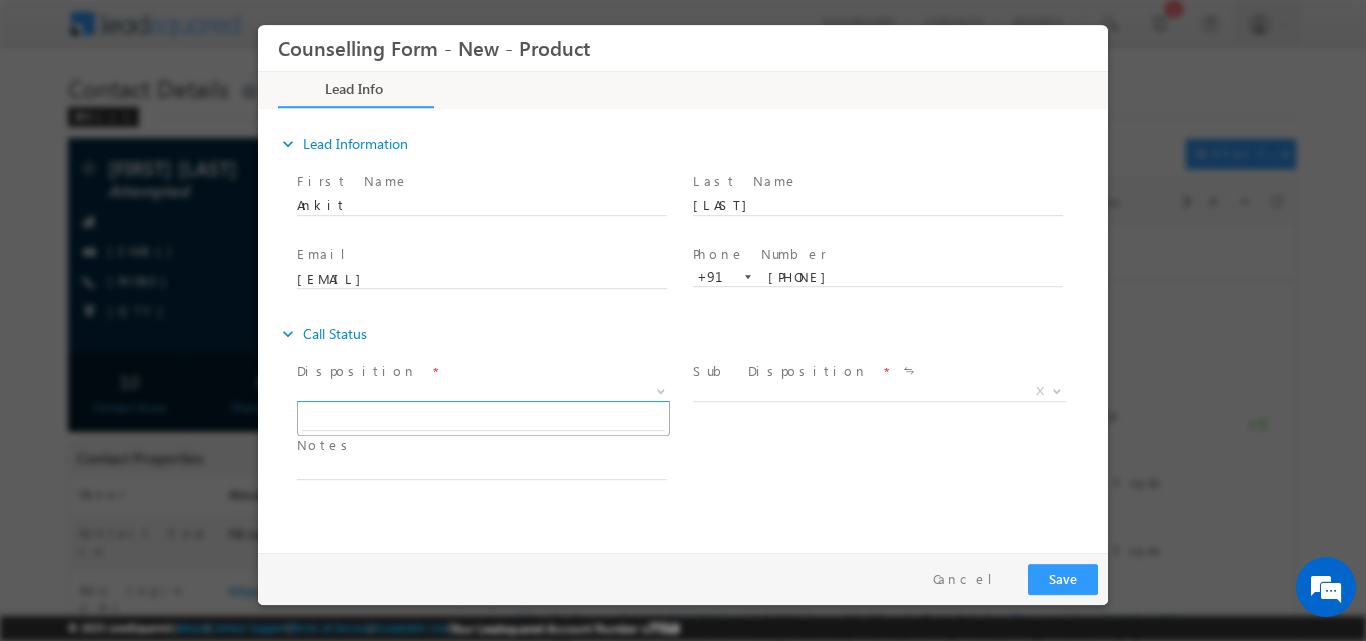 click at bounding box center [661, 389] 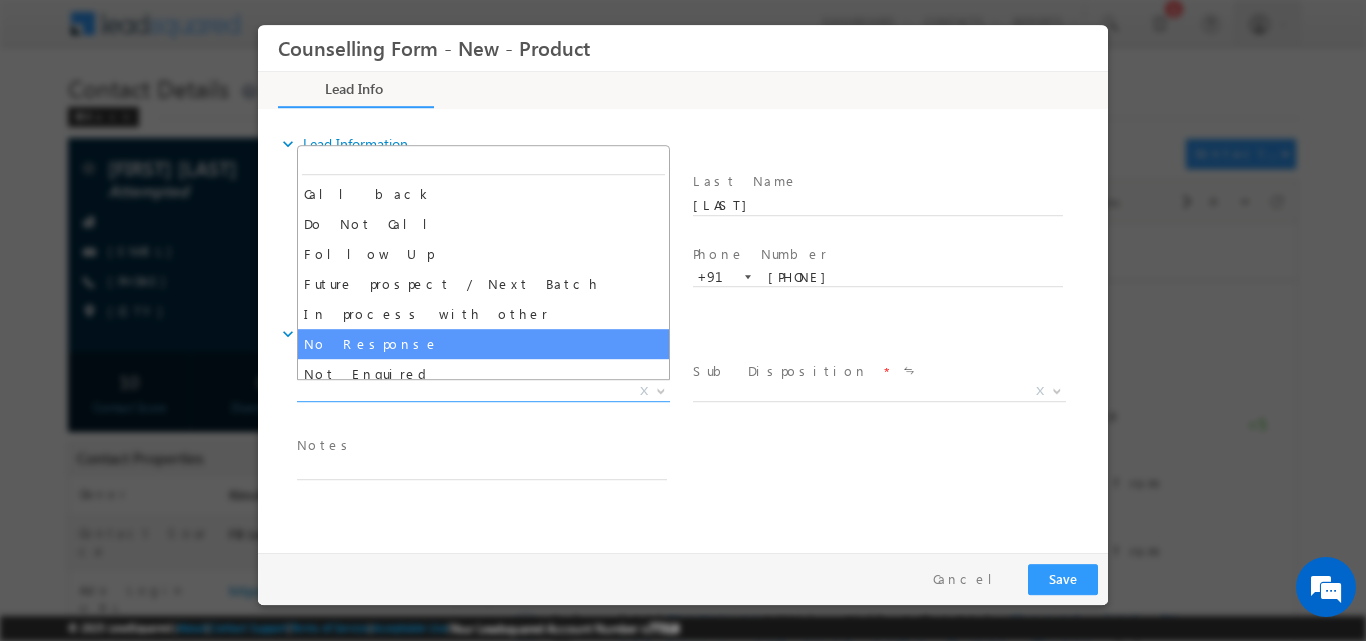 select on "No Response" 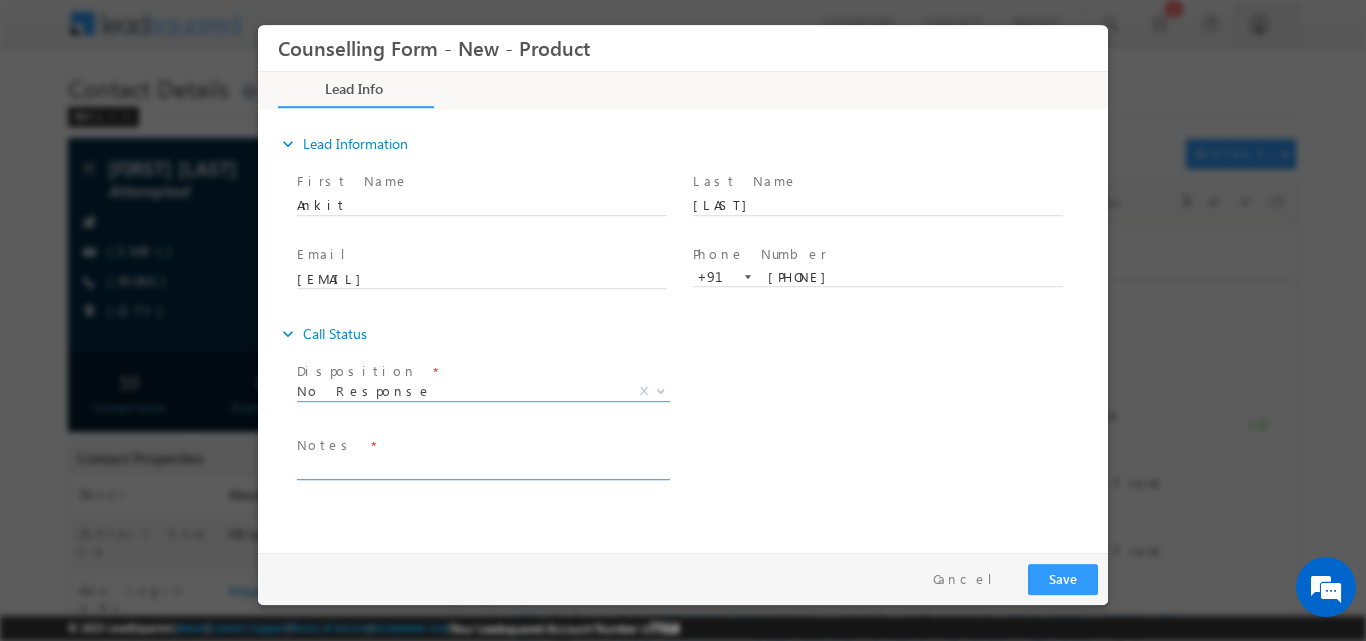 click at bounding box center (482, 467) 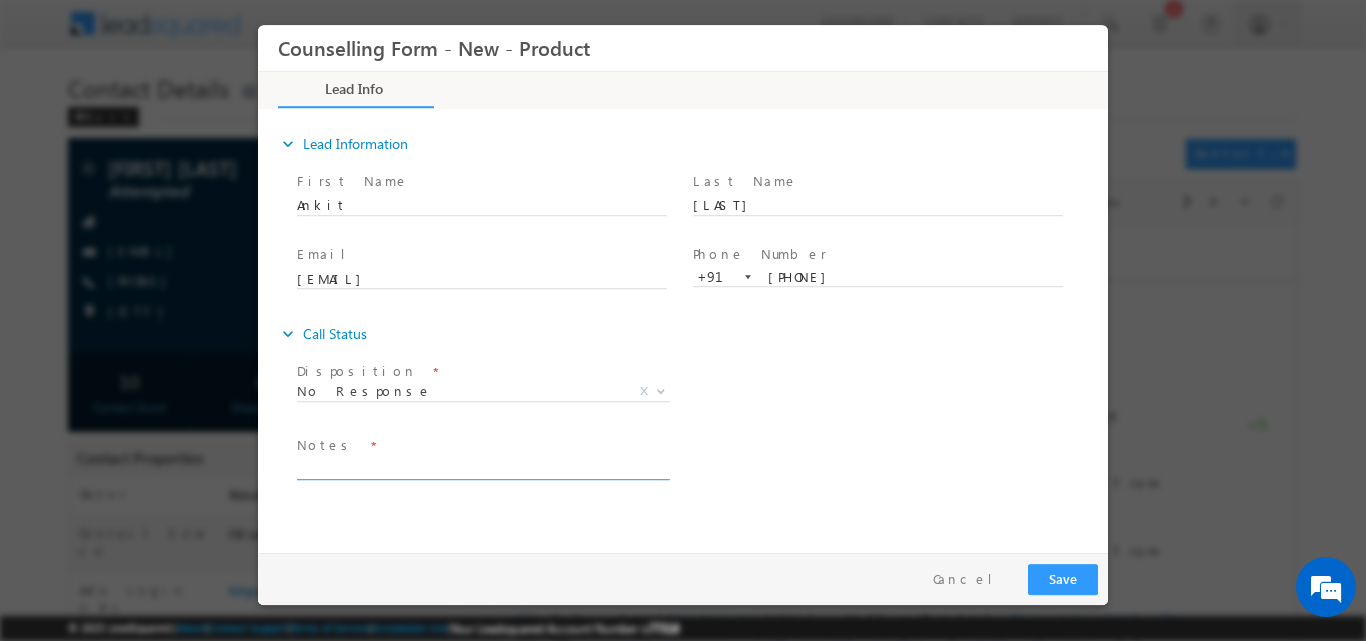 paste on "No response, dnp" 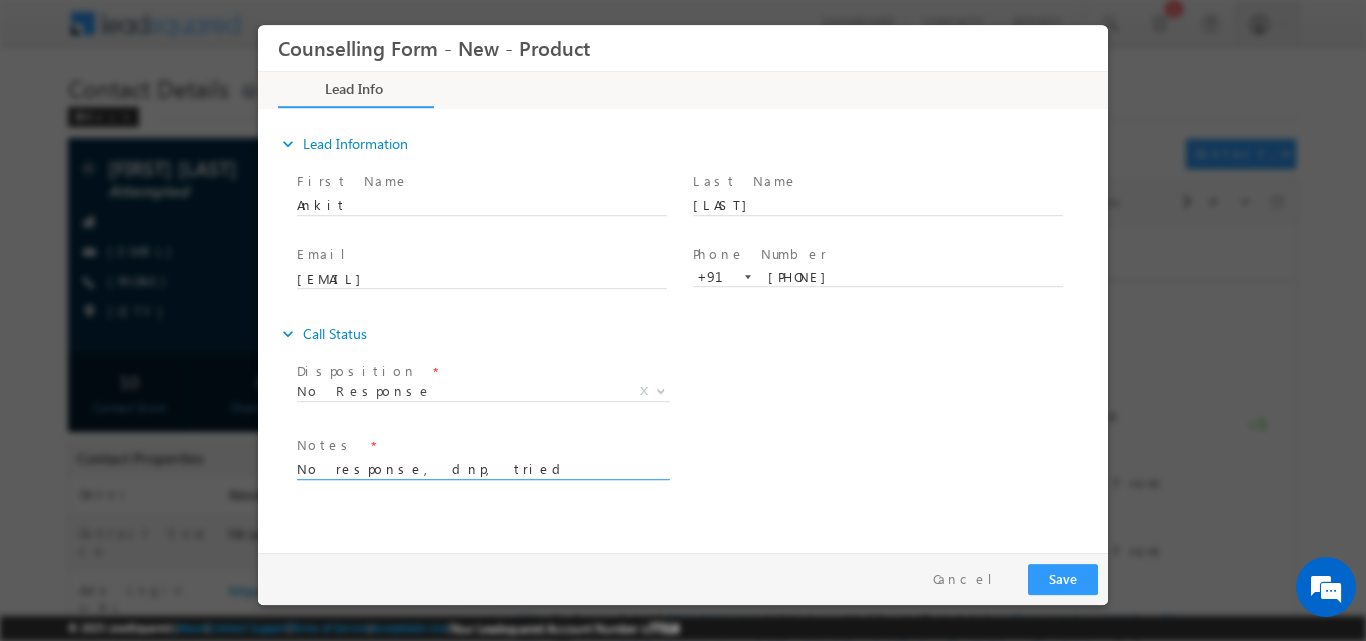 click on "No response, dnp, tried through ohone" at bounding box center [482, 467] 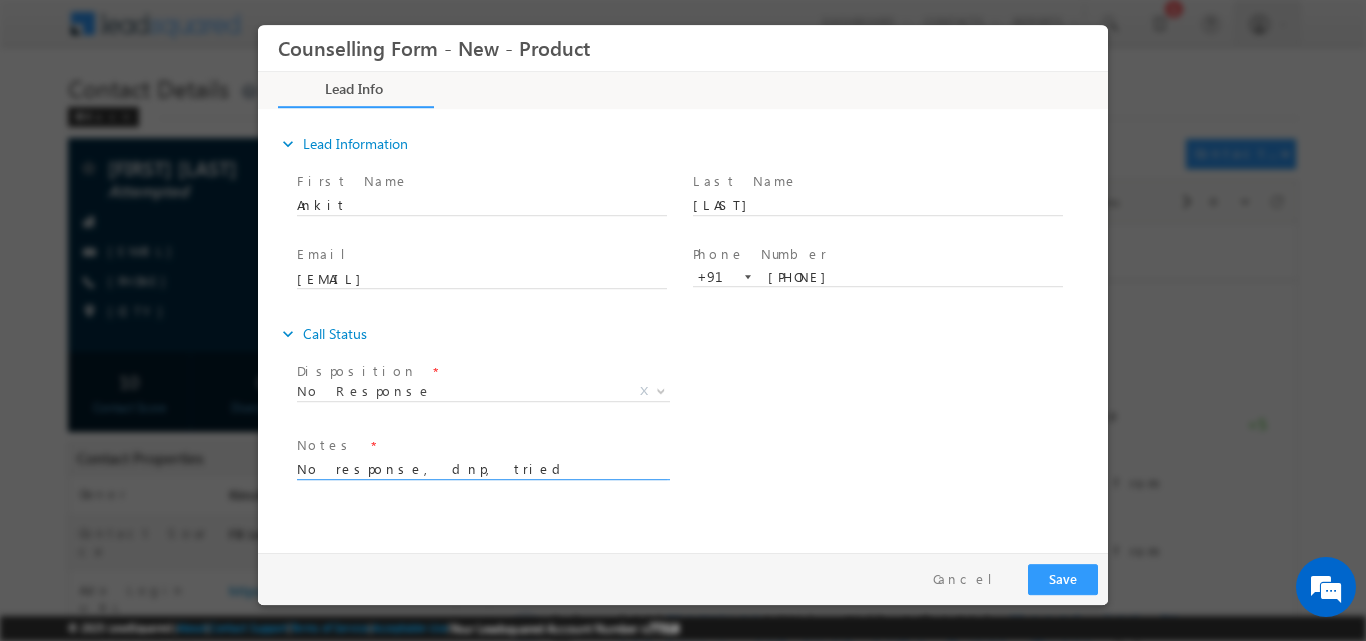 type on "No response, dnp, tried through phone" 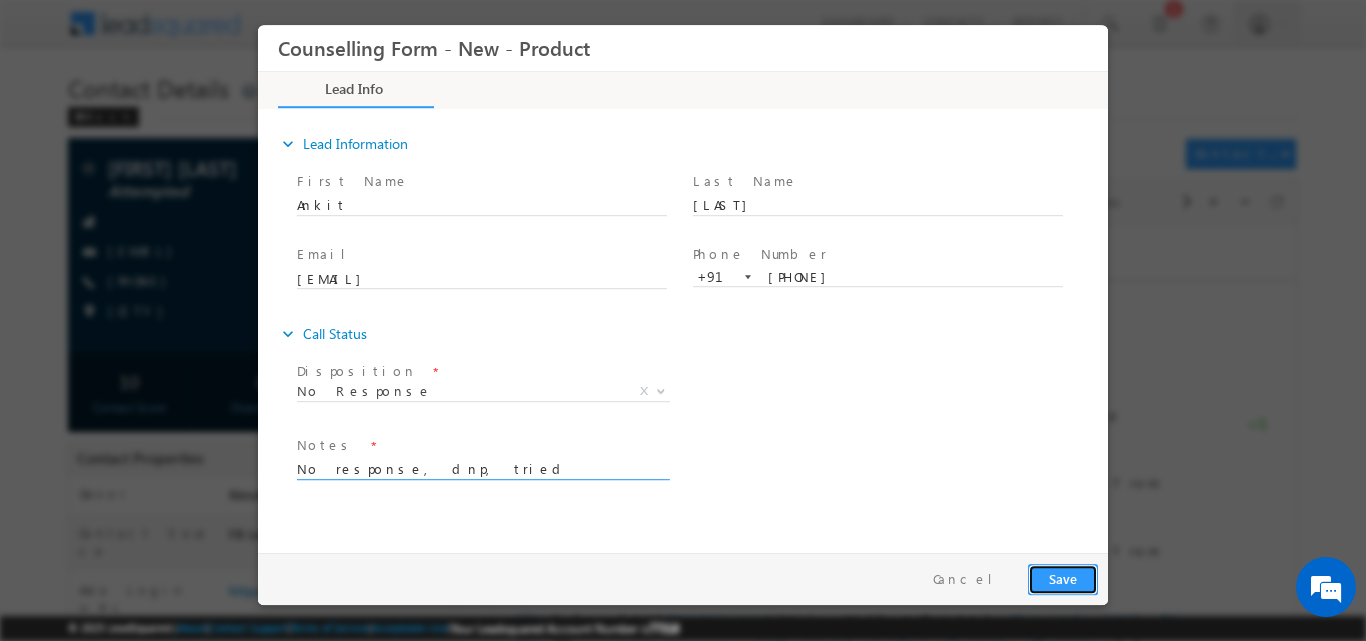 click on "Save" at bounding box center [1063, 578] 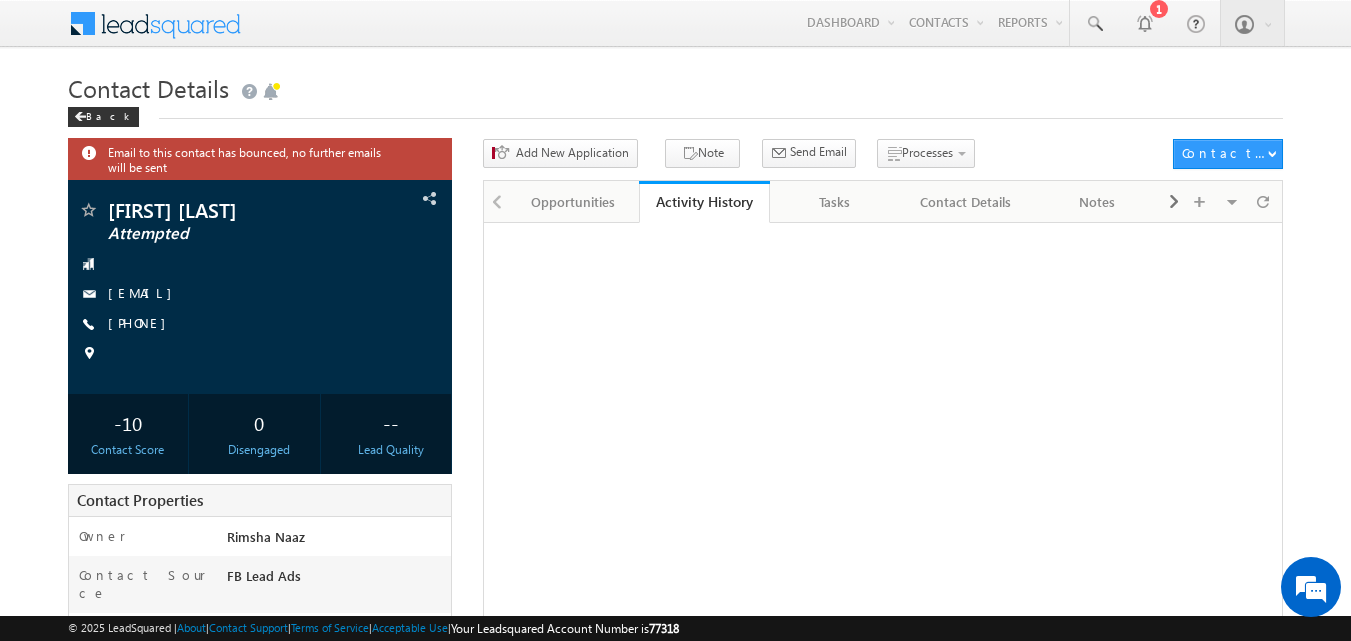 scroll, scrollTop: 0, scrollLeft: 0, axis: both 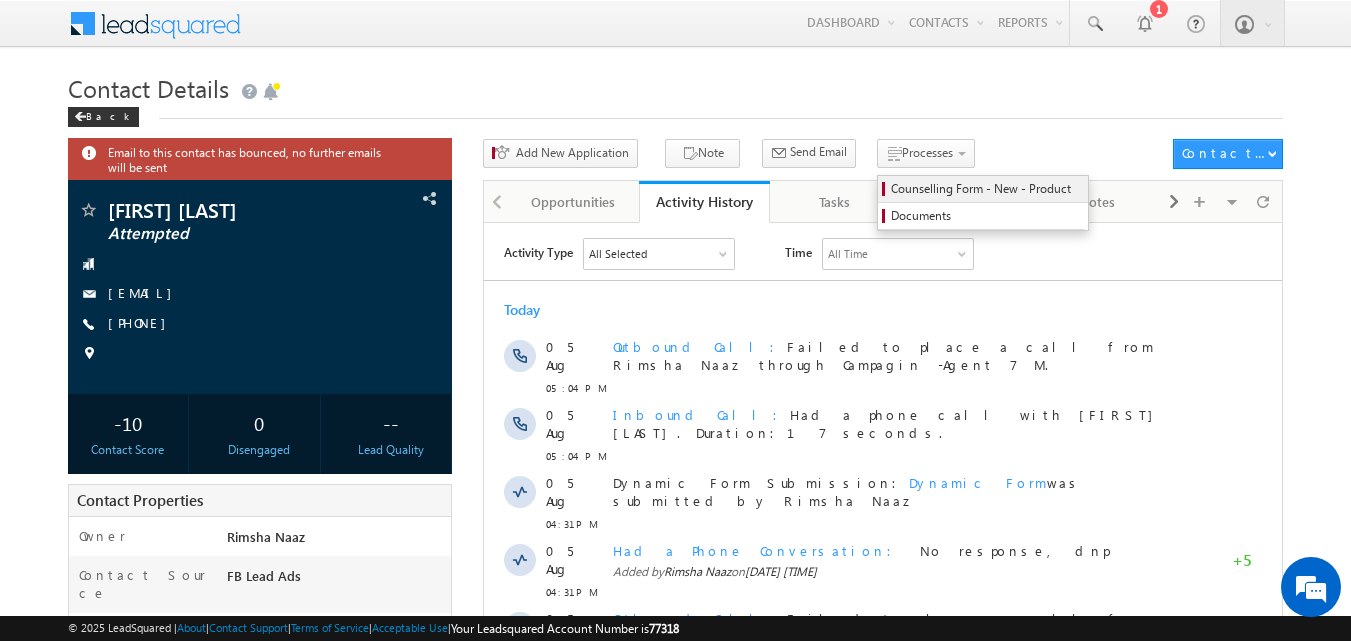 click on "Counselling Form - New - Product" at bounding box center (986, 189) 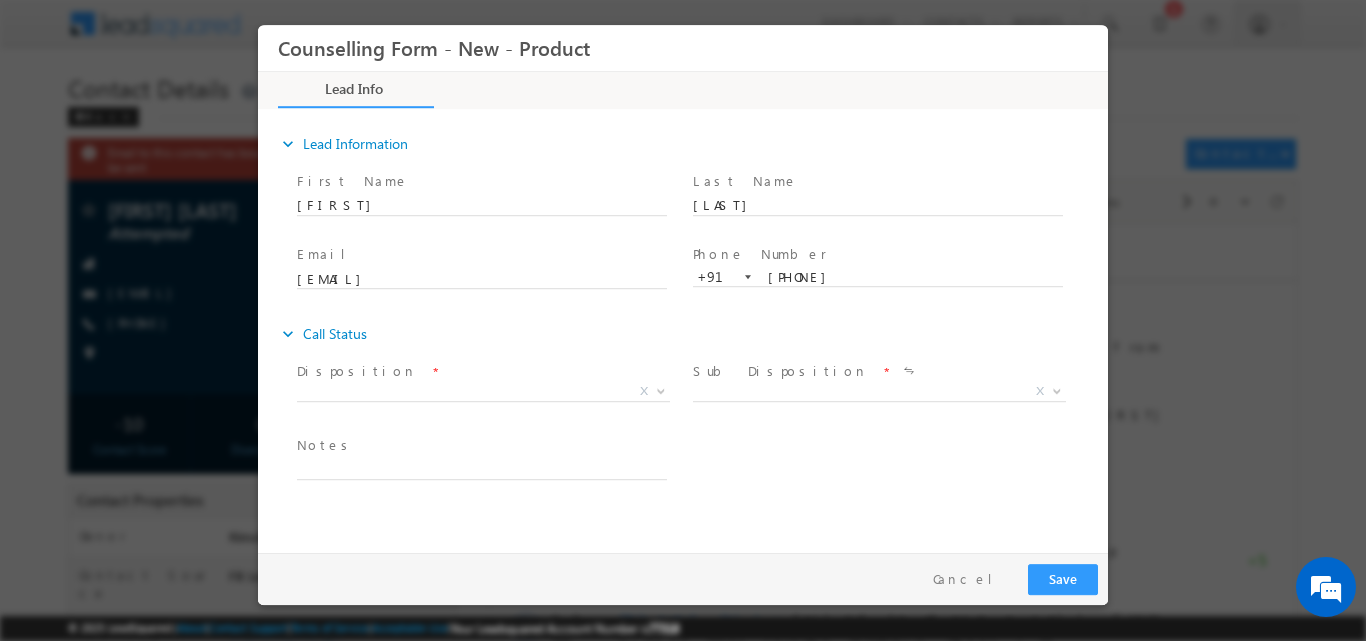 scroll, scrollTop: 0, scrollLeft: 0, axis: both 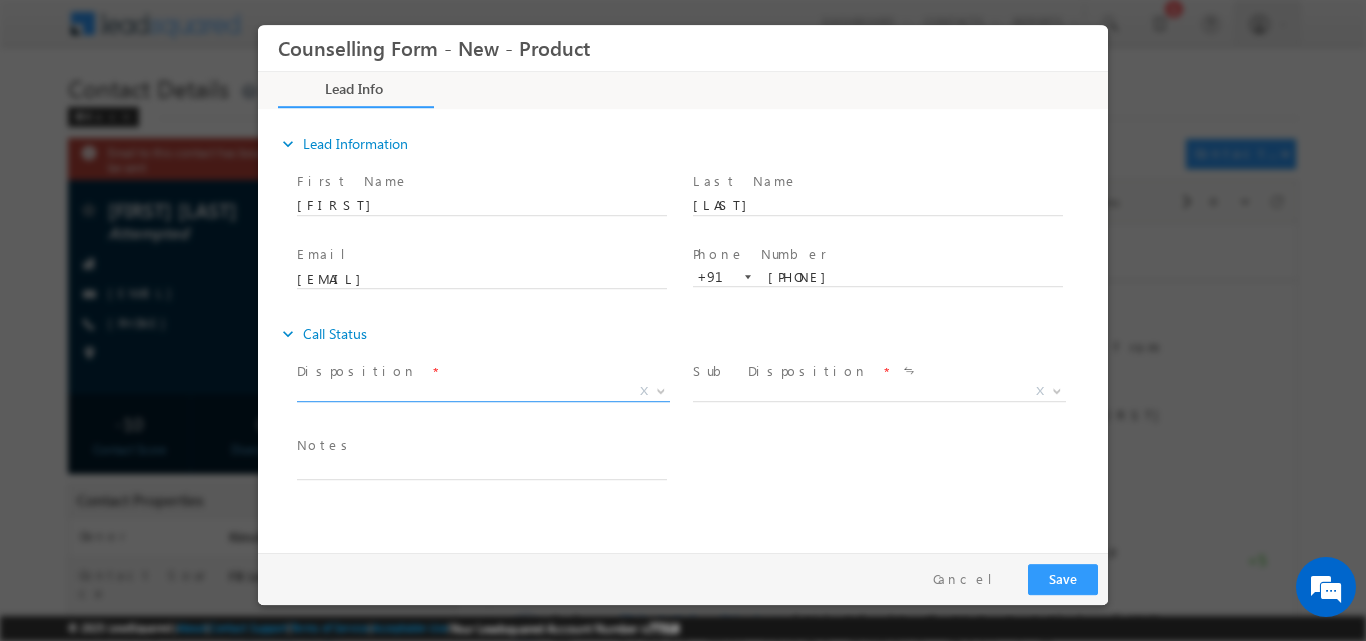 click at bounding box center [659, 390] 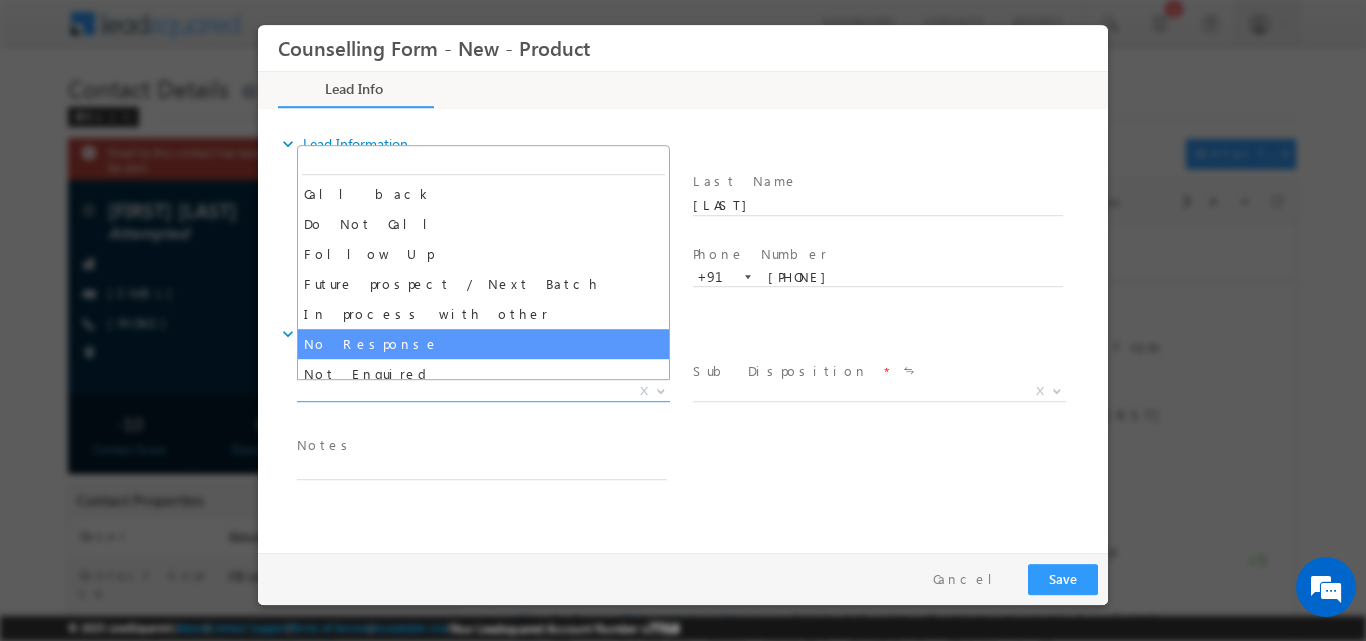 select on "No Response" 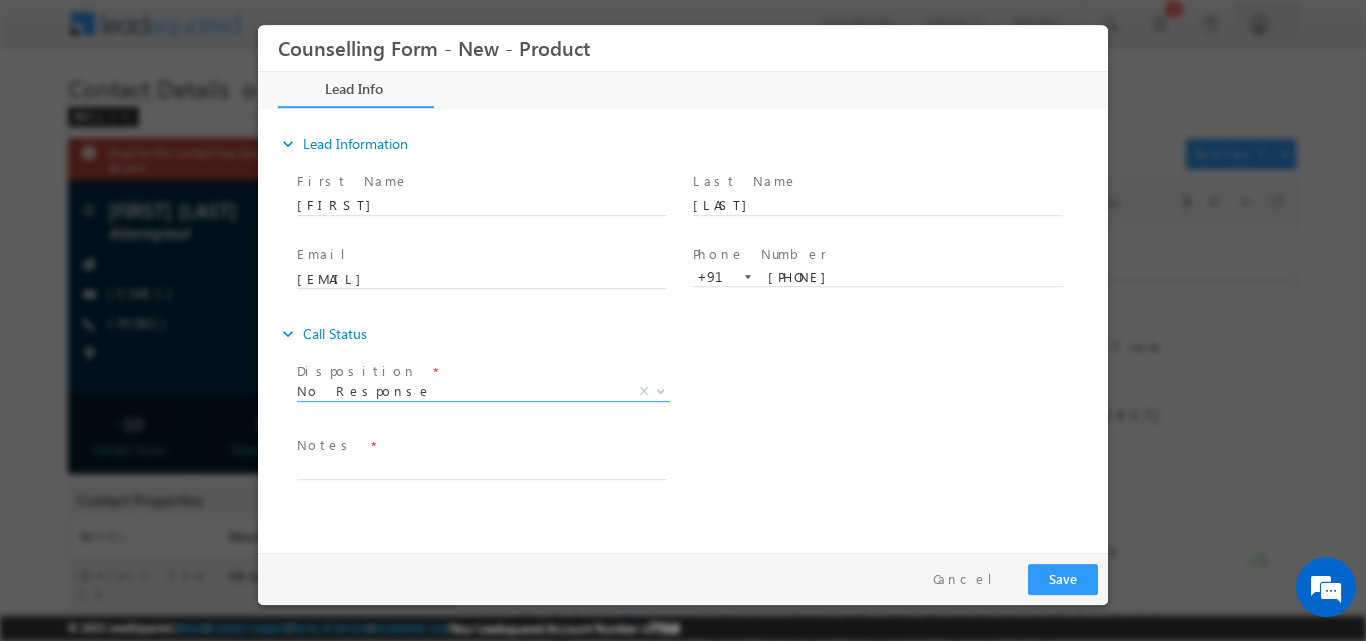 click on "Notes
*" at bounding box center (481, 445) 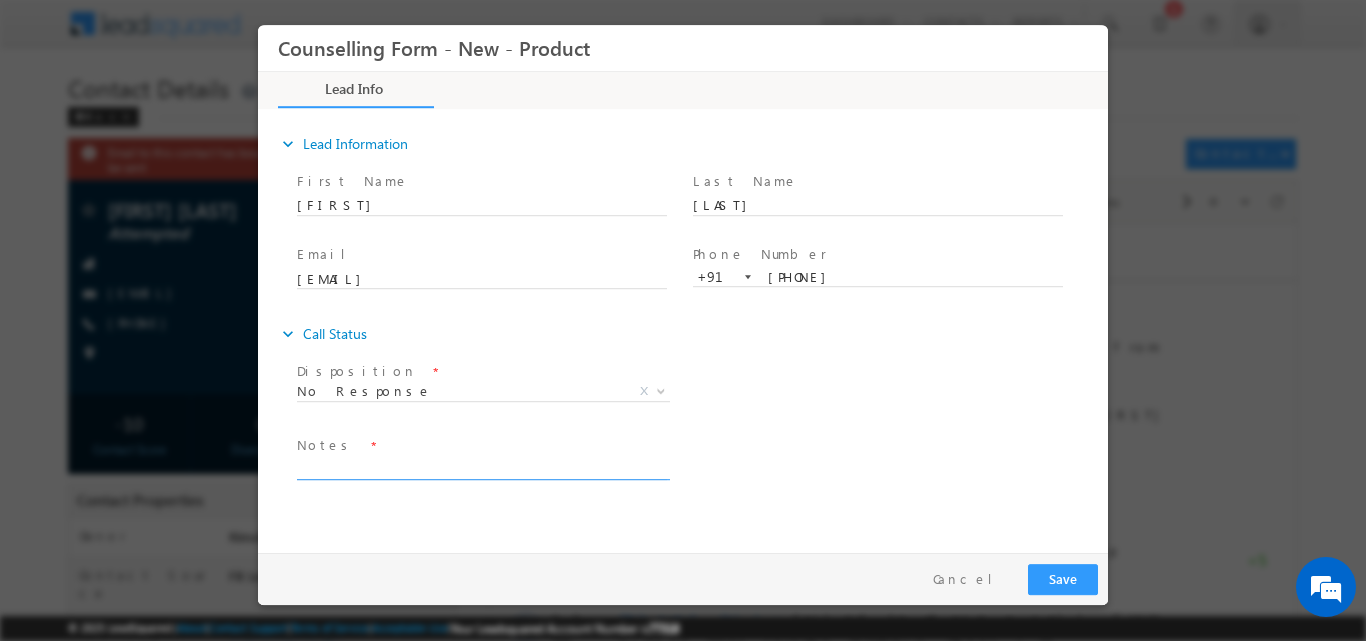 click at bounding box center (482, 467) 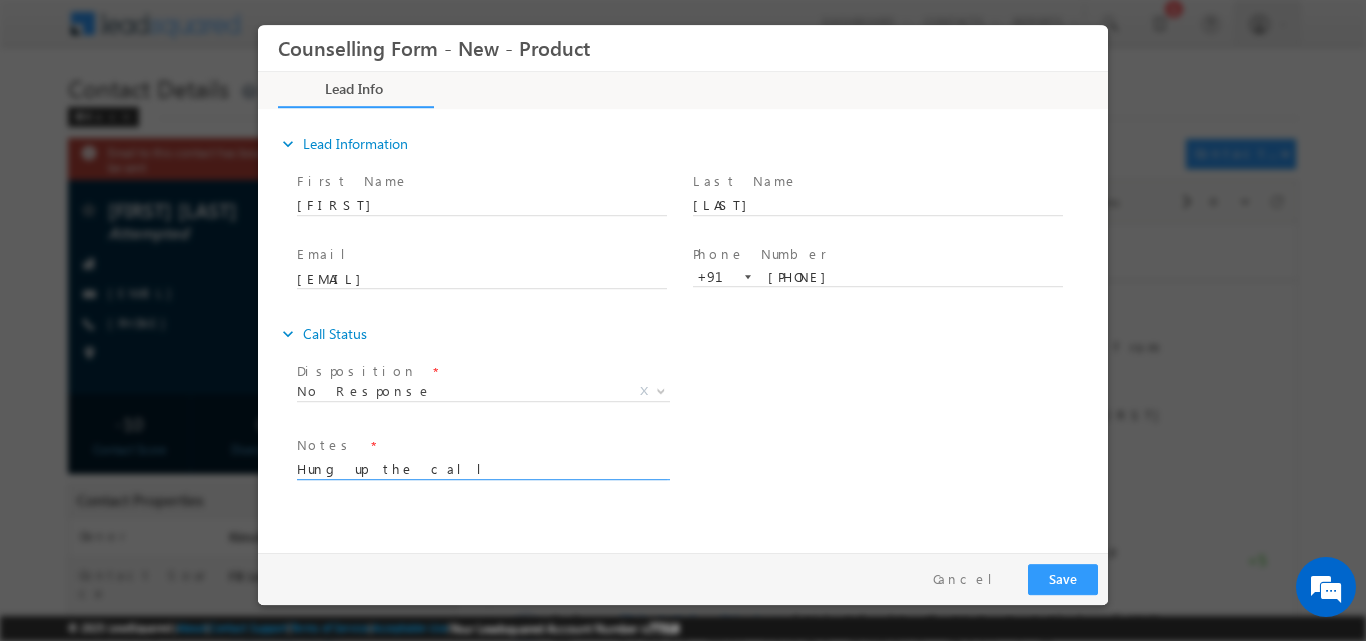 type on "Hung up the call" 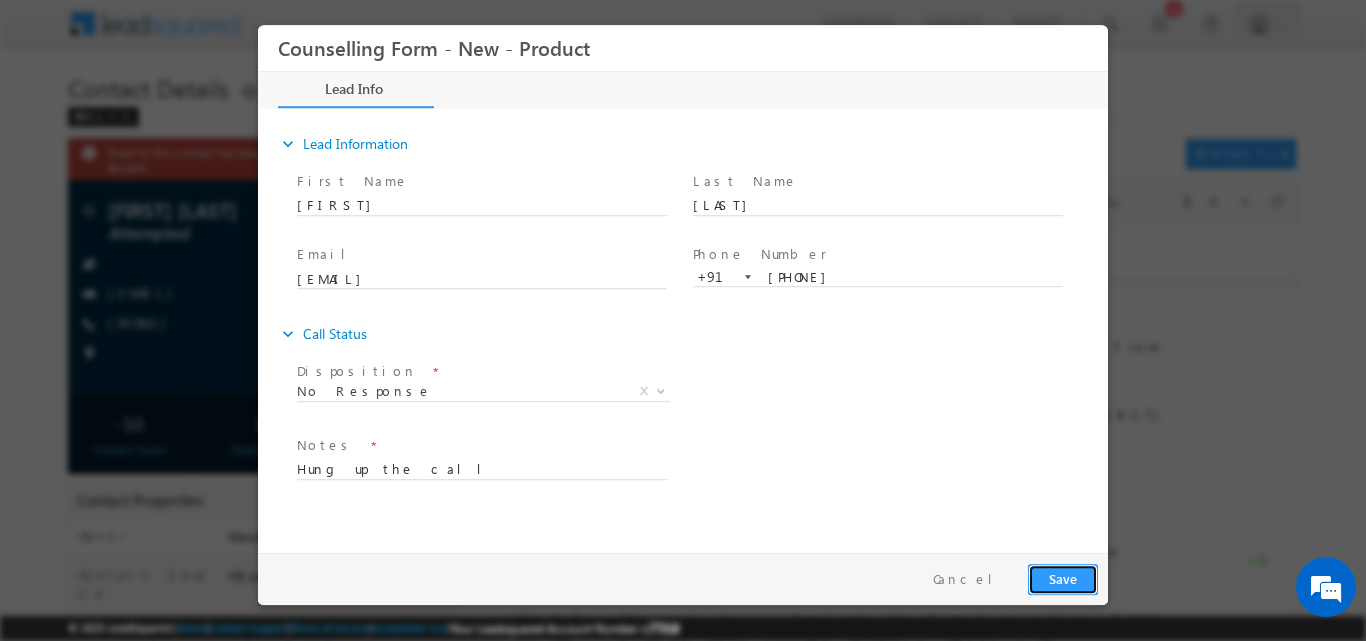 click on "Save" at bounding box center [1063, 578] 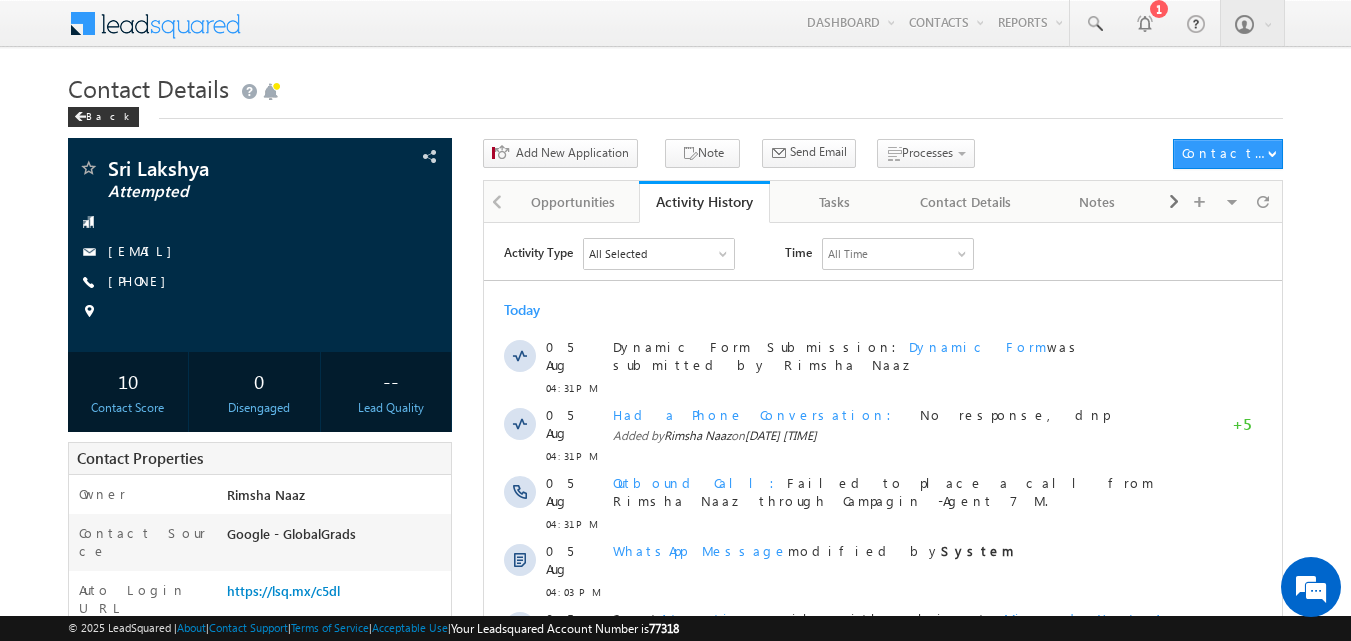 scroll, scrollTop: 0, scrollLeft: 0, axis: both 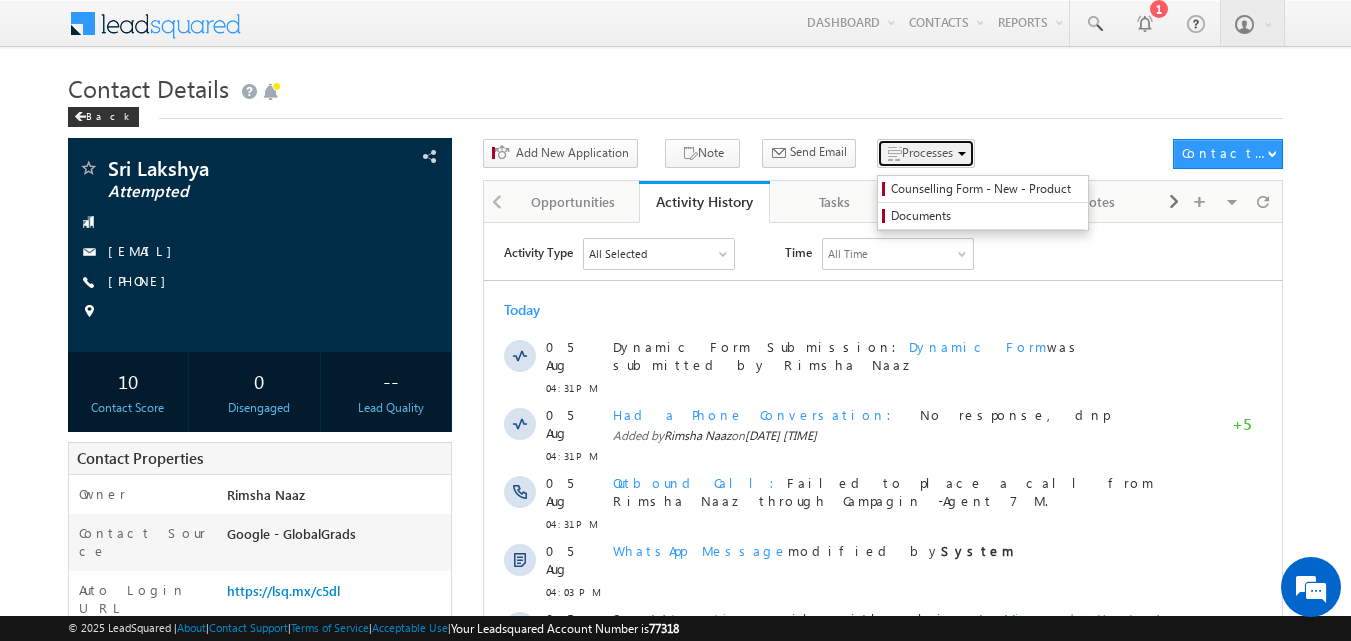 click on "Processes" at bounding box center [927, 152] 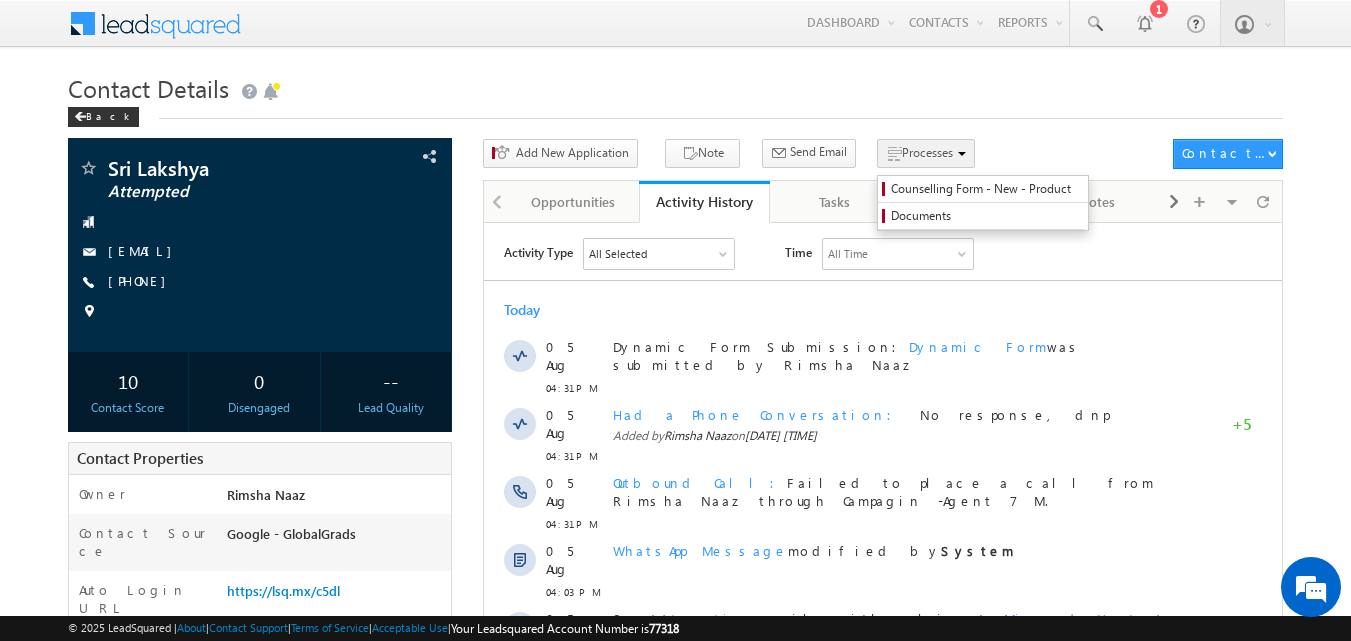 click on "Processes" at bounding box center [927, 152] 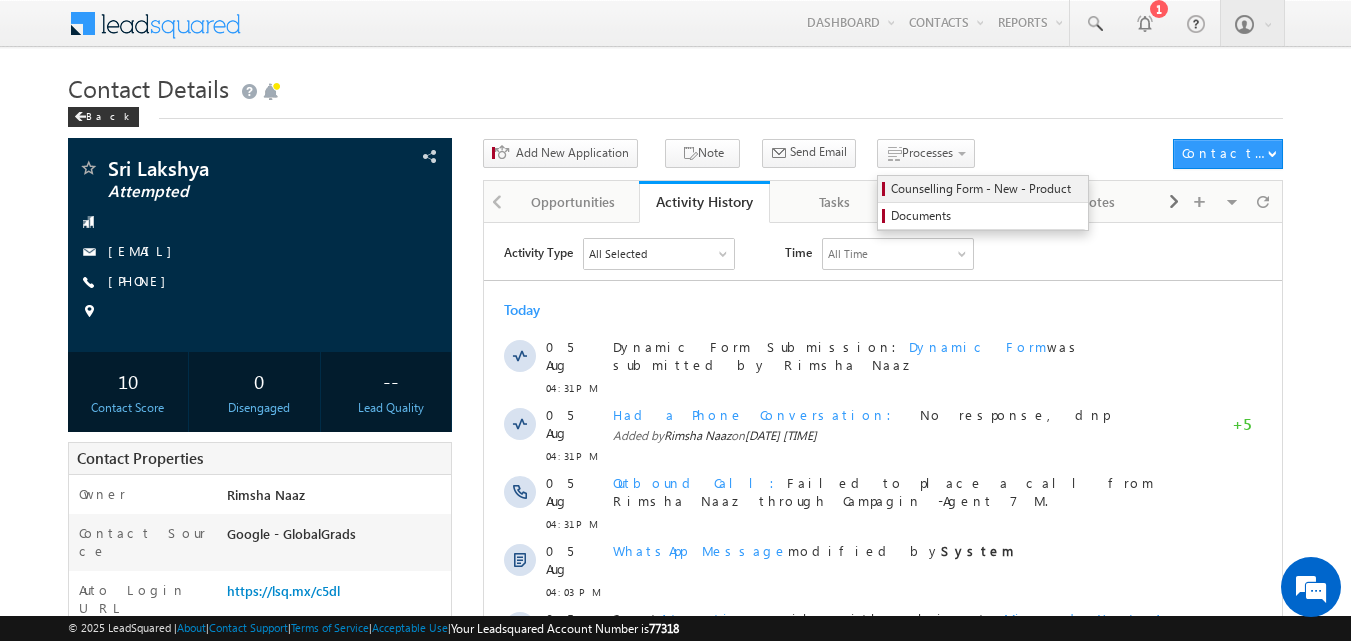 click on "Counselling Form - New - Product" at bounding box center [986, 189] 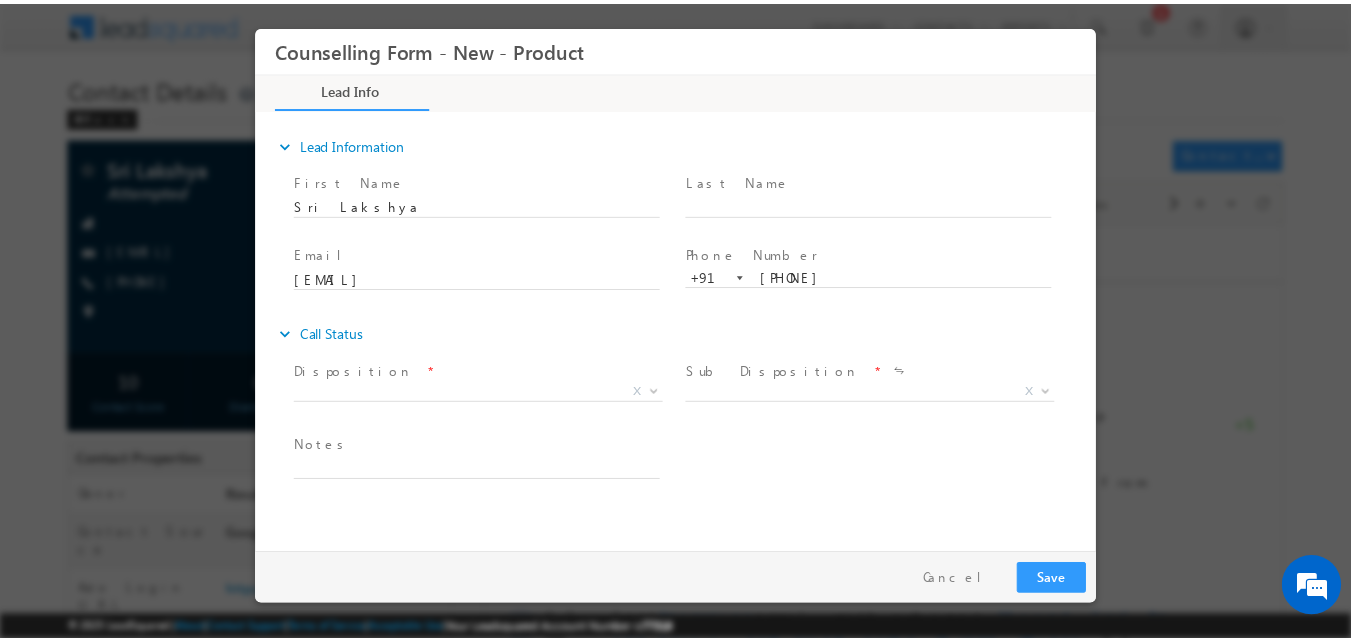 scroll, scrollTop: 0, scrollLeft: 0, axis: both 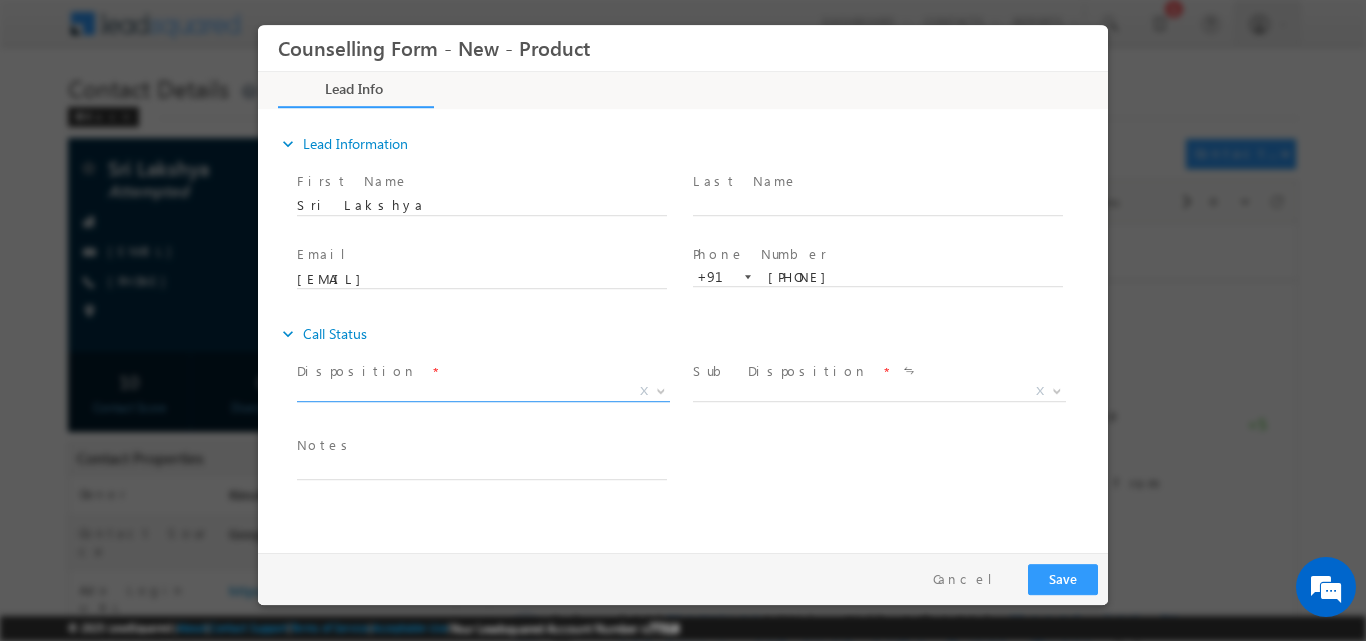 click on "Counselling Form - New - Product
Lead Info Documents *" at bounding box center (683, 283) 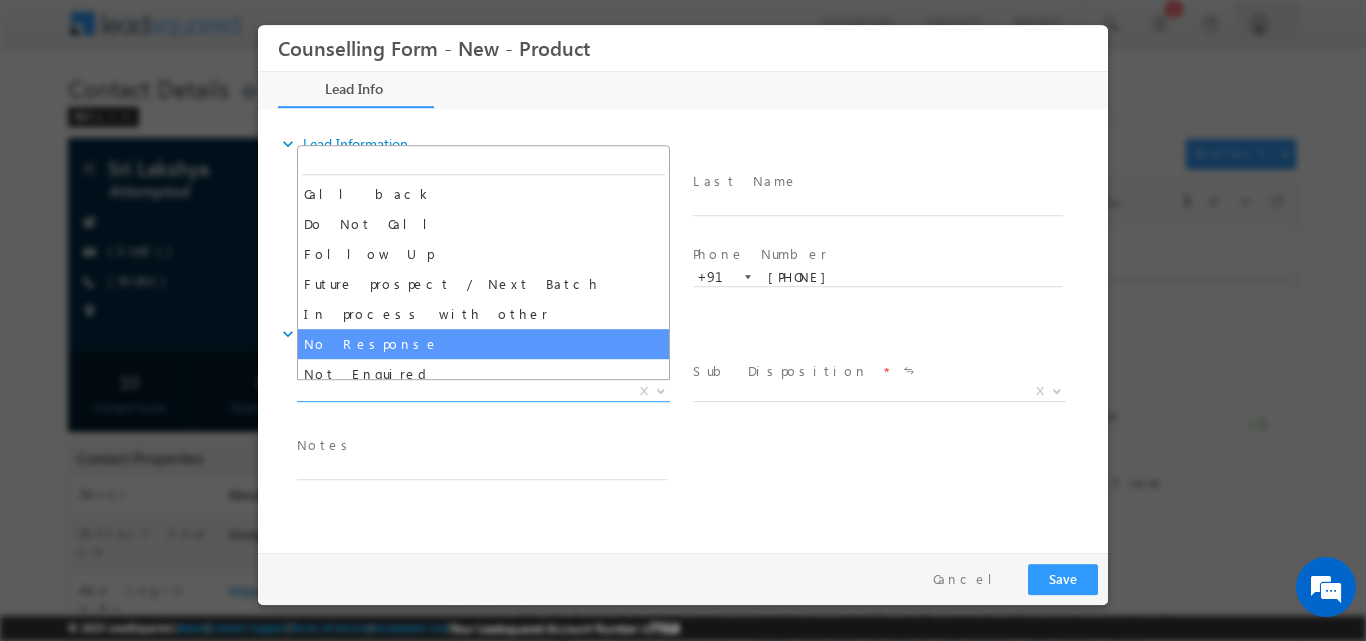 select on "No Response" 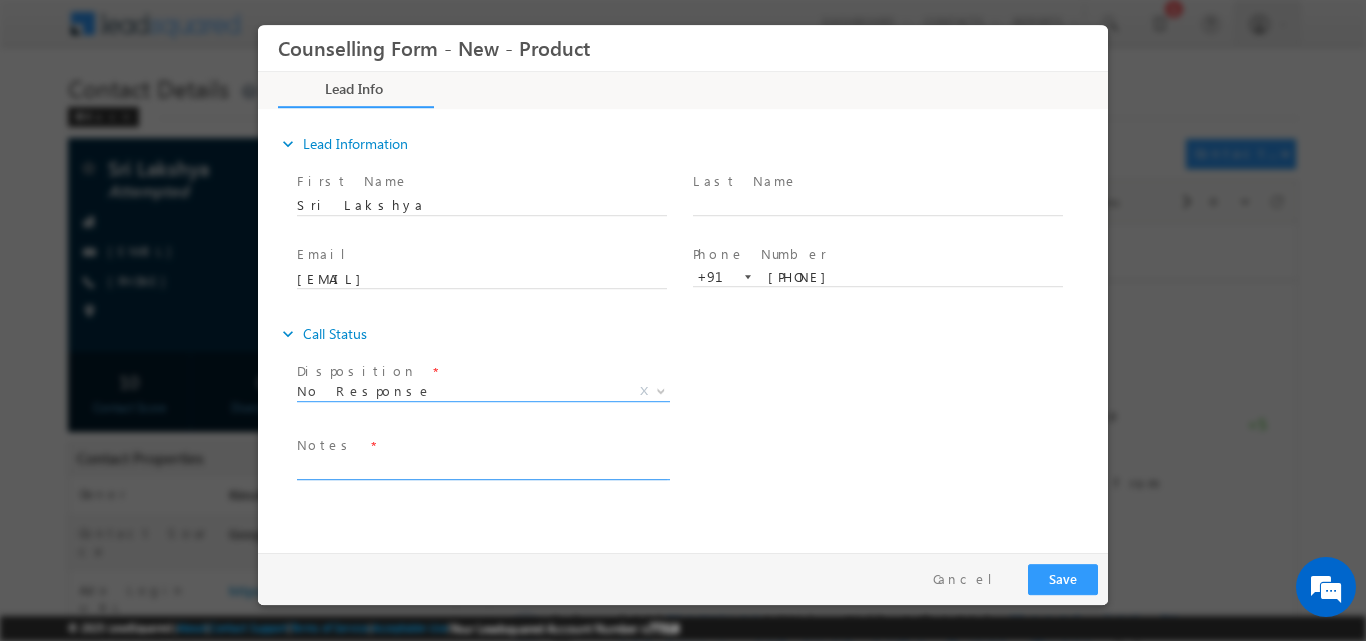 click at bounding box center (482, 467) 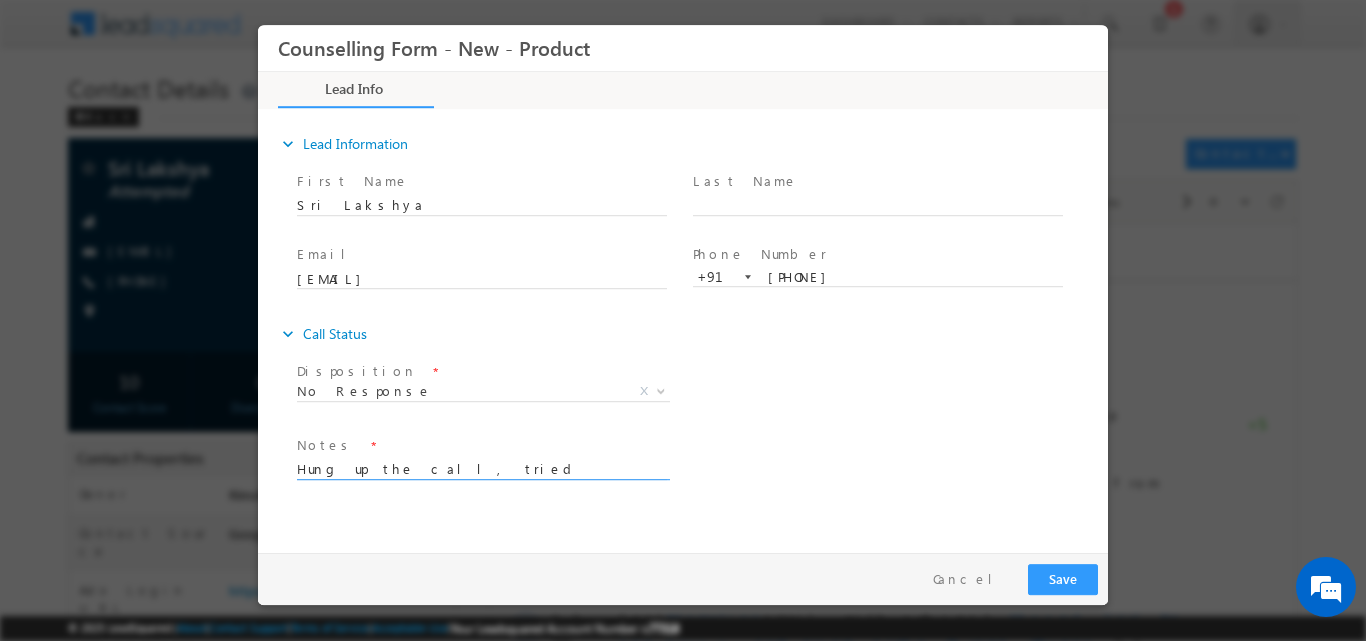 type on "Hung up the call, tried through phone" 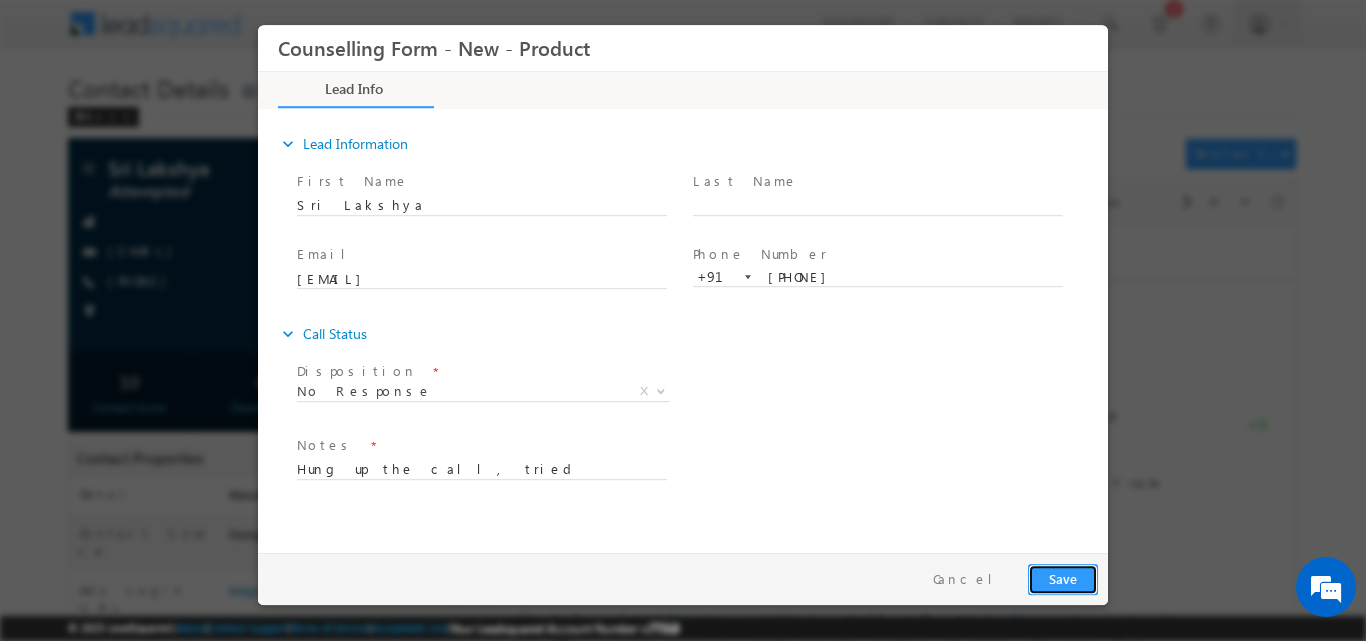 click on "Save" at bounding box center [1063, 578] 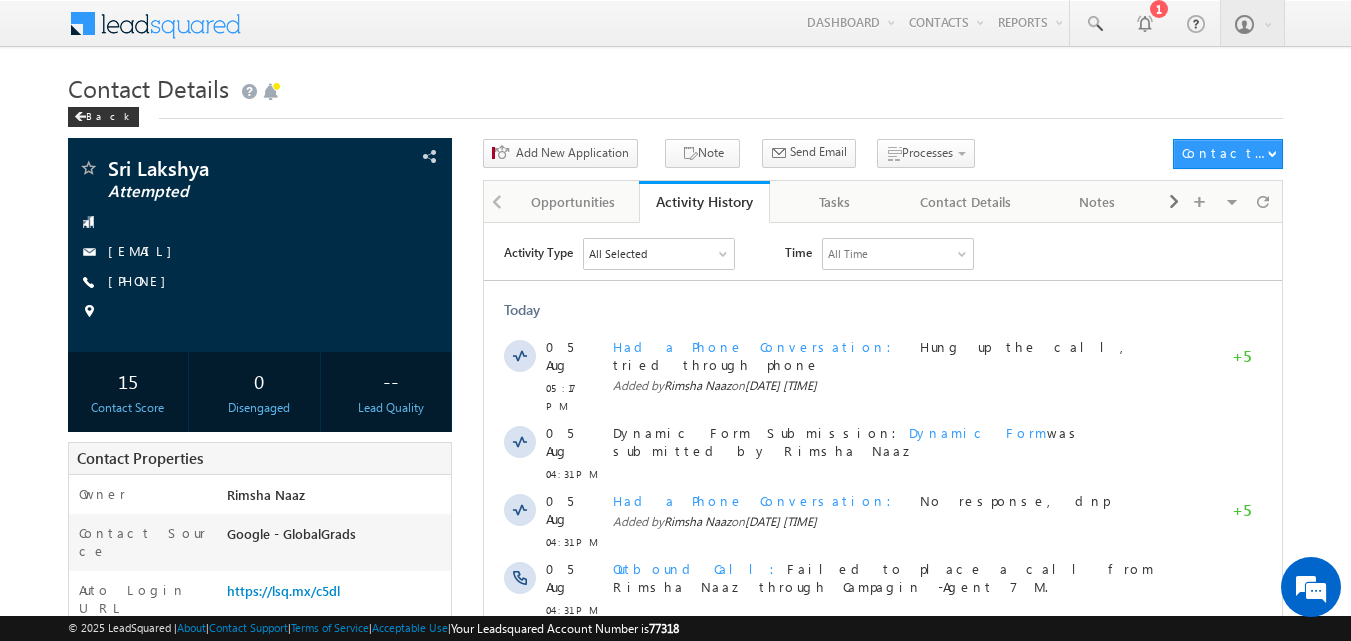 click on "Contact Details" at bounding box center (676, 86) 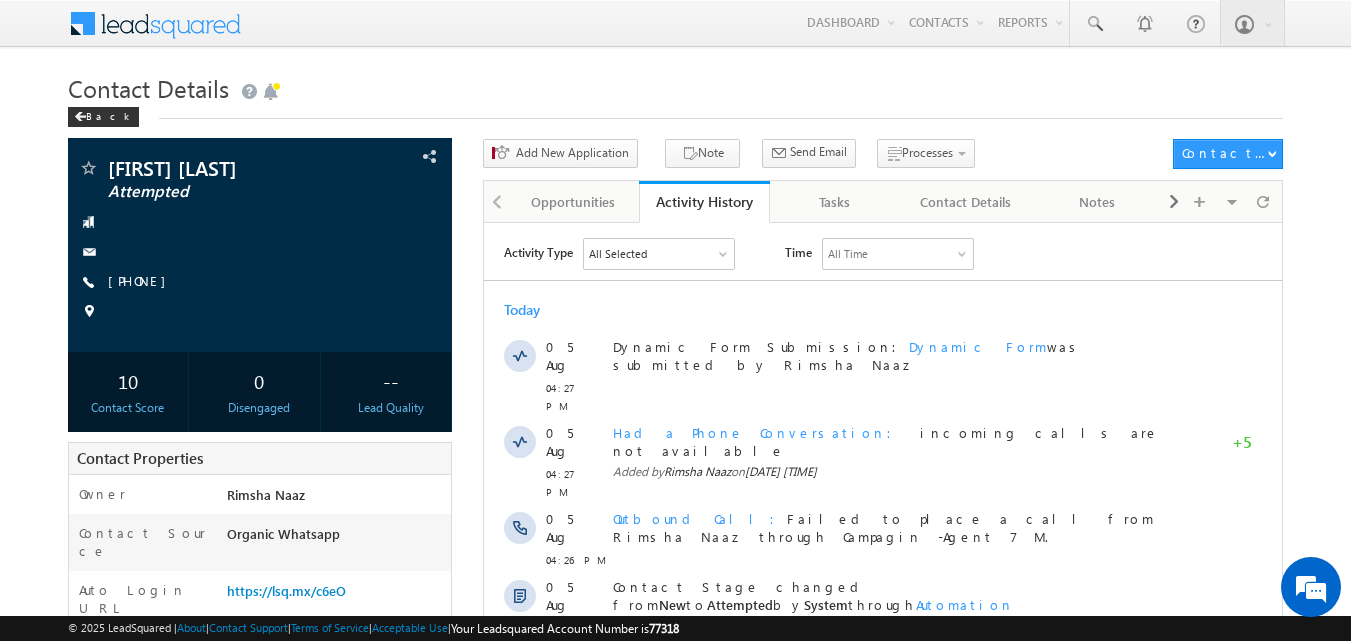 scroll, scrollTop: 0, scrollLeft: 0, axis: both 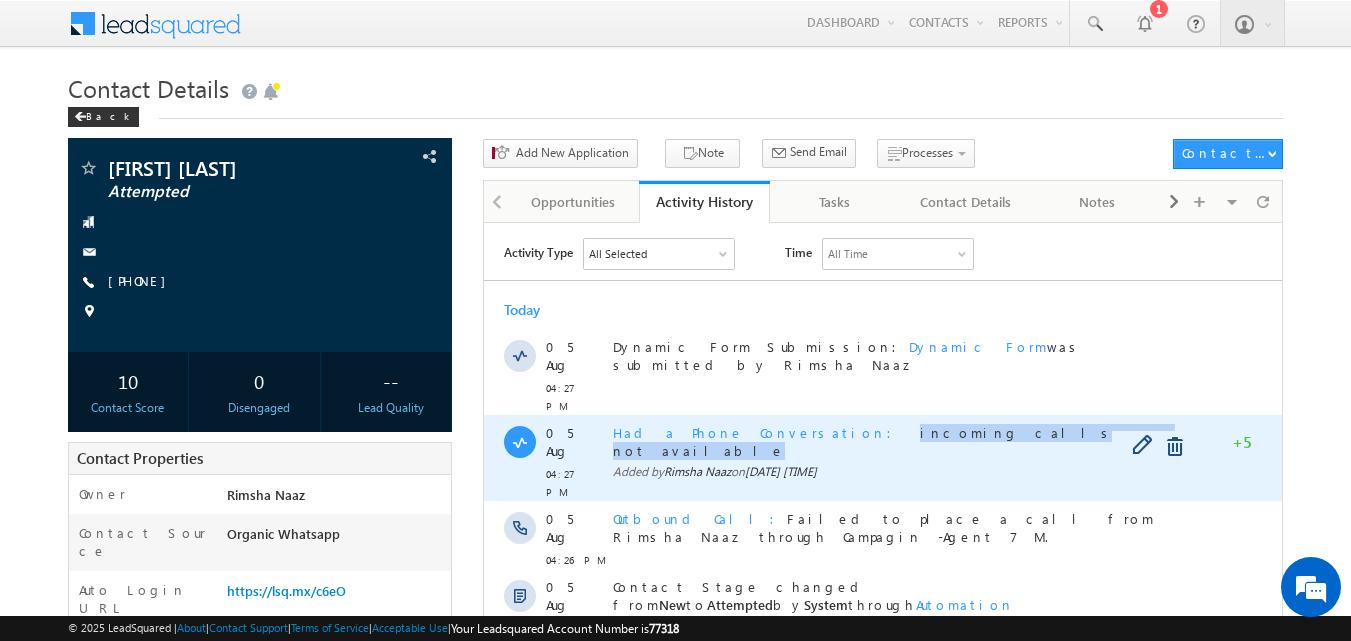 drag, startPoint x: 774, startPoint y: 406, endPoint x: 1005, endPoint y: 399, distance: 231.10603 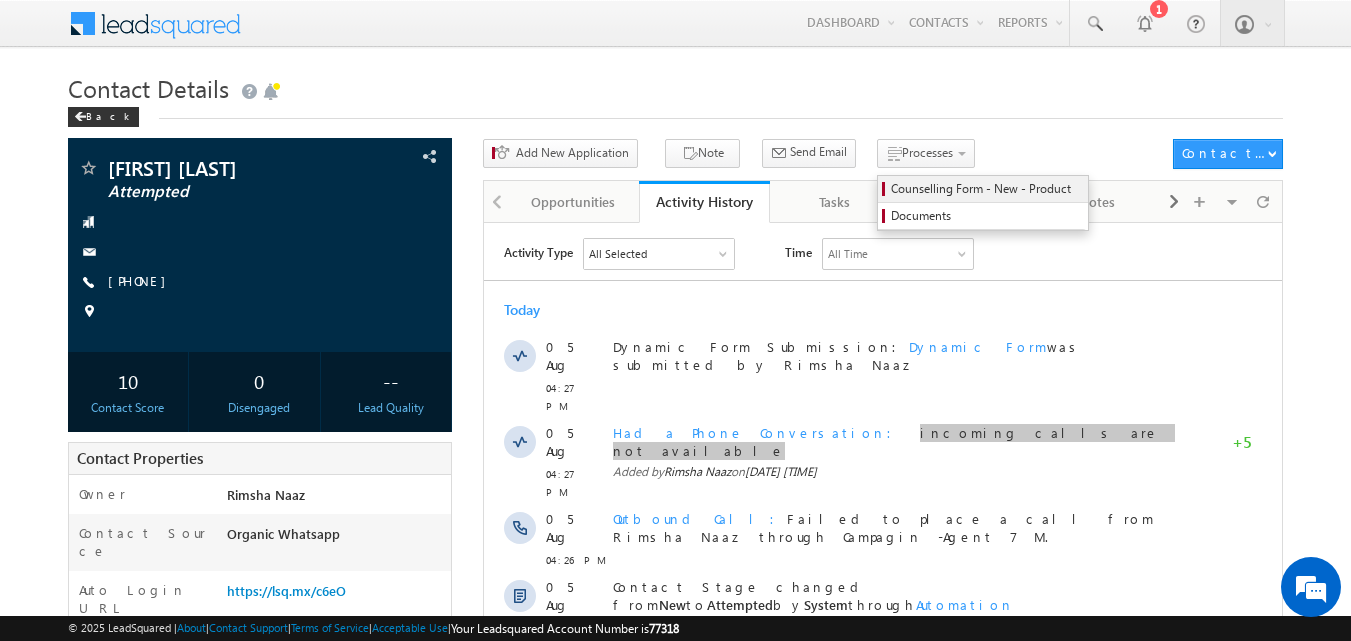 click on "Counselling Form - New - Product" at bounding box center (983, 189) 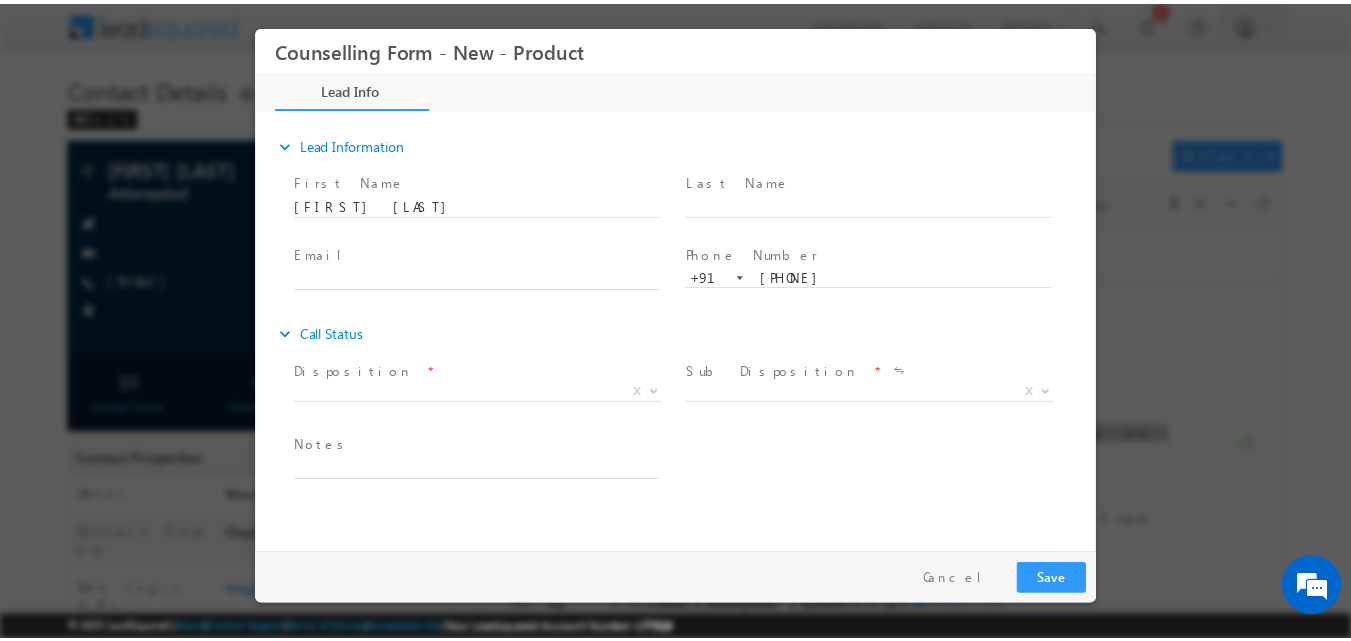 scroll, scrollTop: 0, scrollLeft: 0, axis: both 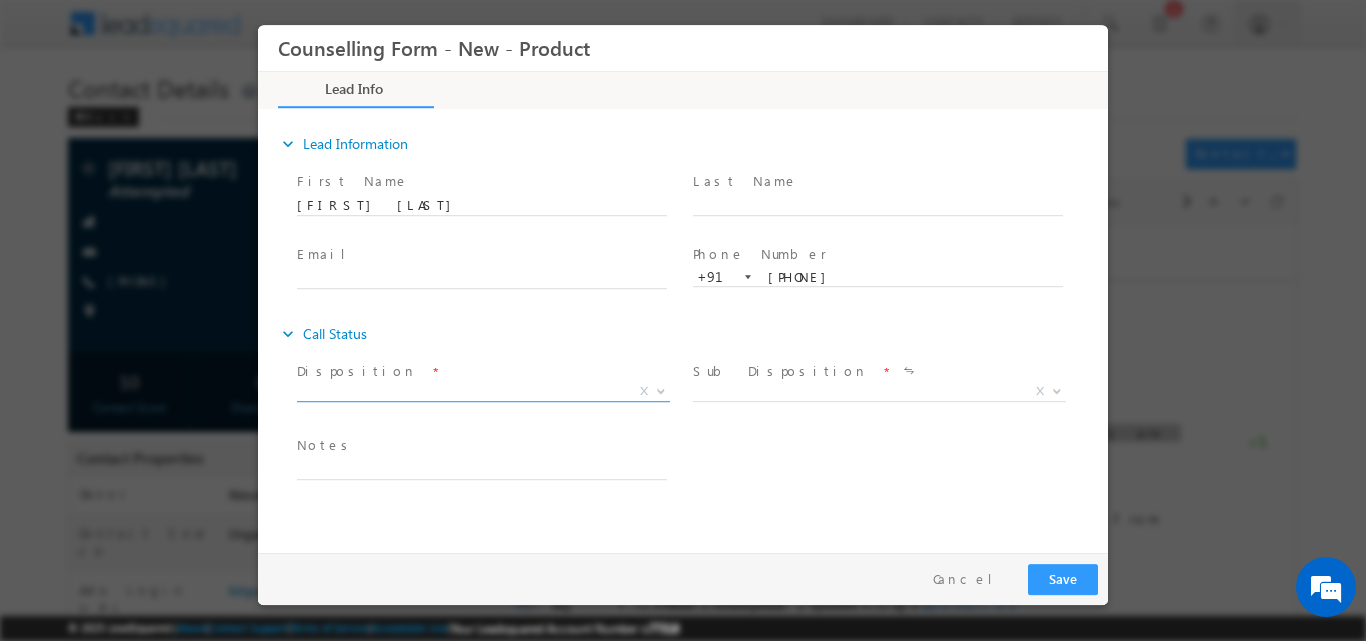 click at bounding box center [661, 389] 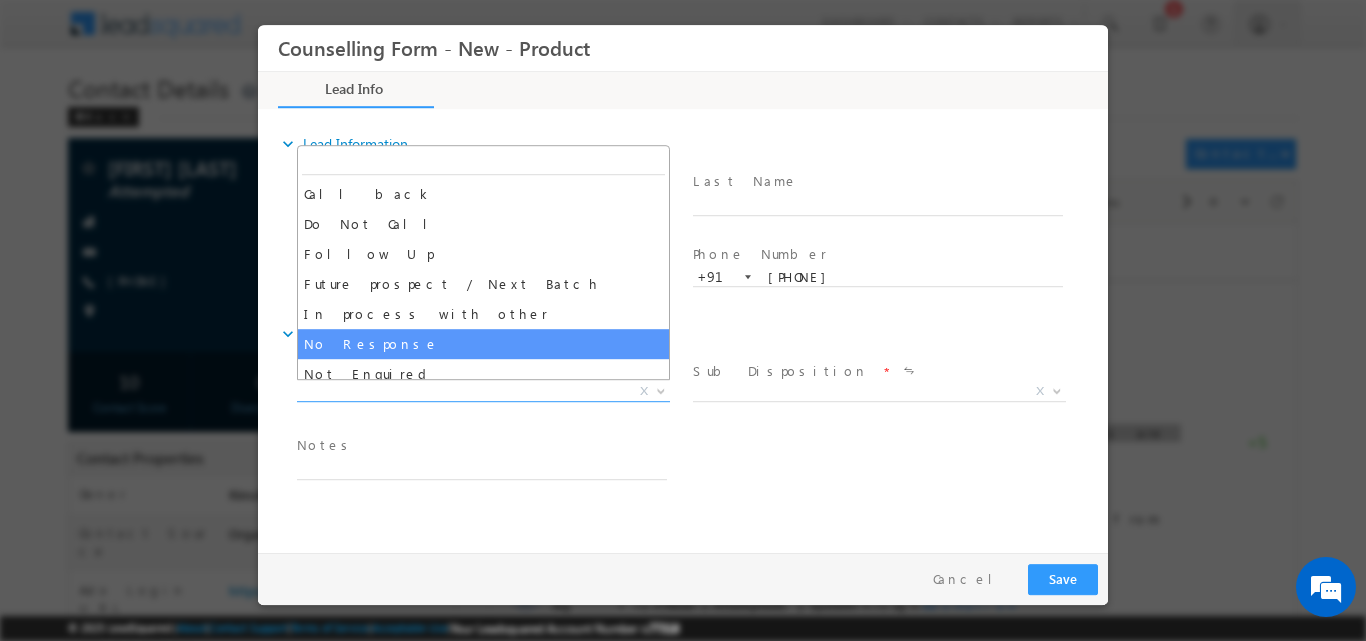 select on "No Response" 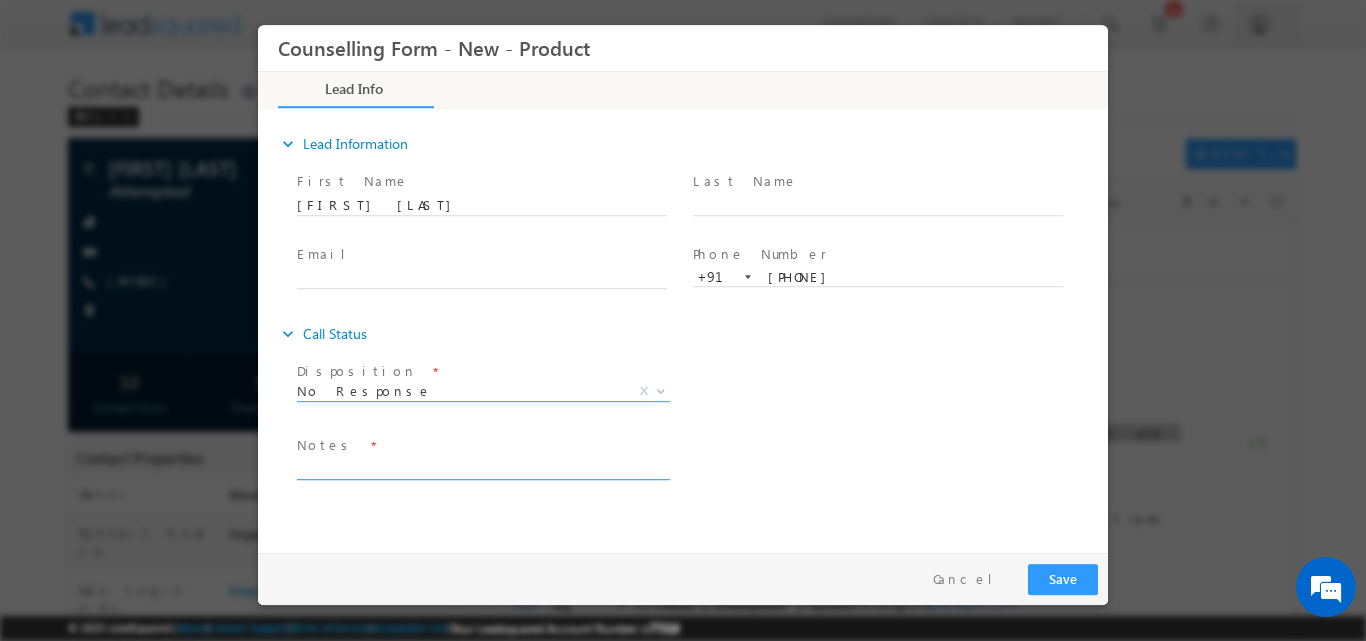 click at bounding box center (482, 467) 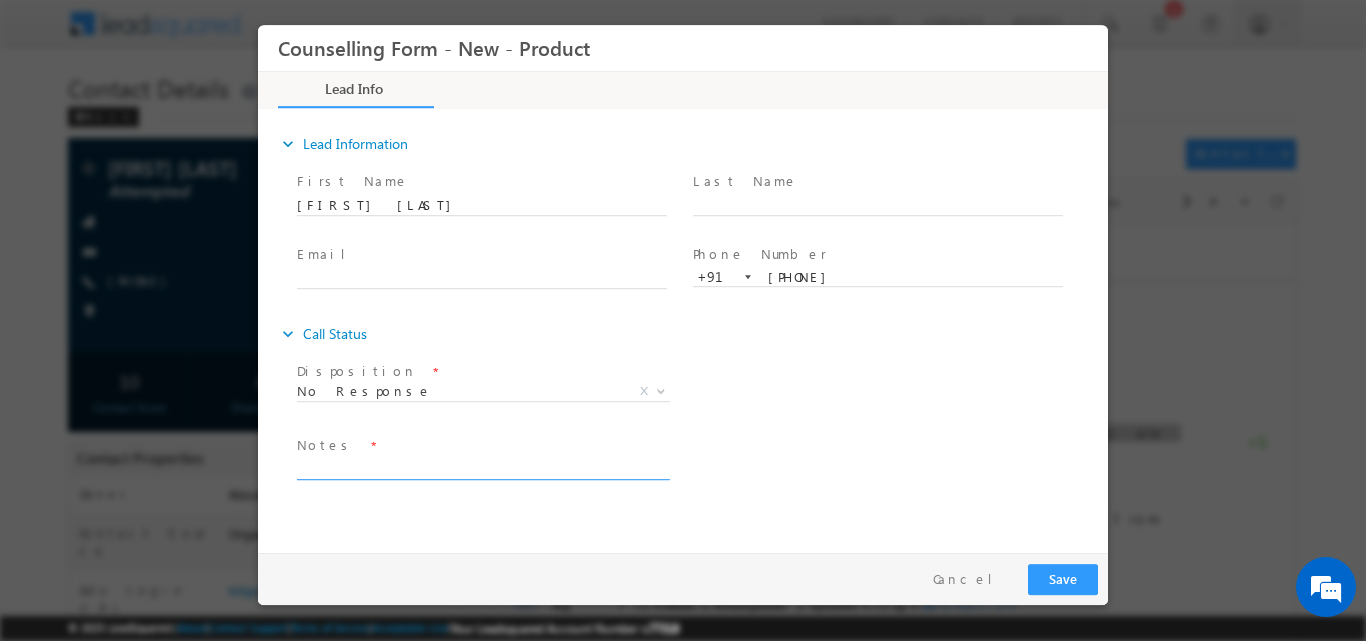 paste on "incoming calls are not available" 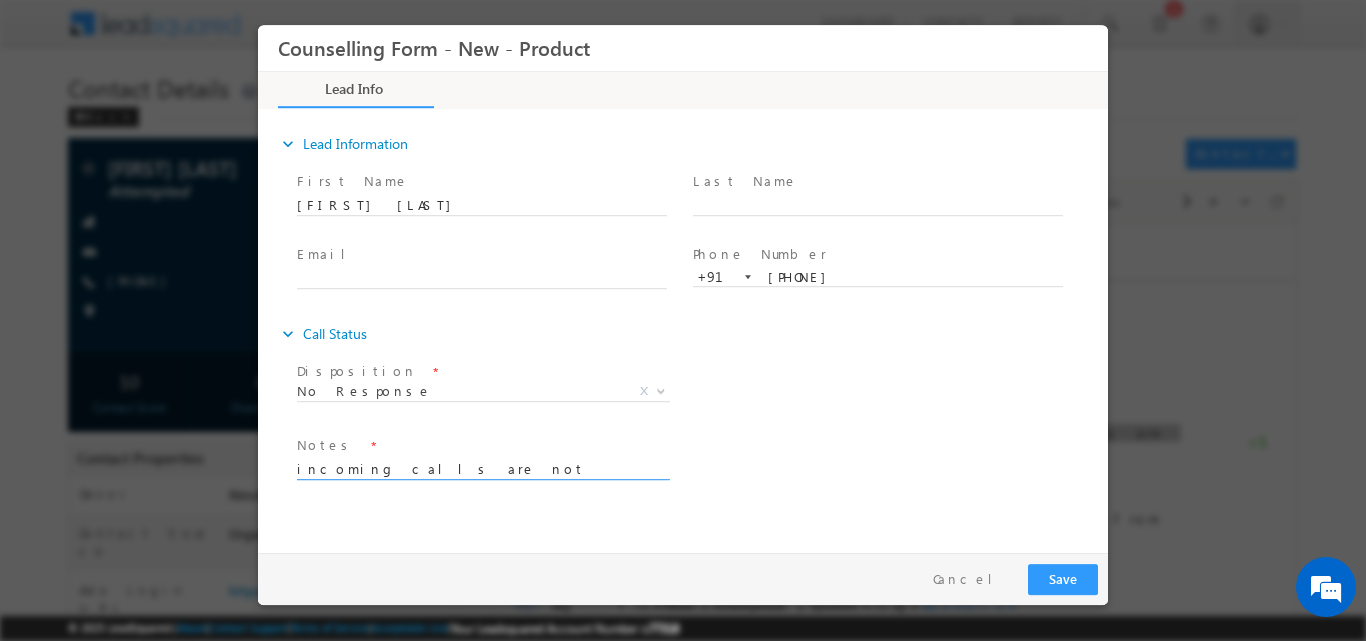 type on "incoming calls are not available, tried through phone" 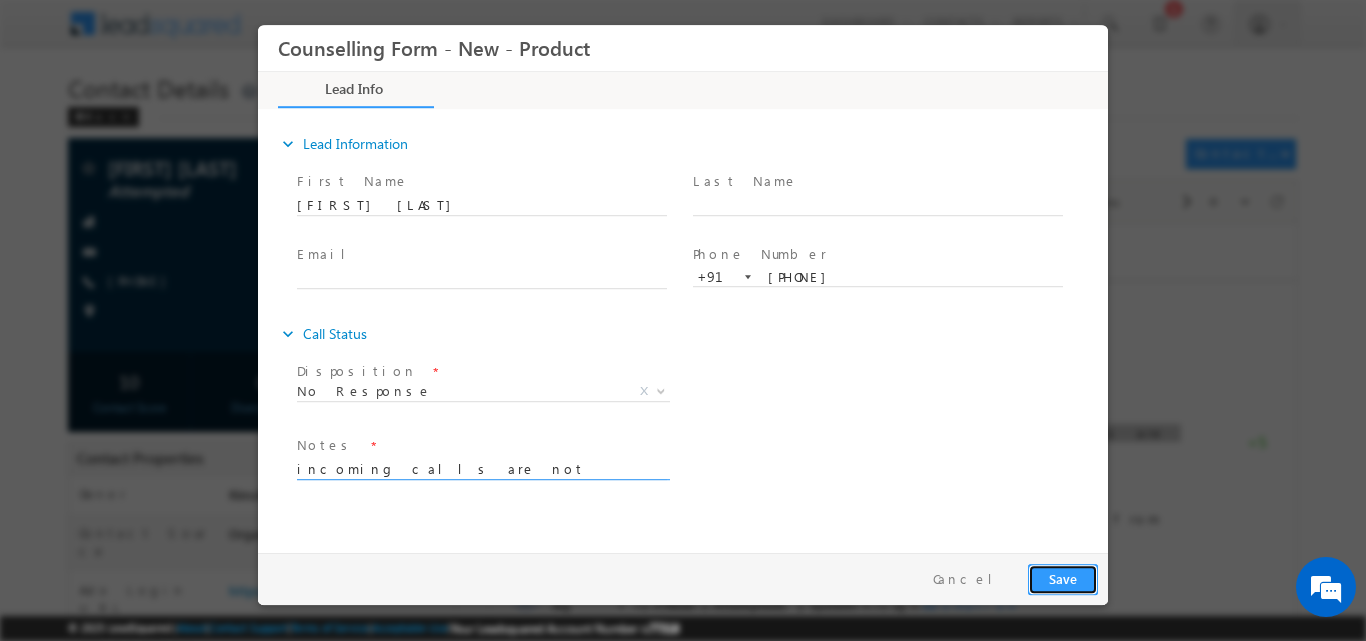 click on "Save" at bounding box center (1063, 578) 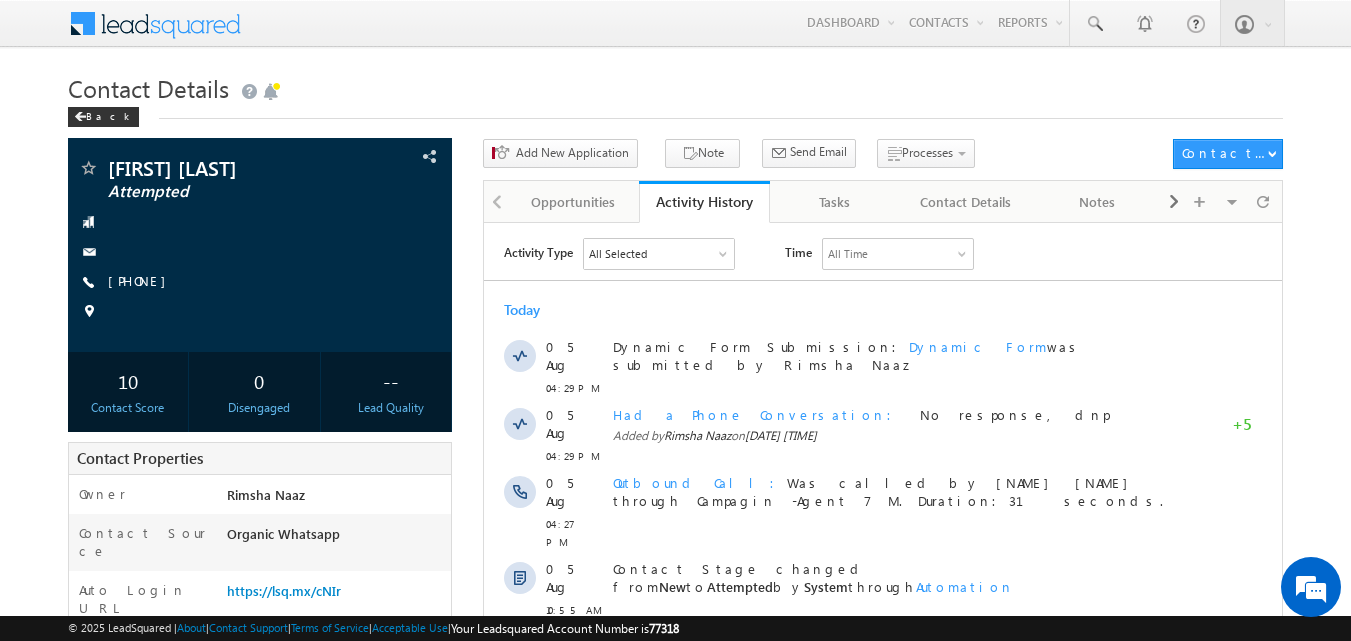 scroll, scrollTop: 0, scrollLeft: 0, axis: both 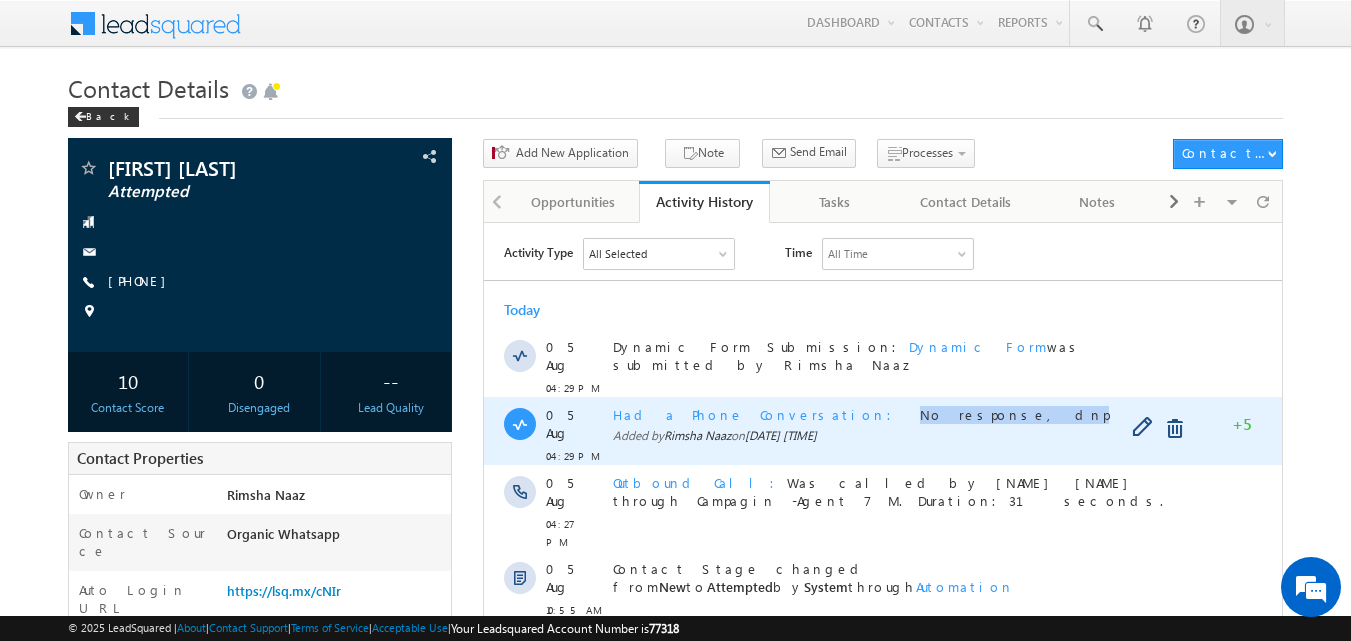 drag, startPoint x: 778, startPoint y: 404, endPoint x: 897, endPoint y: 405, distance: 119.0042 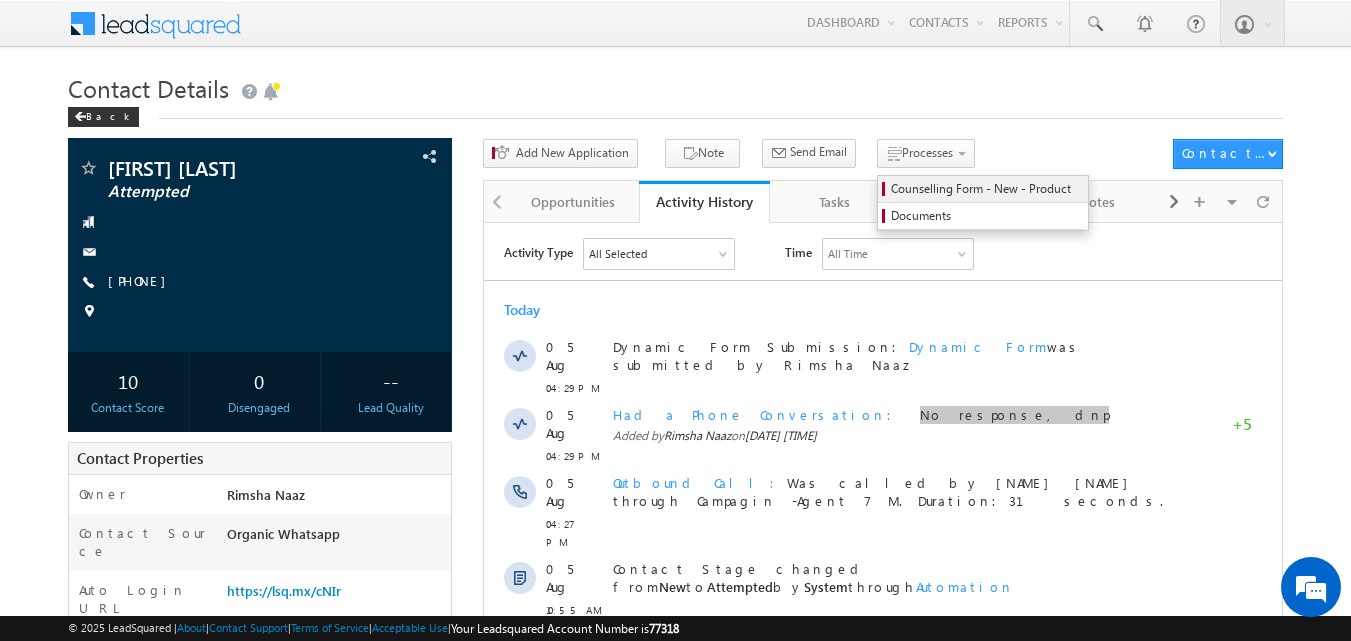 click on "Counselling Form - New - Product" at bounding box center [986, 189] 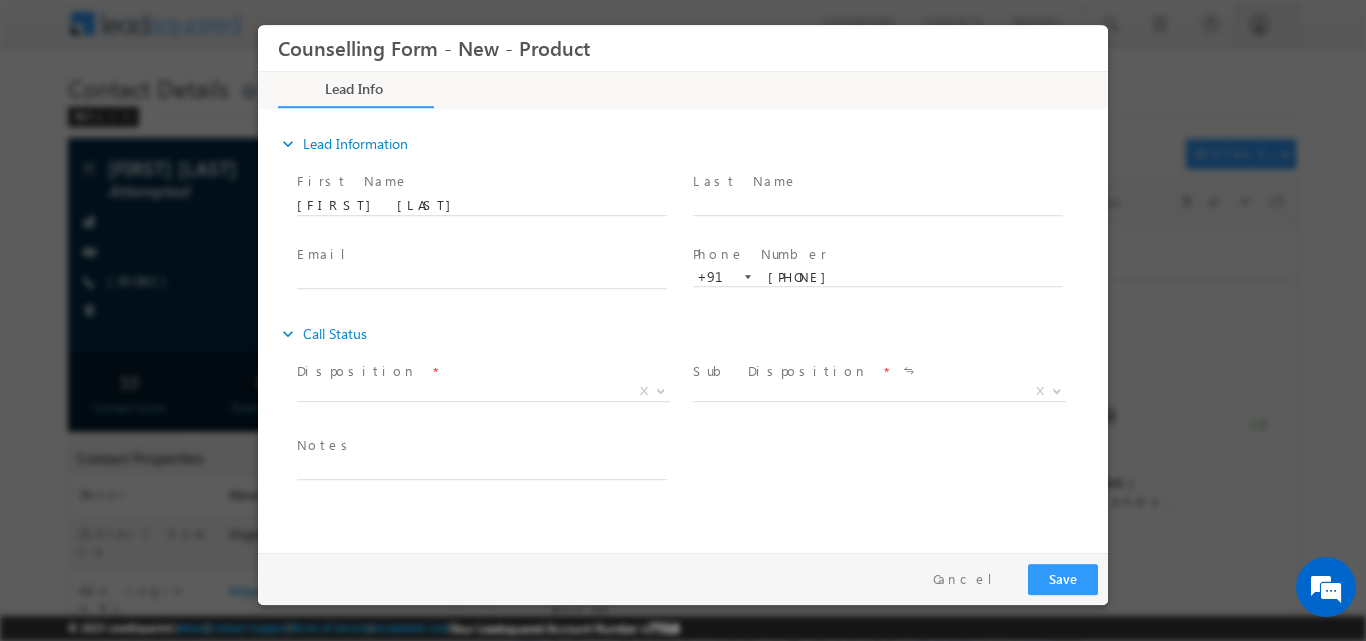 scroll, scrollTop: 0, scrollLeft: 0, axis: both 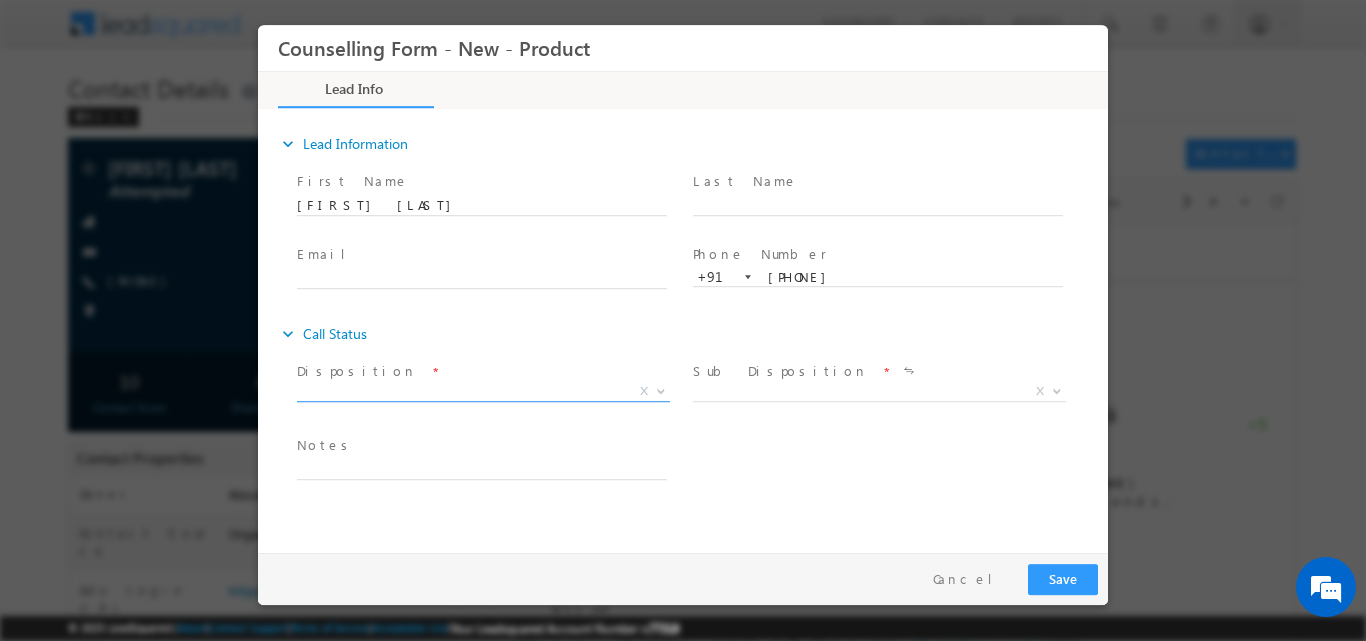 click at bounding box center [661, 389] 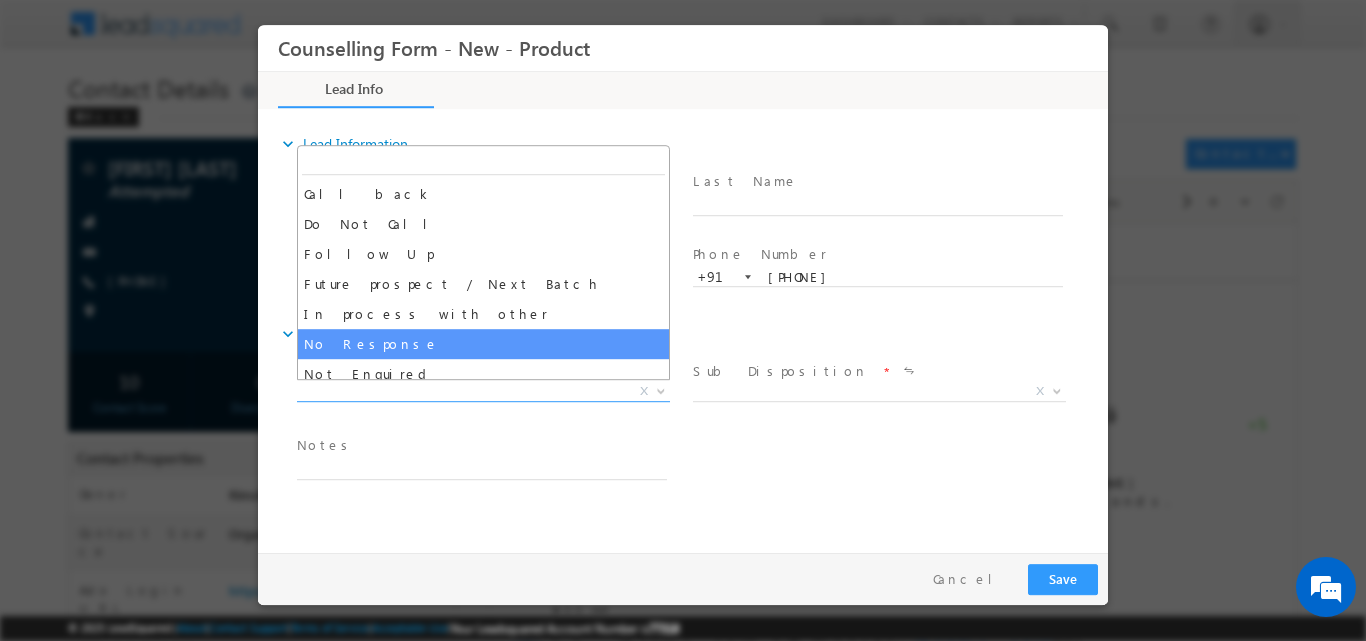 select on "No Response" 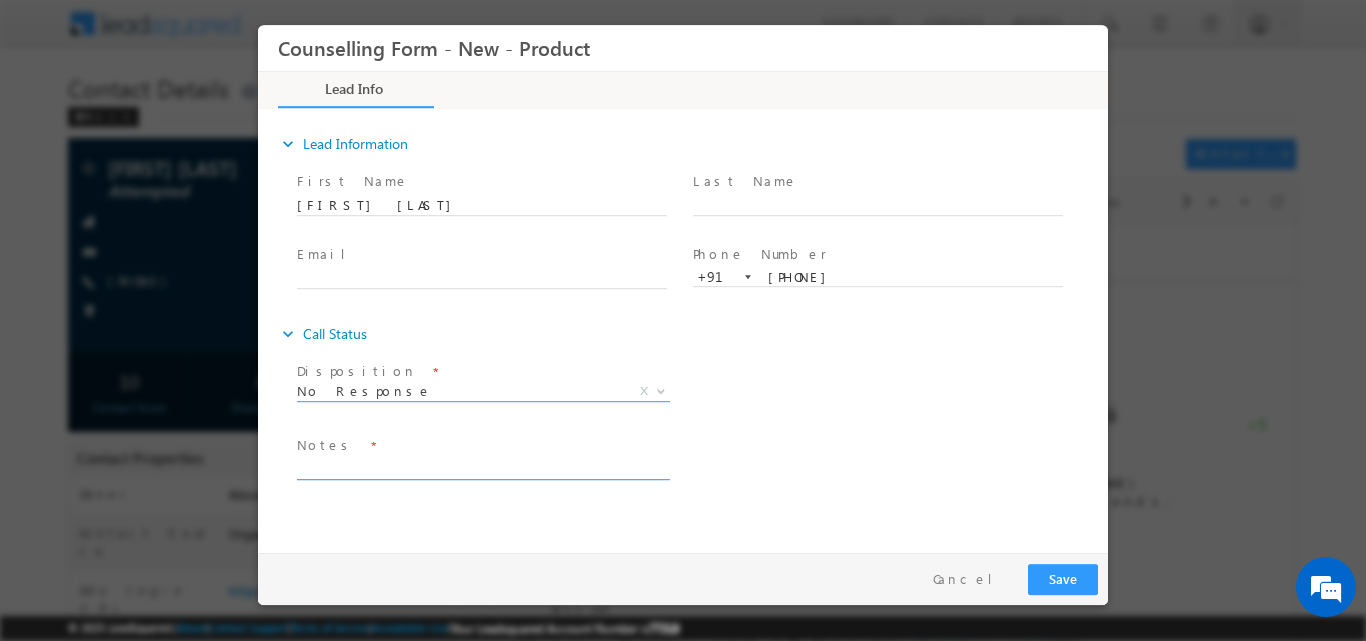 click at bounding box center (482, 467) 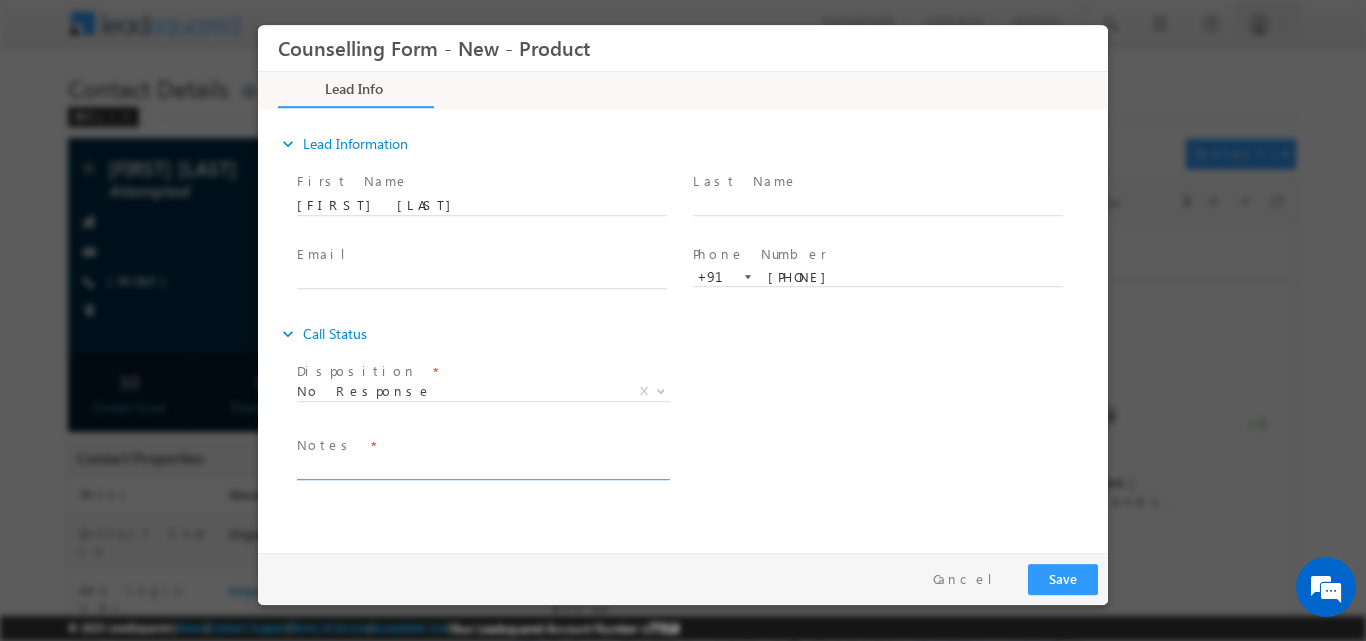 paste on "No response, dnp" 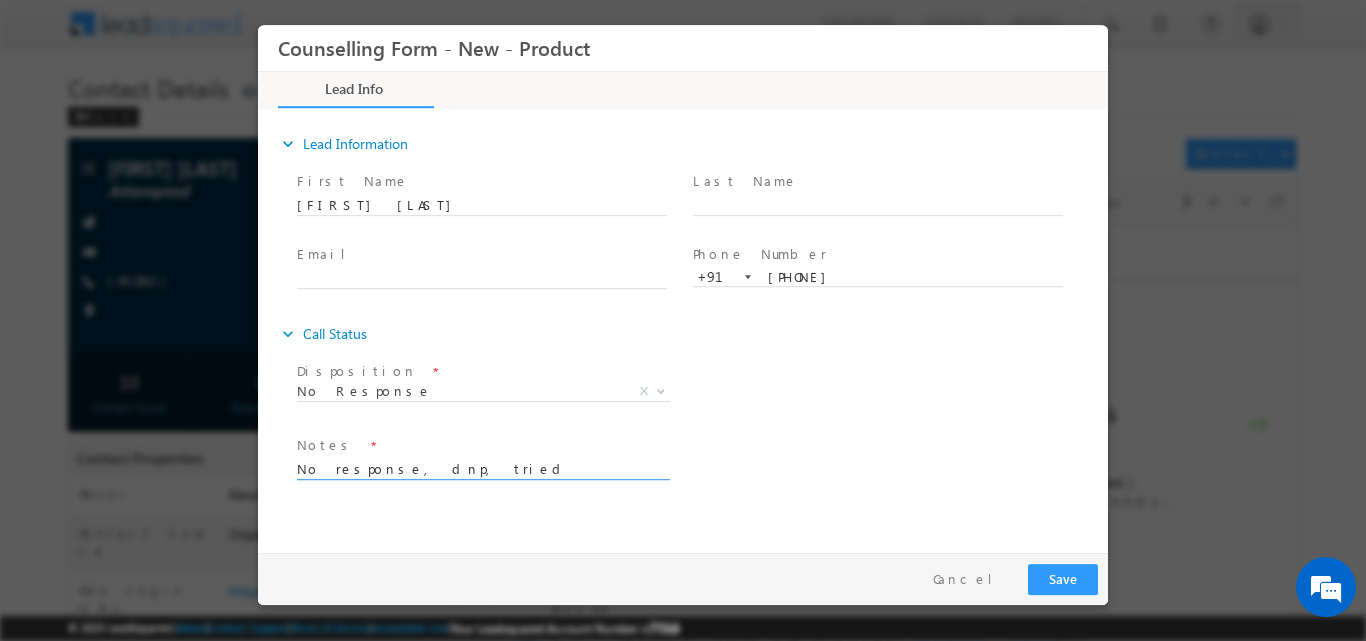 type on "No response, dnp, tried through phone" 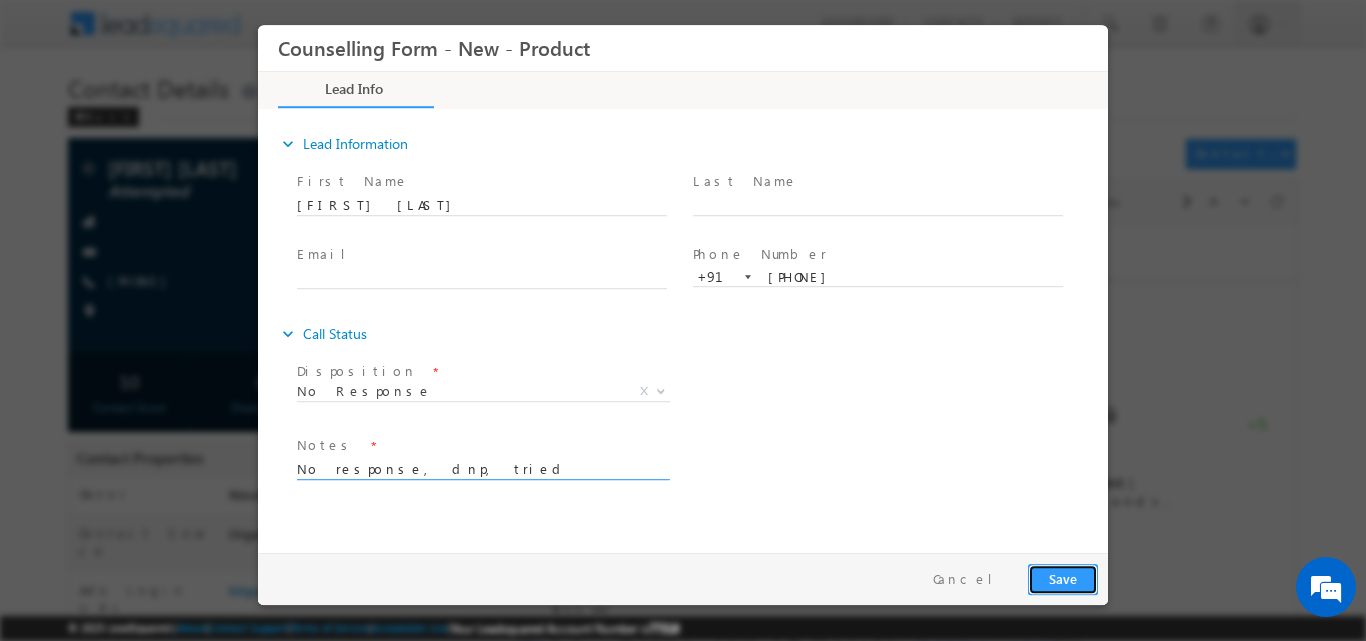 click on "Save" at bounding box center [1063, 578] 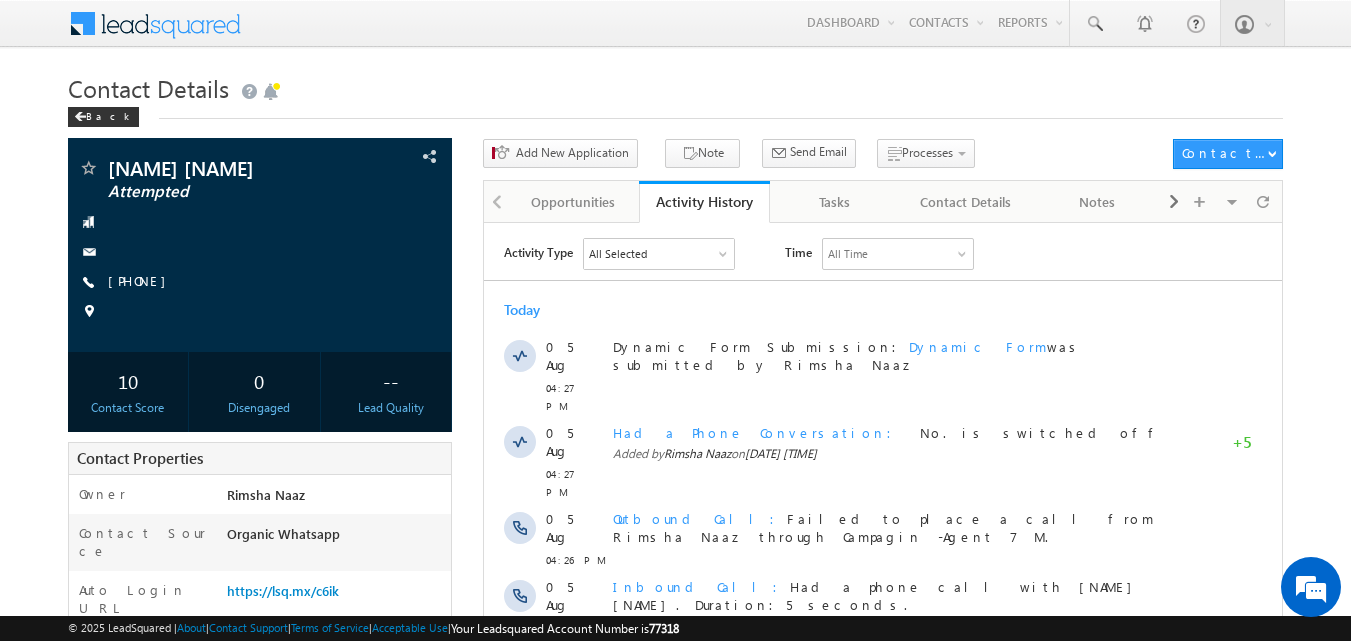 scroll, scrollTop: 0, scrollLeft: 0, axis: both 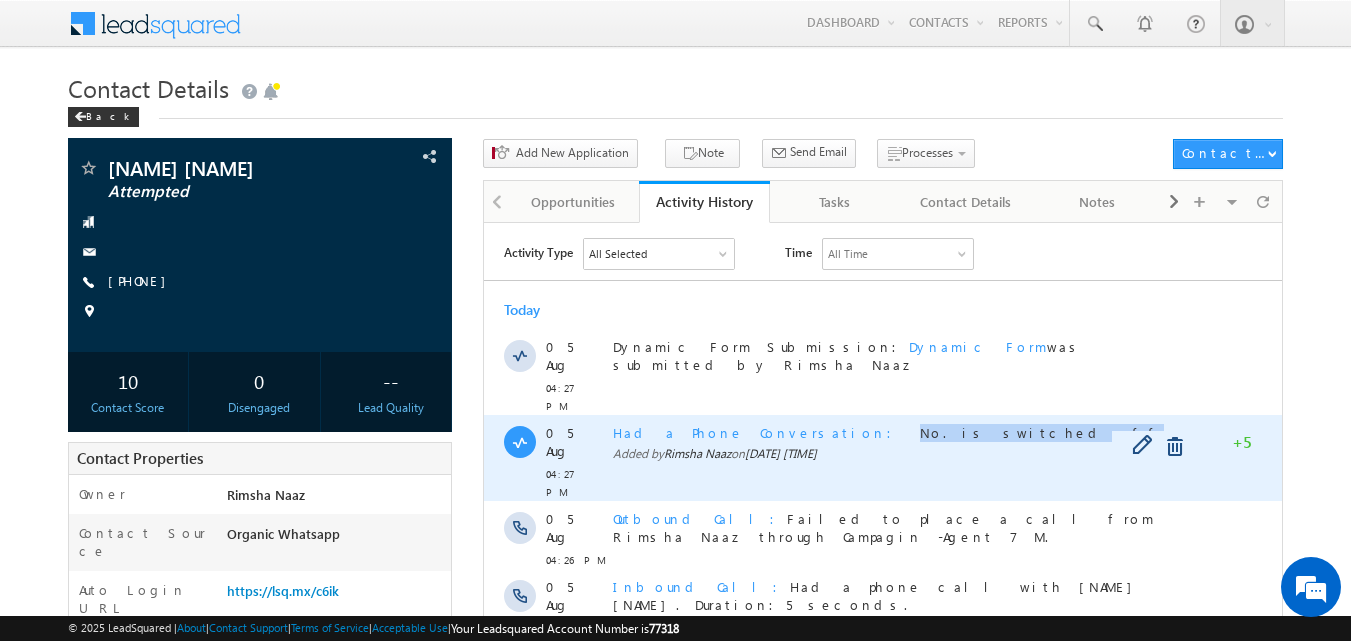 drag, startPoint x: 775, startPoint y: 406, endPoint x: 954, endPoint y: 417, distance: 179.33768 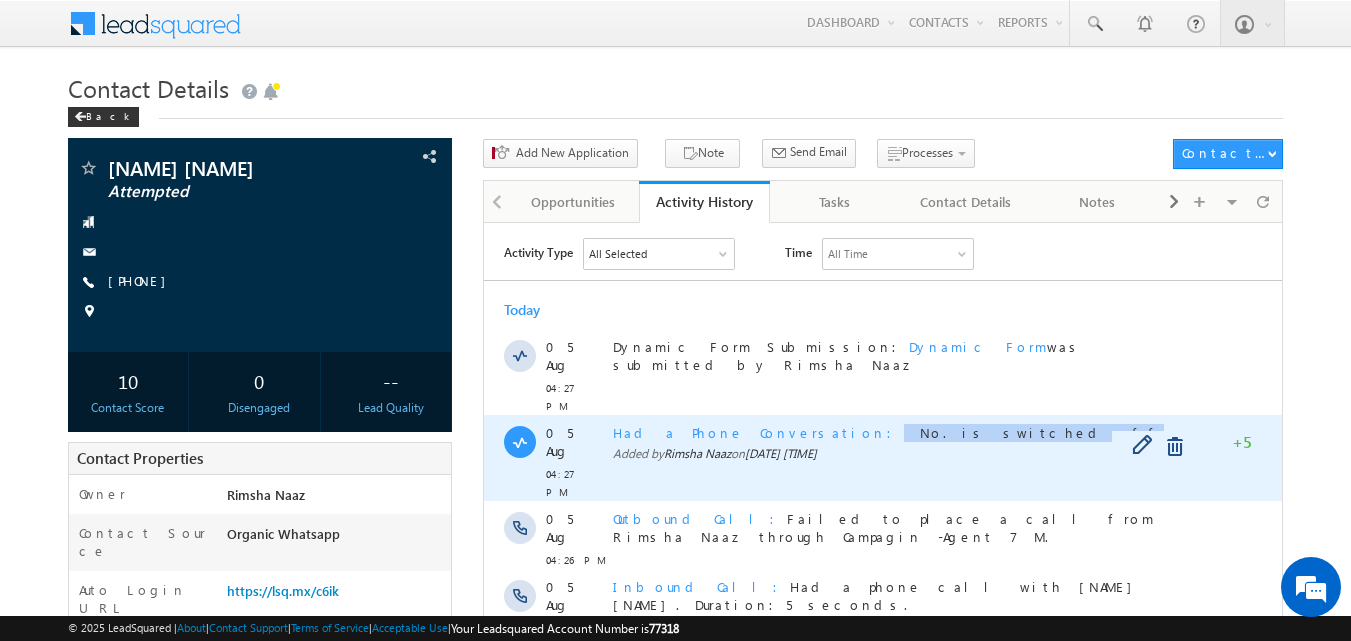 drag, startPoint x: 773, startPoint y: 408, endPoint x: 883, endPoint y: 406, distance: 110.01818 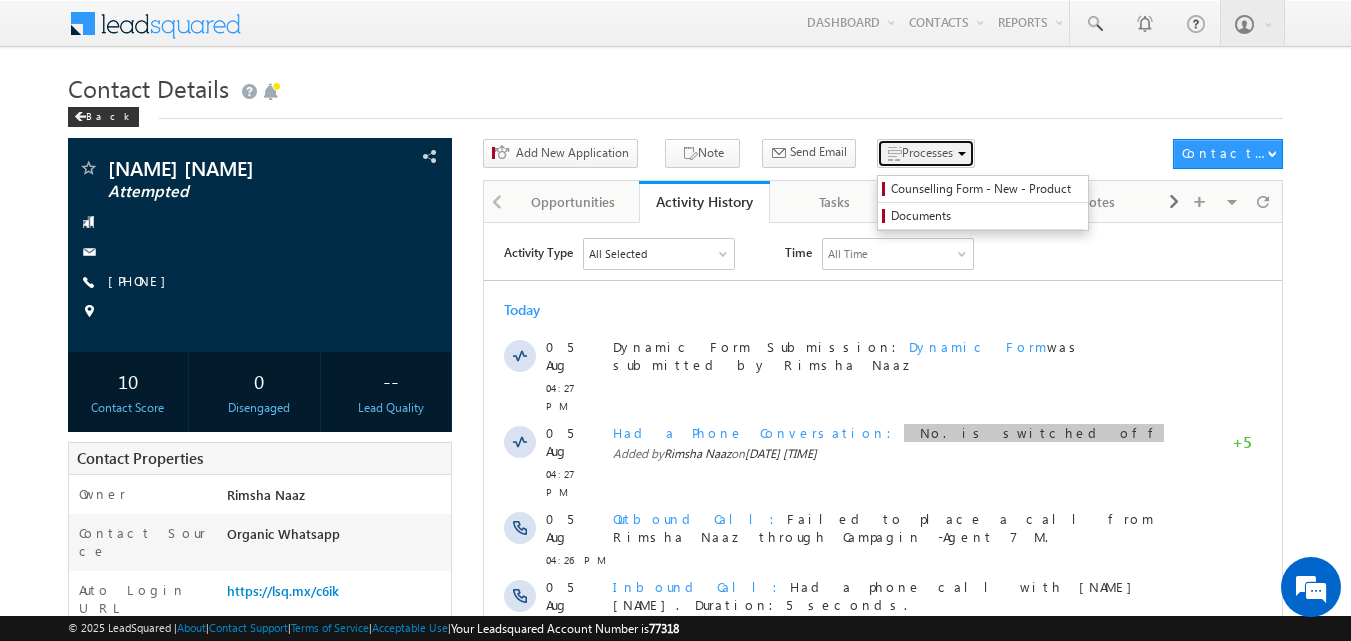 click on "Processes" at bounding box center [927, 152] 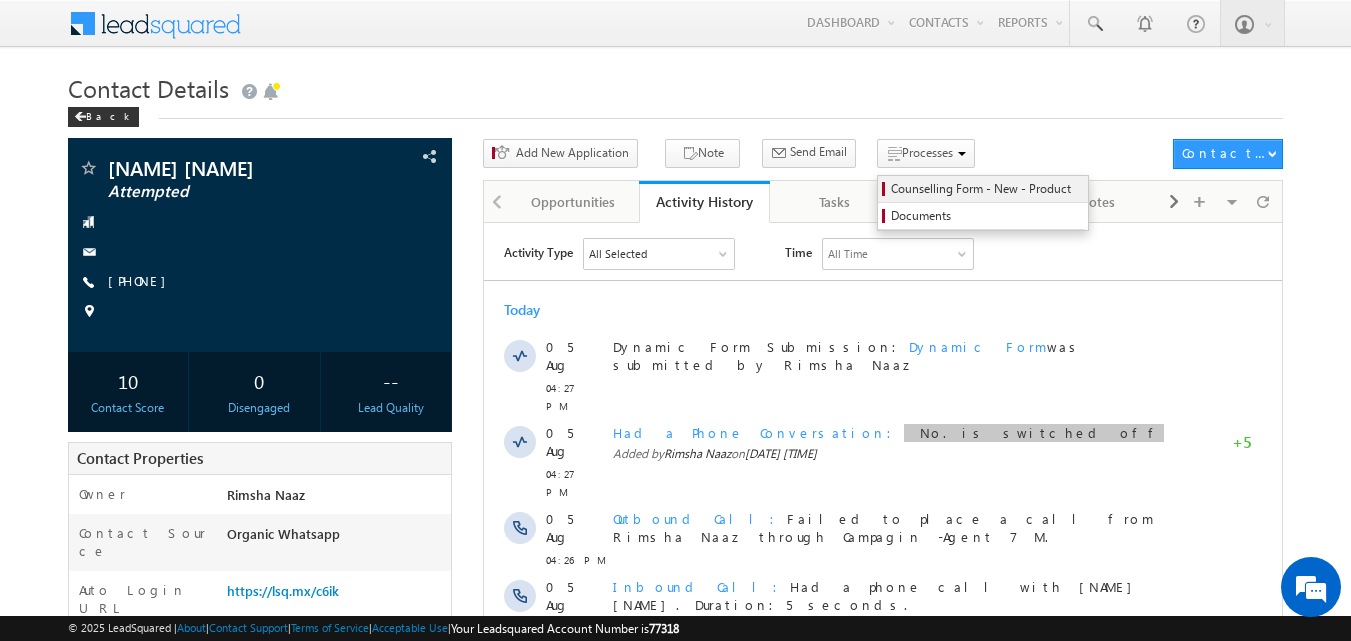 click on "Counselling Form - New - Product" at bounding box center [986, 189] 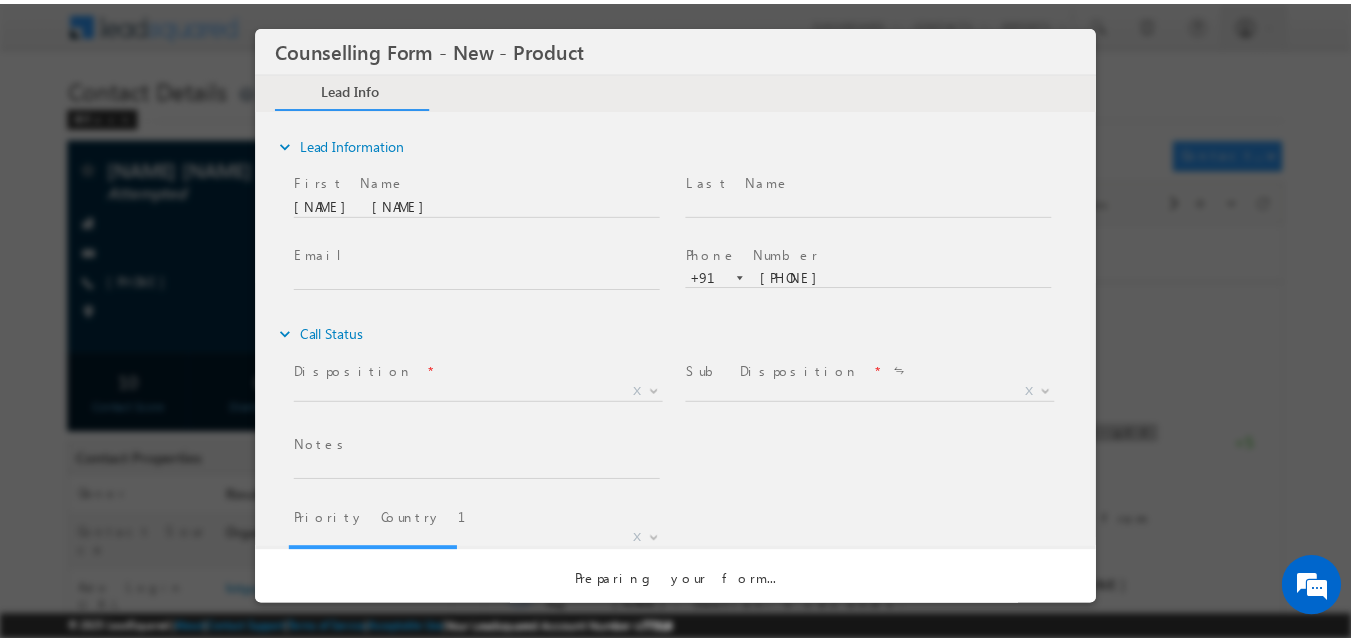 scroll, scrollTop: 0, scrollLeft: 0, axis: both 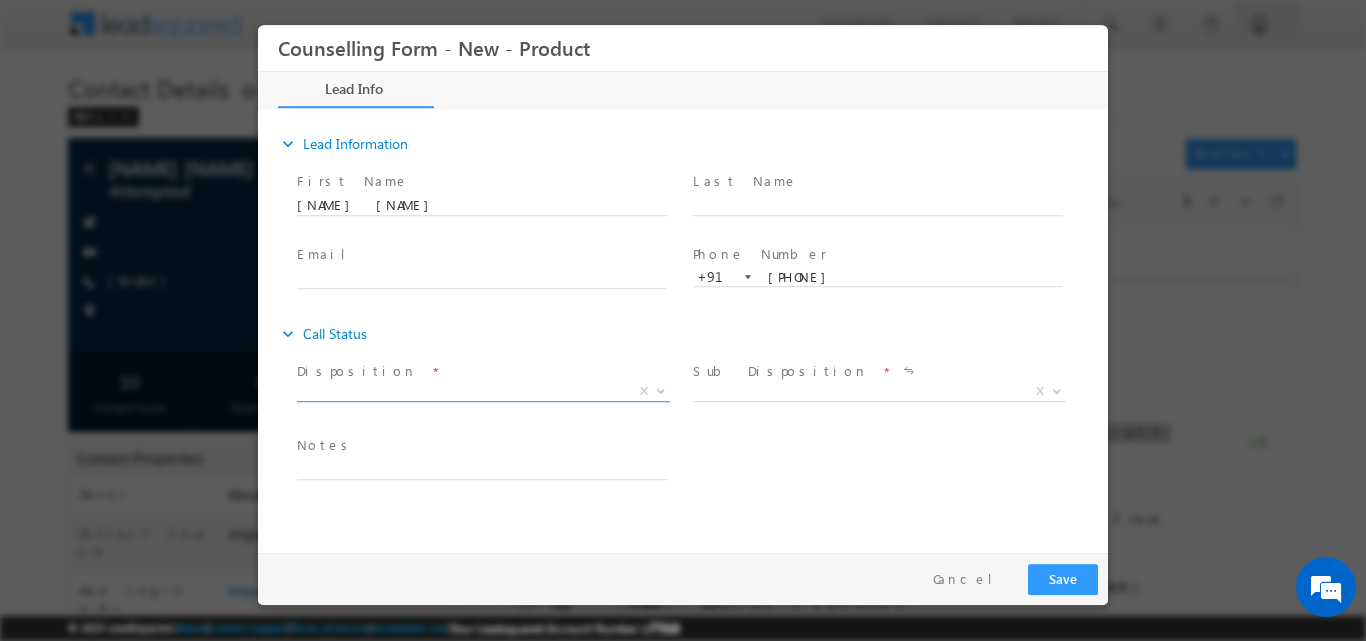 click at bounding box center [661, 389] 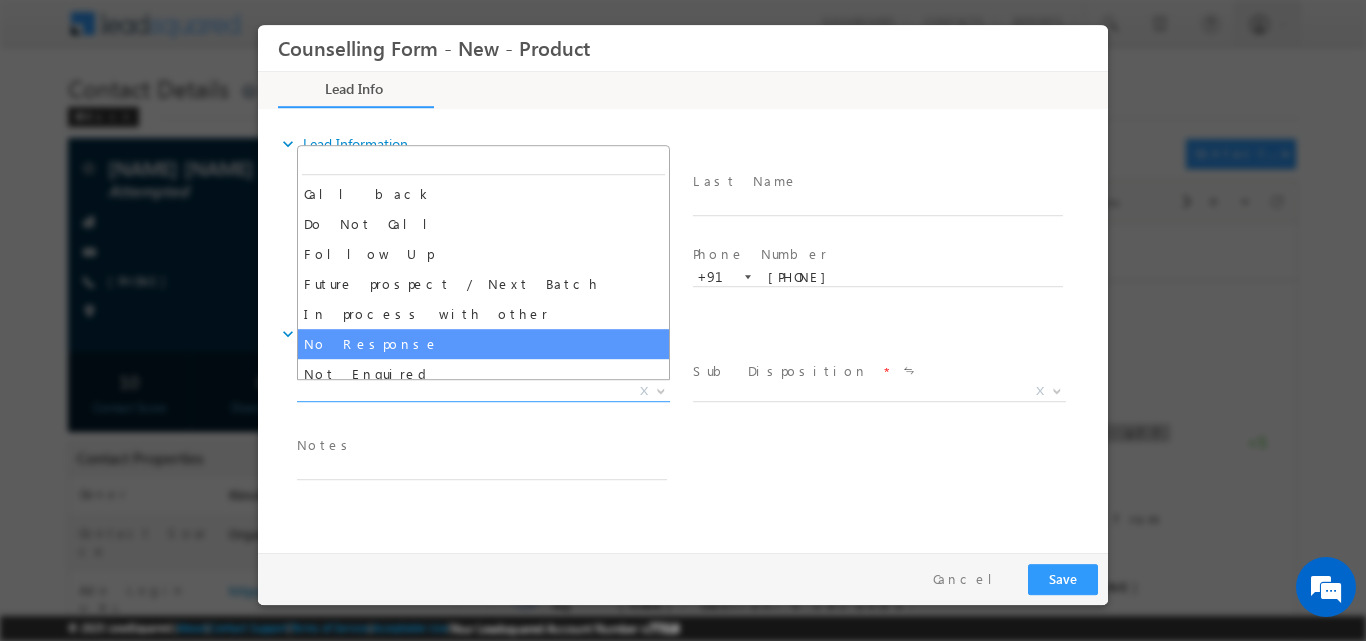 select on "No Response" 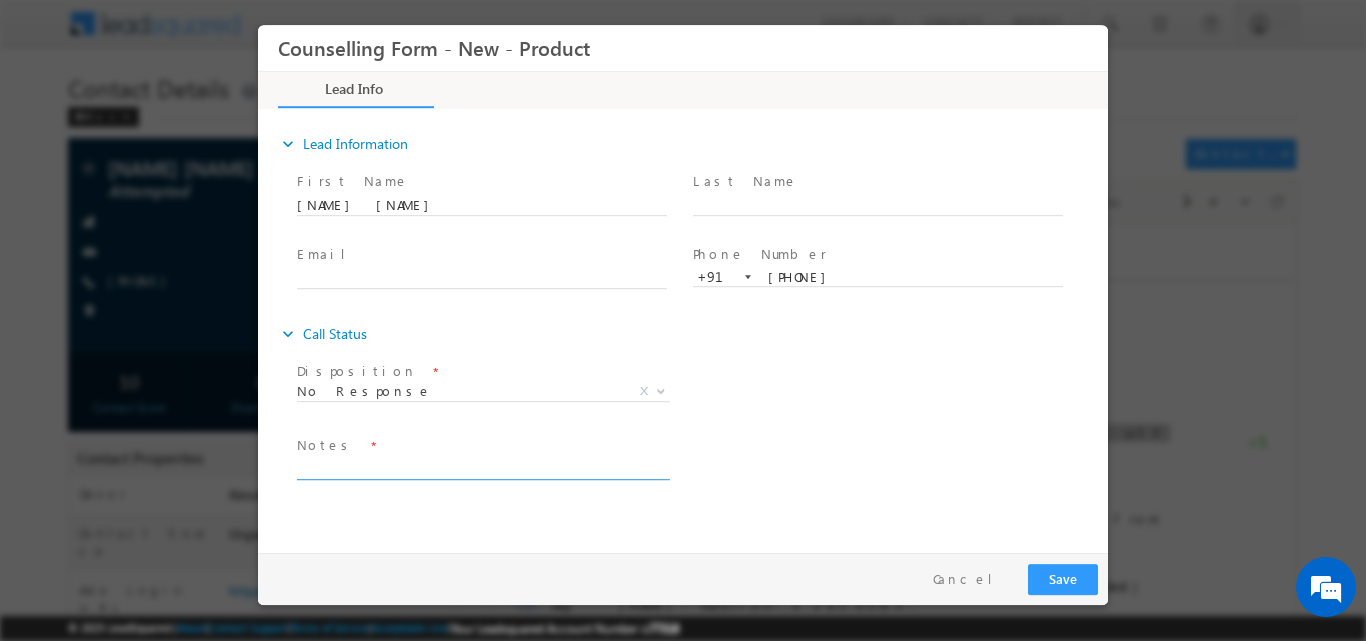 click at bounding box center (482, 467) 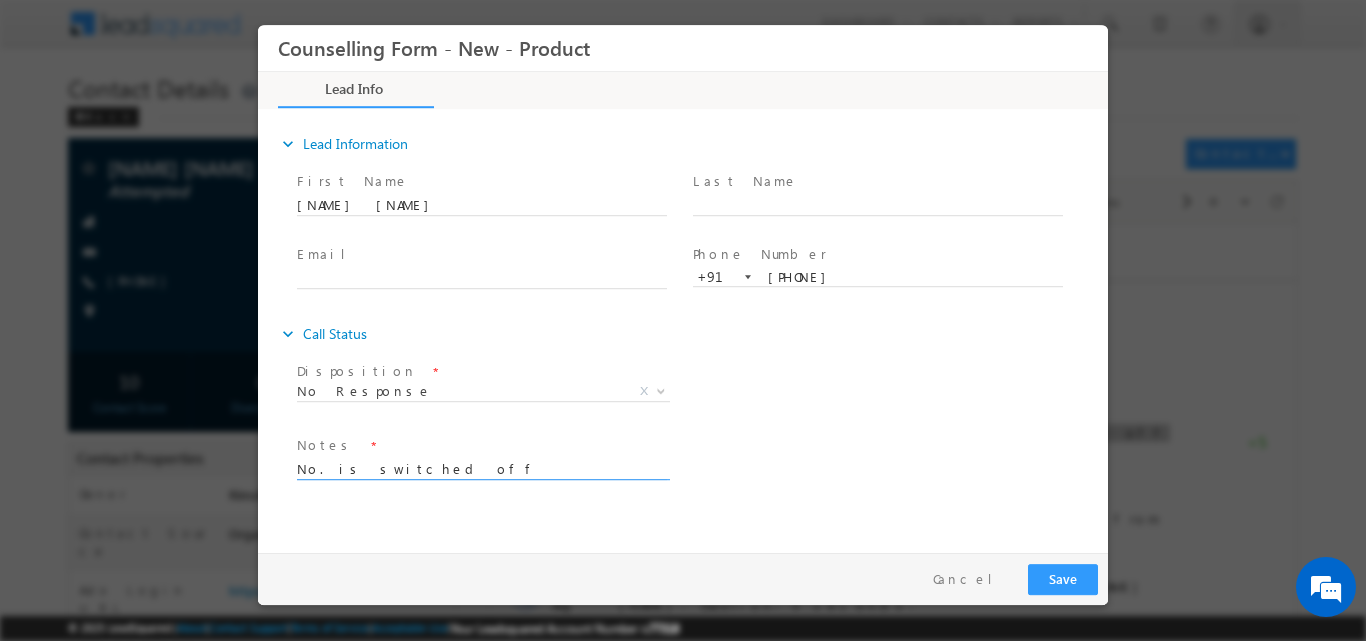 type on "No. is switched off" 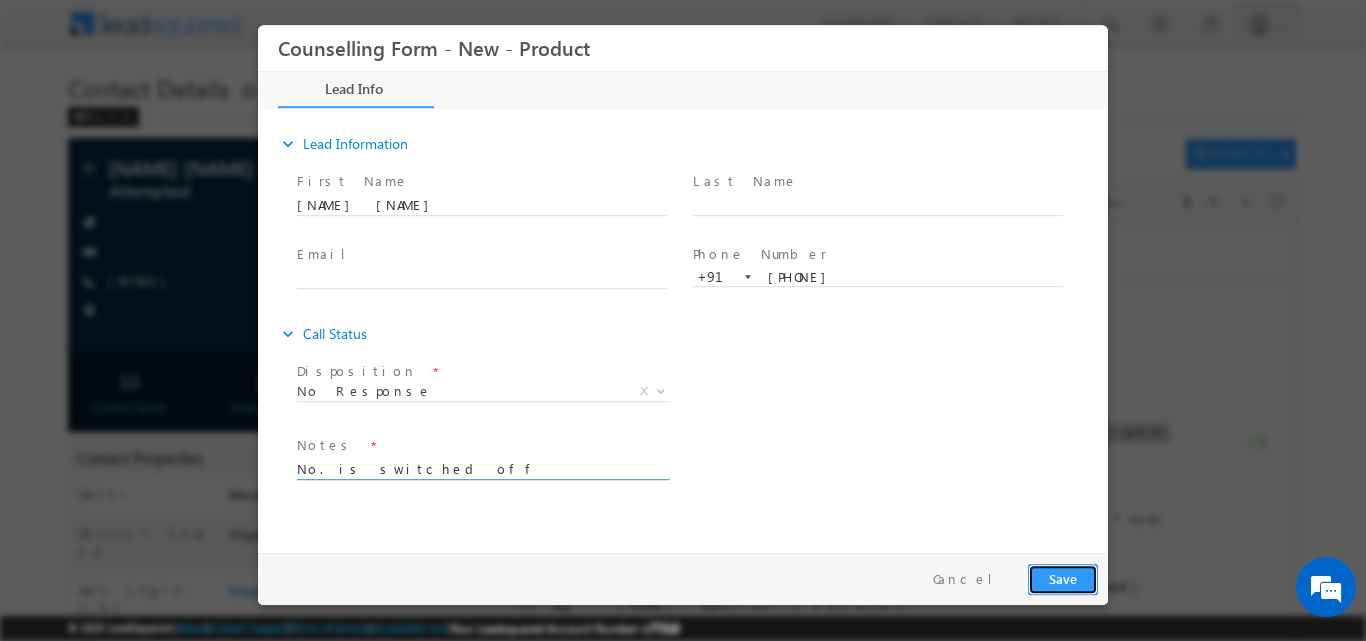 click on "Save" at bounding box center (1063, 578) 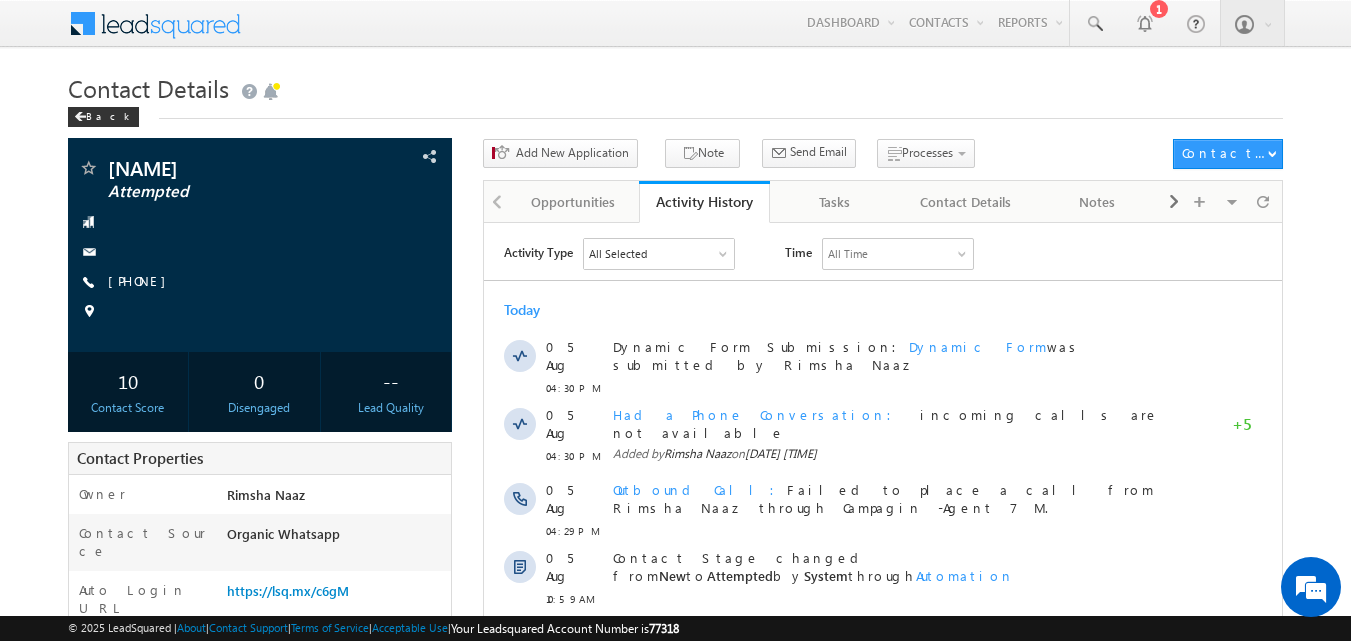 scroll, scrollTop: 0, scrollLeft: 0, axis: both 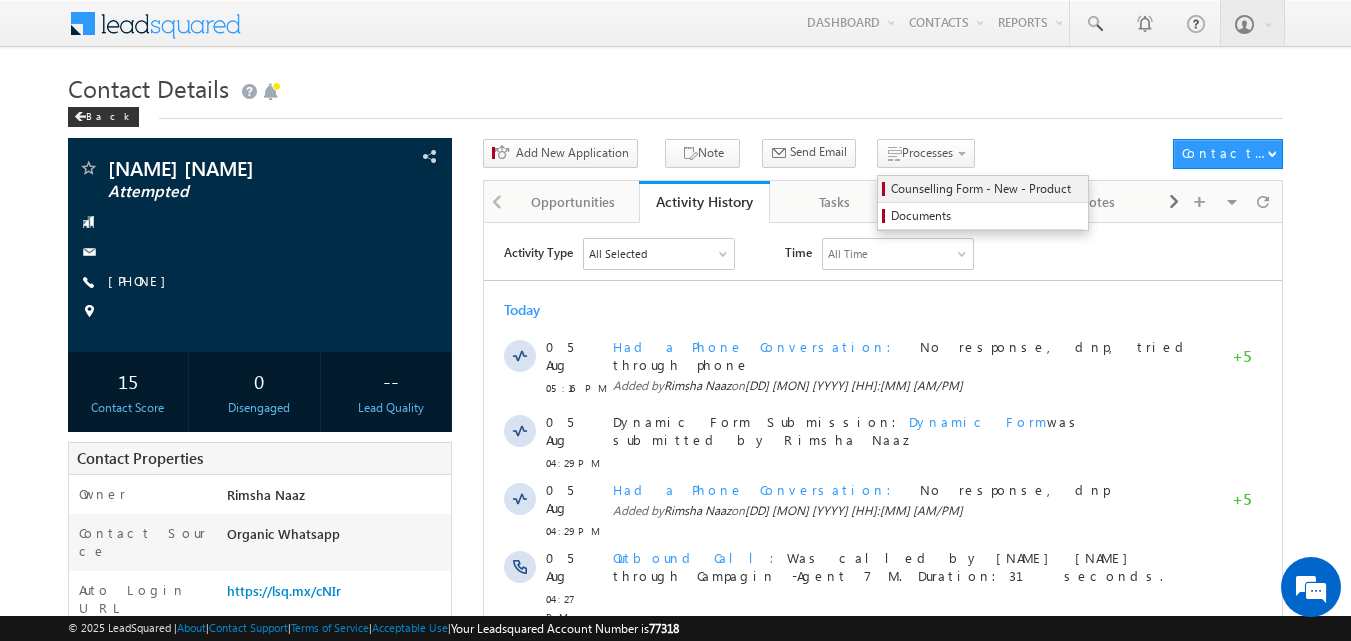click on "Counselling Form - New - Product" at bounding box center (986, 189) 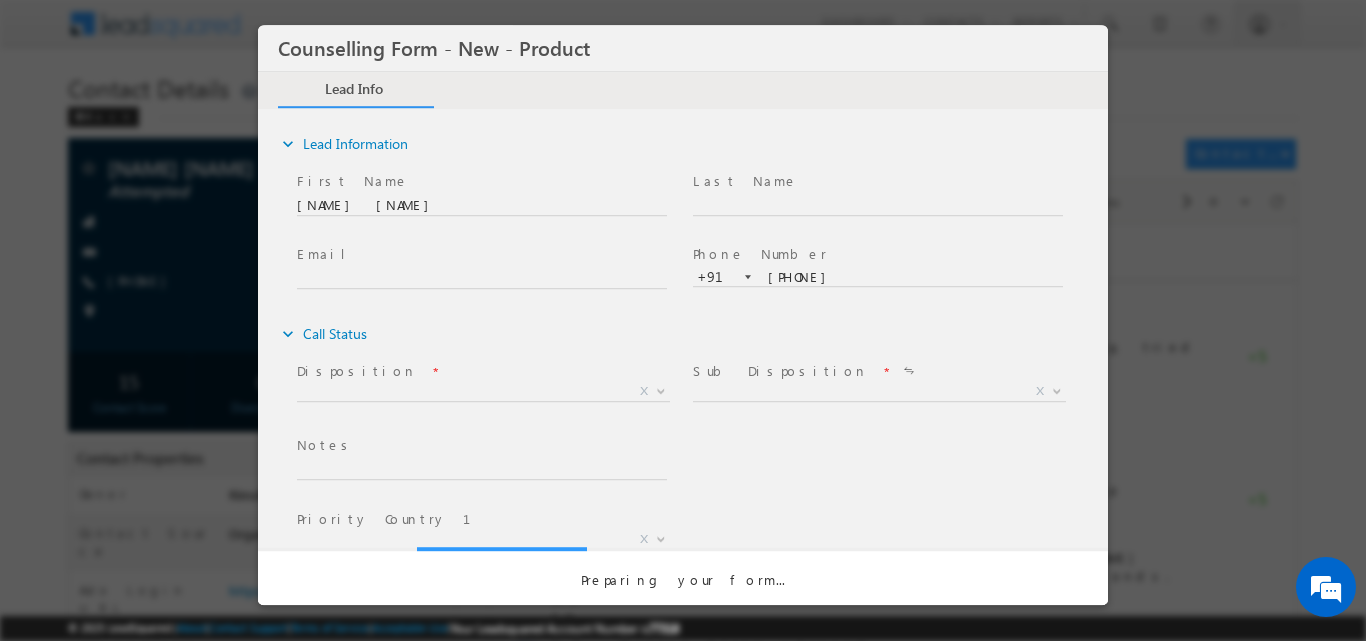 scroll, scrollTop: 0, scrollLeft: 0, axis: both 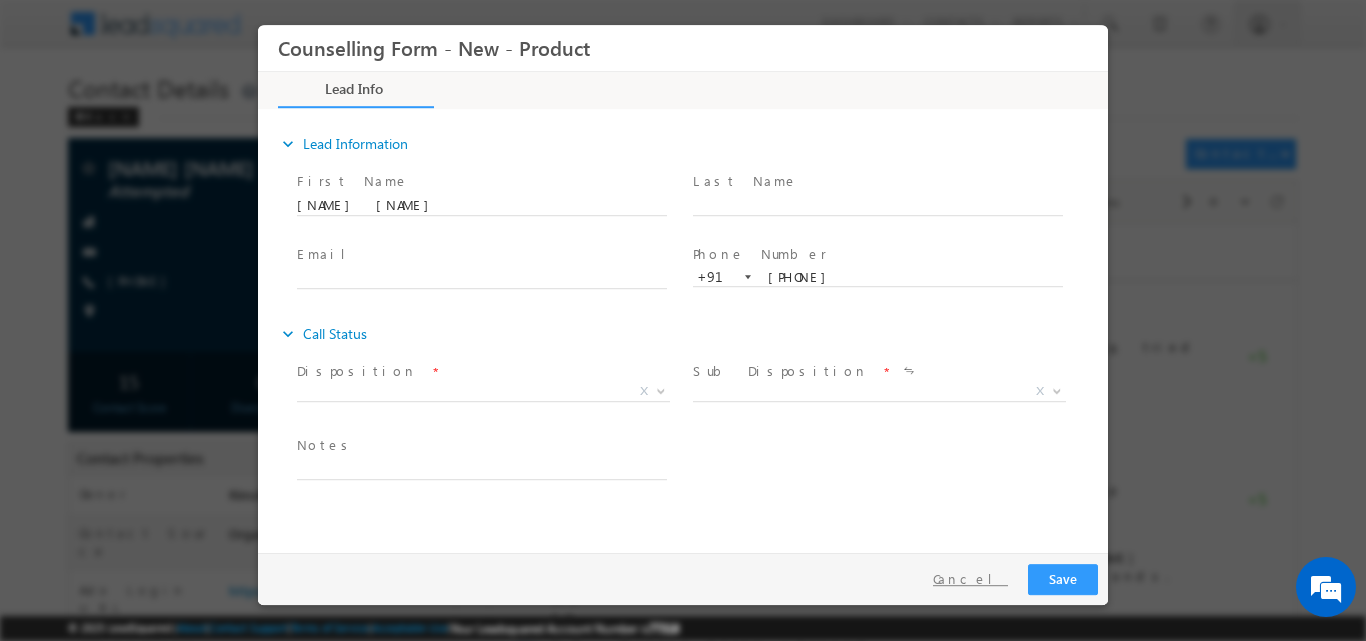 click on "Cancel" at bounding box center [970, 578] 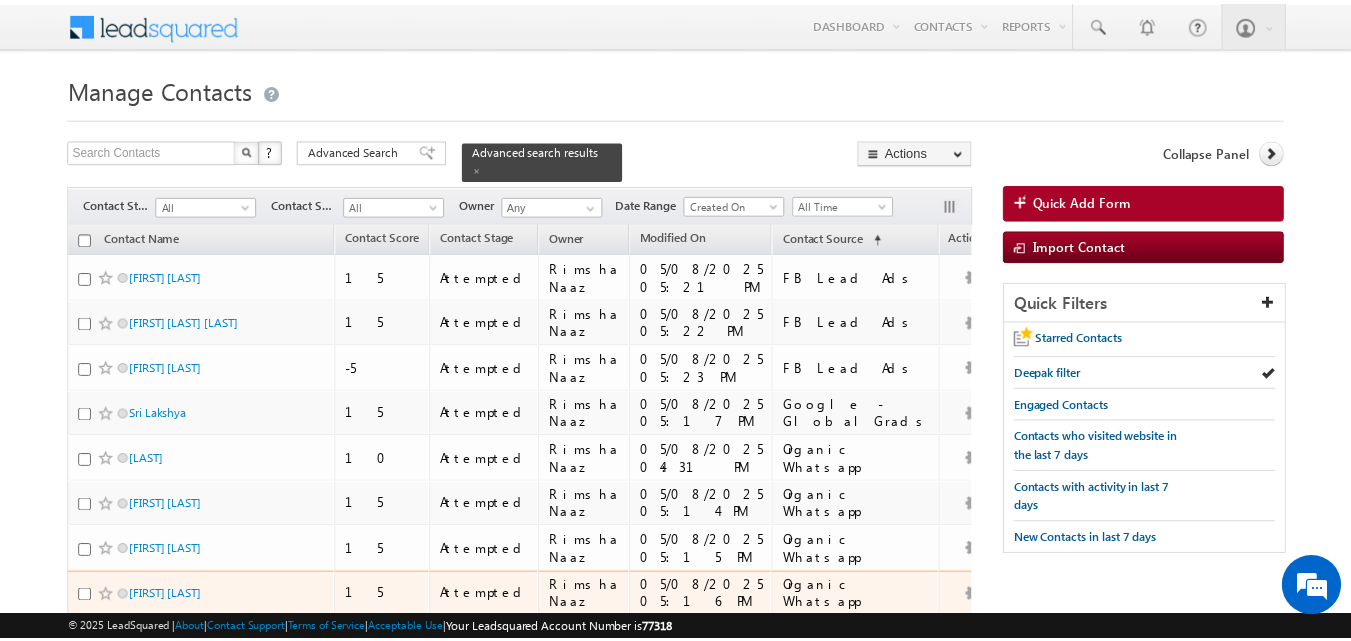 scroll, scrollTop: 113, scrollLeft: 0, axis: vertical 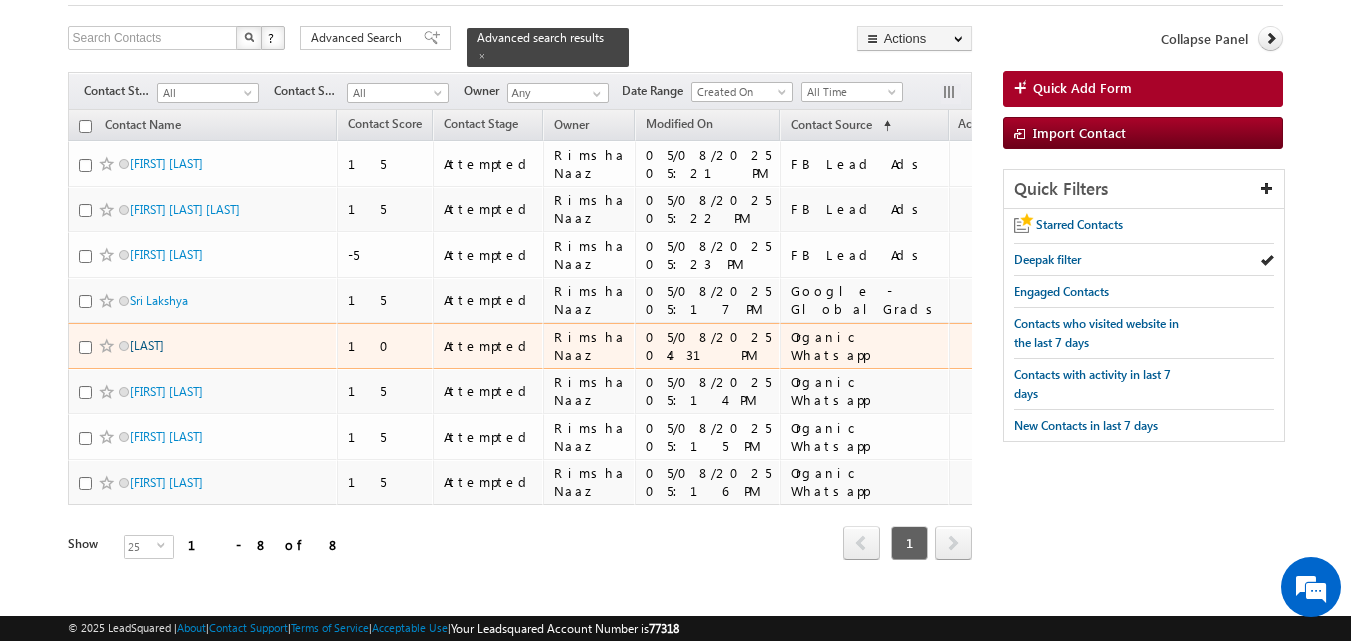 click on "[LAST]" at bounding box center (147, 345) 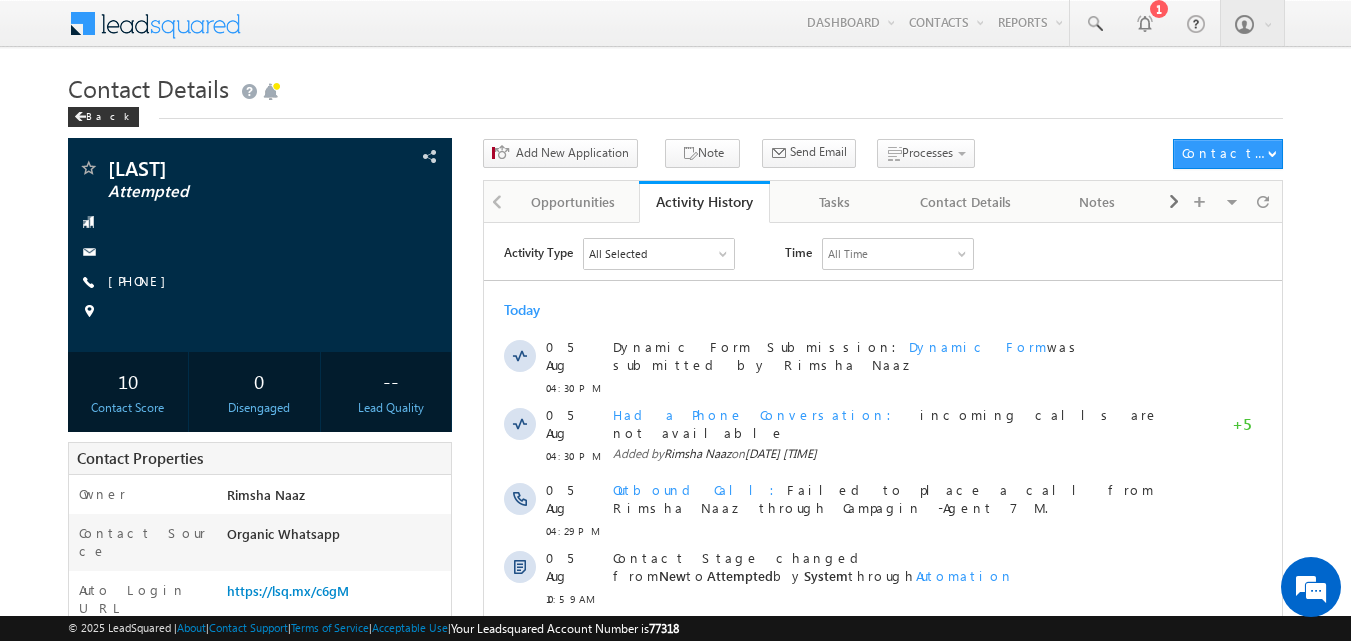 scroll, scrollTop: 0, scrollLeft: 0, axis: both 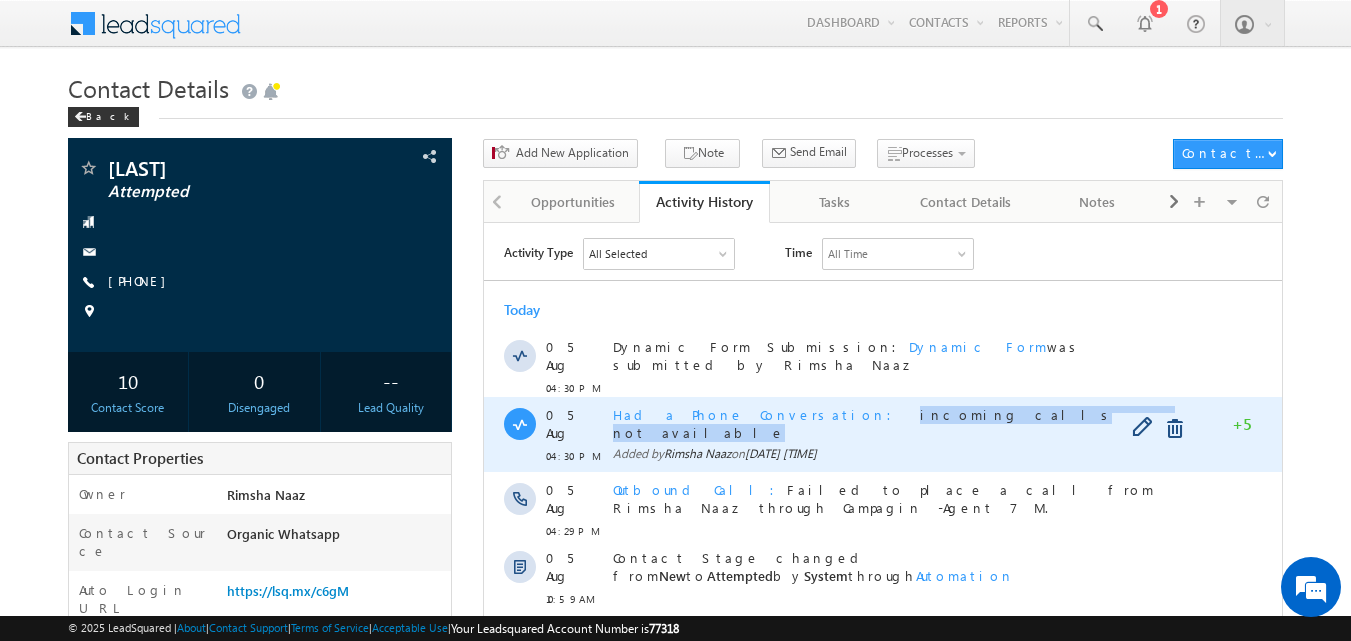 drag, startPoint x: 775, startPoint y: 405, endPoint x: 966, endPoint y: 399, distance: 191.09422 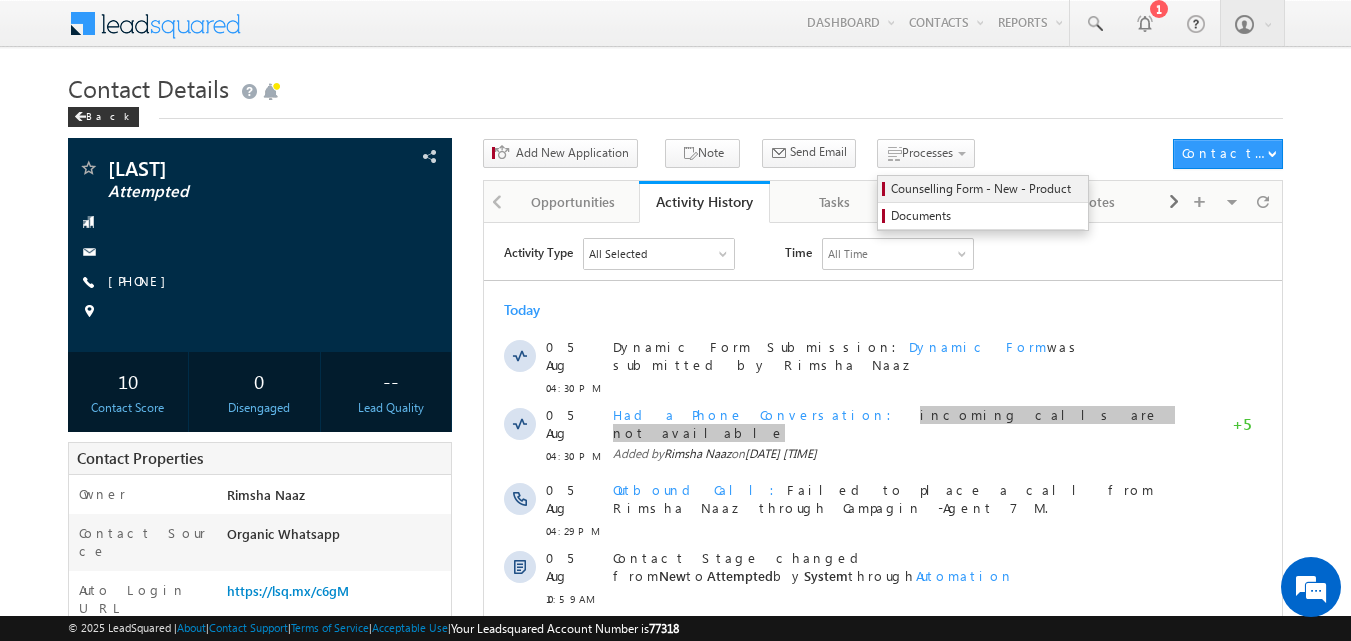 click on "Counselling Form - New - Product" at bounding box center [986, 189] 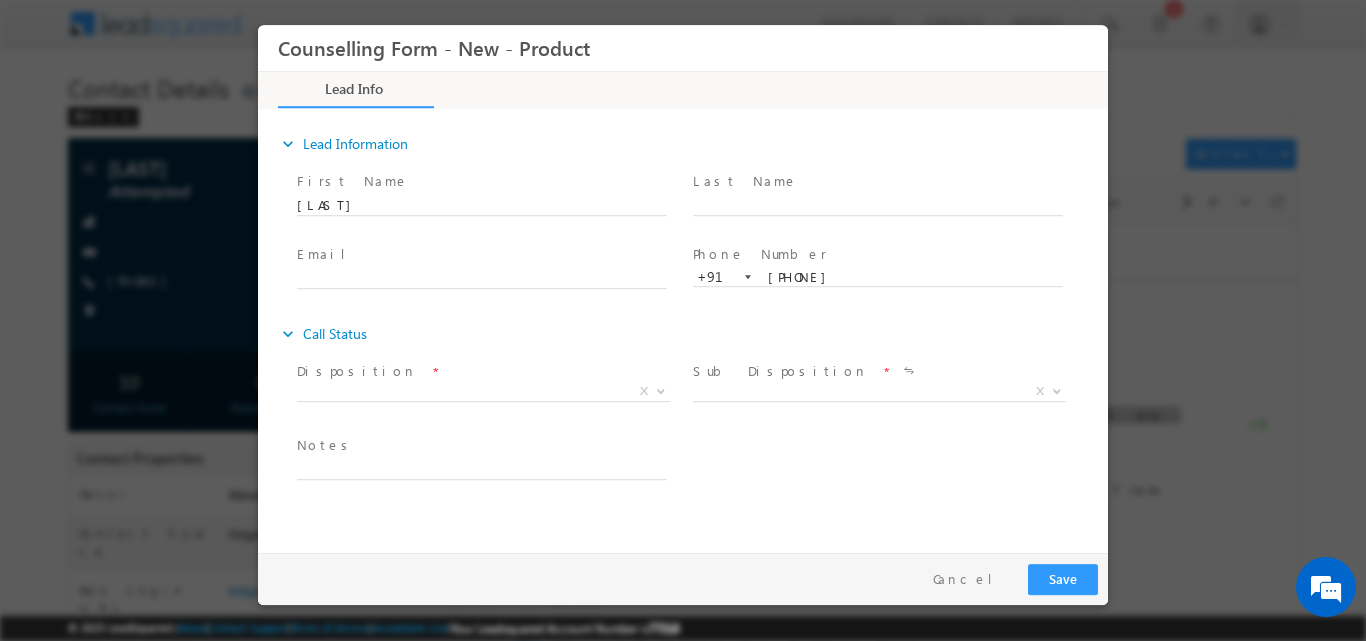 scroll, scrollTop: 0, scrollLeft: 0, axis: both 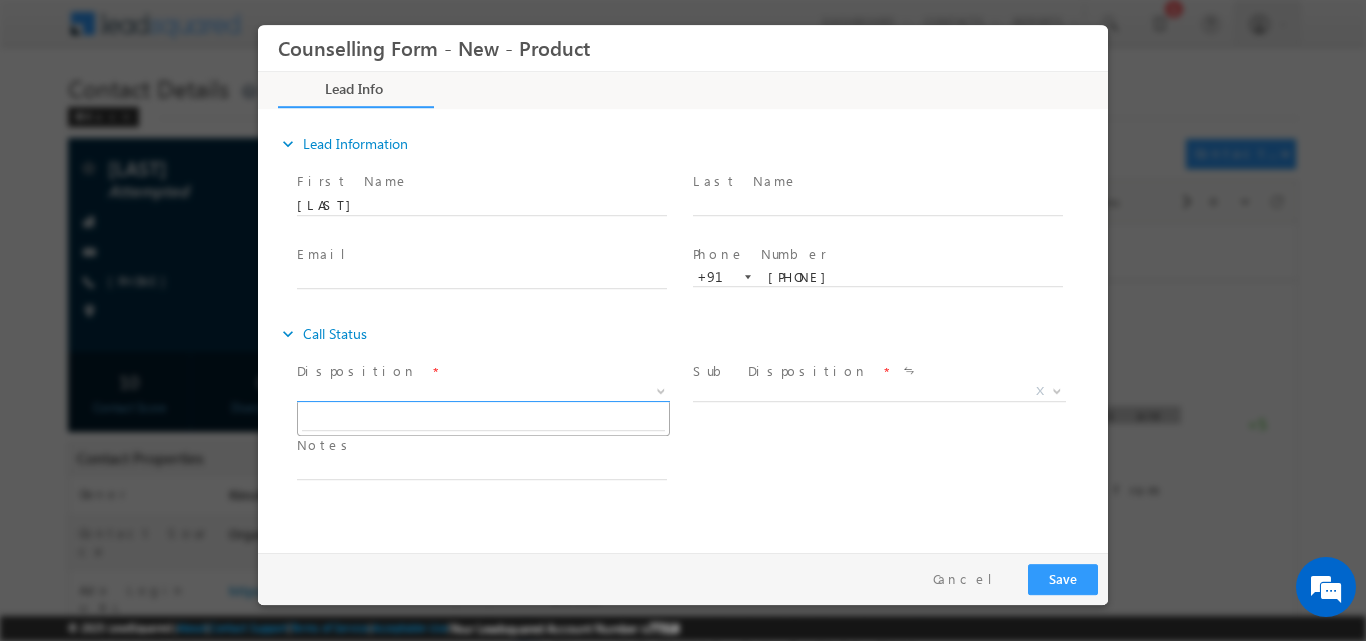 click at bounding box center [659, 390] 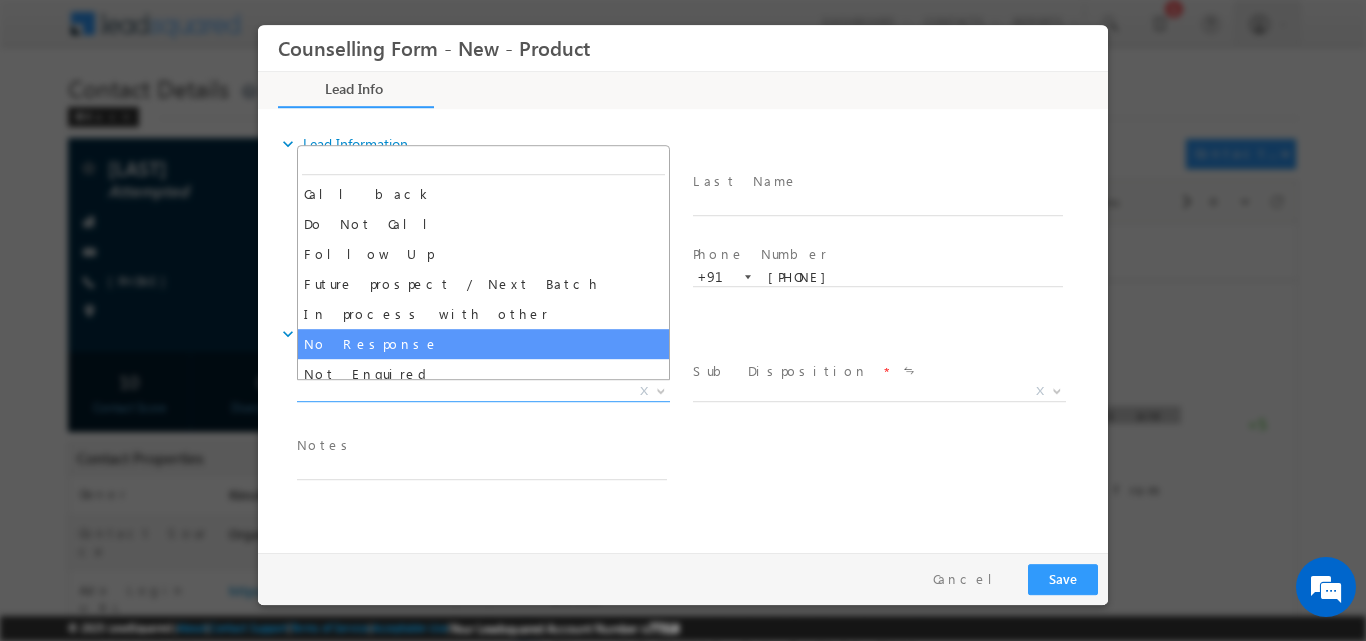 select on "No Response" 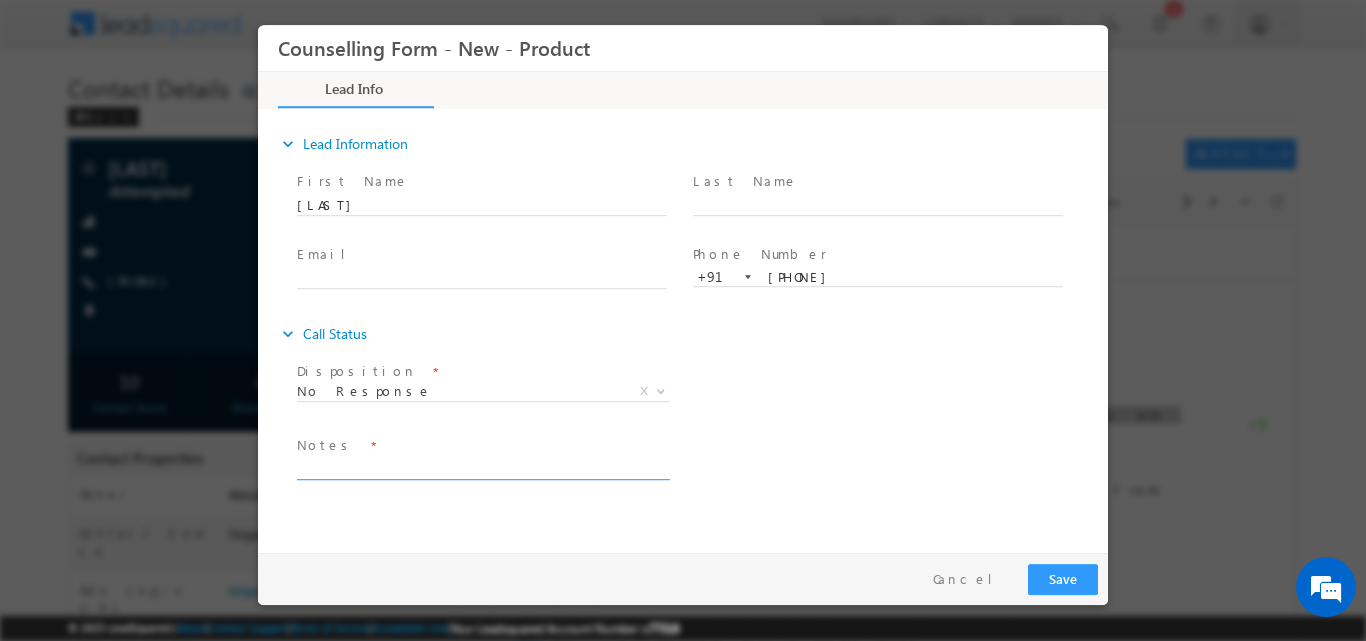 click at bounding box center (482, 467) 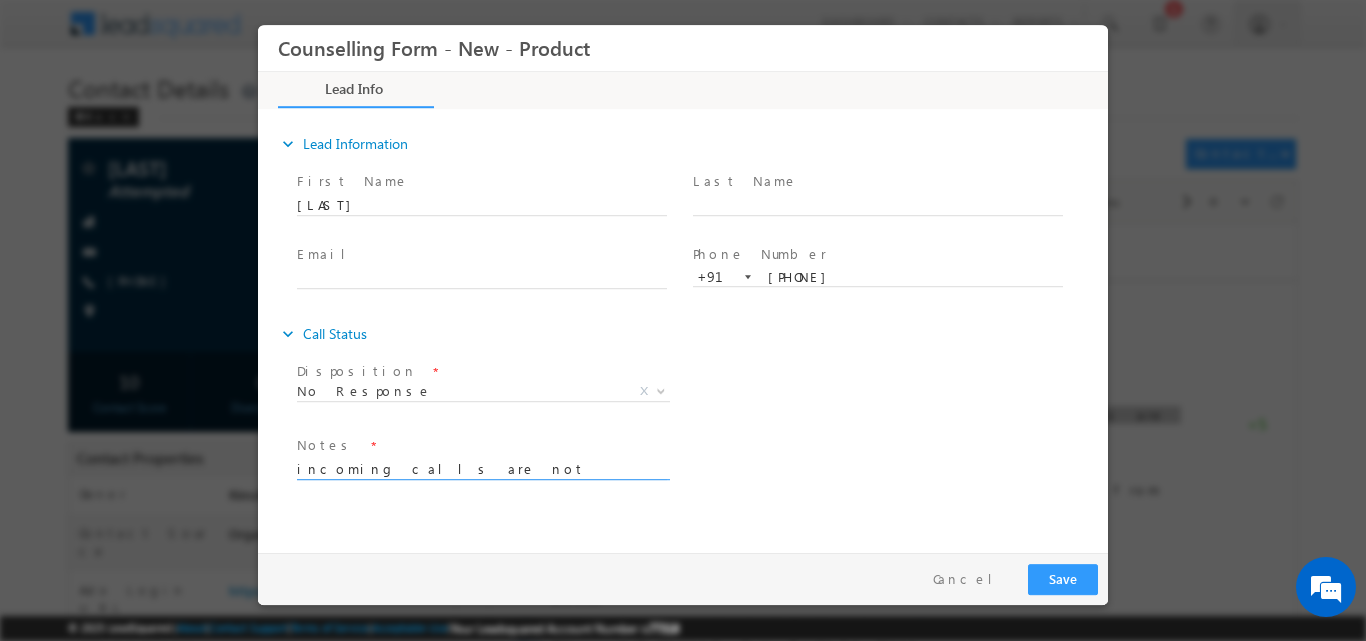 type on "incoming calls are not available" 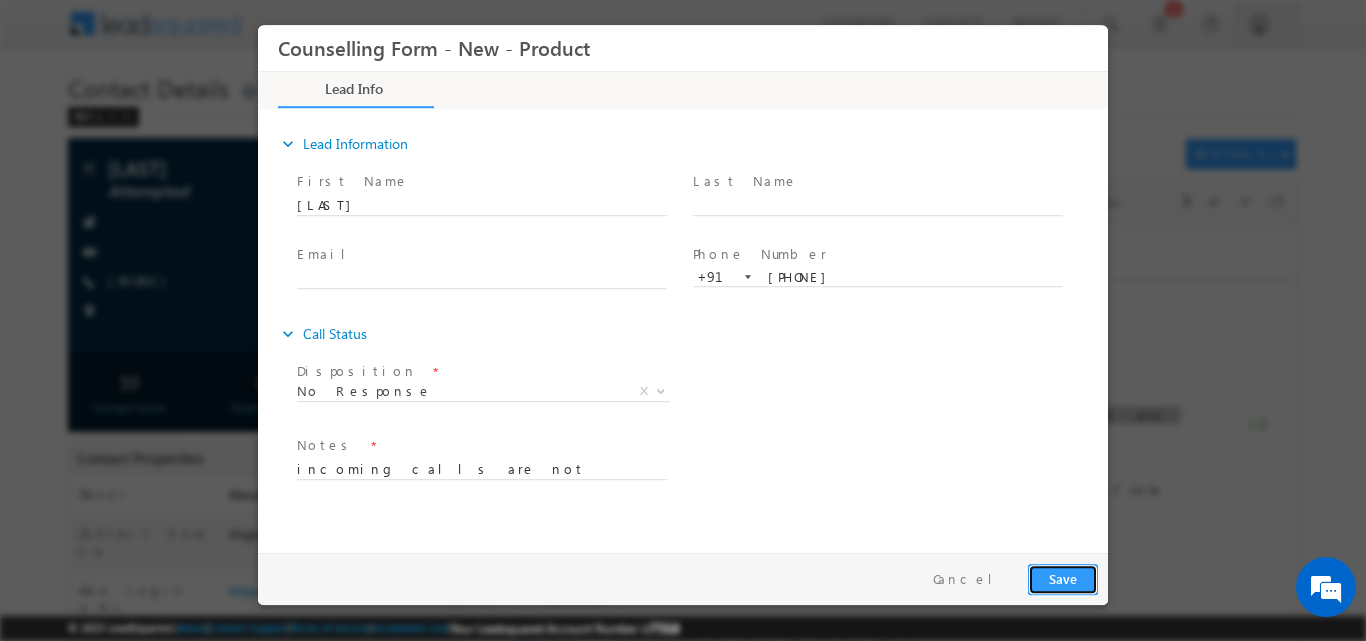 click on "Save" at bounding box center [1063, 578] 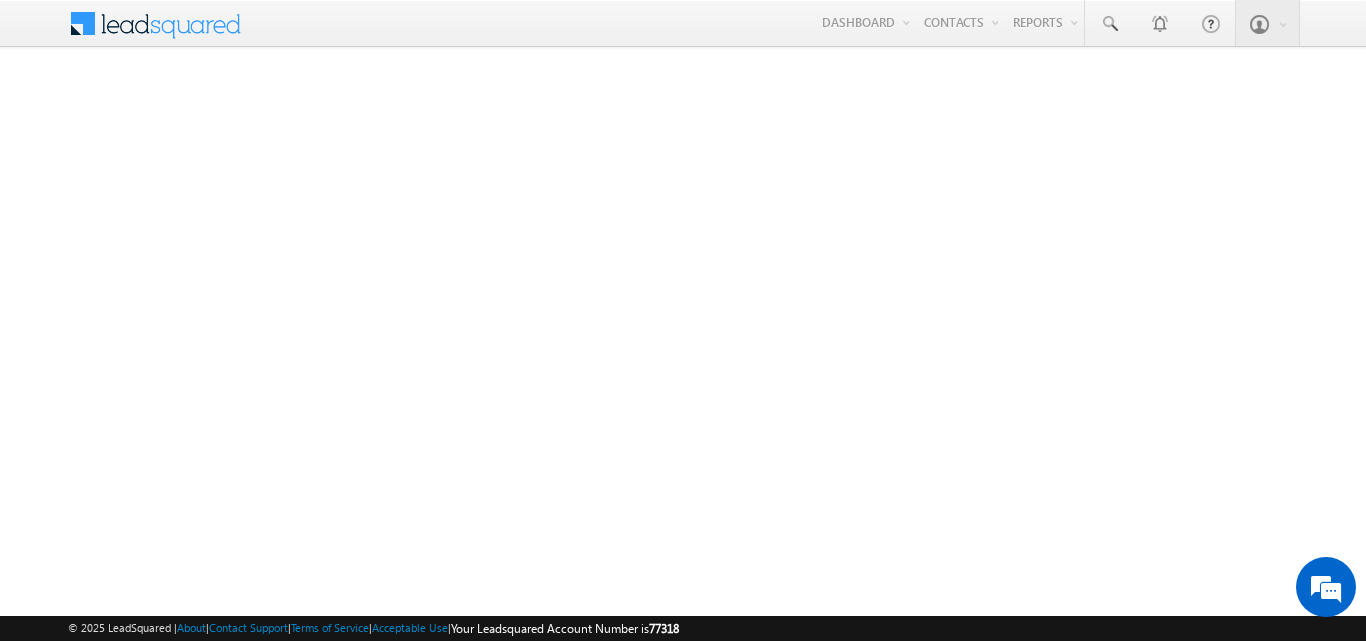 scroll, scrollTop: 0, scrollLeft: 0, axis: both 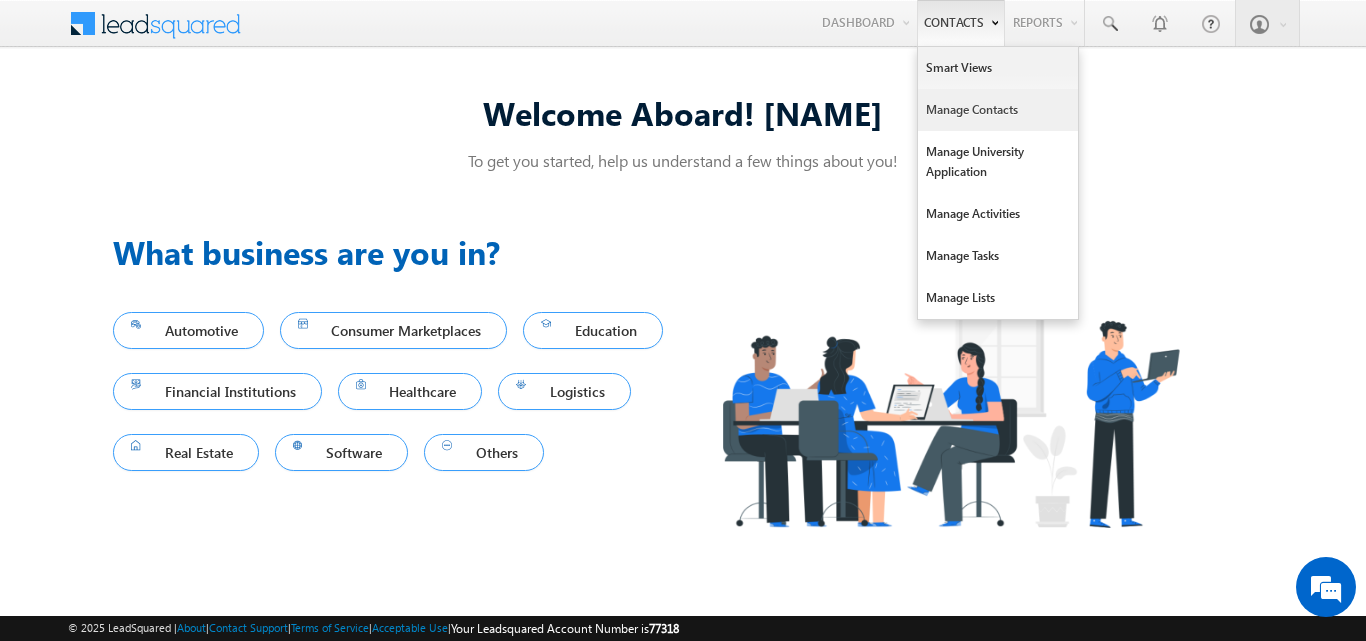 click on "Manage Contacts" at bounding box center (998, 110) 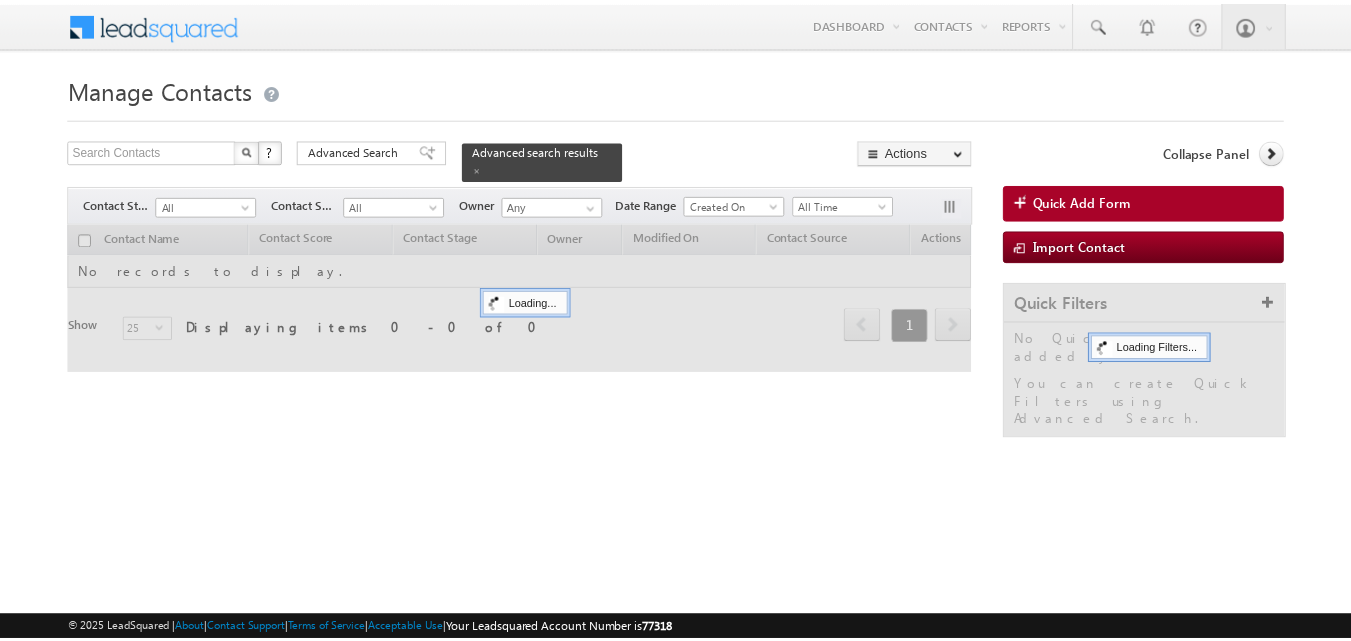 scroll, scrollTop: 0, scrollLeft: 0, axis: both 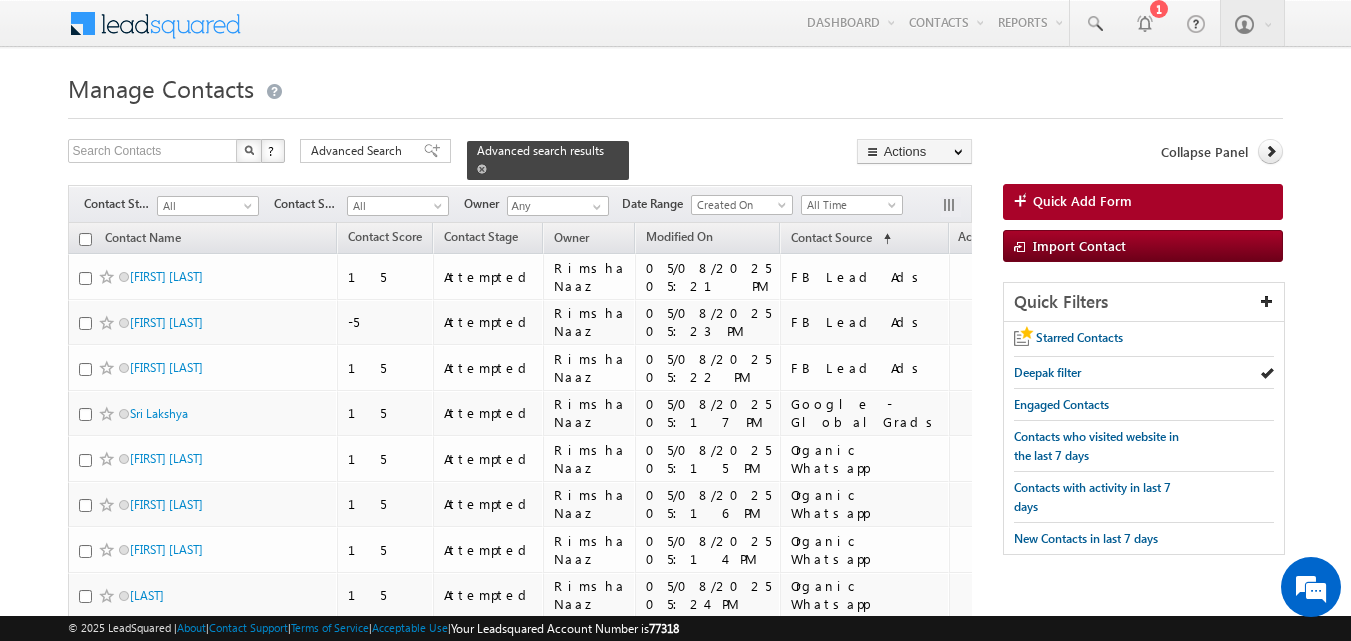 click at bounding box center (482, 169) 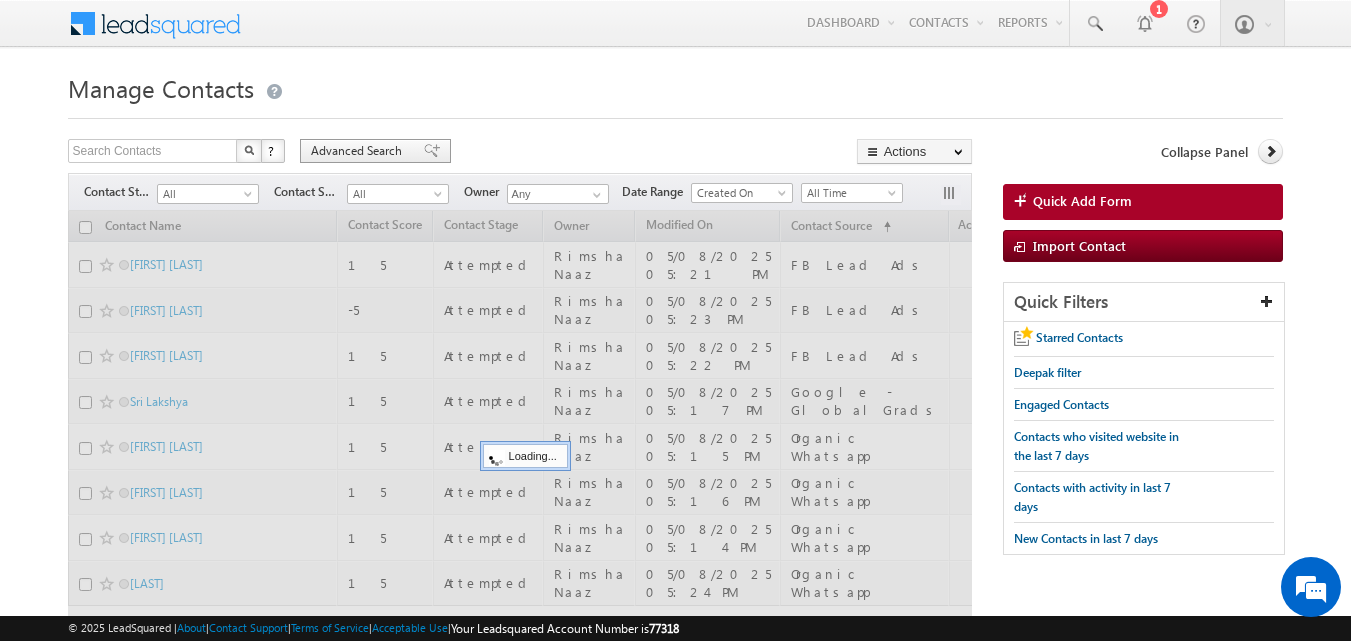 click on "Advanced Search" at bounding box center [375, 151] 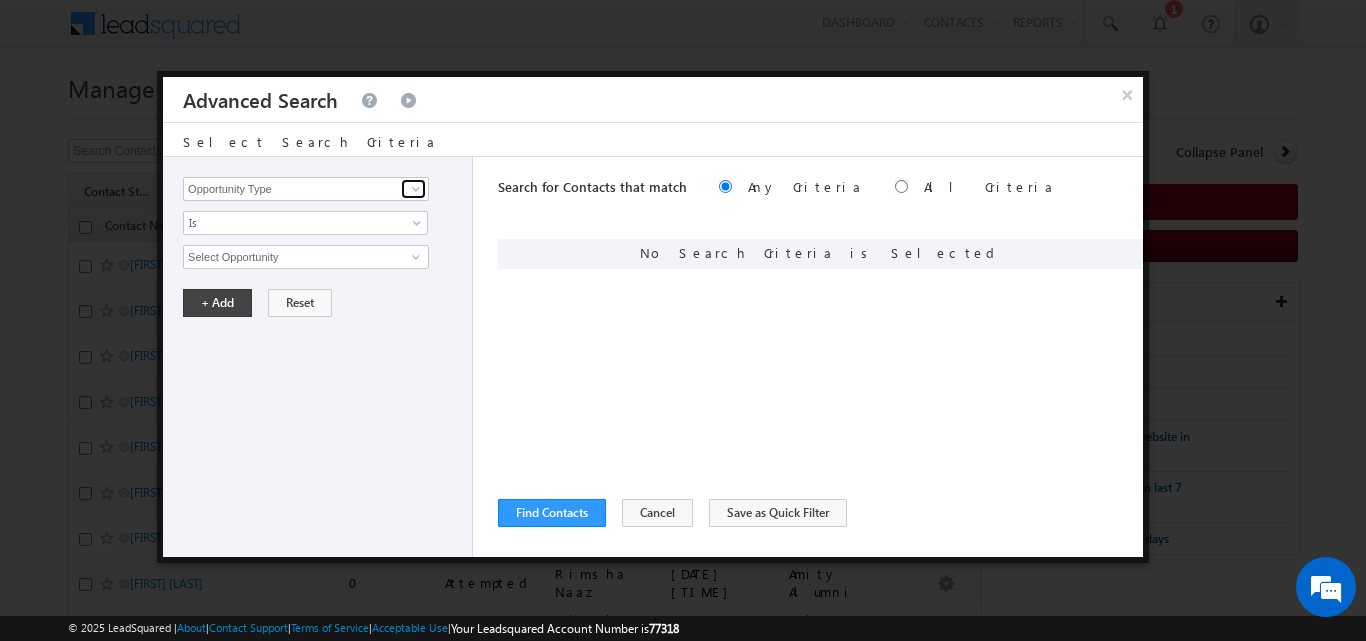 click at bounding box center [416, 189] 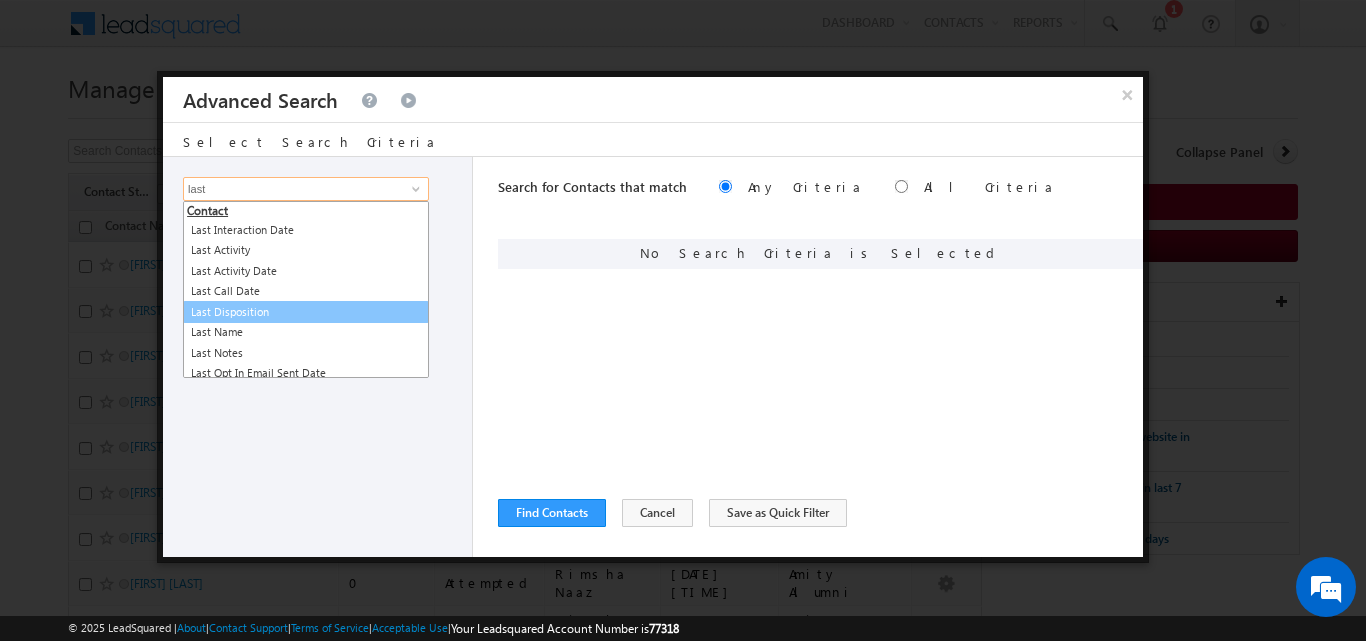 click on "Last Disposition" at bounding box center (306, 312) 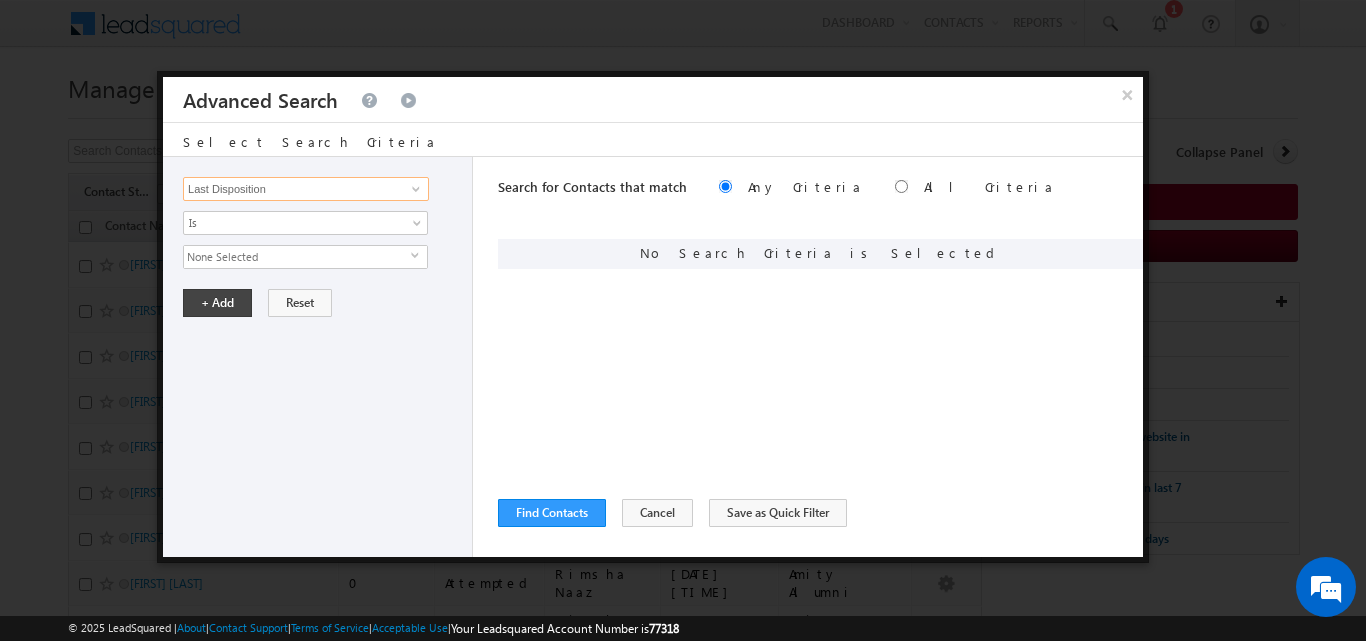 type on "Last Disposition" 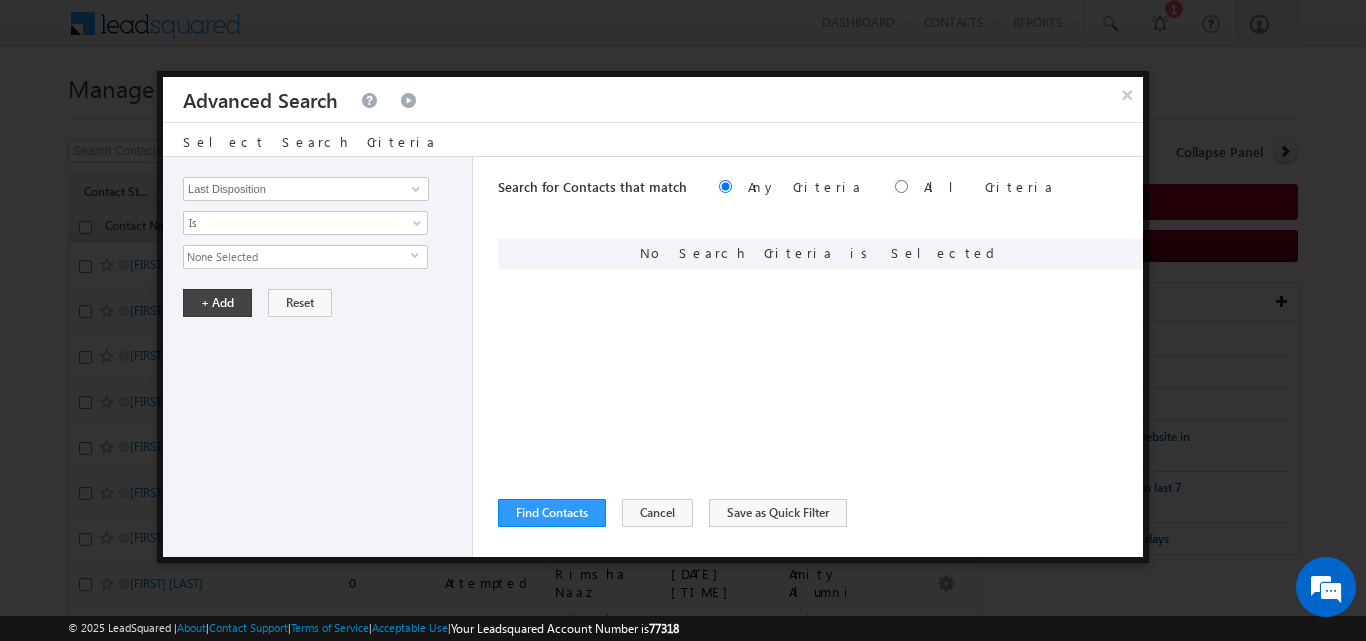 click on "select" at bounding box center [419, 255] 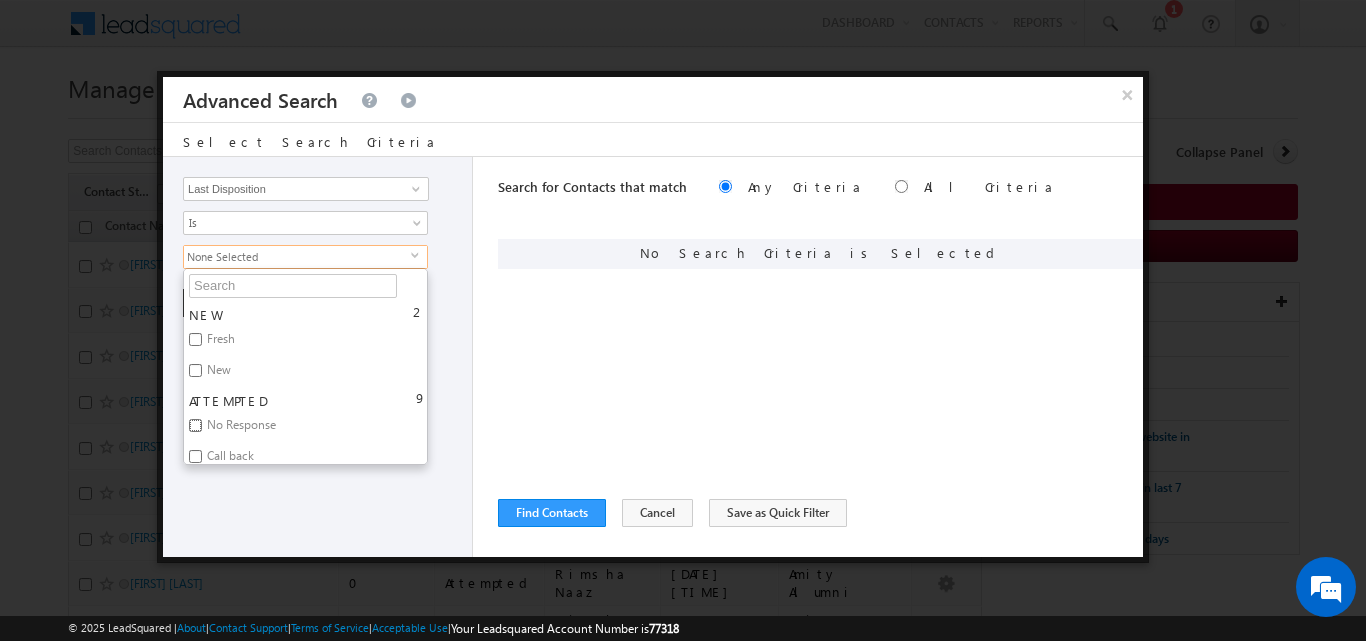 click on "No Response" at bounding box center [195, 425] 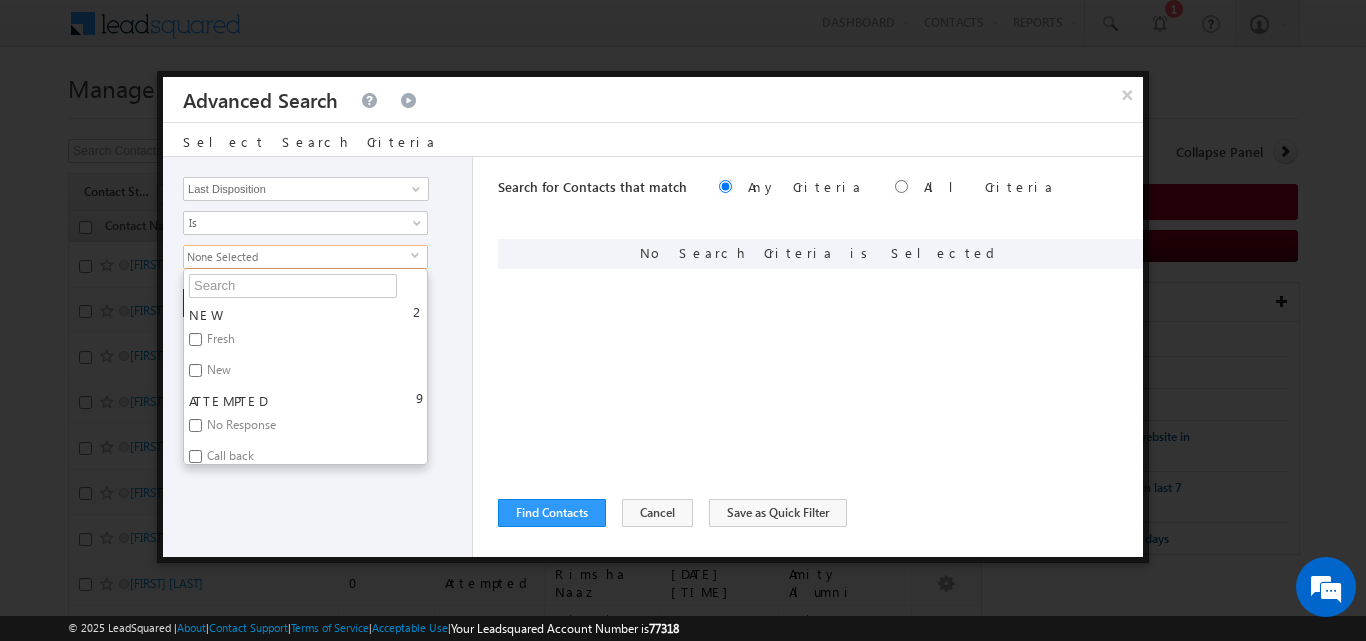 checkbox on "true" 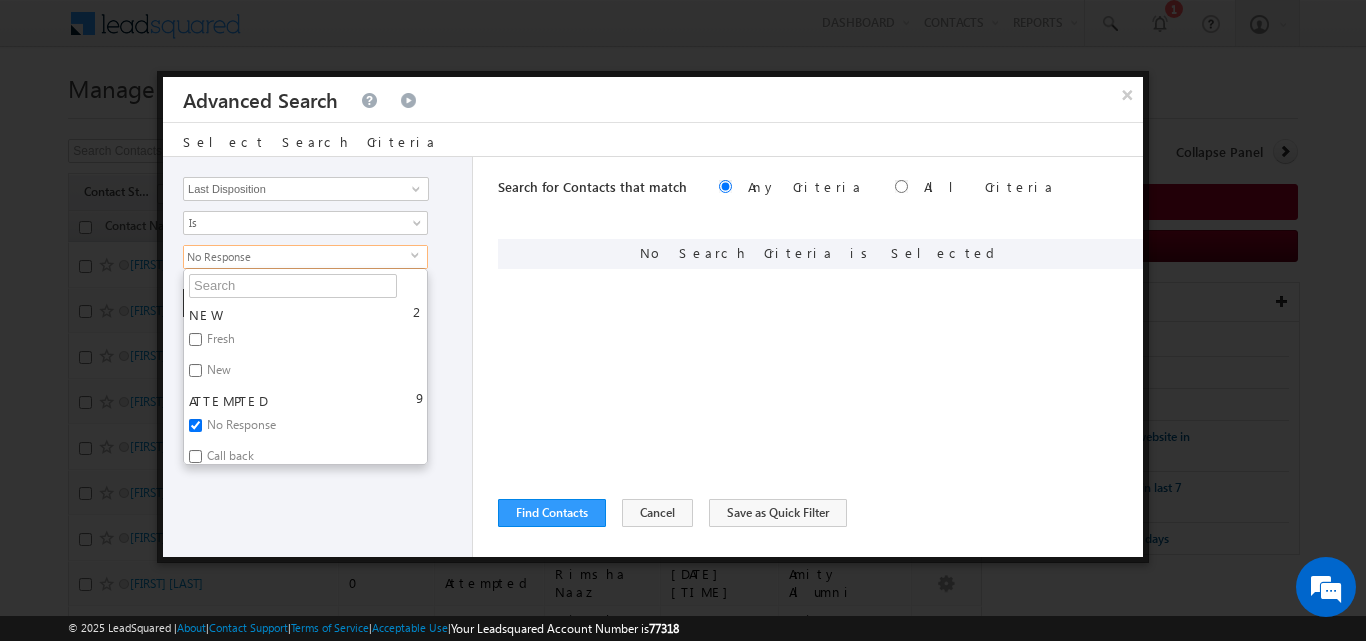 click on "Opportunity Type Contact Activity Task Sales Group  Prospect Id Address 1 Address 2 Any Specific University Or Program Application Status Assignment date current owner Auto Login URL City Class XII Marks Company Concentration Contact Number Contact Origin Contact Score Contact Source Contact Stage Conversion Referrer URL Counselling mode Country Country Interested In New Country Interested In Old Course Course Priority Created By Id Created On Created On Old Current Opt In Status Do Not Call Do Not Email Do Not SMS Do Not Track Do You Have Scholarships Do You Have Valid Passport Documents - Status Documents - University Proof Doc Documents - 10th Marksheet Documents - 12th Marksheet Documents - UG Degree Documents - UG Marksheets Documents - PG Degree Documents - PG Marksheets Documents - Resume/CV Documents - LOR Documents - SOP Documents - Passport Documents - ELT Documents - Amity Pathway Certificate Documents - COL Documents - Deposit fee Documents - UCOL Documents - I20 2" at bounding box center [318, 357] 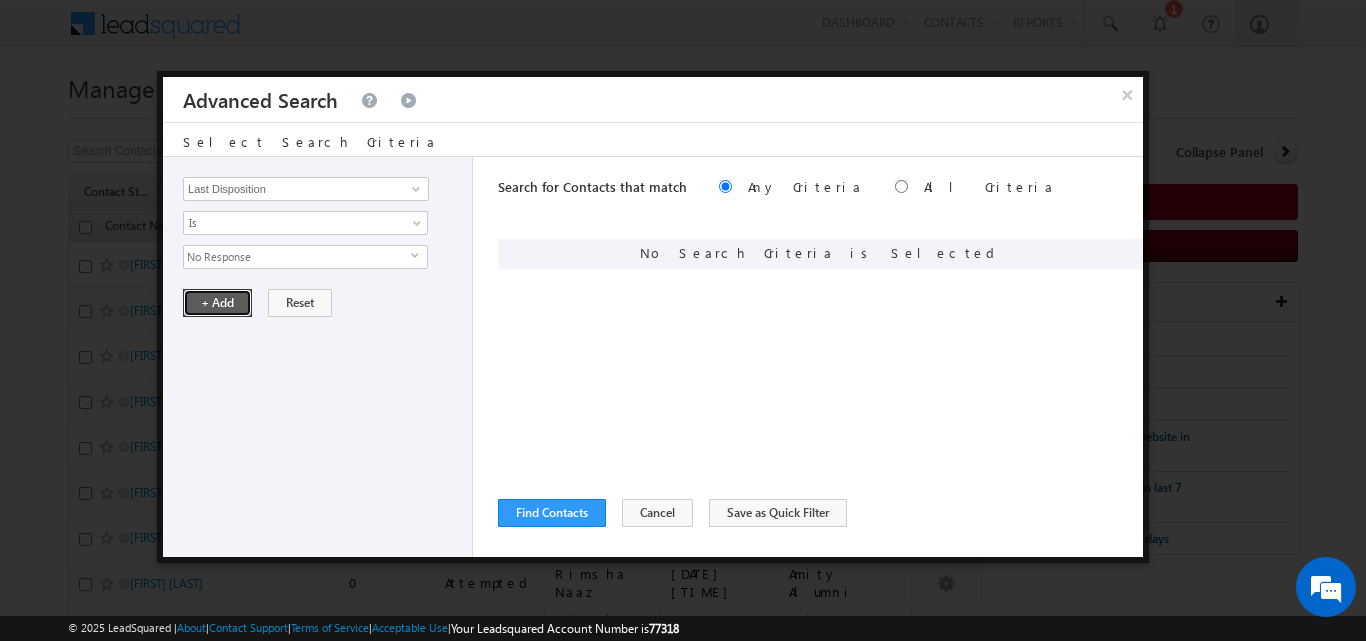 click on "+ Add" at bounding box center (217, 303) 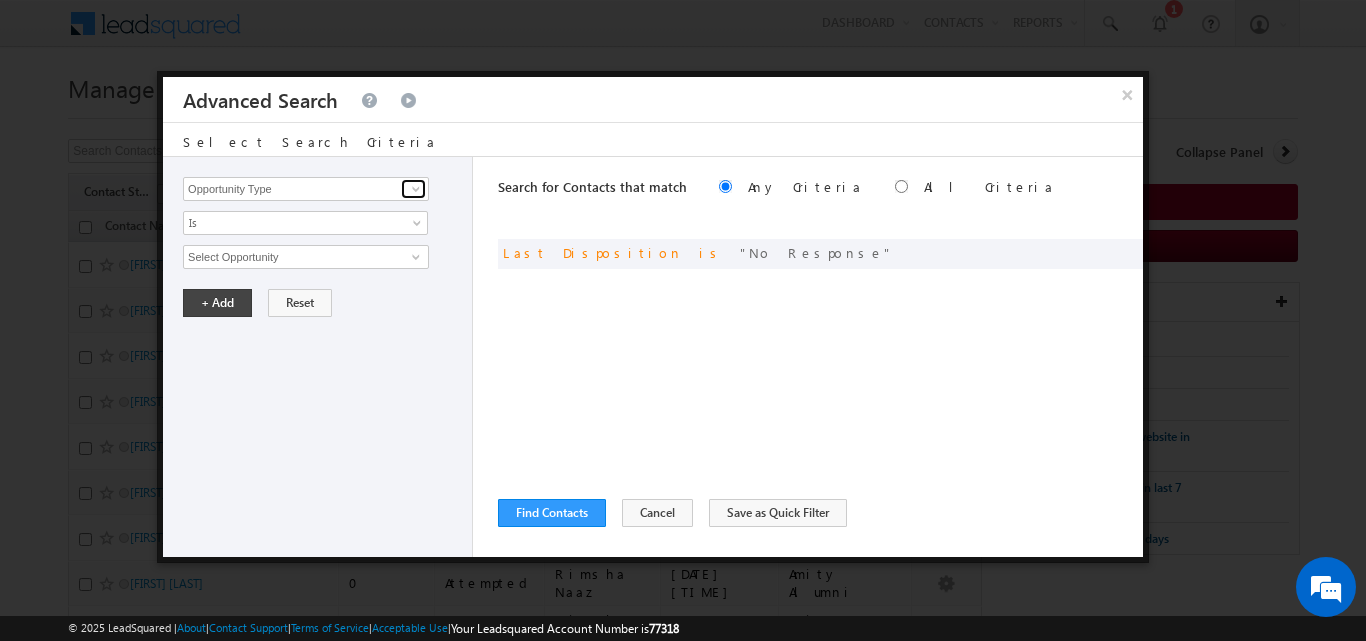 click at bounding box center [416, 189] 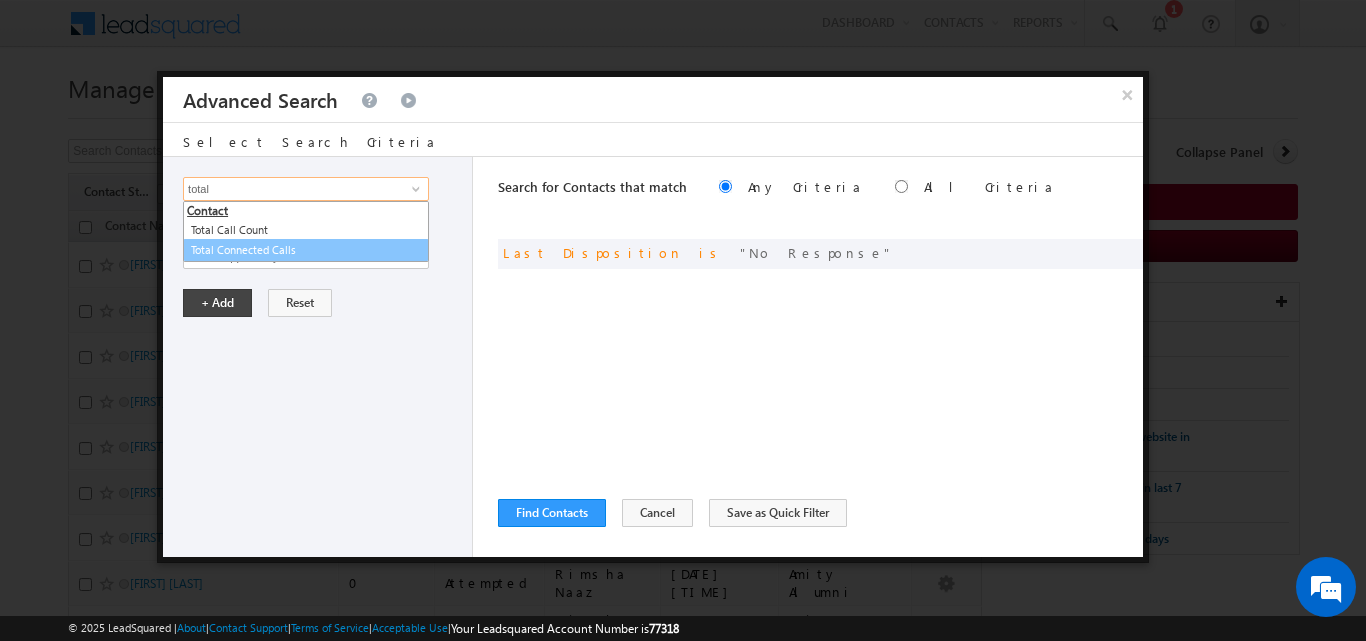 click on "Total Connected Calls" at bounding box center [306, 250] 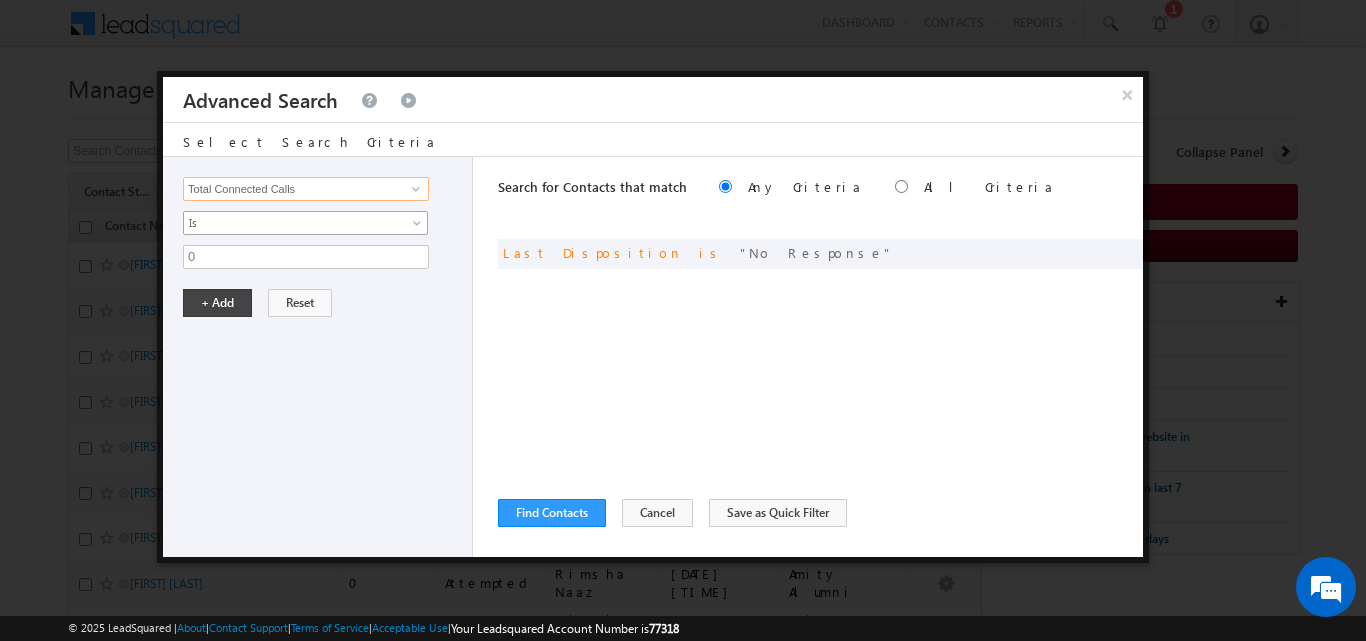 type on "Total Connected Calls" 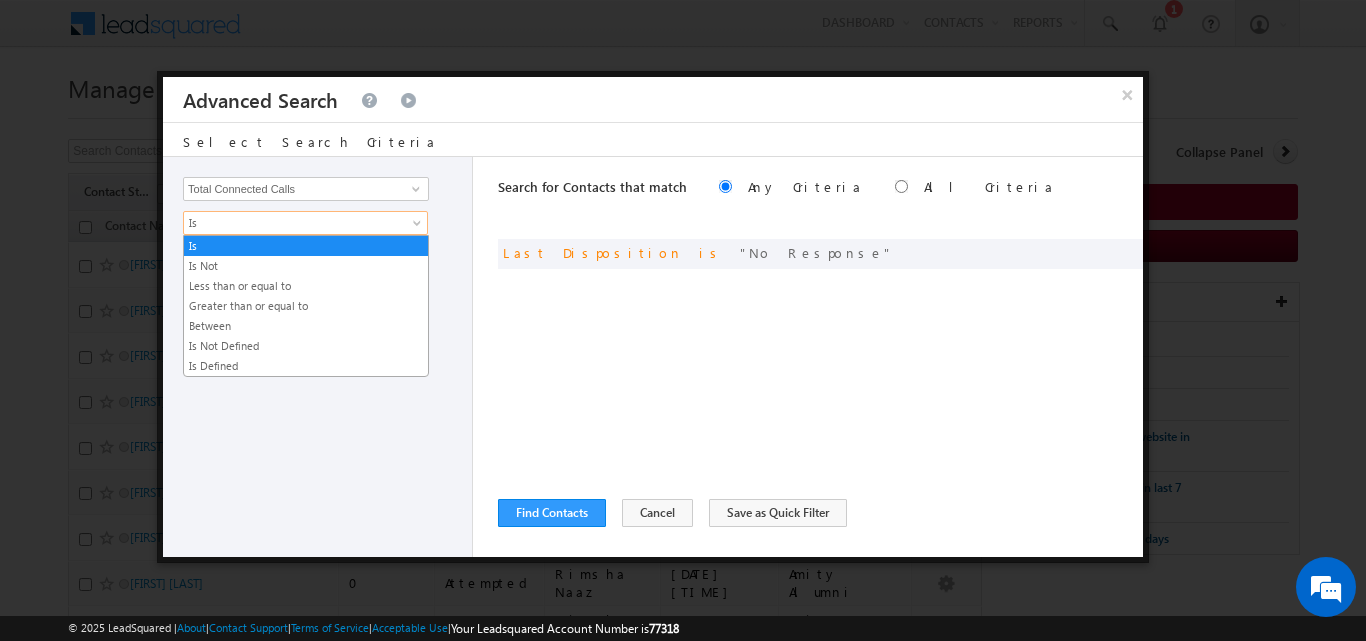 click at bounding box center [419, 227] 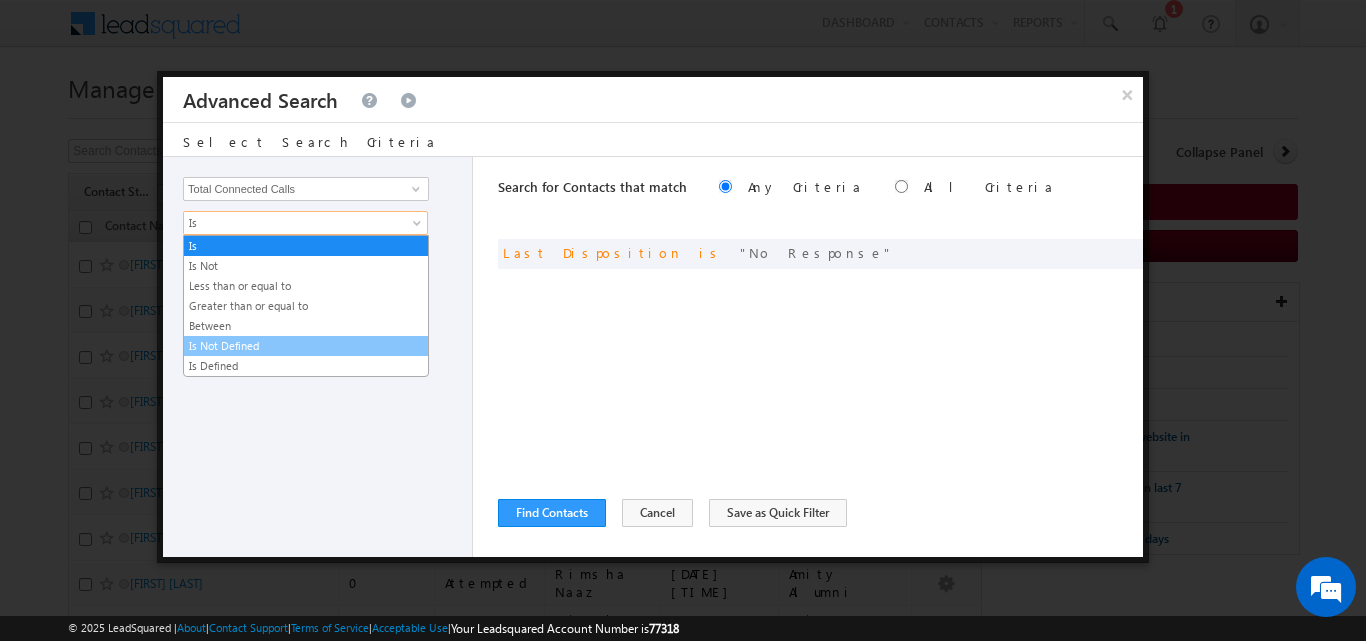 click on "Is Not Defined" at bounding box center [306, 346] 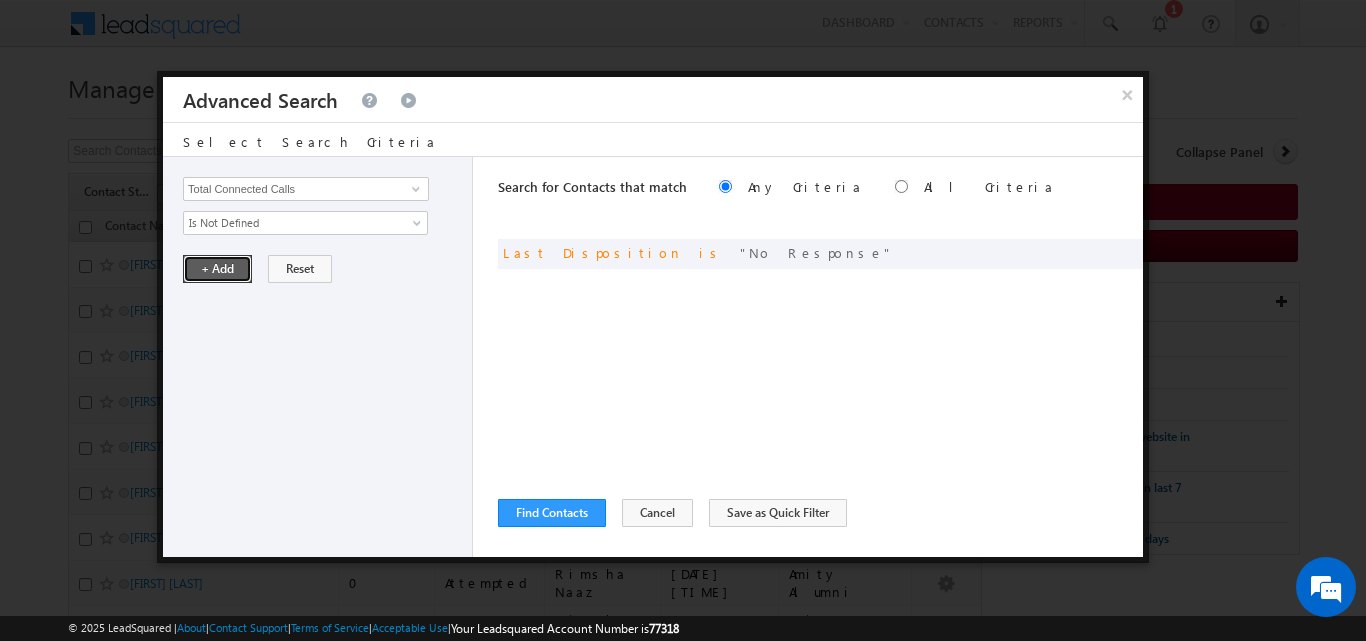click on "+ Add" at bounding box center (217, 269) 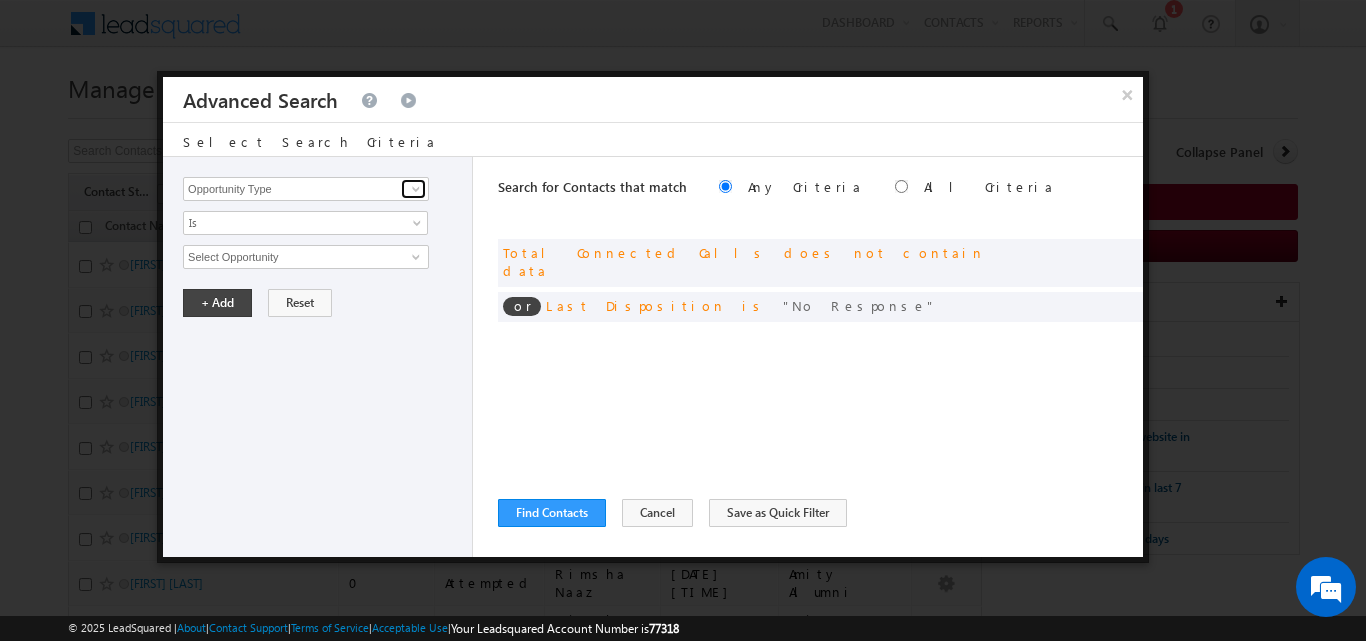 click at bounding box center (416, 189) 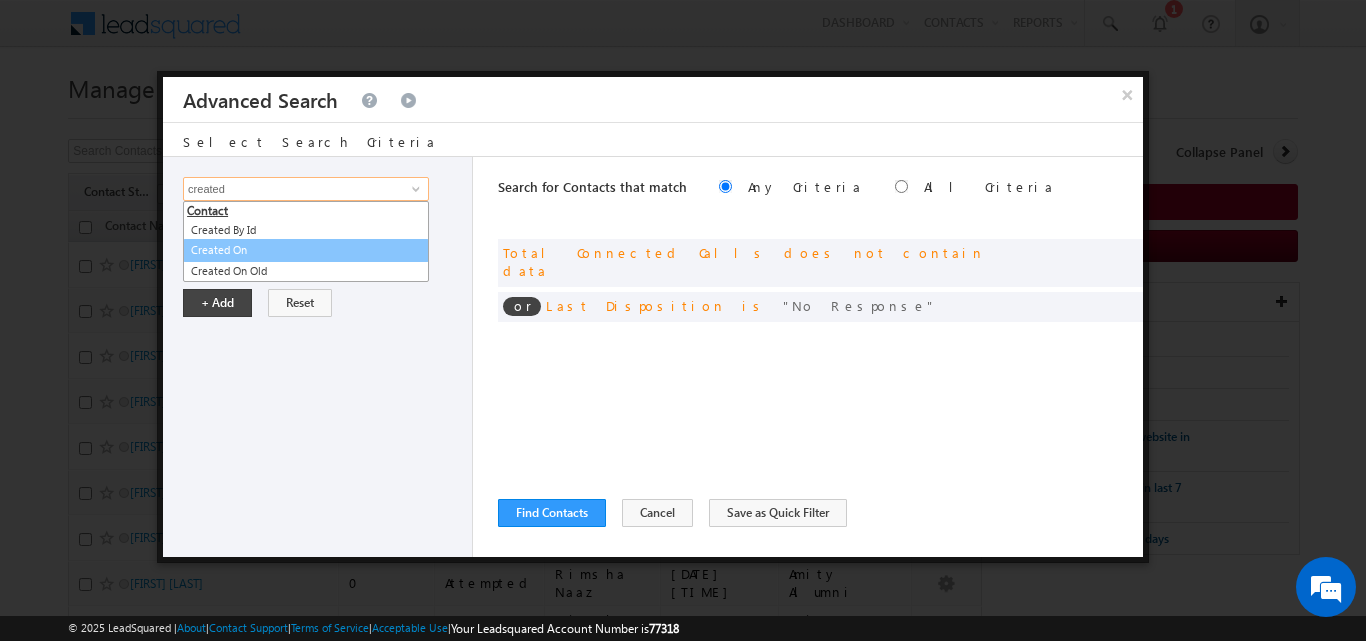 click on "Created On" at bounding box center [306, 250] 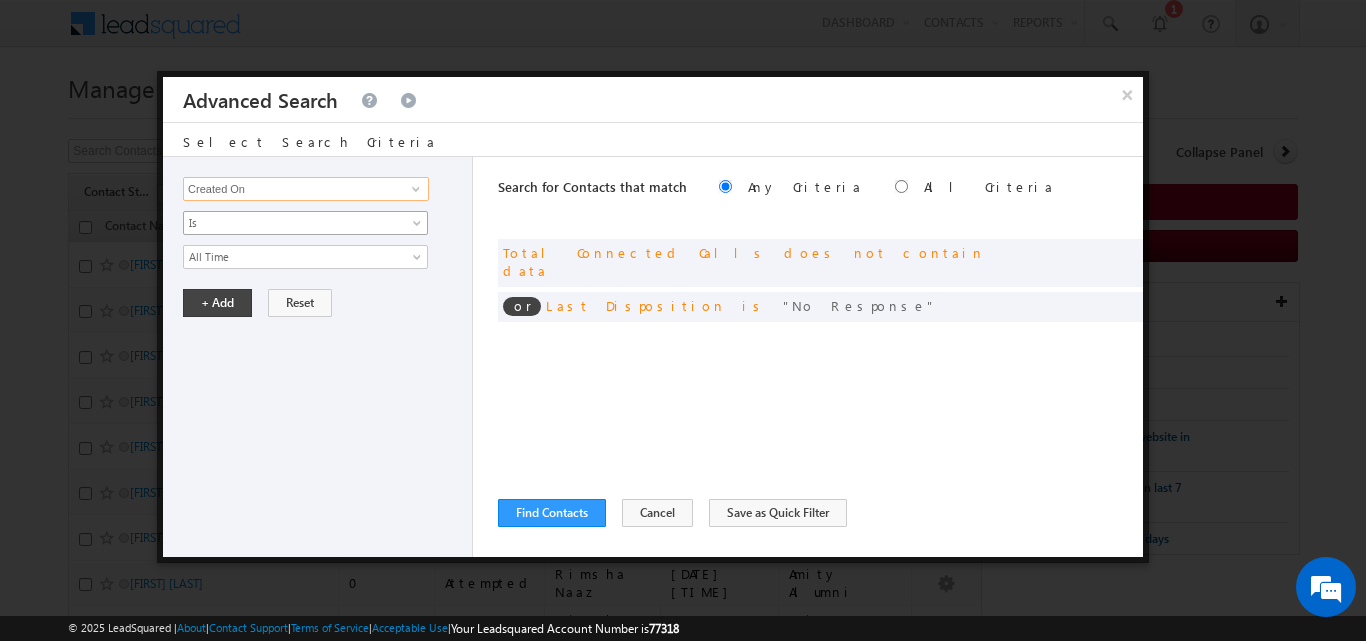 type on "Created On" 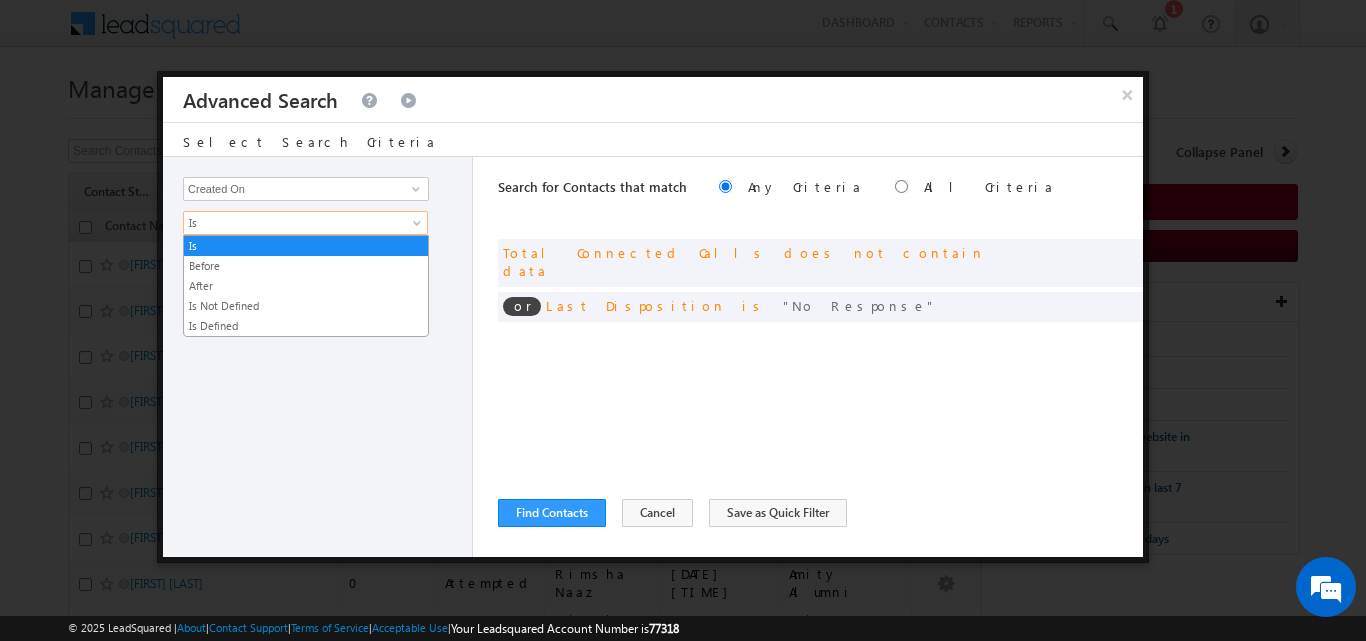 click on "Is" at bounding box center (305, 223) 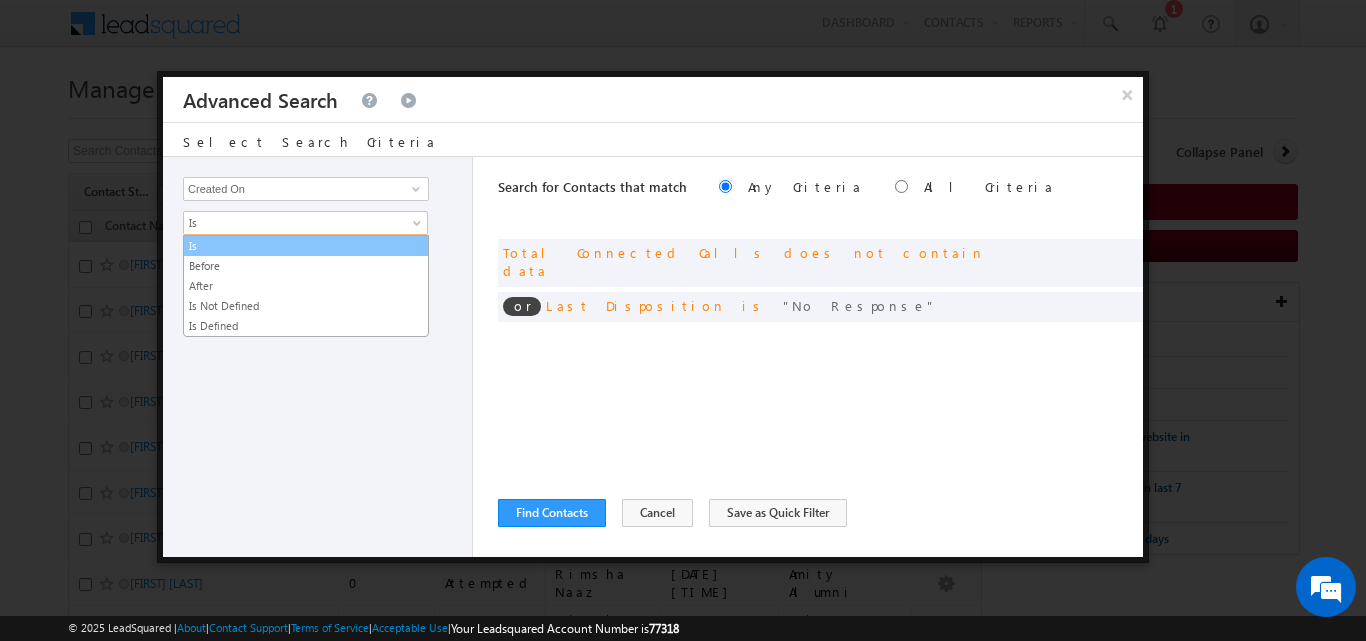 click on "Is" at bounding box center (306, 246) 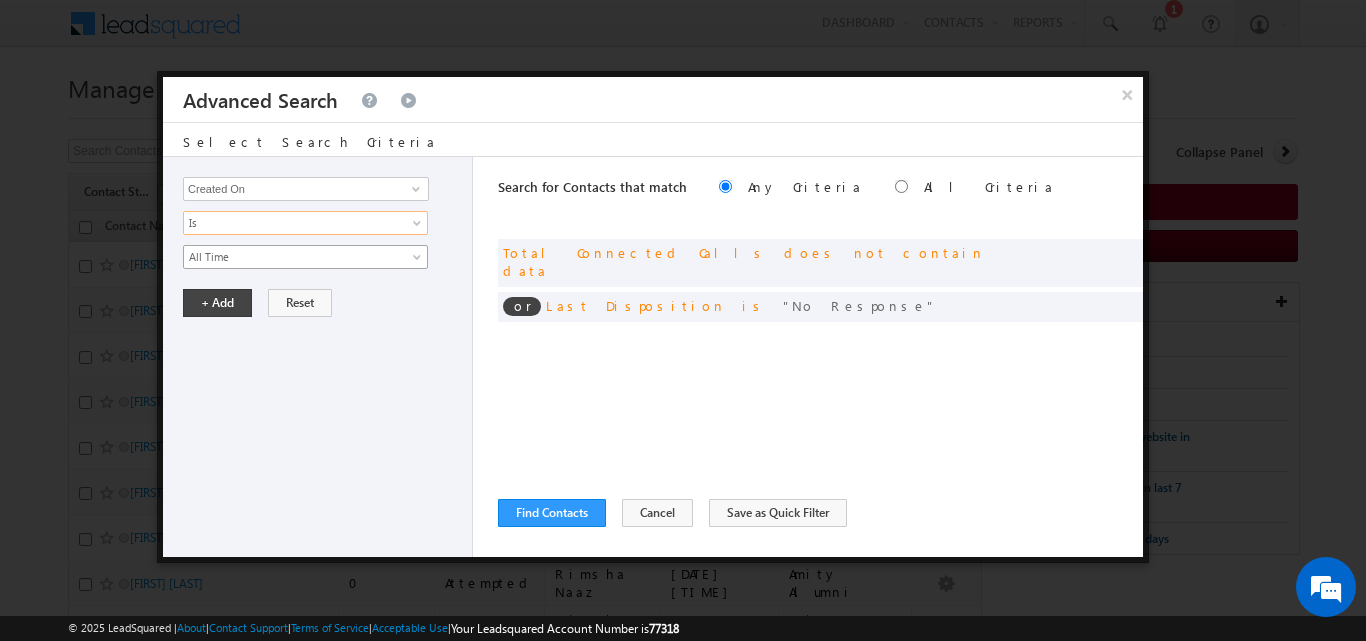 click at bounding box center (419, 261) 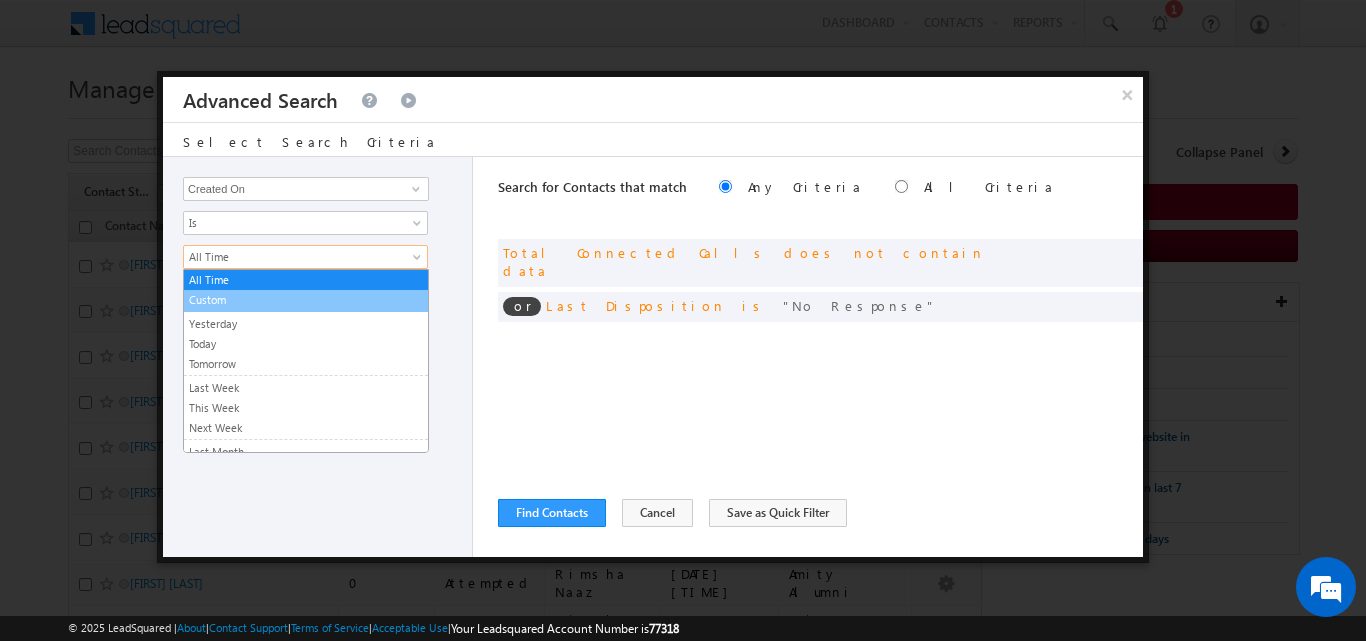 click on "Custom" at bounding box center [306, 300] 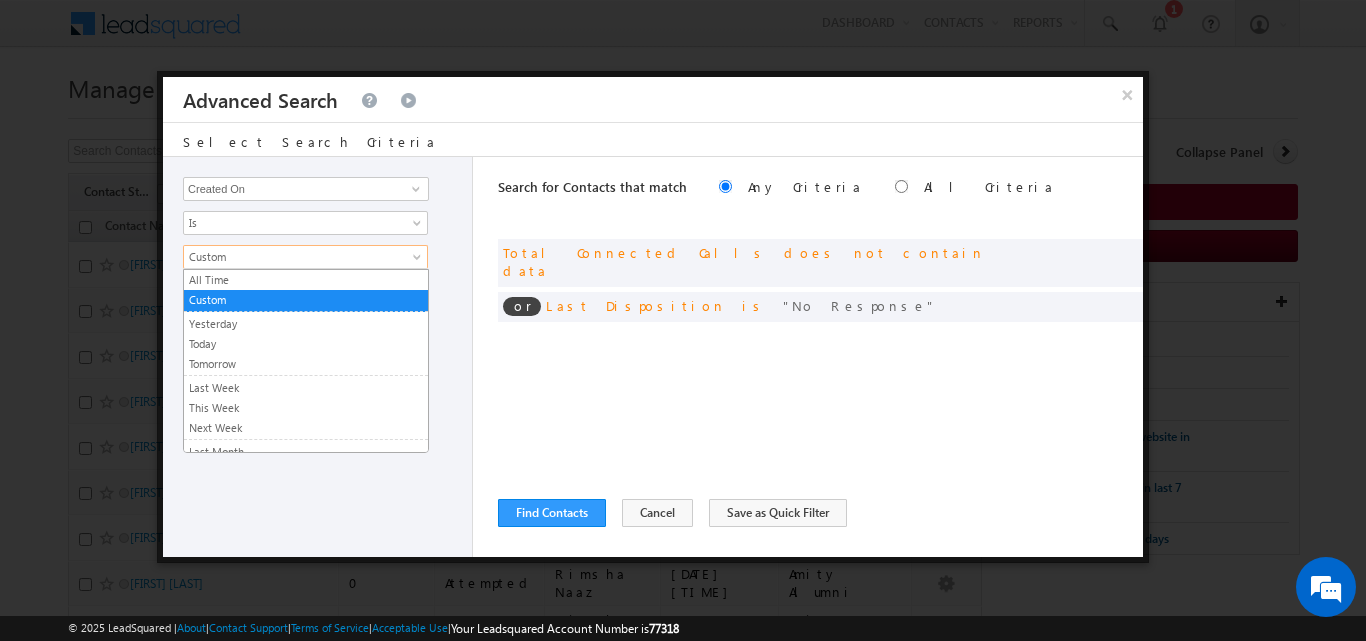 click on "Custom" at bounding box center [305, 257] 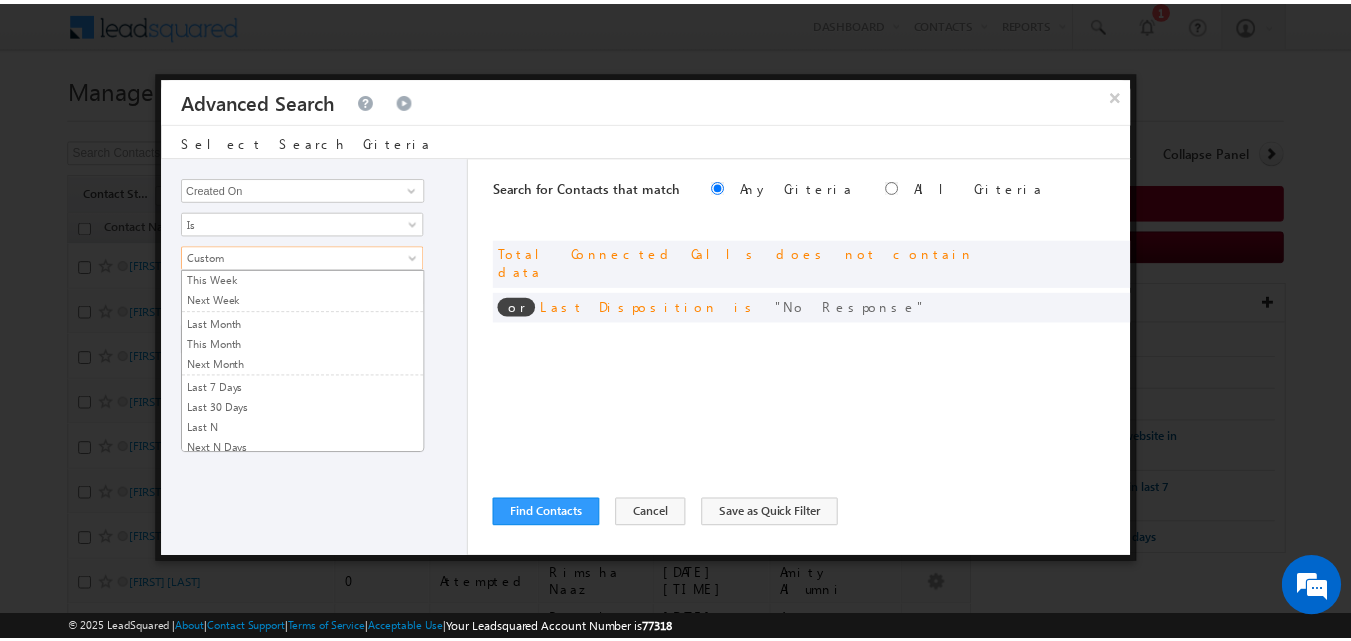 scroll, scrollTop: 132, scrollLeft: 0, axis: vertical 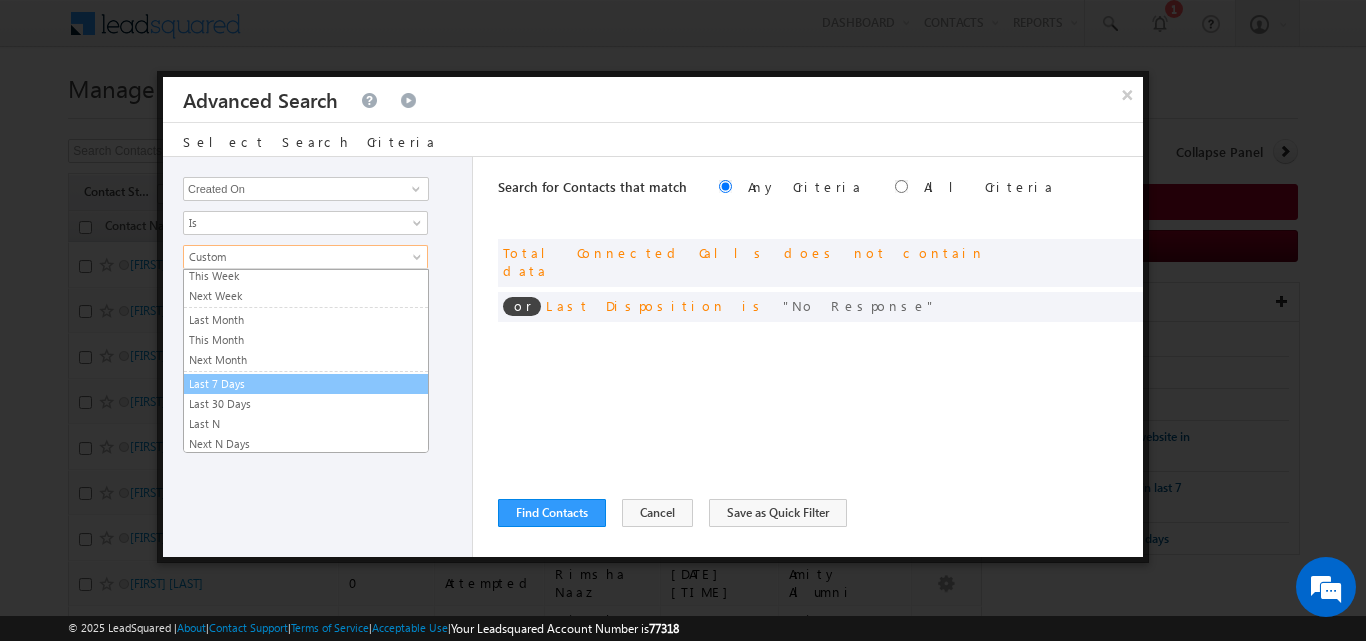 click on "Last 7 Days" at bounding box center (306, 384) 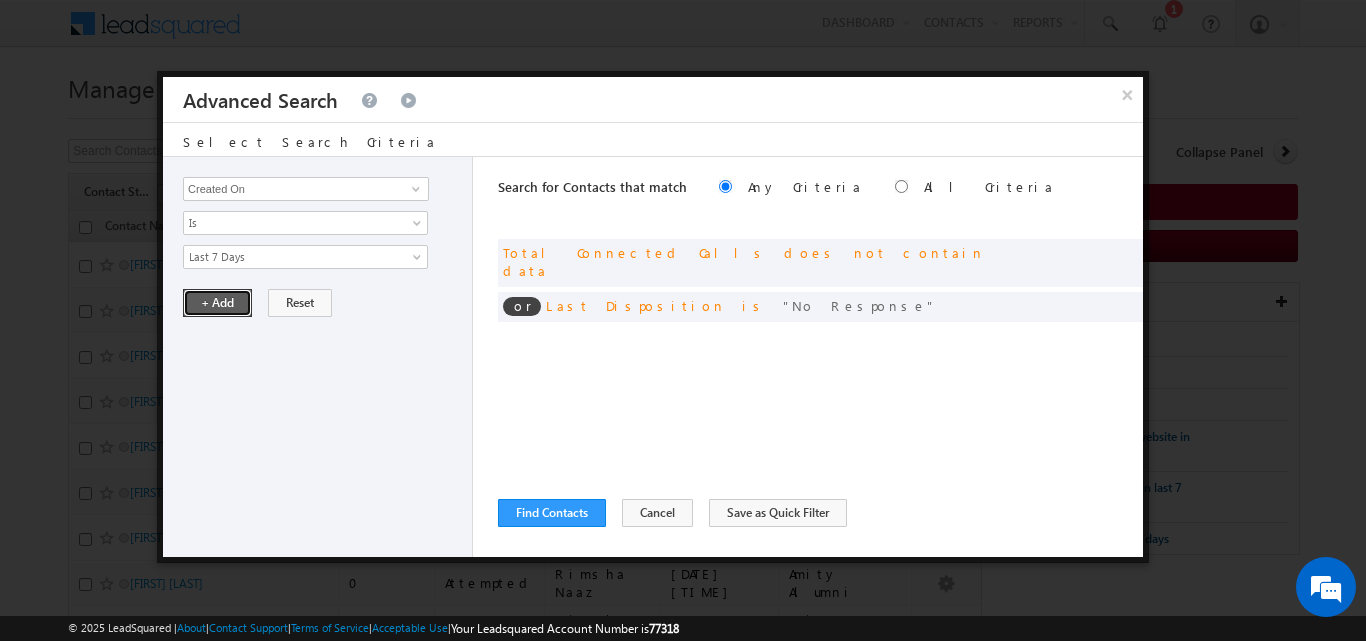 click on "+ Add" at bounding box center (217, 303) 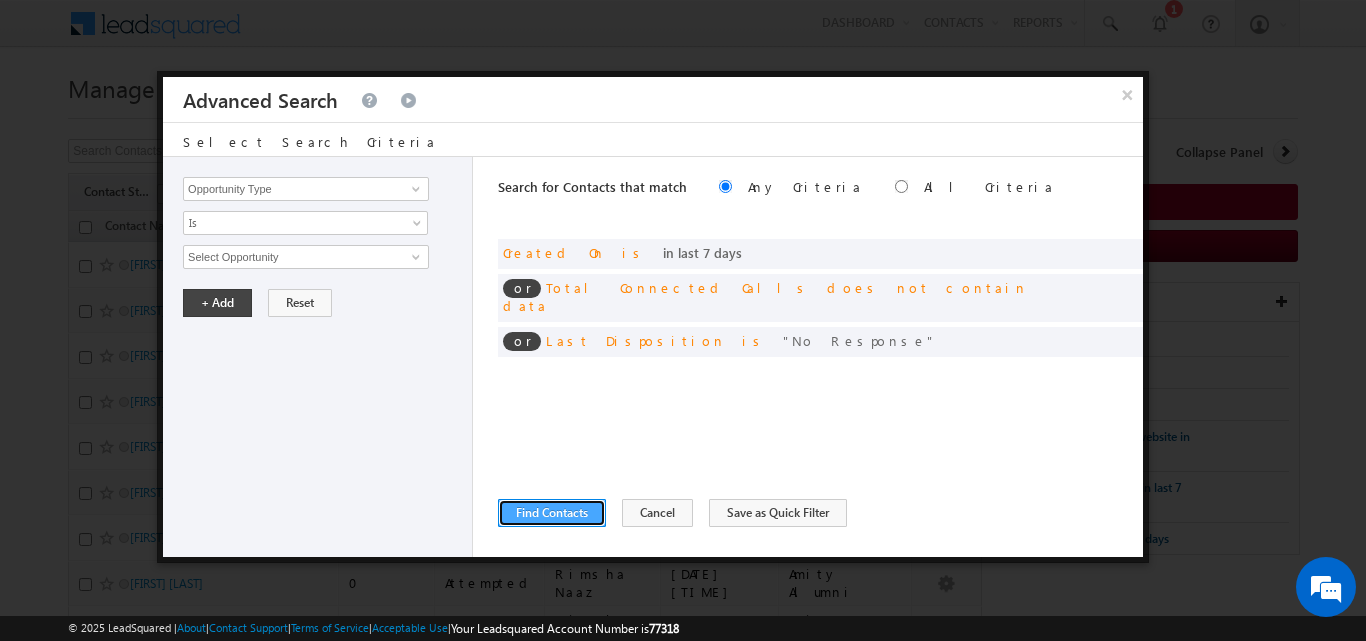 click on "Find Contacts" at bounding box center (552, 513) 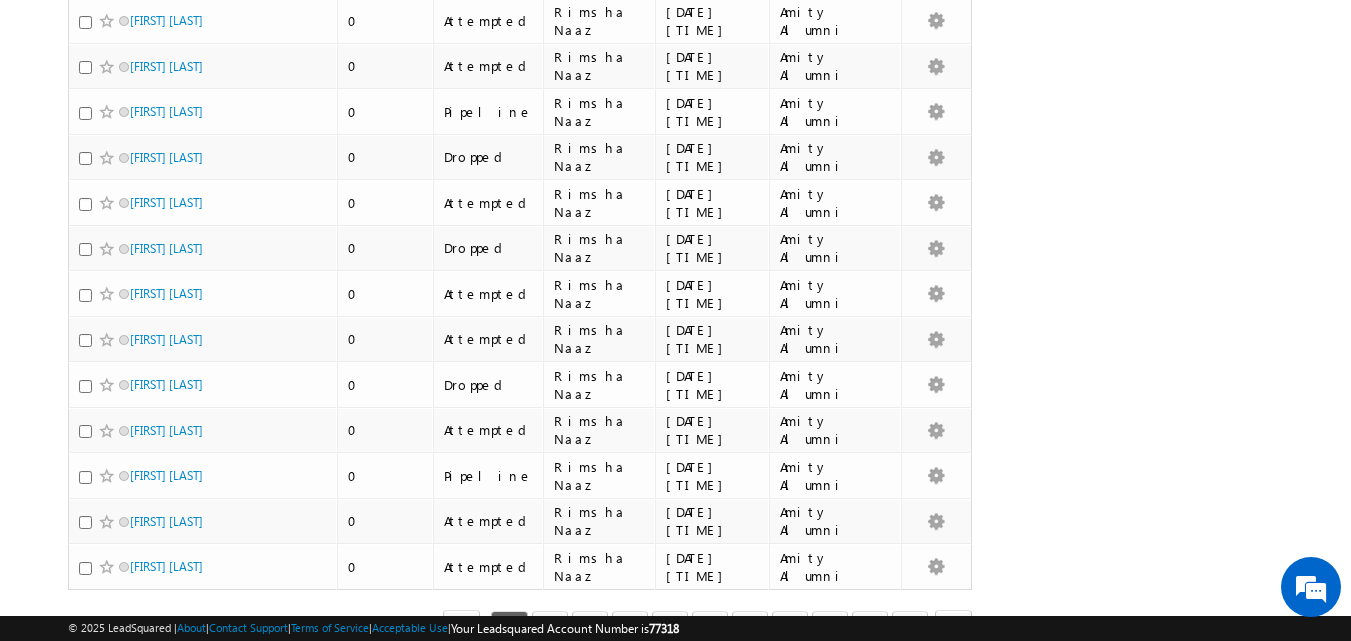 scroll, scrollTop: 899, scrollLeft: 0, axis: vertical 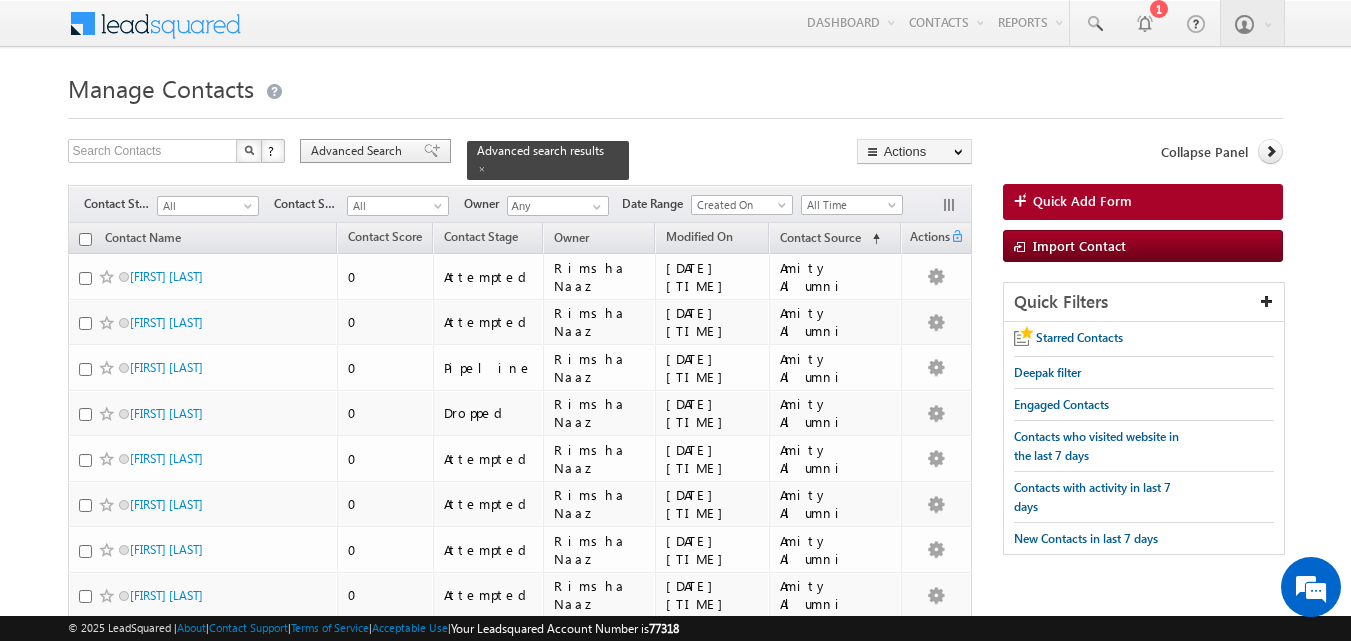 click on "Advanced Search" at bounding box center (359, 151) 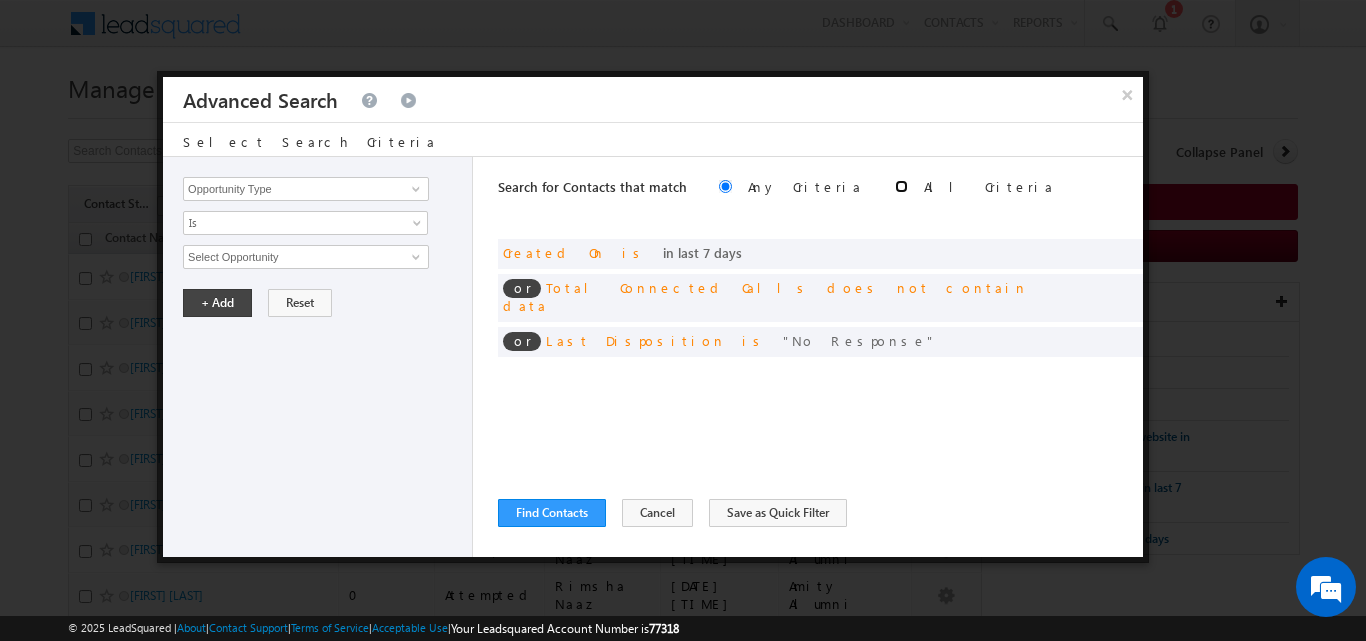 click at bounding box center [901, 186] 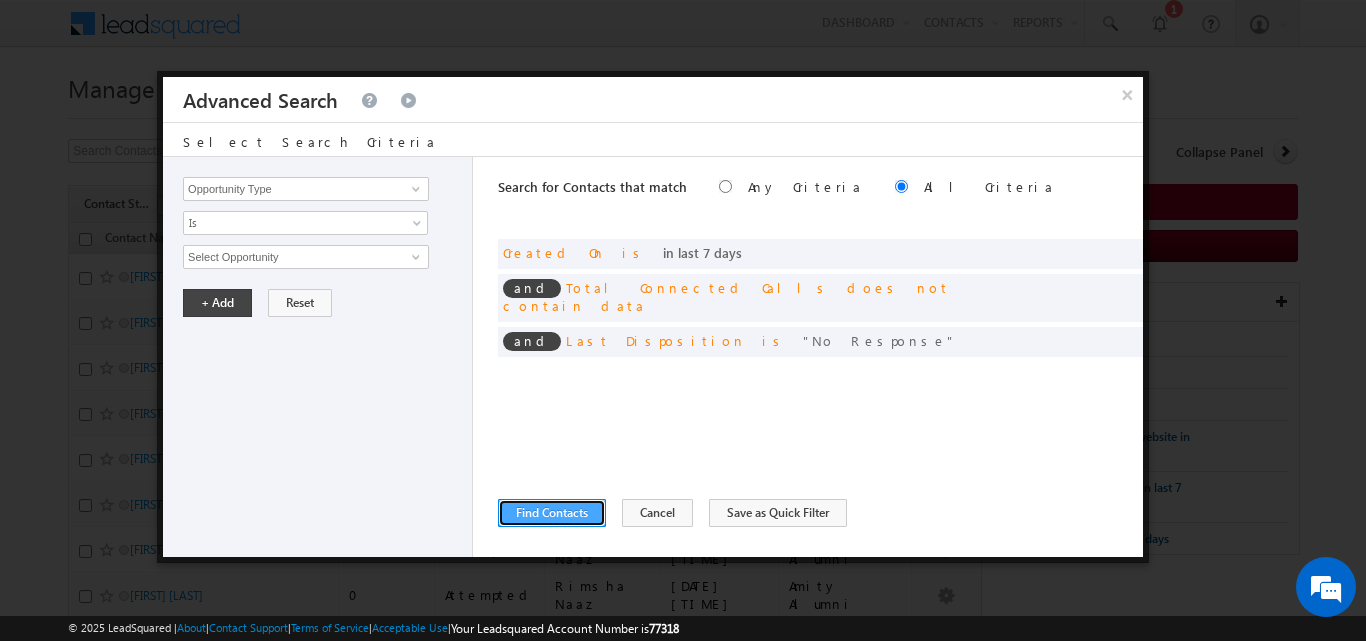 click on "Find Contacts" at bounding box center (552, 513) 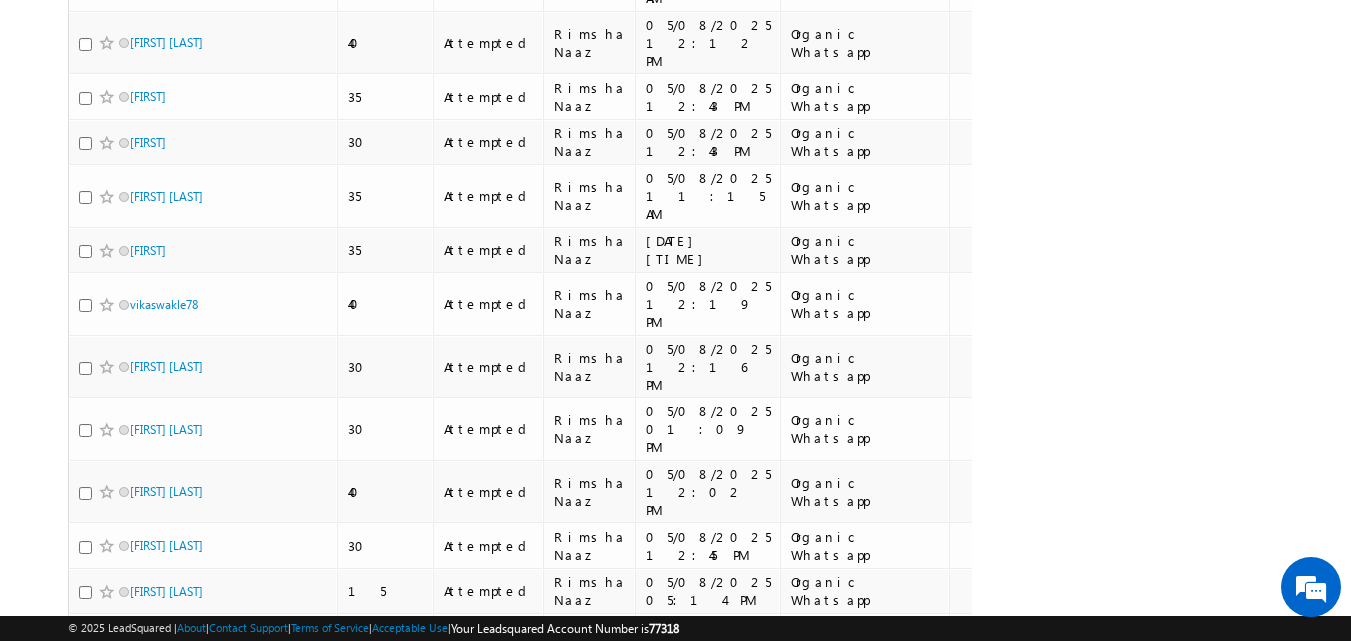 scroll, scrollTop: 683, scrollLeft: 0, axis: vertical 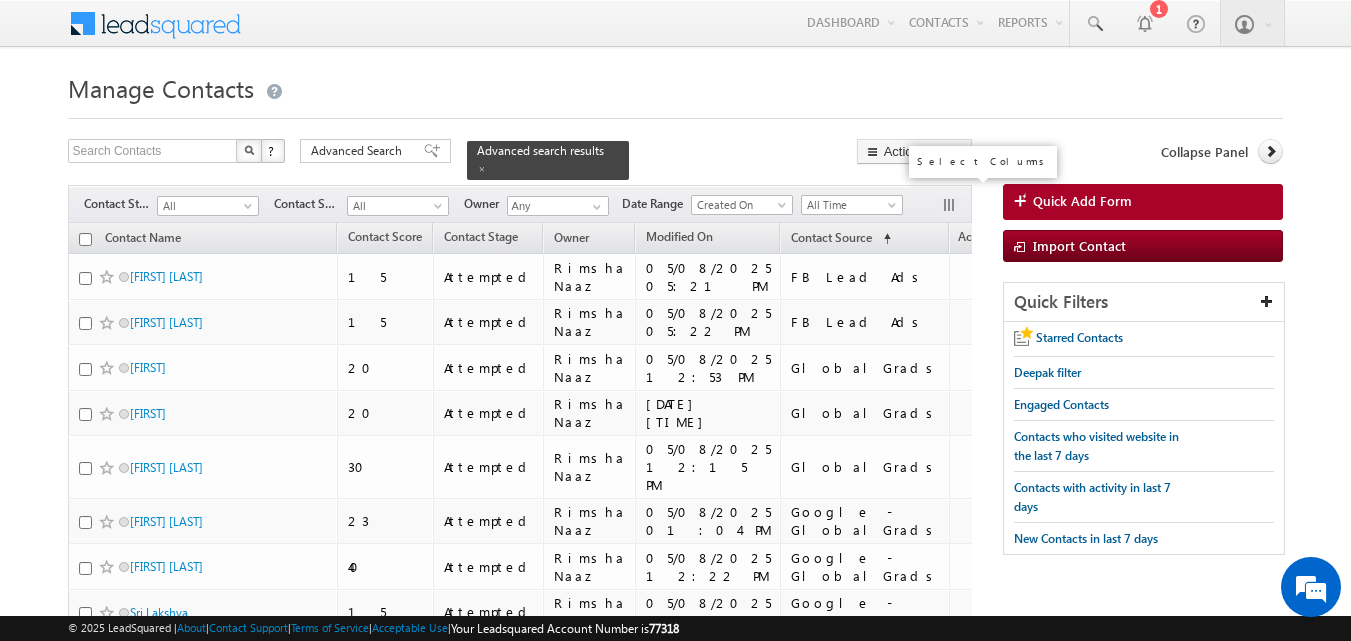 drag, startPoint x: 948, startPoint y: 194, endPoint x: 934, endPoint y: 201, distance: 15.652476 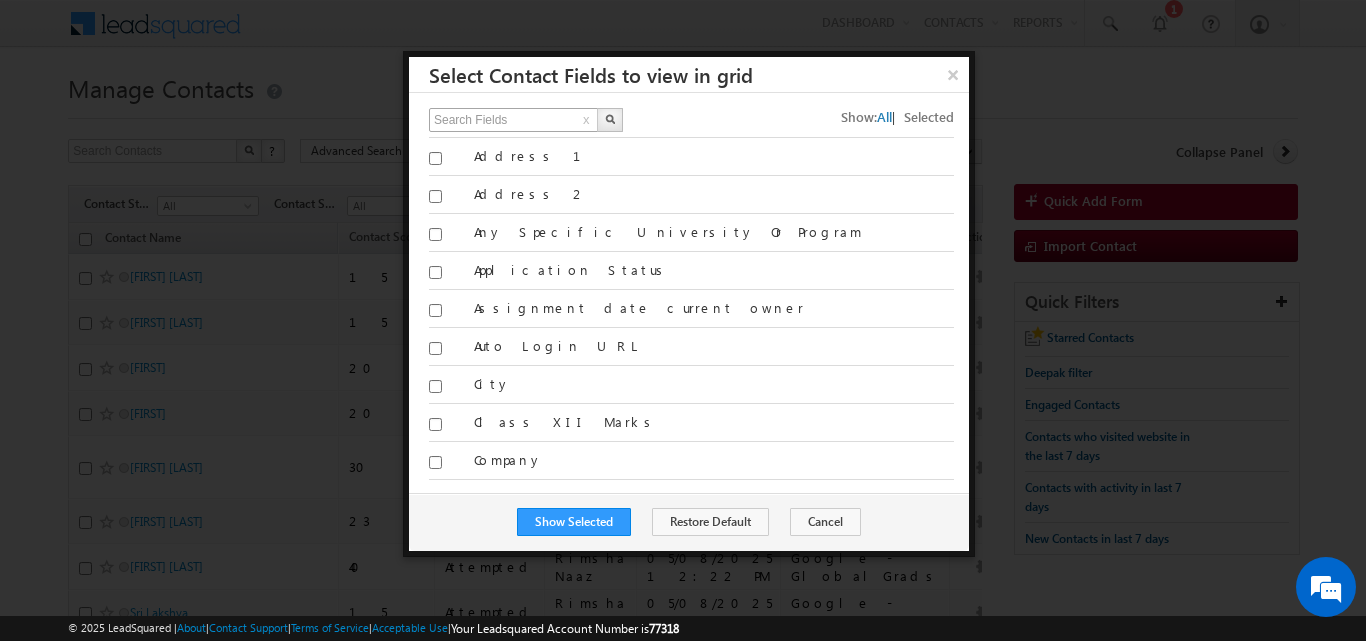 click on "Search Fields x
Show:  All  |
Selected
All
Address 1
Address 2" at bounding box center (689, 293) 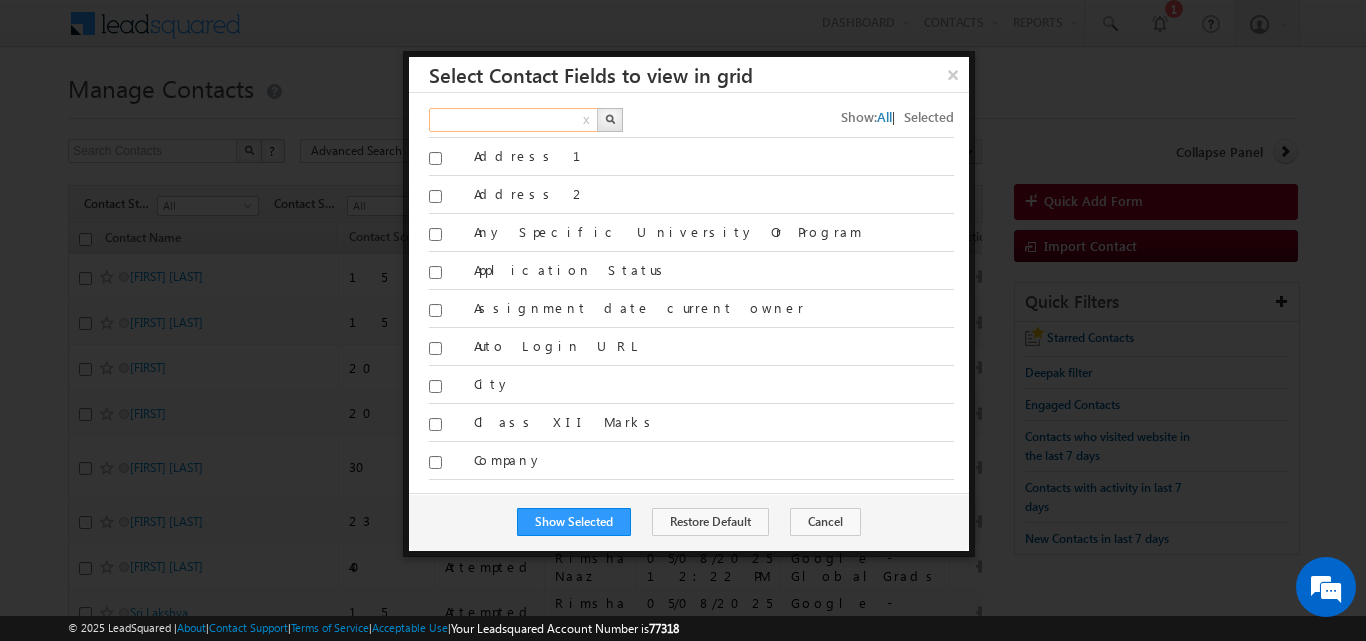 click at bounding box center [514, 120] 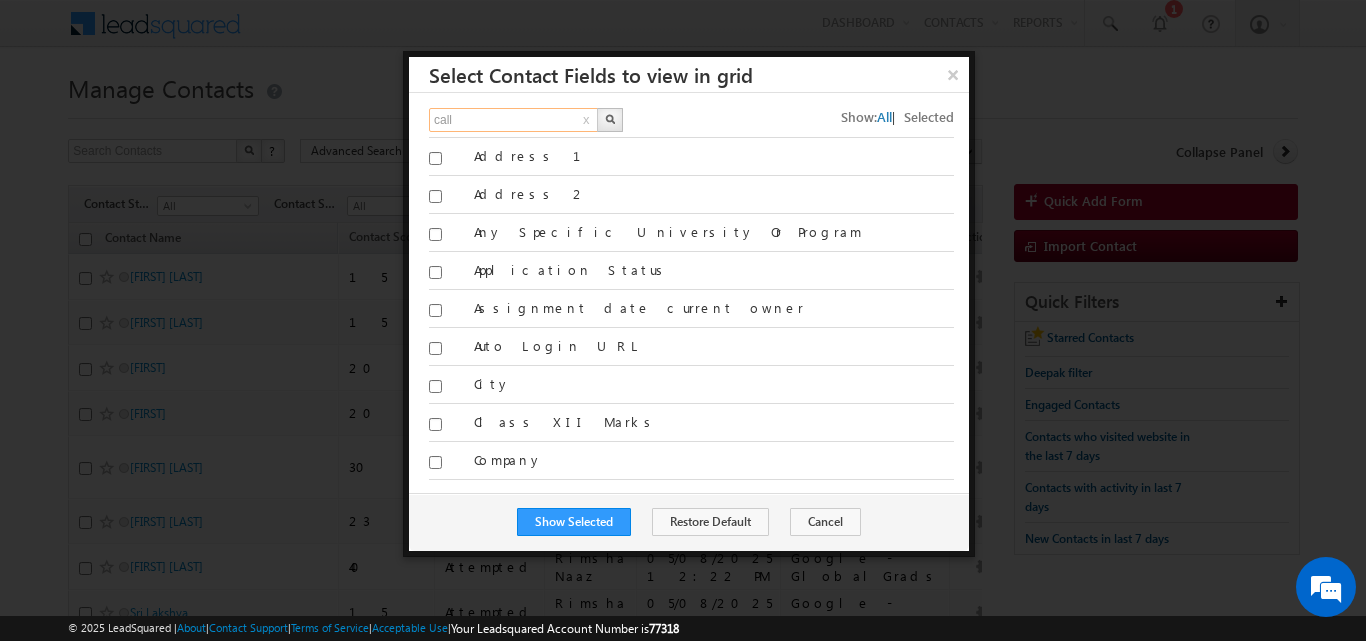 type on "call" 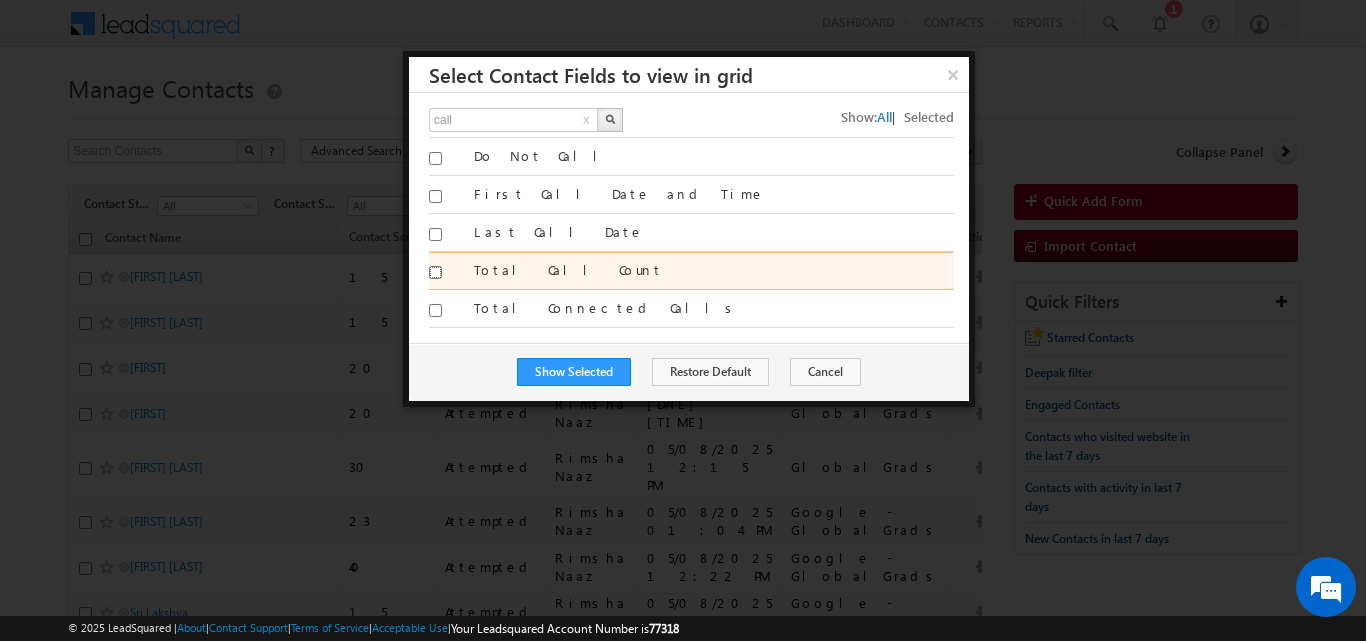 click on "Total Call Count" at bounding box center [435, 272] 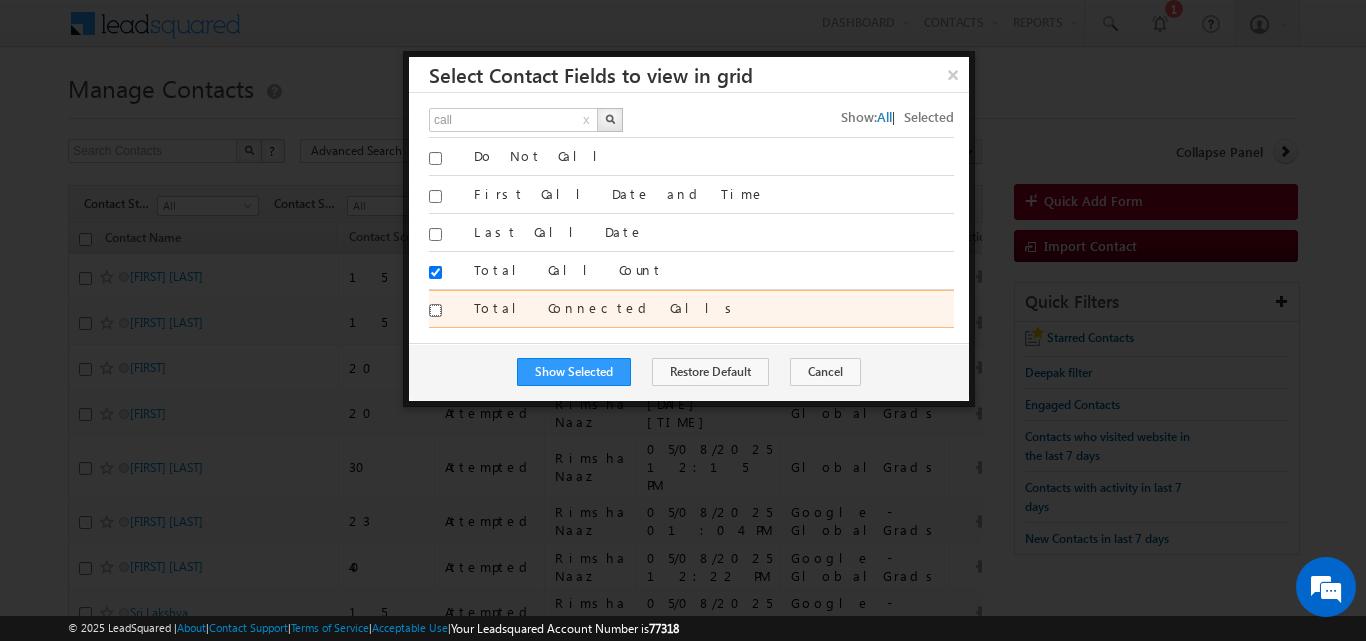 click on "Total Connected Calls" at bounding box center [435, 310] 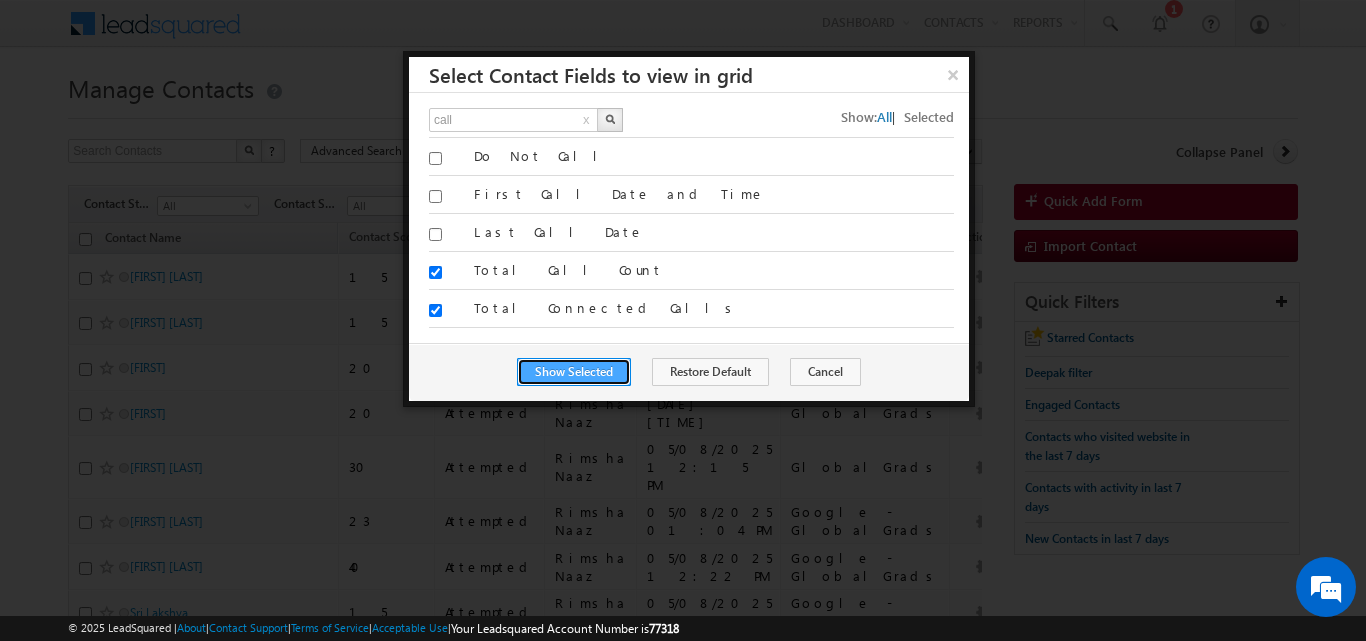 click on "Show Selected" at bounding box center (574, 372) 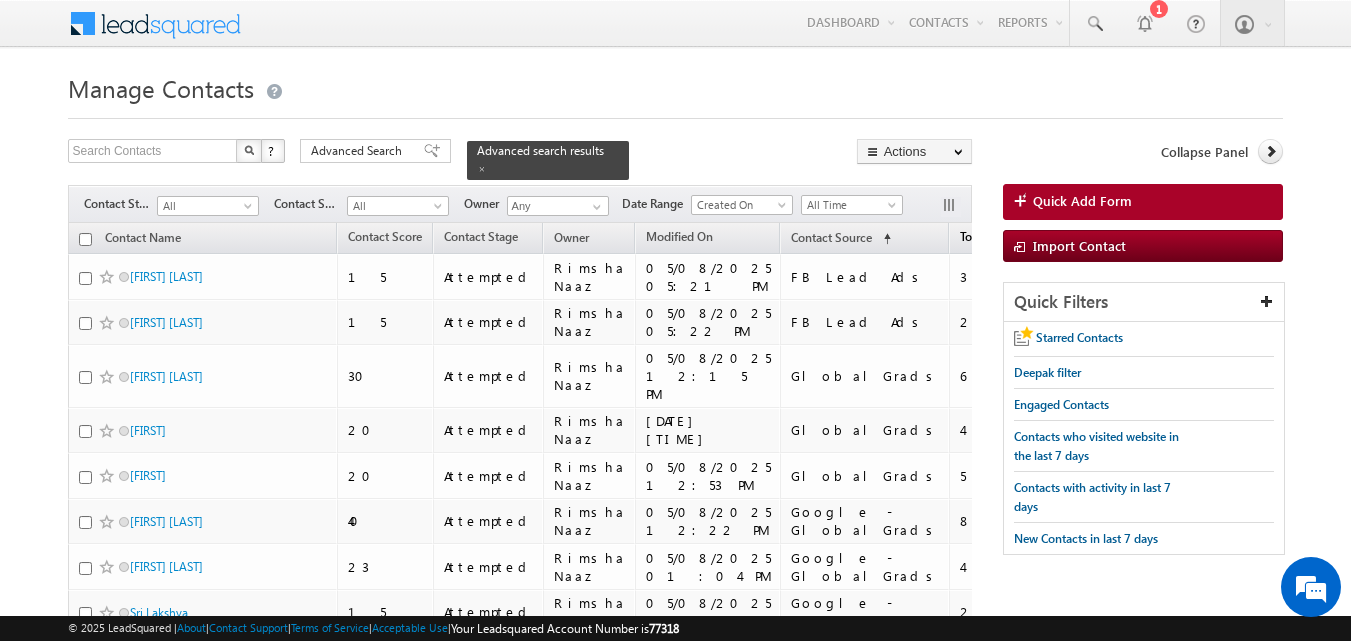 click on "Total Call Count" at bounding box center (1001, 236) 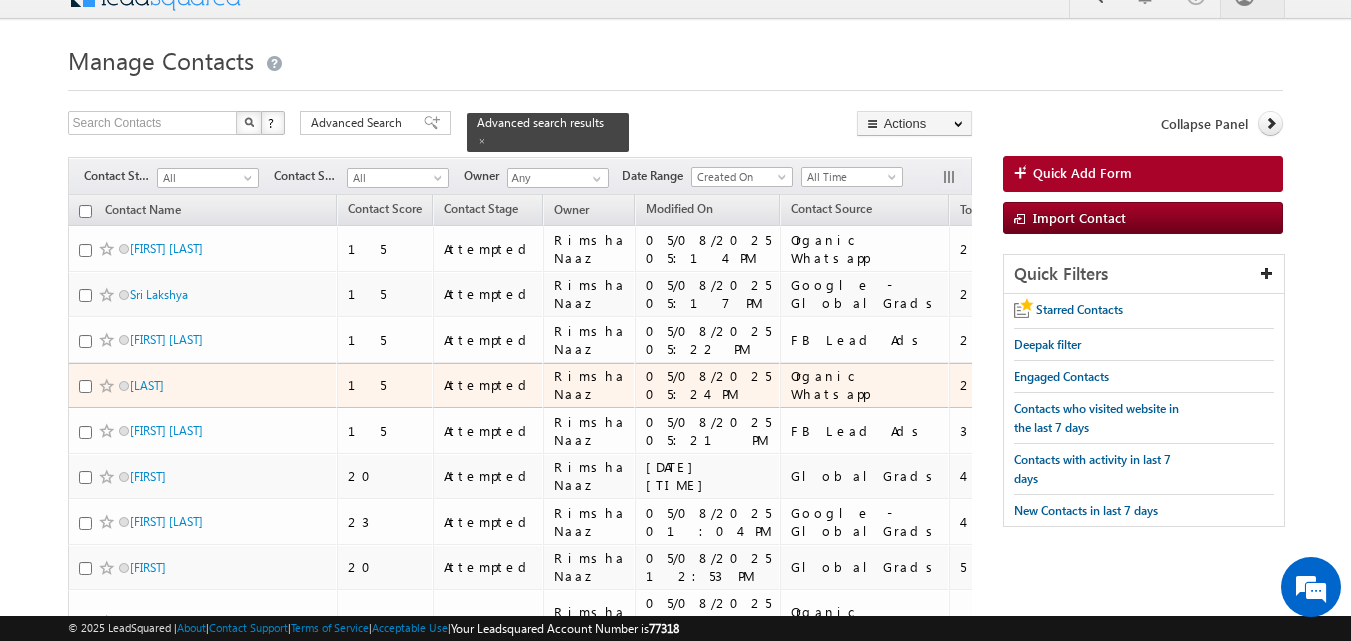 scroll, scrollTop: 0, scrollLeft: 0, axis: both 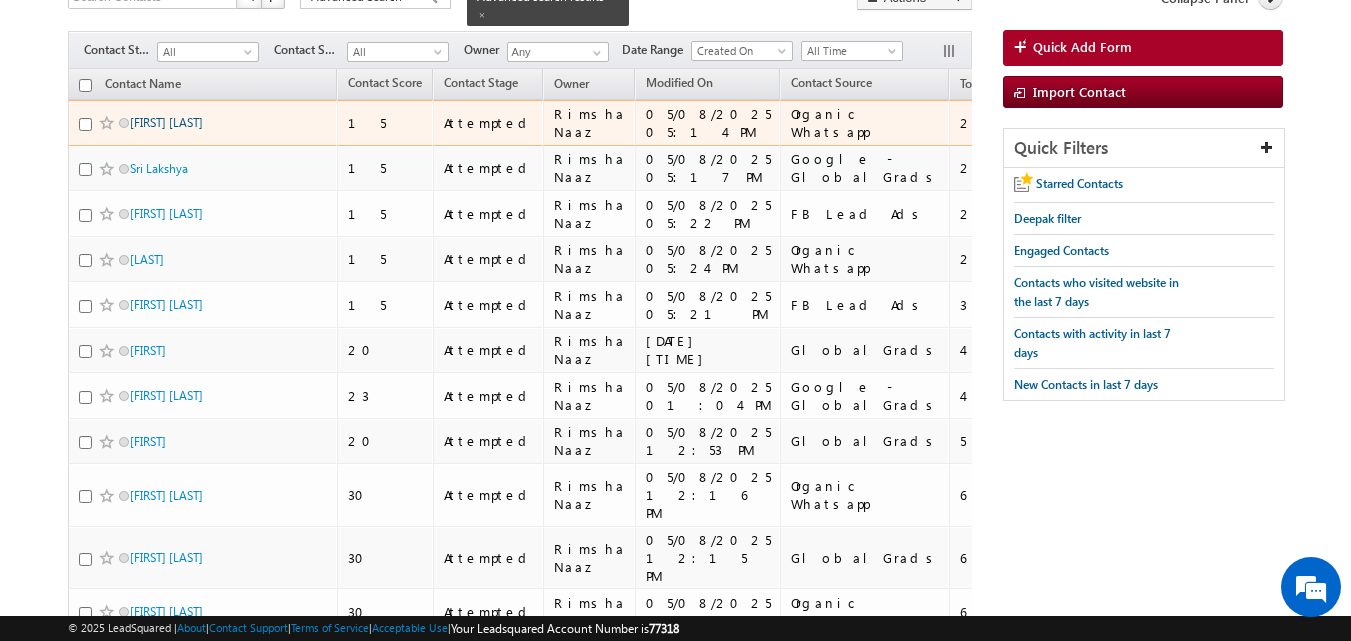 click on "Sameer Meer" at bounding box center [166, 122] 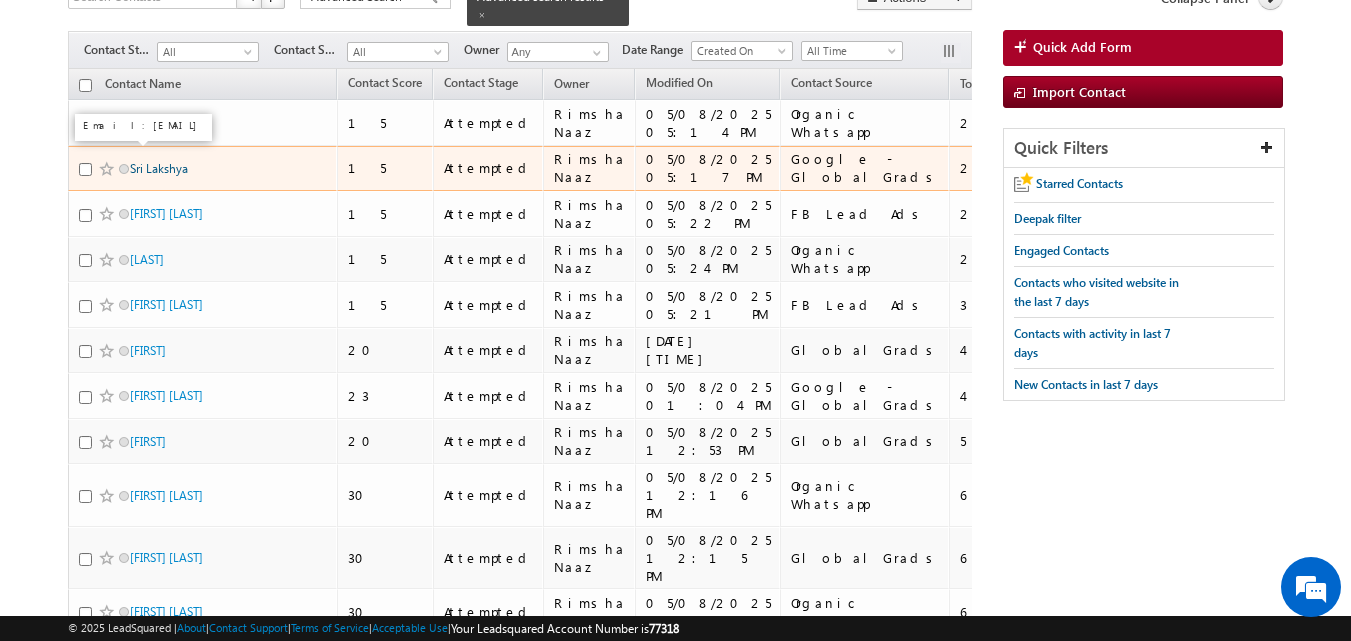 click on "Sri Lakshya" at bounding box center [159, 168] 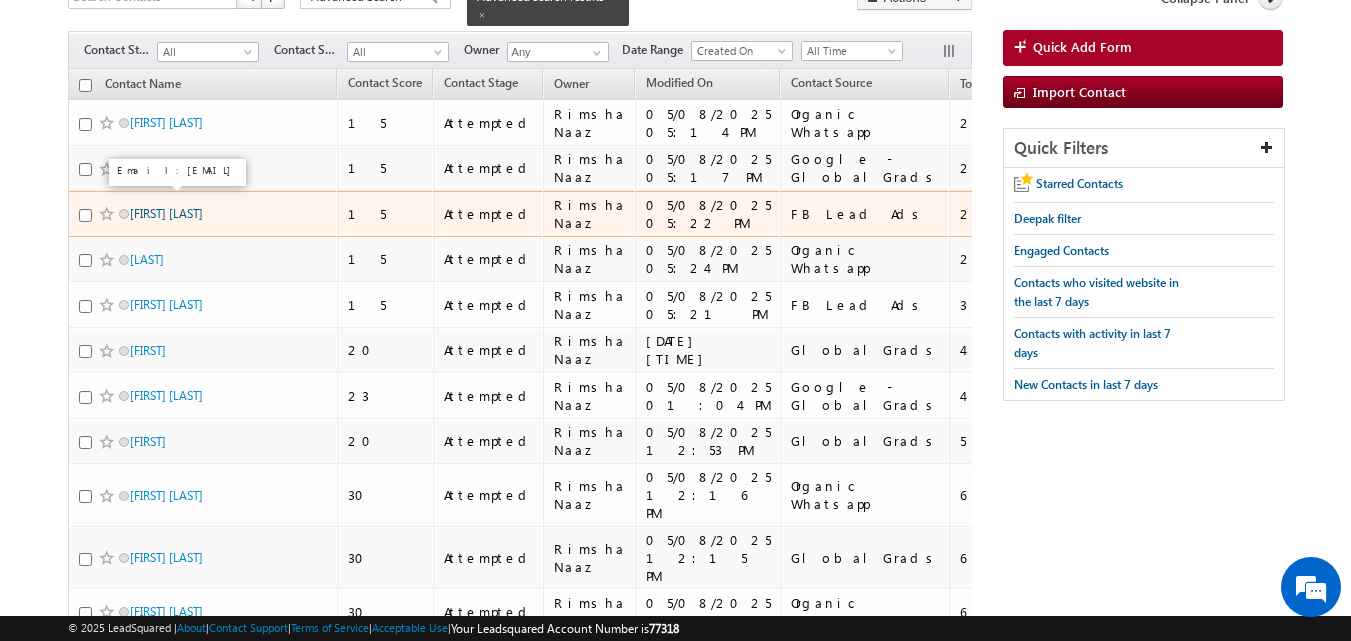 click on "Ajeet kumar netam" at bounding box center [166, 213] 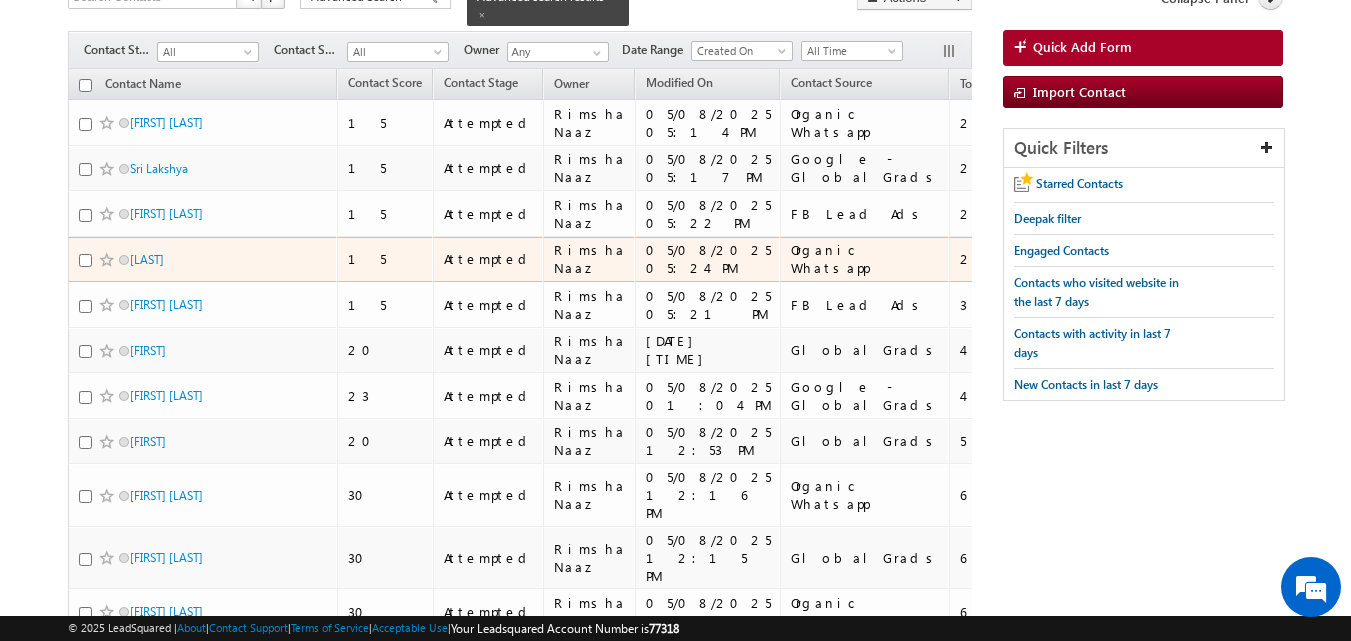 click on "Parjapati" at bounding box center [204, 264] 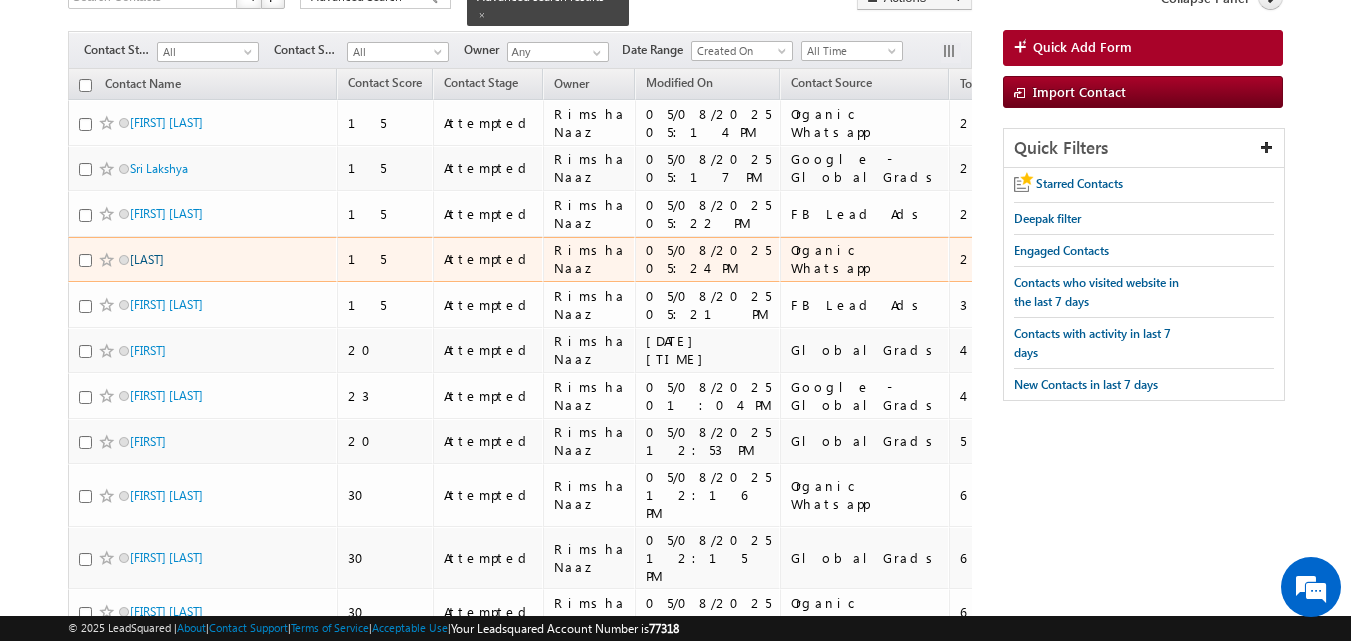 click on "Parjapati" at bounding box center (147, 259) 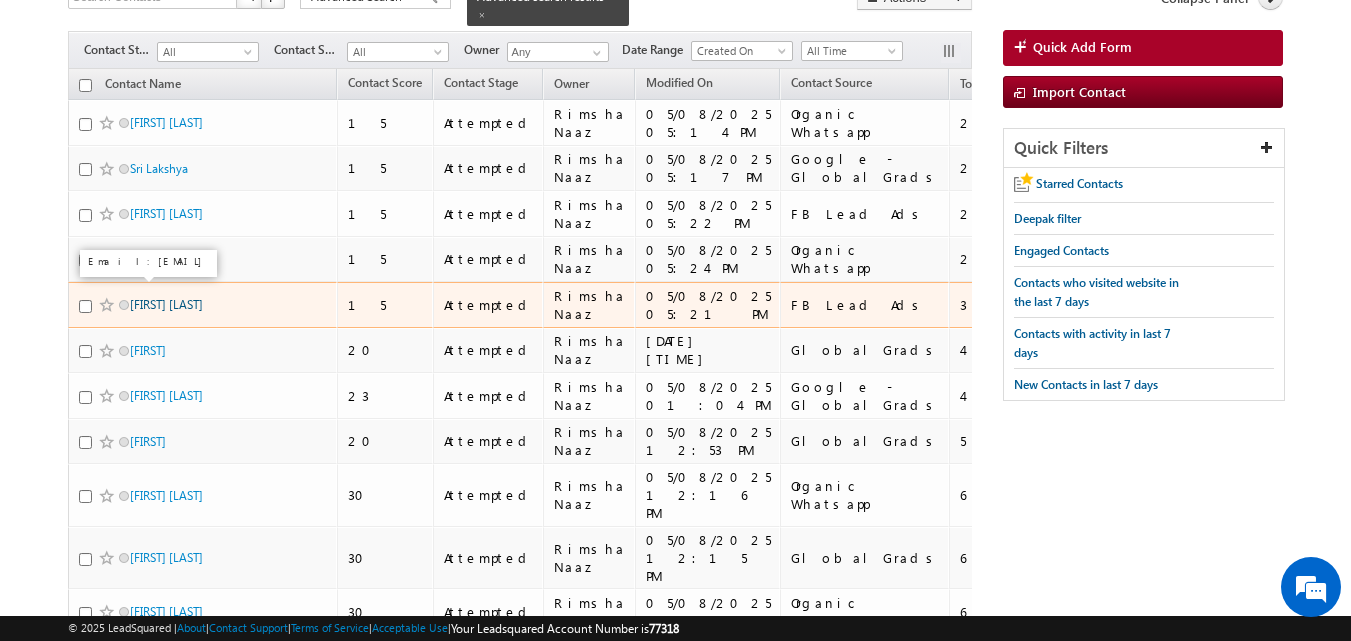 click on "Ankit Raj" at bounding box center (166, 304) 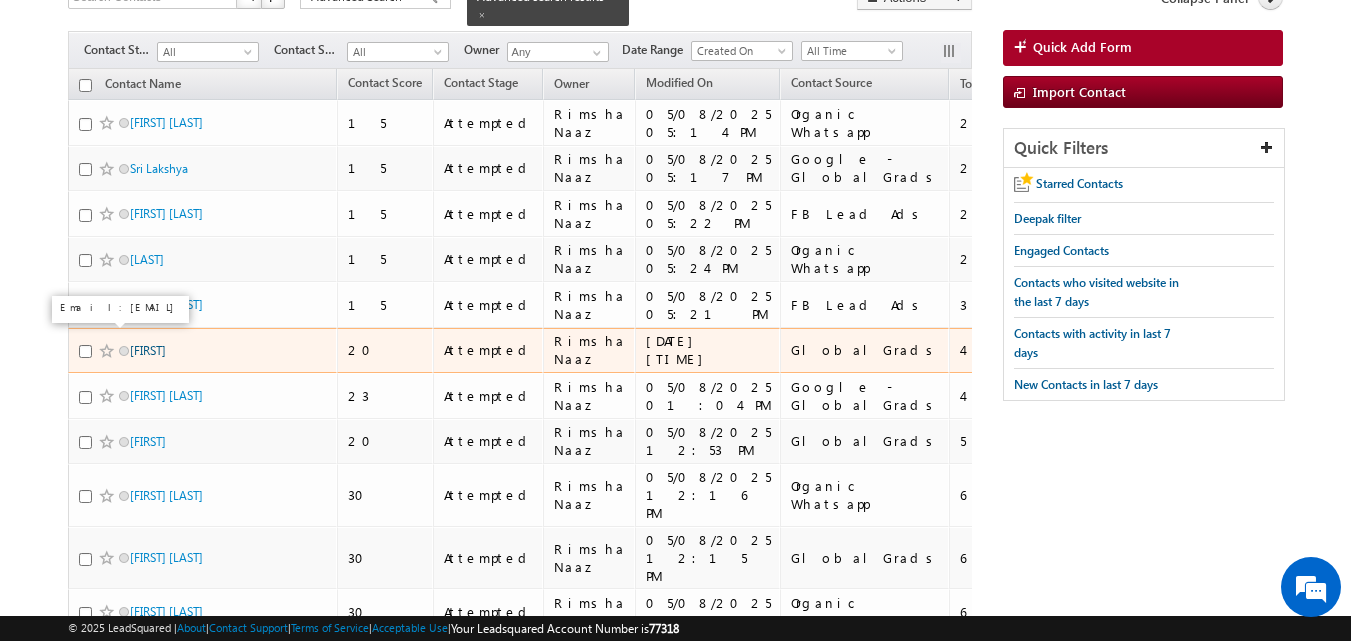 click on "Ali" at bounding box center (148, 350) 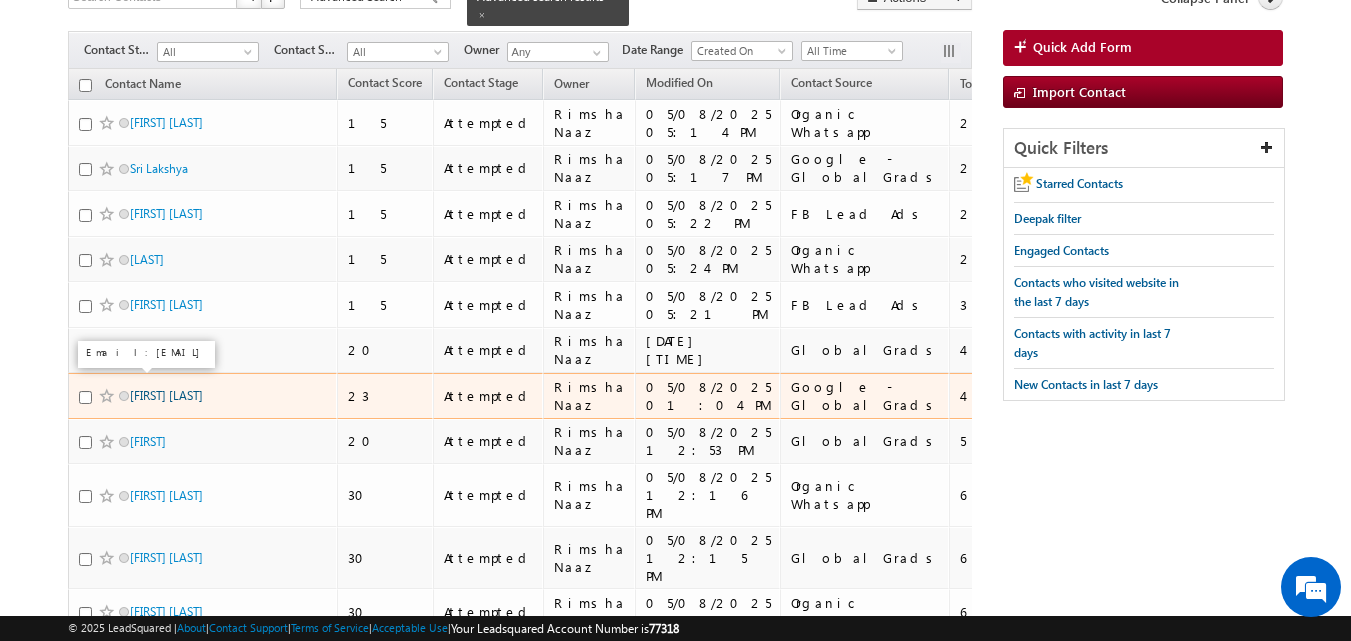 click on "Aditya Gaikwad" at bounding box center [166, 395] 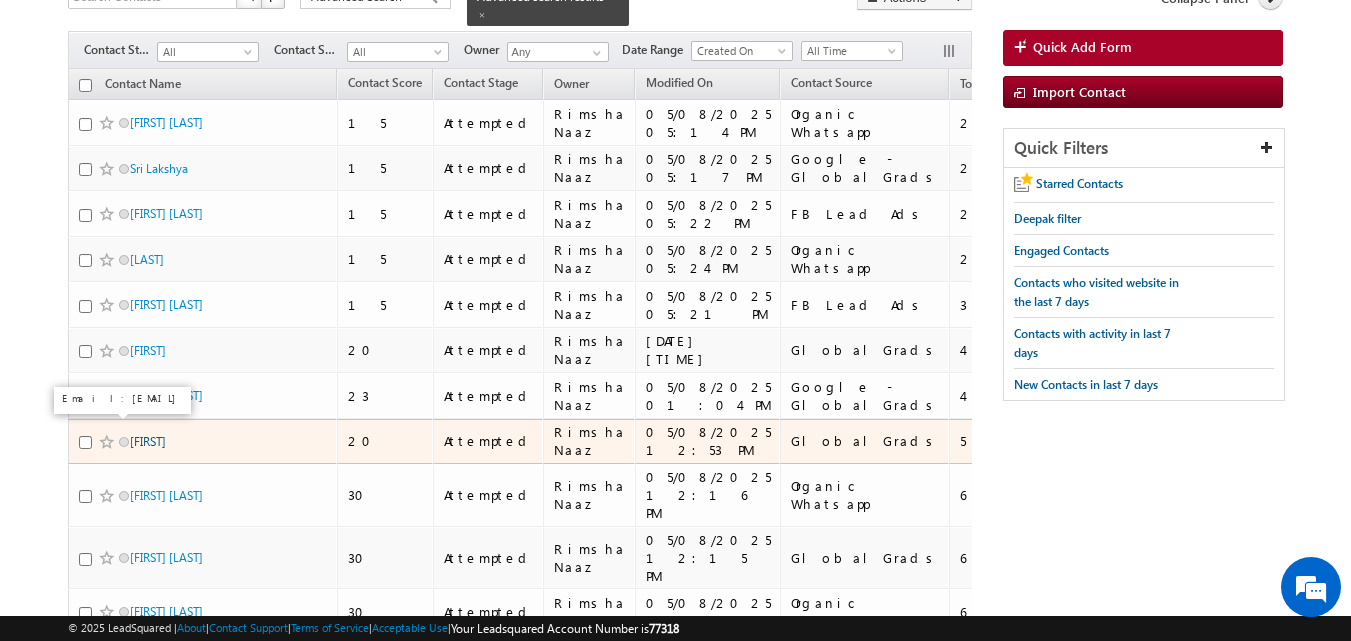 click on "Faizan" at bounding box center (148, 441) 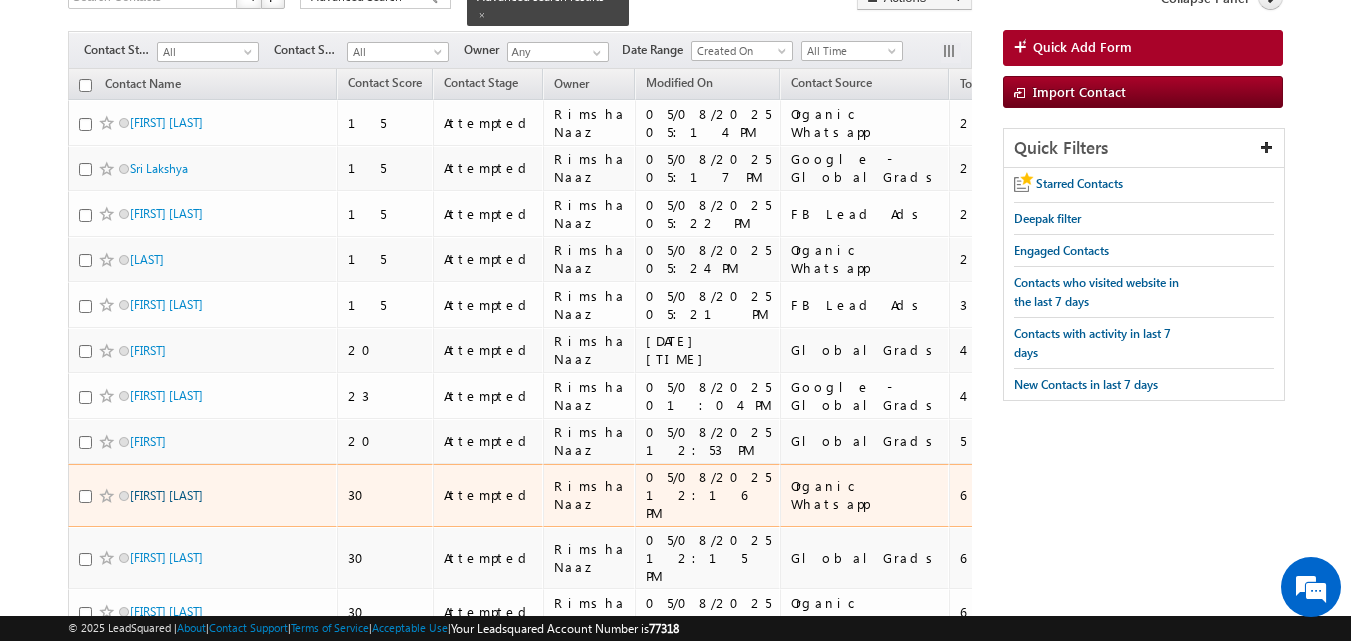 click on "Mithun ❣️ Kumar" at bounding box center (166, 495) 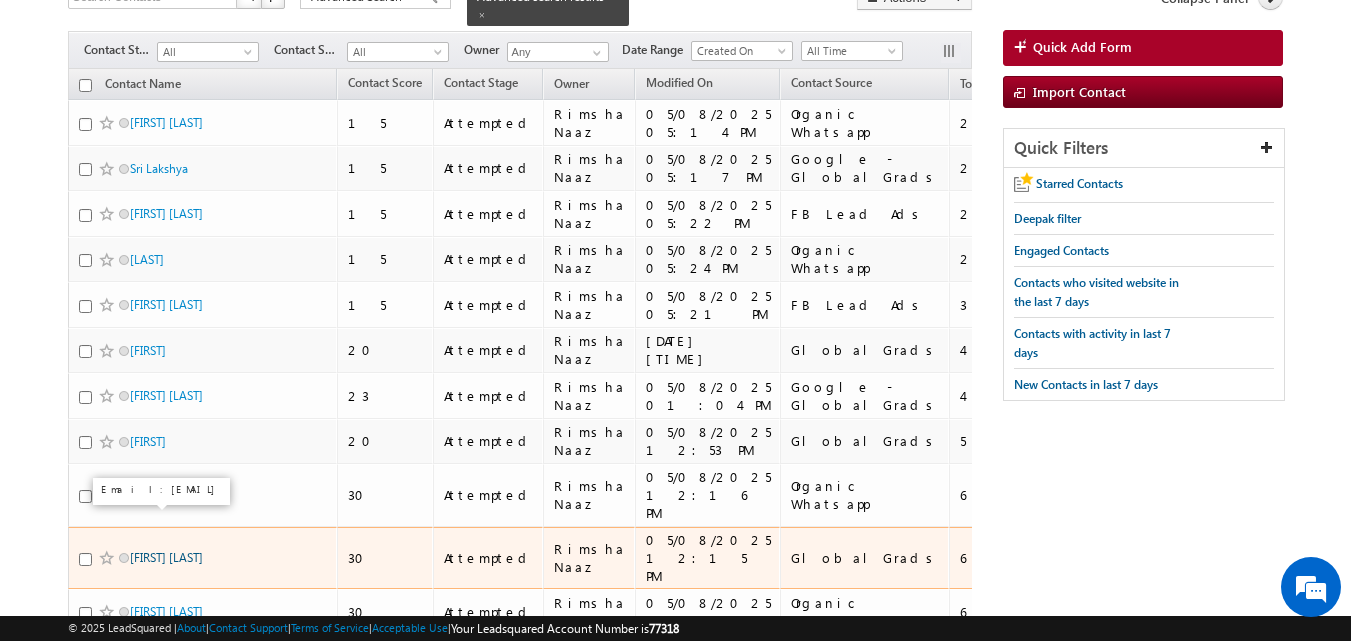 click on "MAITHILI BALE" at bounding box center (166, 557) 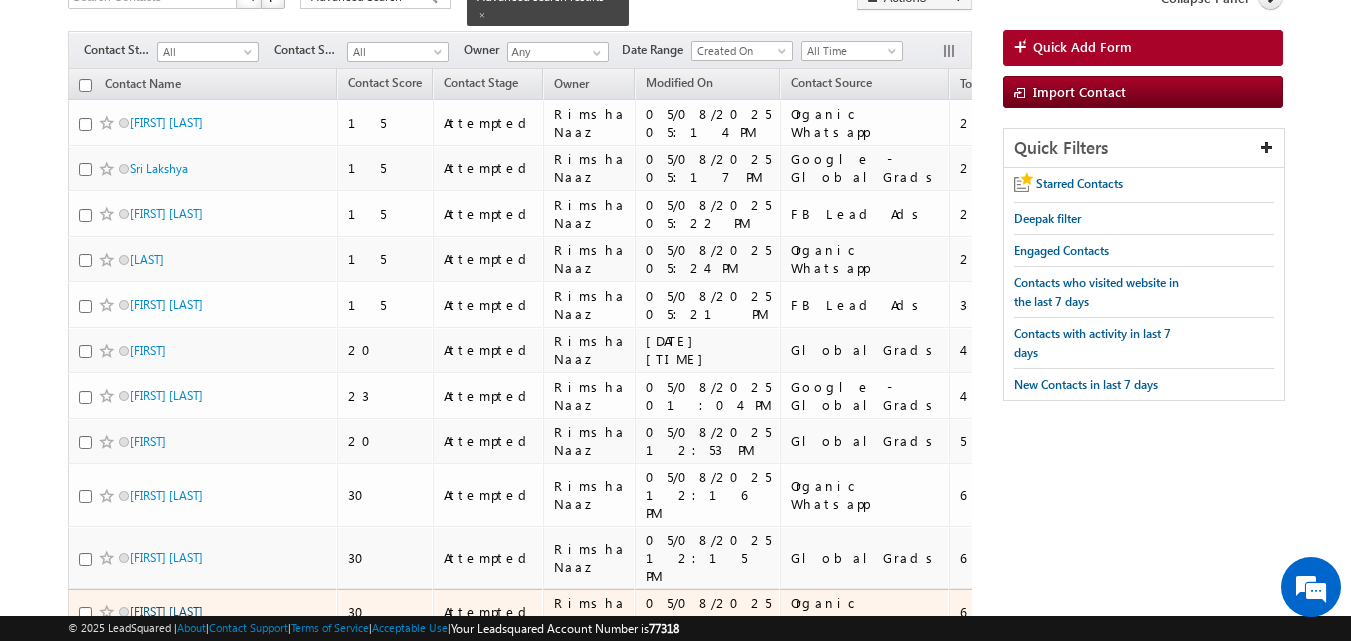 click on "shifa khan" at bounding box center (166, 611) 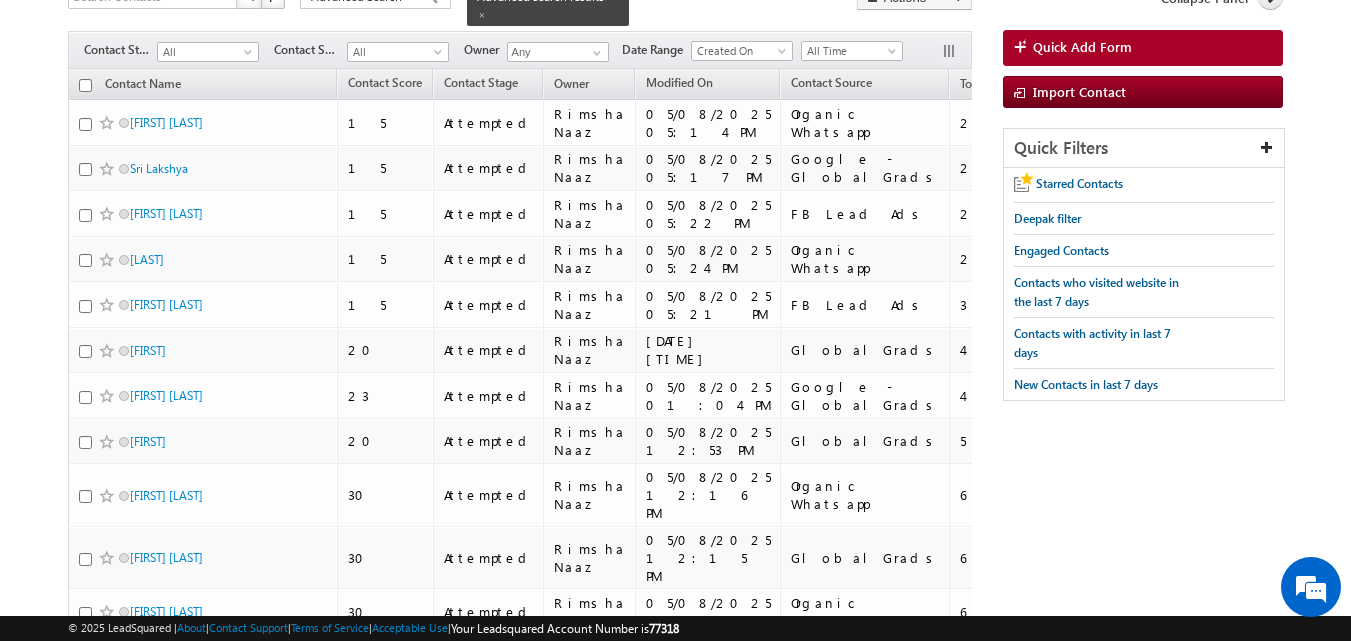 click on "[FIRST] [LAST]" at bounding box center [166, 665] 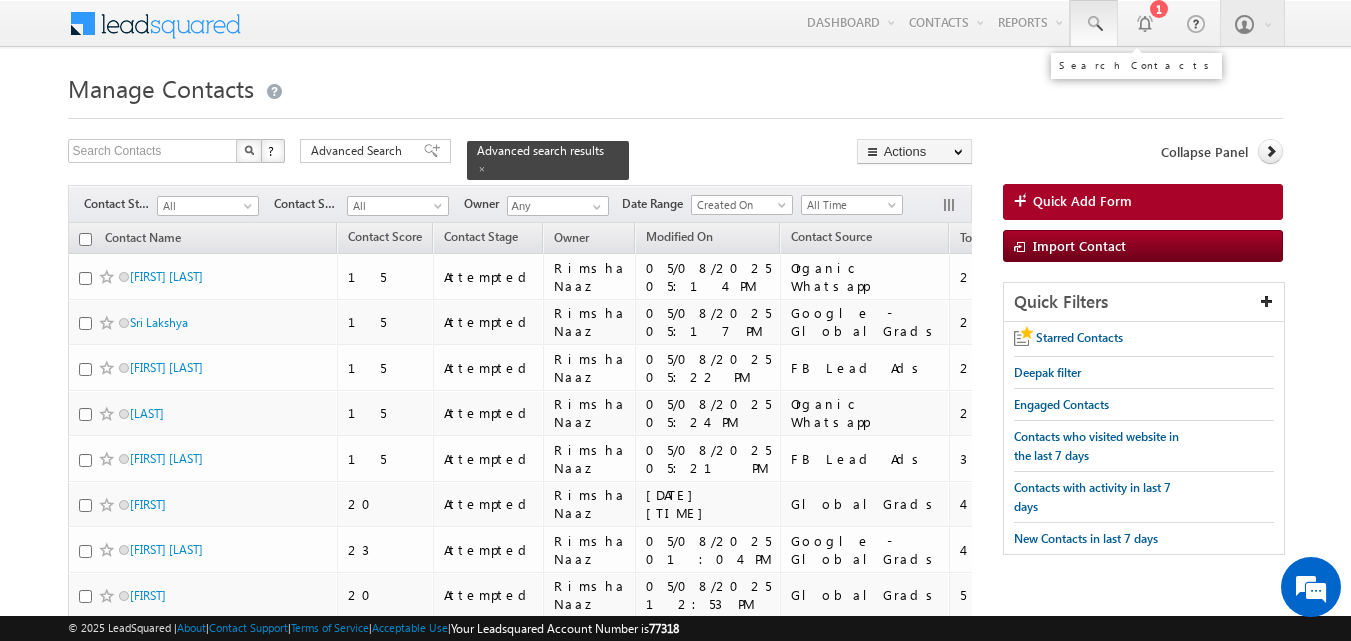 click at bounding box center [1094, 24] 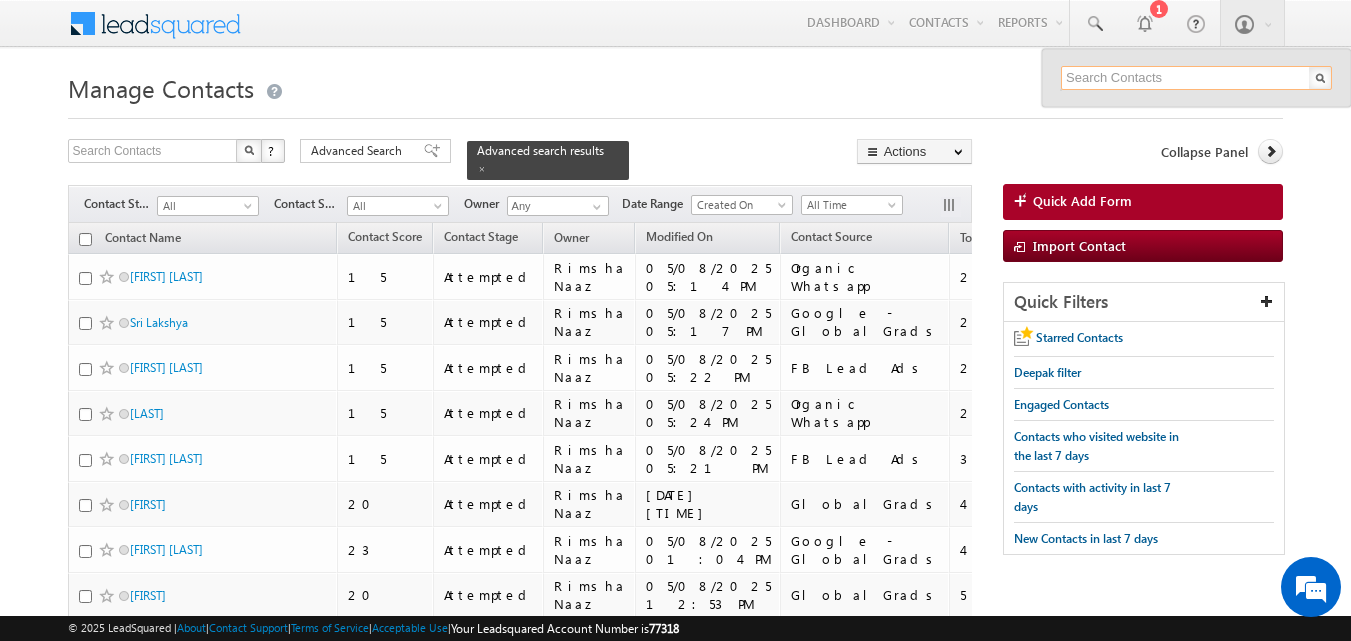 click at bounding box center (1196, 78) 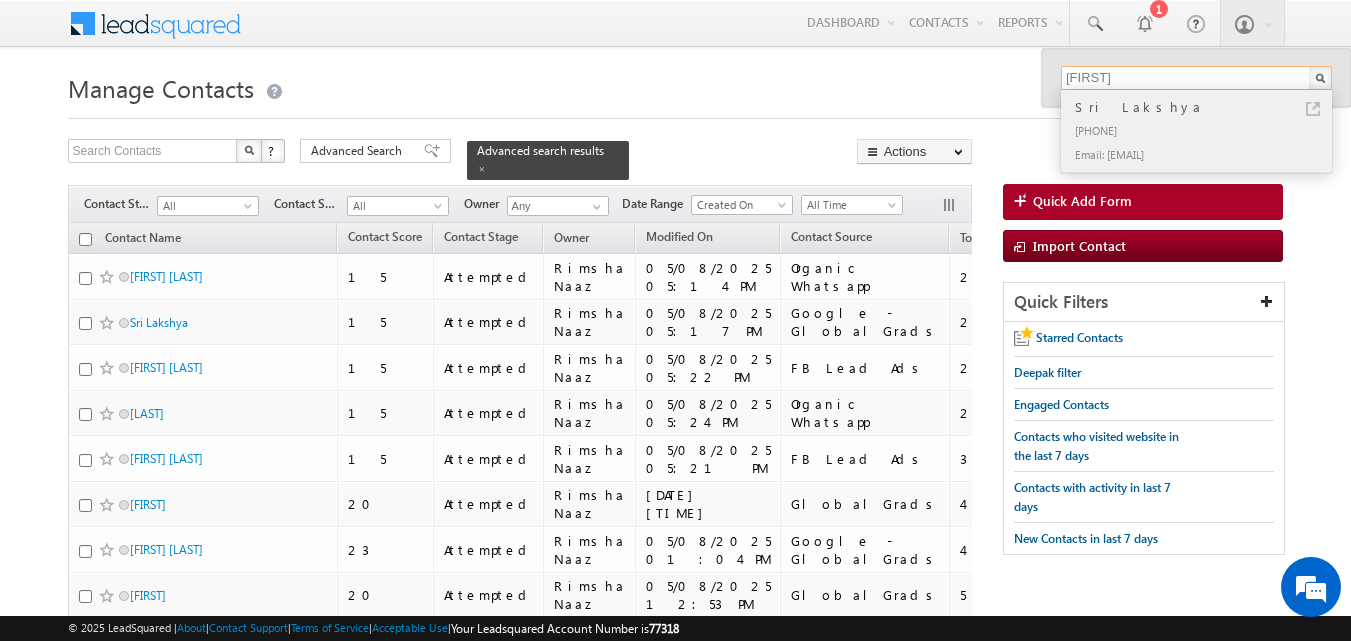 type on "Sri lak" 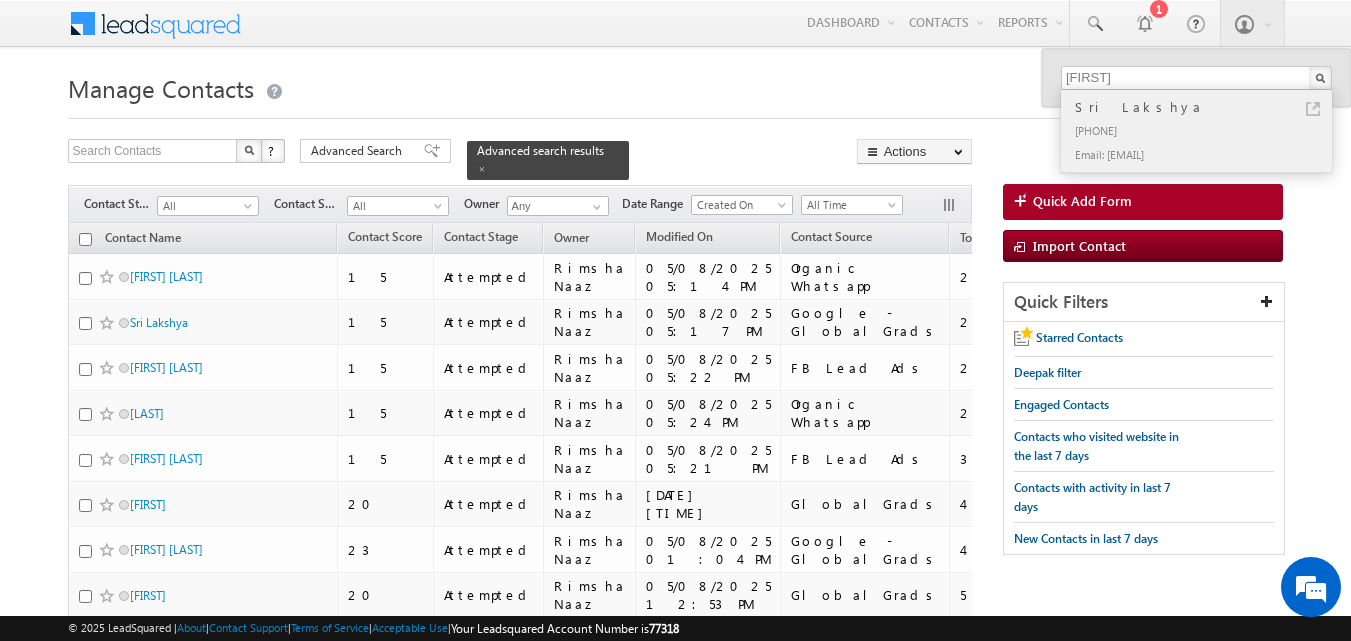 click on "Sri Lakshya" at bounding box center [1205, 107] 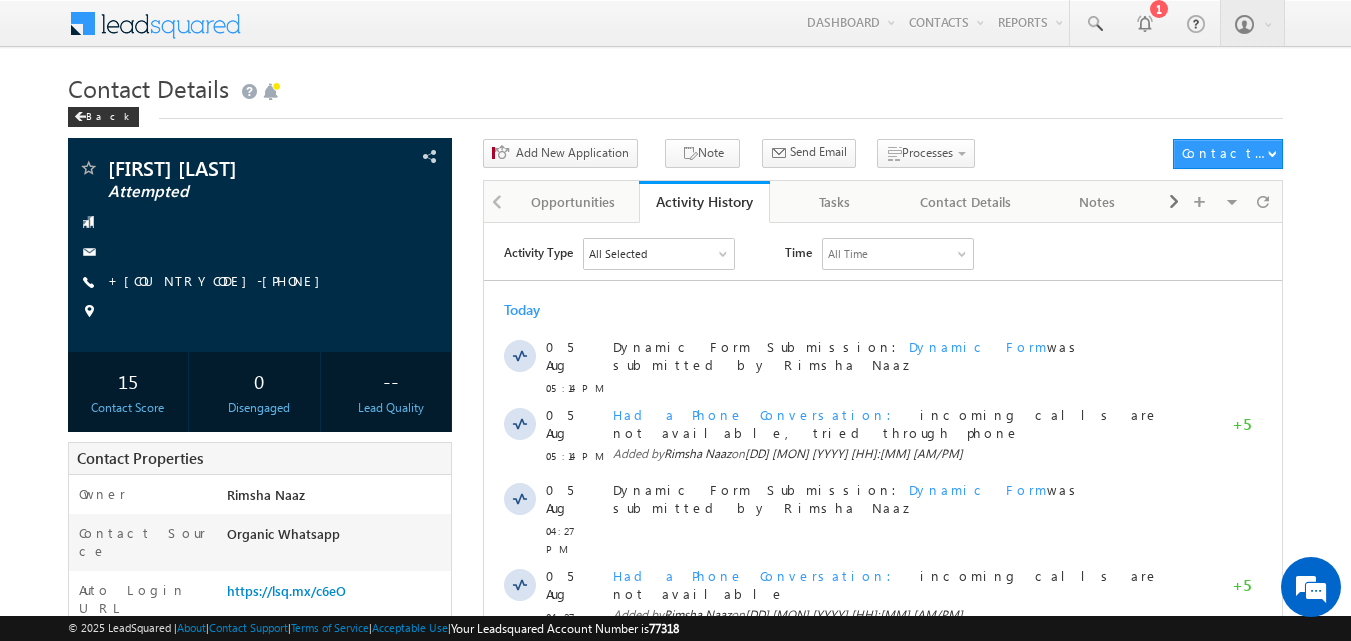 scroll, scrollTop: 0, scrollLeft: 0, axis: both 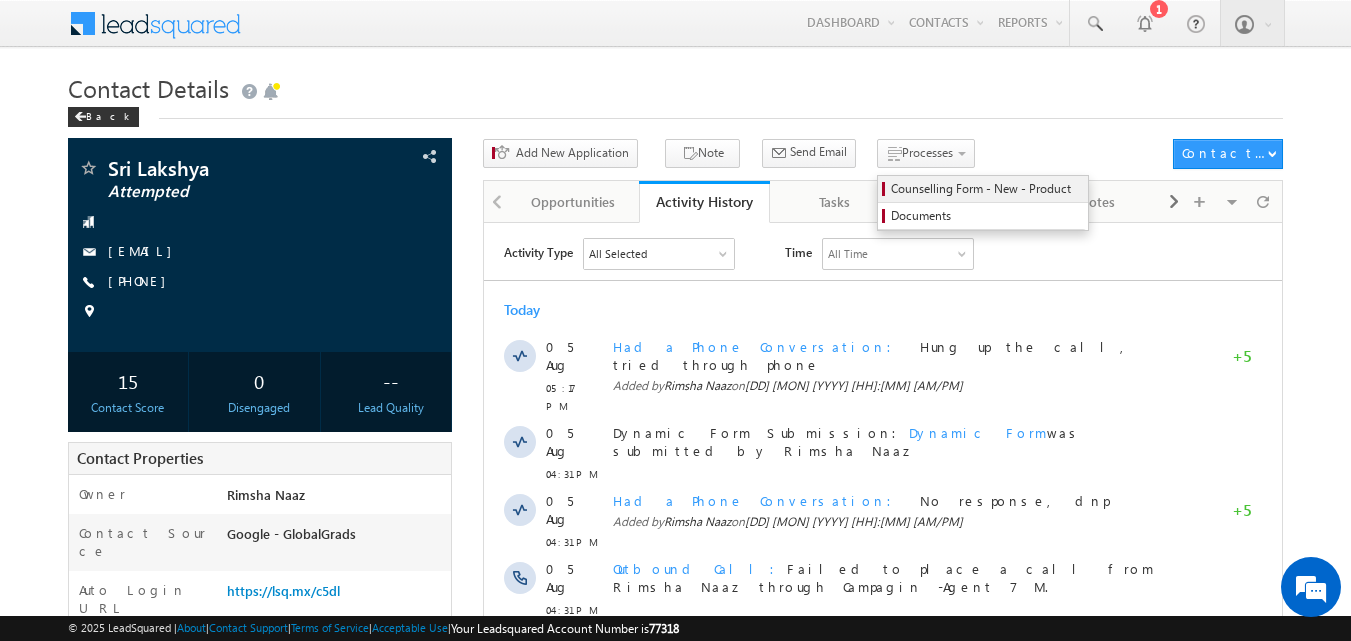 click on "Counselling Form - New - Product" at bounding box center (986, 189) 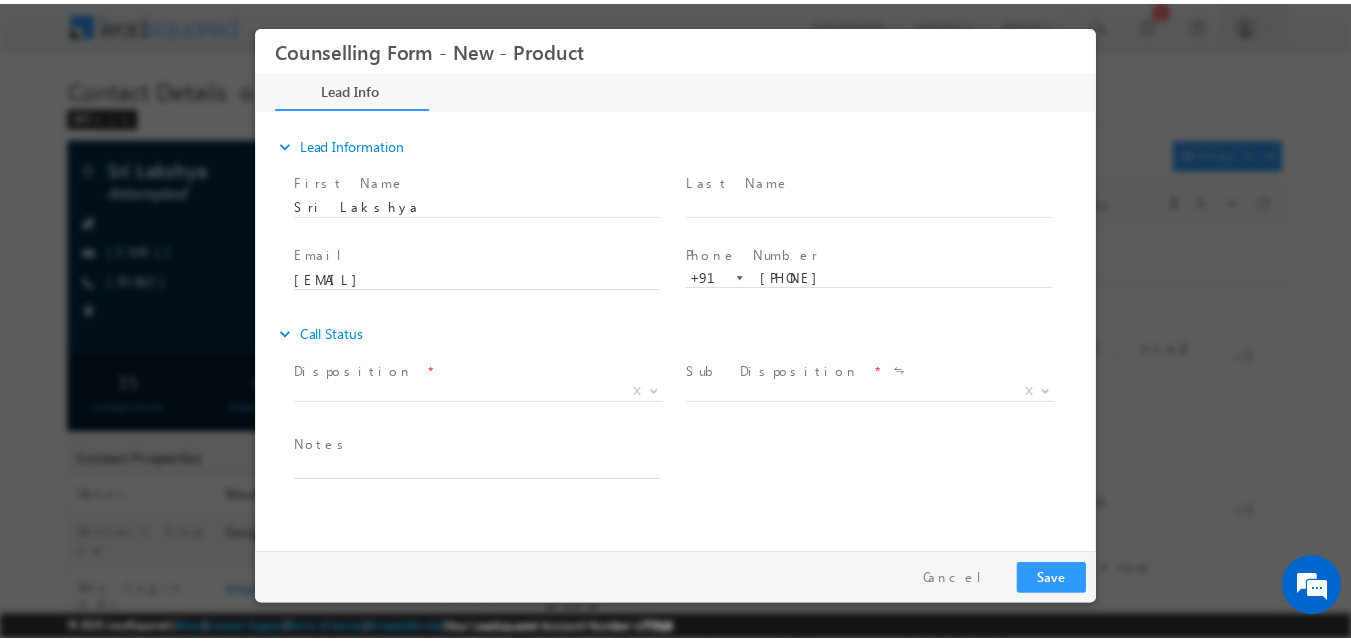 scroll, scrollTop: 0, scrollLeft: 0, axis: both 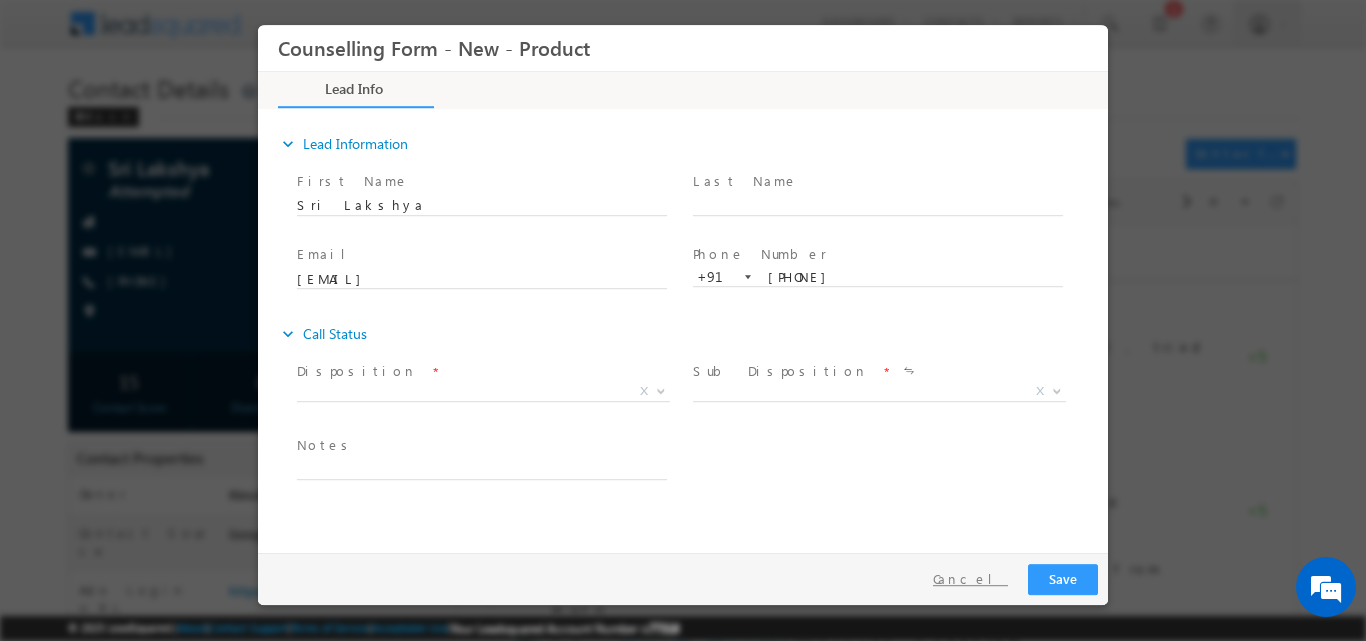 click on "Cancel" at bounding box center [970, 578] 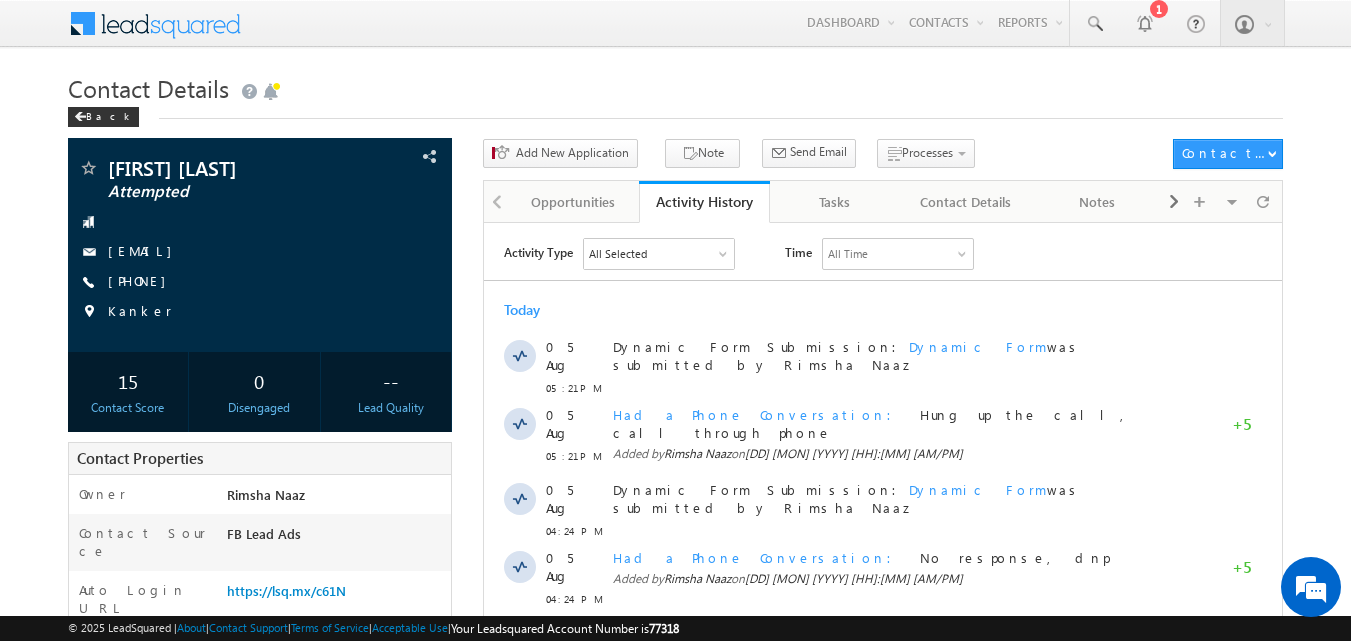 scroll, scrollTop: 0, scrollLeft: 0, axis: both 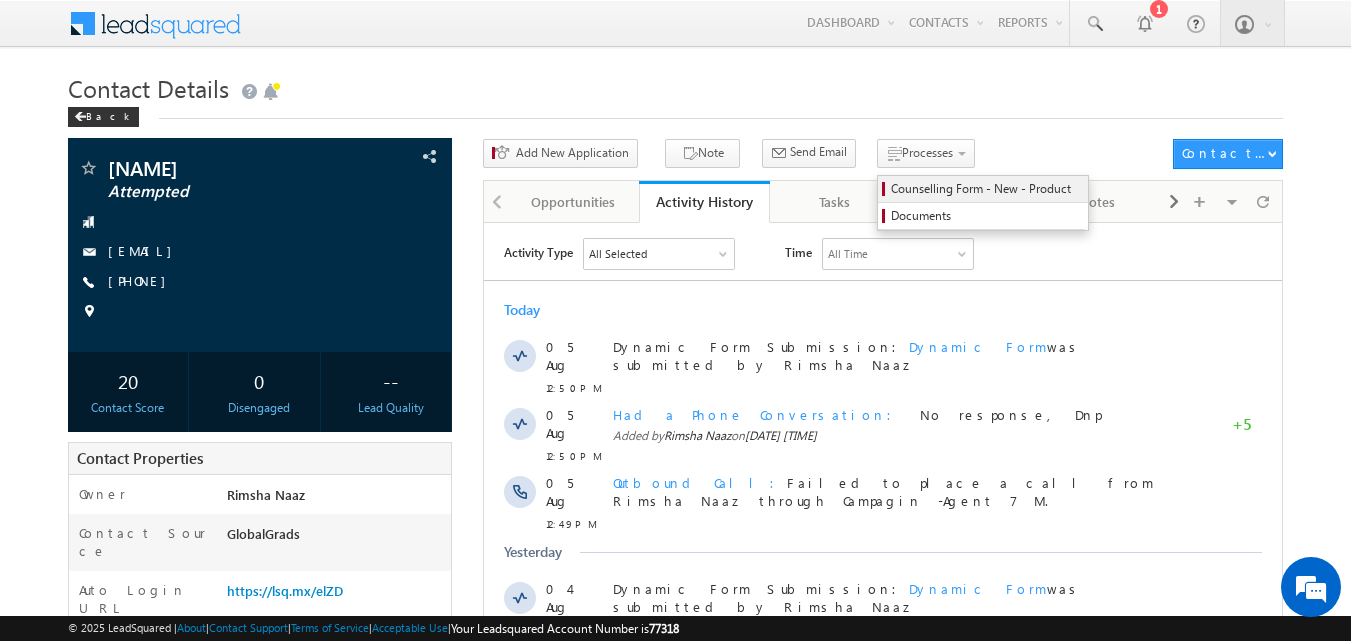 click on "Counselling Form - New - Product" at bounding box center (986, 189) 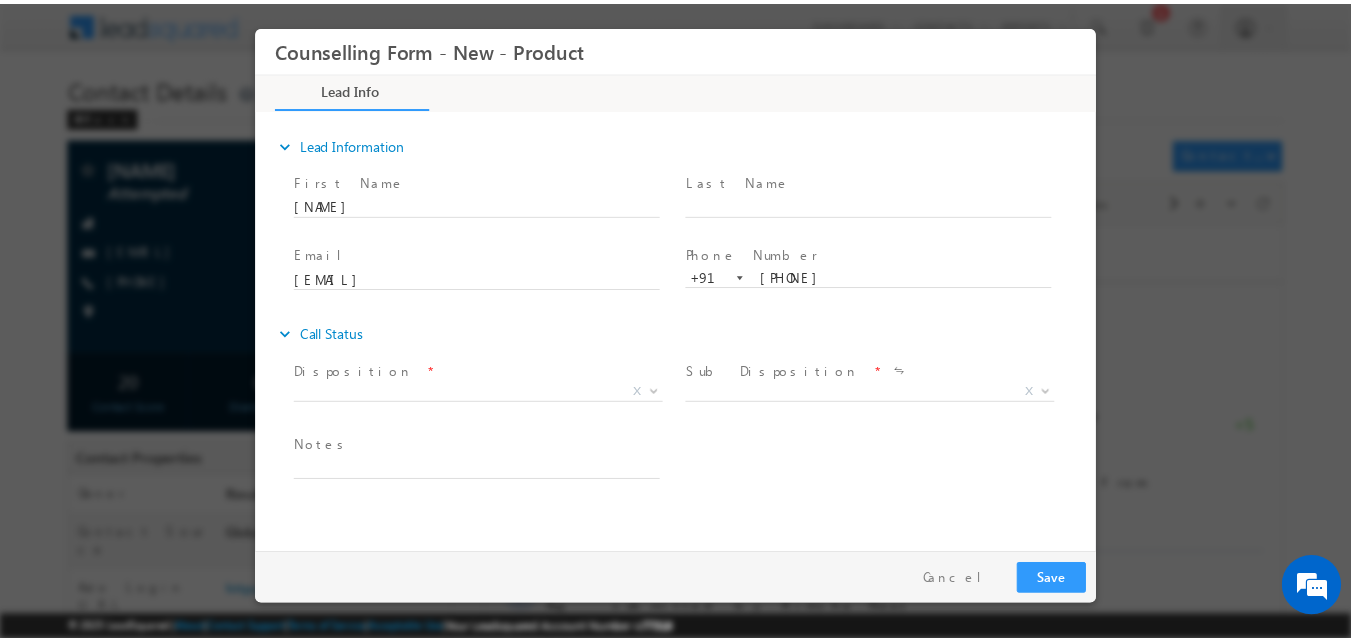 scroll, scrollTop: 0, scrollLeft: 0, axis: both 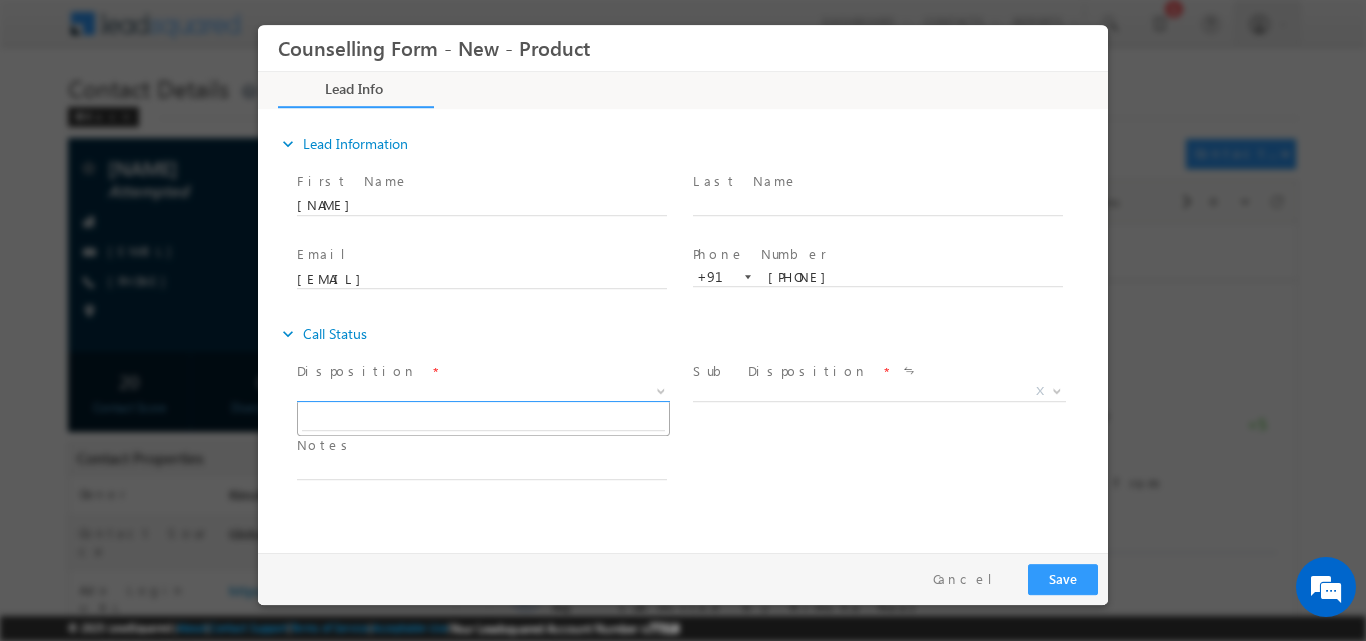 click at bounding box center (659, 390) 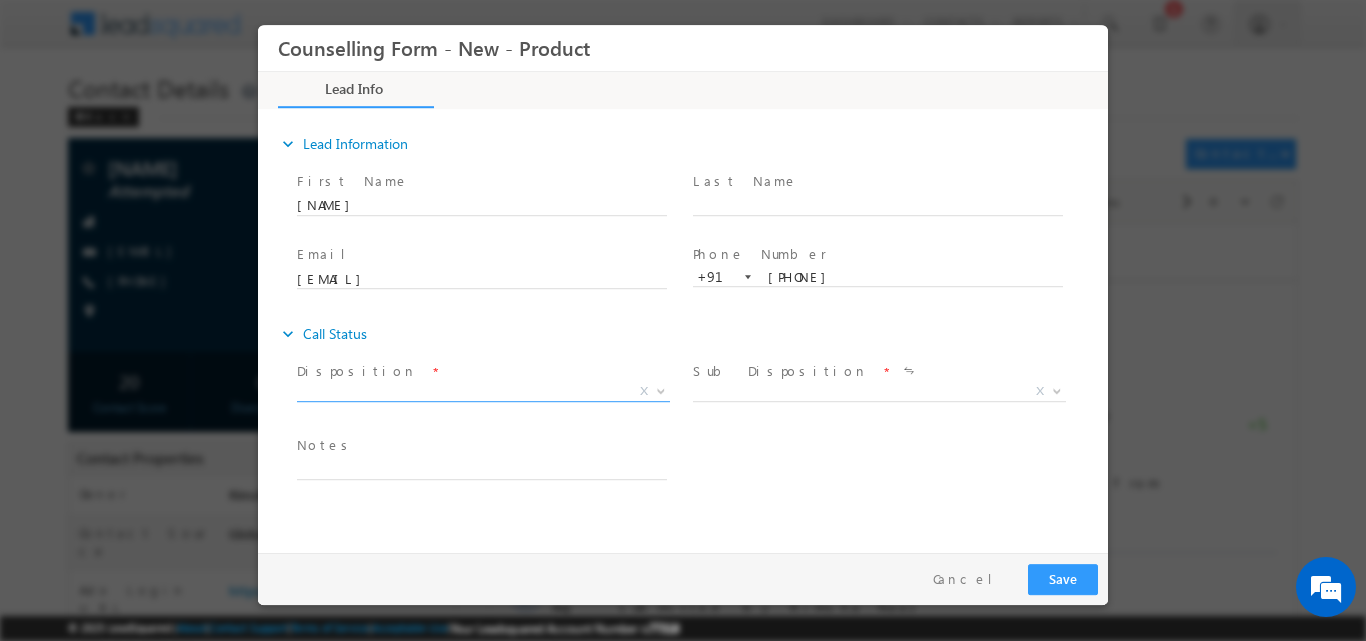 click at bounding box center (877, 415) 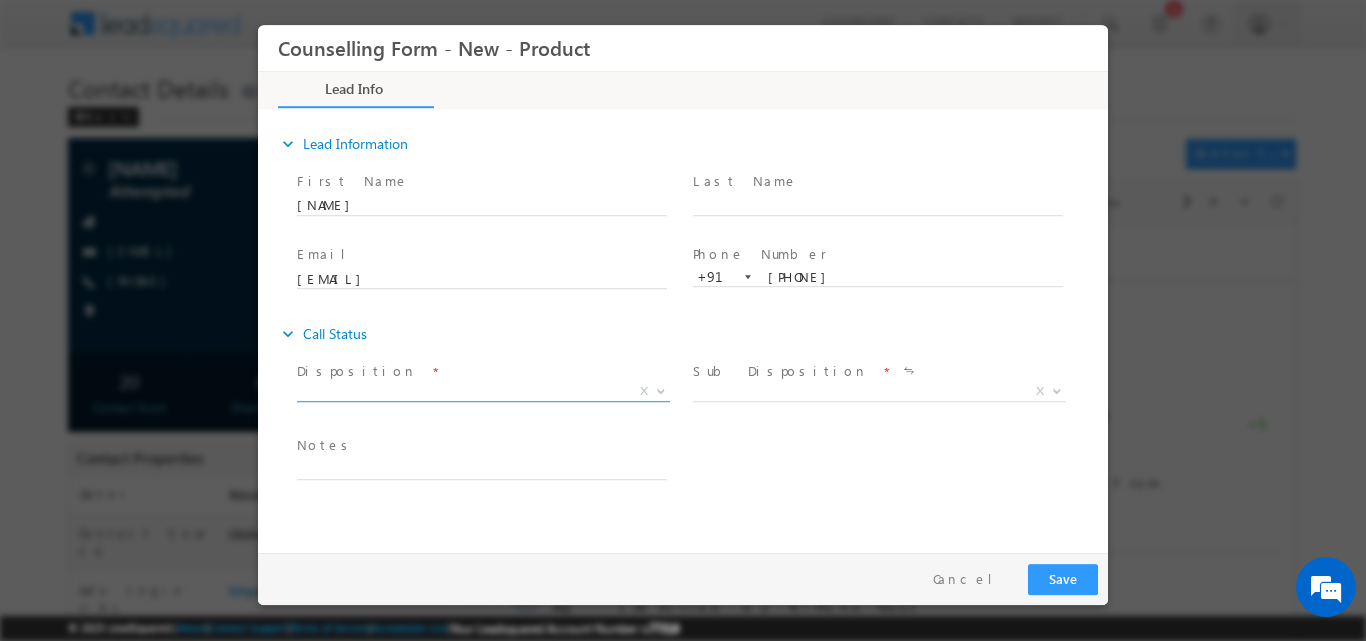 click at bounding box center [659, 390] 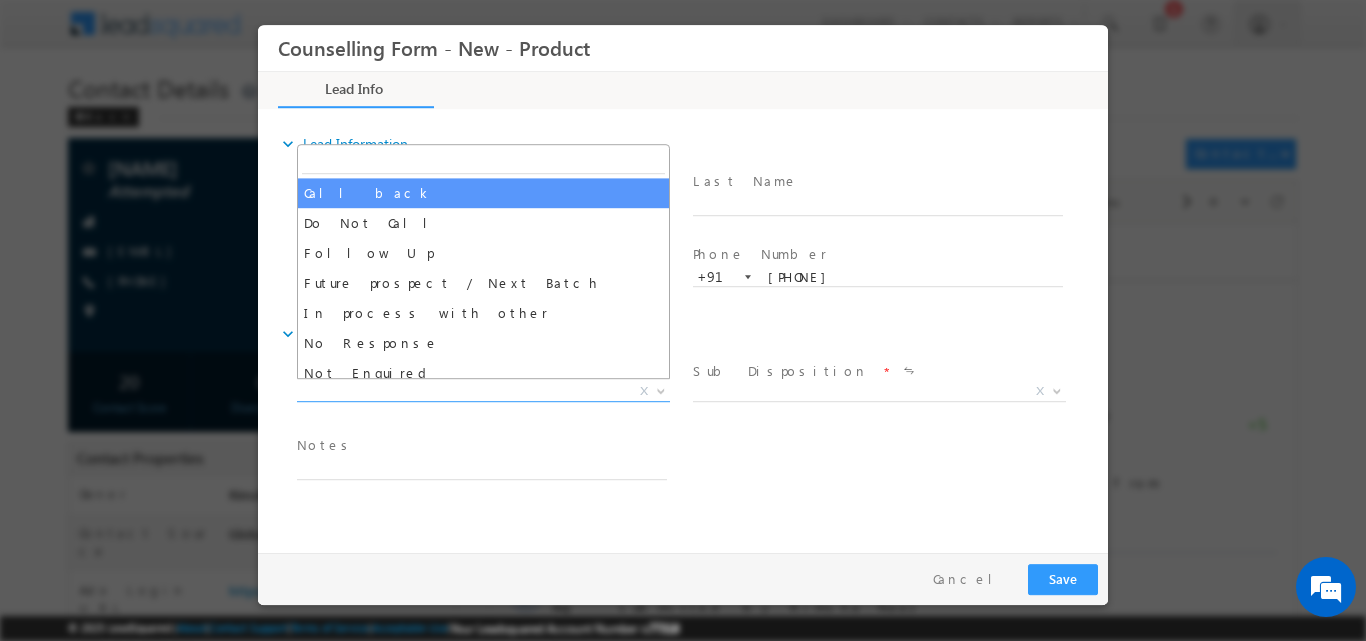 select on "Call back" 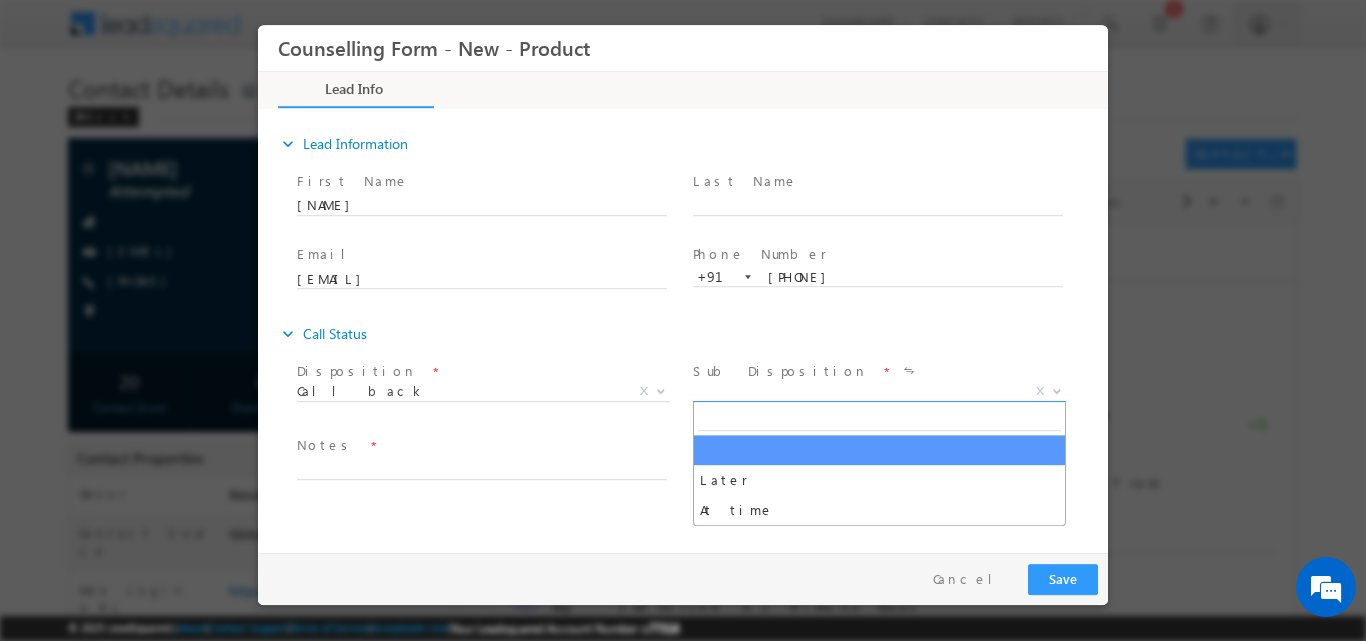click at bounding box center (1057, 389) 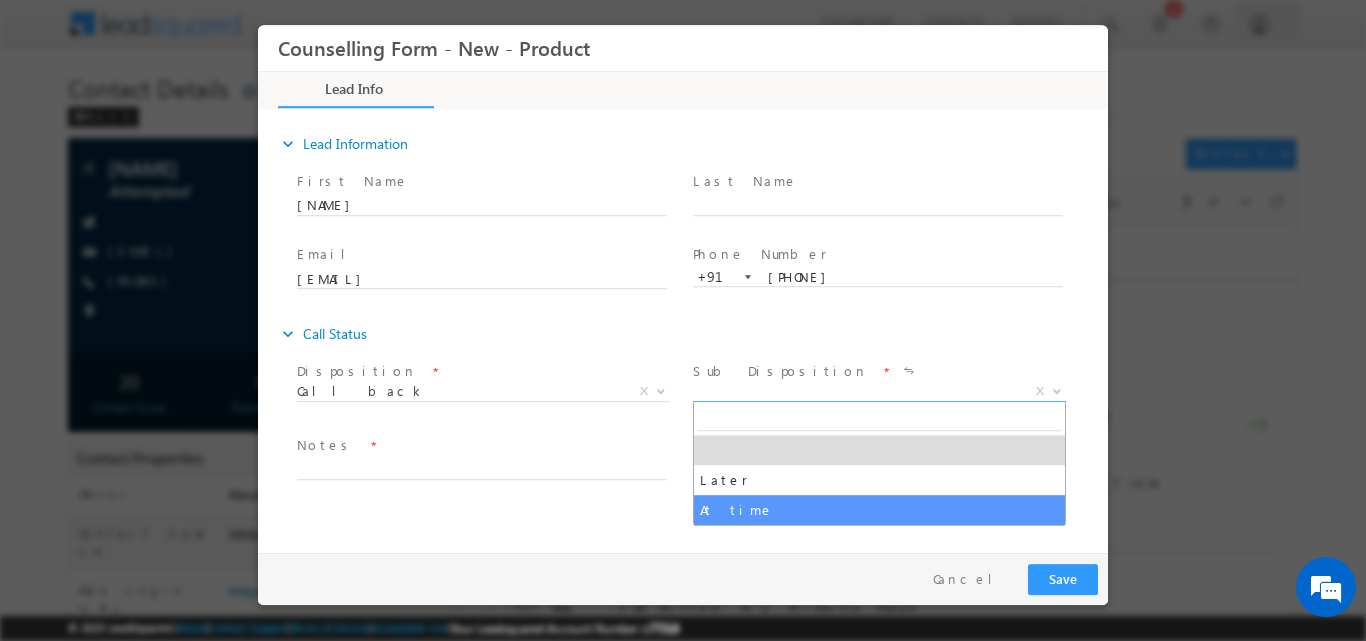 select on "At time" 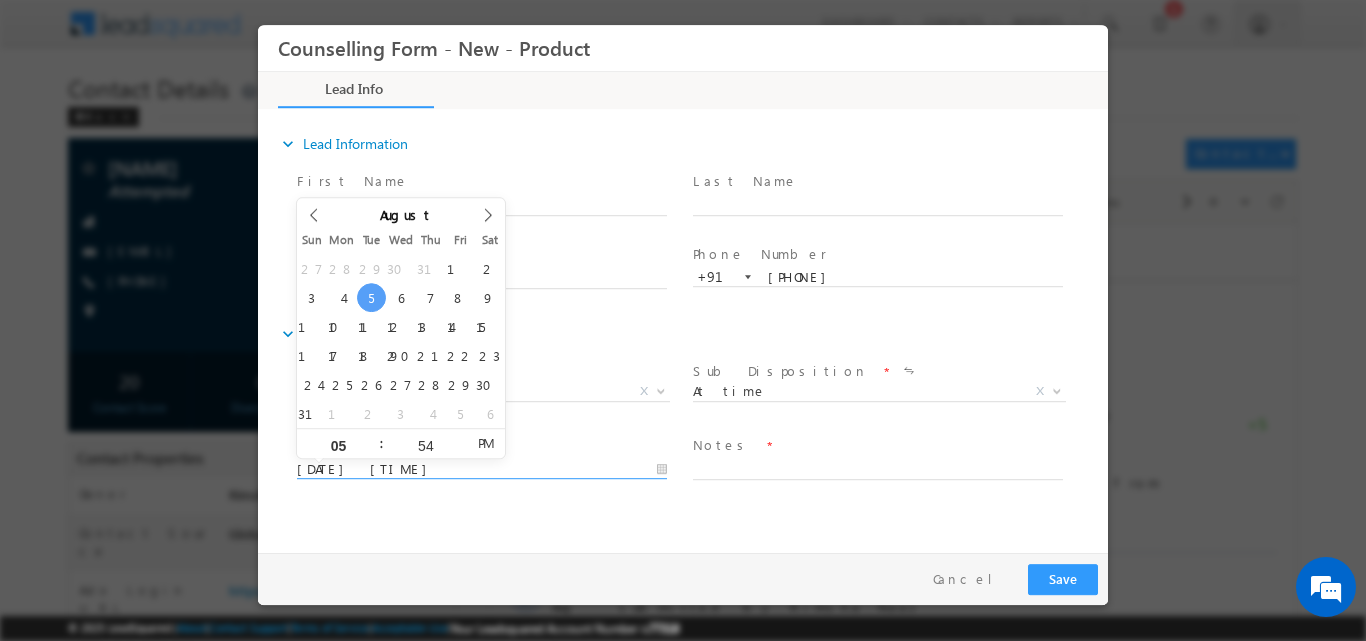 click on "05/08/2025 5:54 PM" at bounding box center [482, 469] 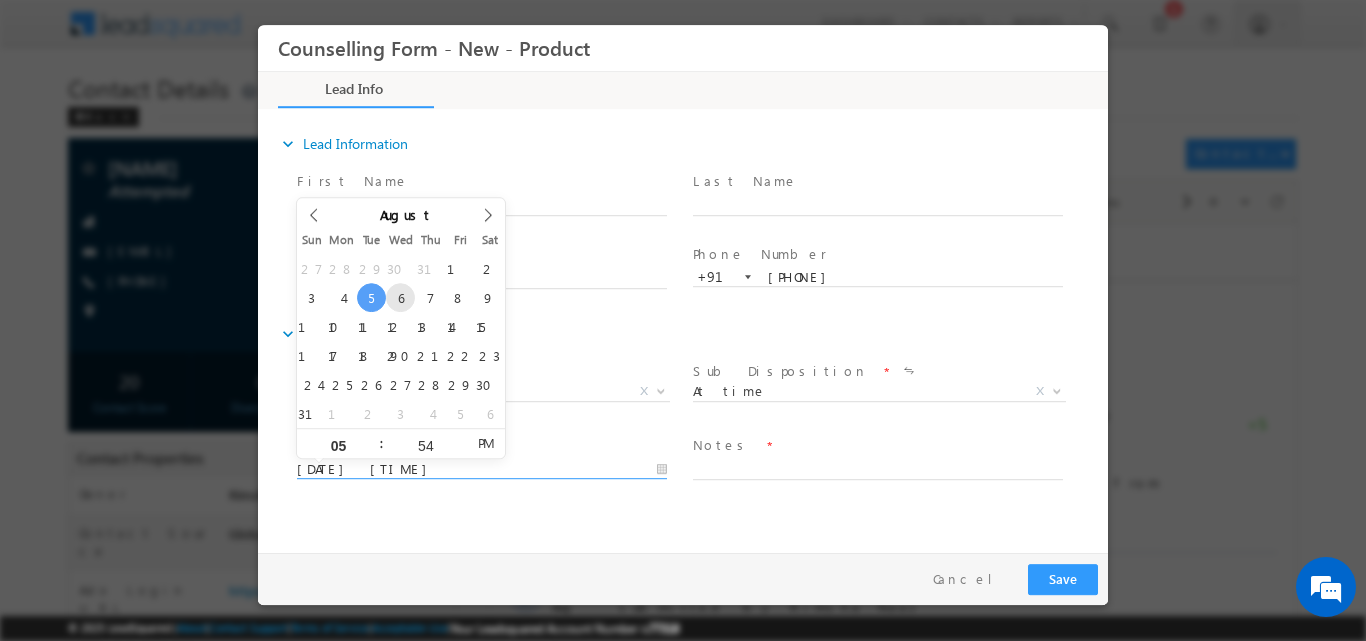type on "06/08/2025 5:54 PM" 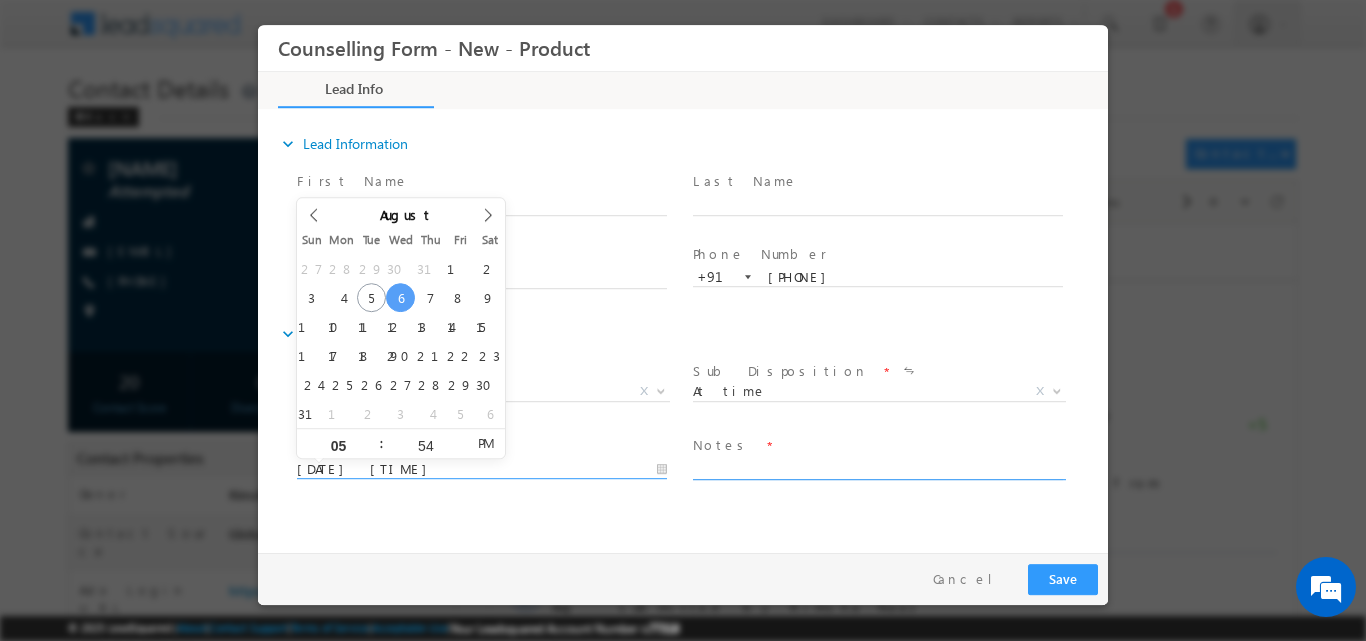 click at bounding box center [878, 467] 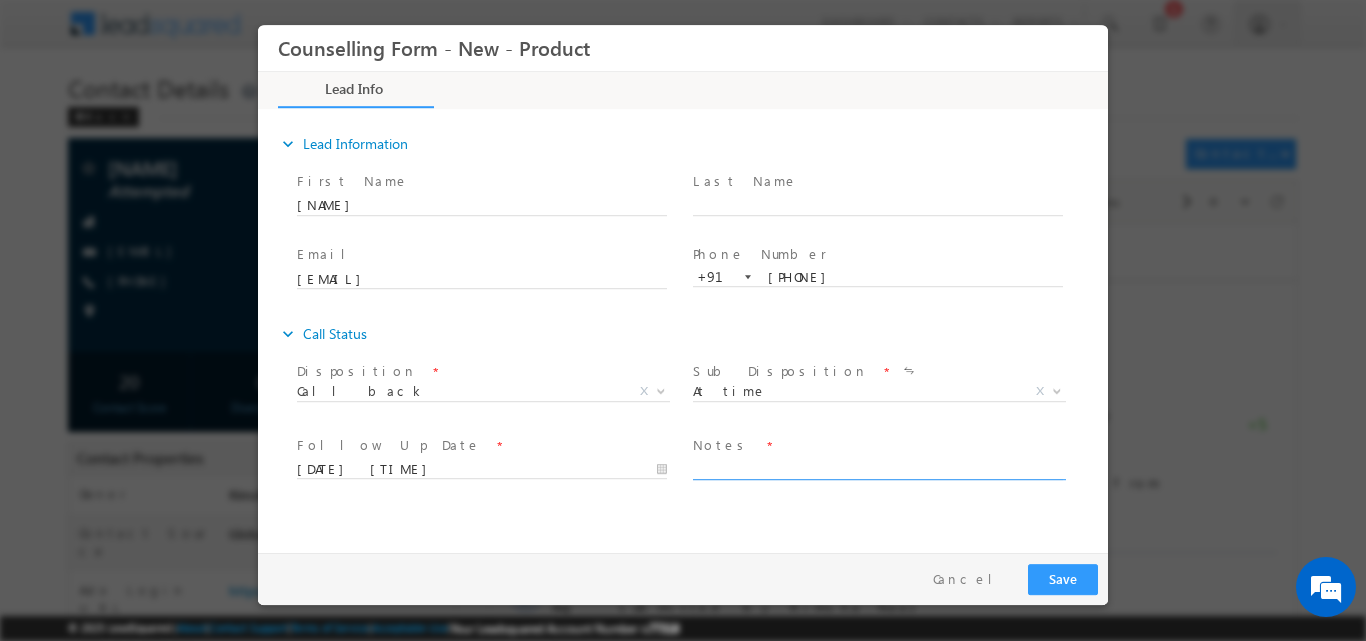 click at bounding box center [878, 467] 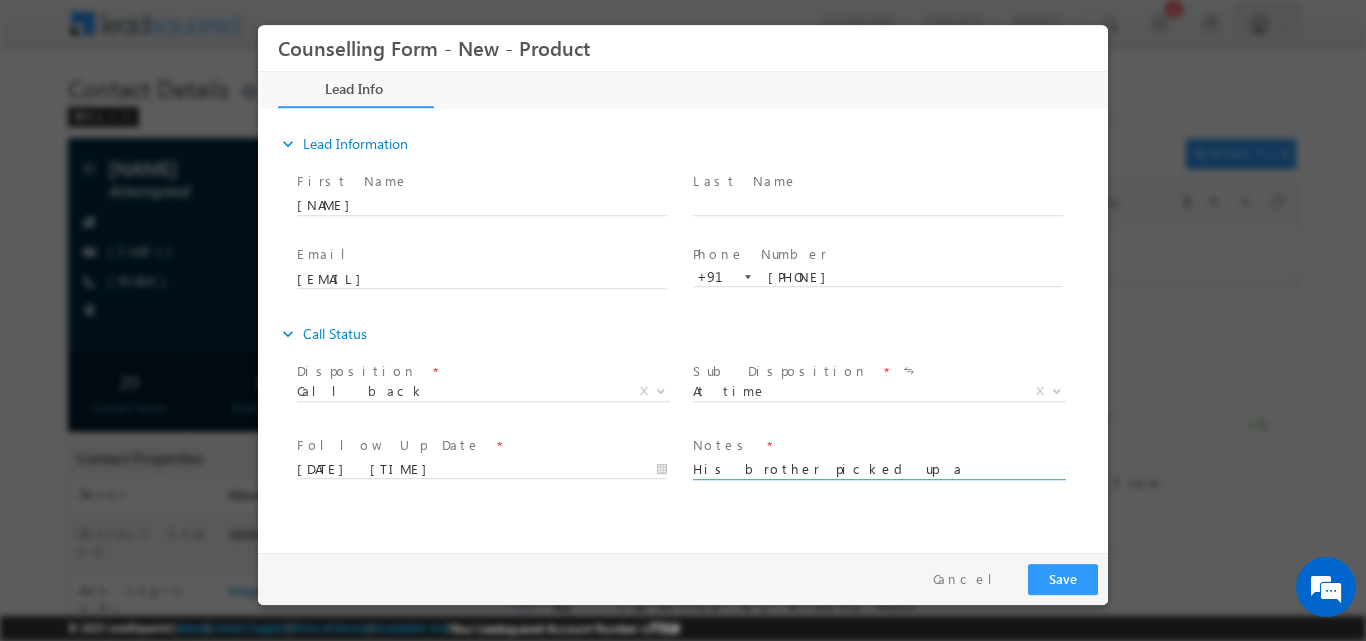 type on "His brother picked up a call and asked to connect tomorrow" 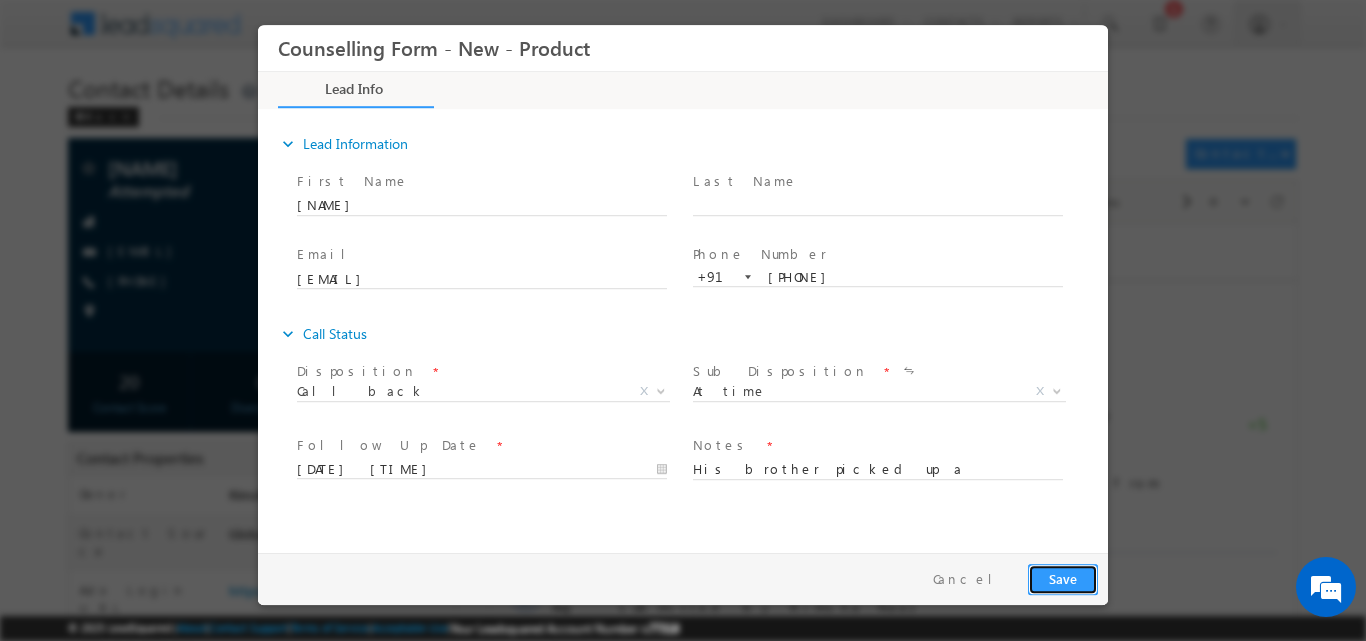 click on "Save" at bounding box center (1063, 578) 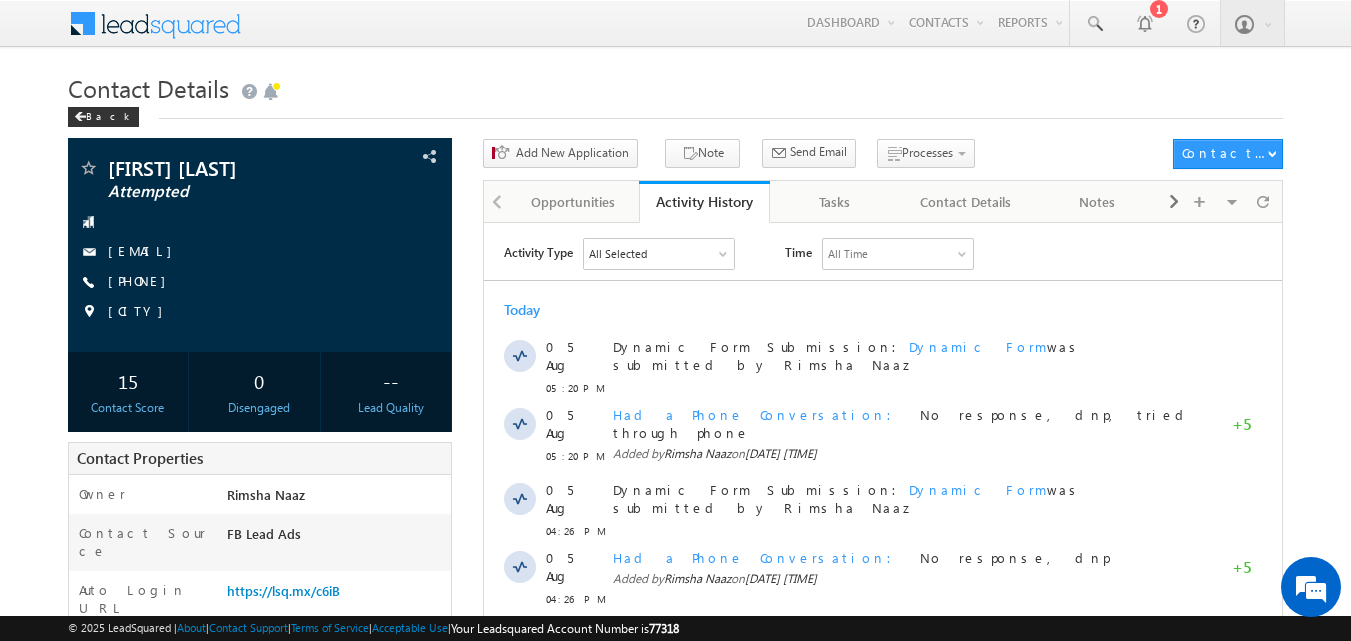 scroll, scrollTop: 0, scrollLeft: 0, axis: both 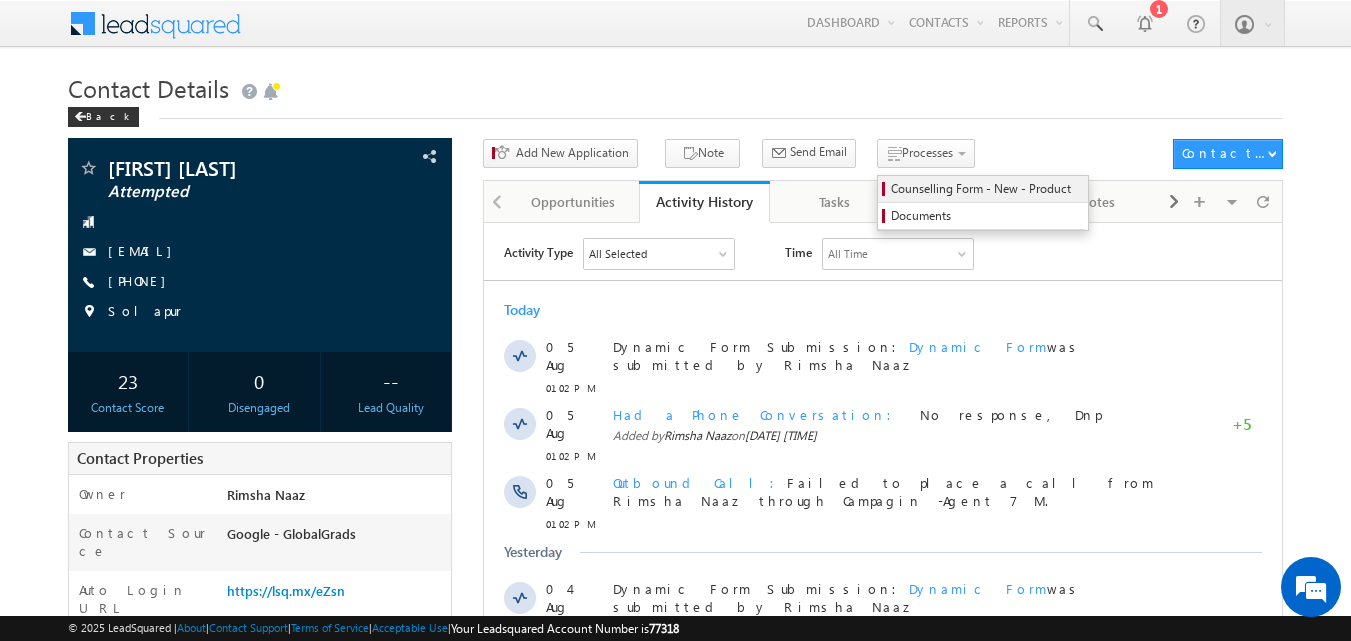 click on "Counselling Form - New - Product" at bounding box center (986, 189) 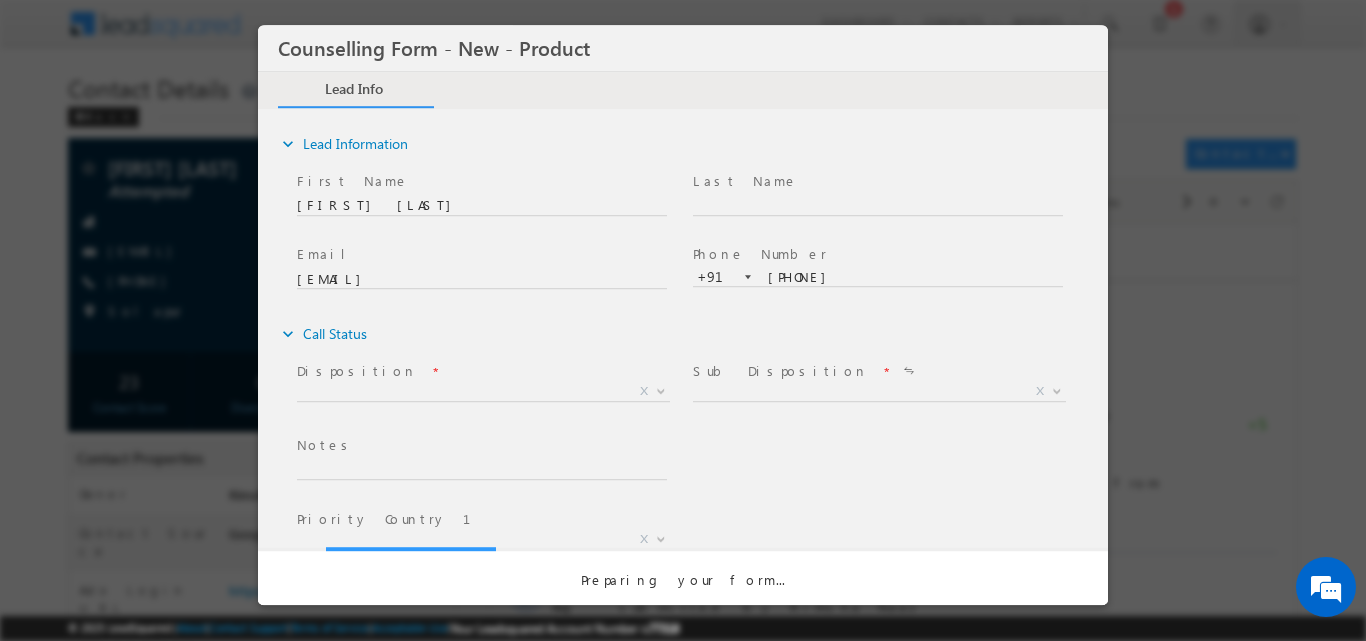 scroll, scrollTop: 0, scrollLeft: 0, axis: both 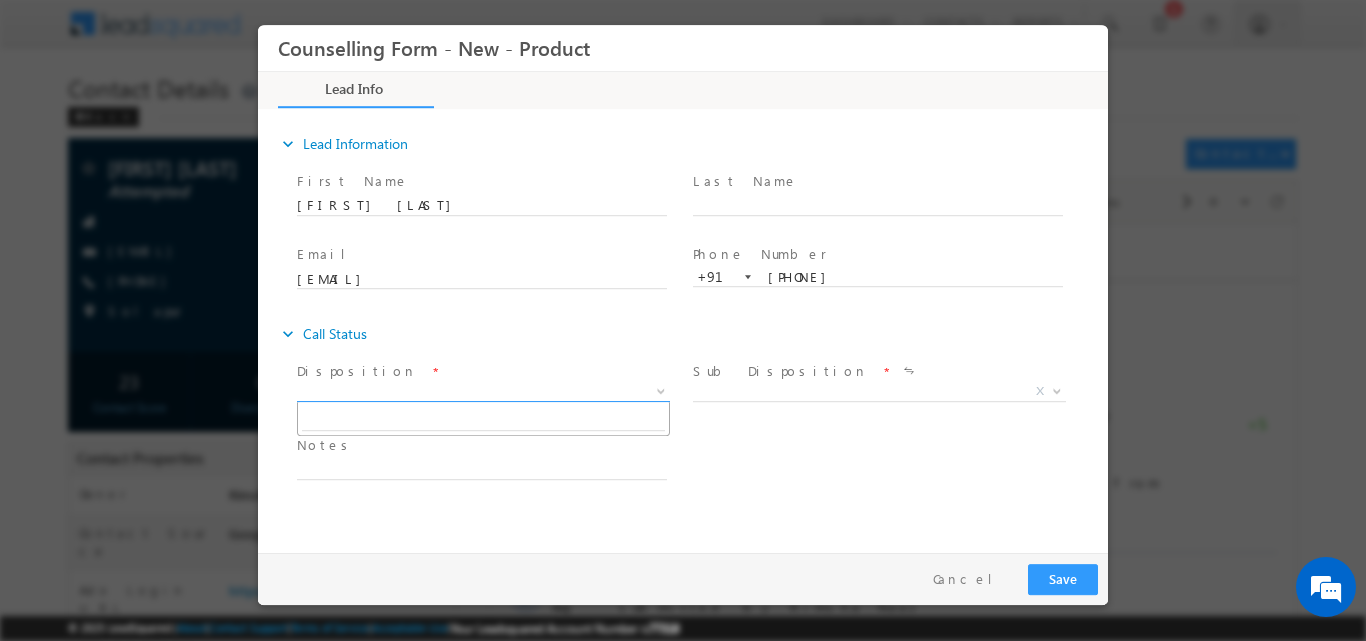 click at bounding box center (659, 390) 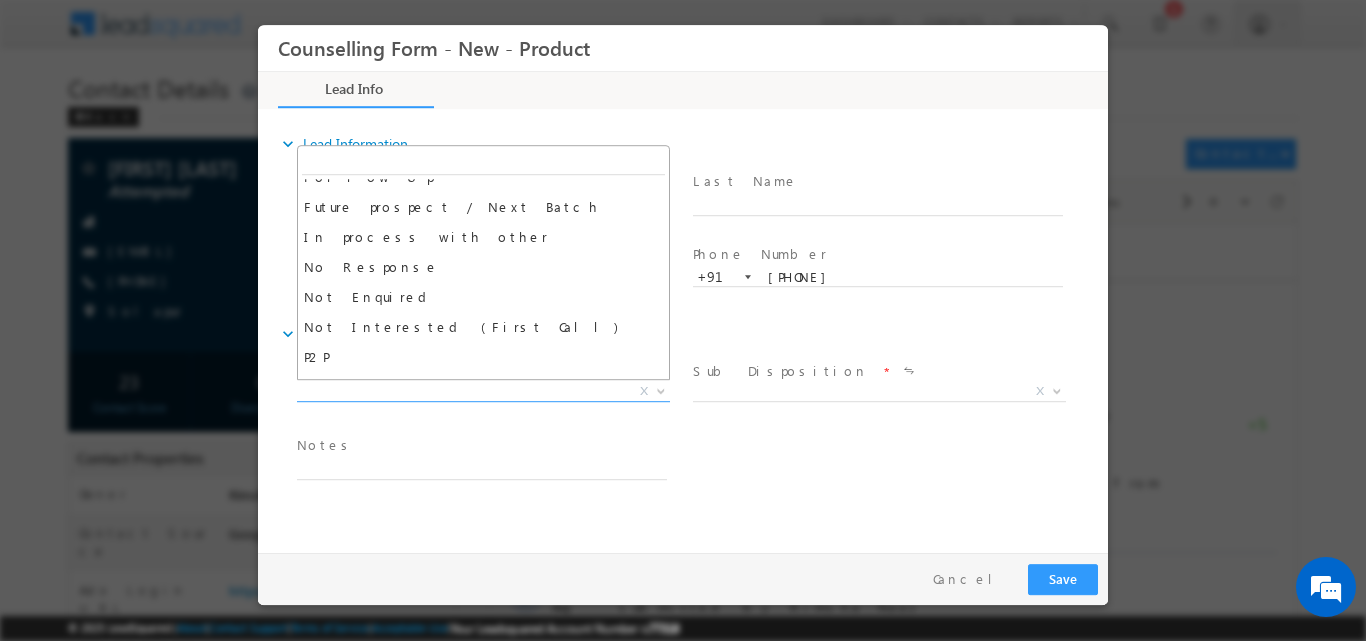 scroll, scrollTop: 130, scrollLeft: 0, axis: vertical 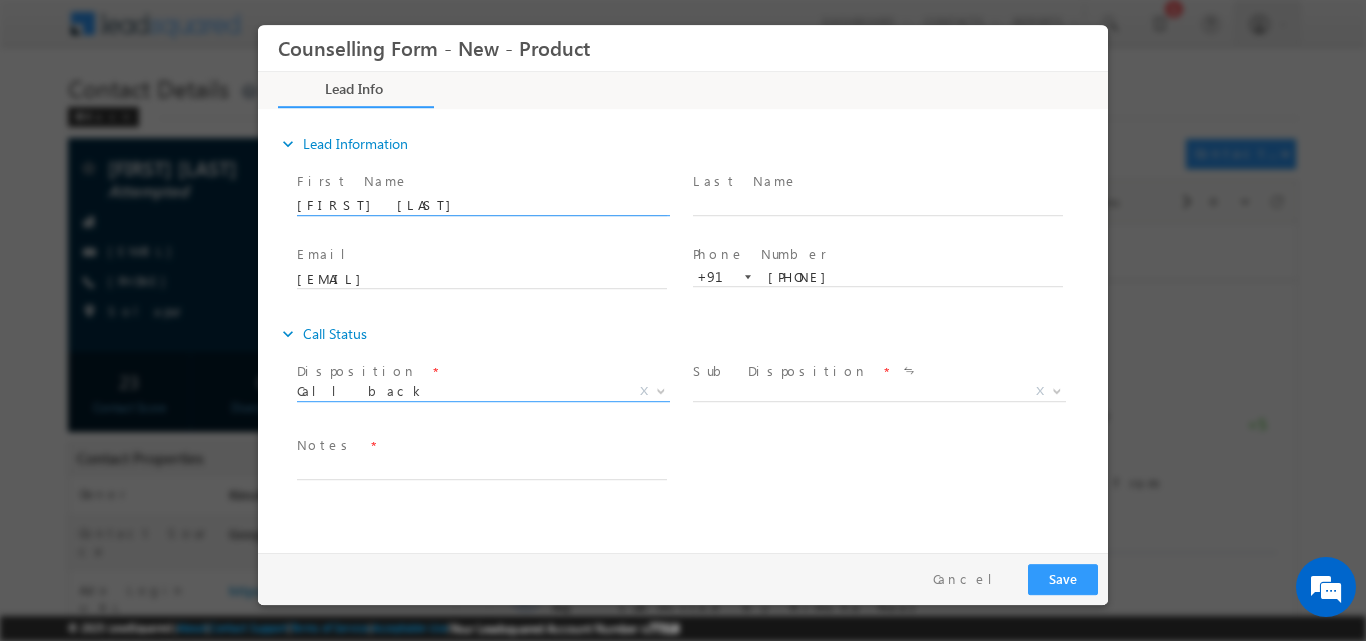 select on "Call back" 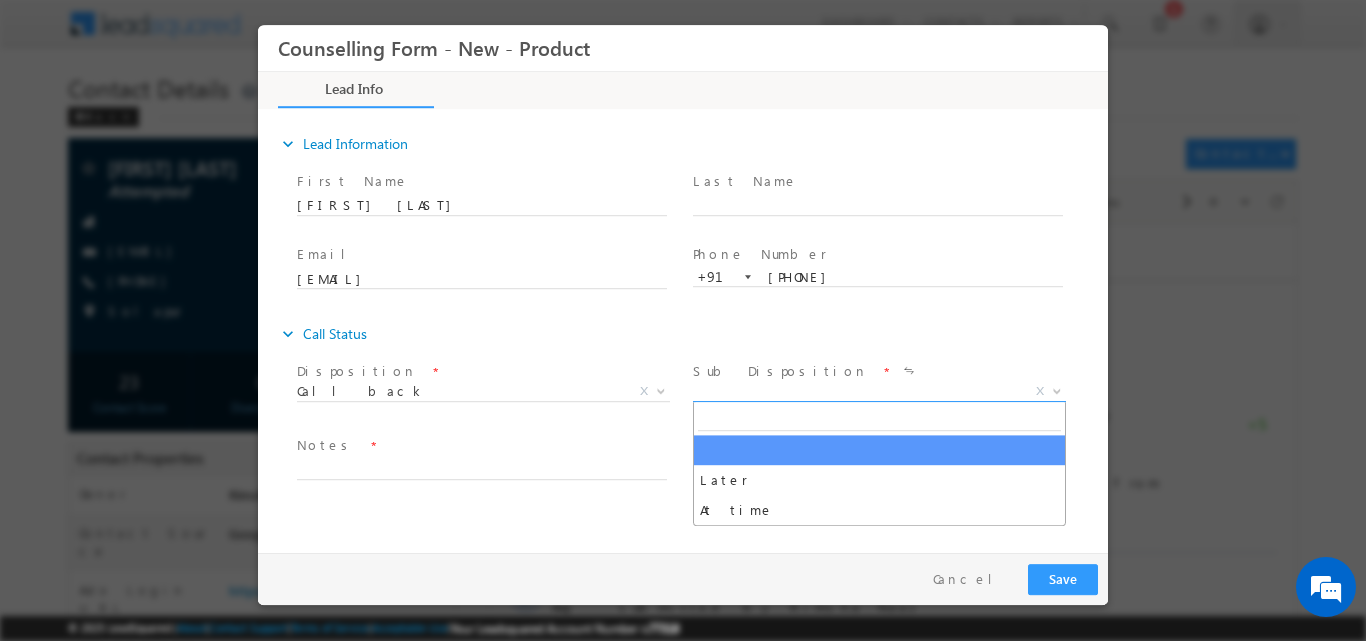 click at bounding box center [1057, 389] 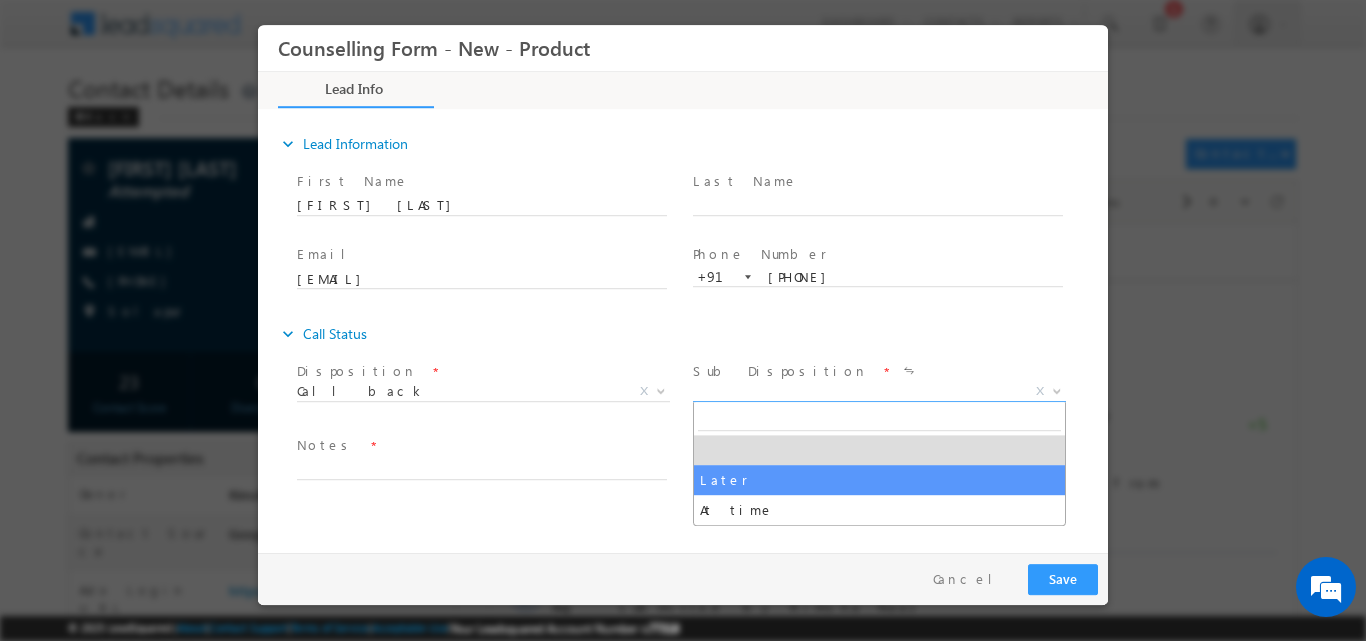 select on "Later" 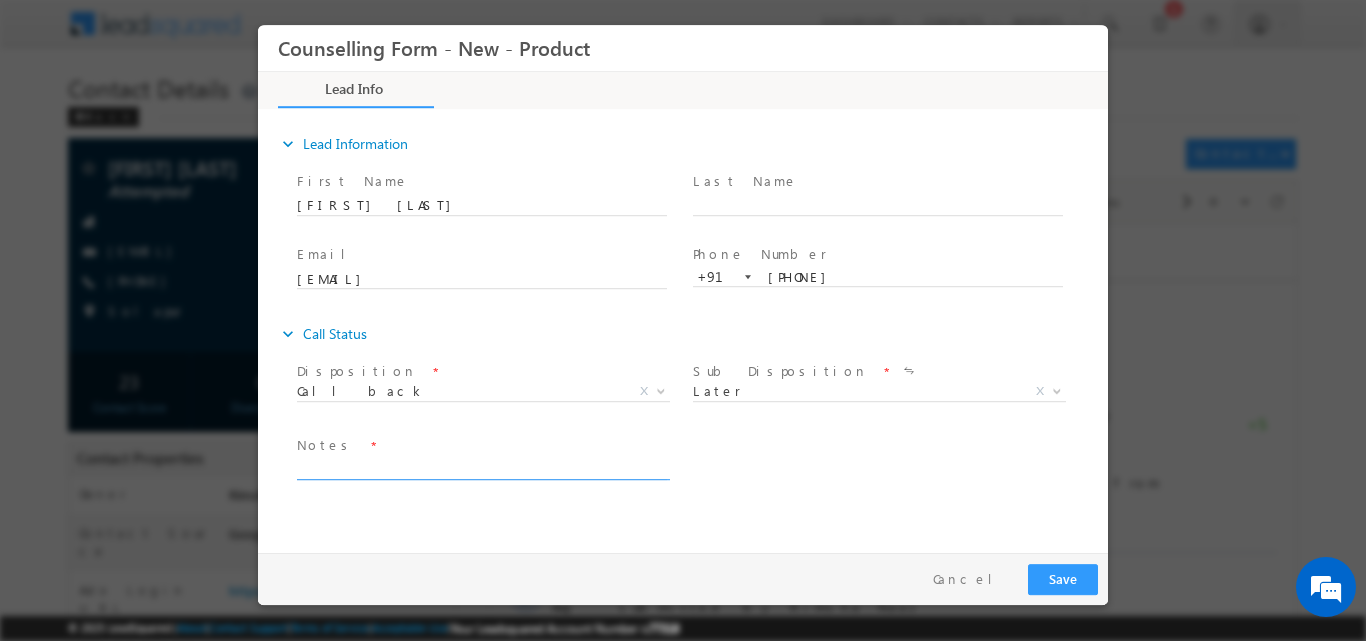click at bounding box center [482, 467] 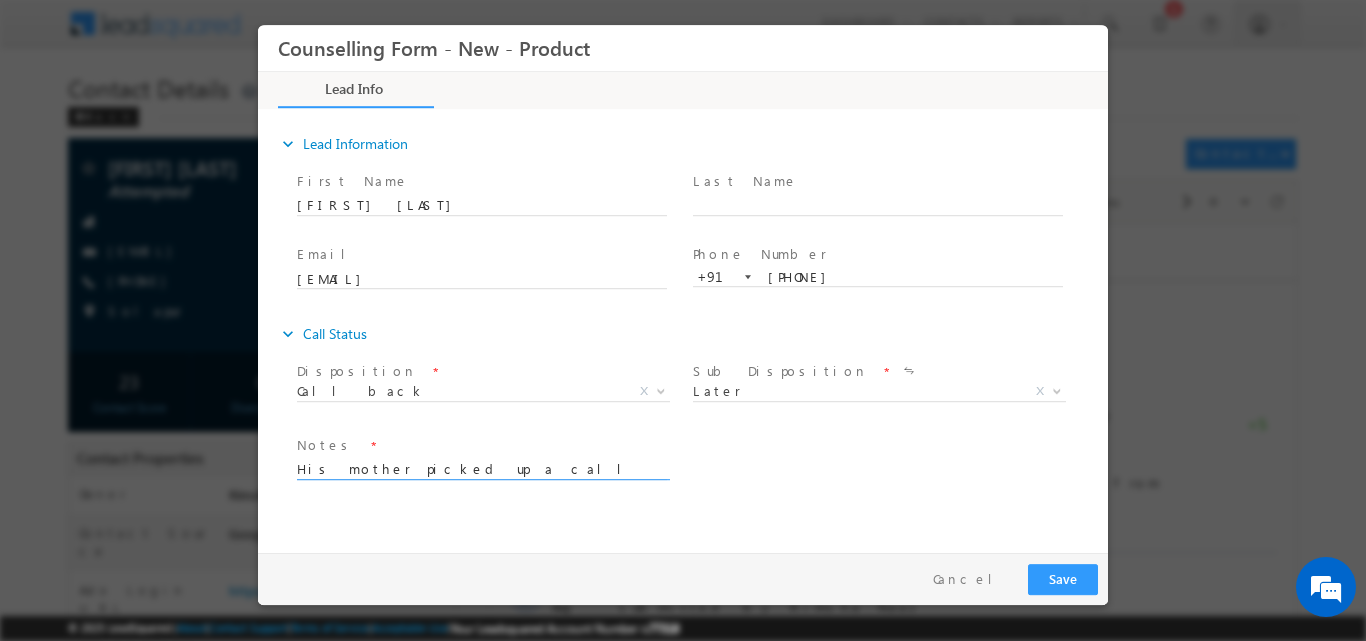 type on "His mother picked up a call and asked to connect later" 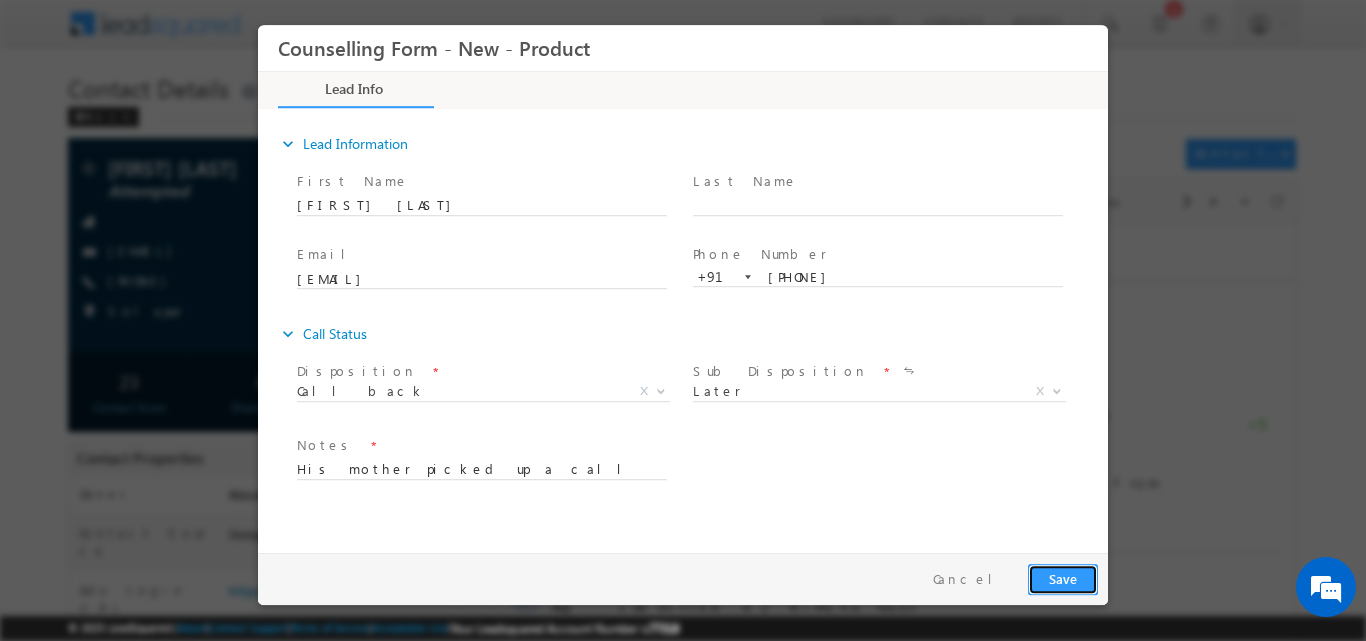 click on "Save" at bounding box center [1063, 578] 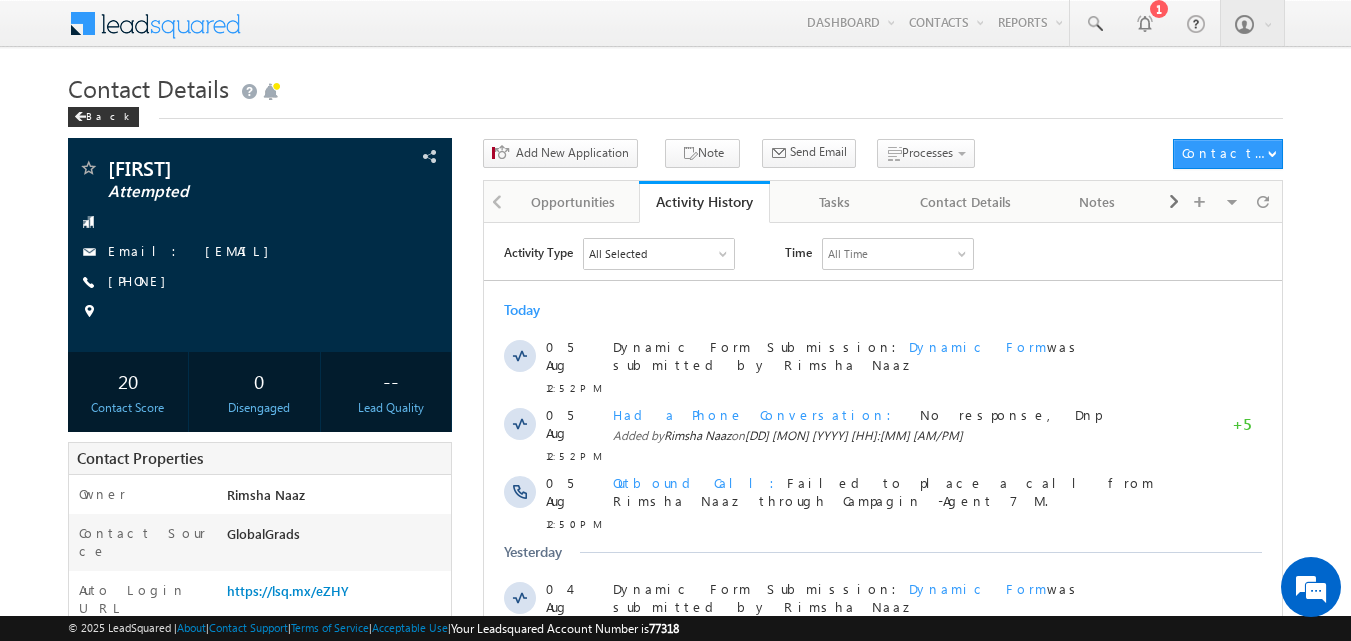 scroll, scrollTop: 0, scrollLeft: 0, axis: both 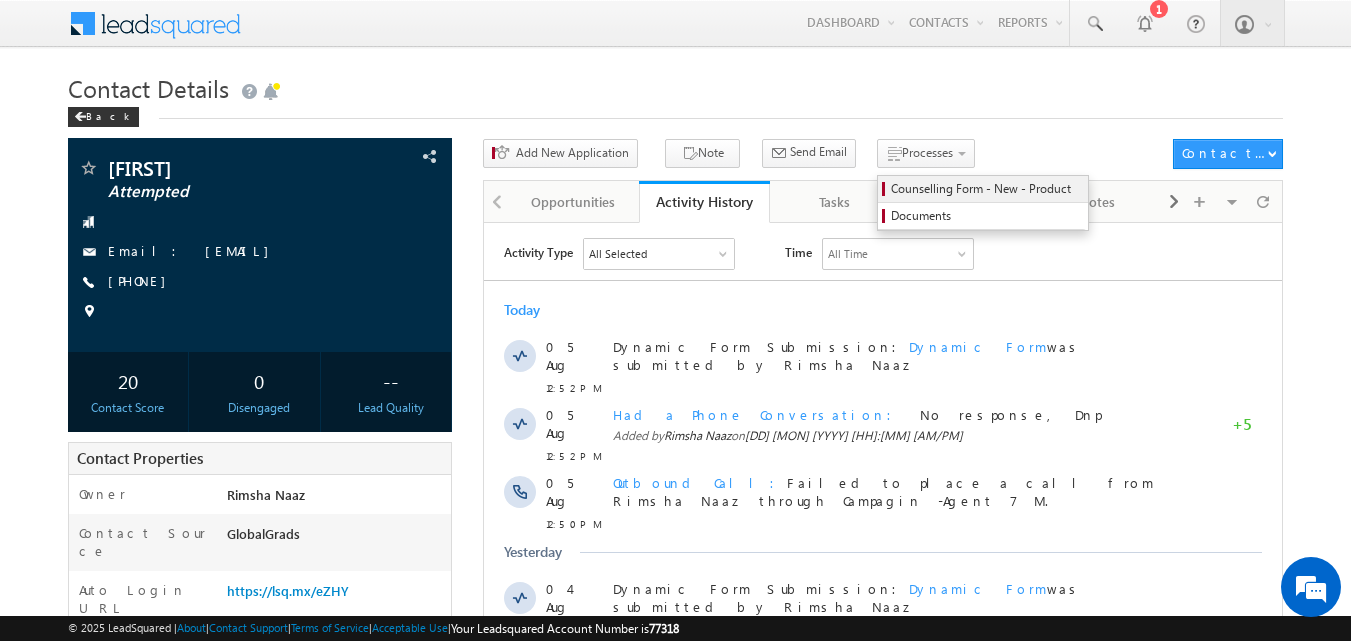 click on "Counselling Form - New - Product" at bounding box center [986, 189] 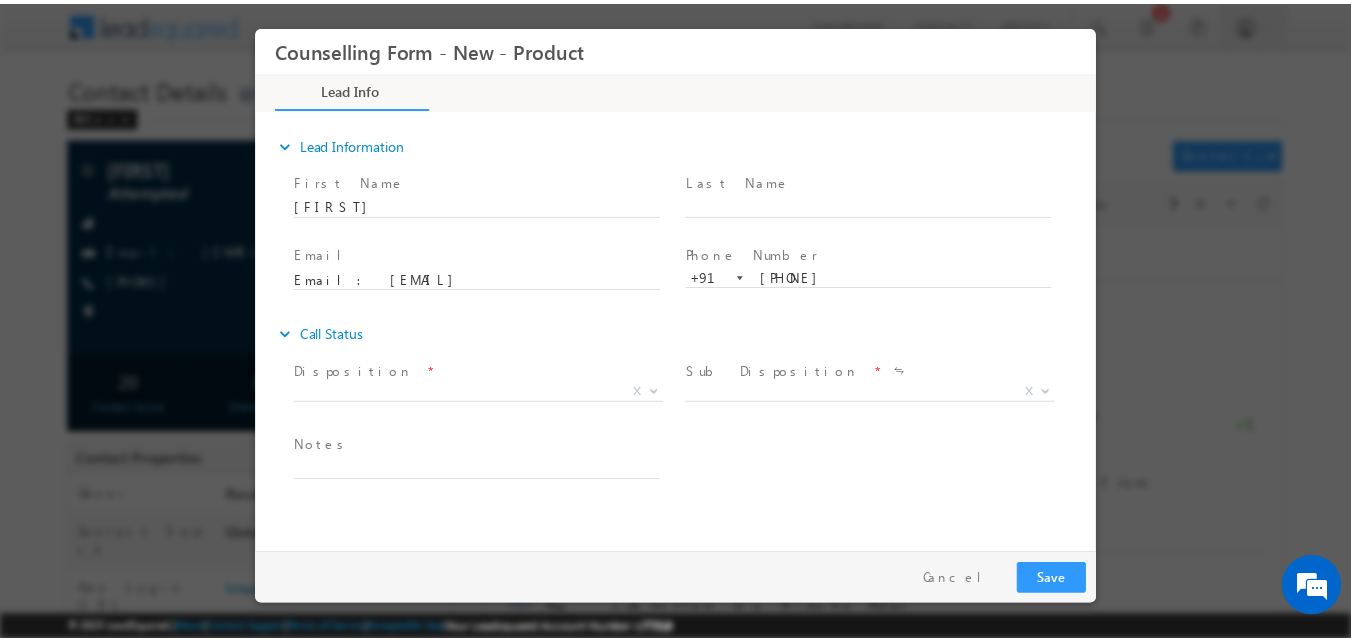 scroll, scrollTop: 0, scrollLeft: 0, axis: both 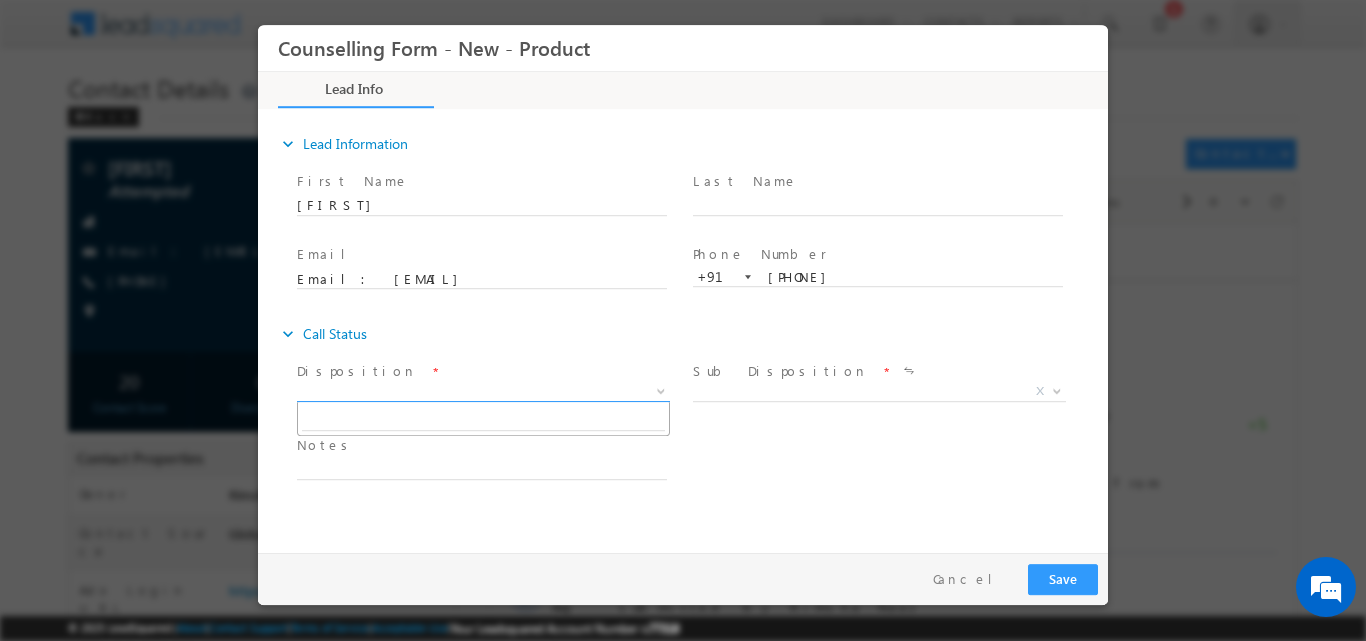 click at bounding box center [659, 390] 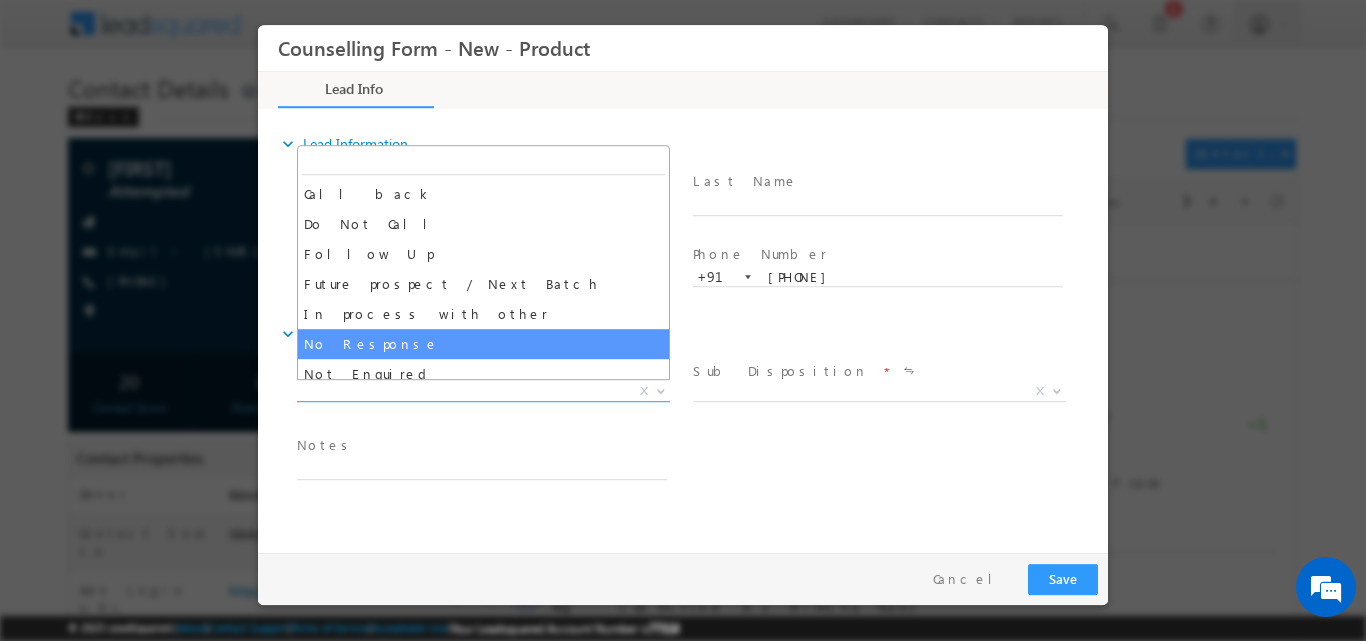 select on "No Response" 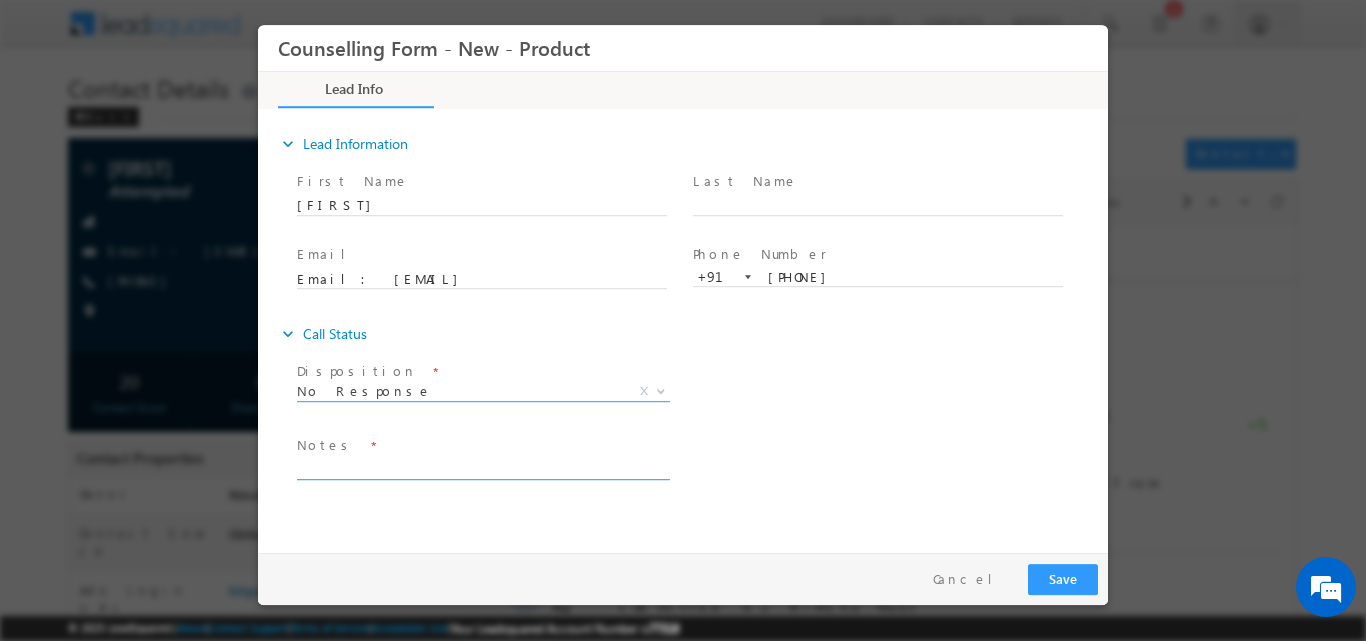 click at bounding box center [482, 467] 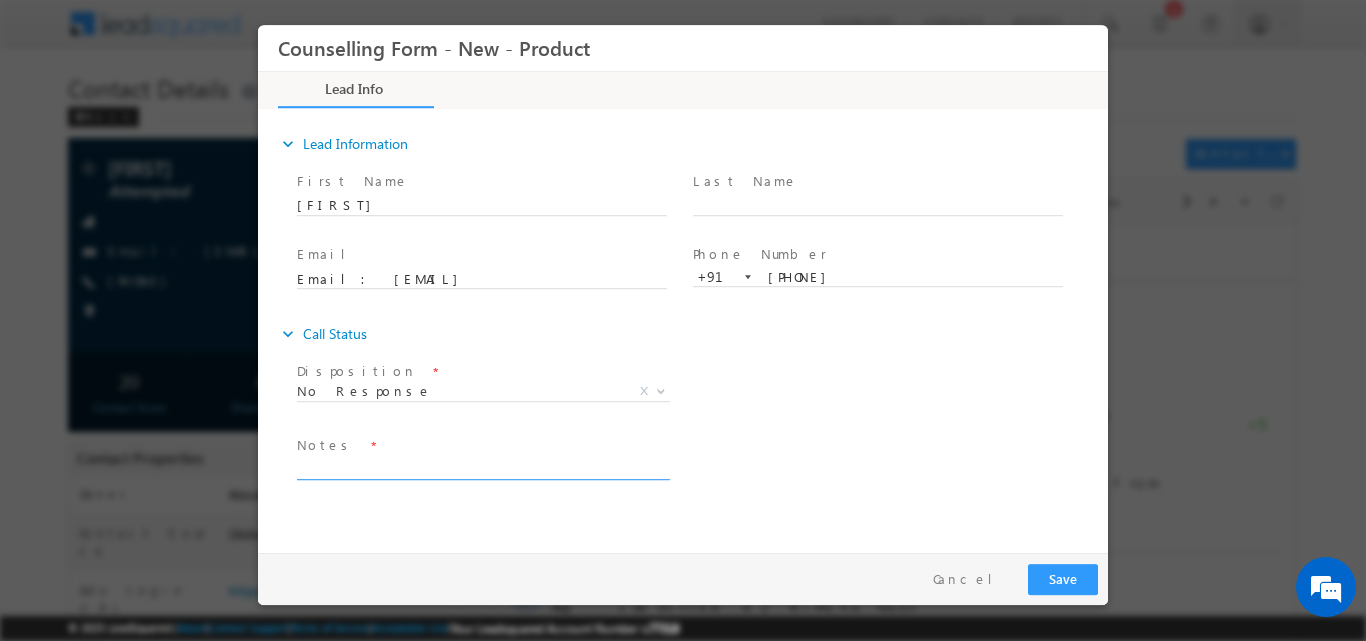 paste on "No response, dnp" 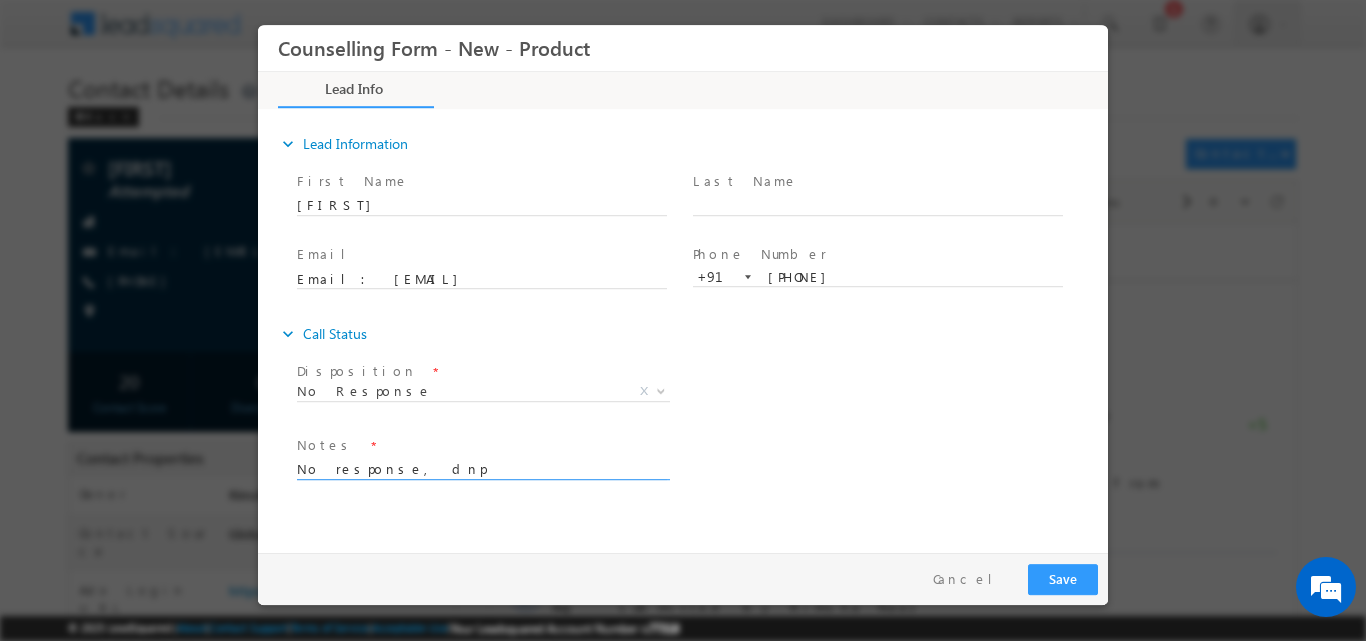 type on "No response, dnp" 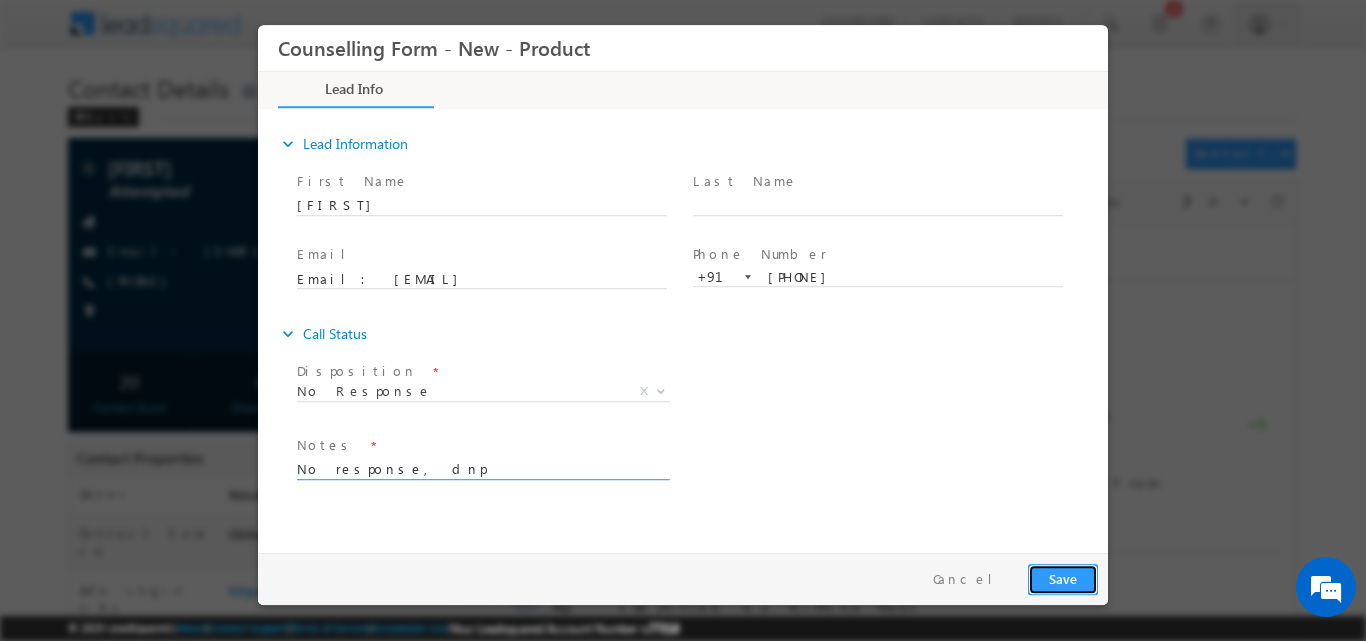 click on "Save" at bounding box center (1063, 578) 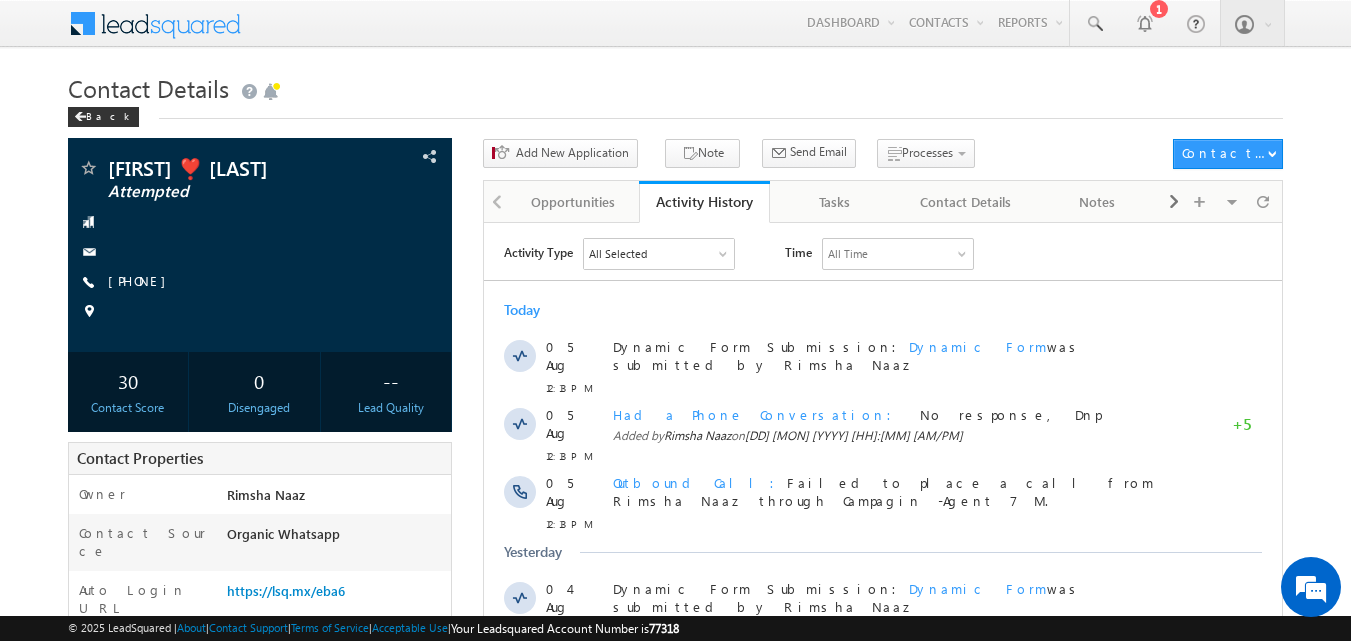 scroll, scrollTop: 0, scrollLeft: 0, axis: both 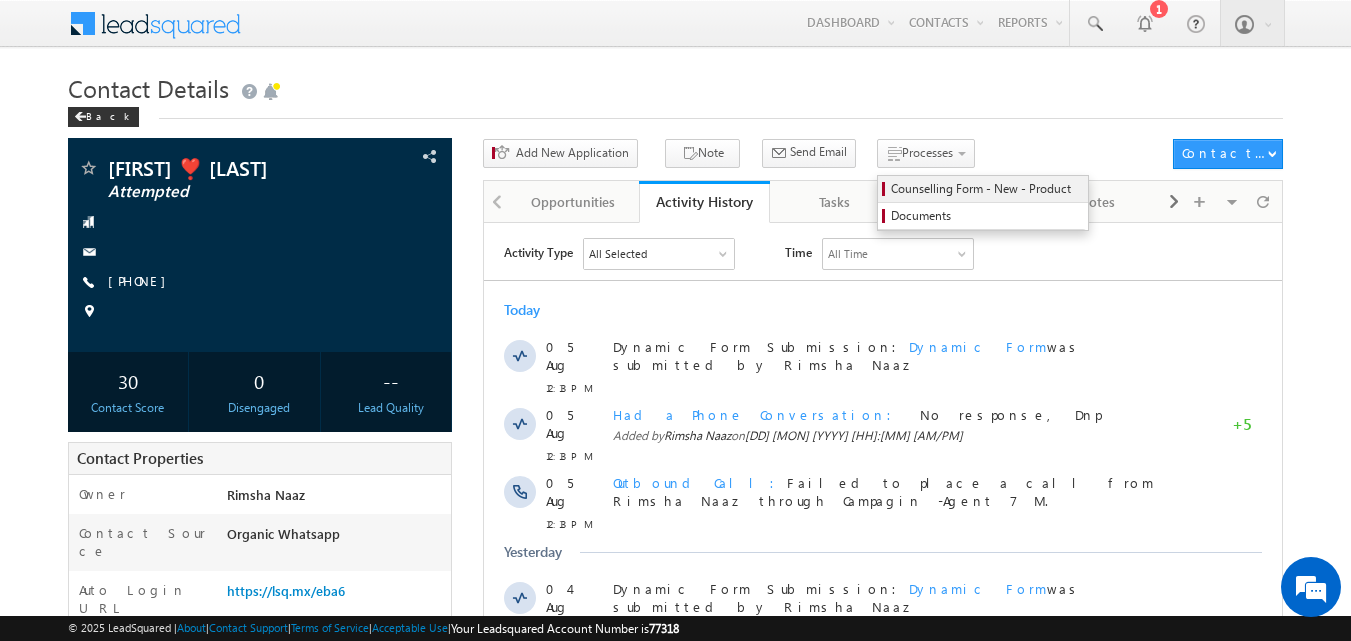 click on "Counselling Form - New - Product" at bounding box center [986, 189] 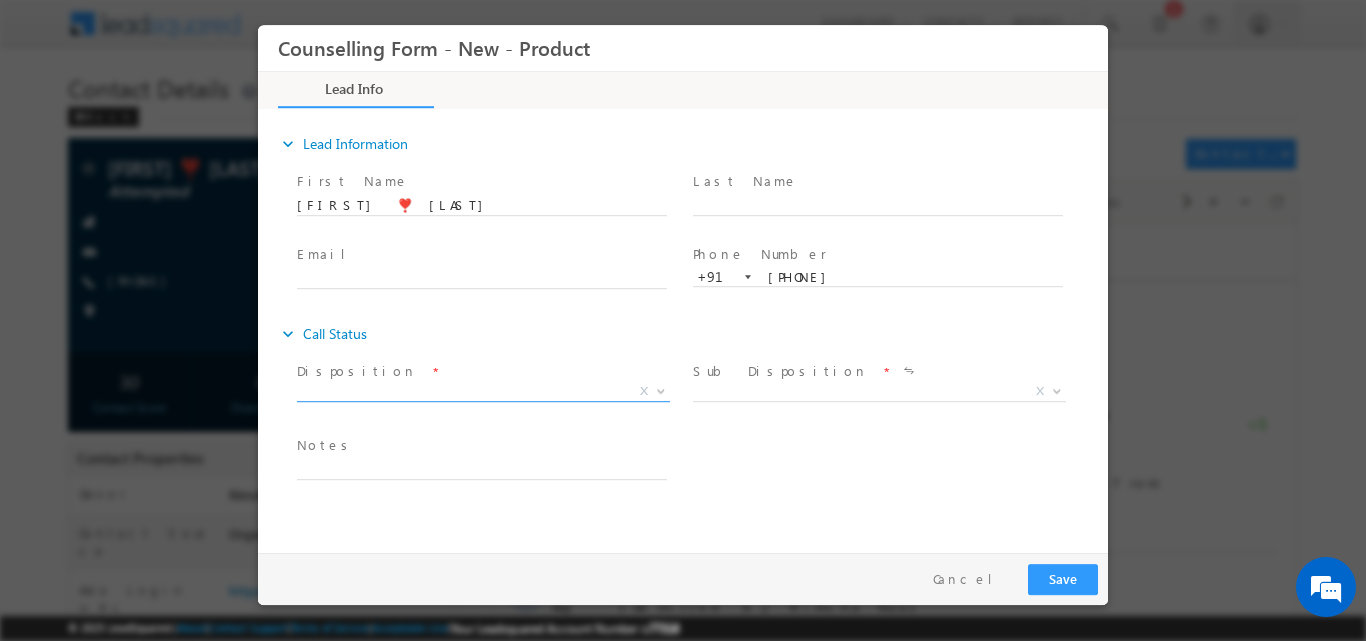 scroll, scrollTop: 0, scrollLeft: 0, axis: both 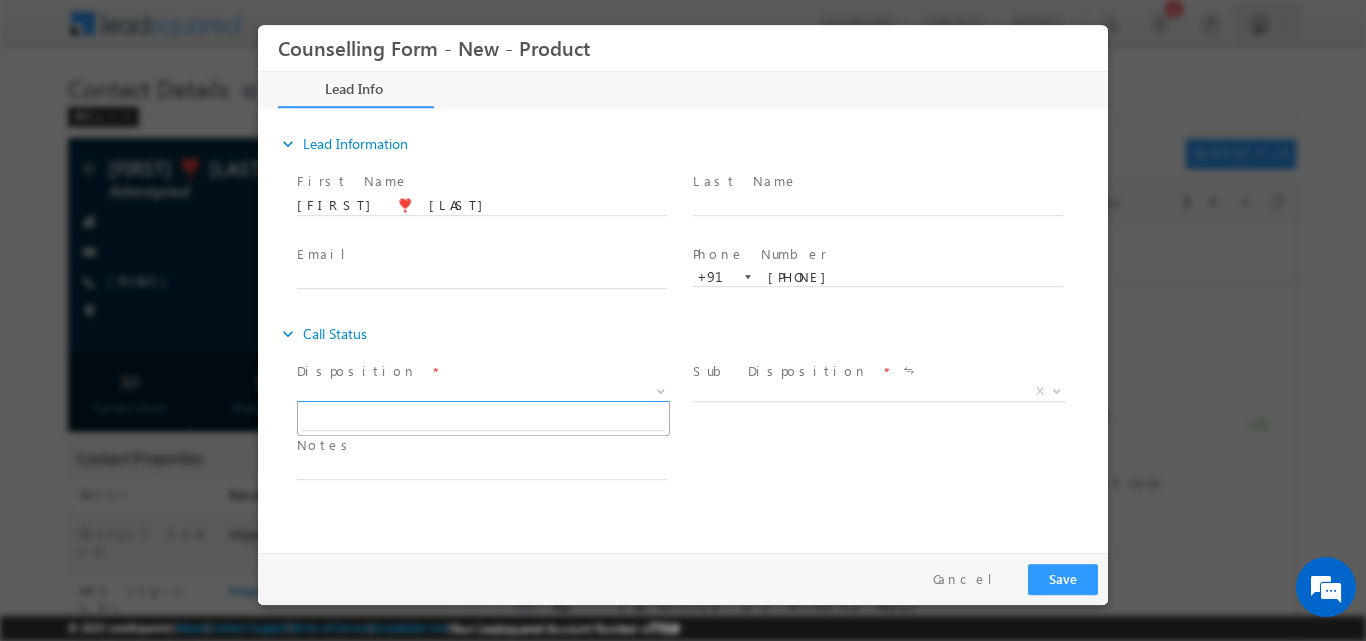 click at bounding box center [661, 389] 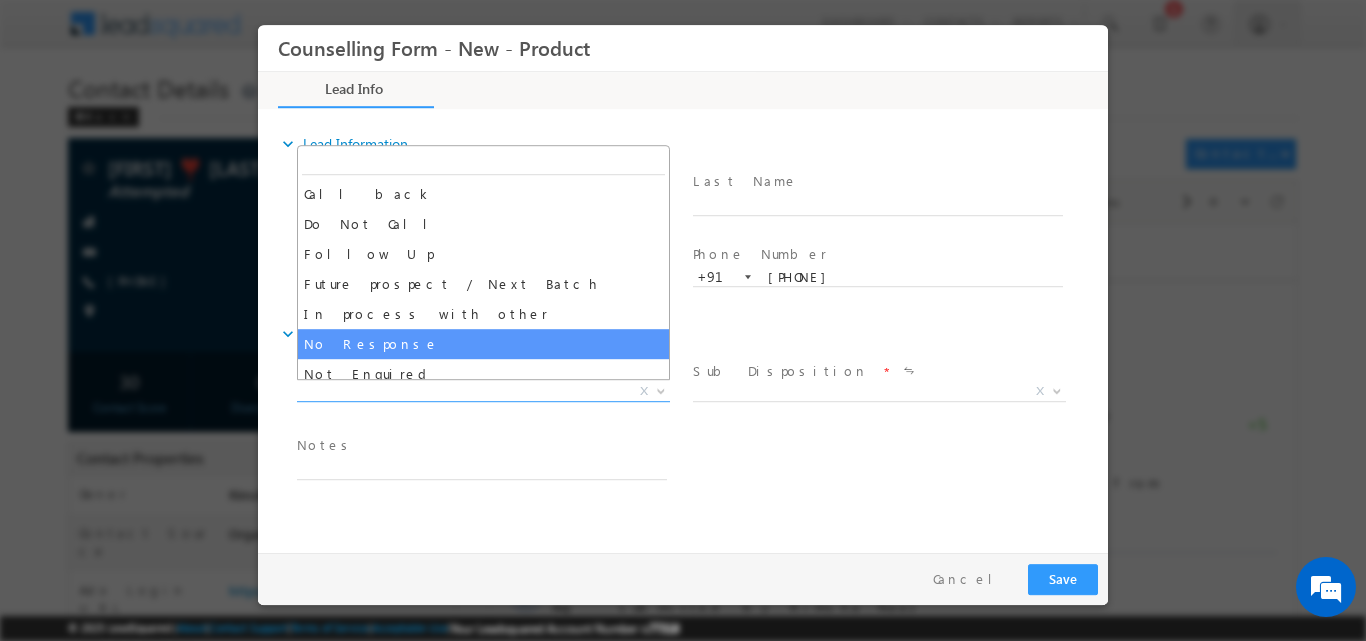 select on "No Response" 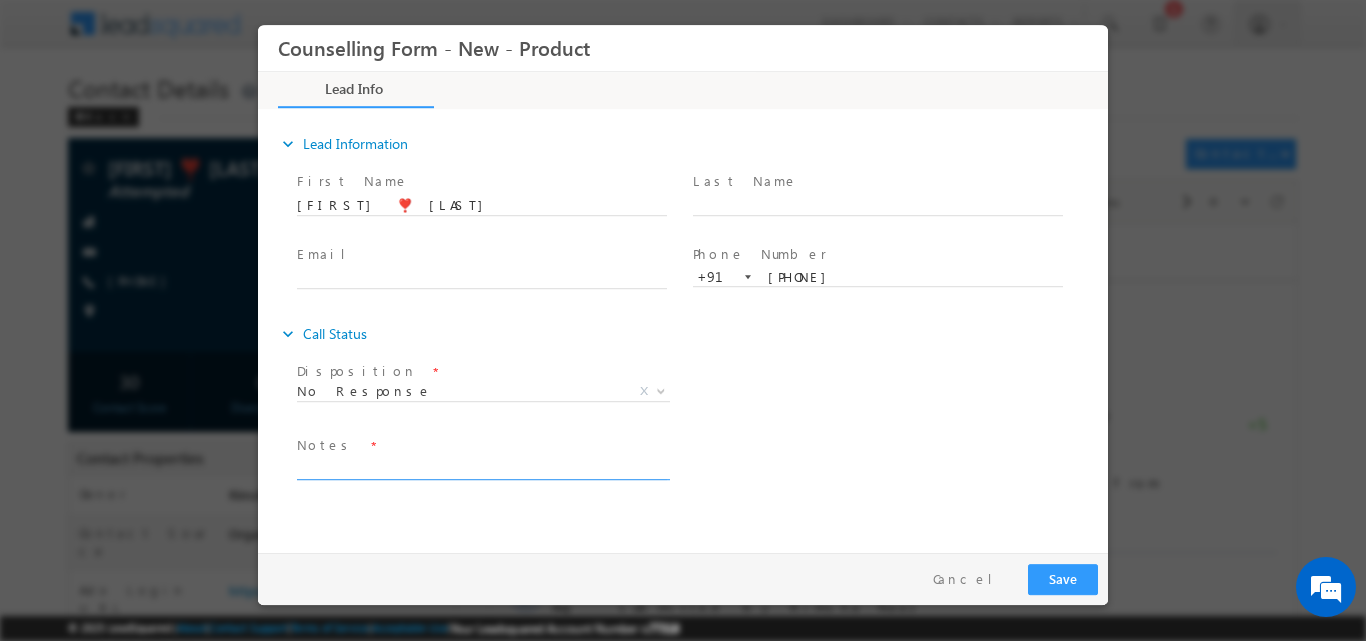 click at bounding box center [482, 467] 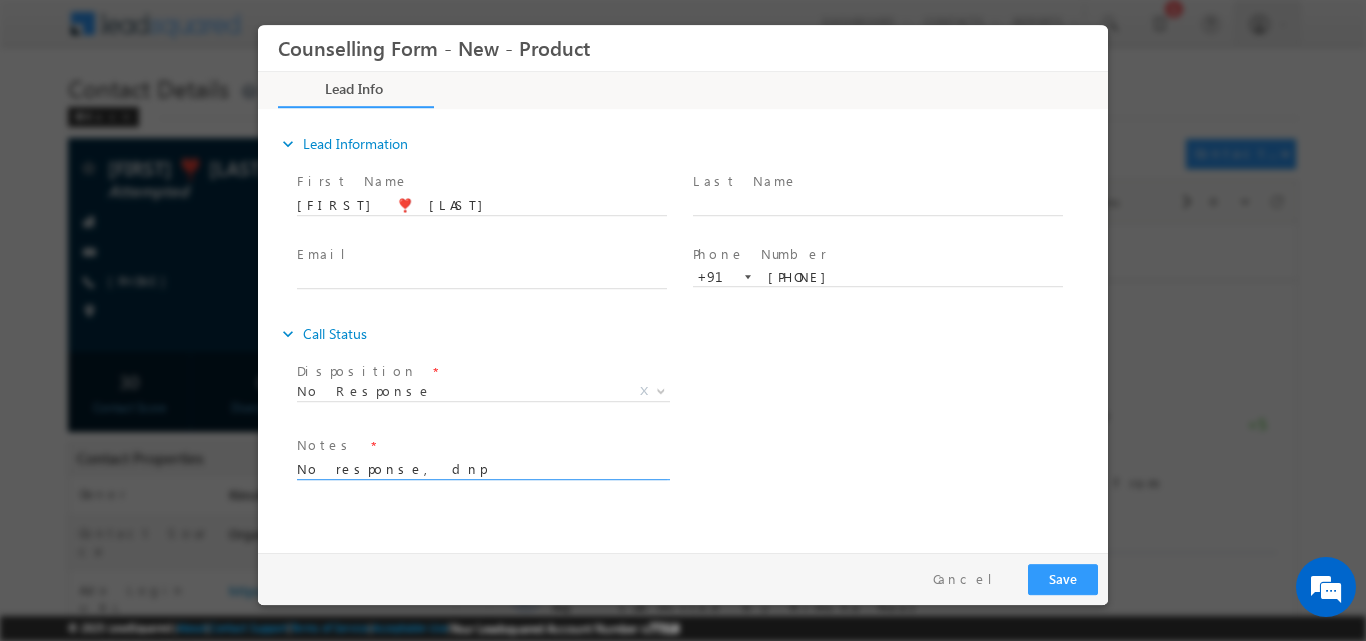 type on "No response, dnp" 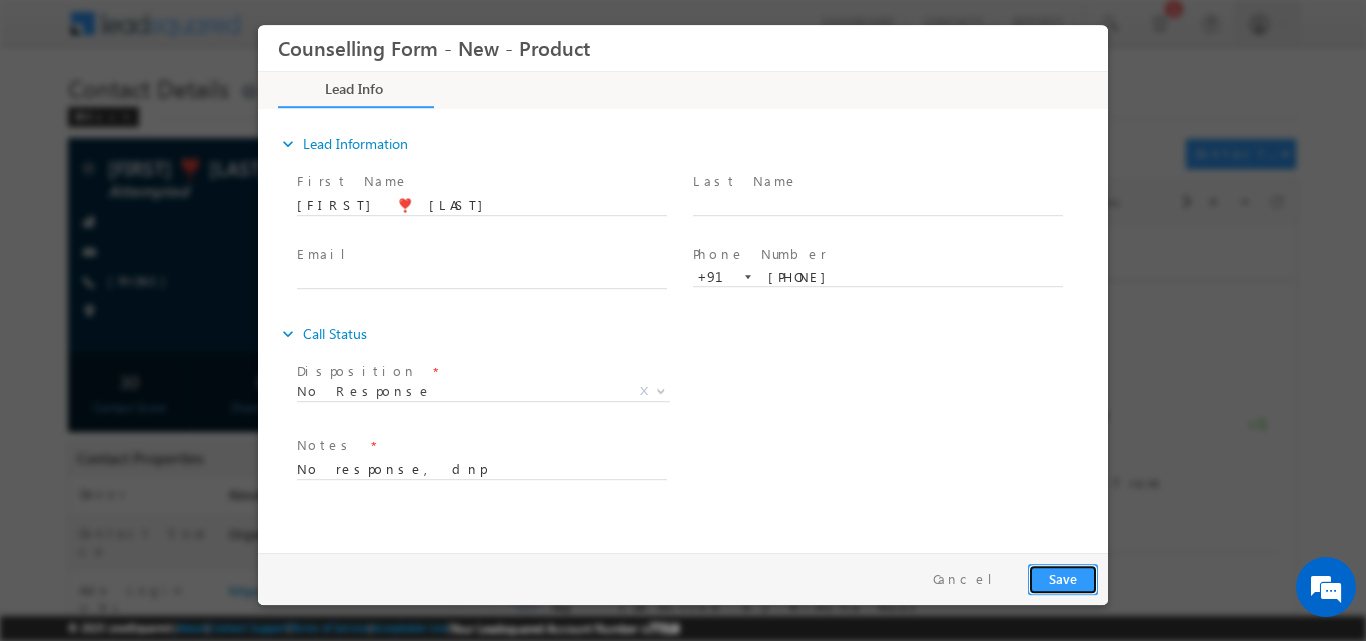 click on "Save" at bounding box center [1063, 578] 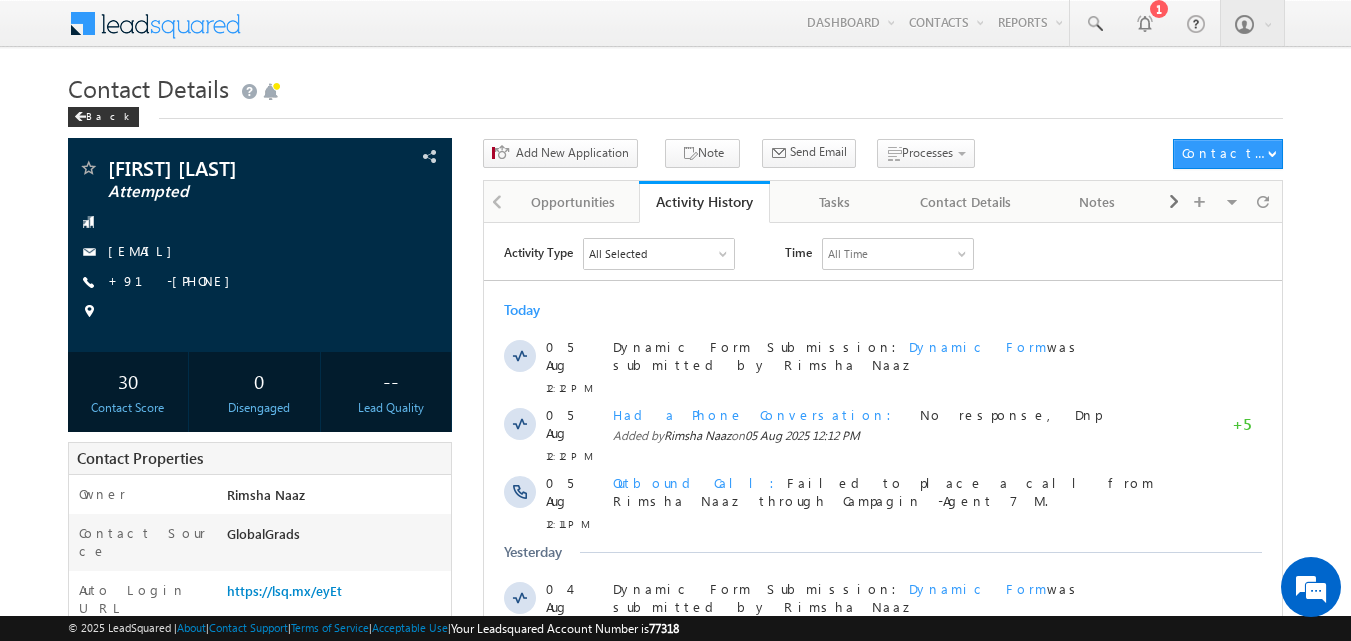 scroll, scrollTop: 0, scrollLeft: 0, axis: both 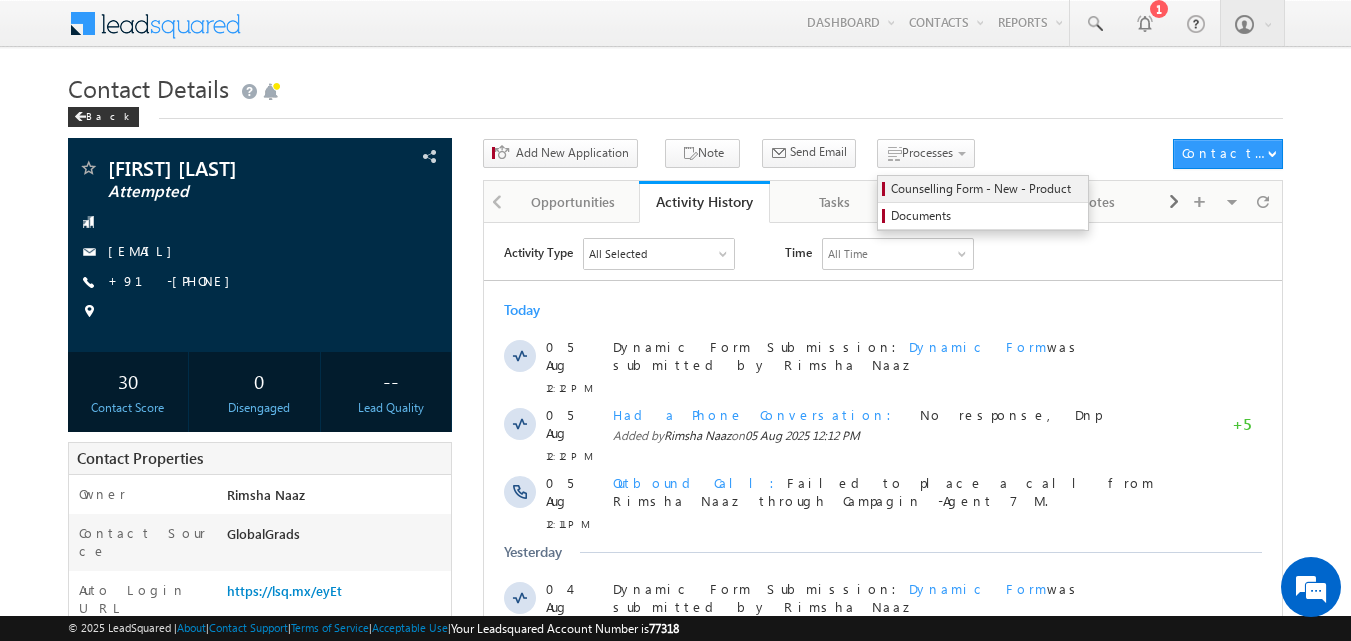 click on "Counselling Form - New - Product" at bounding box center [986, 189] 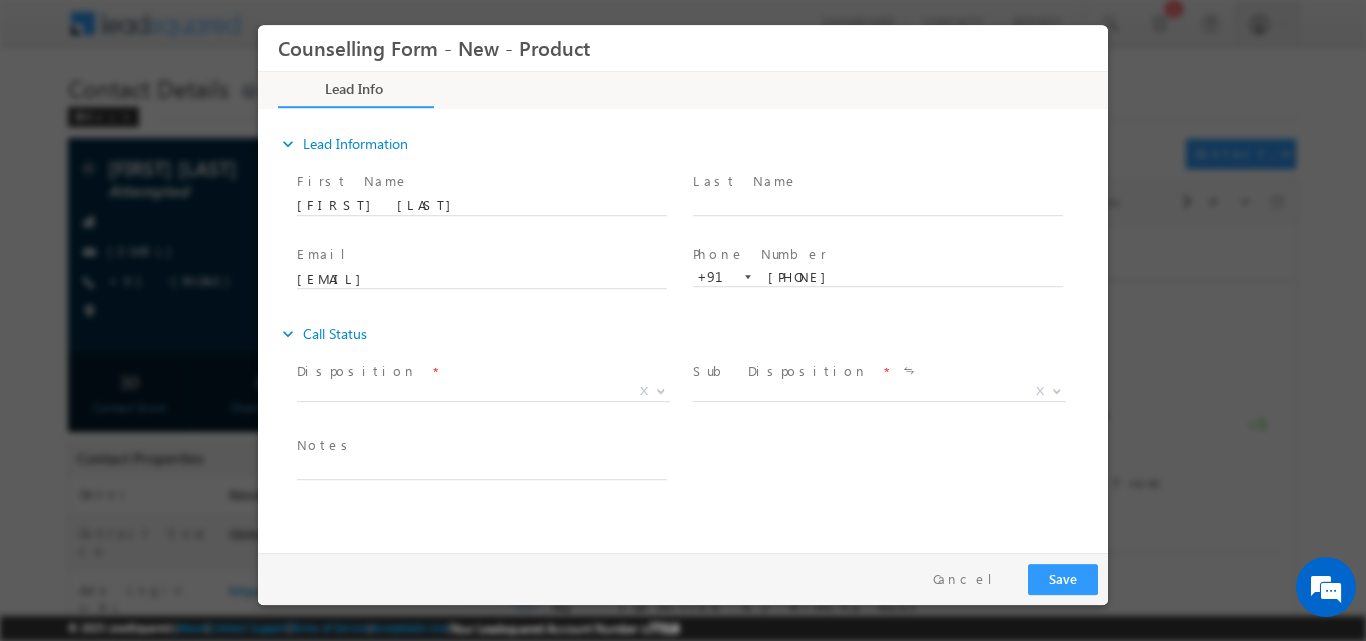 scroll, scrollTop: 0, scrollLeft: 0, axis: both 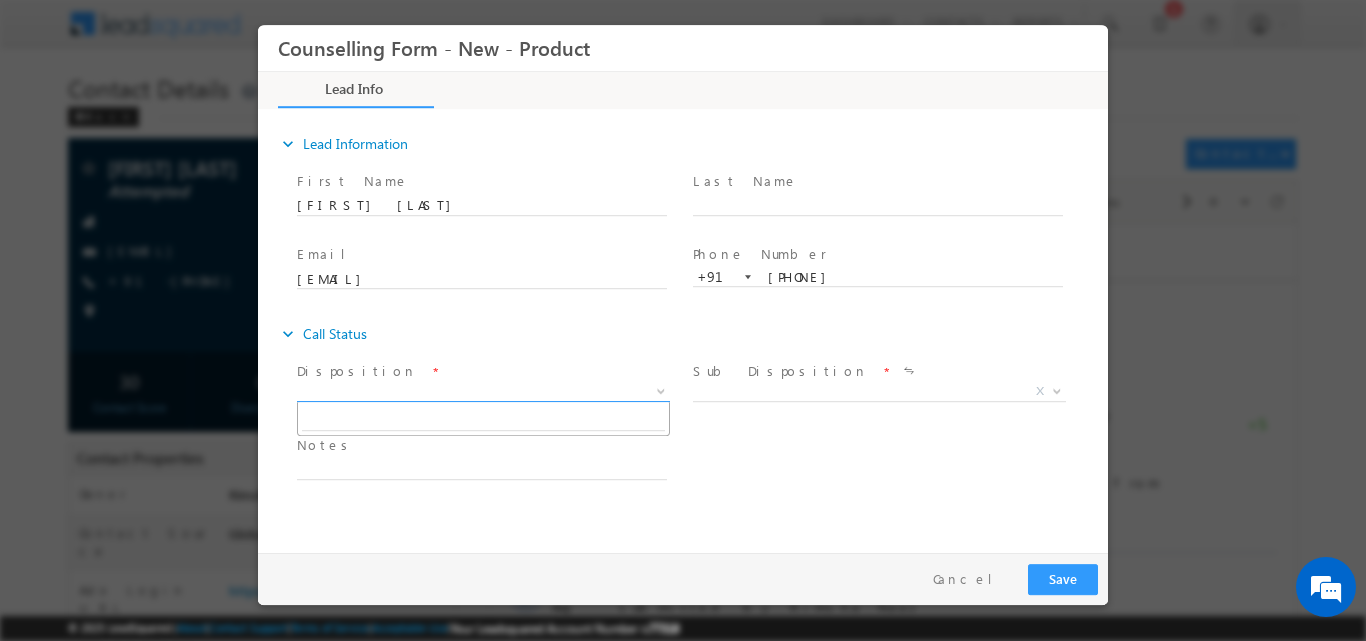 click at bounding box center [661, 389] 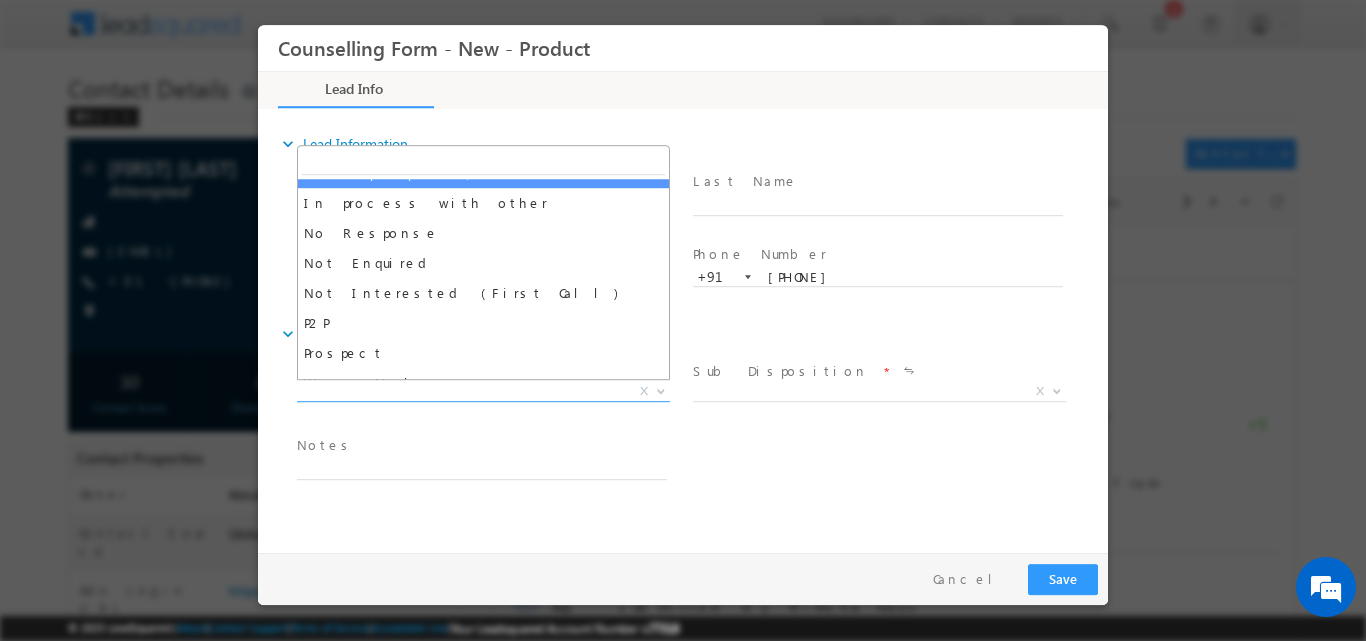 scroll, scrollTop: 130, scrollLeft: 0, axis: vertical 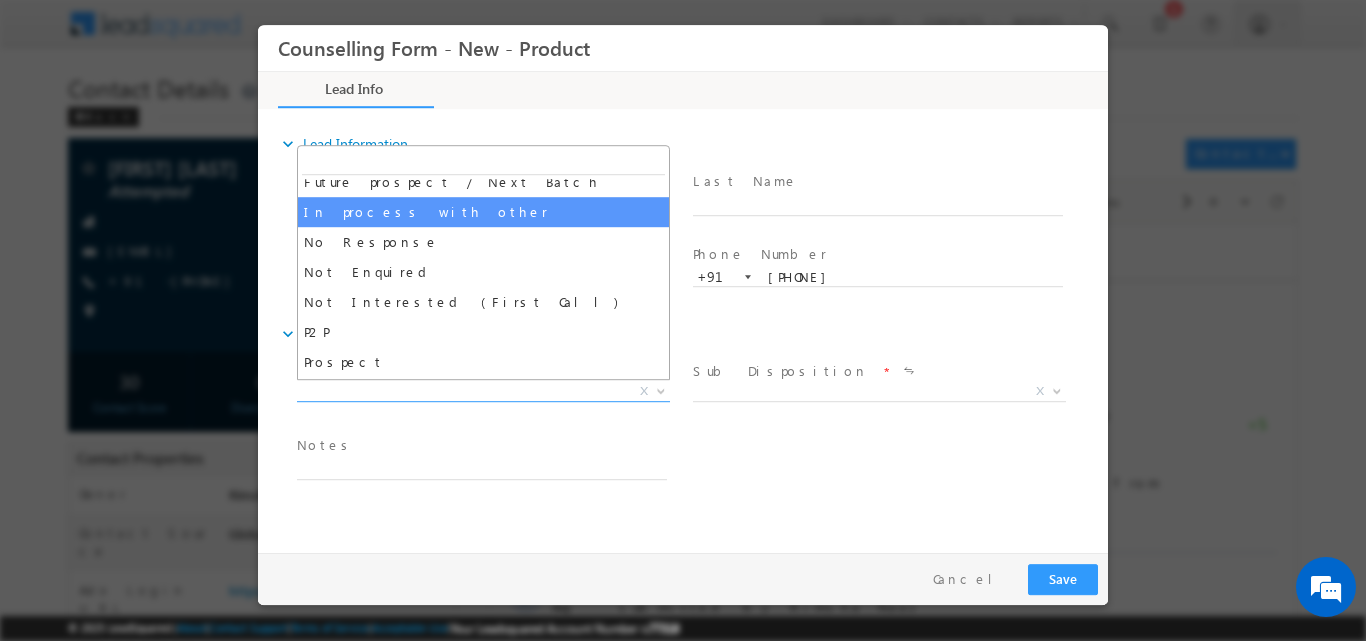 select on "In process with other" 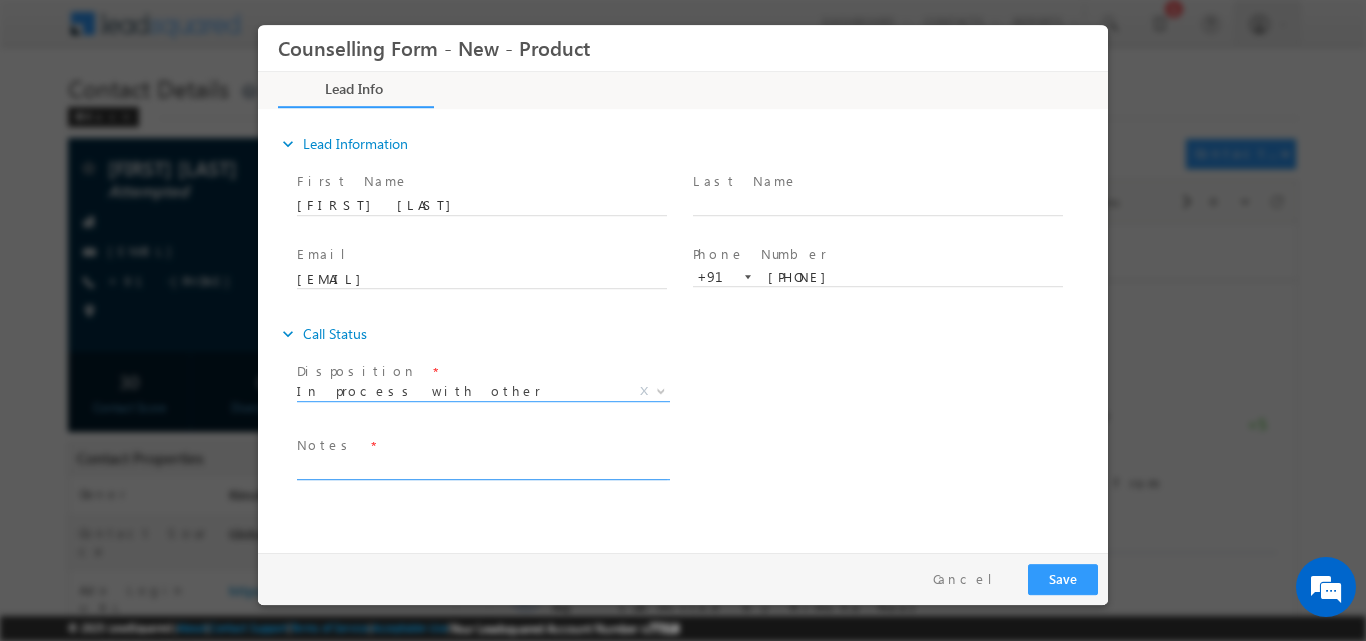 click at bounding box center [482, 467] 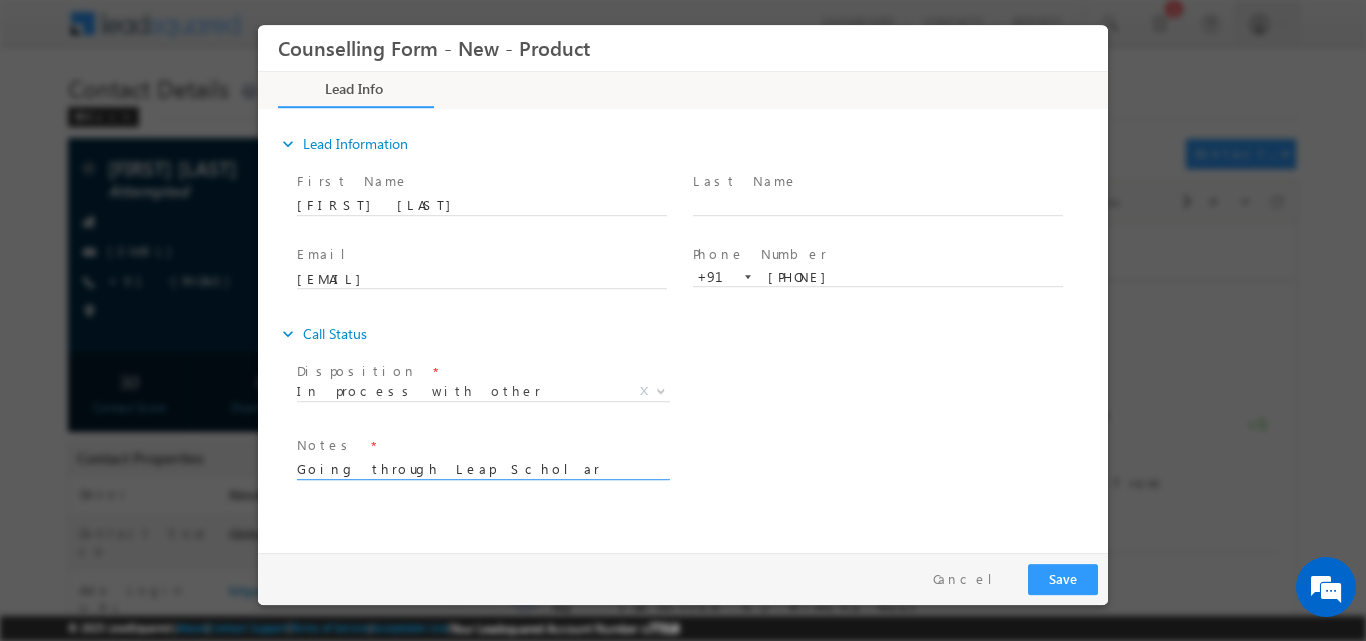 type on "Going through Leap Scholar" 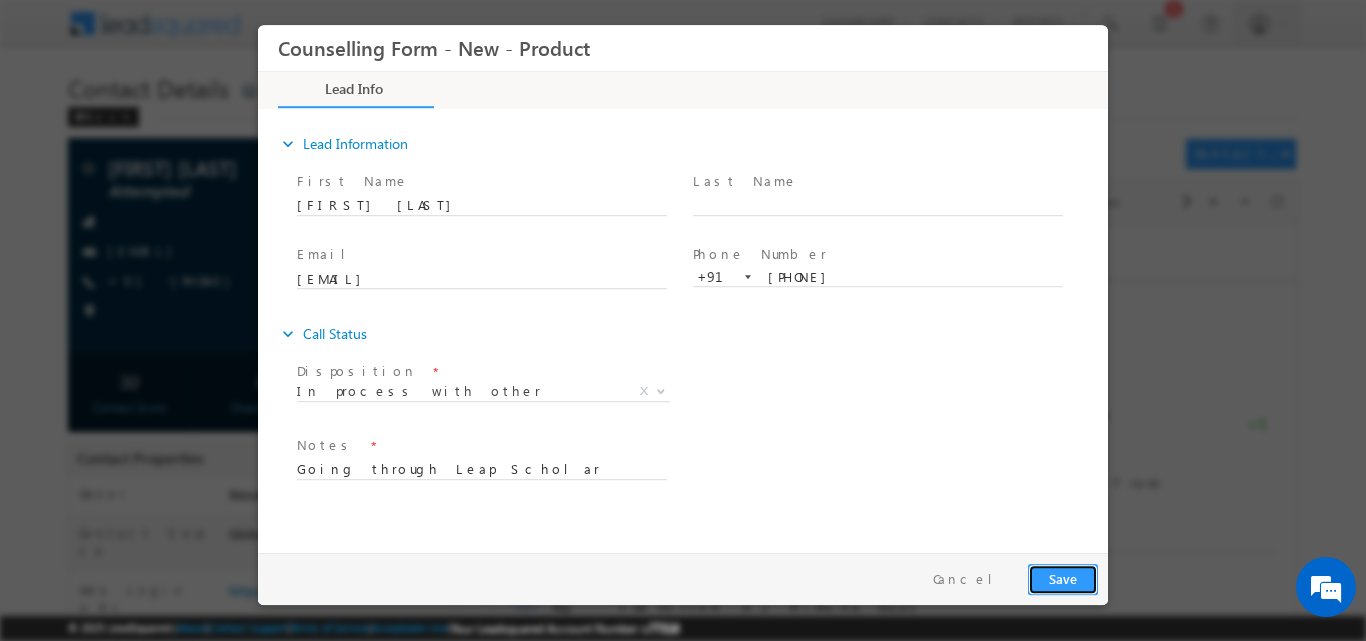 click on "Save" at bounding box center (1063, 578) 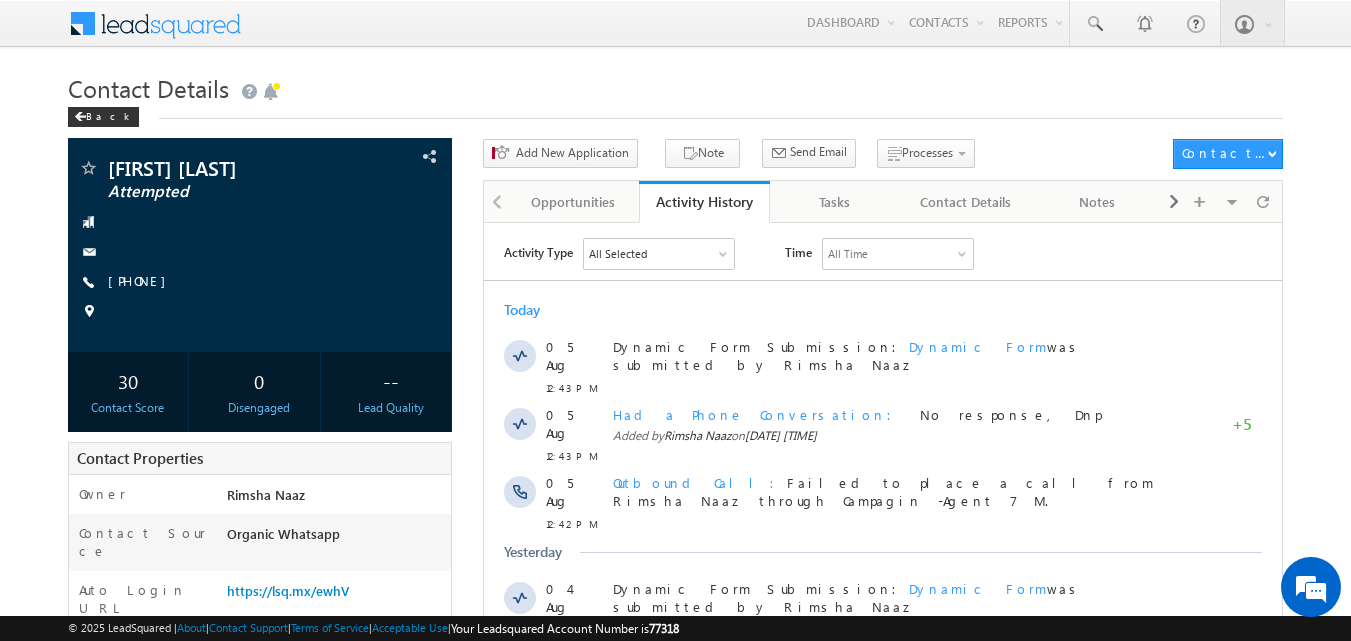 scroll, scrollTop: 0, scrollLeft: 0, axis: both 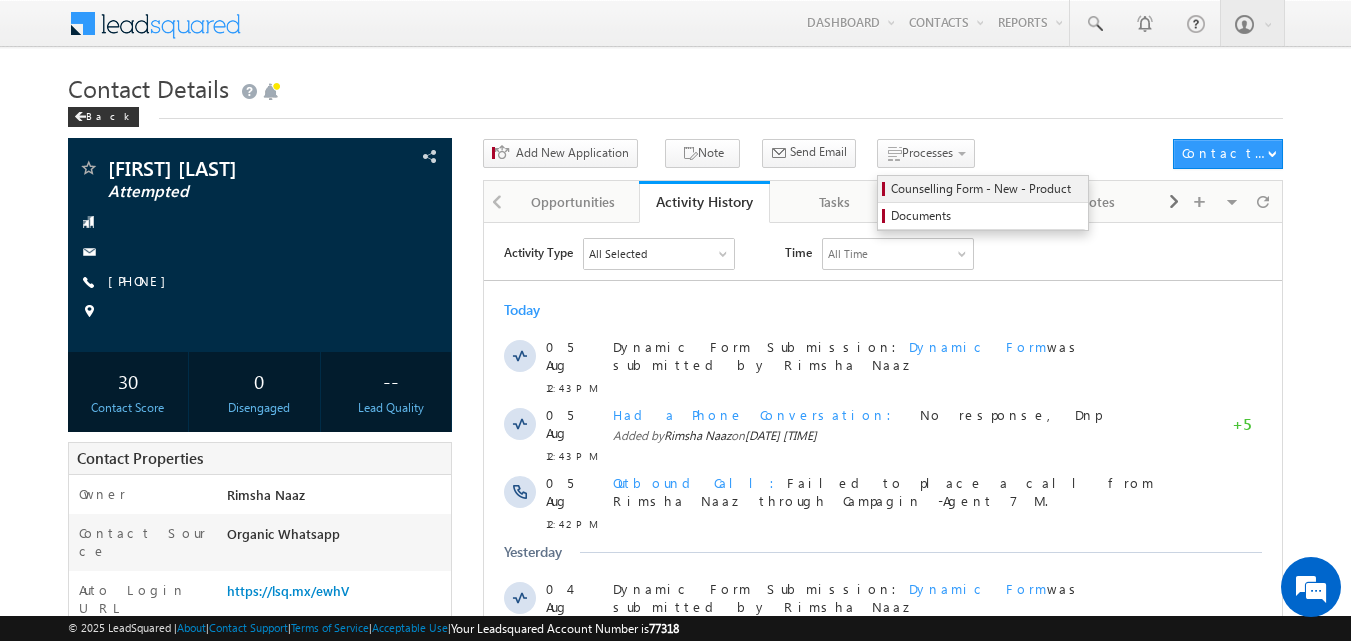 click on "Counselling Form - New - Product" at bounding box center (986, 189) 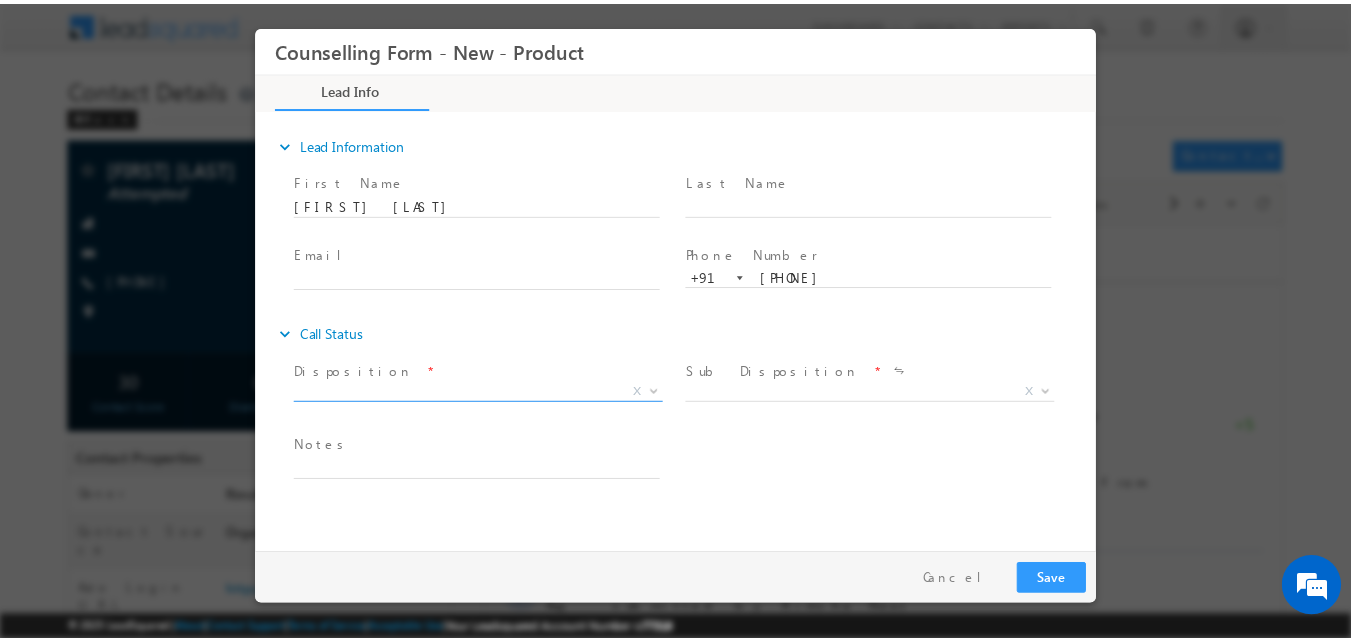 scroll, scrollTop: 0, scrollLeft: 0, axis: both 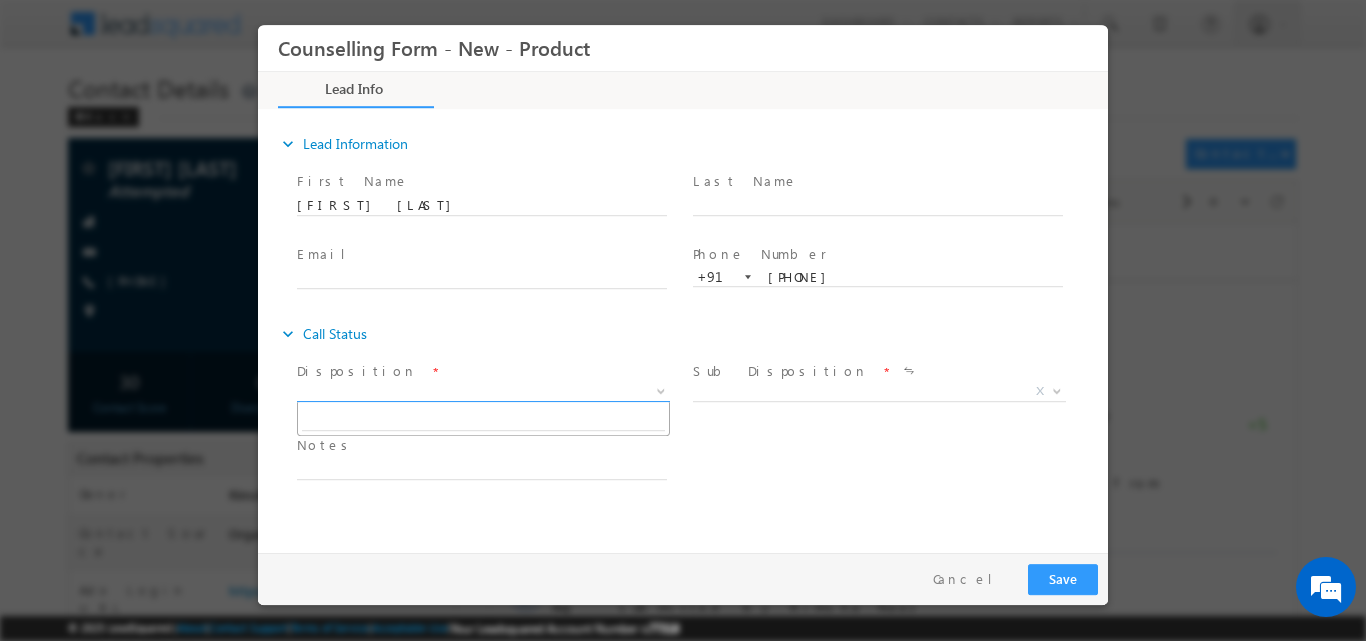 click at bounding box center (661, 389) 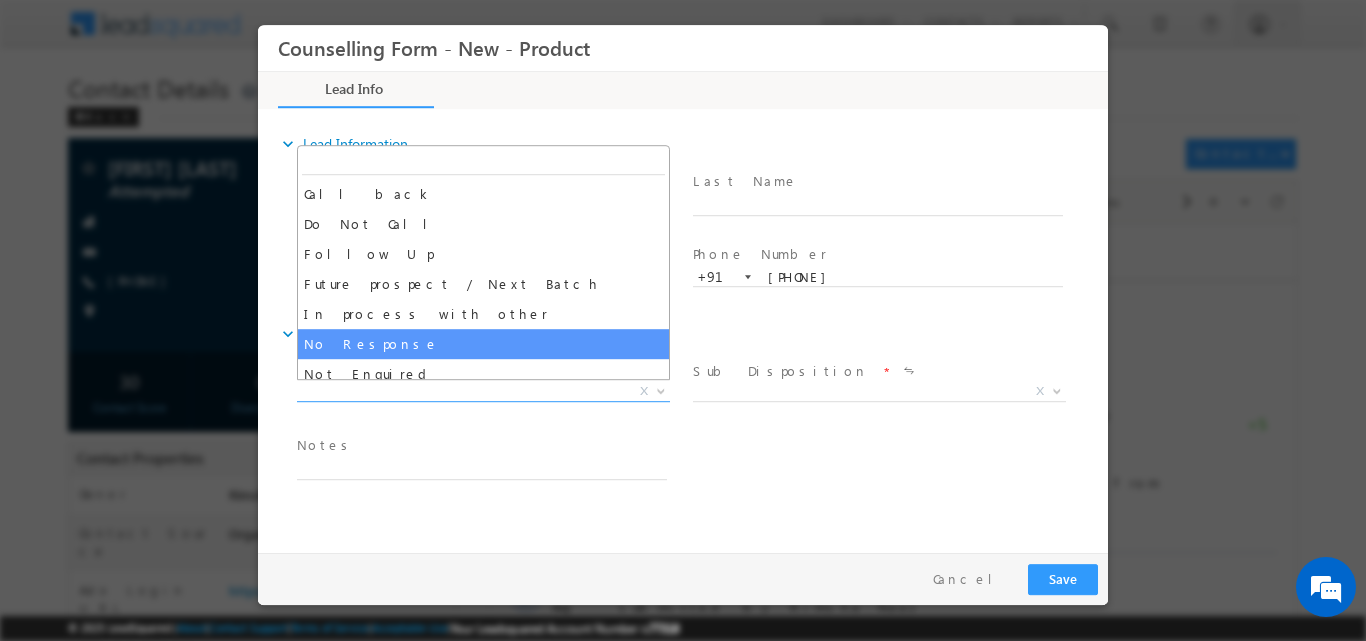 select on "No Response" 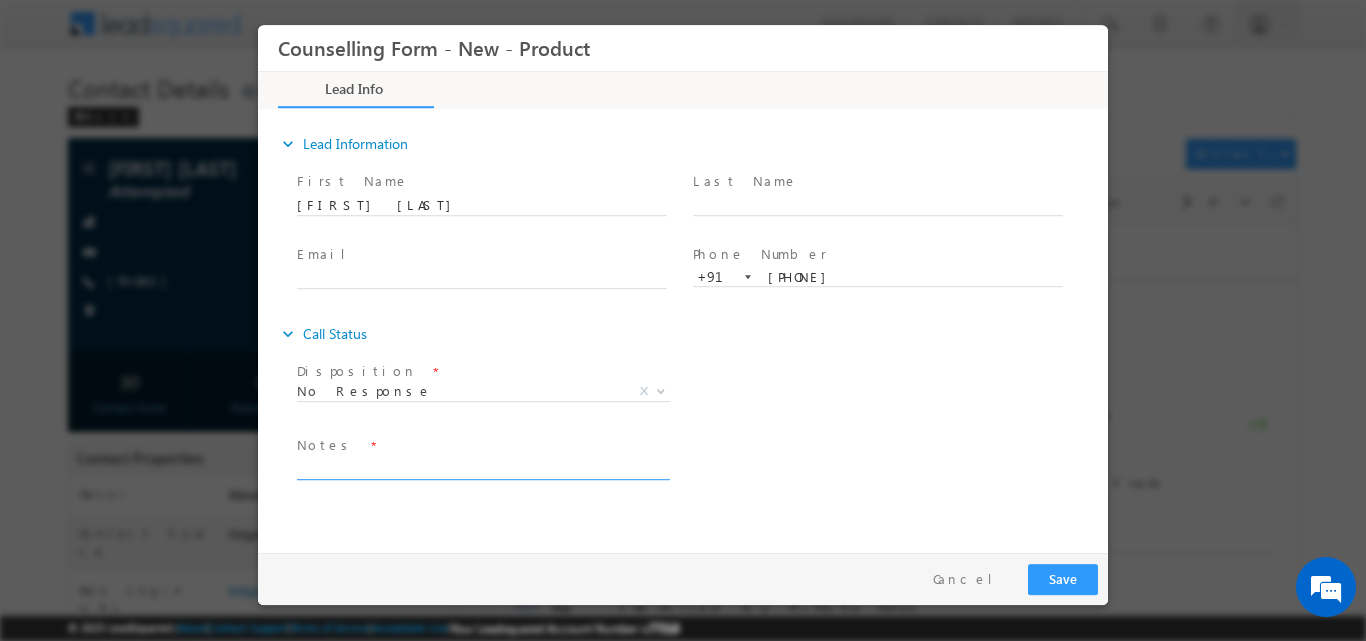 click at bounding box center (482, 467) 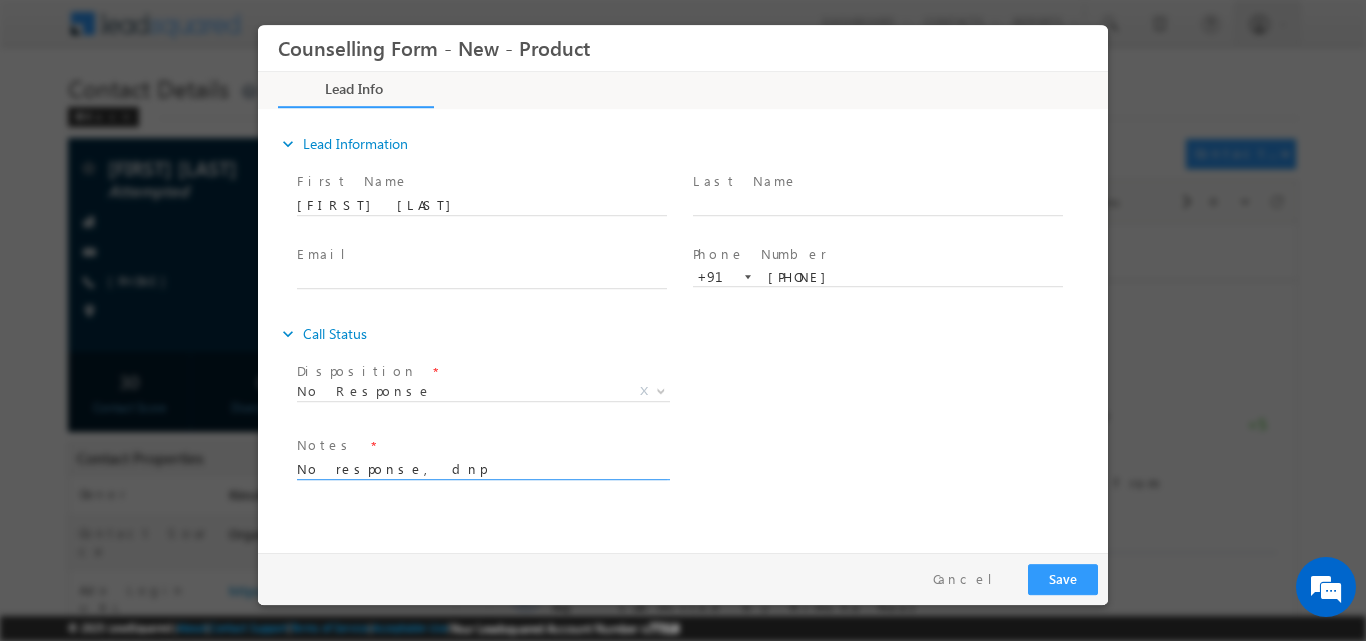 type on "No response, dnp" 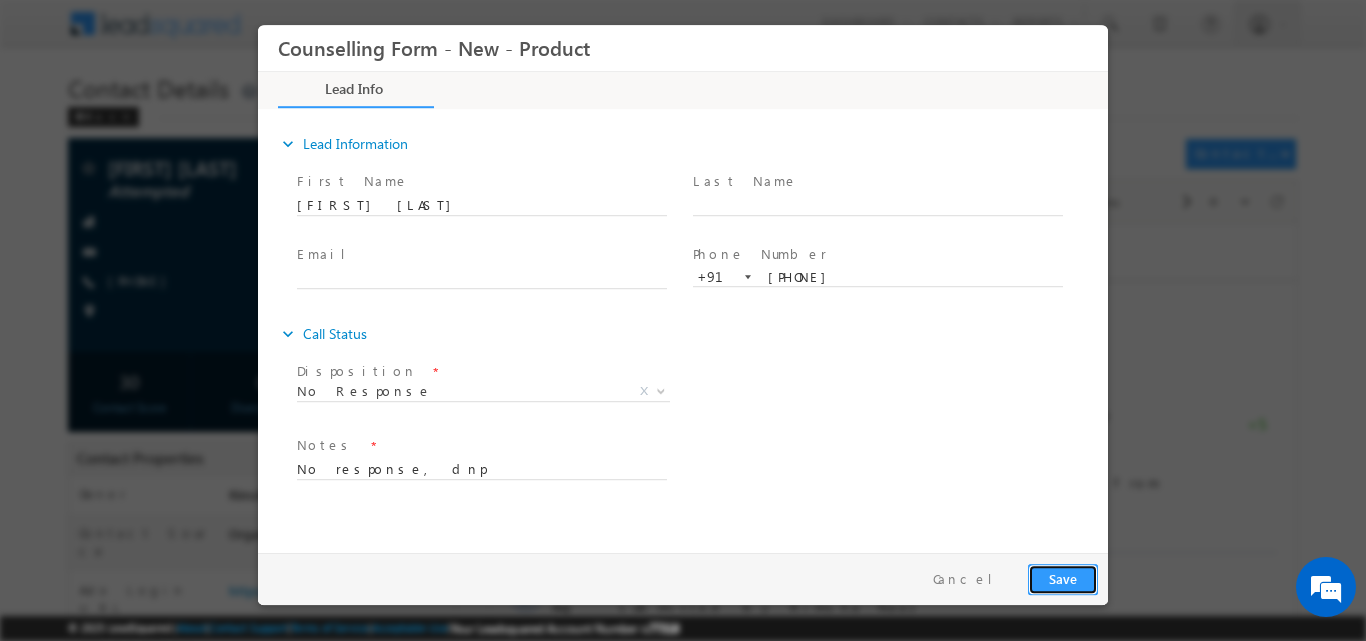 drag, startPoint x: 1080, startPoint y: 574, endPoint x: 1221, endPoint y: 48, distance: 544.5705 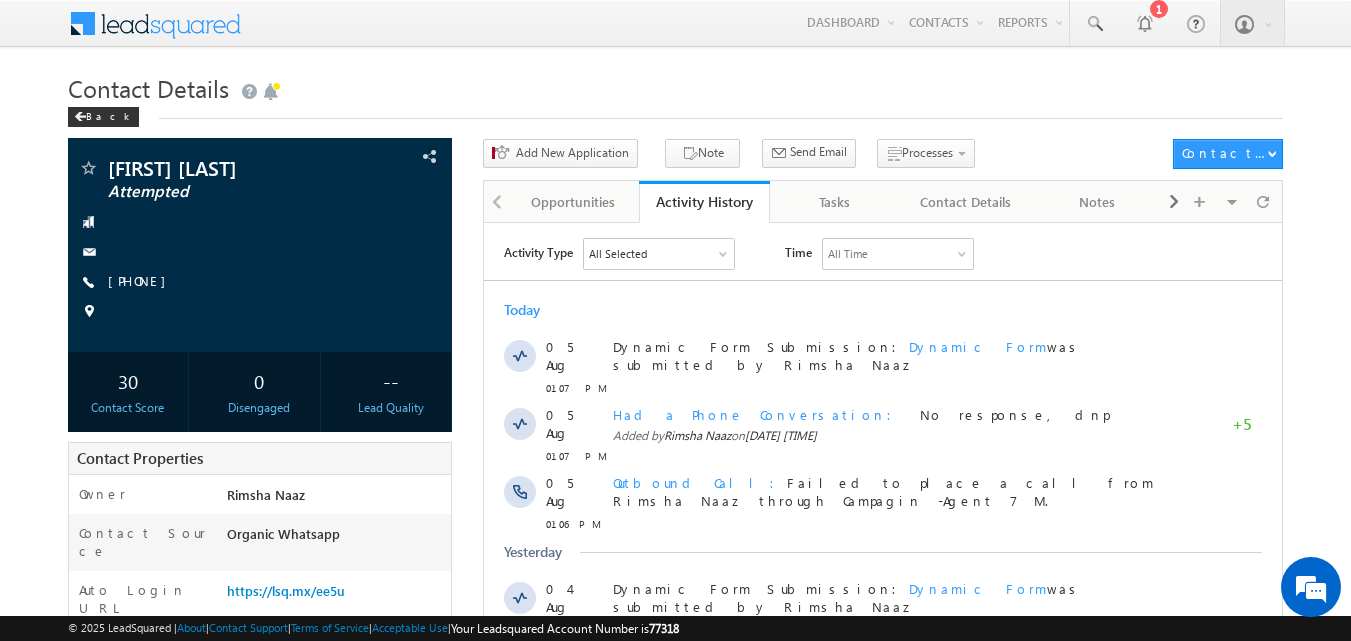 scroll, scrollTop: 0, scrollLeft: 0, axis: both 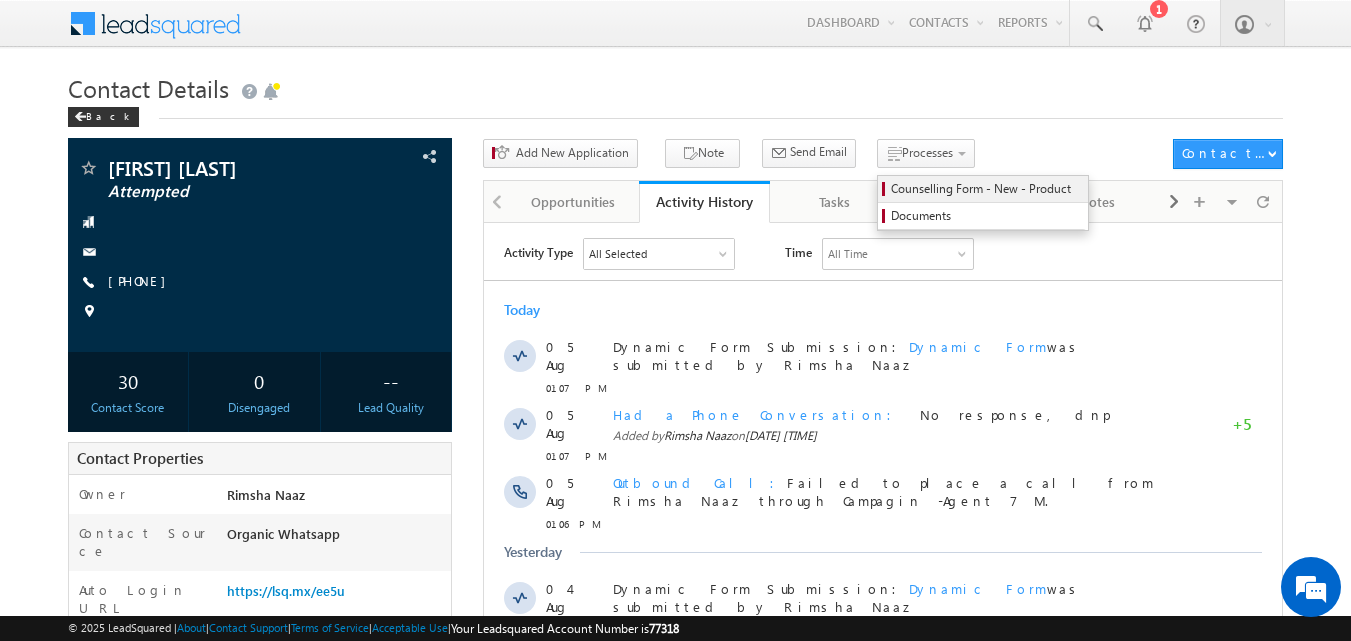 click on "Counselling Form - New - Product" at bounding box center (986, 189) 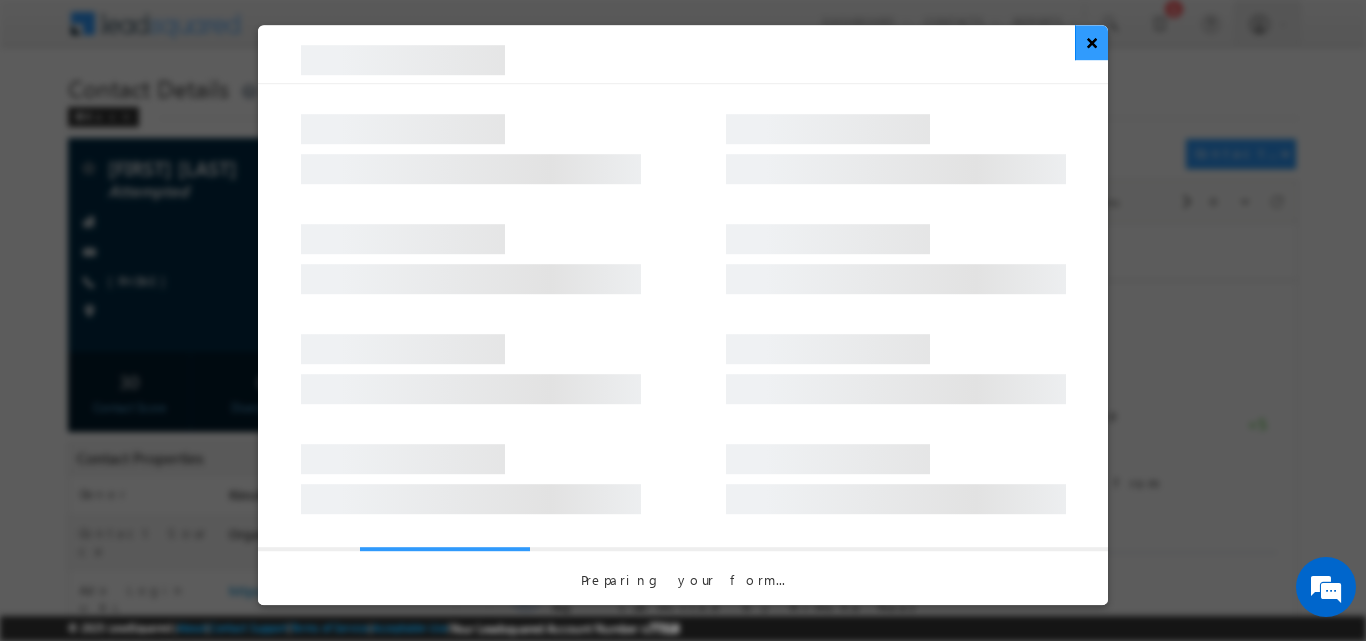 click on "×" at bounding box center [1091, 42] 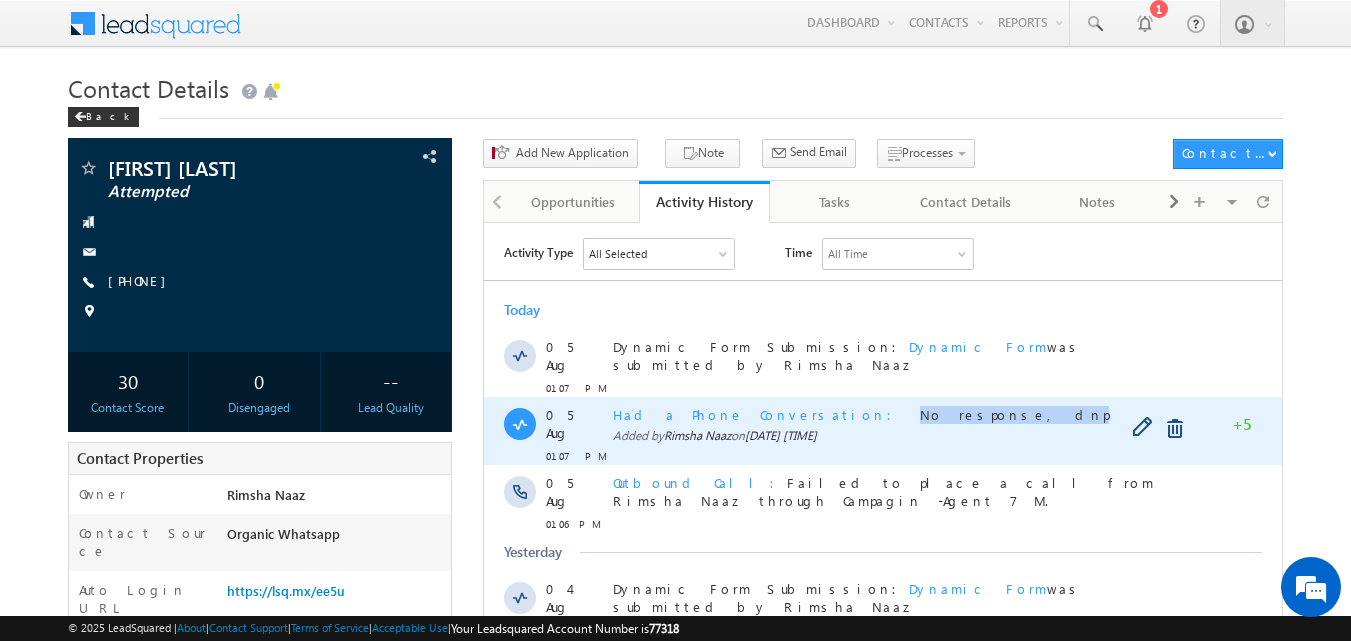 drag, startPoint x: 776, startPoint y: 403, endPoint x: 914, endPoint y: 401, distance: 138.0145 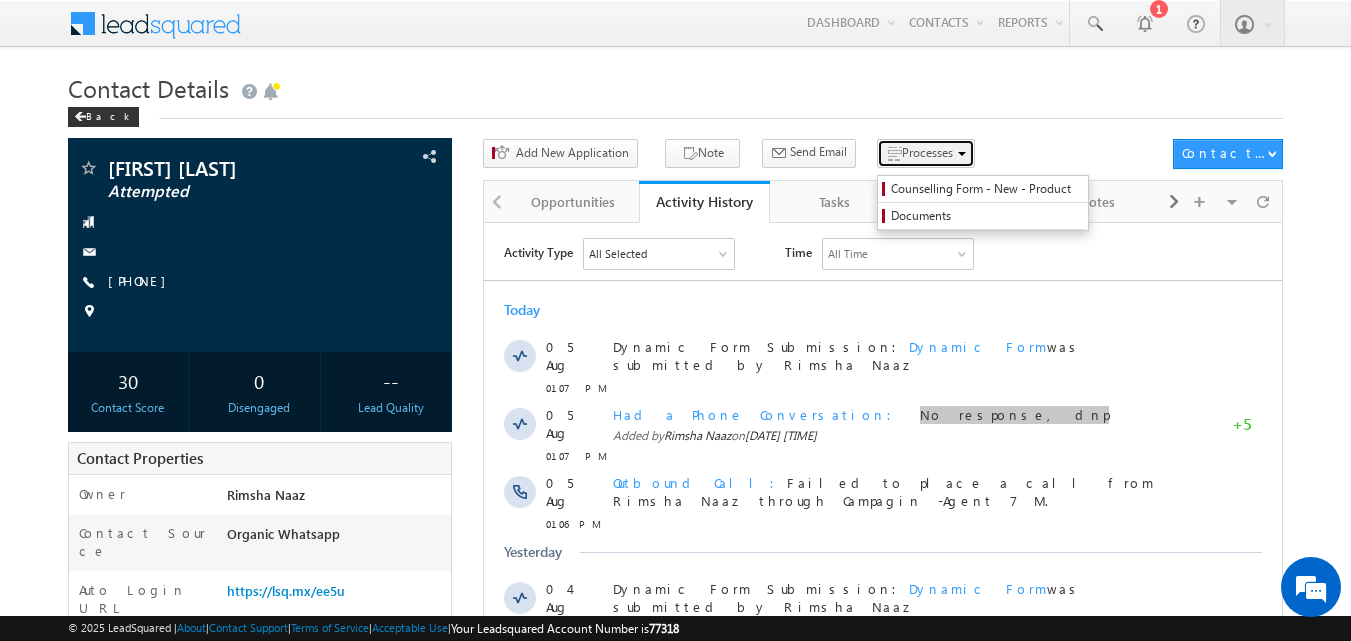 click on "Processes" at bounding box center (927, 152) 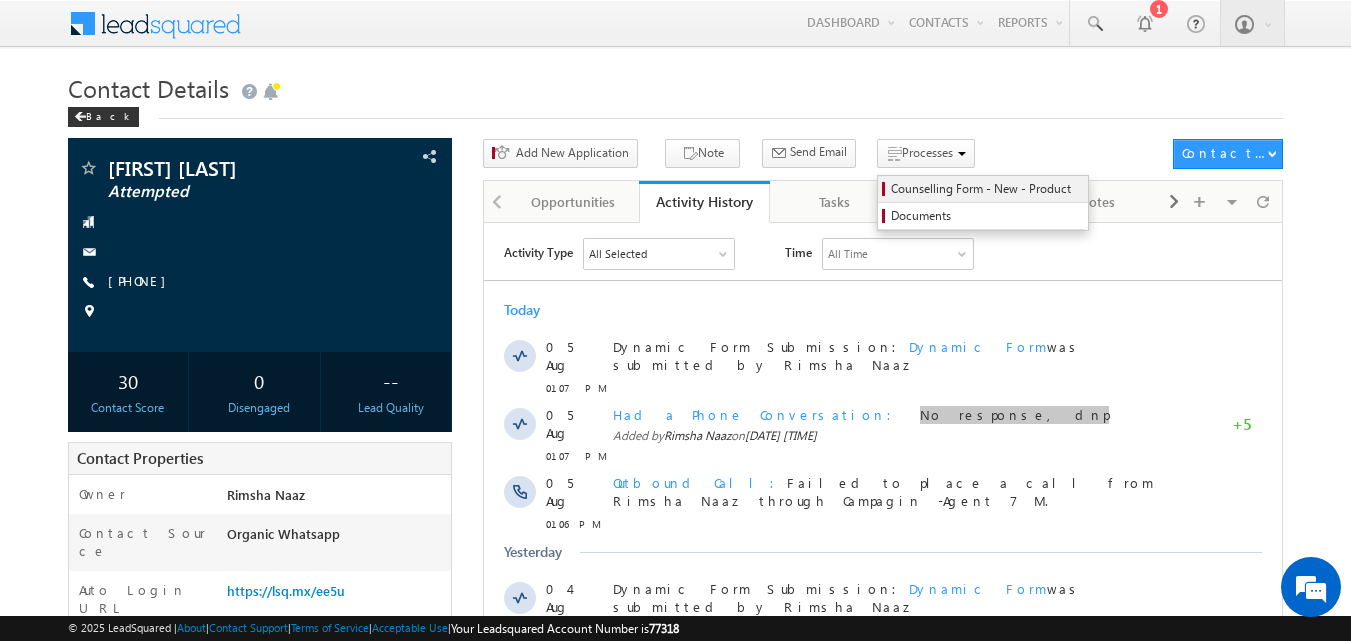 click on "Counselling Form - New - Product" at bounding box center (986, 189) 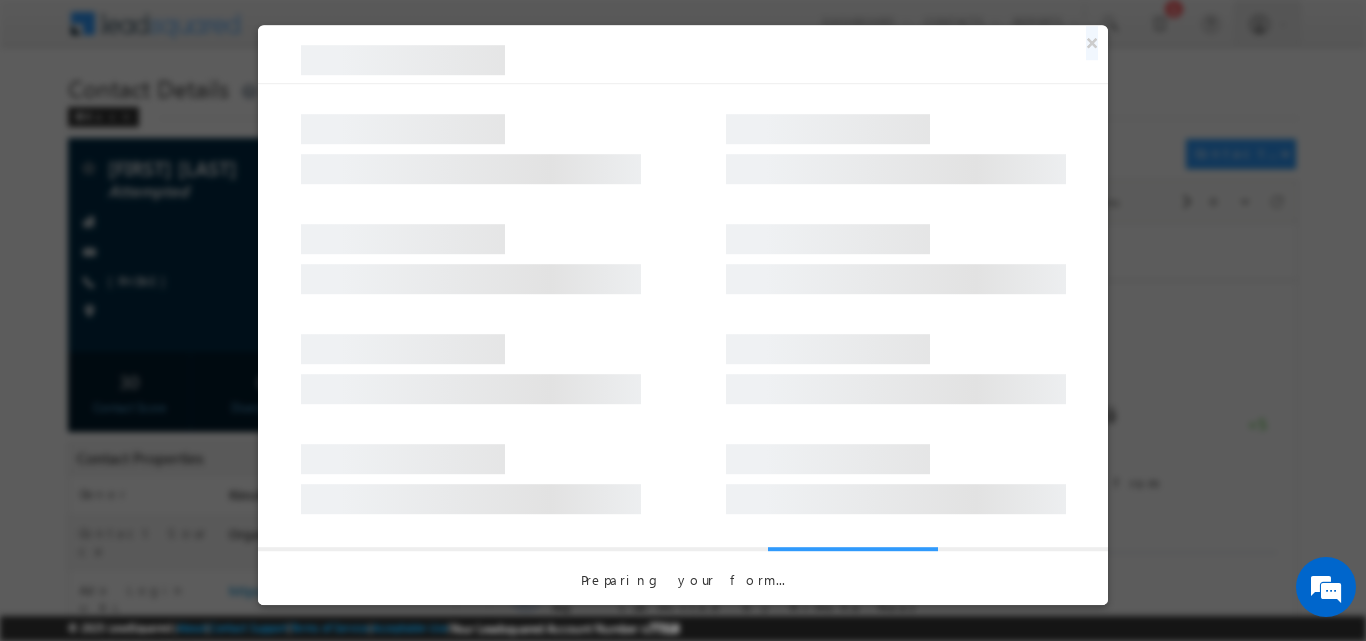 drag, startPoint x: 827, startPoint y: 71, endPoint x: 765, endPoint y: 322, distance: 258.544 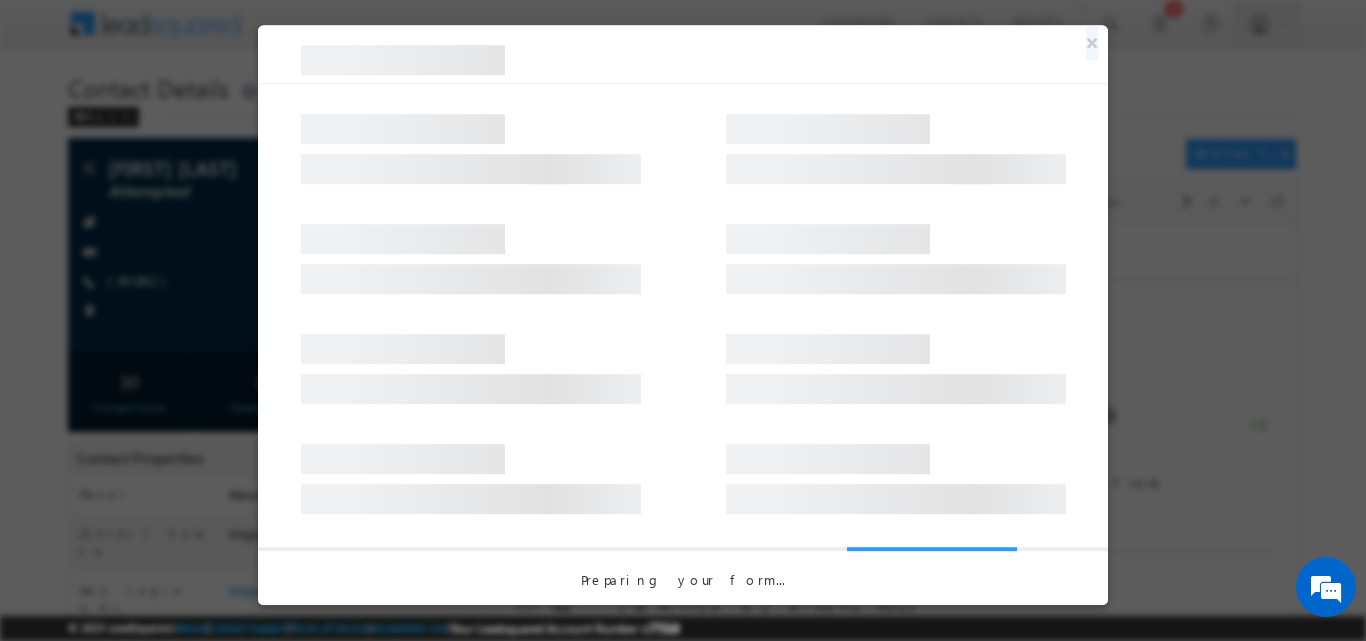 click on "×" at bounding box center [683, 315] 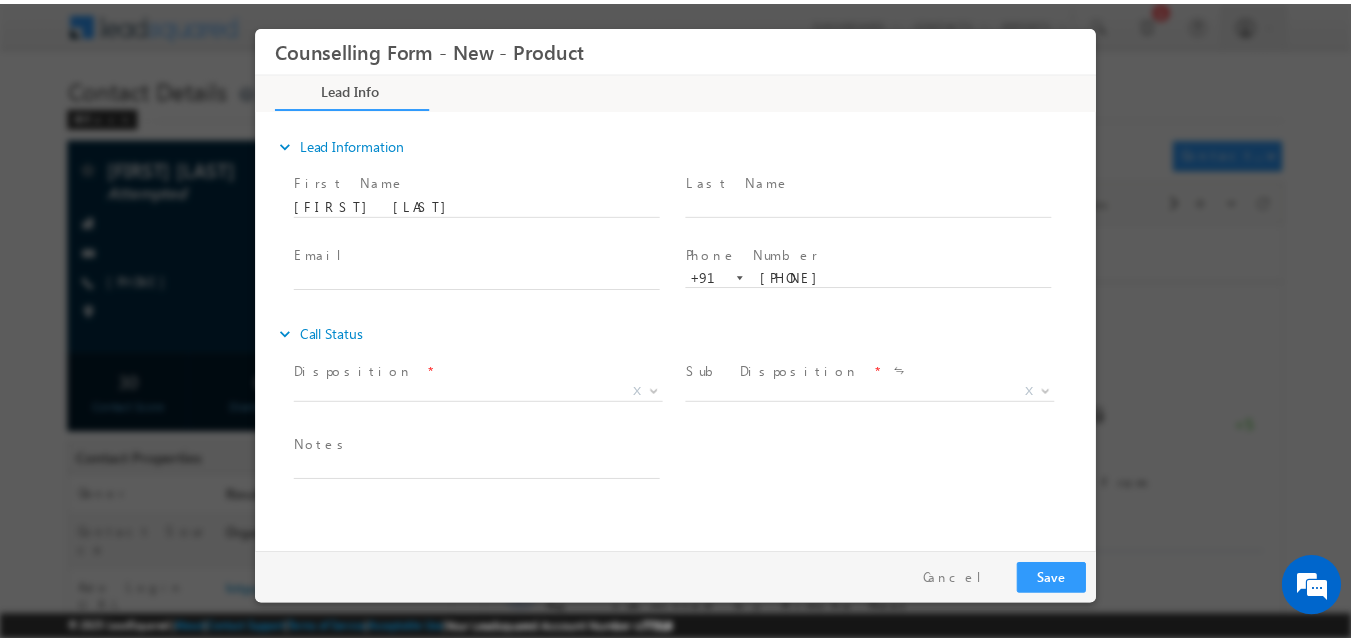 scroll, scrollTop: 0, scrollLeft: 0, axis: both 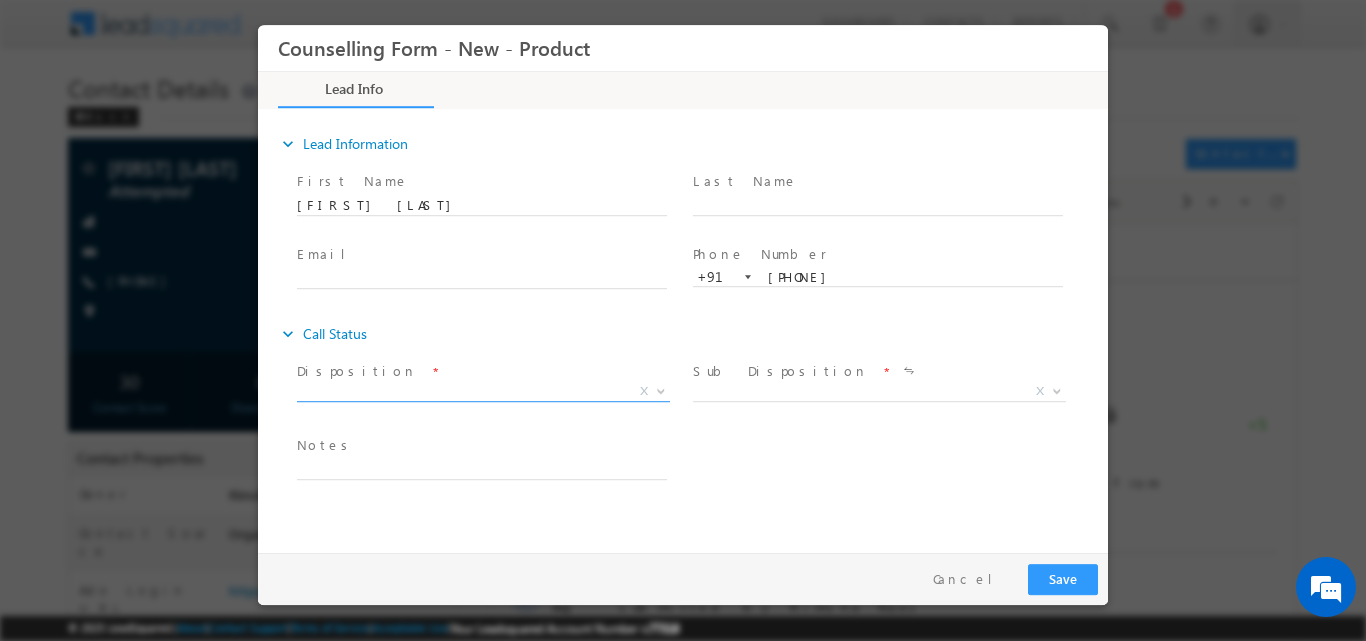 click at bounding box center [661, 389] 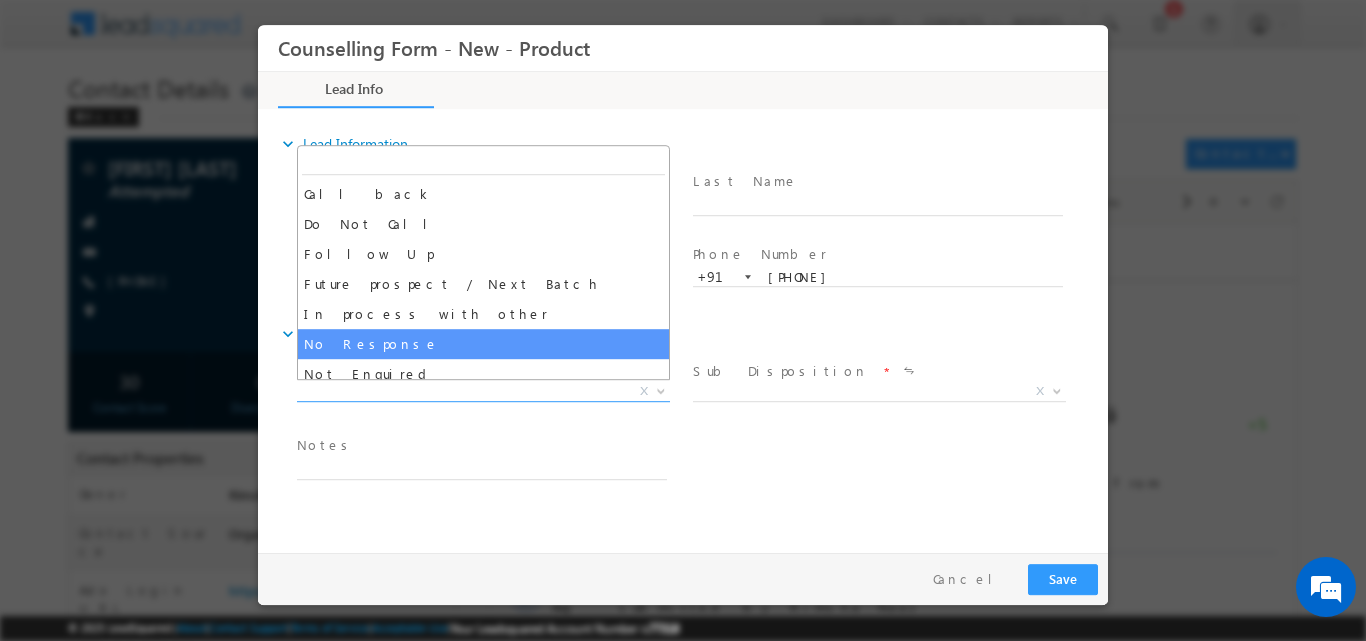 select on "No Response" 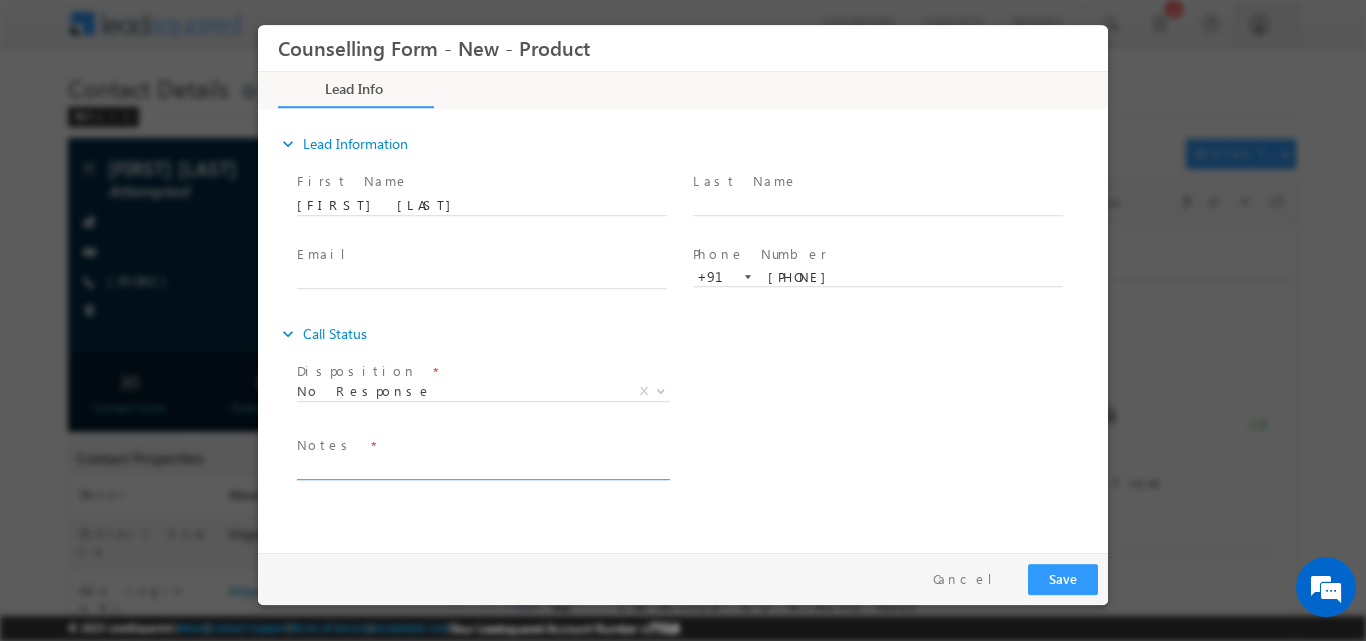 click at bounding box center (482, 467) 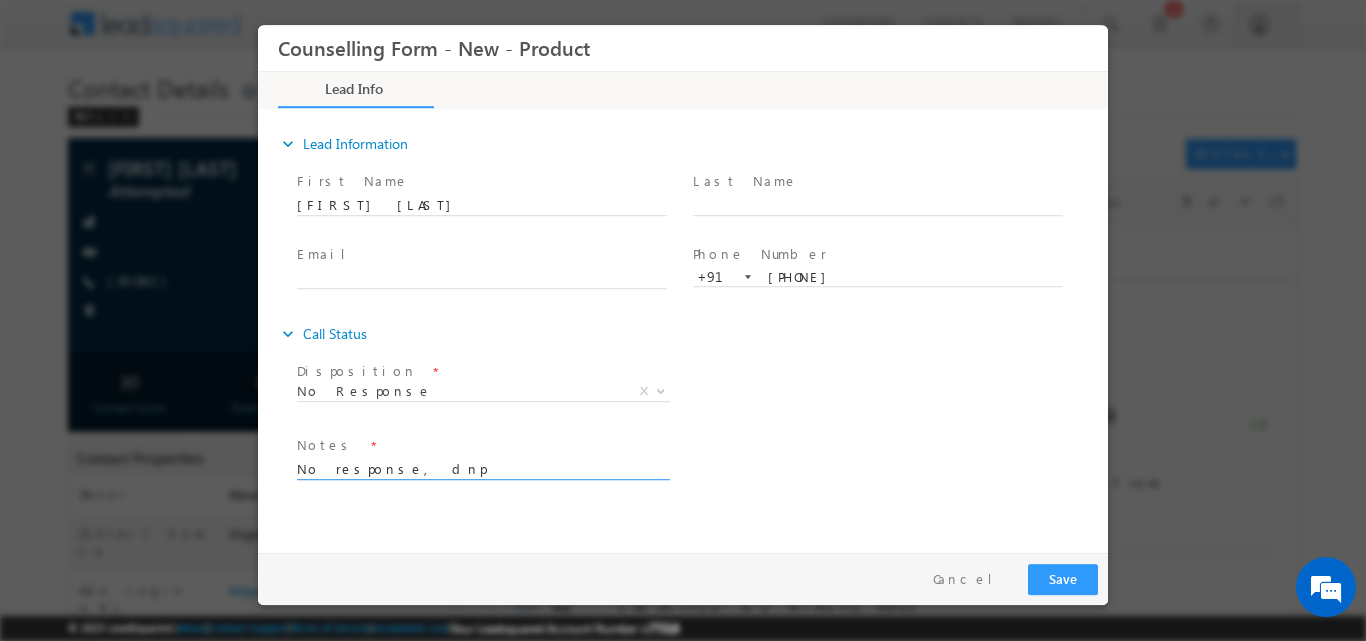 type on "No response, dnp" 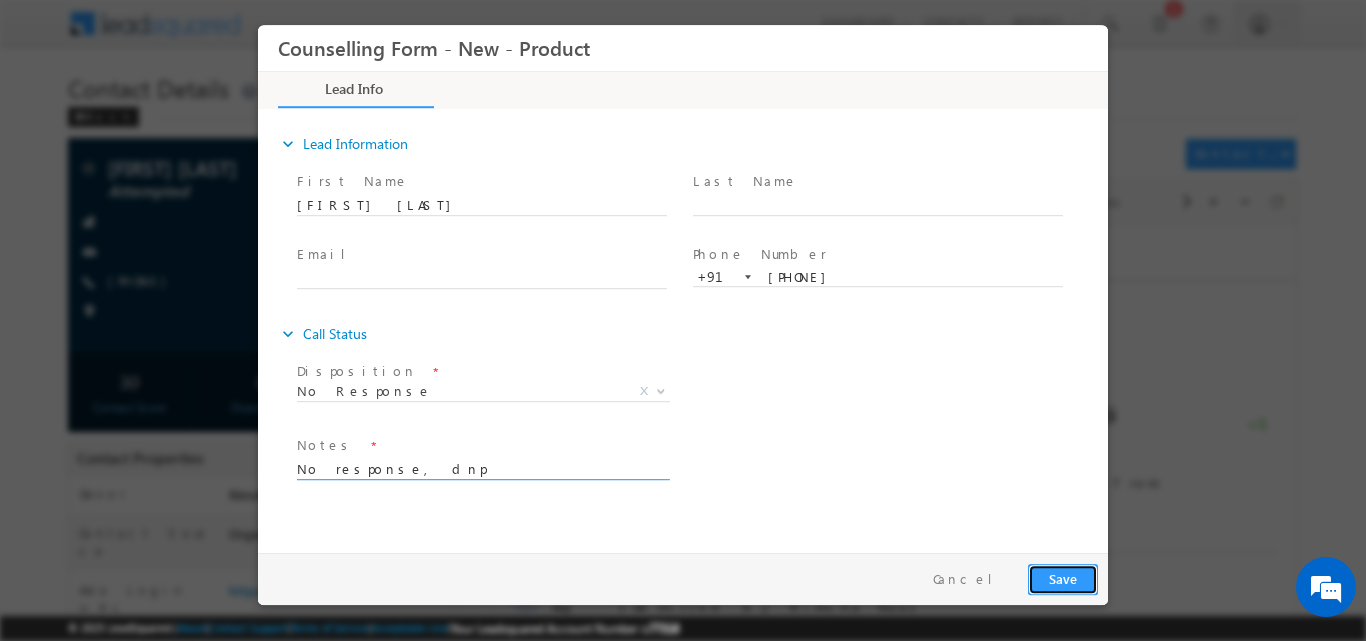 click on "Save" at bounding box center [1063, 578] 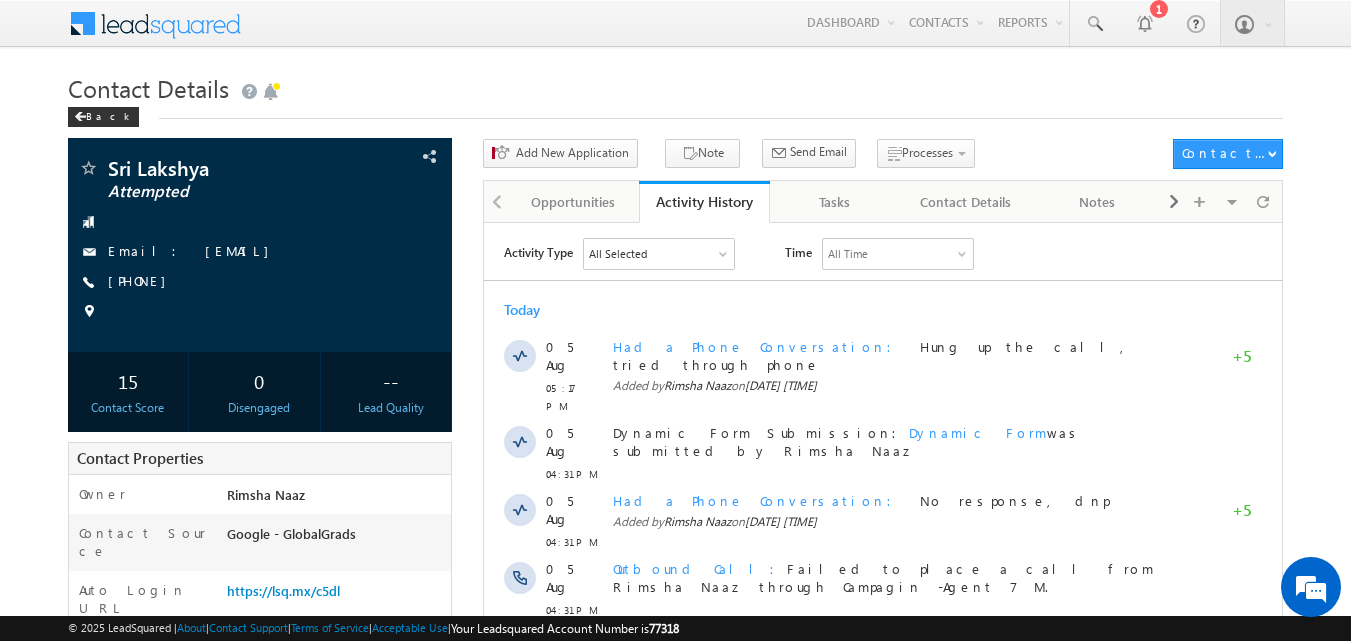 scroll, scrollTop: 0, scrollLeft: 0, axis: both 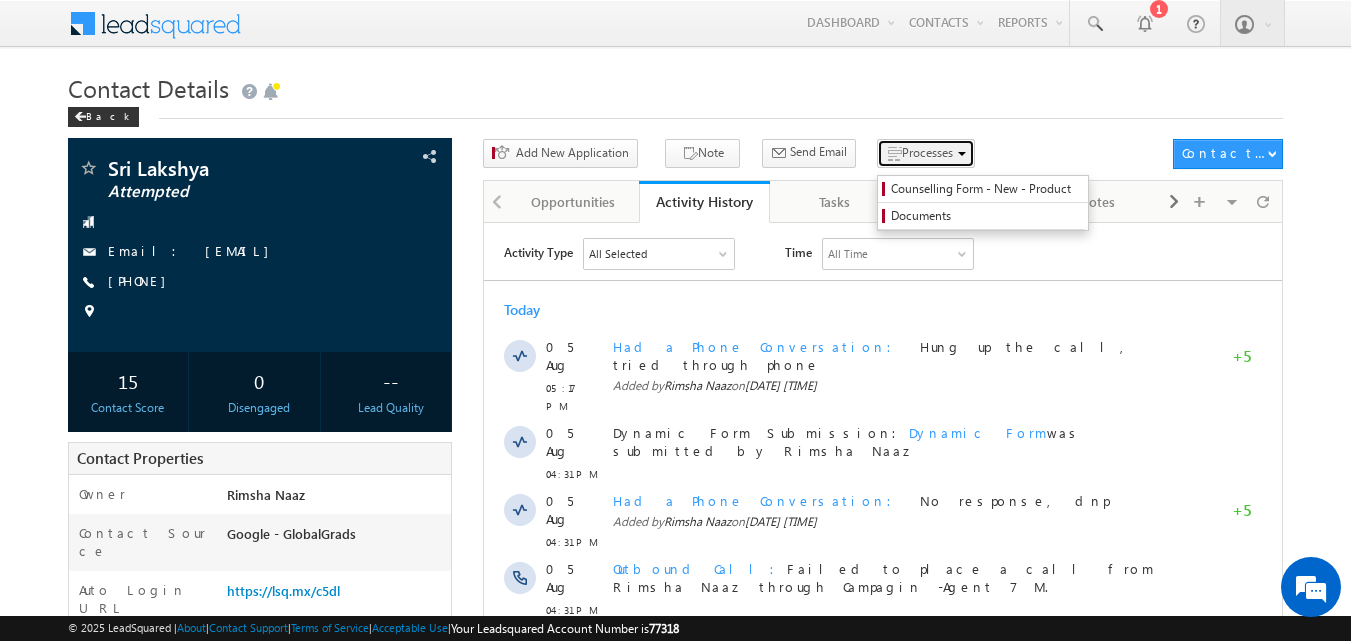 click on "Processes" at bounding box center [927, 152] 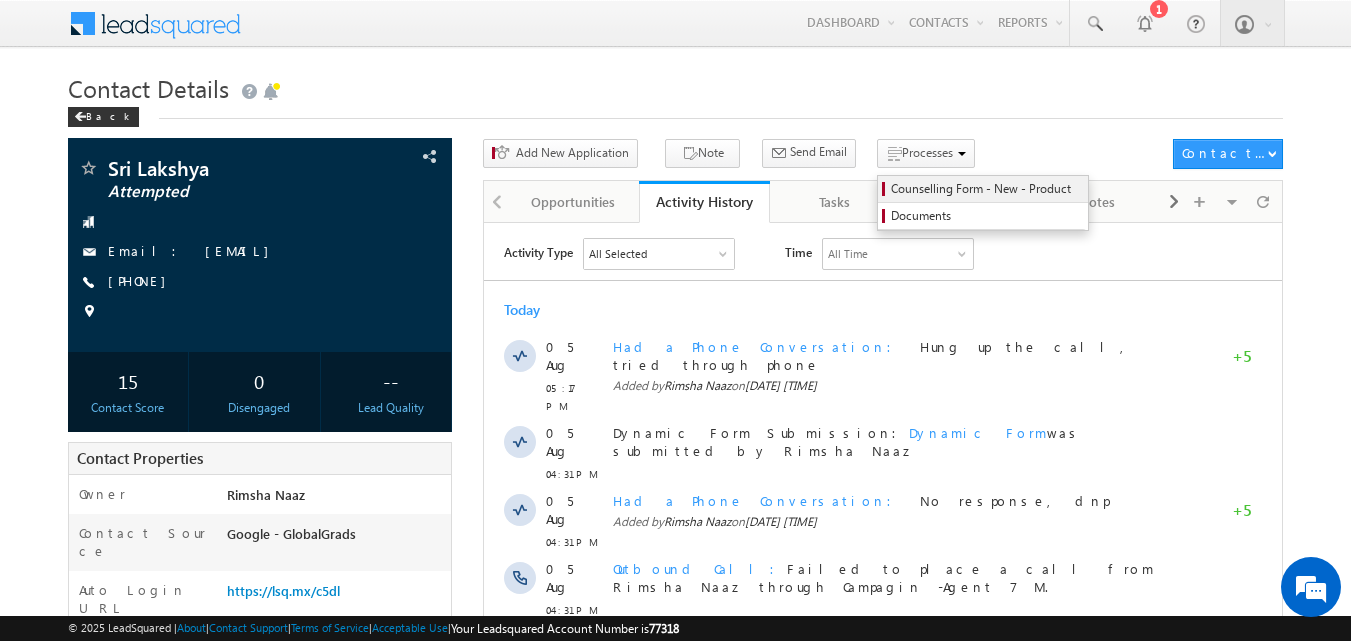 click on "Counselling Form - New - Product" at bounding box center [986, 189] 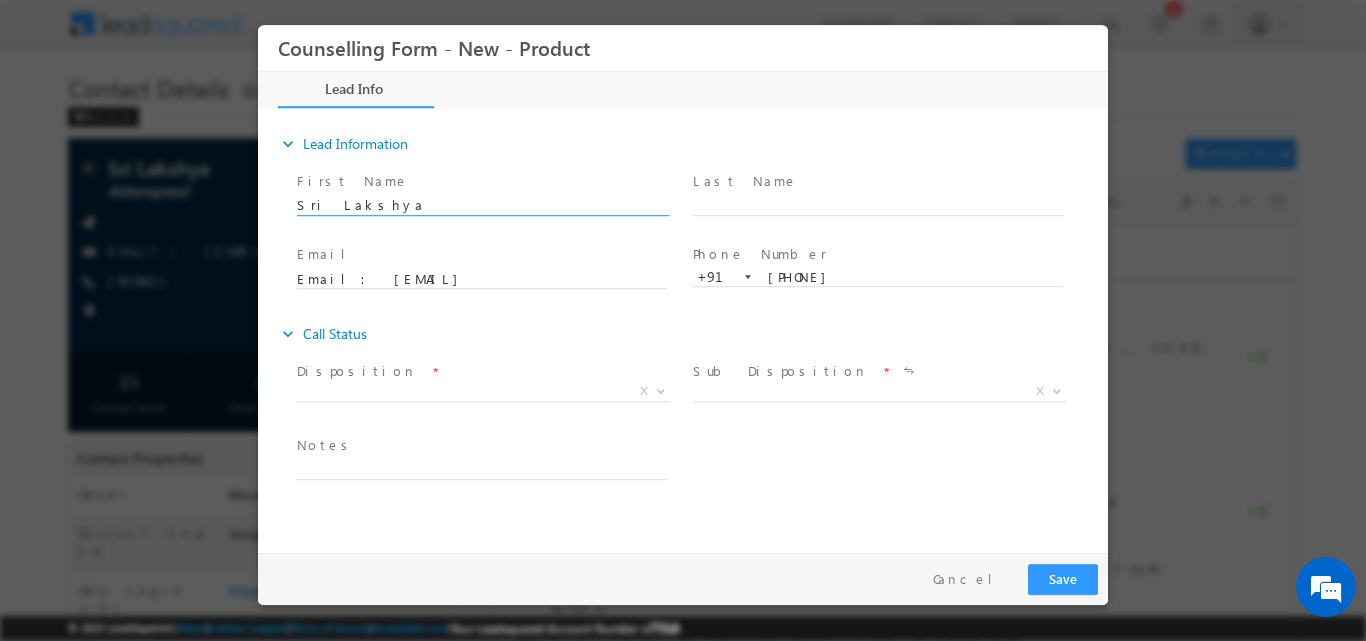 scroll, scrollTop: 0, scrollLeft: 0, axis: both 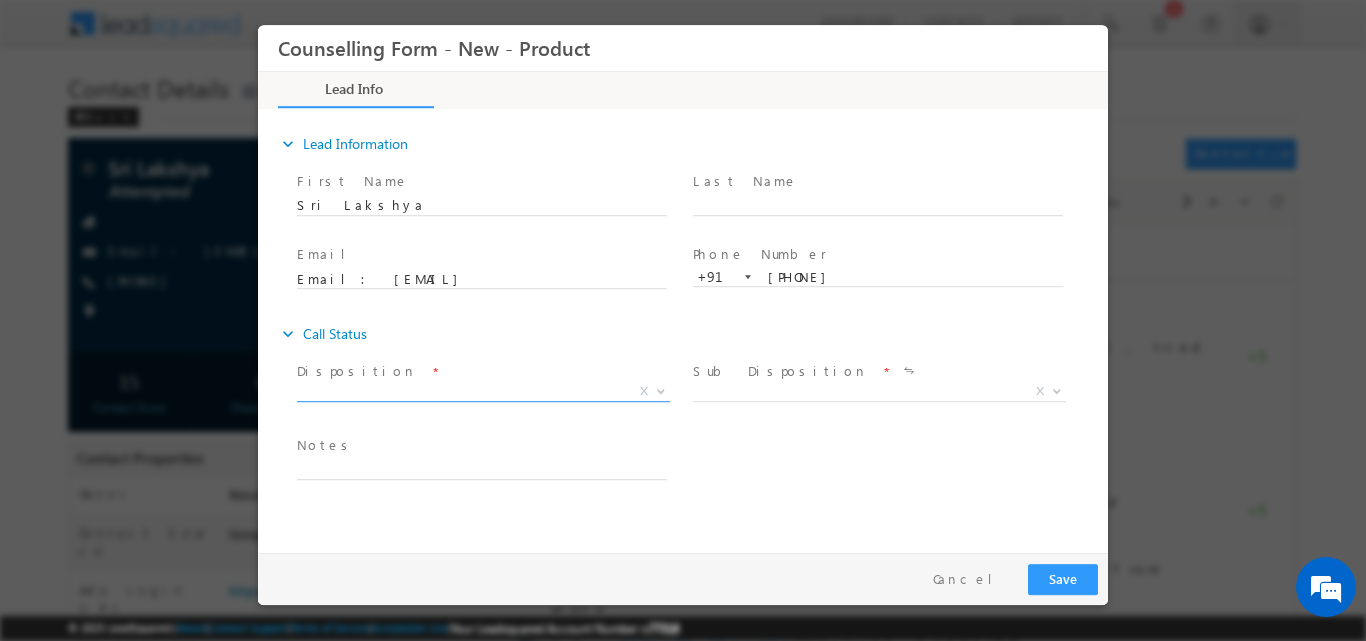 click at bounding box center [661, 389] 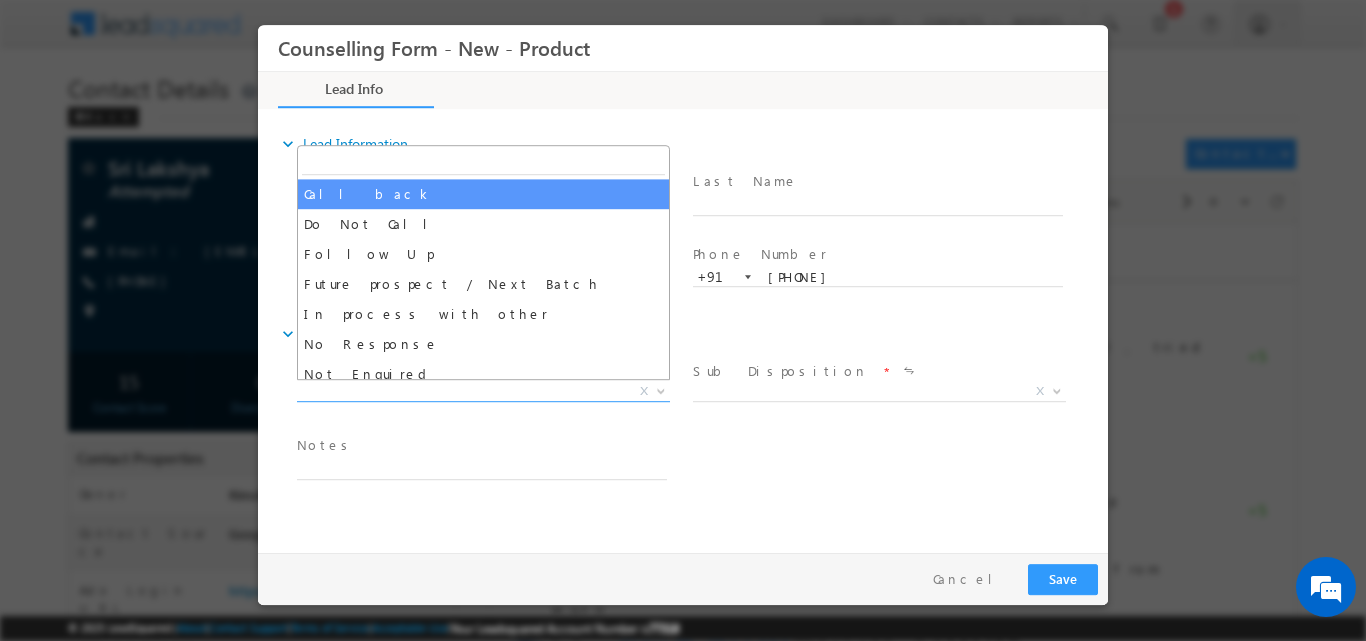 select on "Call back" 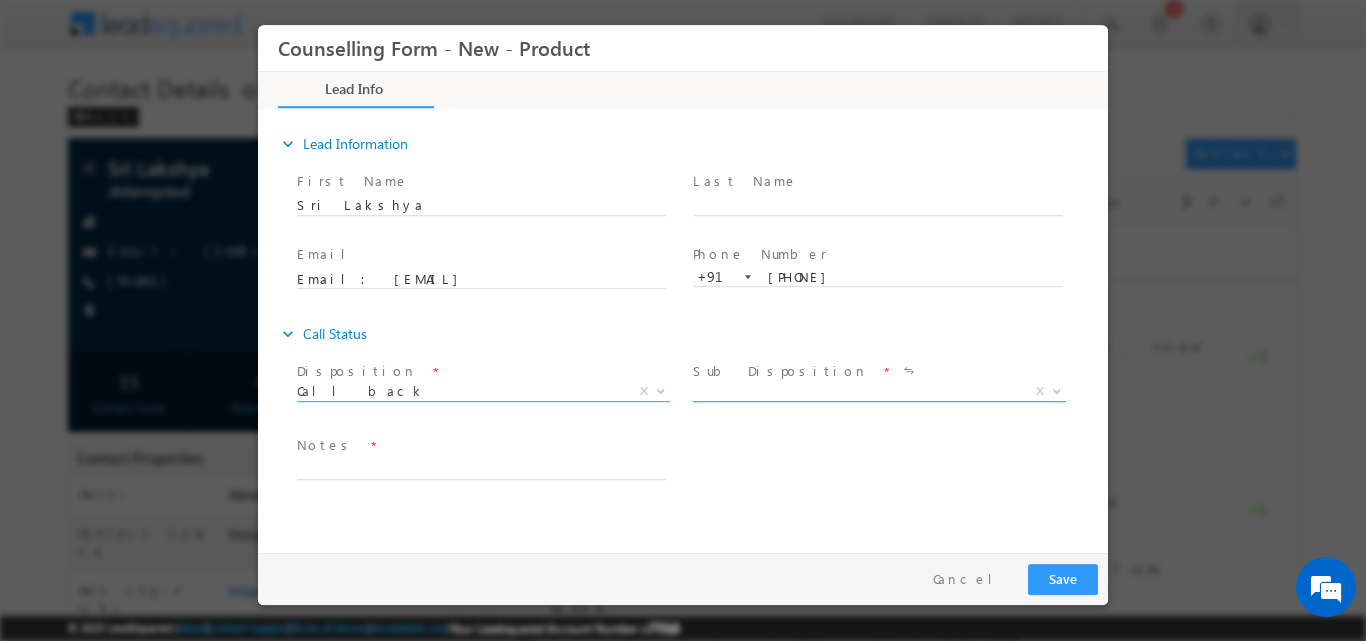 click at bounding box center (1057, 389) 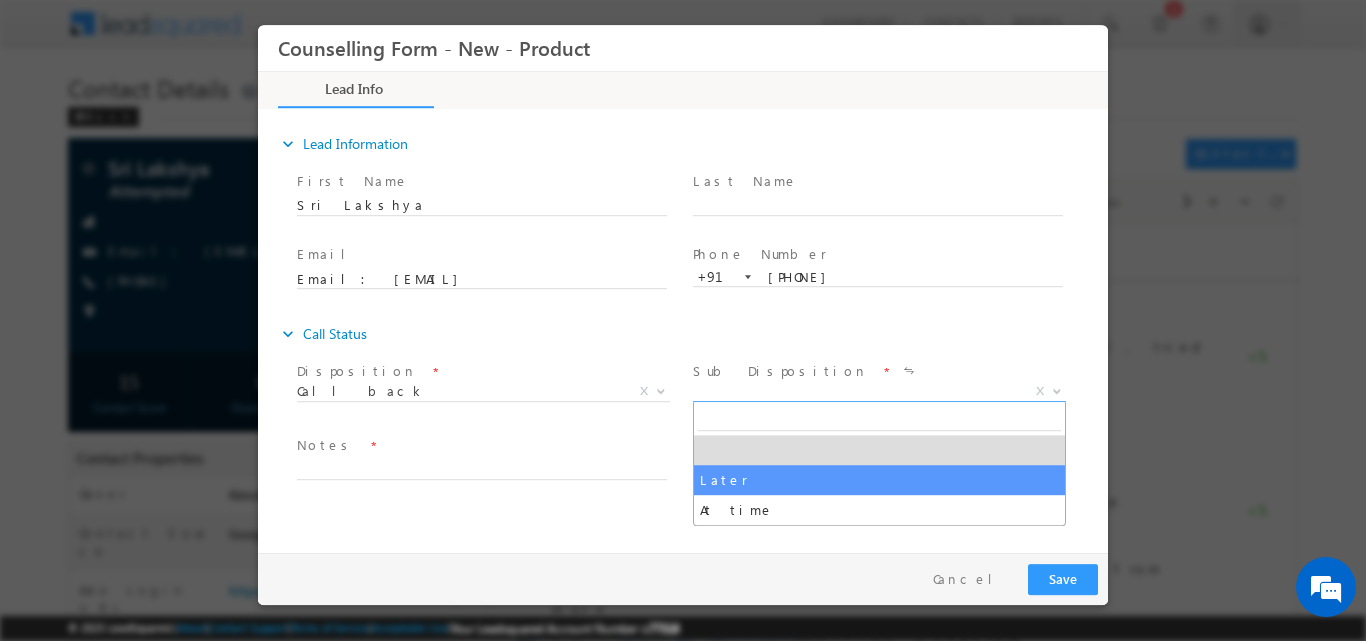 select on "Later" 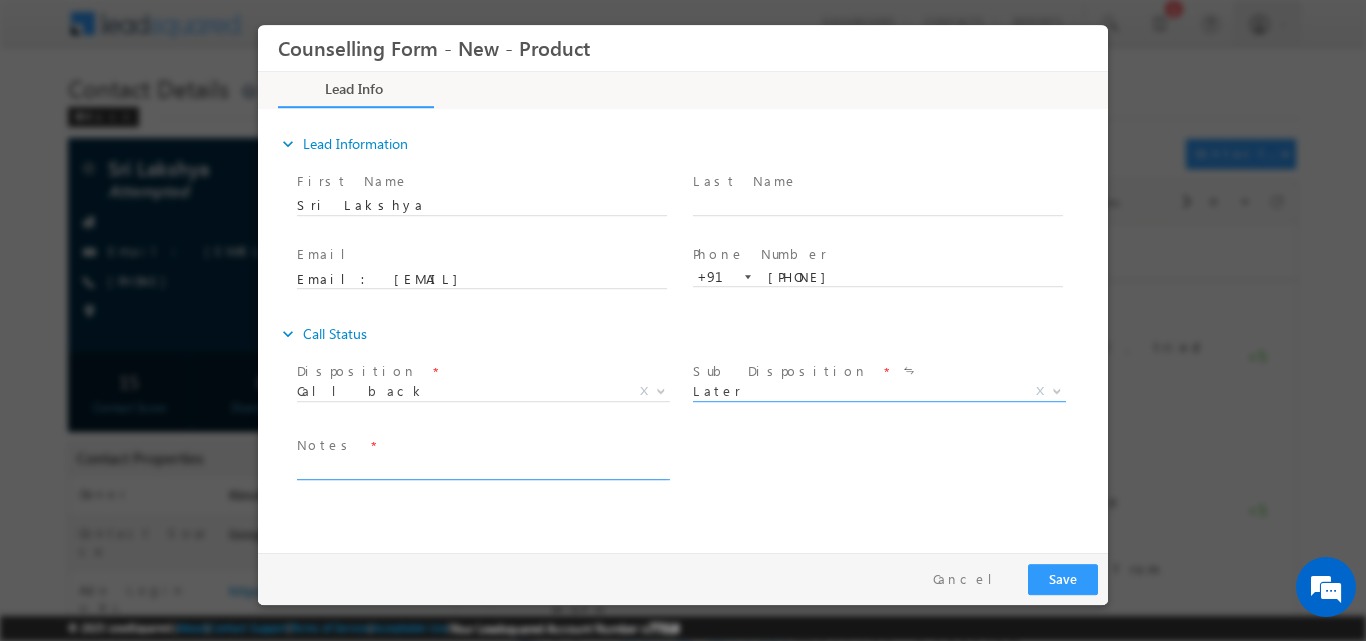 click at bounding box center (482, 467) 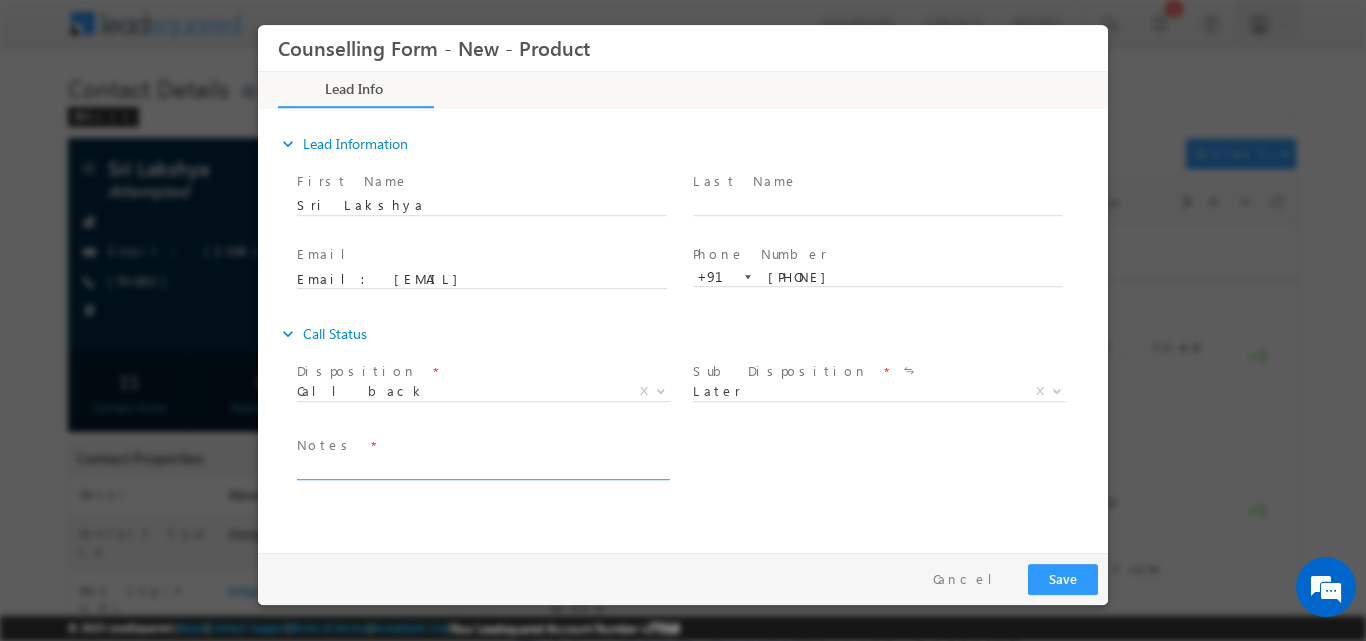 paste on "10th-2021-76%
12th-2023-76%
BBA-85%
work experience-no
planning for next year
take a loan
financial position is low
and also confused" 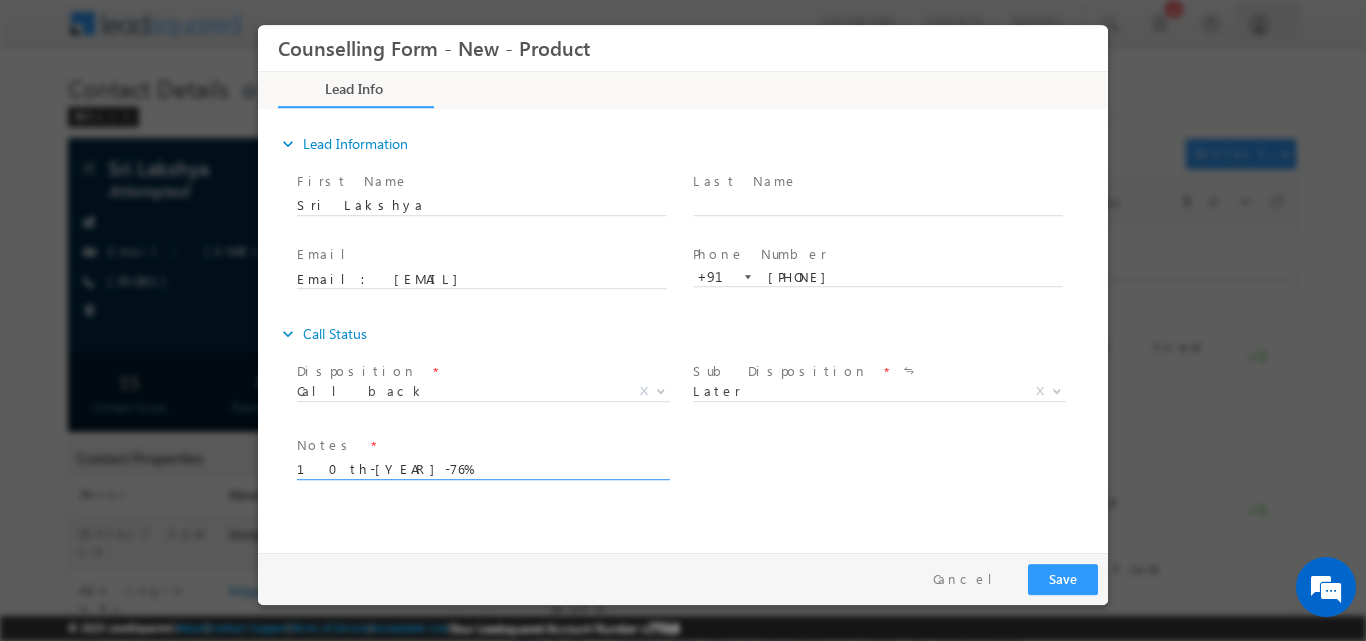 scroll, scrollTop: 53, scrollLeft: 0, axis: vertical 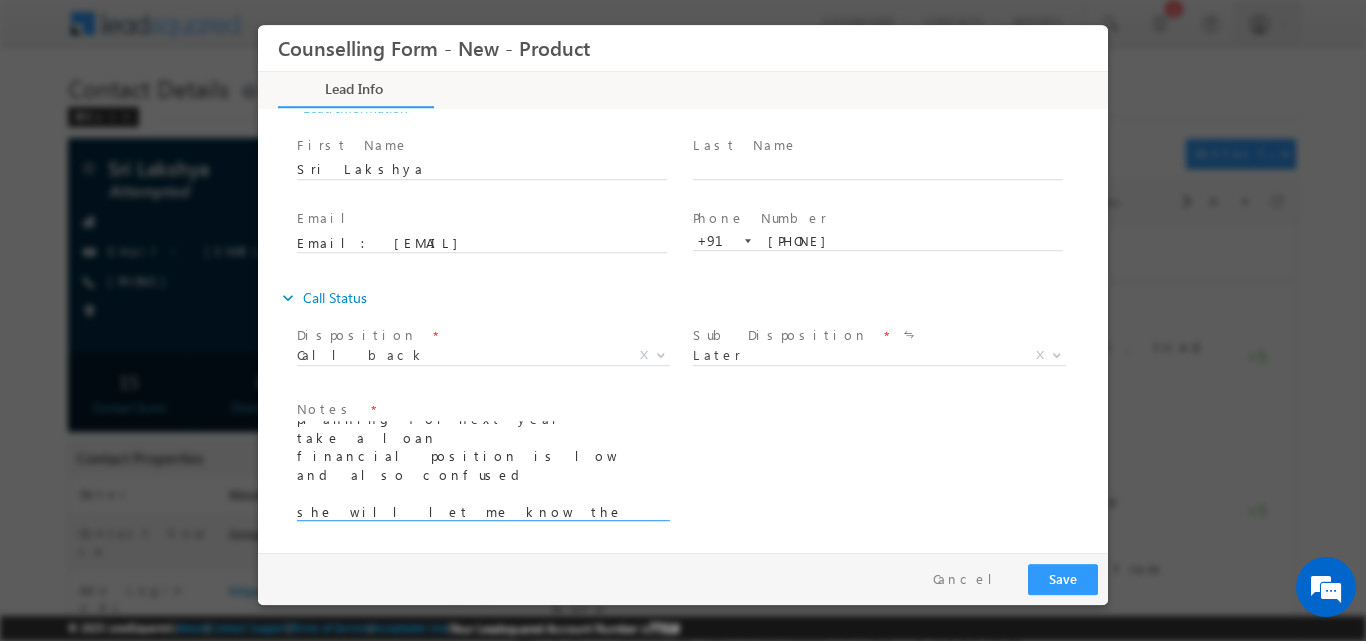 type on "10th-2021-76%
12th-2023-76%
BBA-85%
work experience-no
planning for next year
take a loan
financial position is low
and also confused
she will let me know the timing of video call" 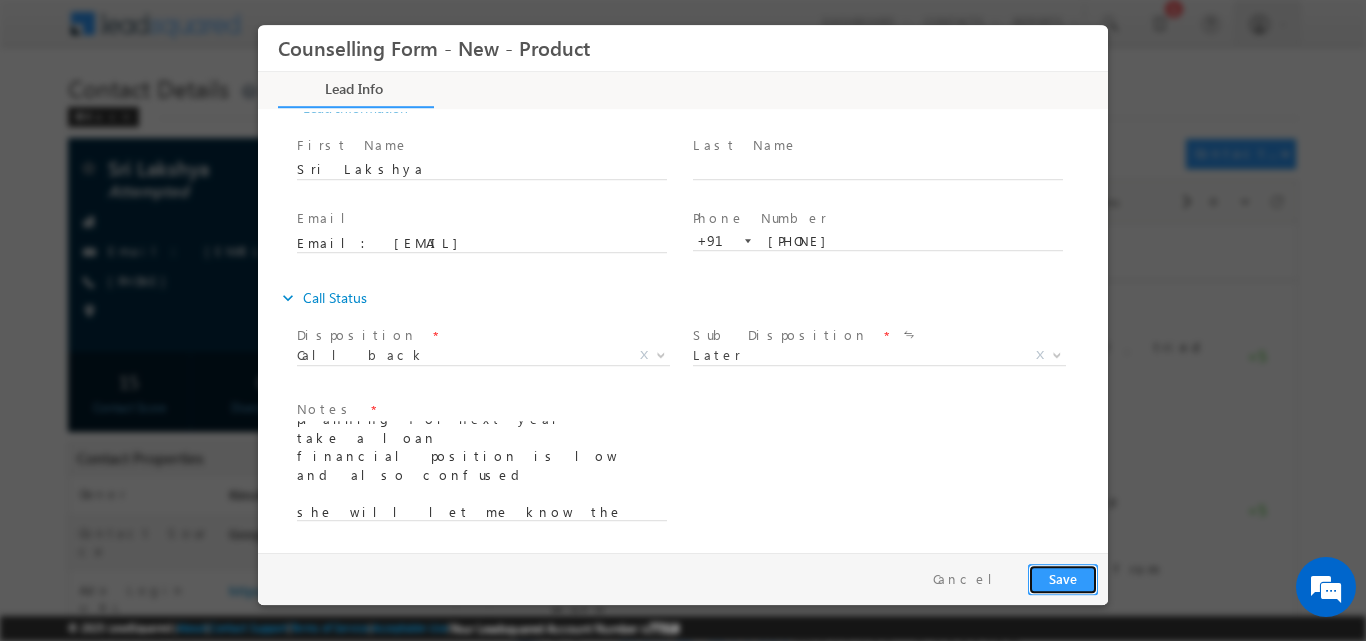 click on "Save" at bounding box center (1063, 578) 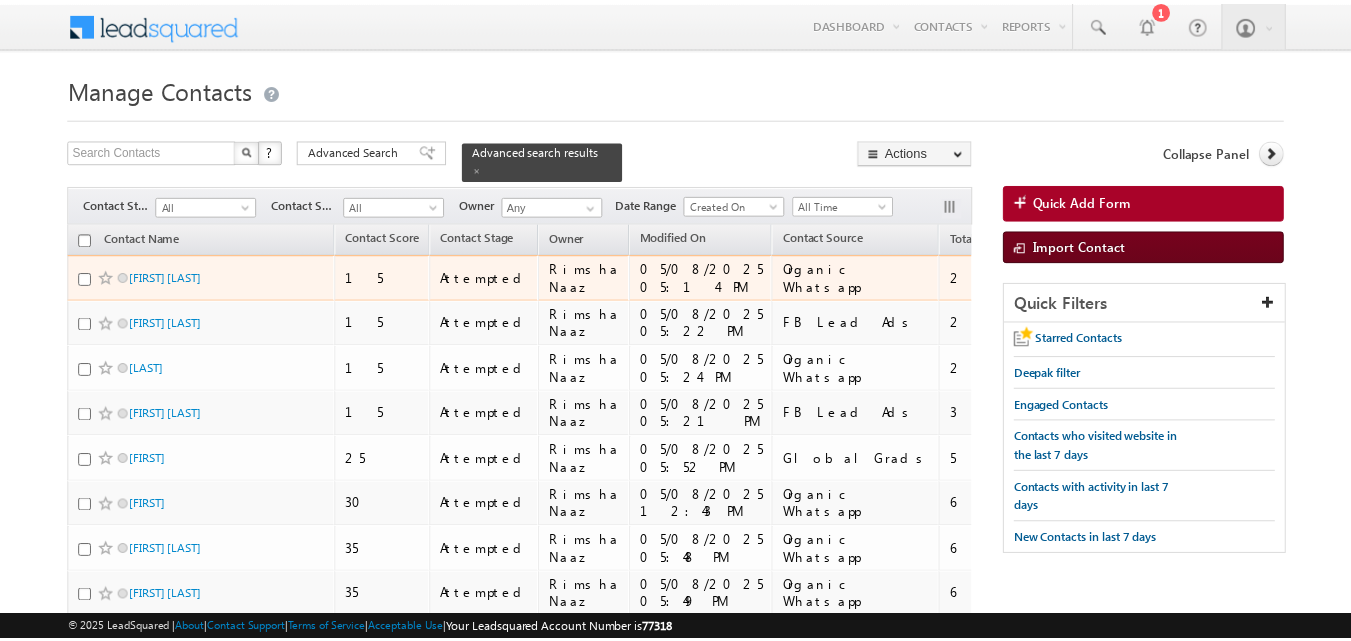 scroll, scrollTop: 0, scrollLeft: 0, axis: both 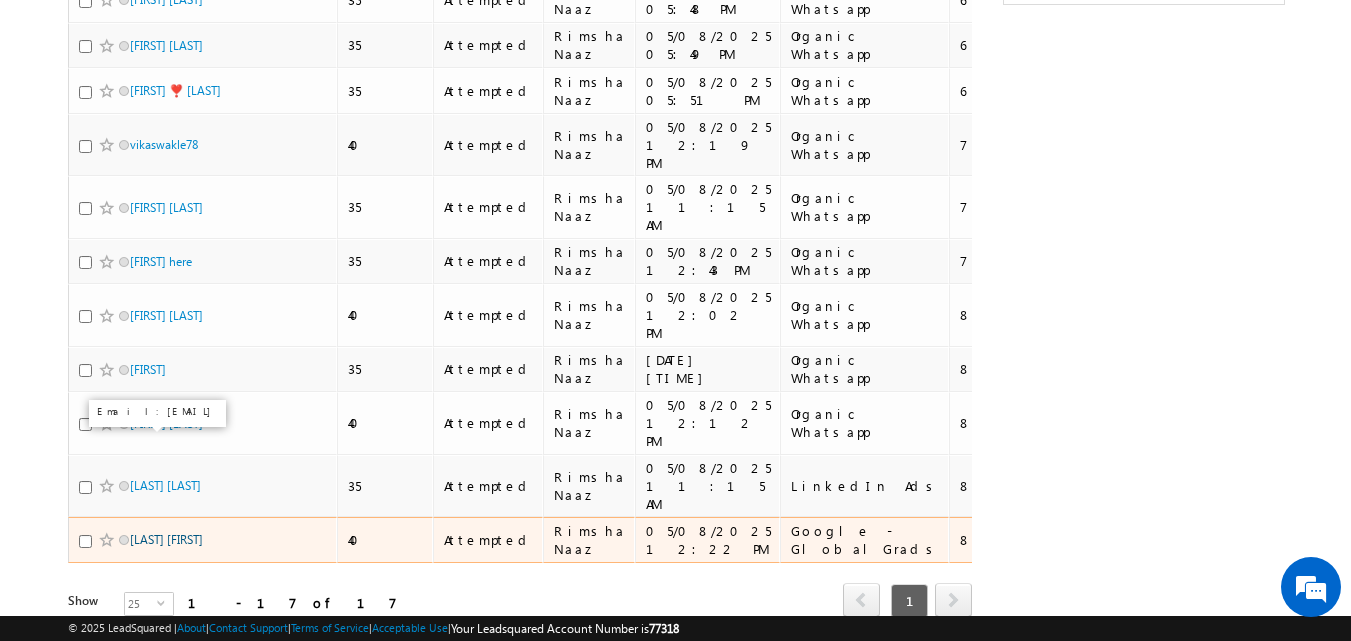 click on "[FIRST] [LAST]" at bounding box center [166, 539] 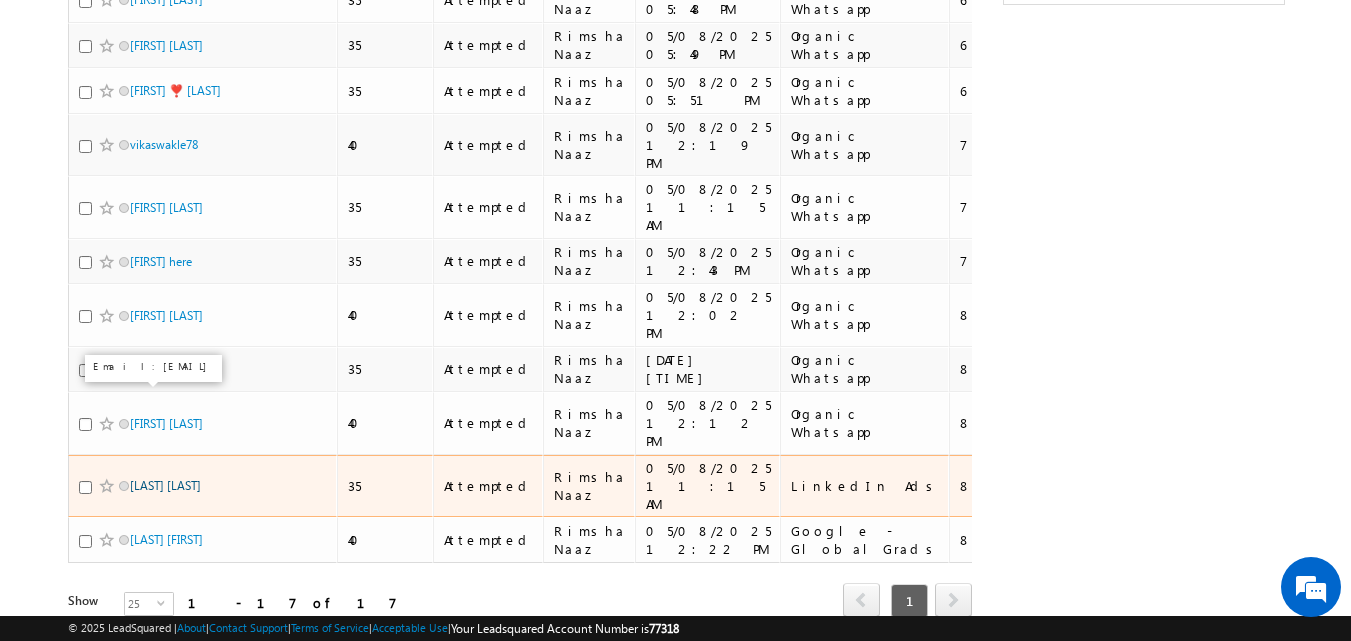 click on "Derangula. Ramaiah" at bounding box center (165, 485) 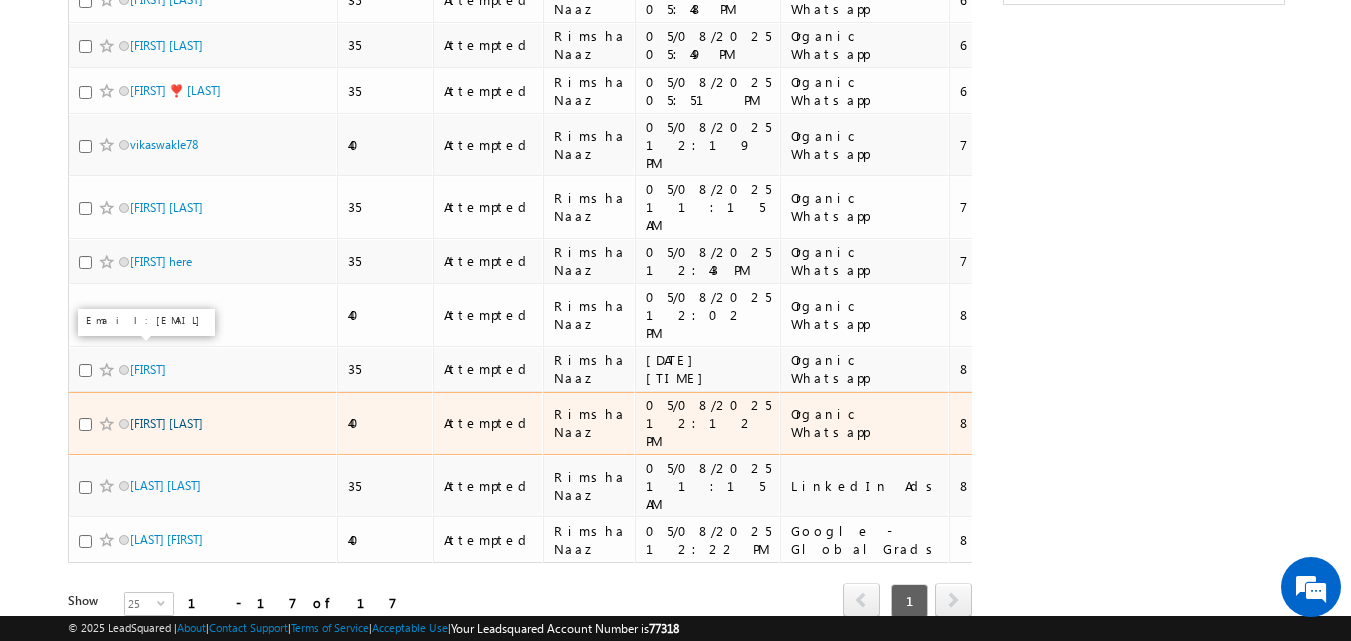 click on "Badal Kori" at bounding box center (166, 423) 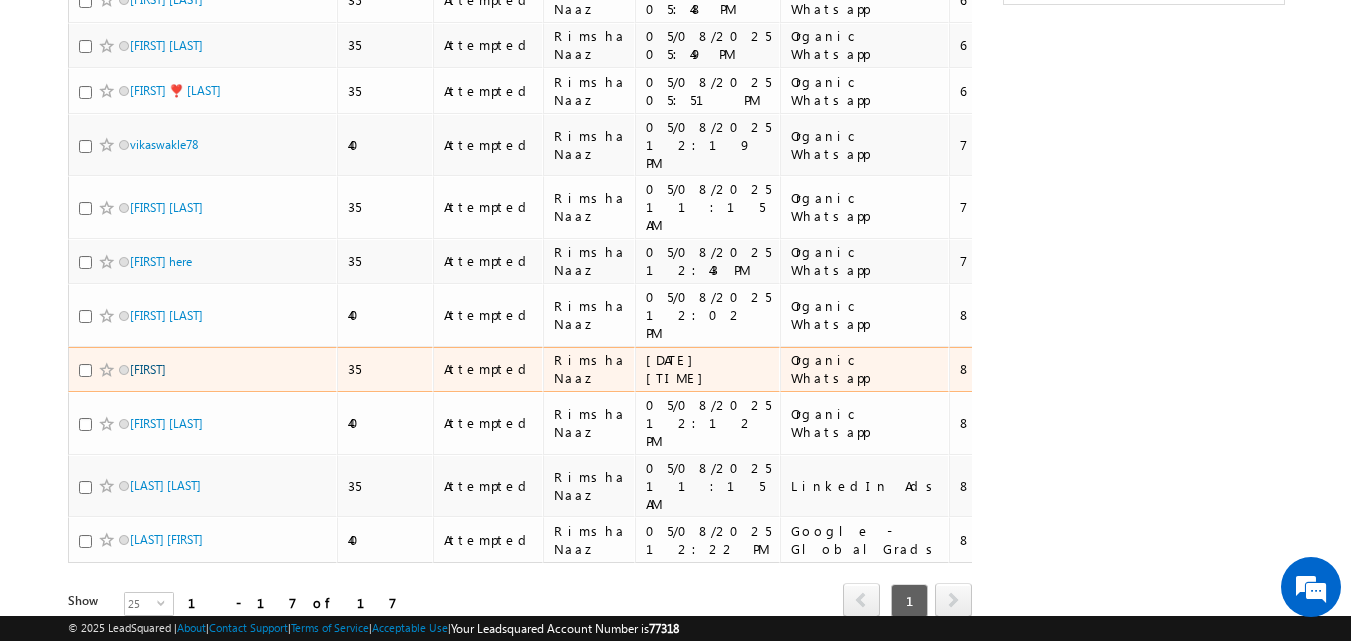click on "Khaja" at bounding box center (148, 369) 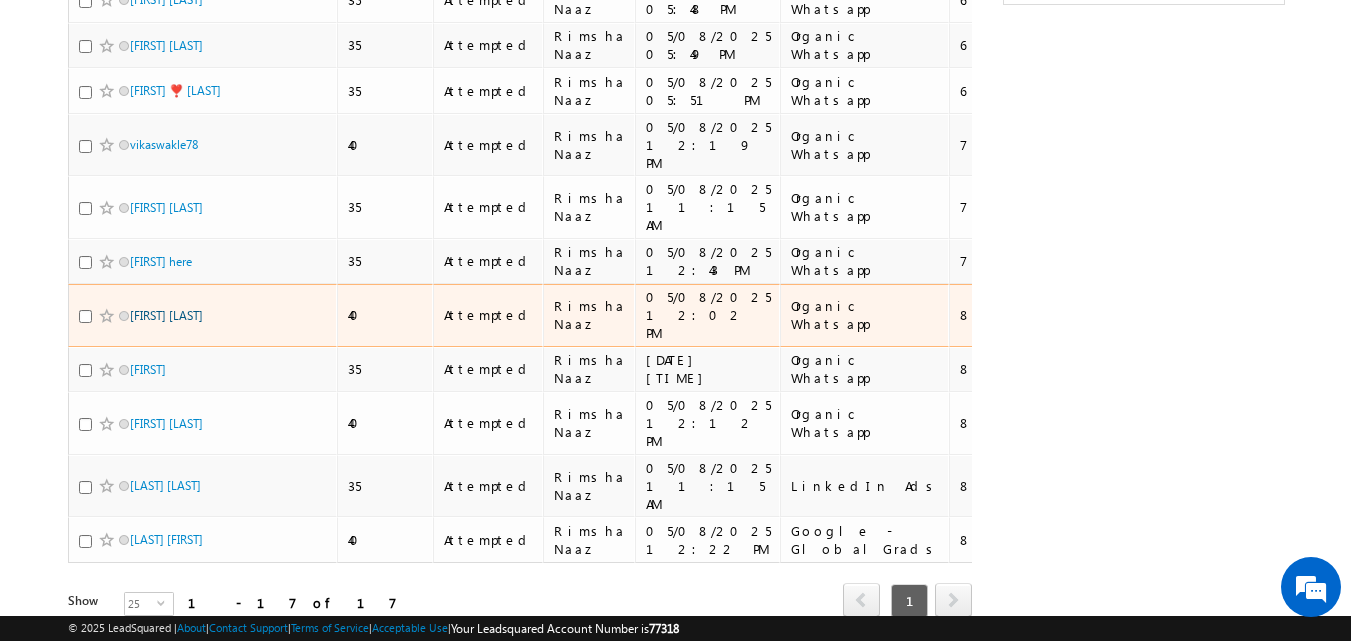 click on "Puspendr Kumar" at bounding box center [166, 315] 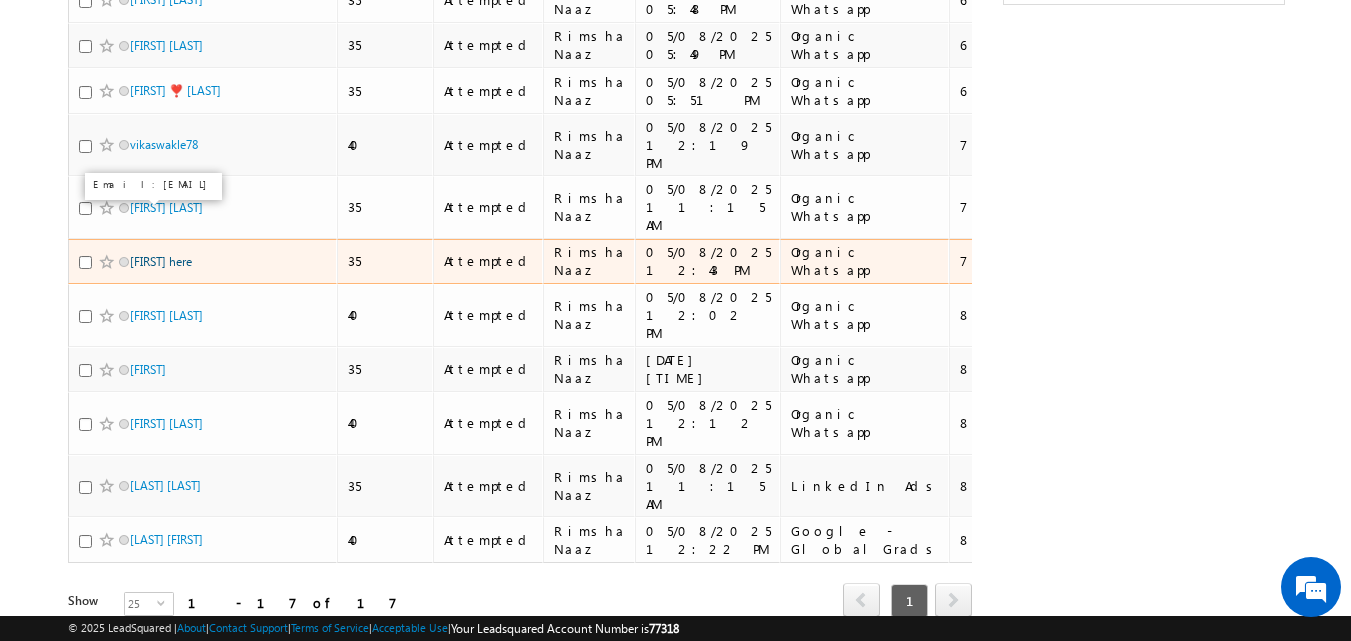 click on "Mahwish here" at bounding box center [161, 261] 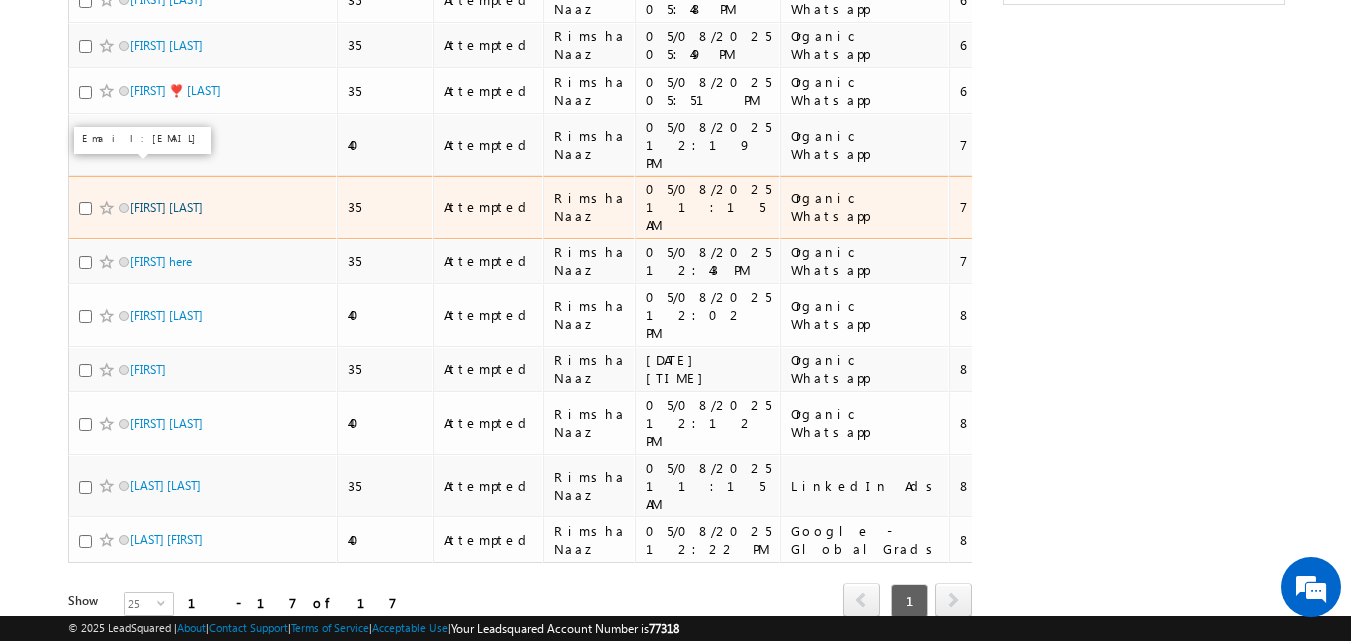 click on "Mithun  kumar" at bounding box center (166, 207) 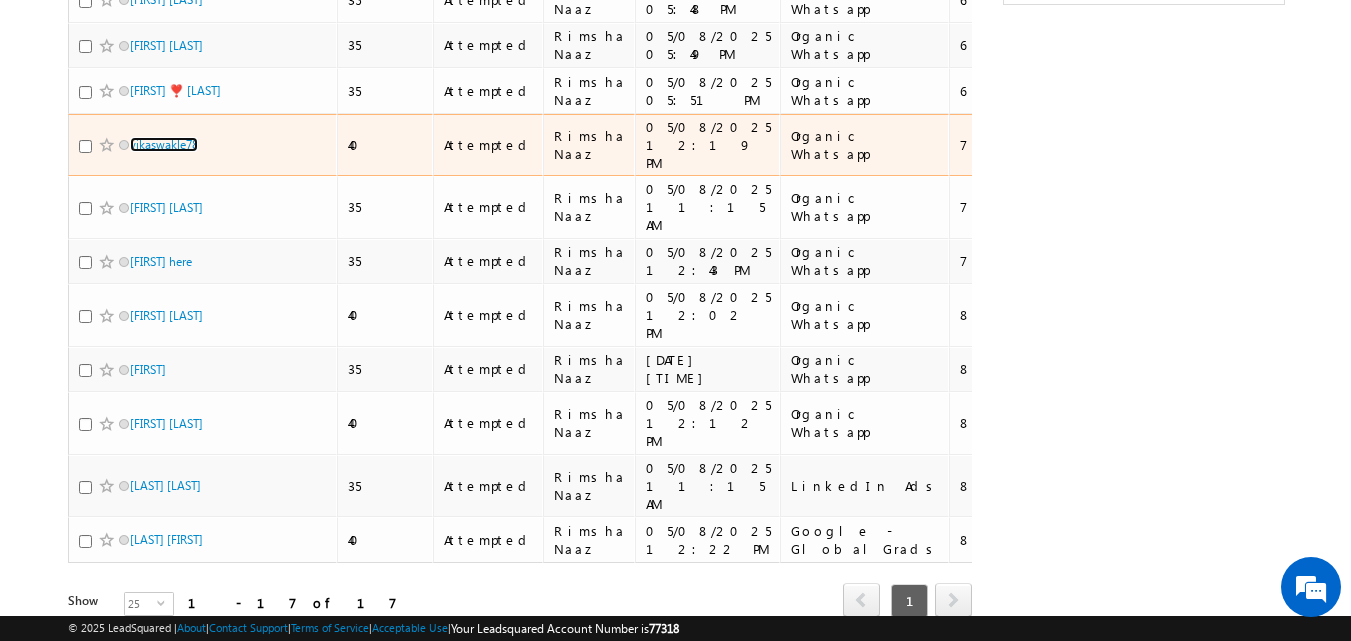 click on "vikaswakle78" at bounding box center [164, 144] 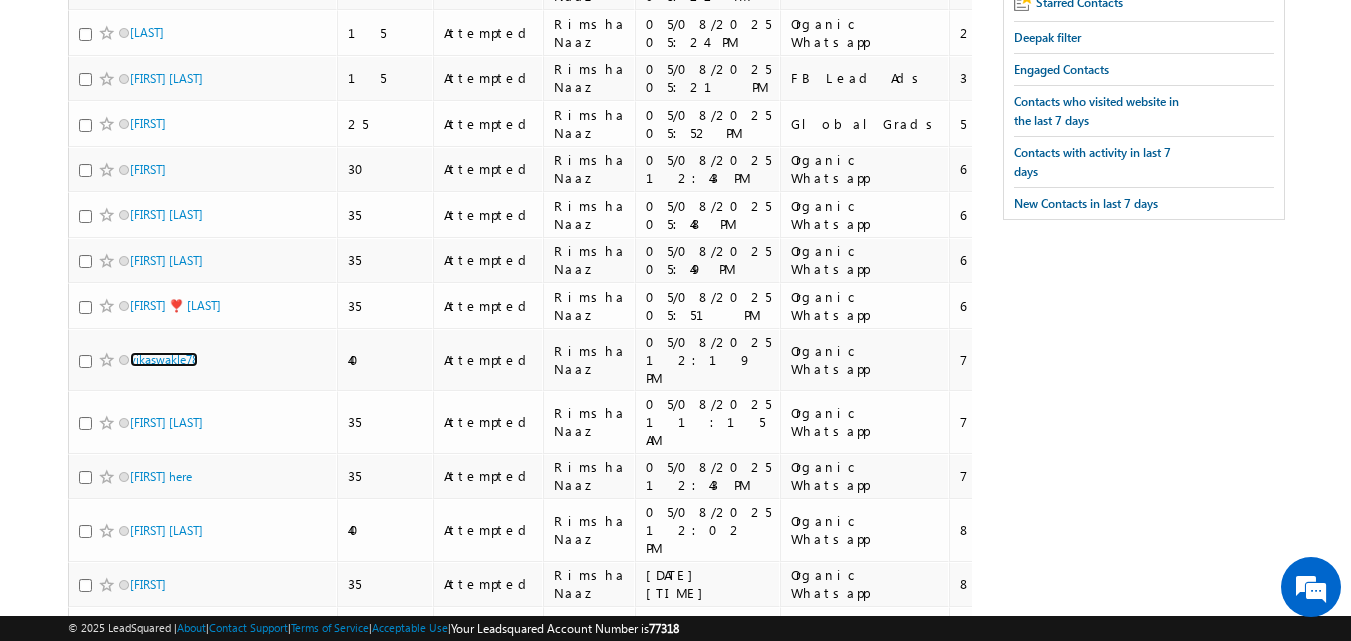 scroll, scrollTop: 262, scrollLeft: 0, axis: vertical 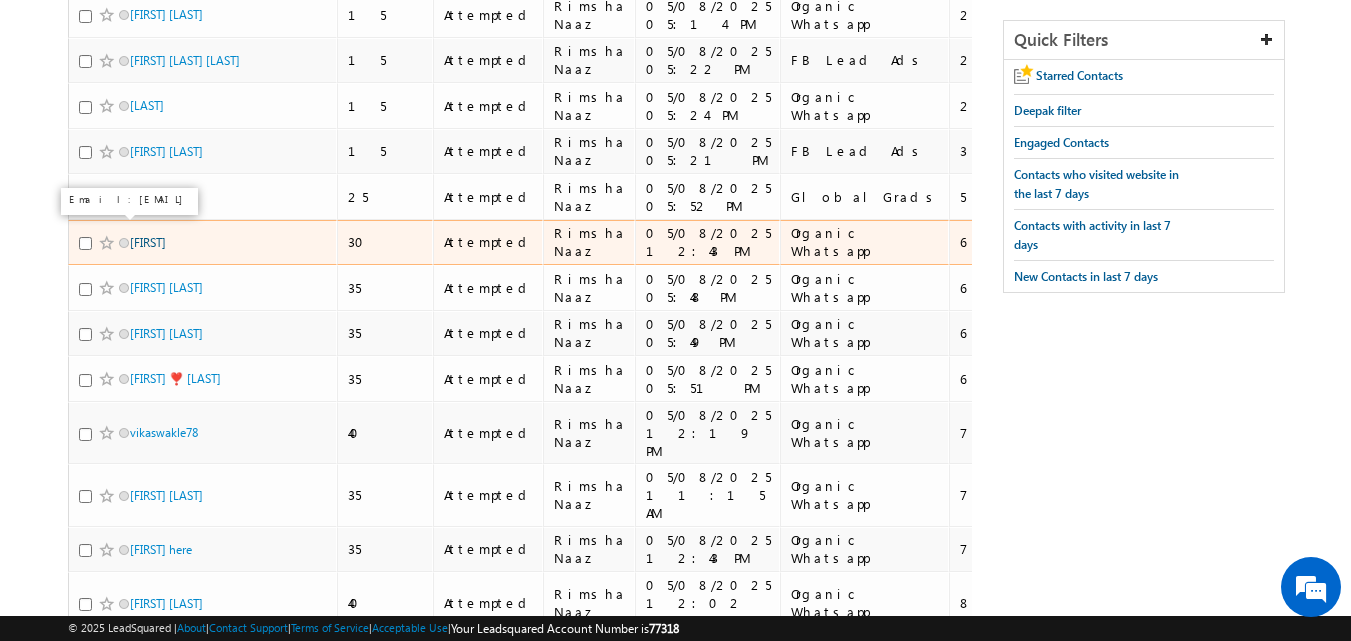 click on "Reesa" at bounding box center (148, 242) 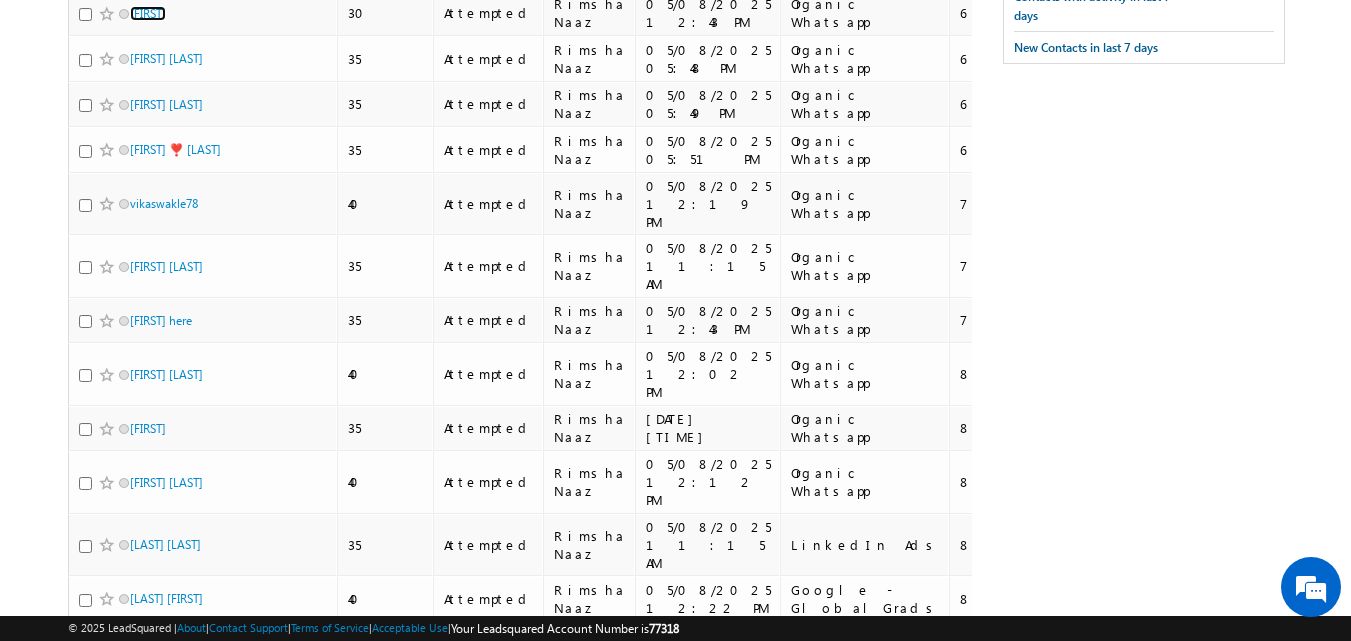 scroll, scrollTop: 497, scrollLeft: 0, axis: vertical 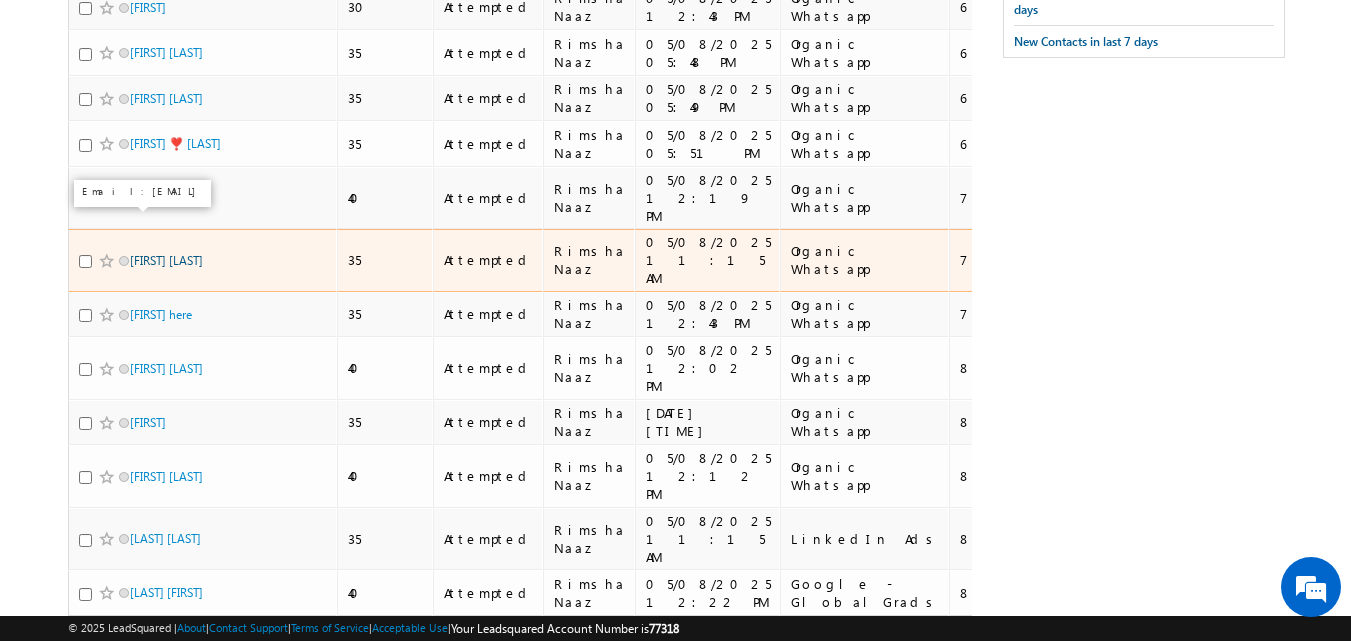 click on "Mithun  kumar" at bounding box center (166, 260) 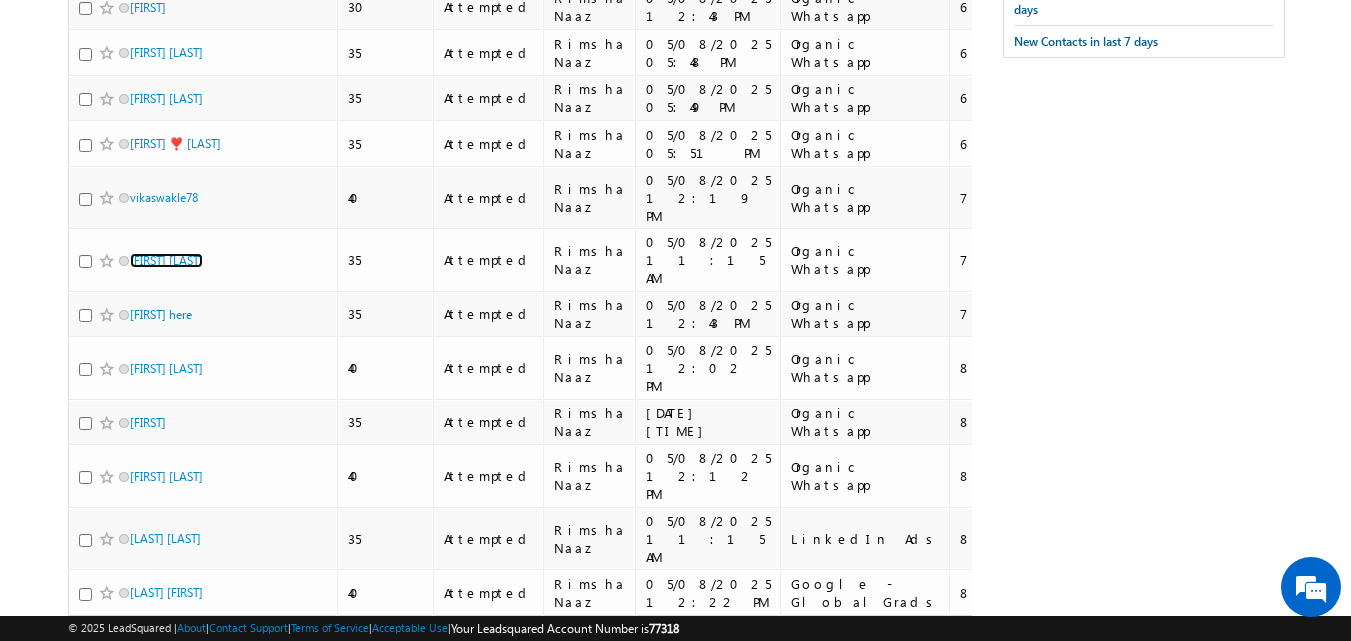 scroll, scrollTop: 0, scrollLeft: 0, axis: both 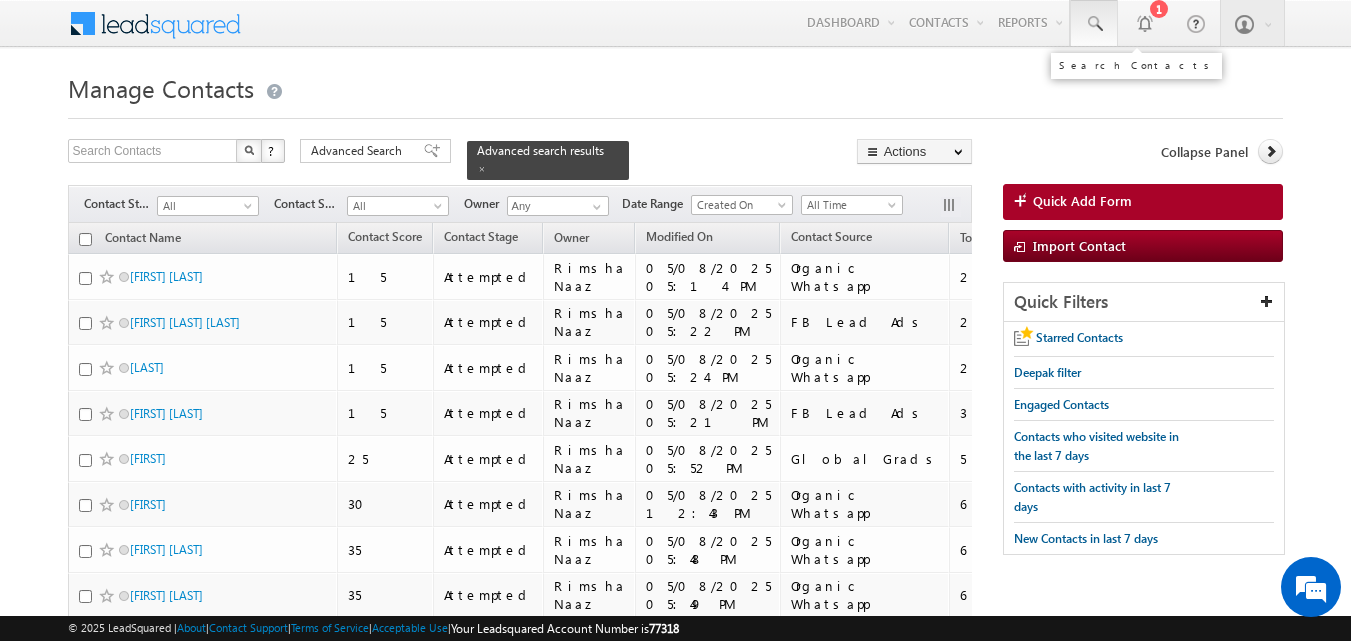 click at bounding box center [1094, 23] 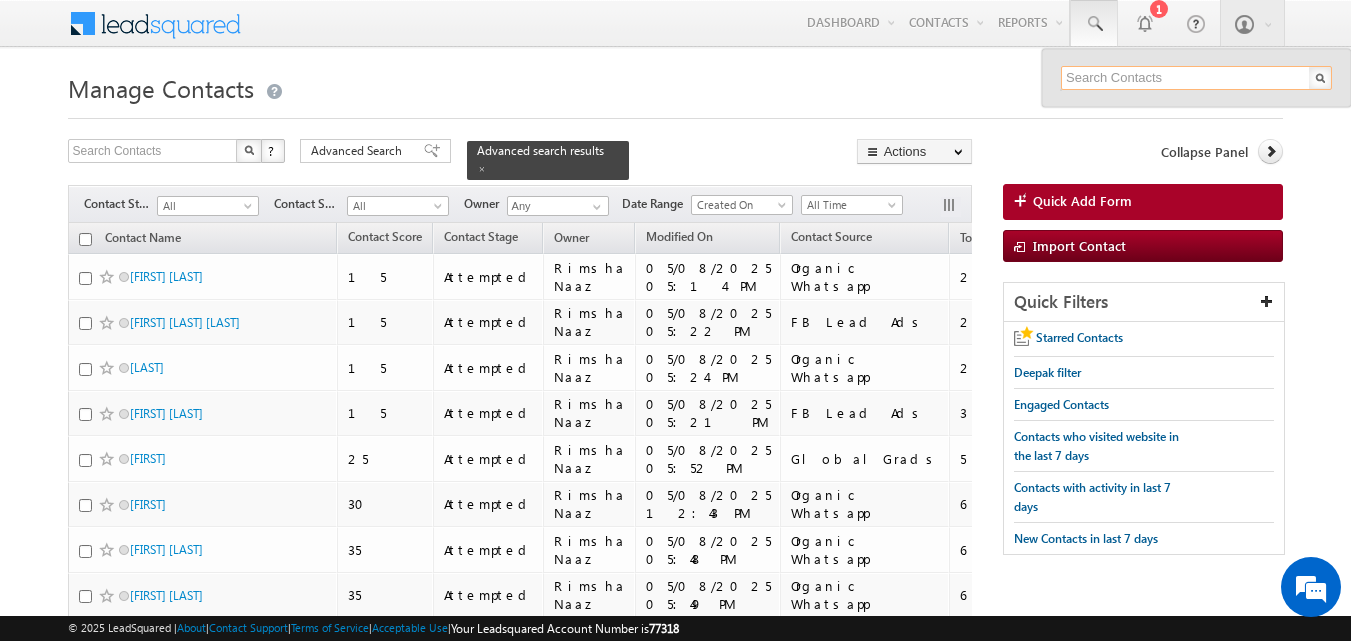 click at bounding box center [1196, 78] 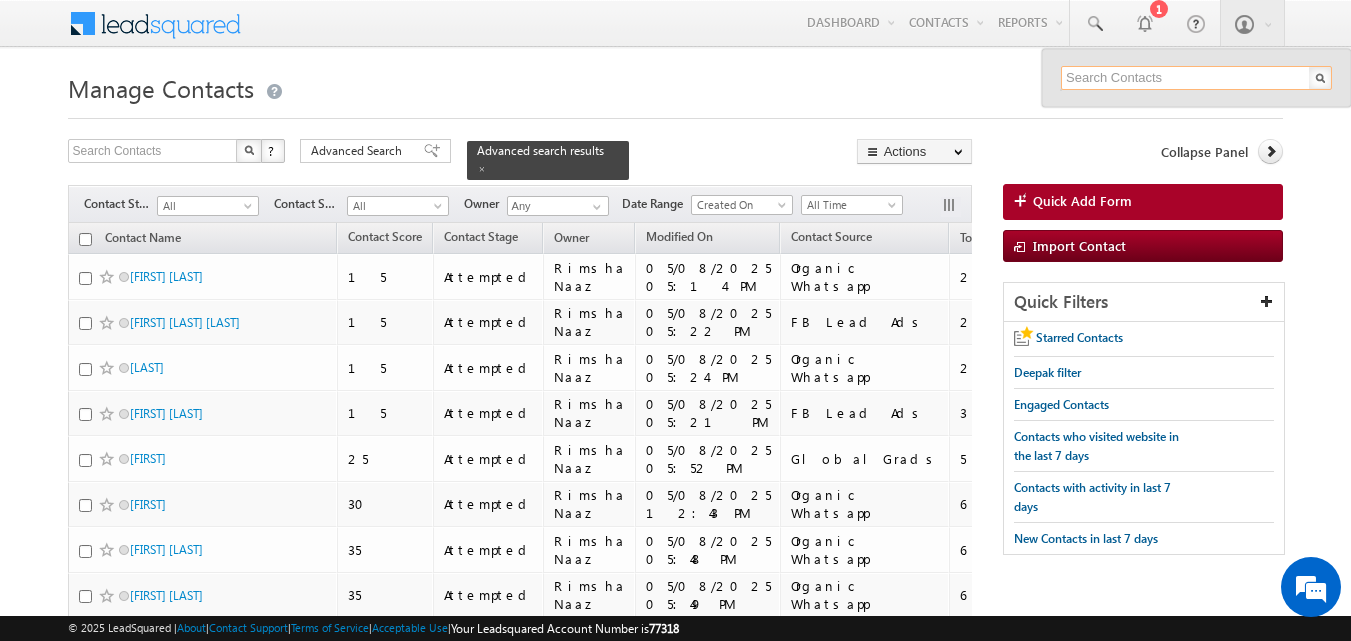 type on "K" 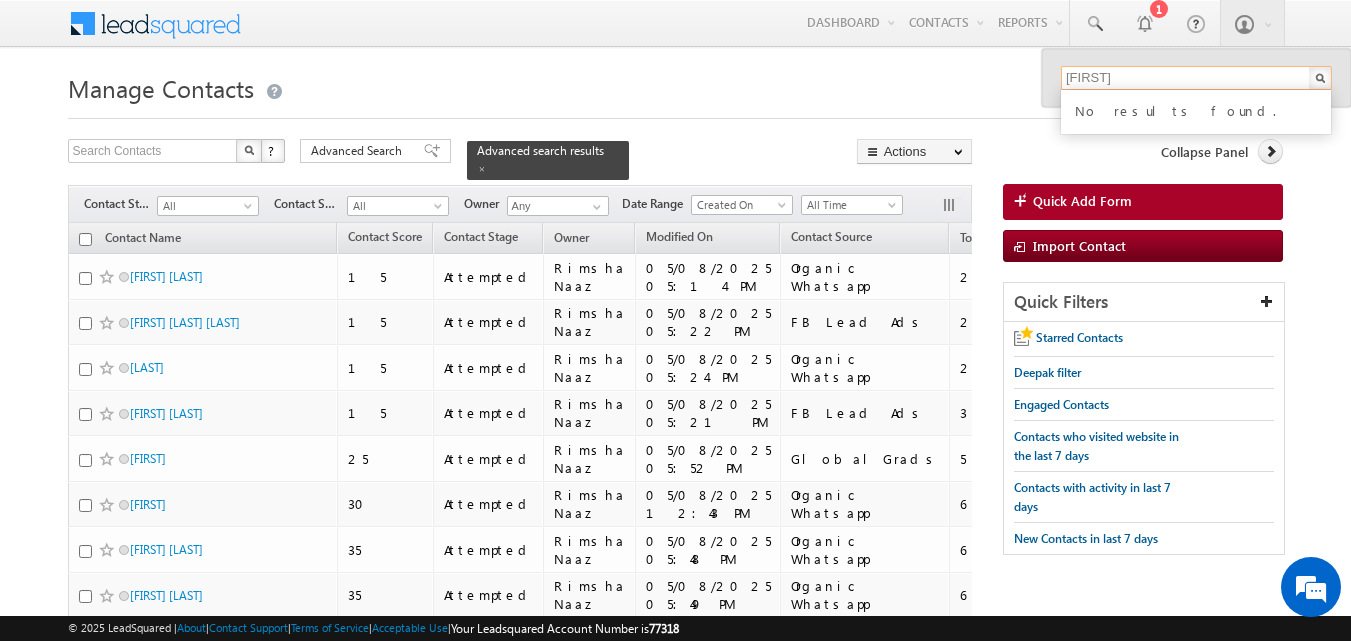 click on "Harsal" at bounding box center [1196, 78] 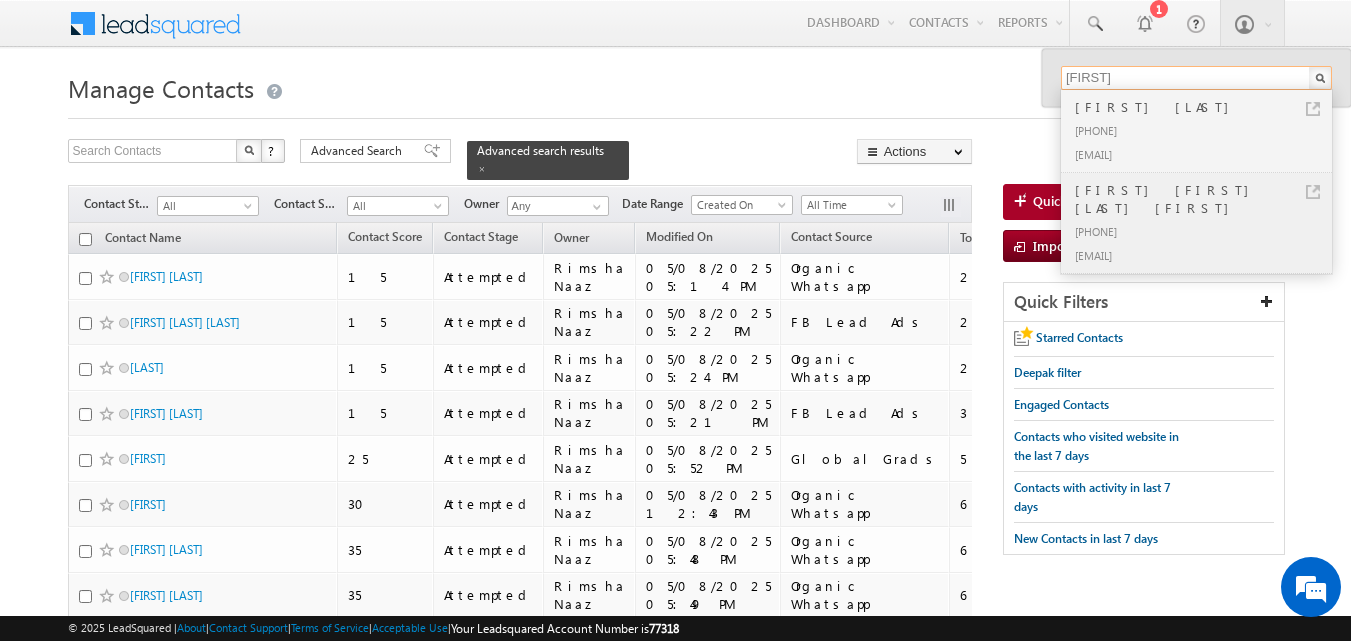 type on "Harshal" 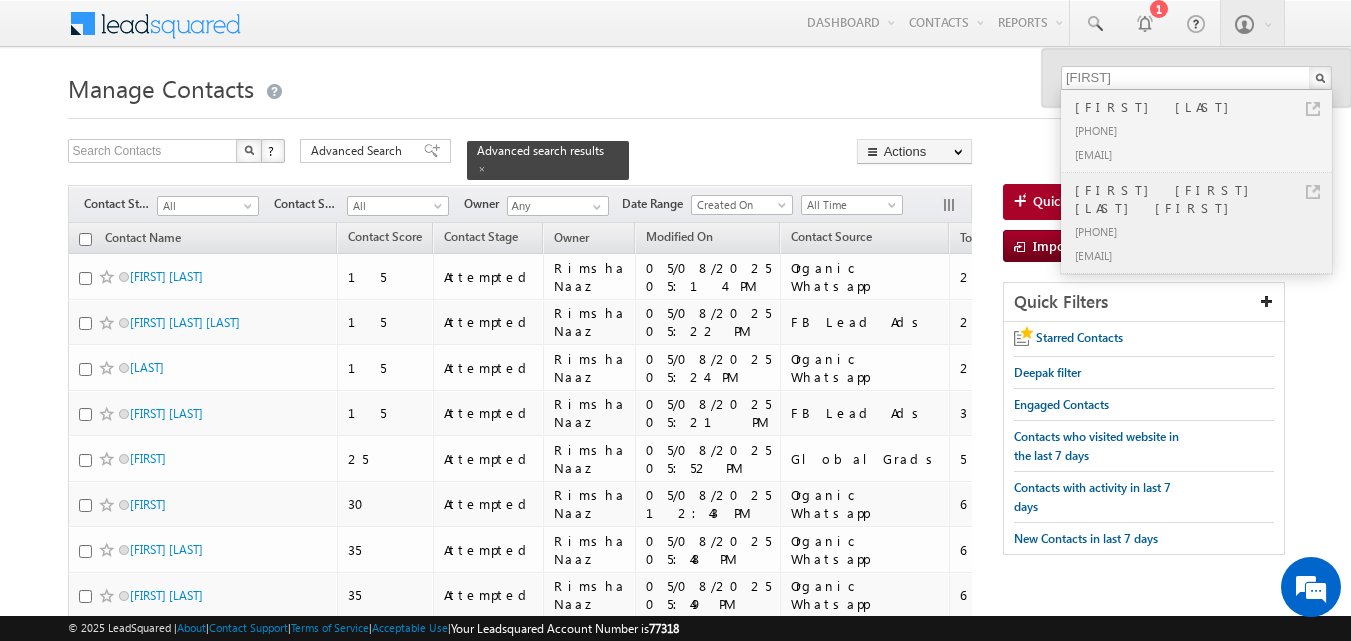 click on "Harshal nilesh Sonawane Har..." at bounding box center (1205, 199) 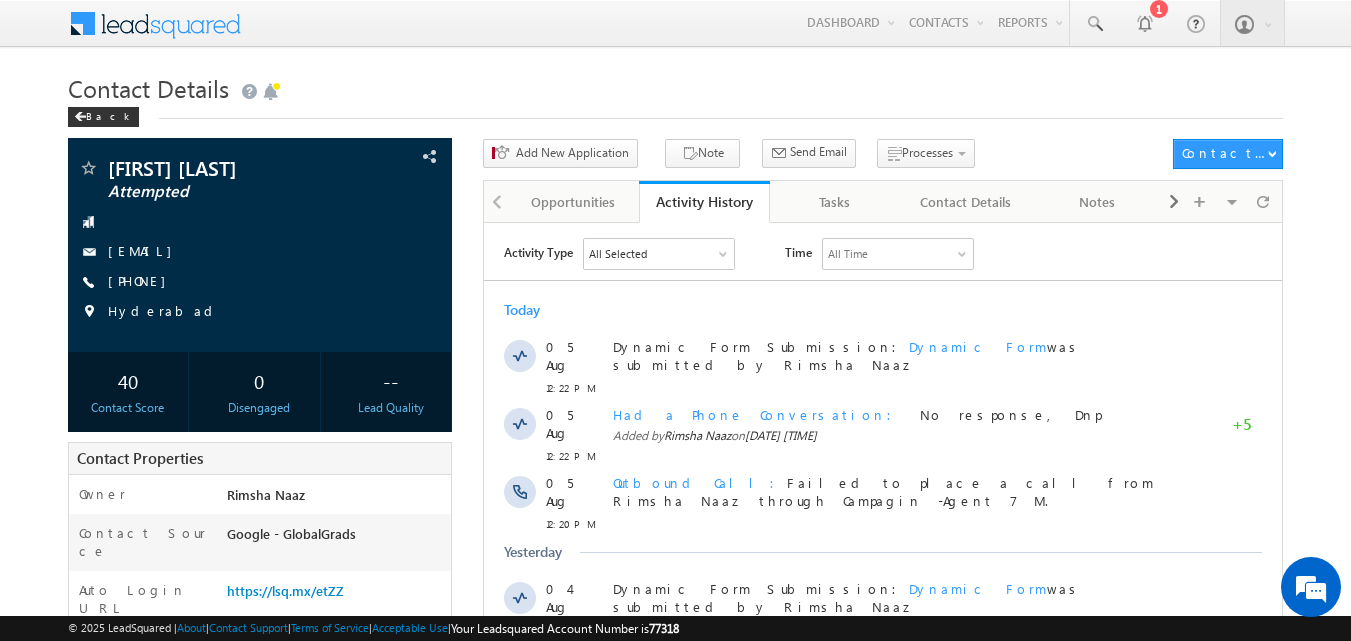 scroll, scrollTop: 0, scrollLeft: 0, axis: both 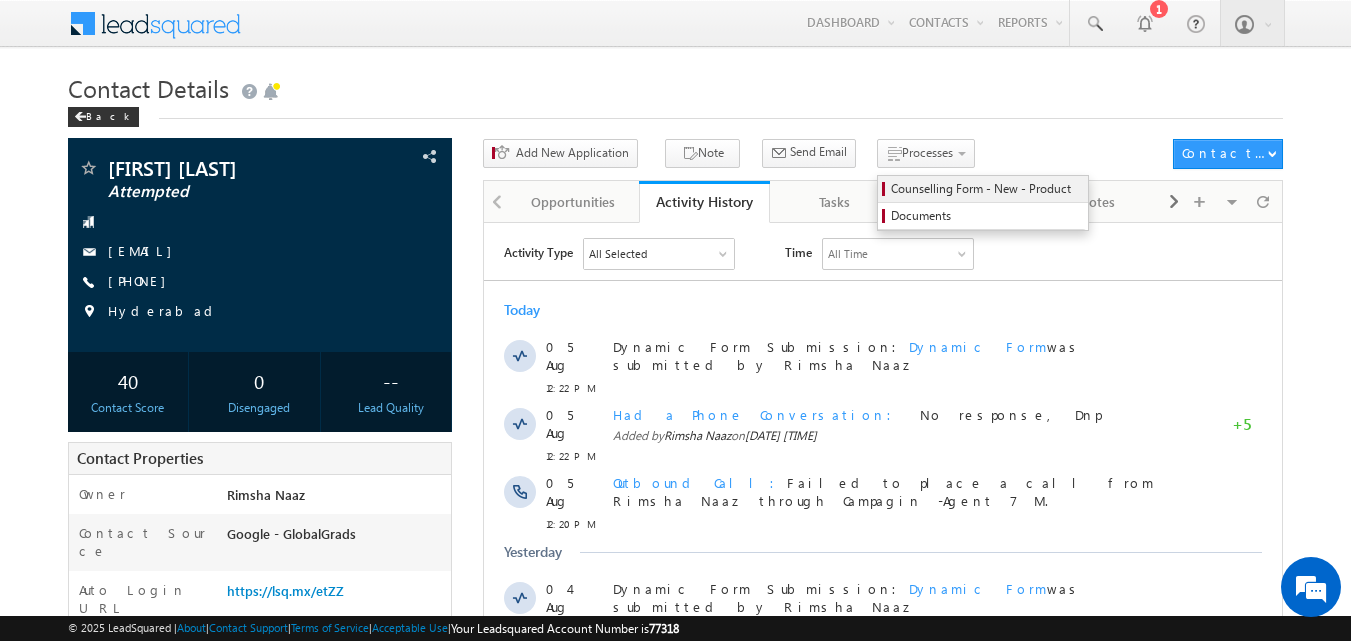 click on "Counselling Form - New - Product" at bounding box center (986, 189) 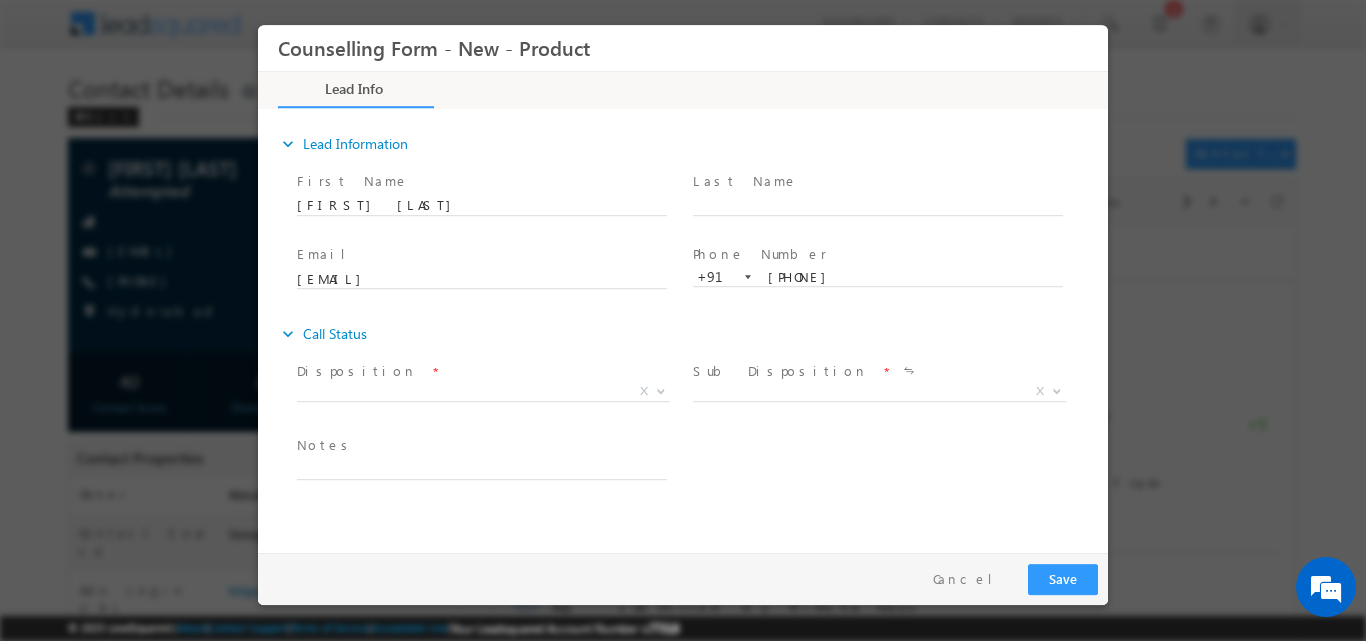 scroll, scrollTop: 0, scrollLeft: 0, axis: both 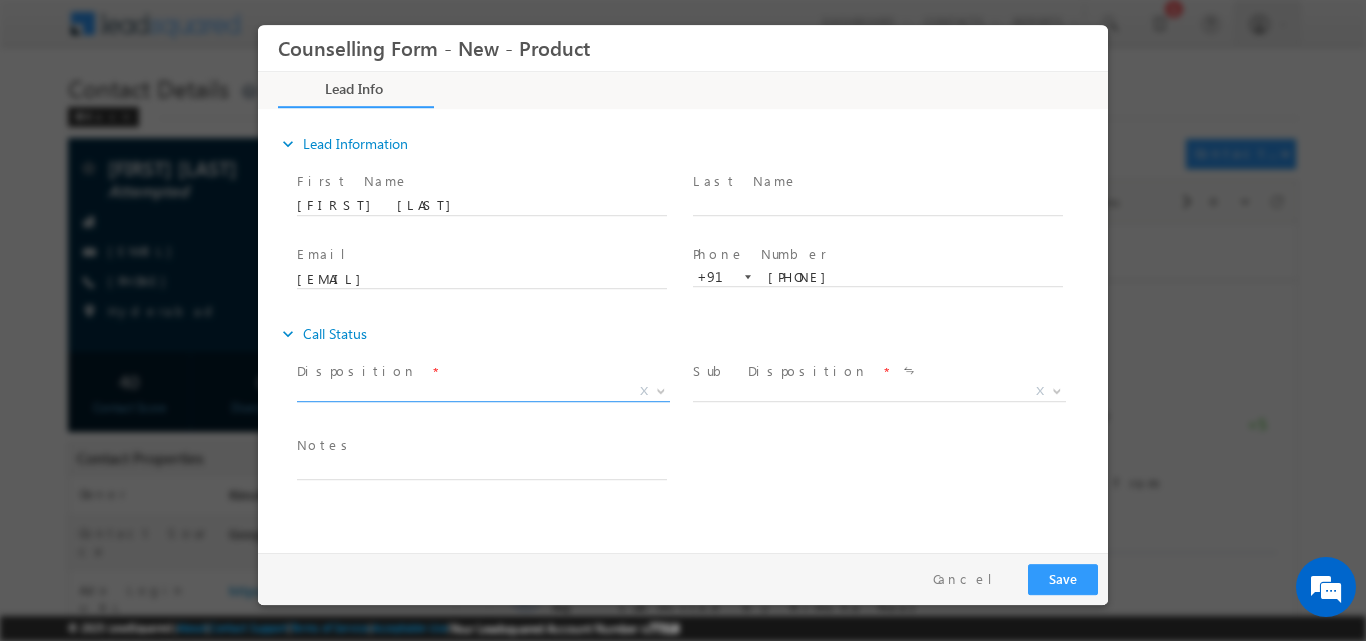 click at bounding box center [659, 390] 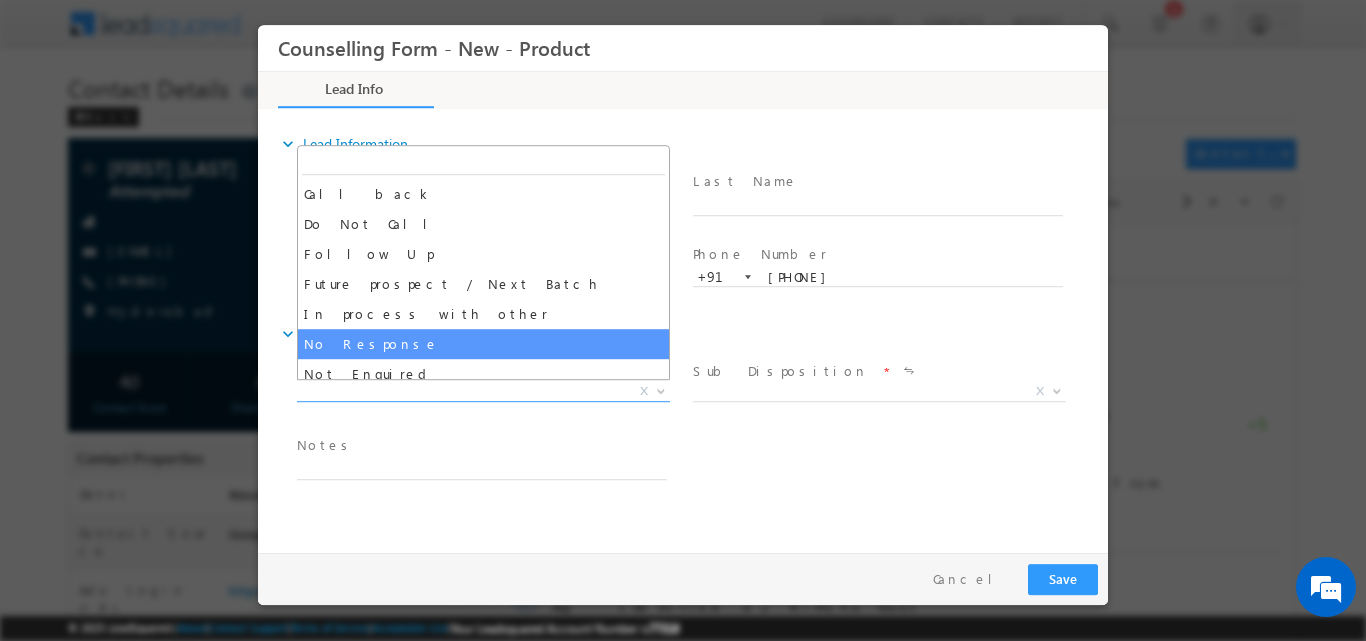 select on "No Response" 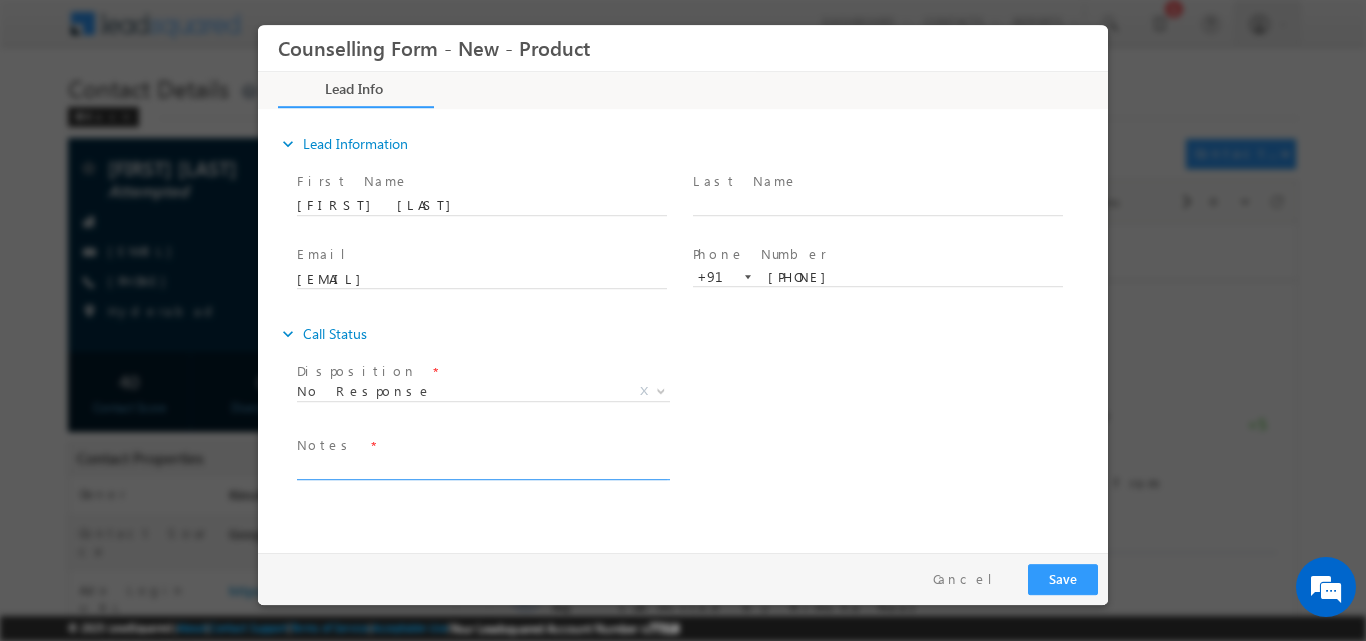 click at bounding box center [482, 467] 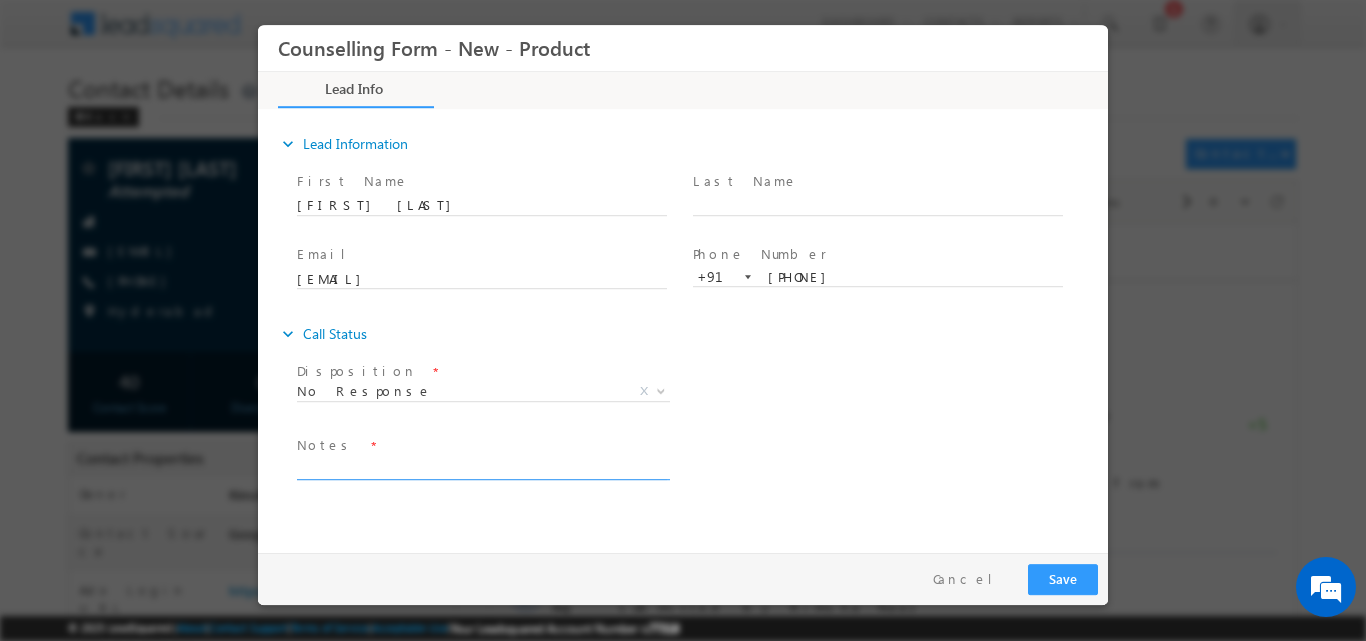 paste on "temporarily out of service" 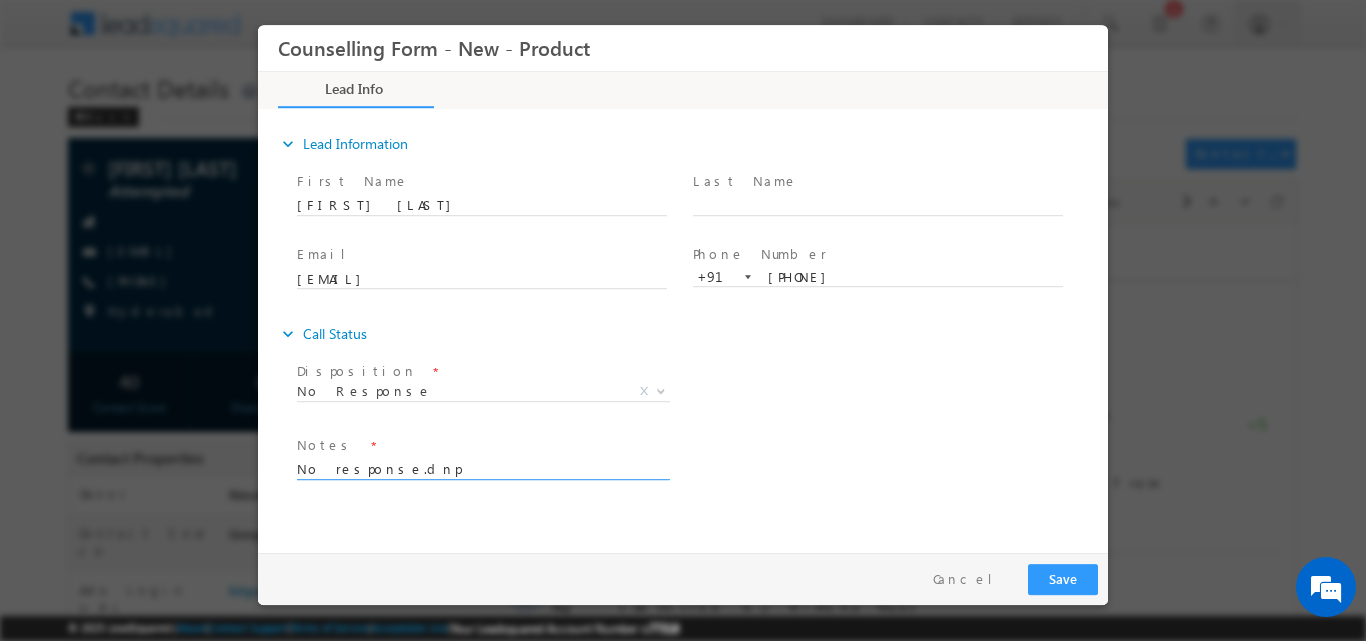 type on "No response.dnp" 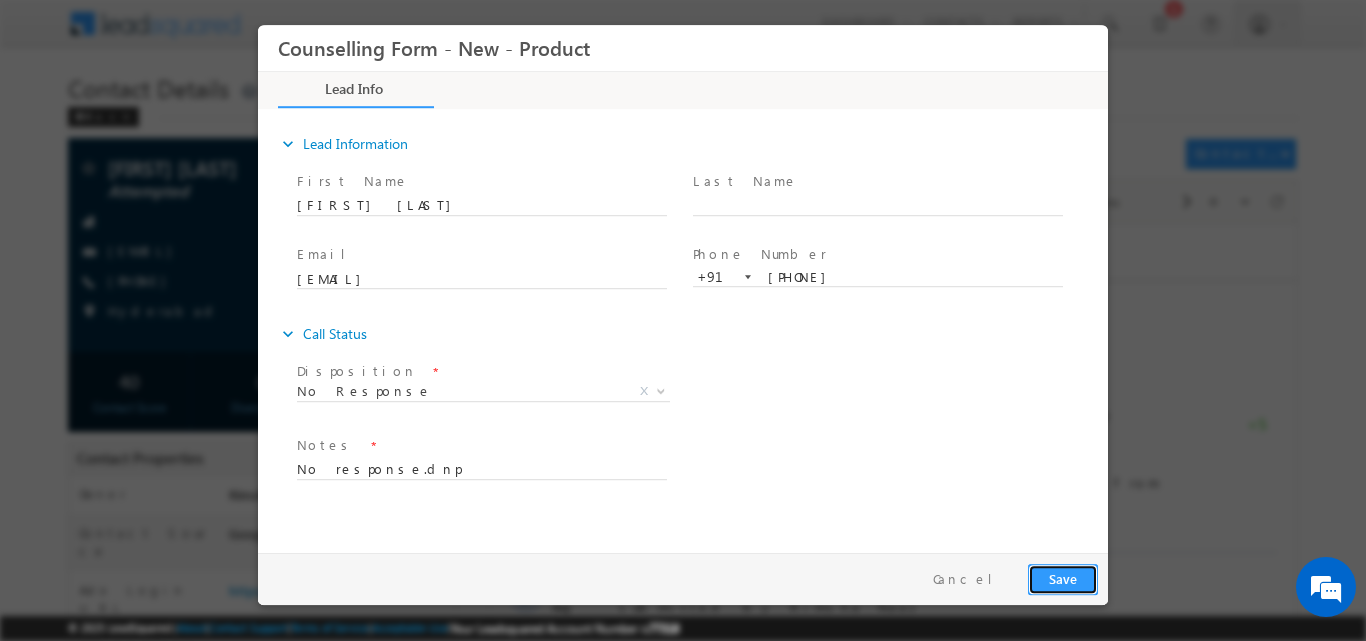 click on "Save" at bounding box center (1063, 578) 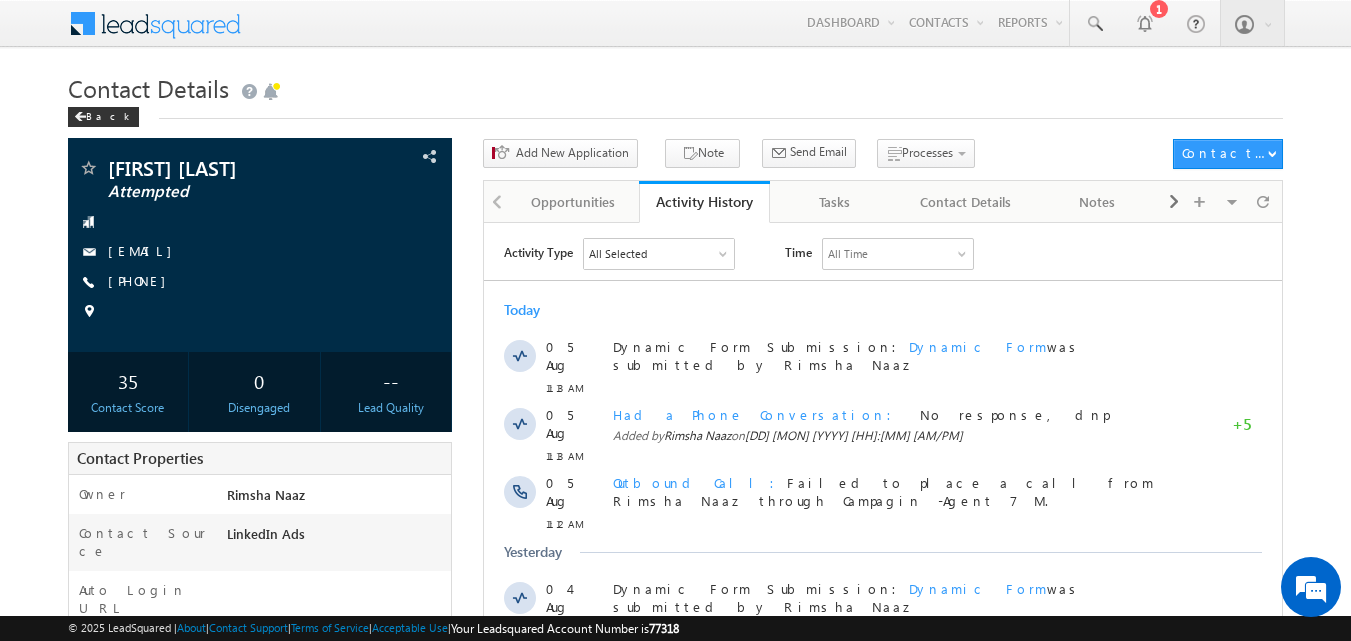 scroll, scrollTop: 0, scrollLeft: 0, axis: both 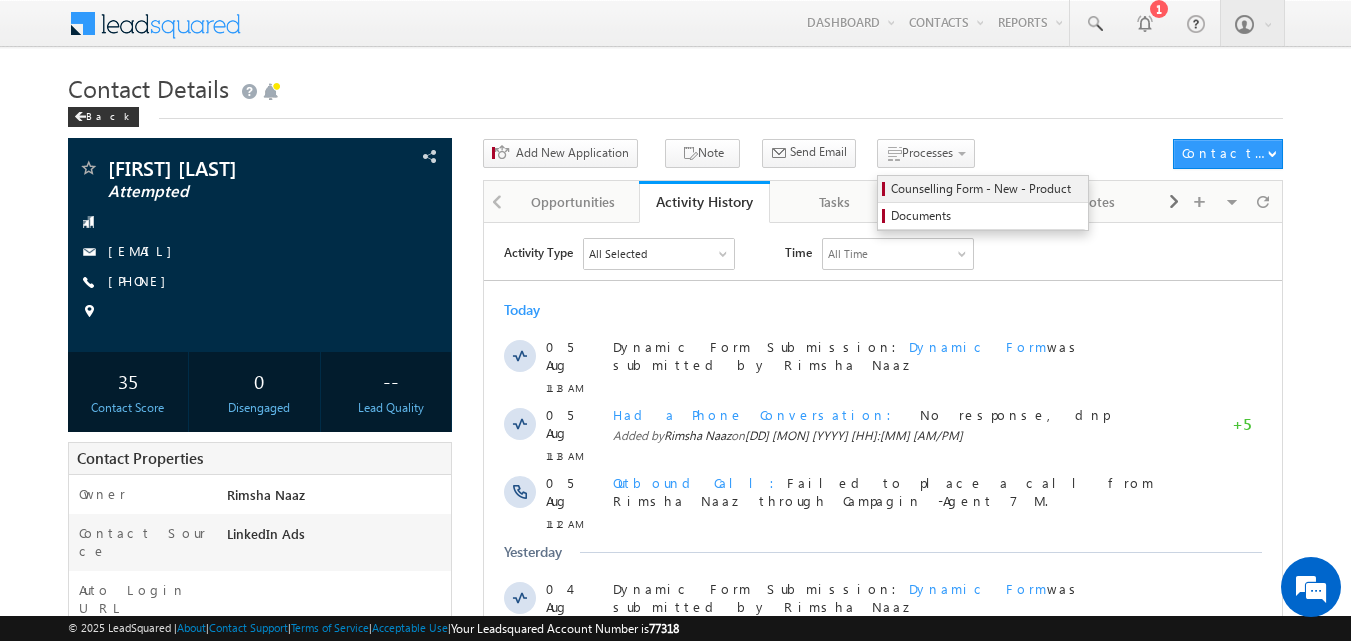 click on "Counselling Form - New - Product" at bounding box center (983, 189) 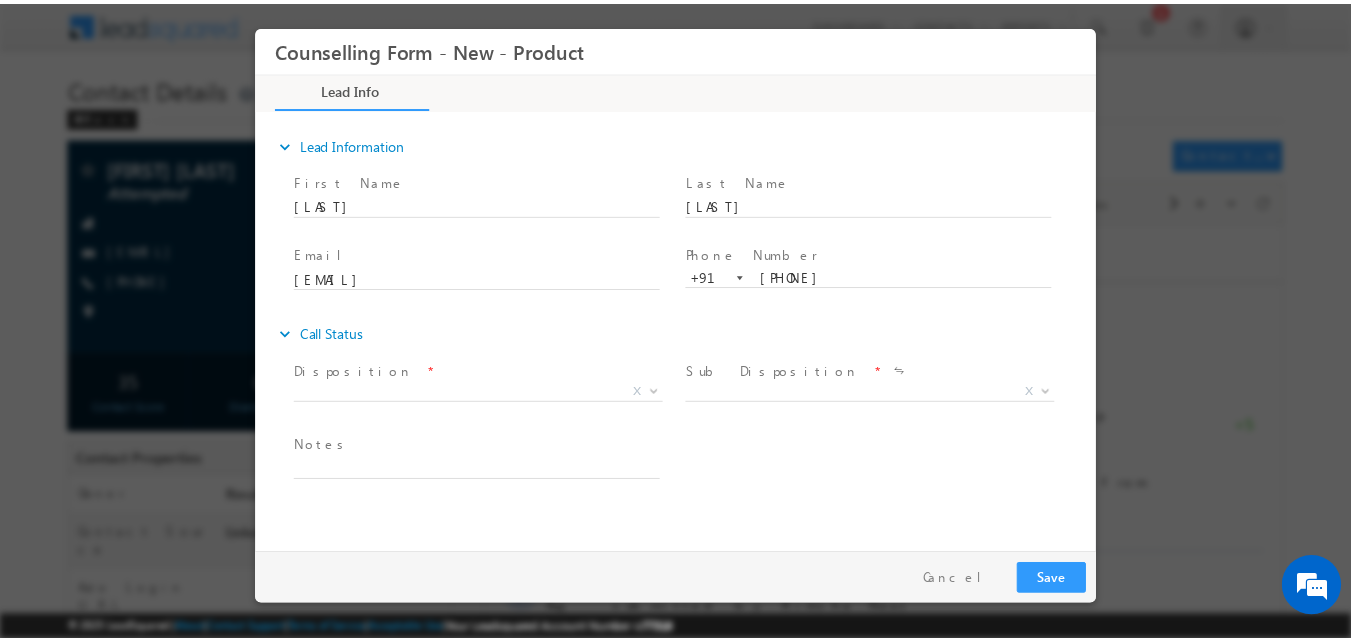 scroll, scrollTop: 0, scrollLeft: 0, axis: both 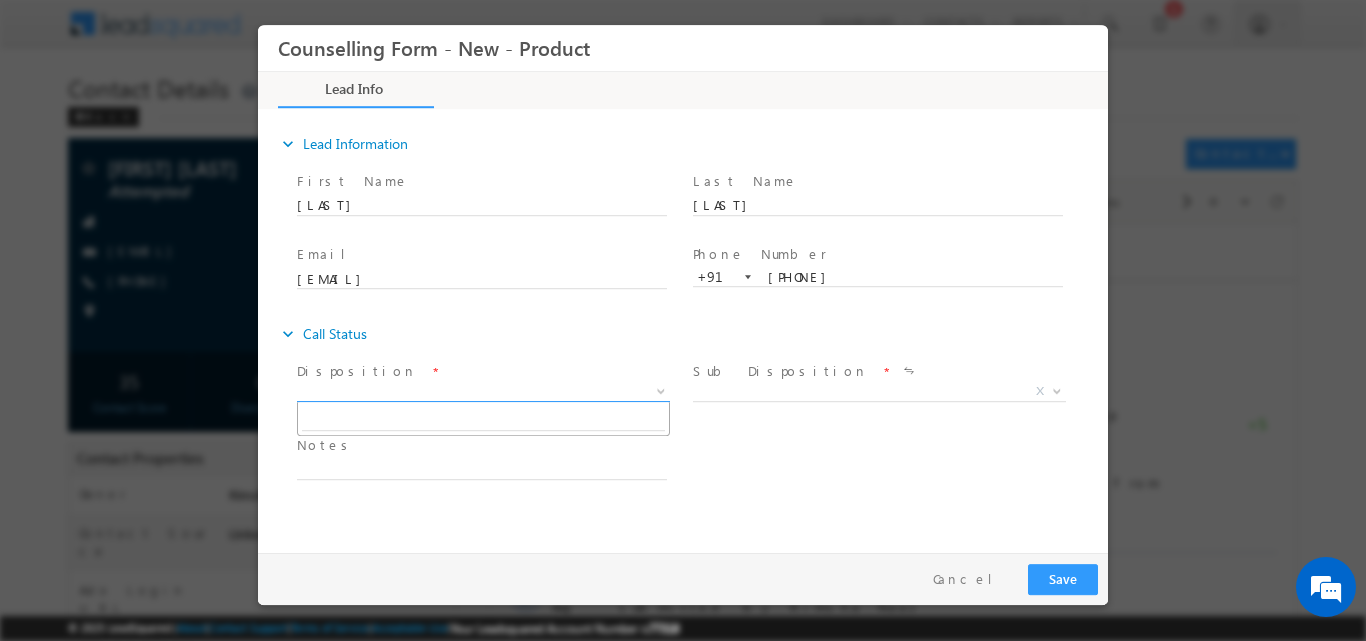 click at bounding box center (661, 389) 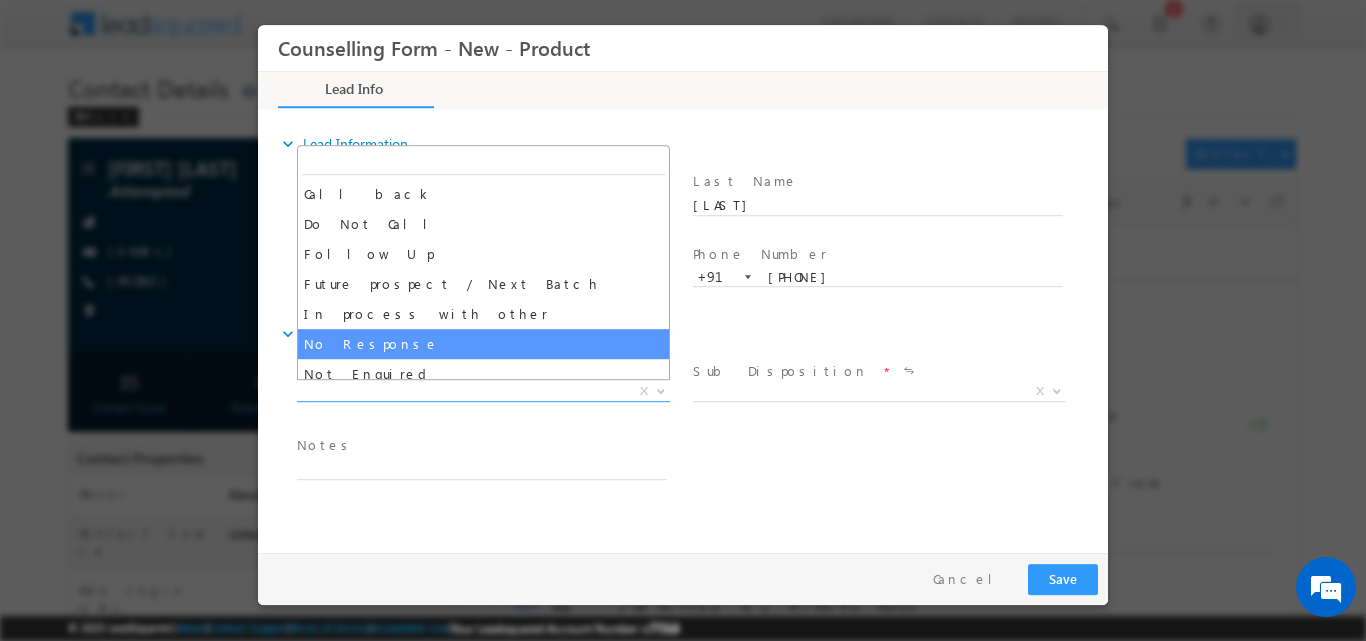 select on "No Response" 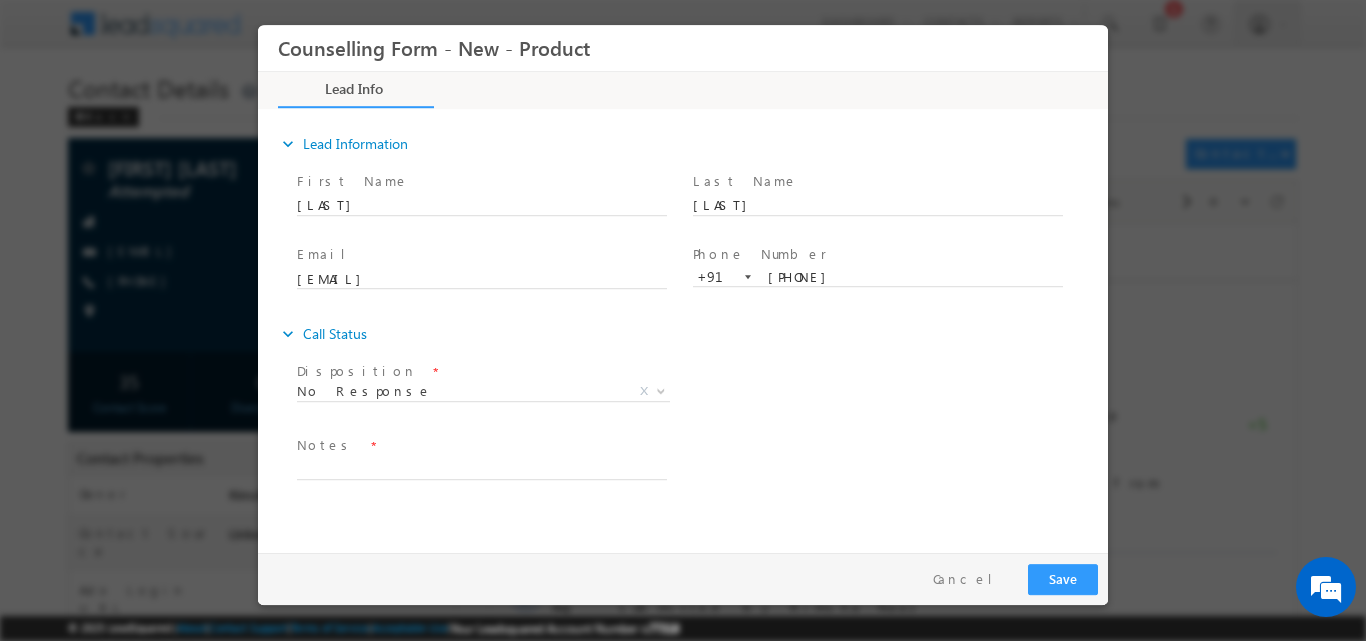 click on "Notes
*" at bounding box center [481, 445] 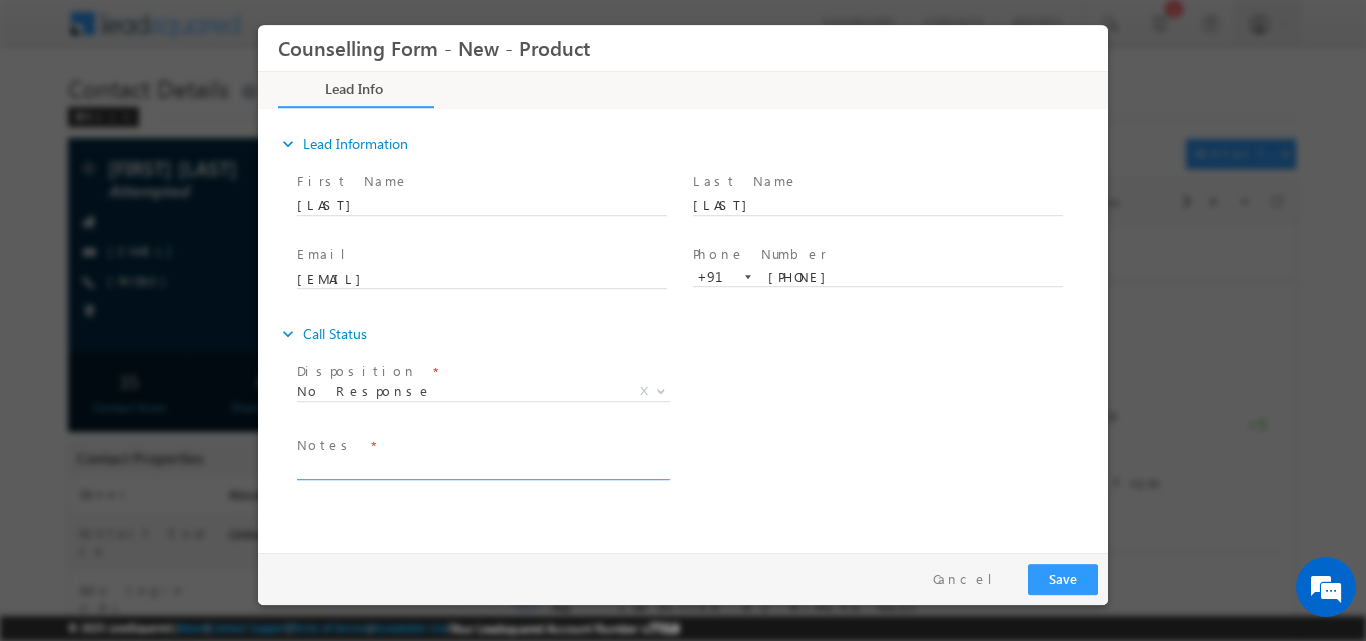 click at bounding box center (482, 467) 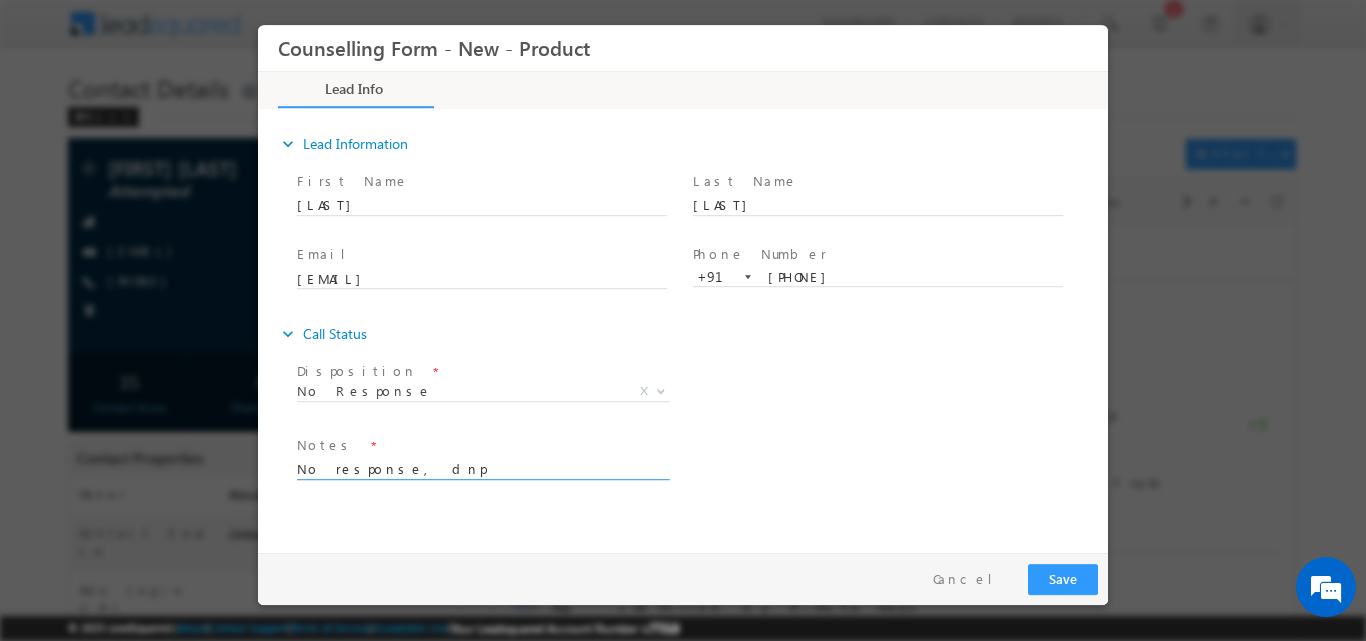 type on "No response, dnp" 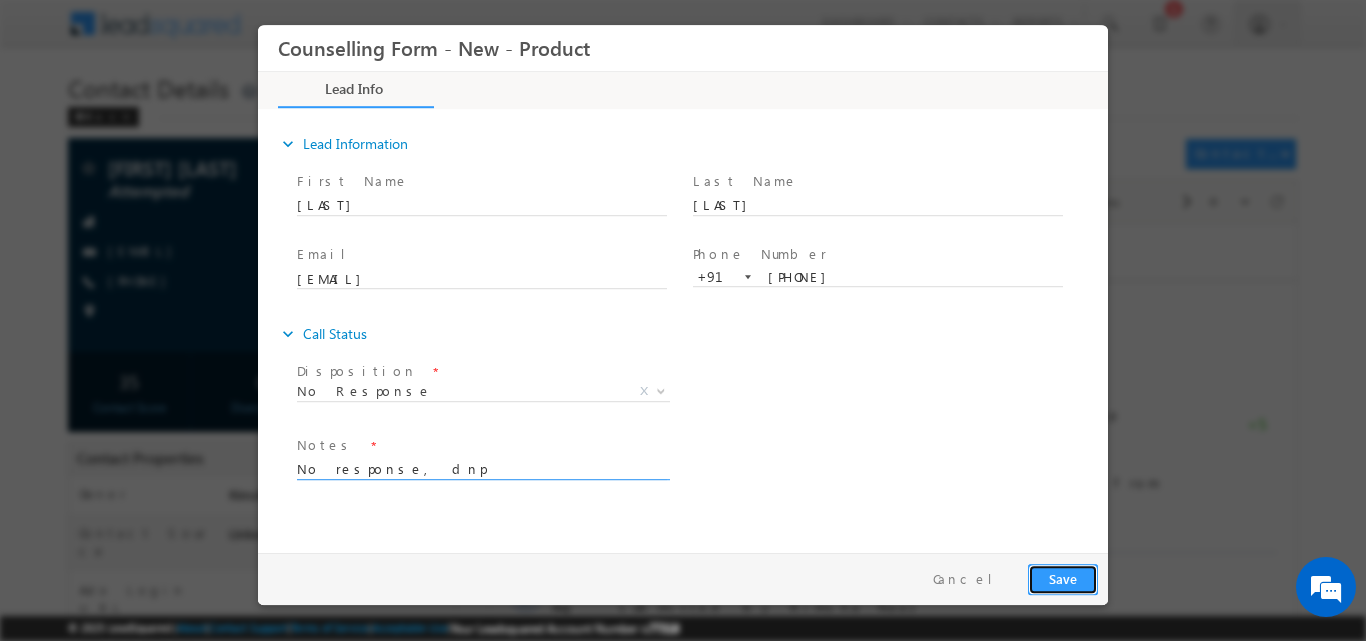 click on "Save" at bounding box center [1063, 578] 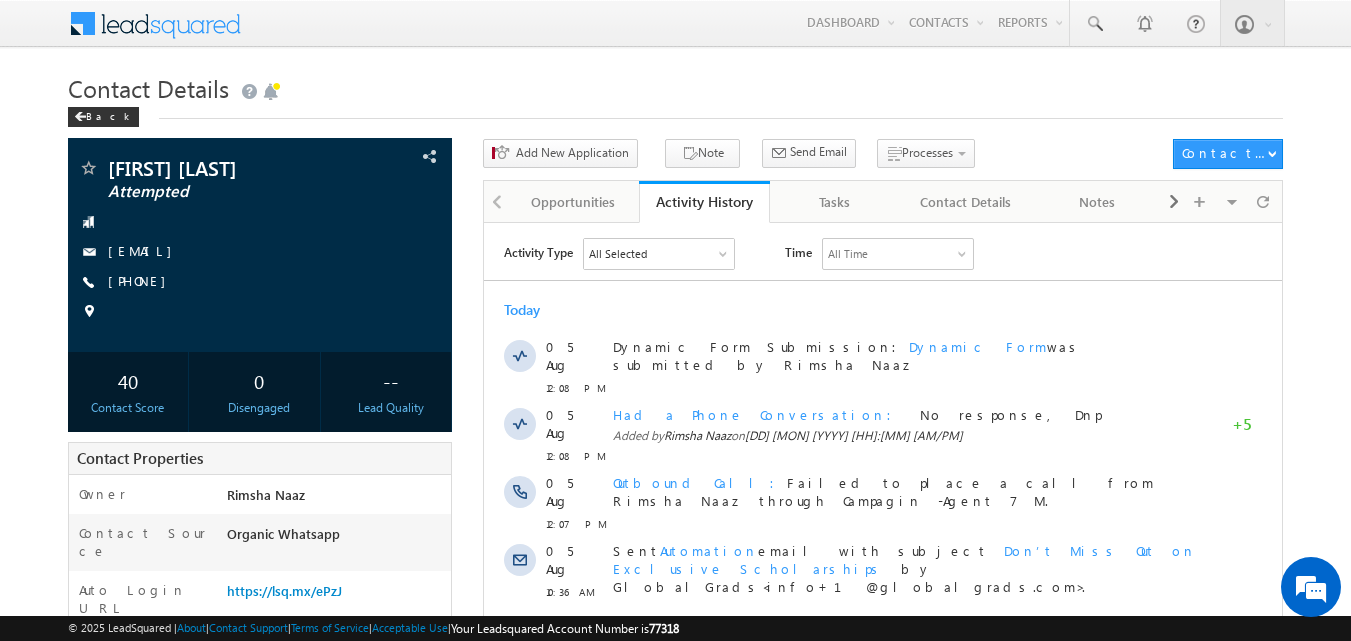 scroll, scrollTop: 0, scrollLeft: 0, axis: both 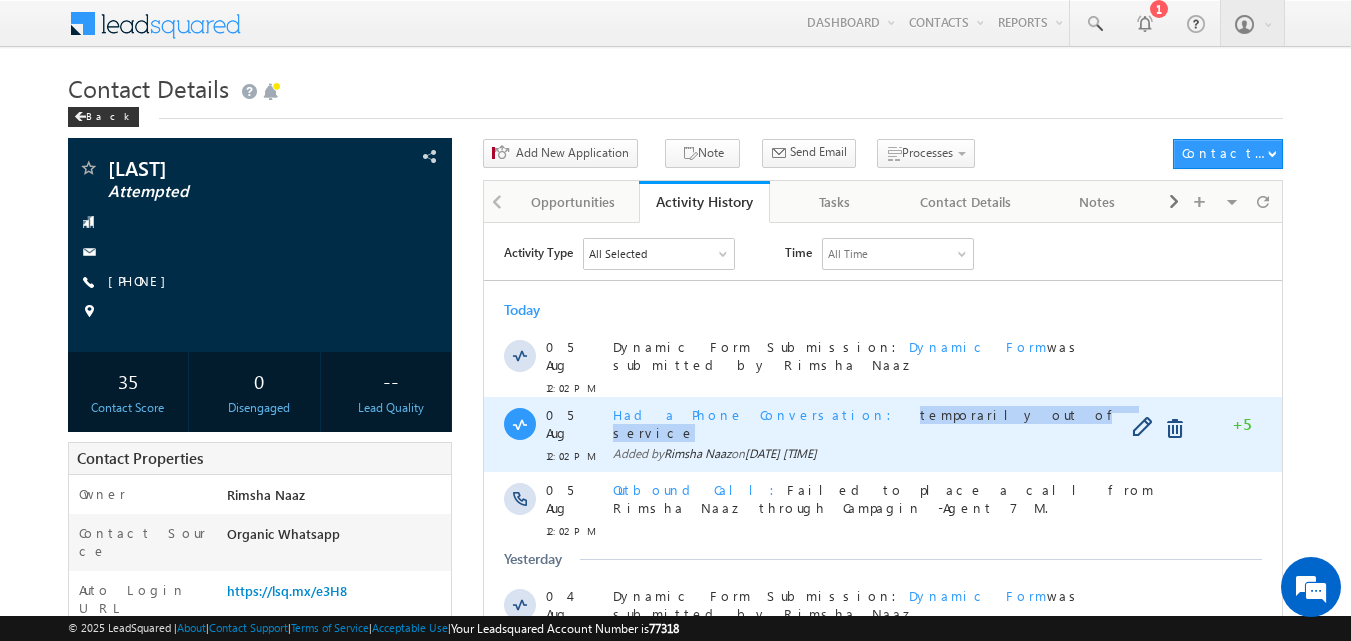 drag, startPoint x: 775, startPoint y: 403, endPoint x: 983, endPoint y: 403, distance: 208 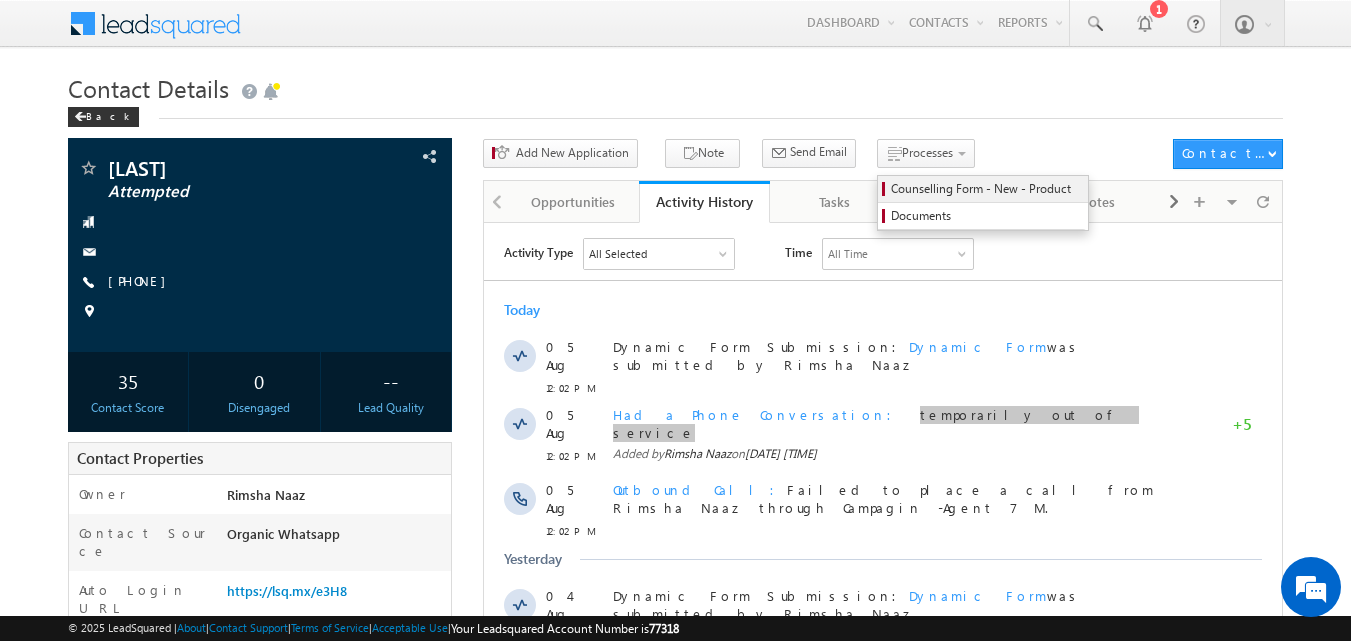 click on "Counselling Form - New - Product" at bounding box center (986, 189) 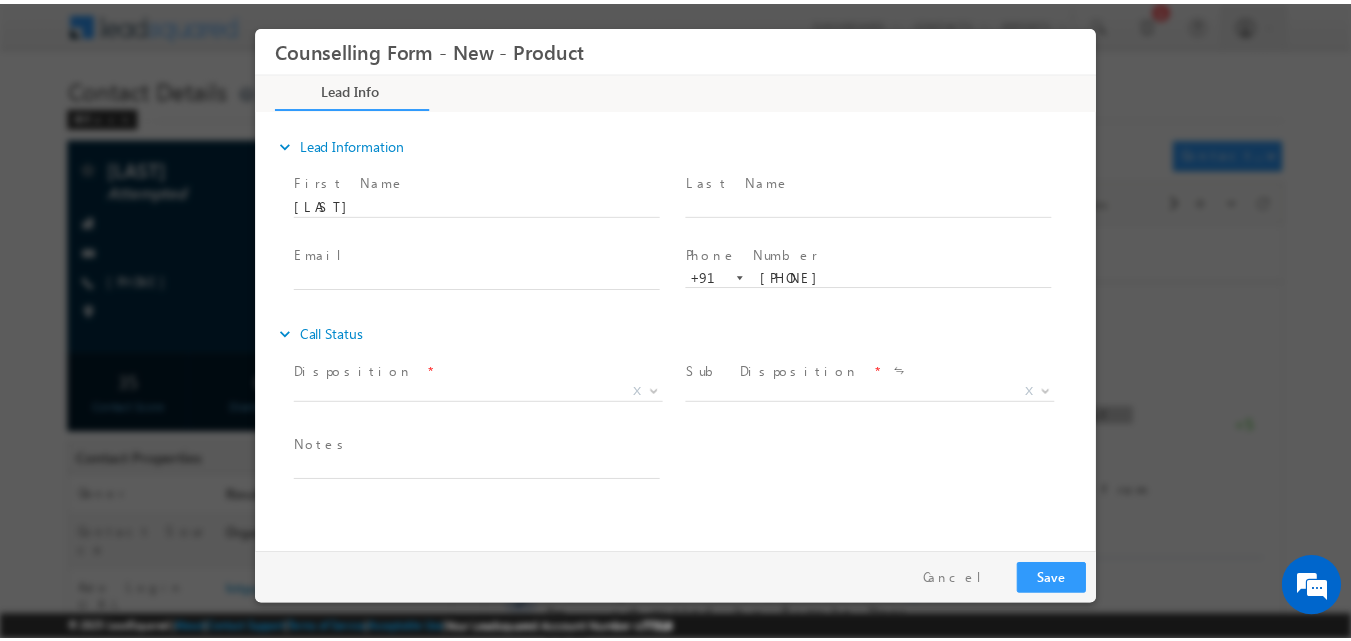 scroll, scrollTop: 0, scrollLeft: 0, axis: both 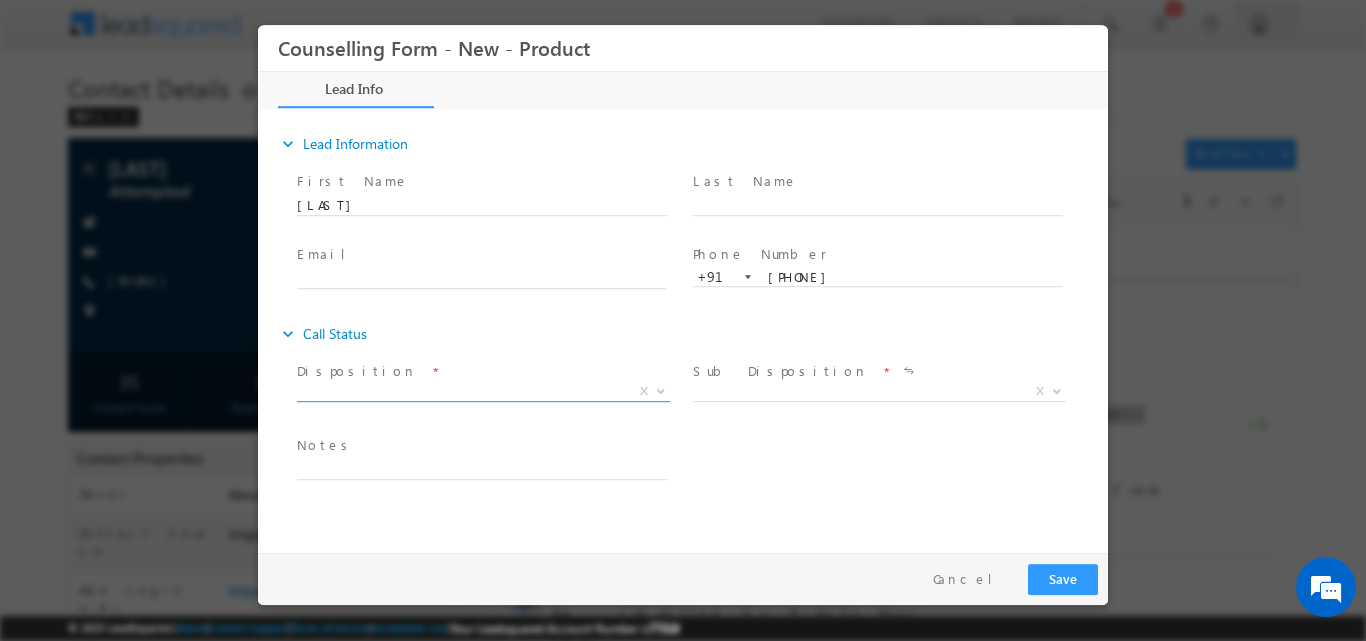 click at bounding box center (659, 390) 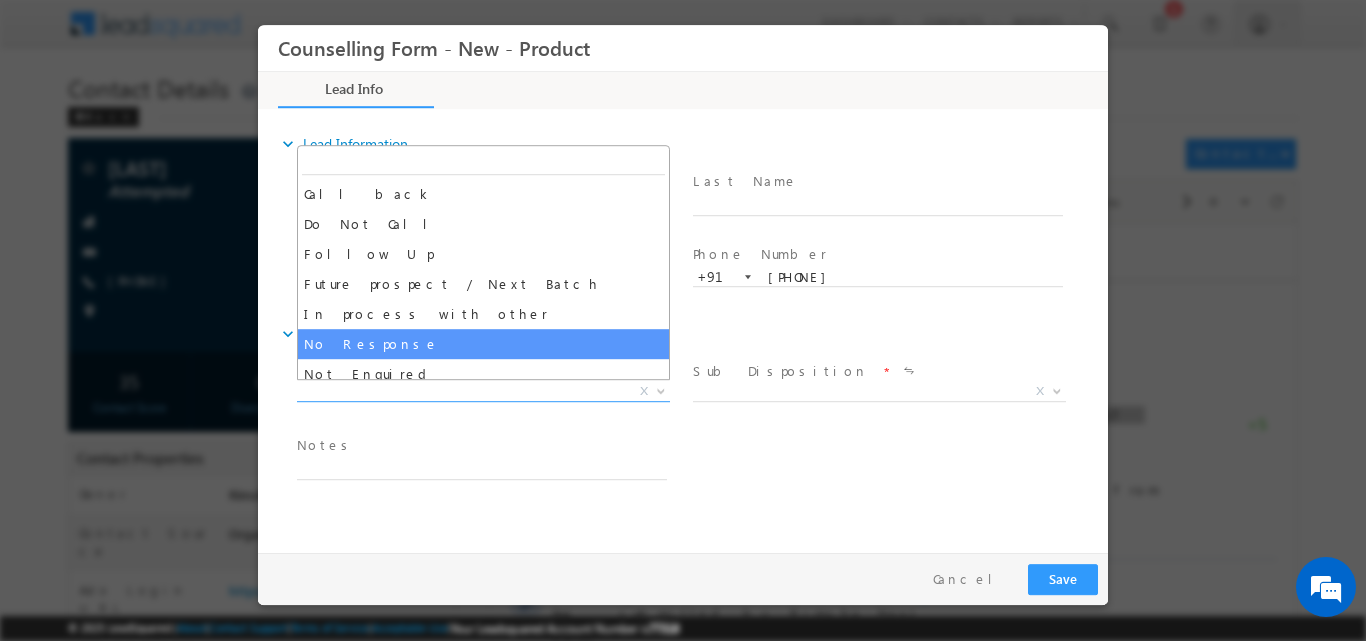 select on "No Response" 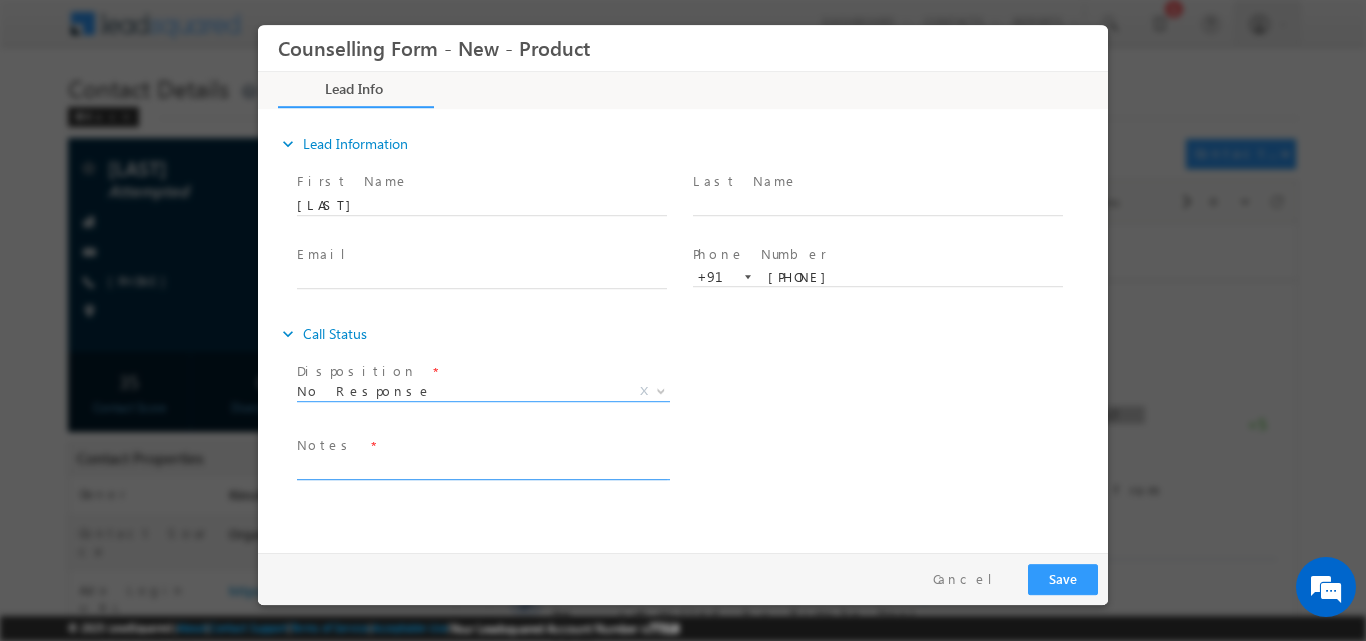 click at bounding box center (482, 467) 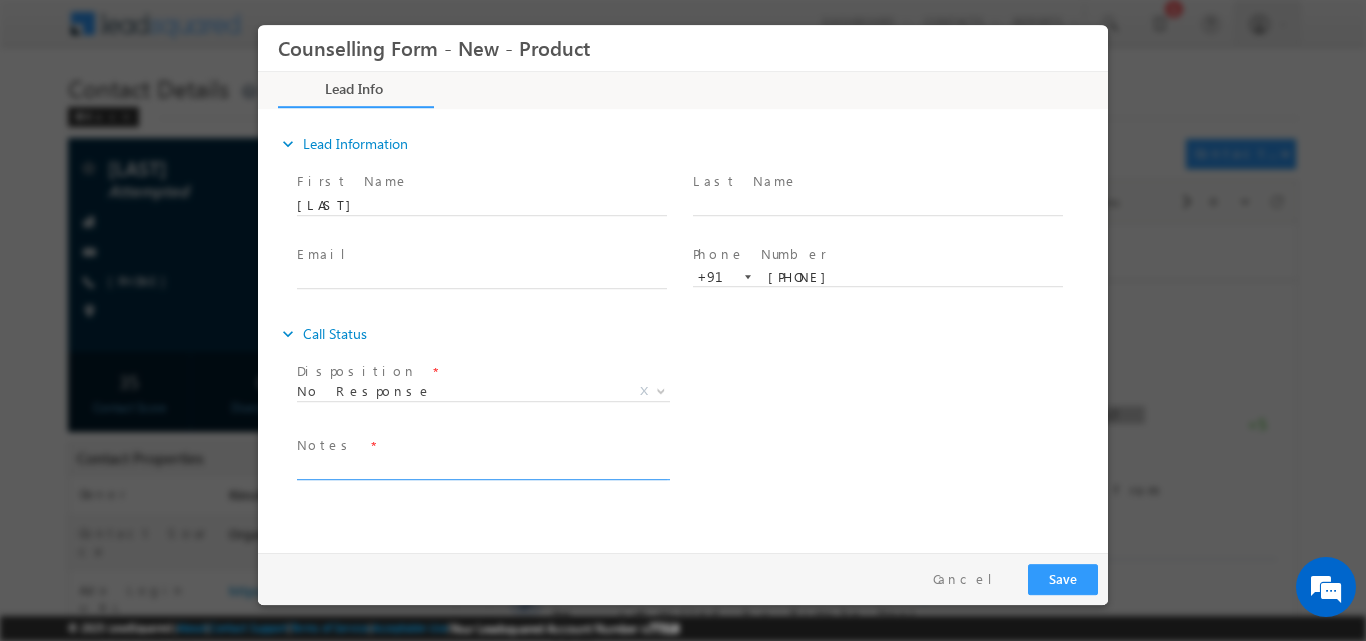 paste on "temporarily out of service" 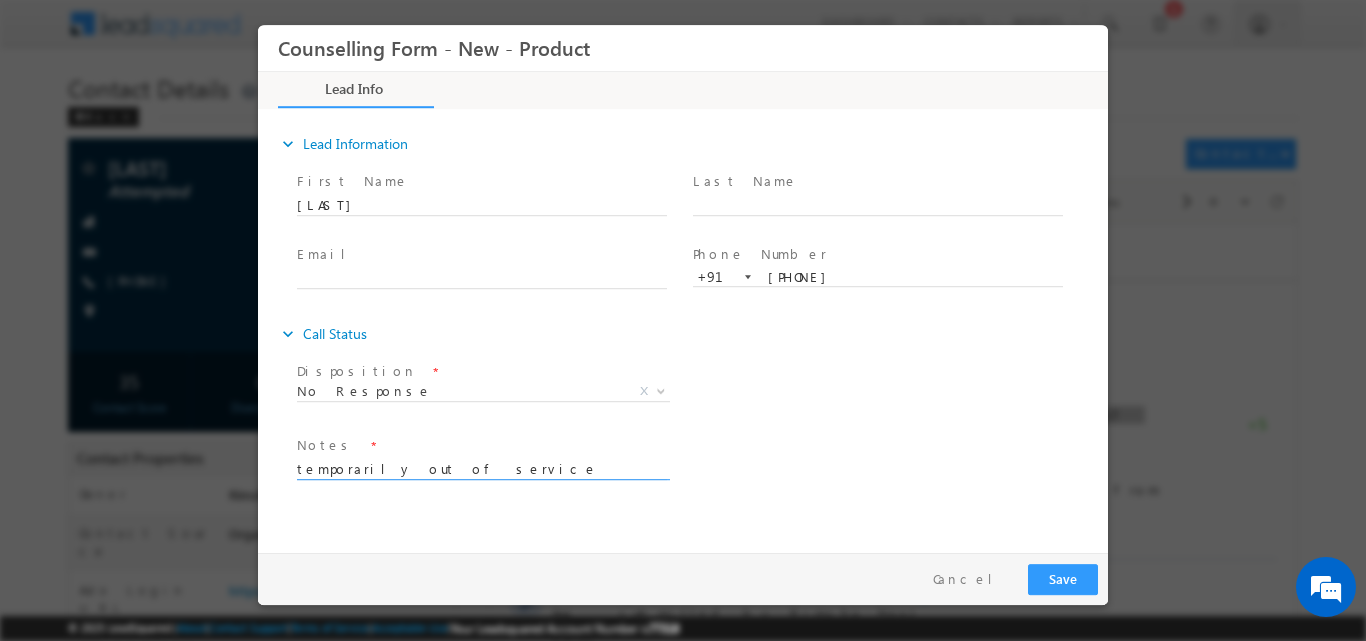 type on "temporarily out of service" 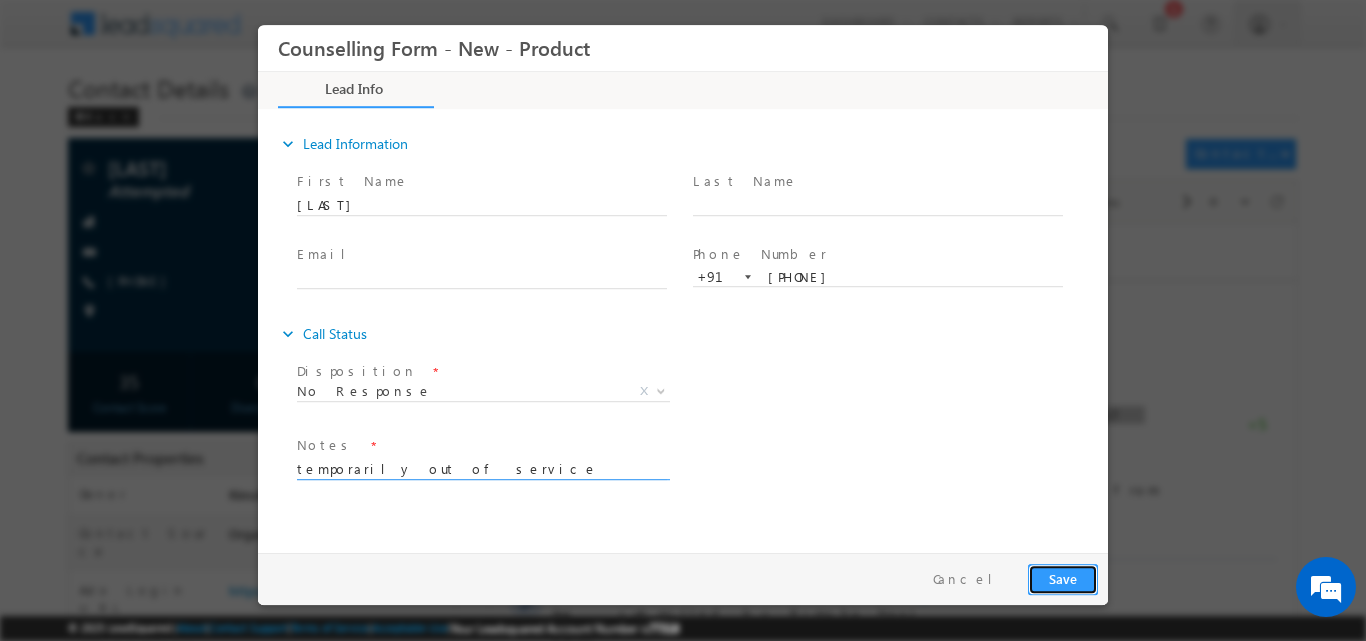 click on "Save" at bounding box center (1063, 578) 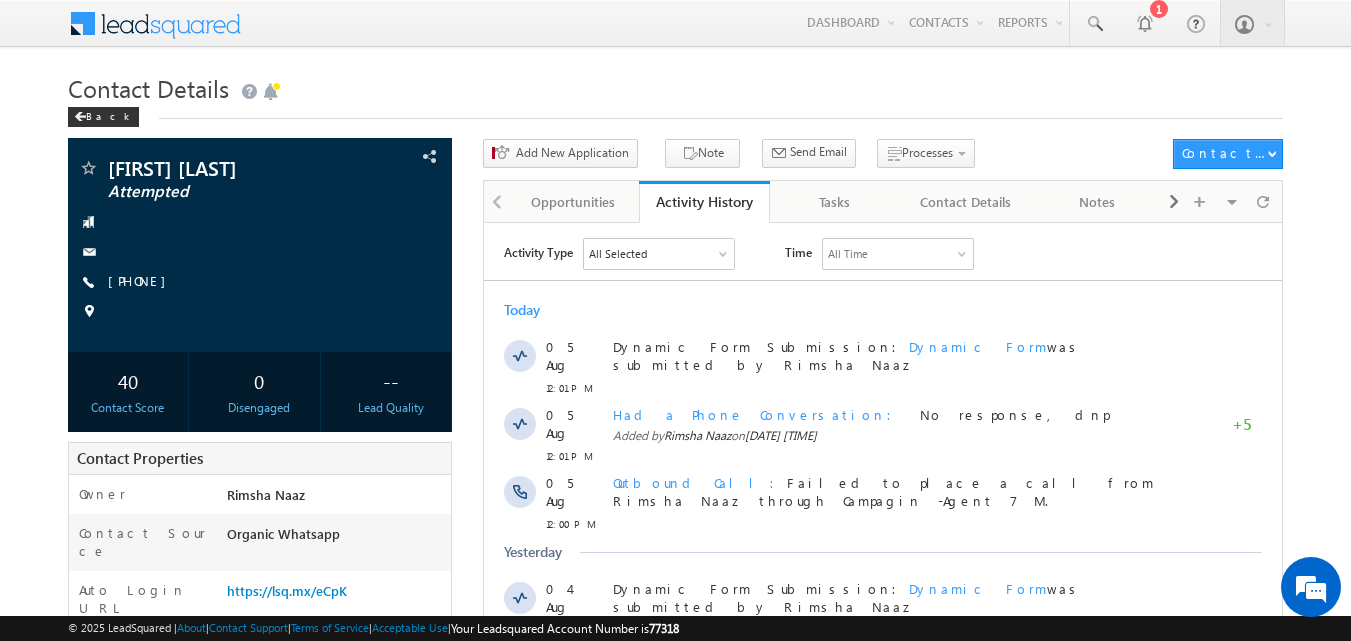 scroll, scrollTop: 0, scrollLeft: 0, axis: both 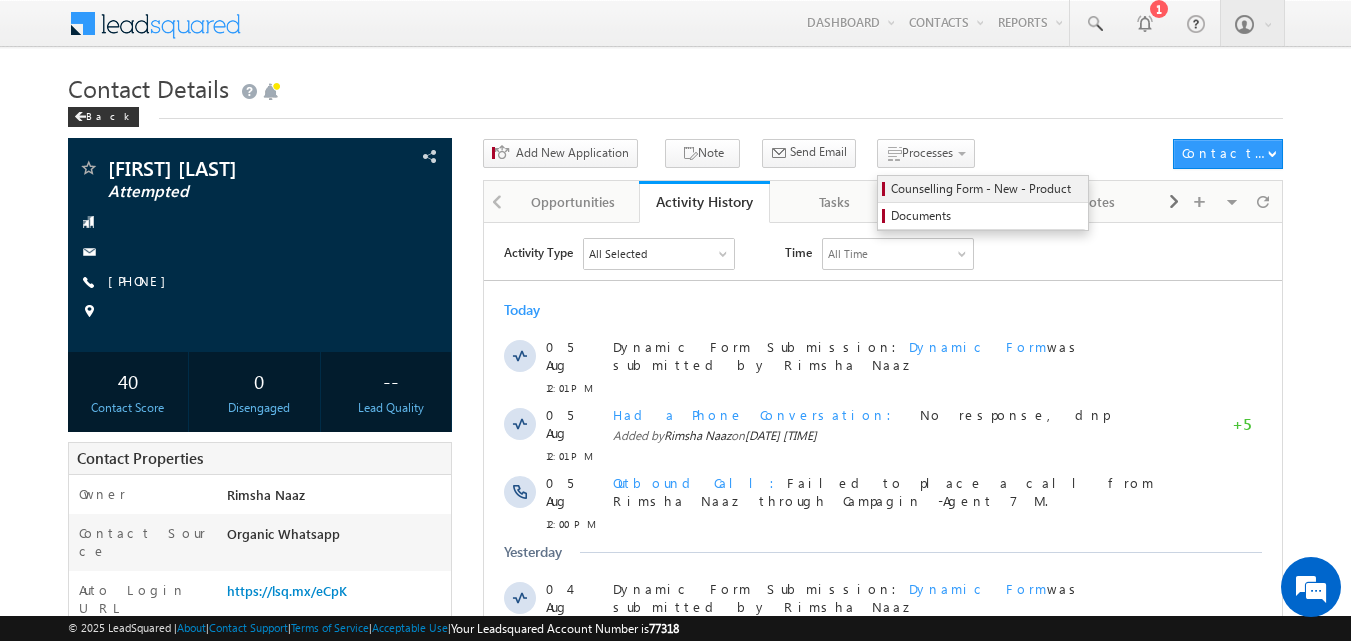 click on "Counselling Form - New - Product" at bounding box center [983, 189] 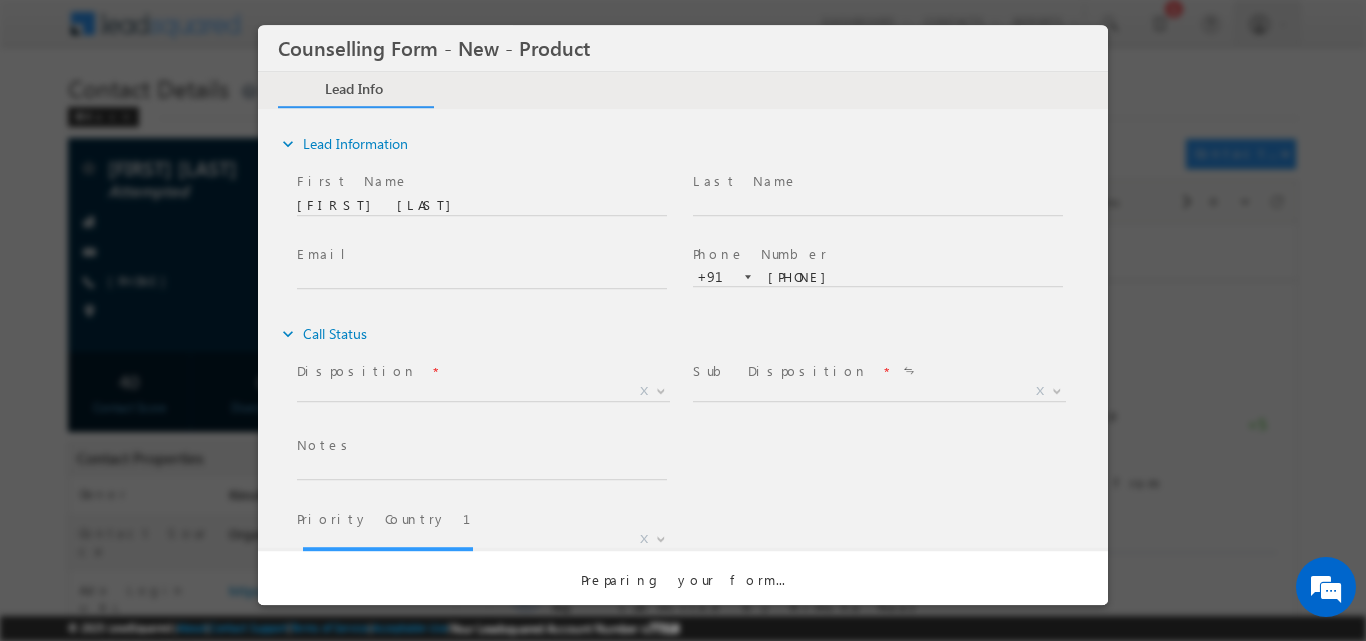 scroll, scrollTop: 0, scrollLeft: 0, axis: both 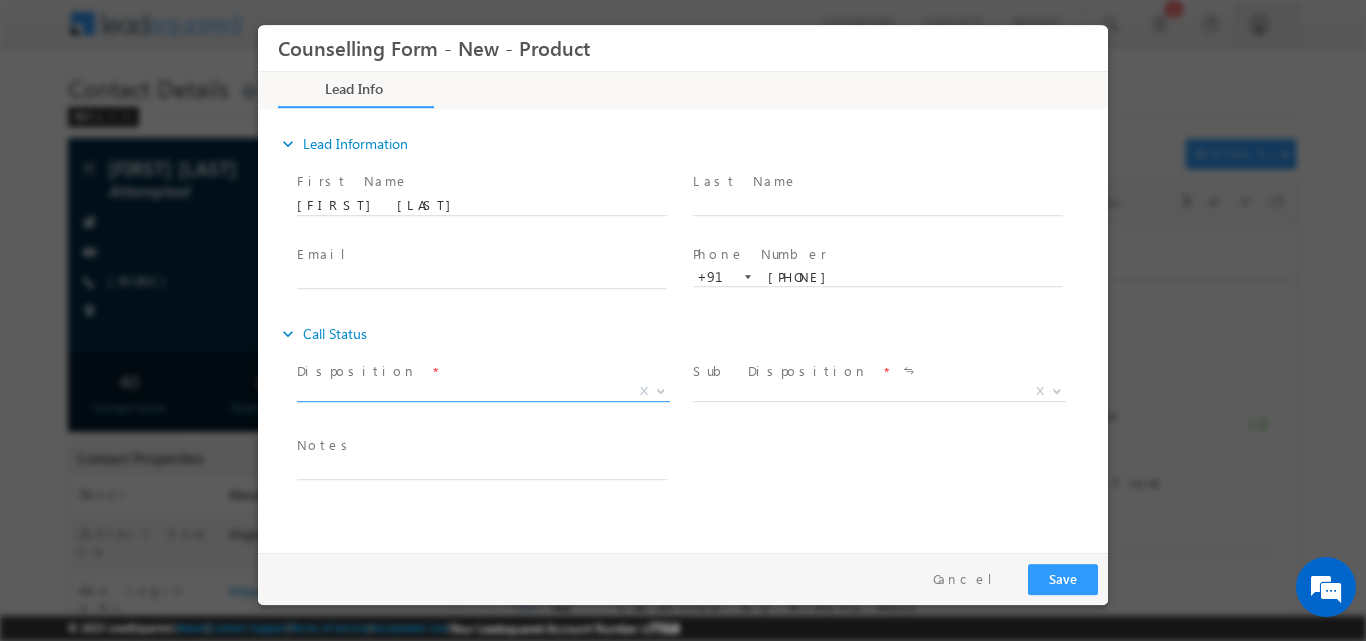 click at bounding box center [661, 389] 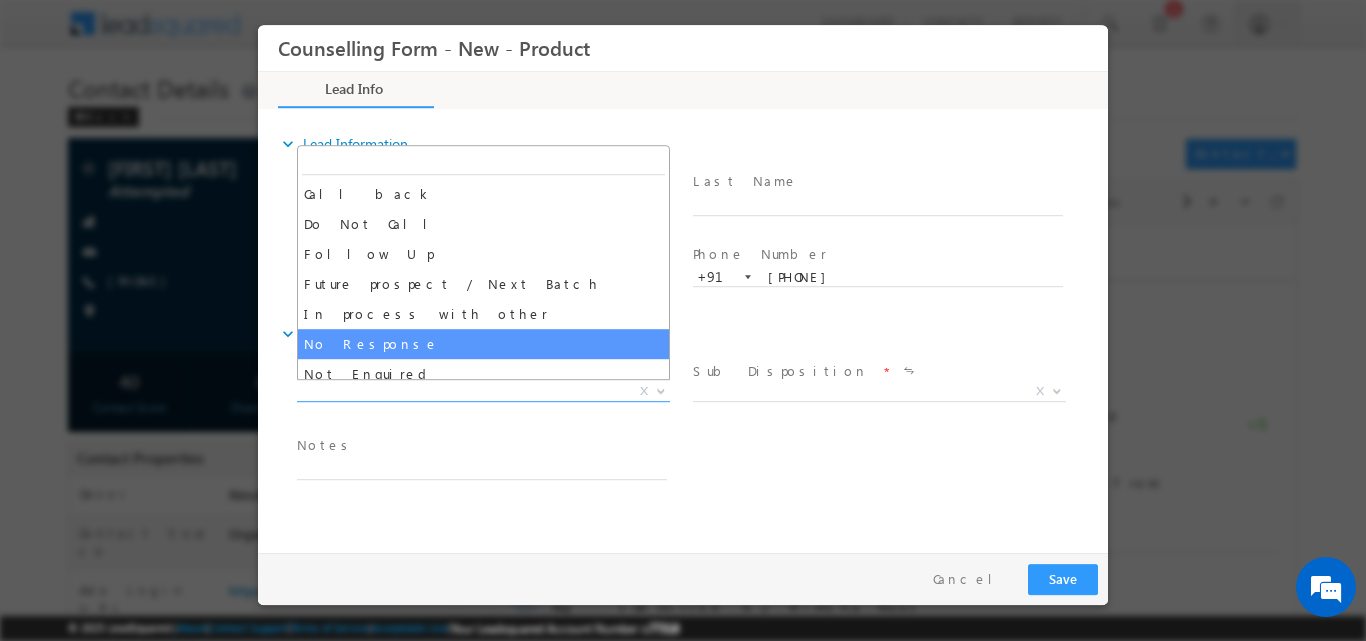 select on "No Response" 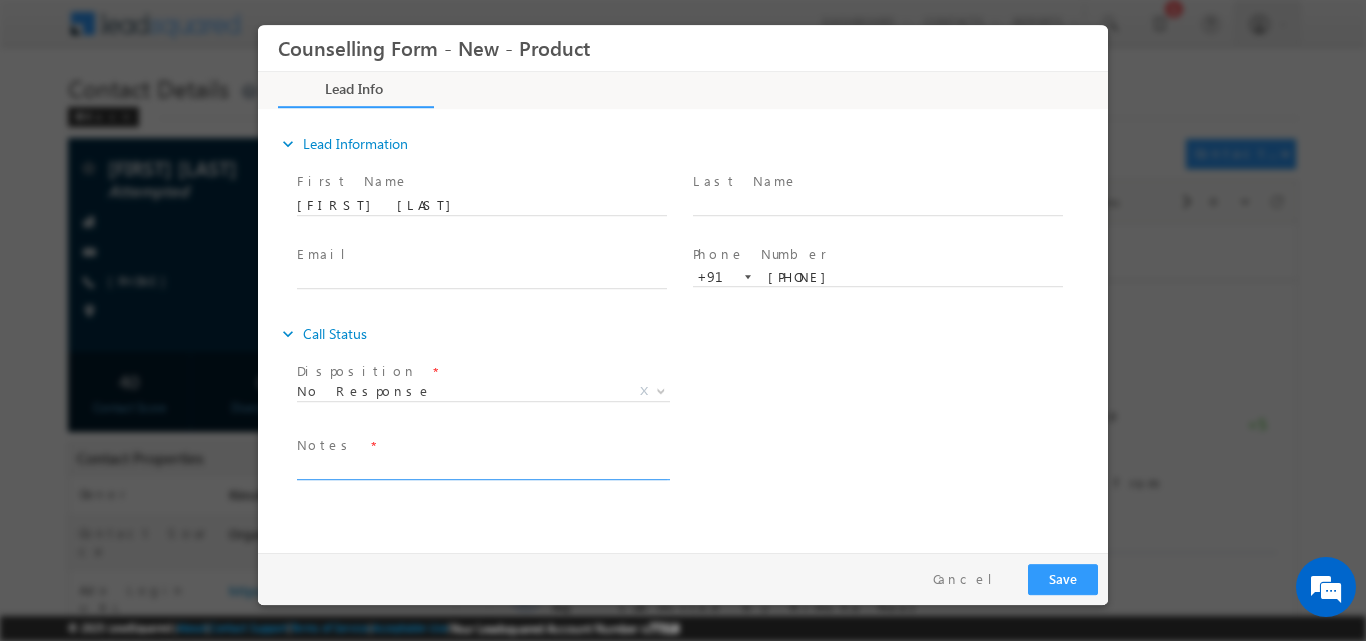 click at bounding box center [482, 467] 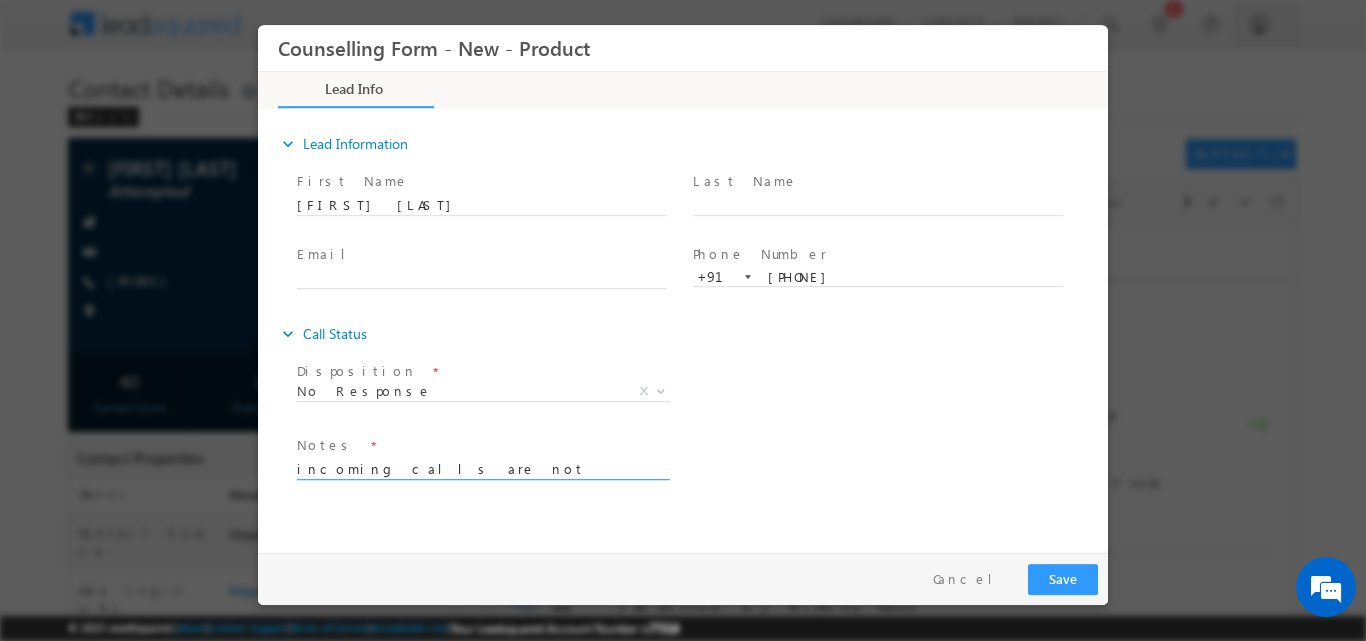 type on "incoming calls are not available" 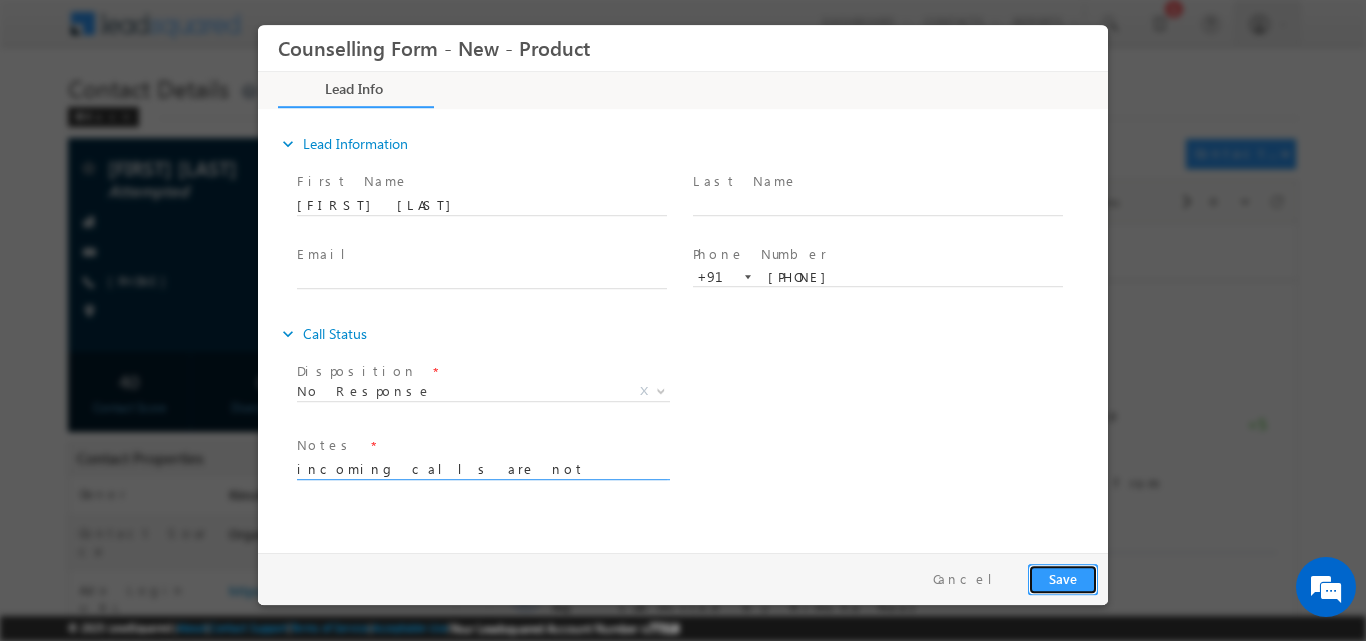 click on "Save" at bounding box center (1063, 578) 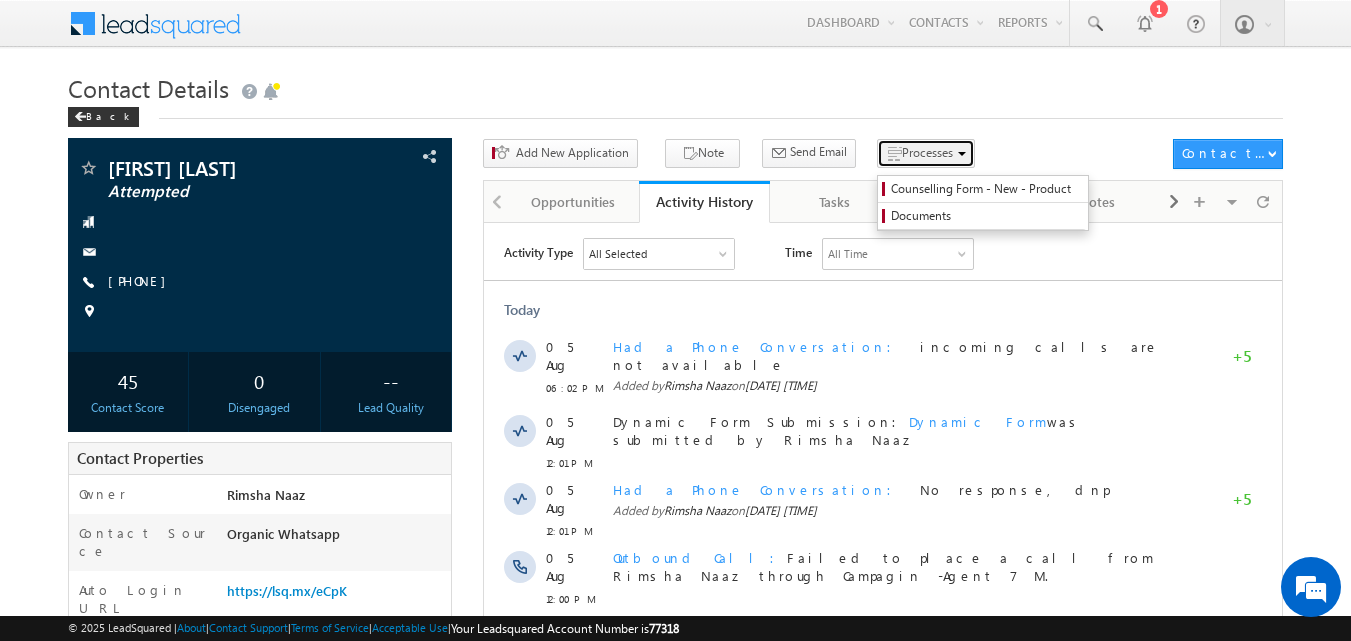 click on "Processes" at bounding box center [927, 152] 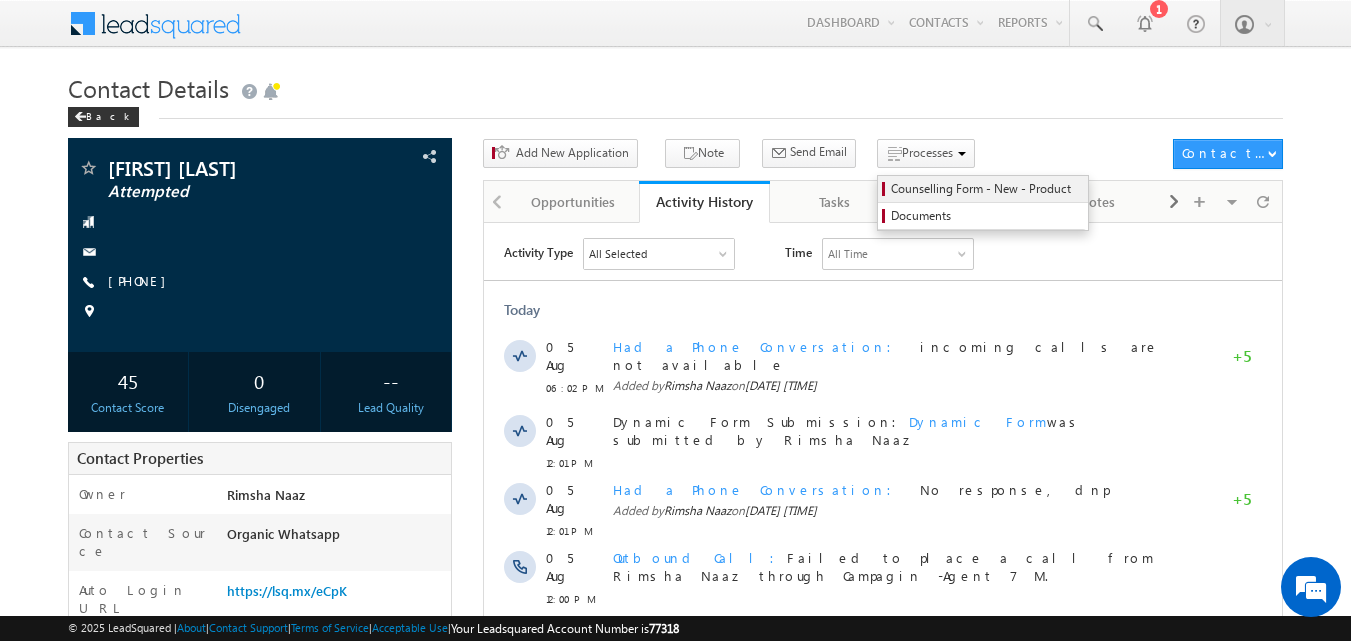 click on "Counselling Form - New - Product" at bounding box center [986, 189] 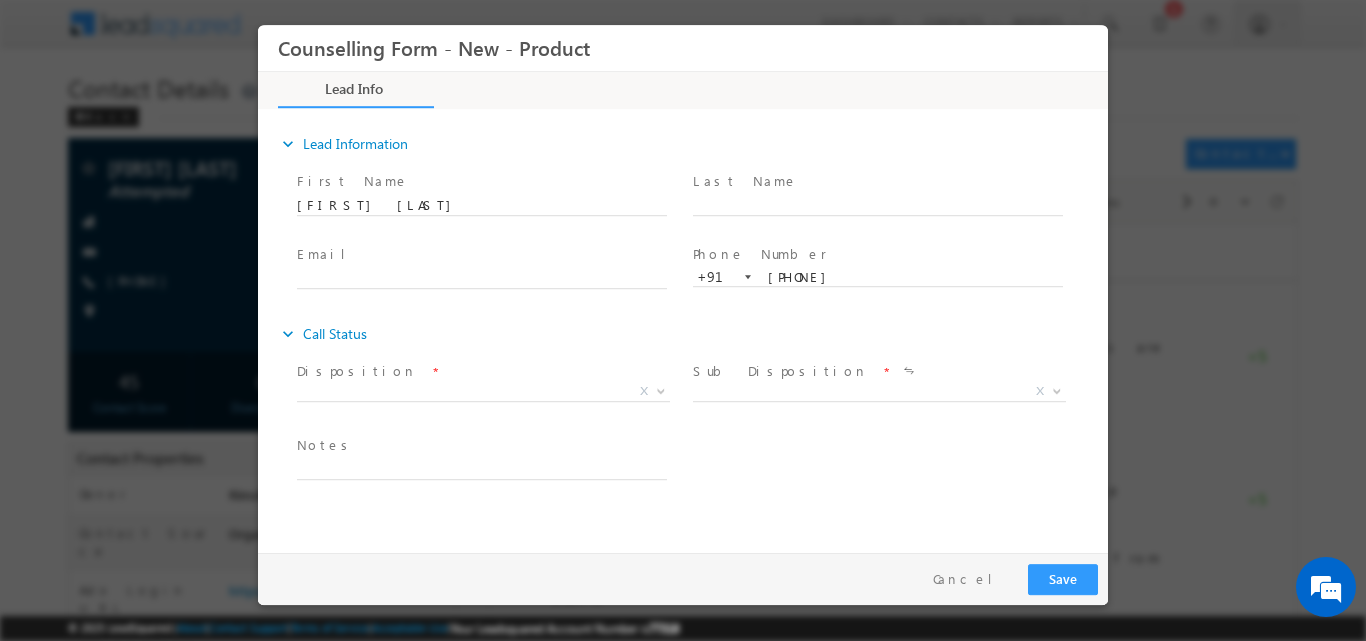 scroll, scrollTop: 0, scrollLeft: 0, axis: both 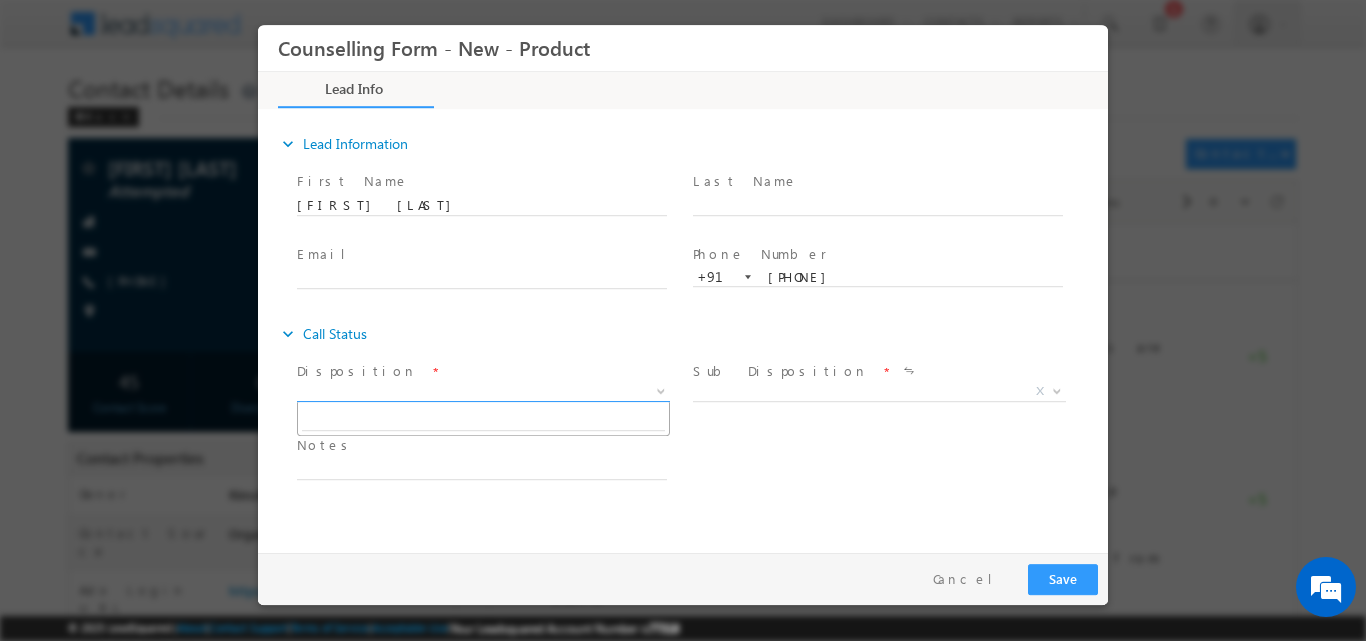 click at bounding box center (661, 389) 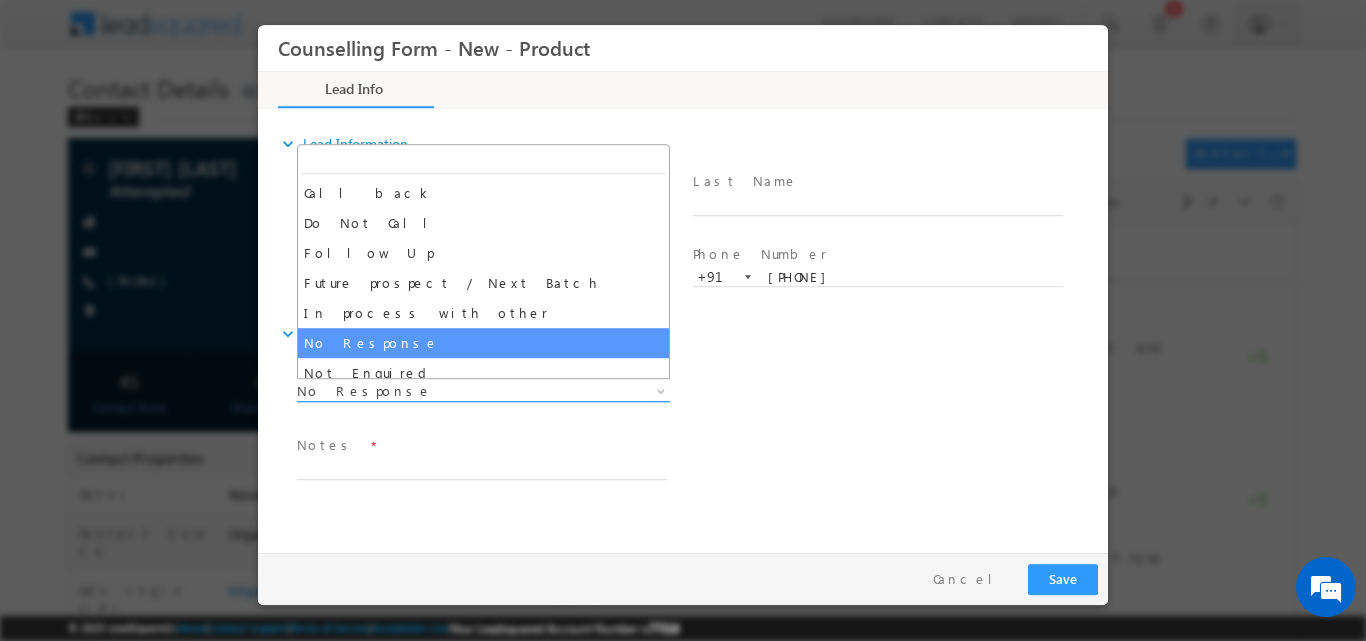click at bounding box center (659, 390) 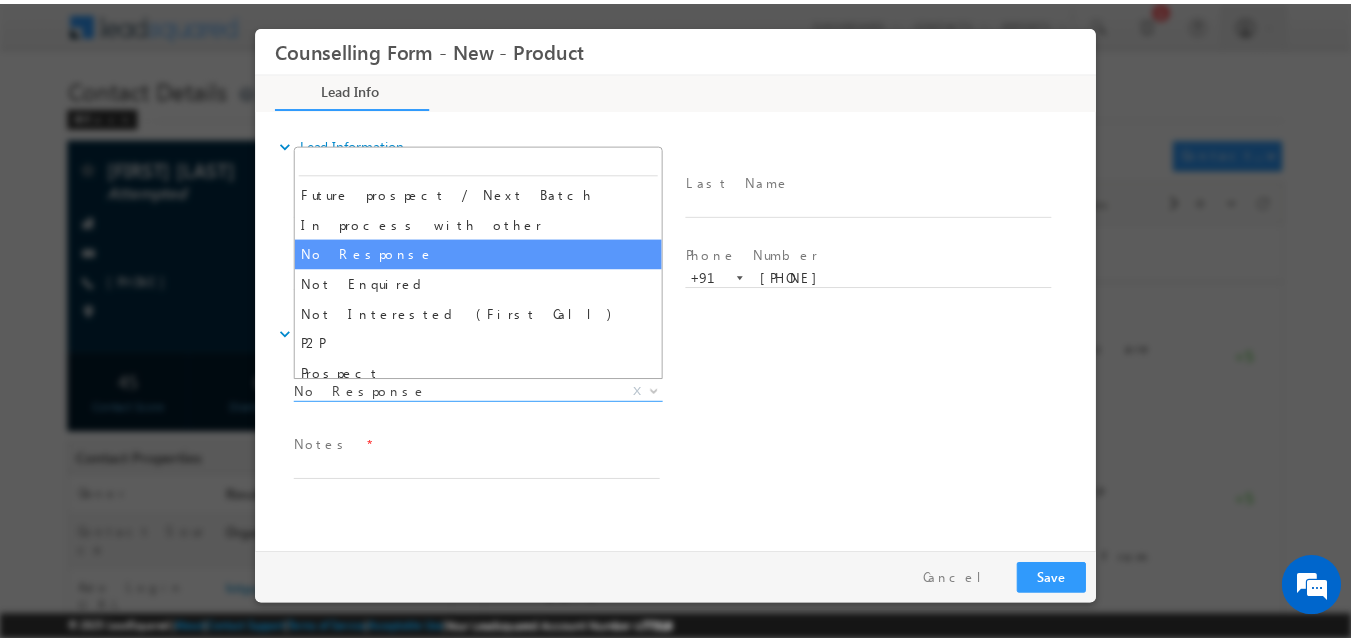 scroll, scrollTop: 93, scrollLeft: 0, axis: vertical 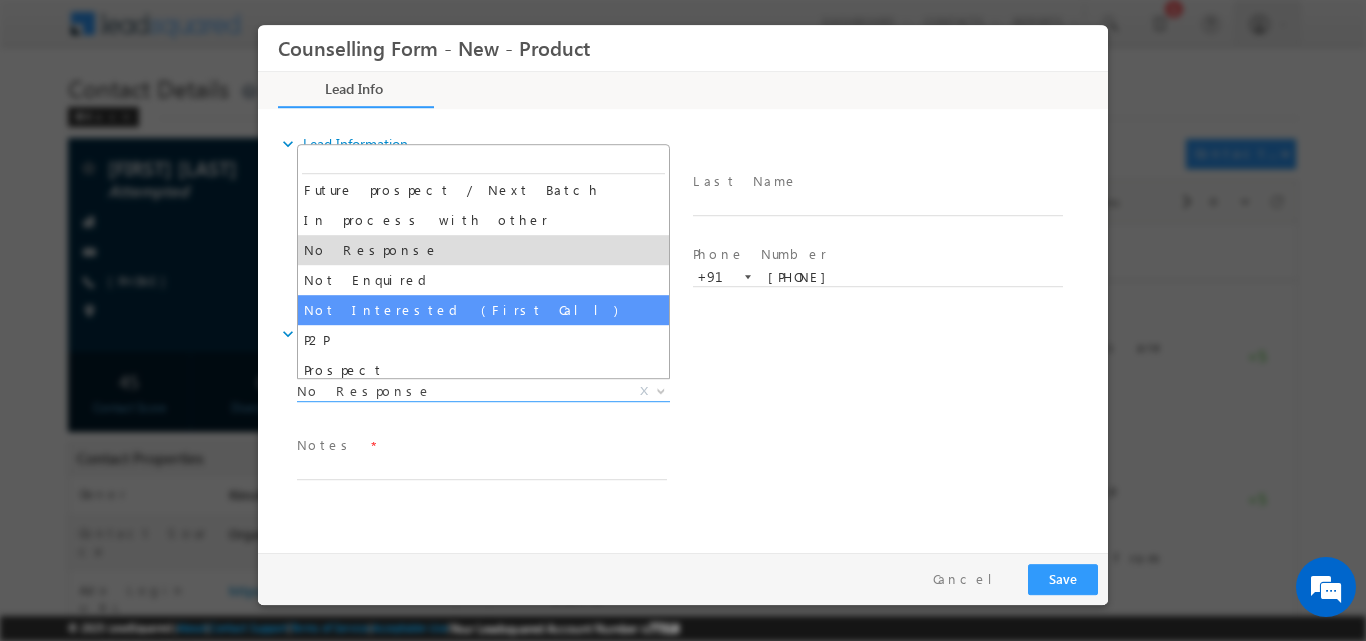 select on "Not Interested (First Call)" 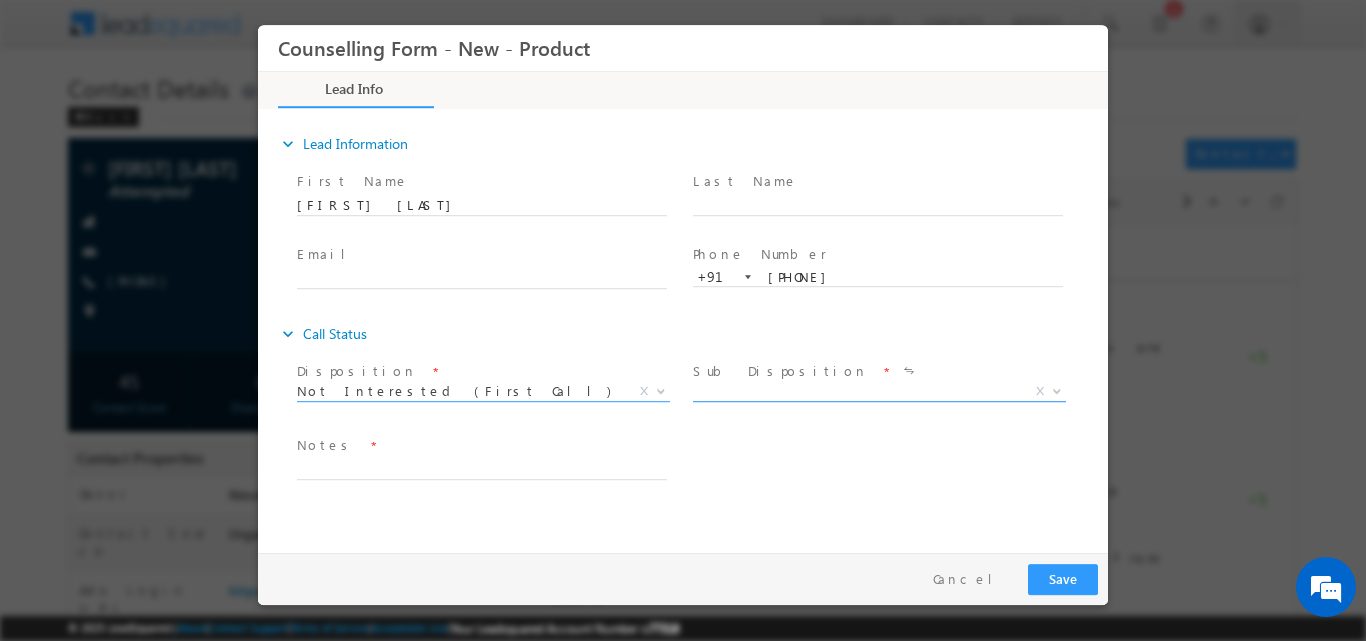 click at bounding box center [1055, 390] 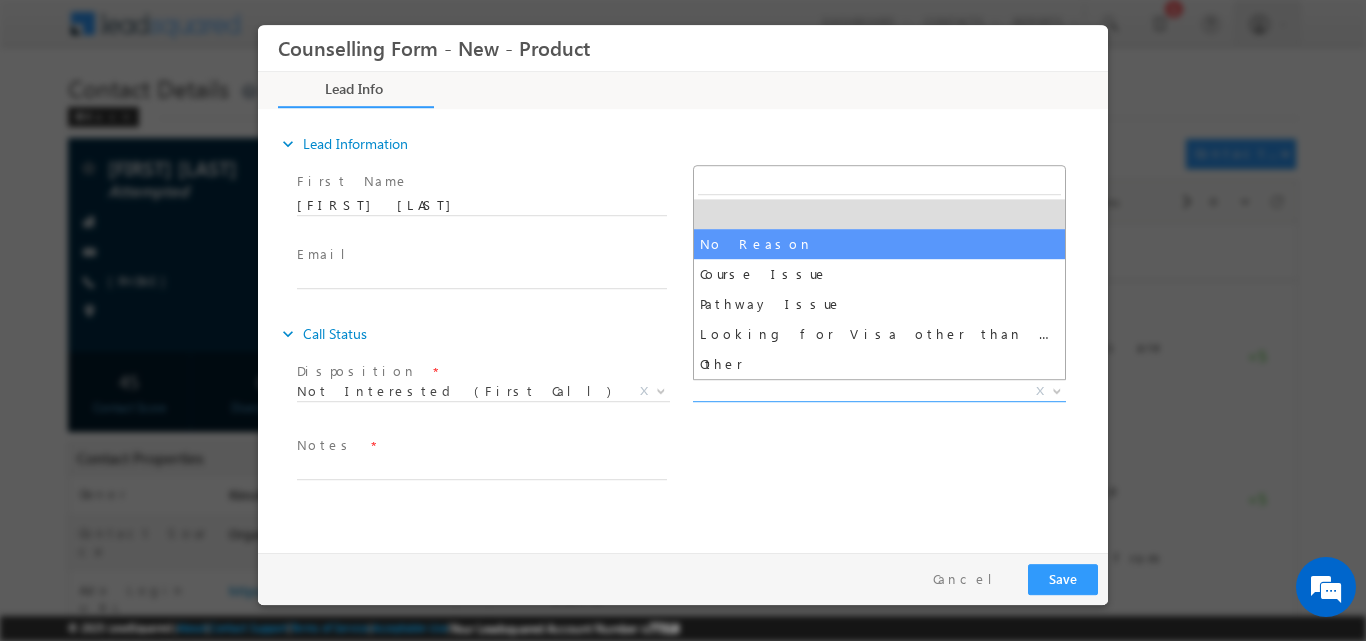select on "No Reason" 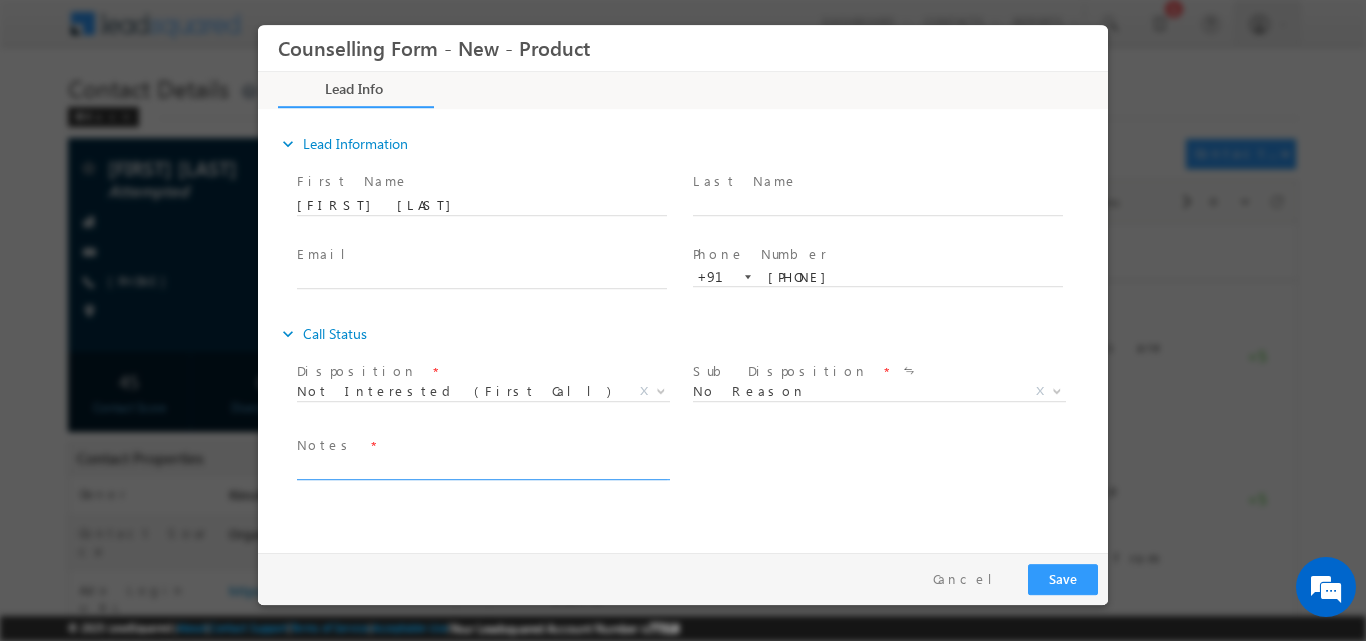 click at bounding box center [482, 467] 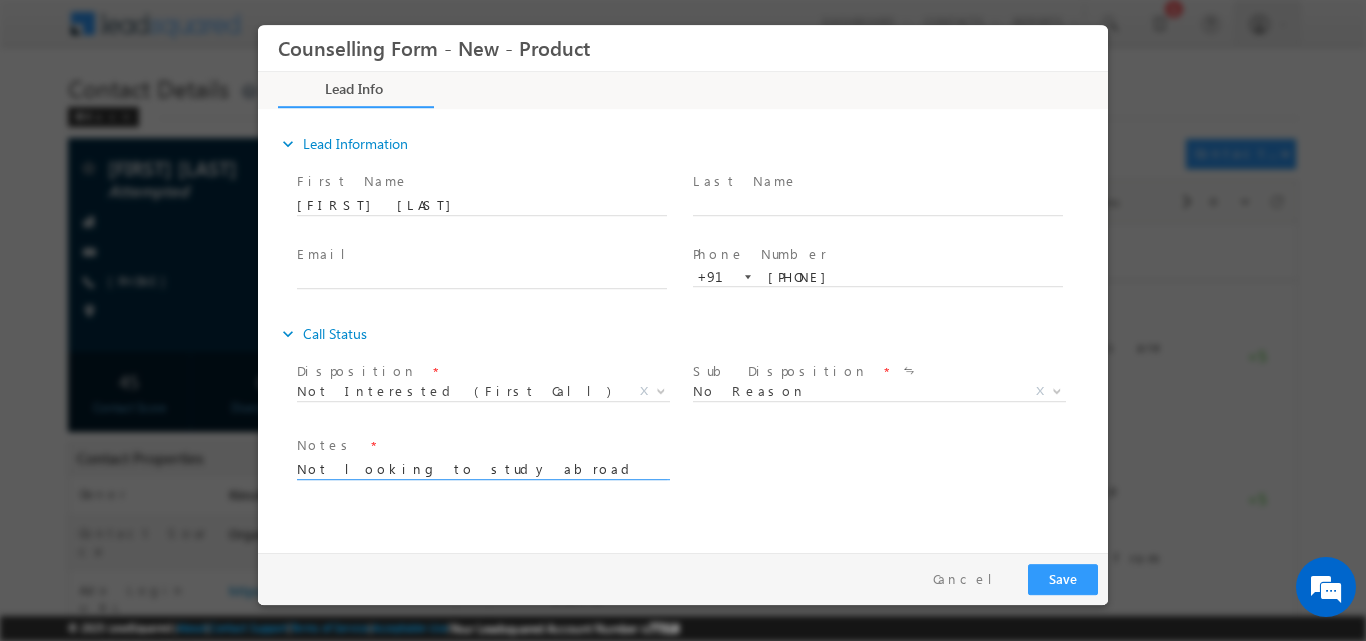 type on "Not looking to study abroad" 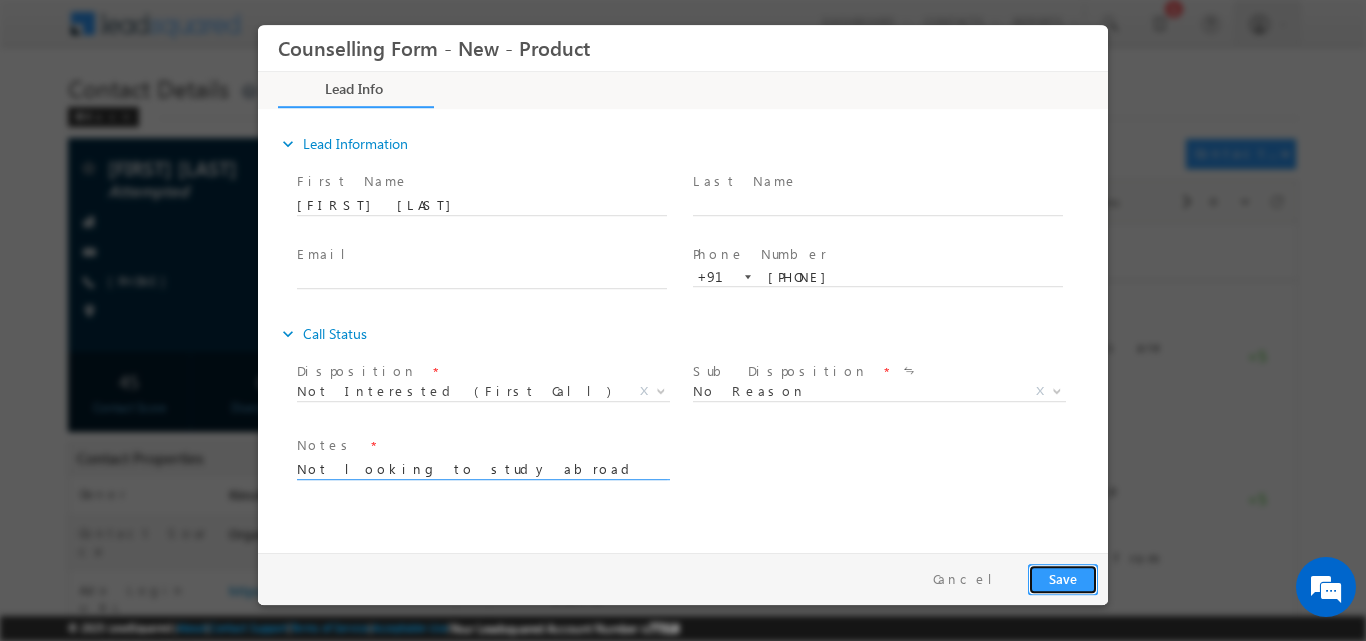 click on "Save" at bounding box center (1063, 578) 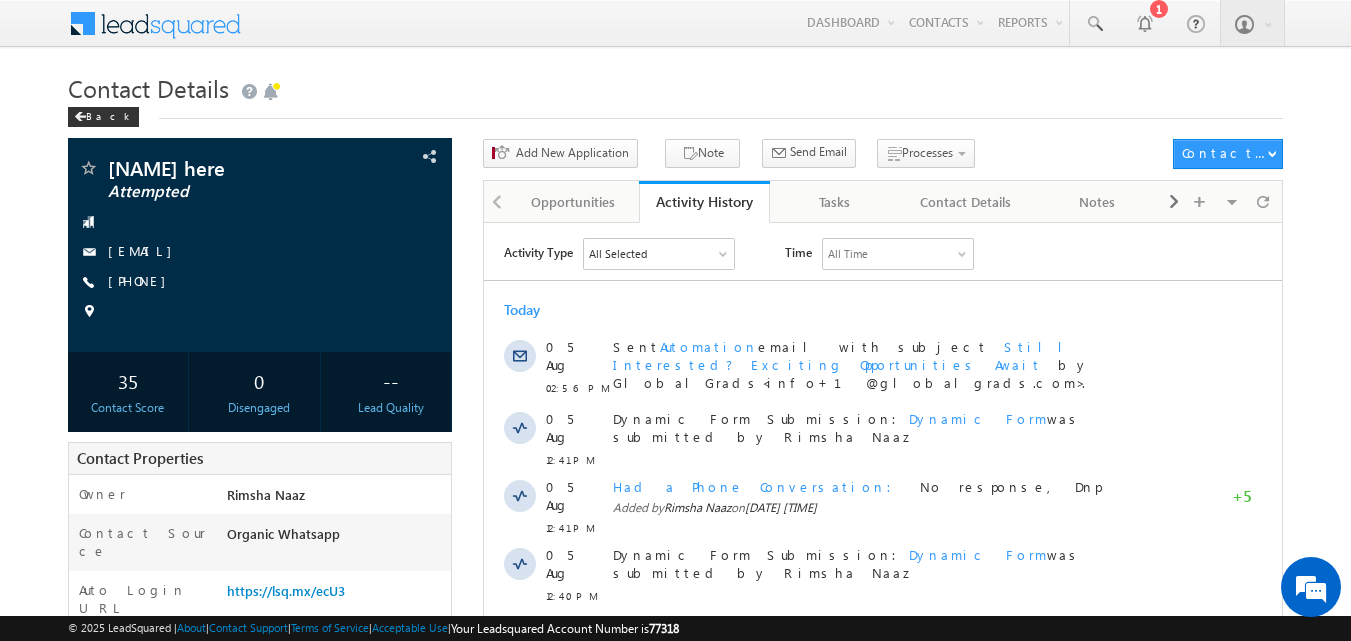 scroll, scrollTop: 0, scrollLeft: 0, axis: both 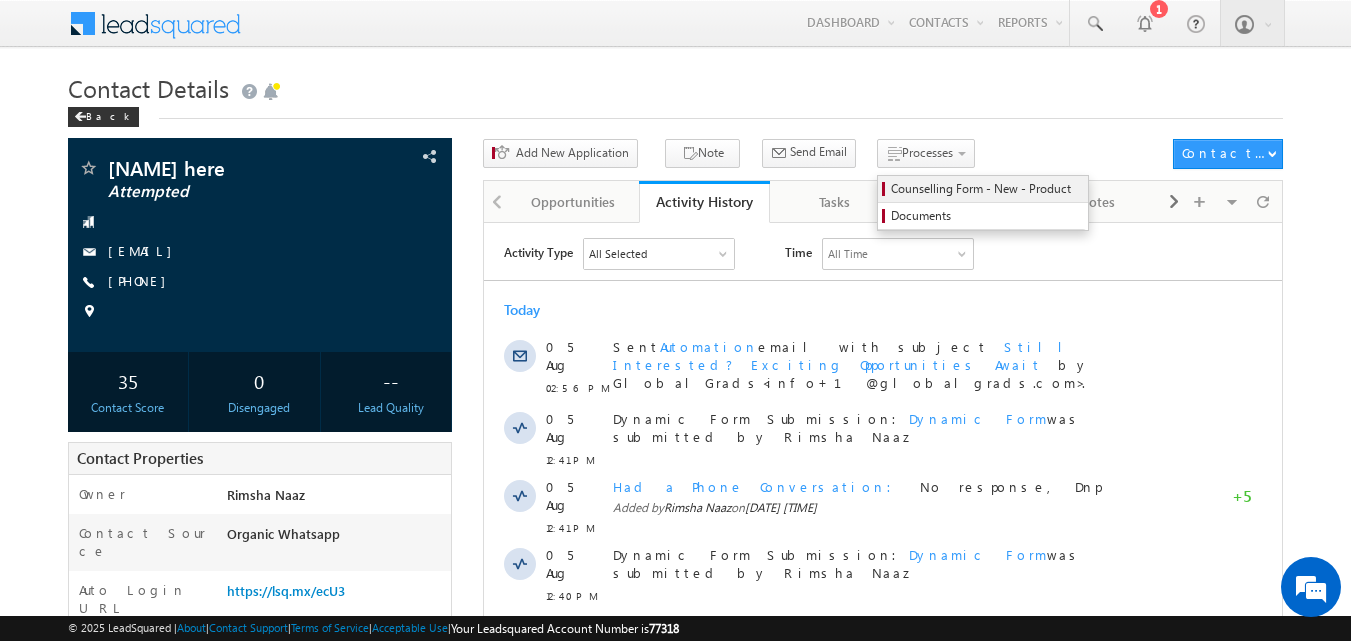 click on "Counselling Form - New - Product" at bounding box center [986, 189] 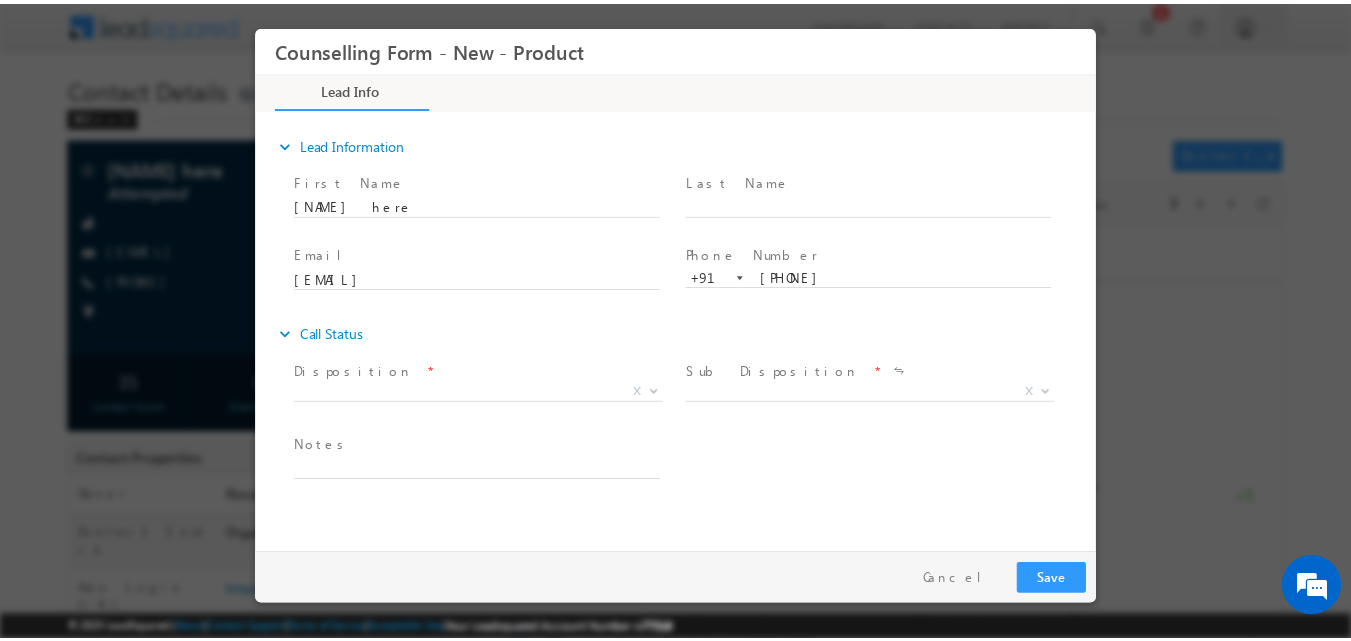 scroll, scrollTop: 0, scrollLeft: 0, axis: both 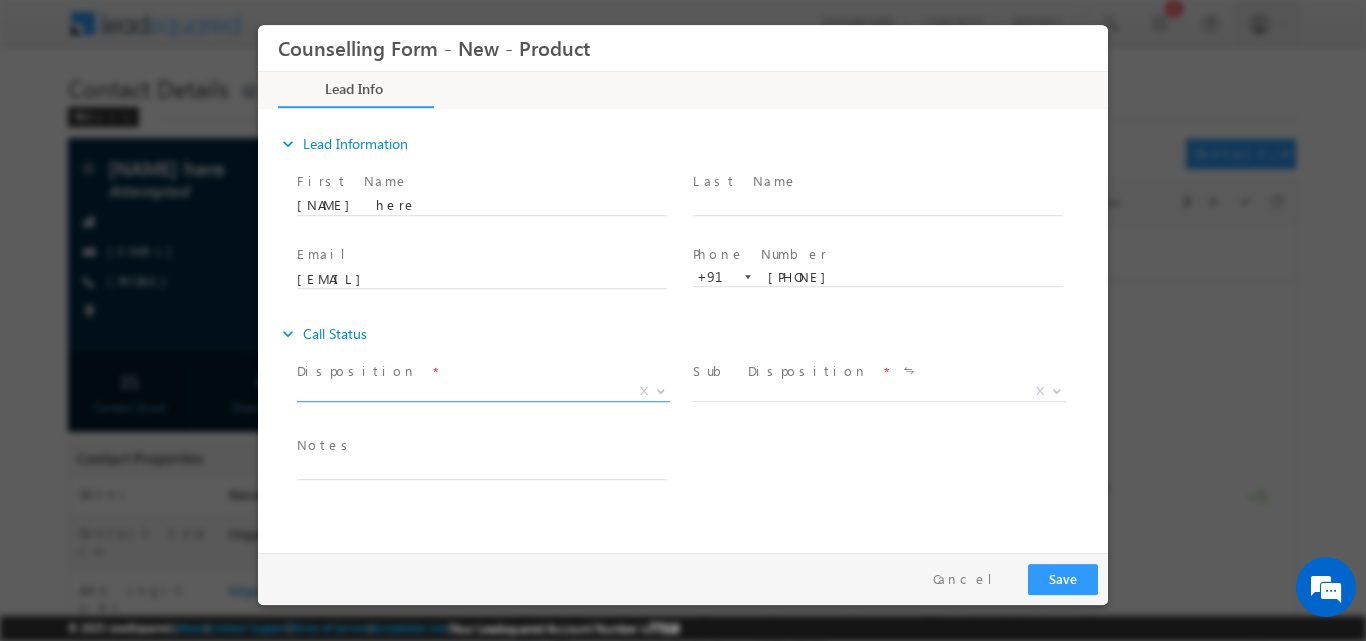 click at bounding box center (659, 390) 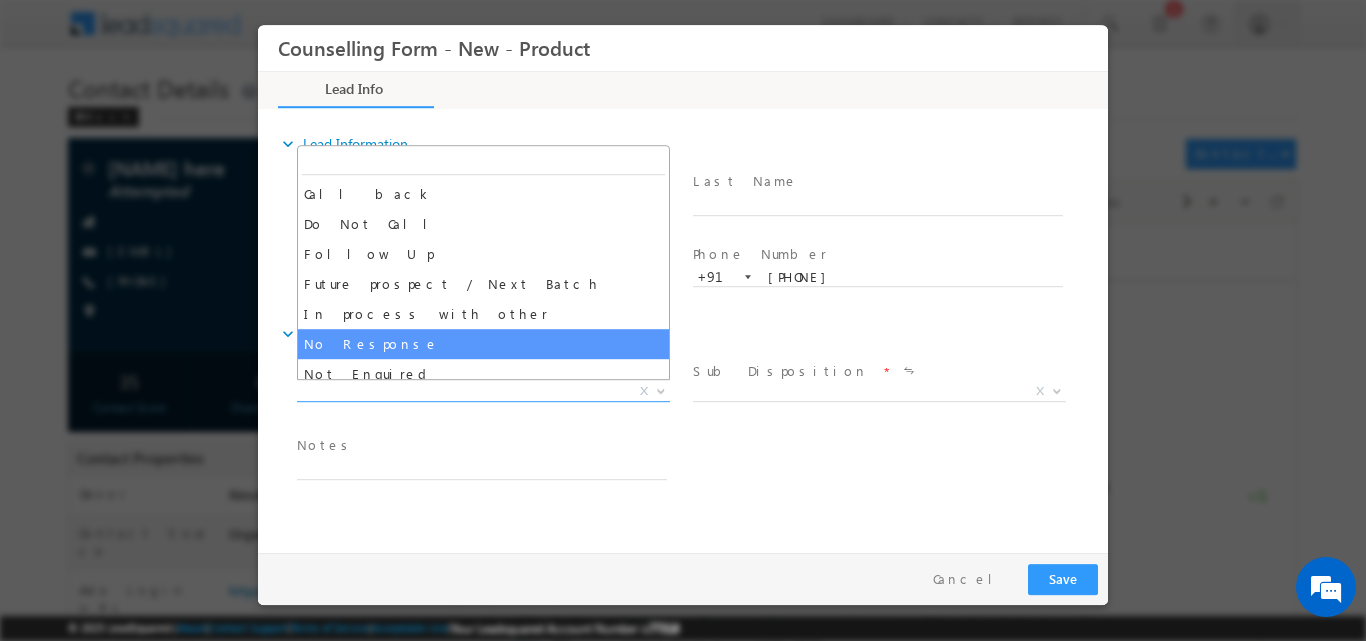 select on "No Response" 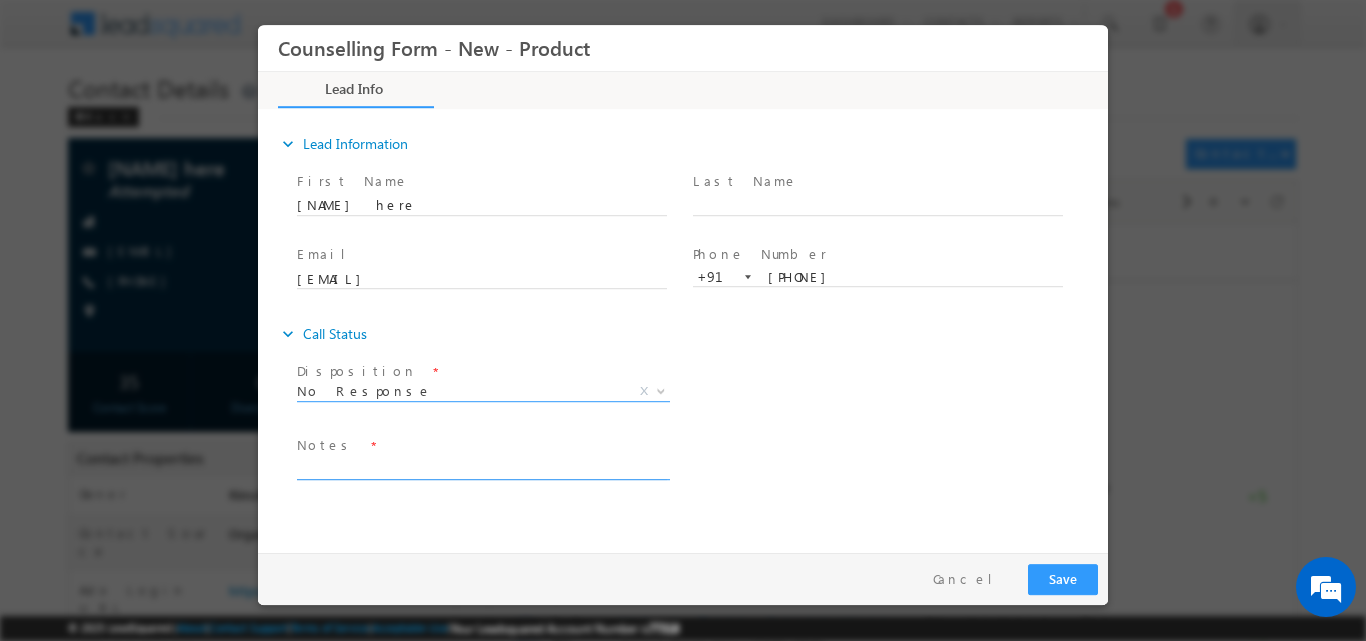 click at bounding box center [482, 467] 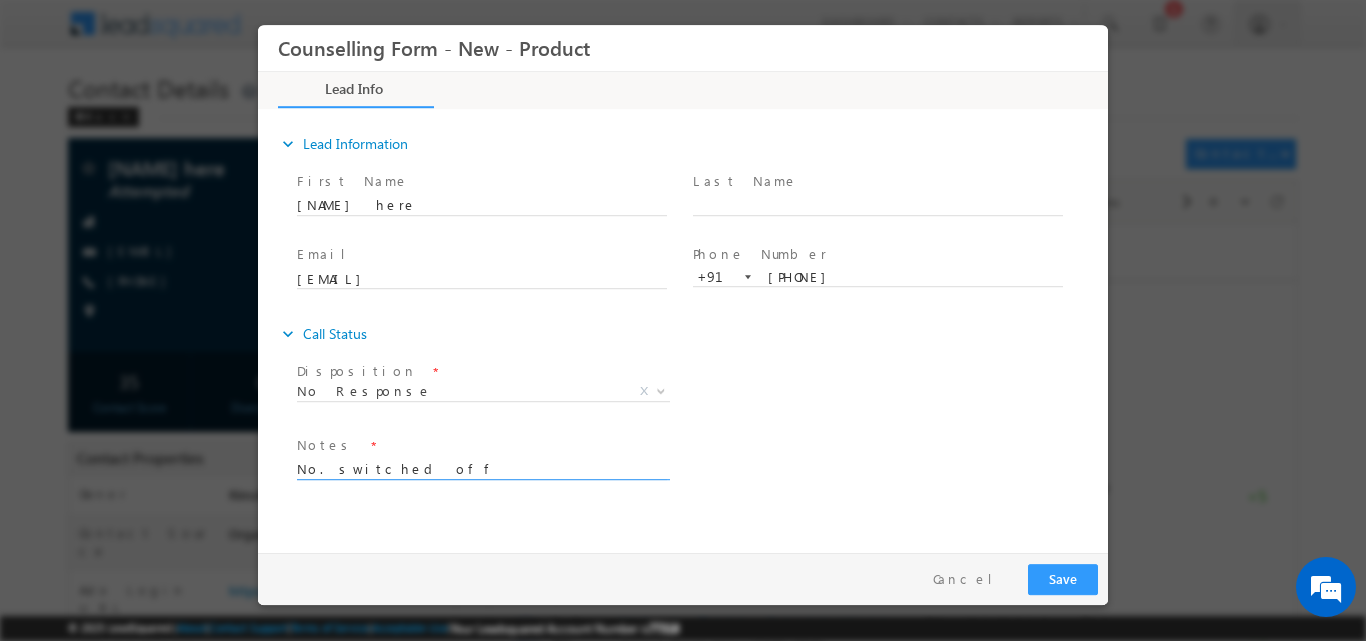 type on "No. switched off" 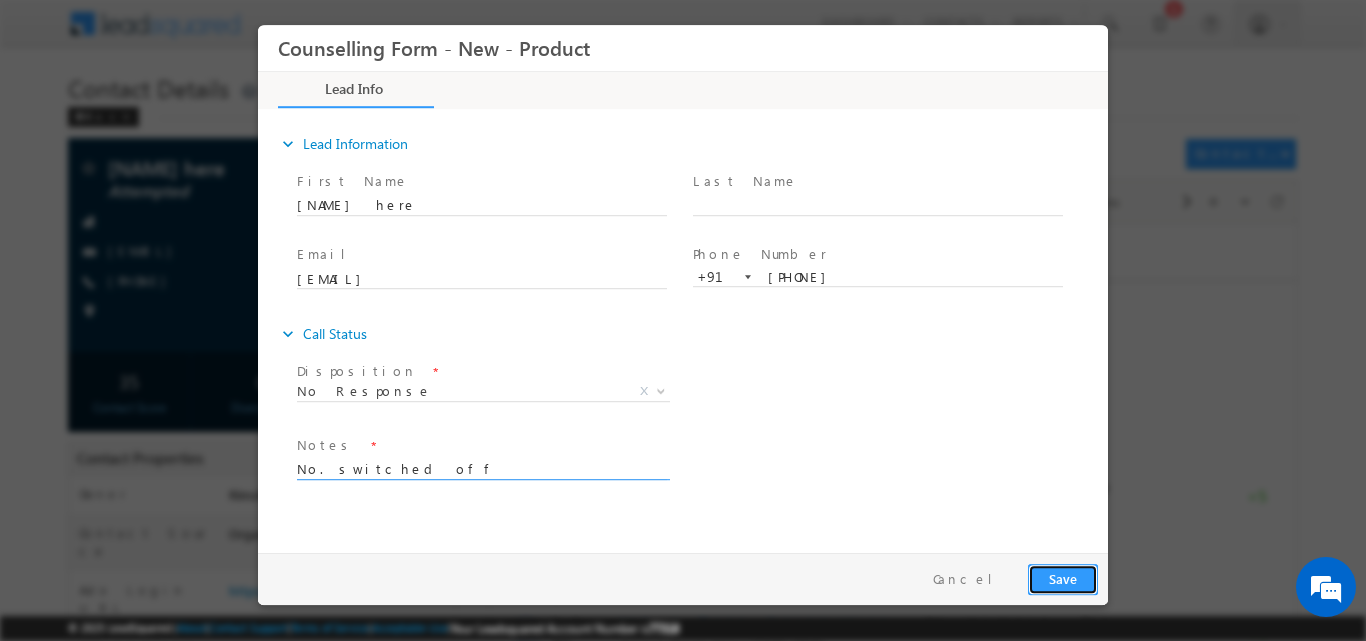 click on "Save" at bounding box center [1063, 578] 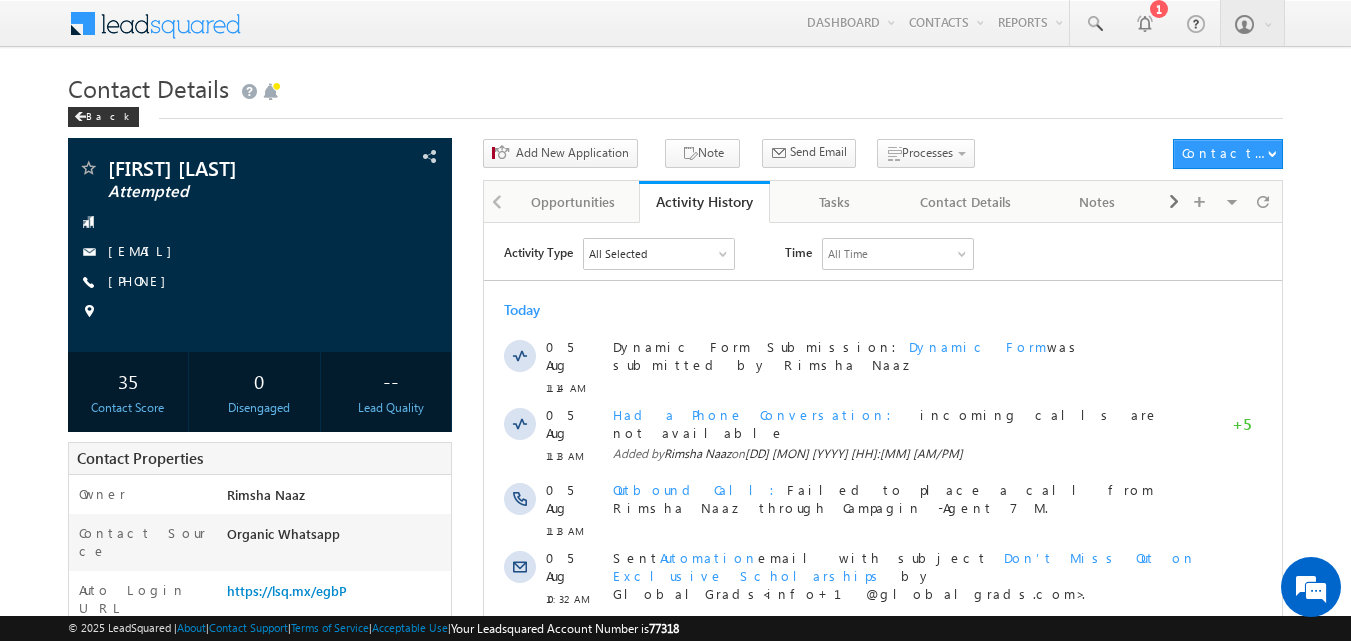 scroll, scrollTop: 0, scrollLeft: 0, axis: both 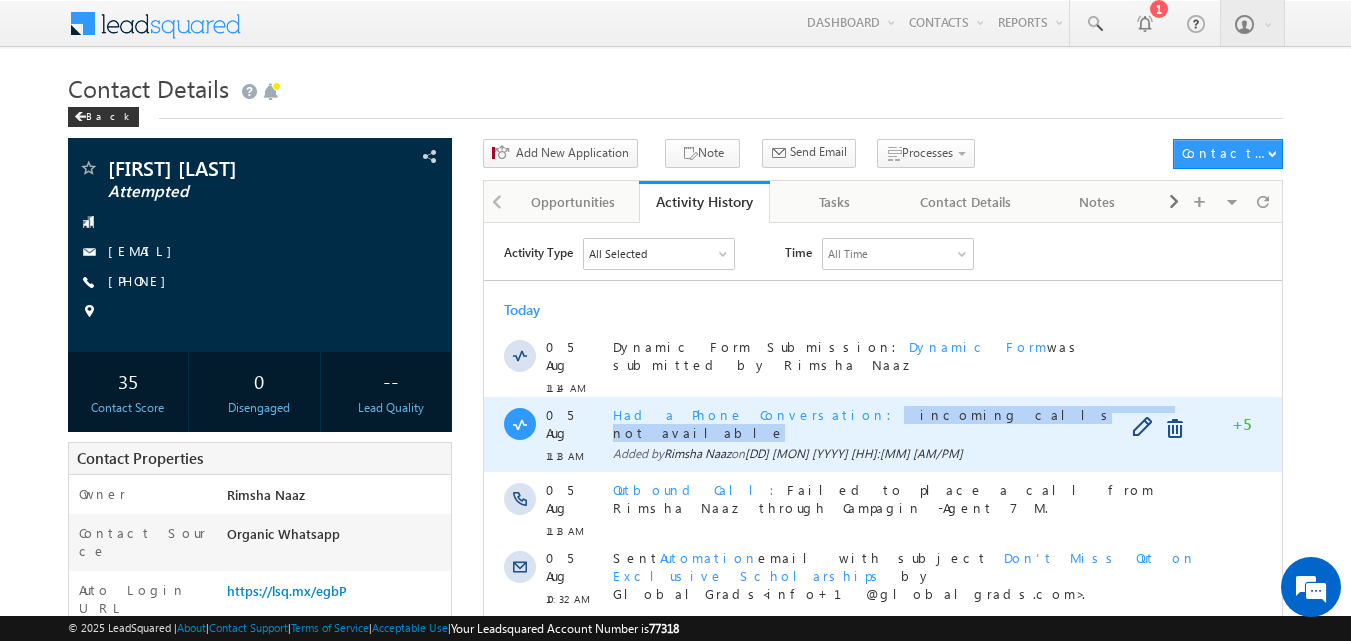 drag, startPoint x: 772, startPoint y: 406, endPoint x: 997, endPoint y: 412, distance: 225.07999 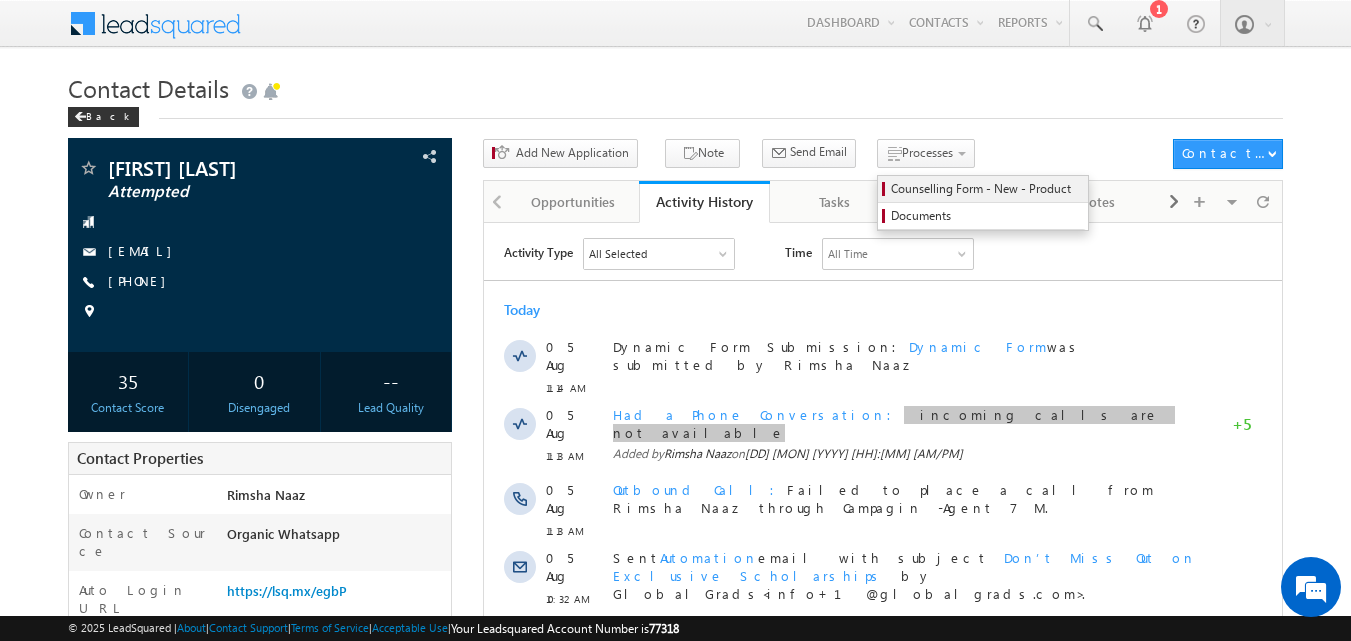 click on "Counselling Form - New - Product" at bounding box center [986, 189] 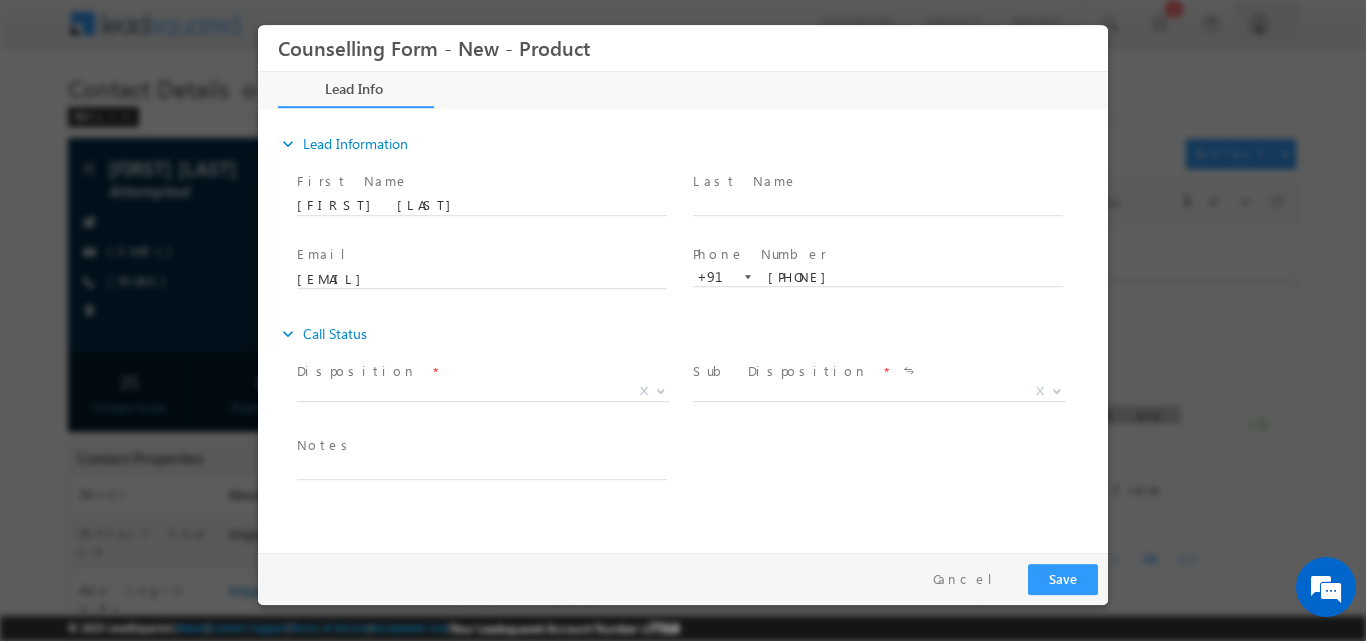 scroll, scrollTop: 0, scrollLeft: 0, axis: both 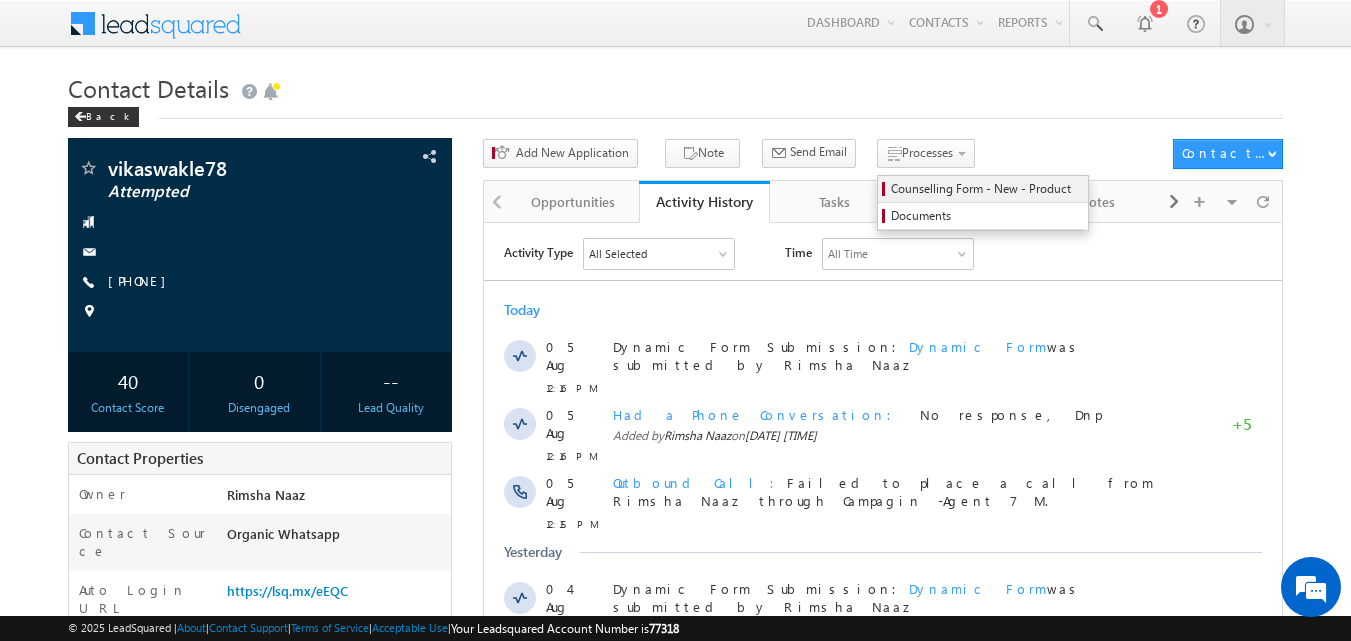 click on "Counselling Form - New - Product" at bounding box center [986, 189] 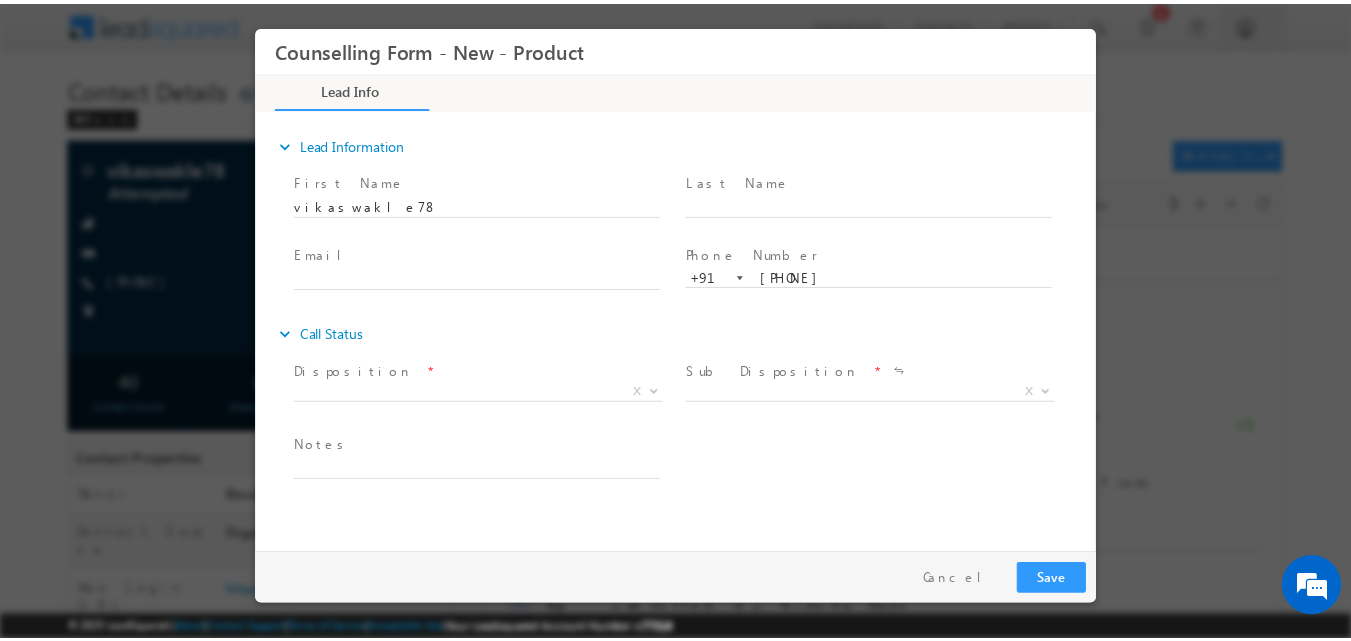 scroll, scrollTop: 0, scrollLeft: 0, axis: both 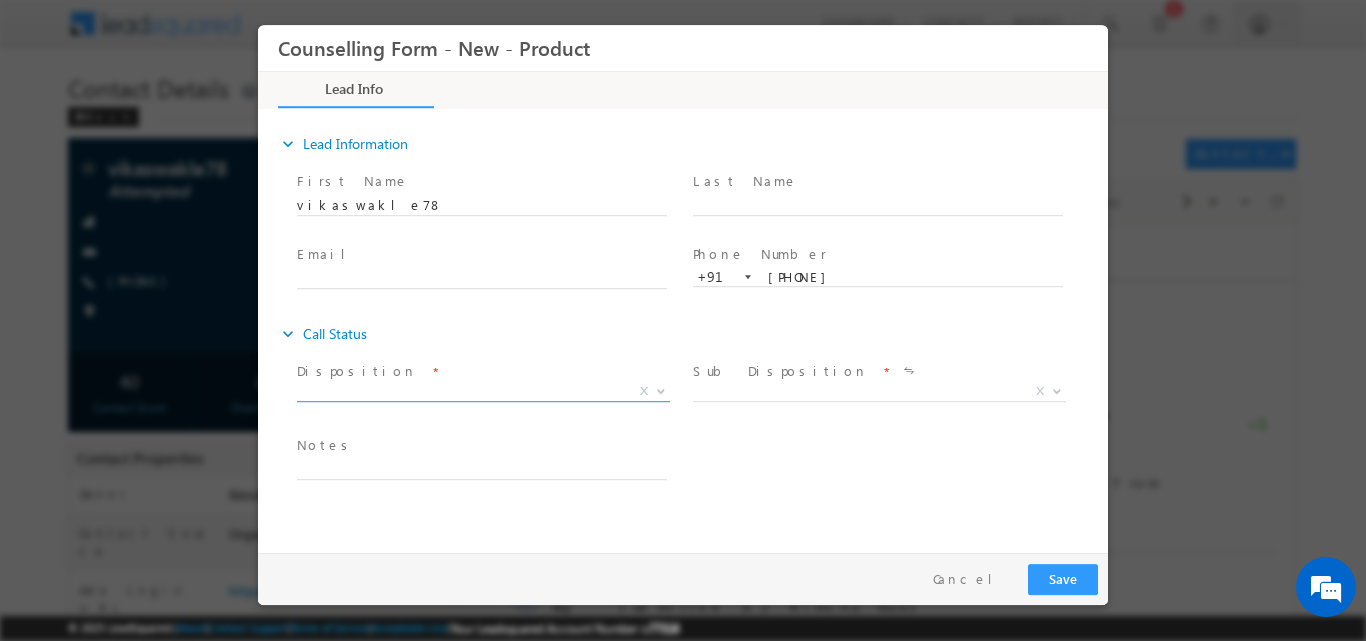 click at bounding box center [659, 390] 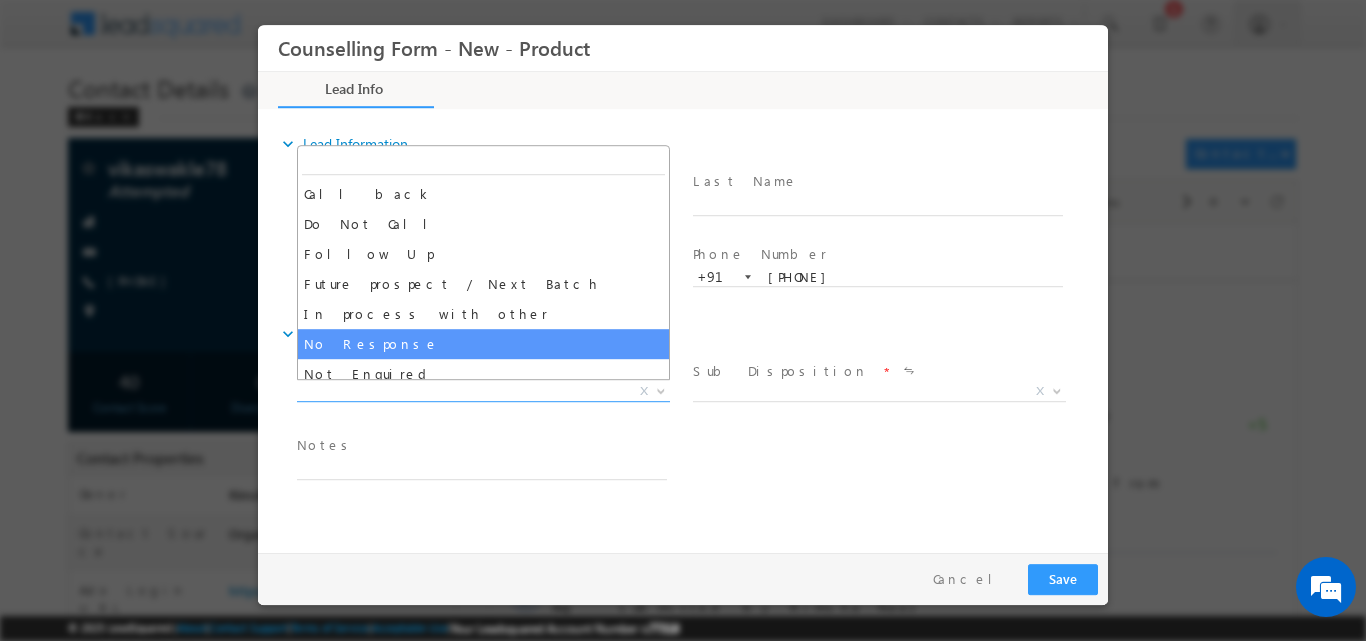 select on "No Response" 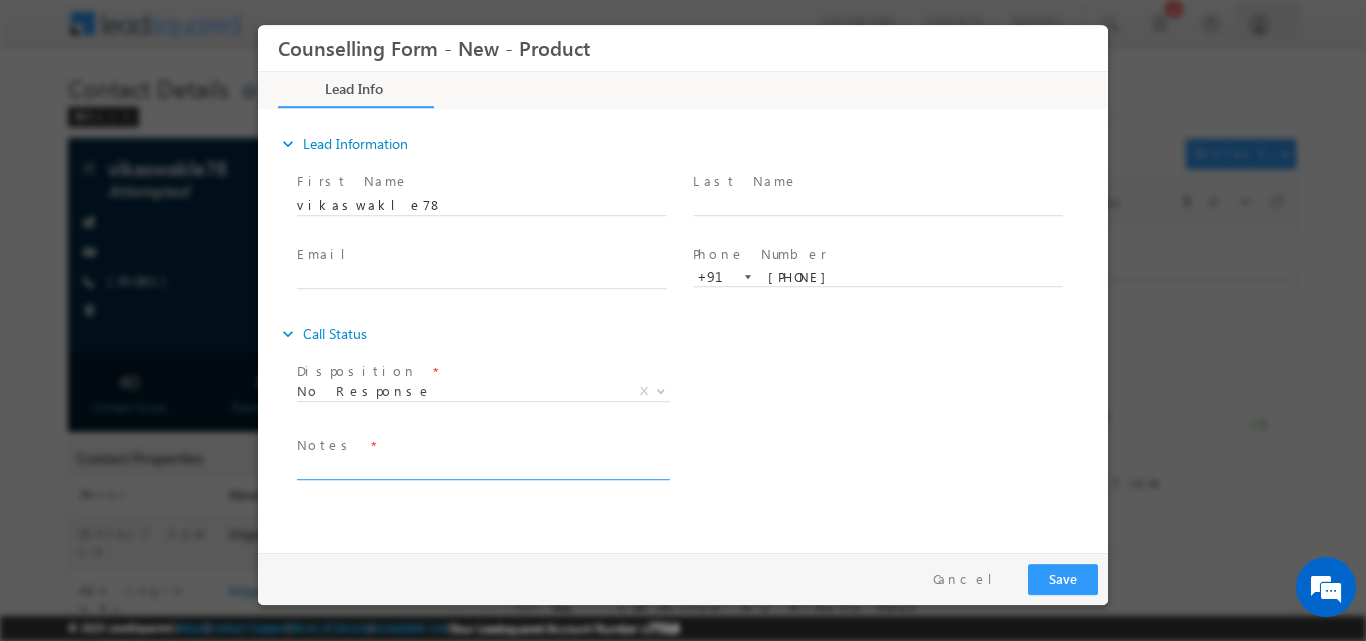 click at bounding box center (482, 467) 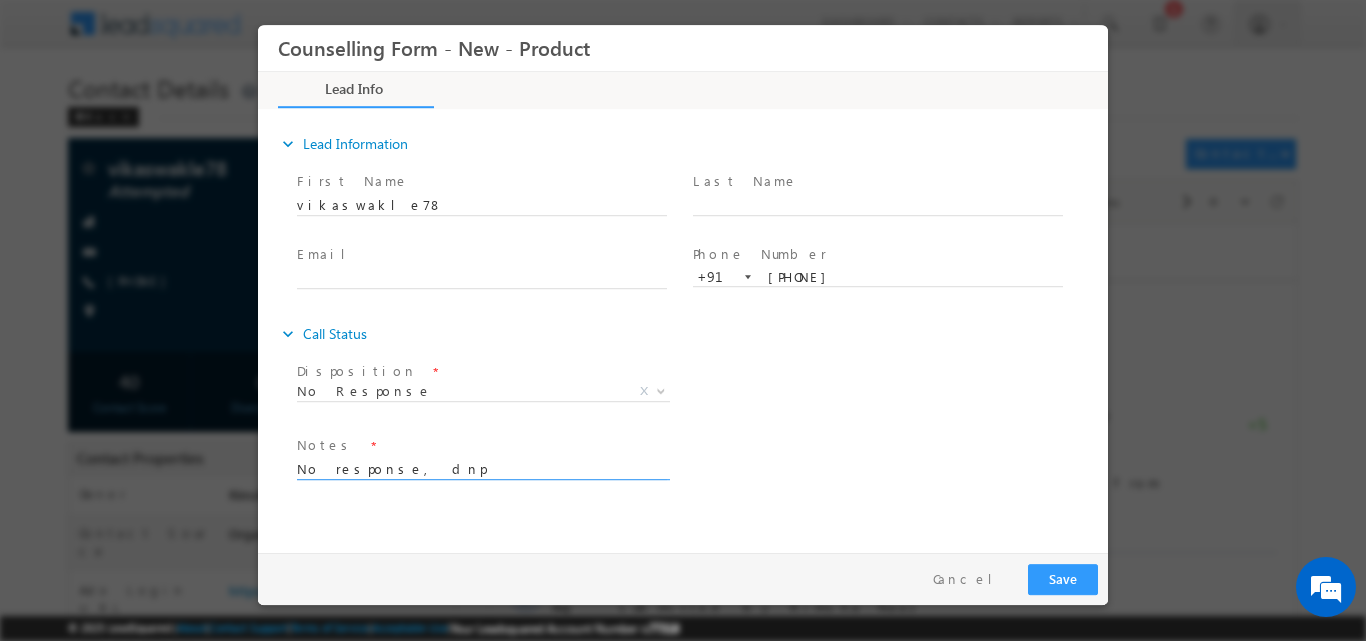 type on "No response, dnp" 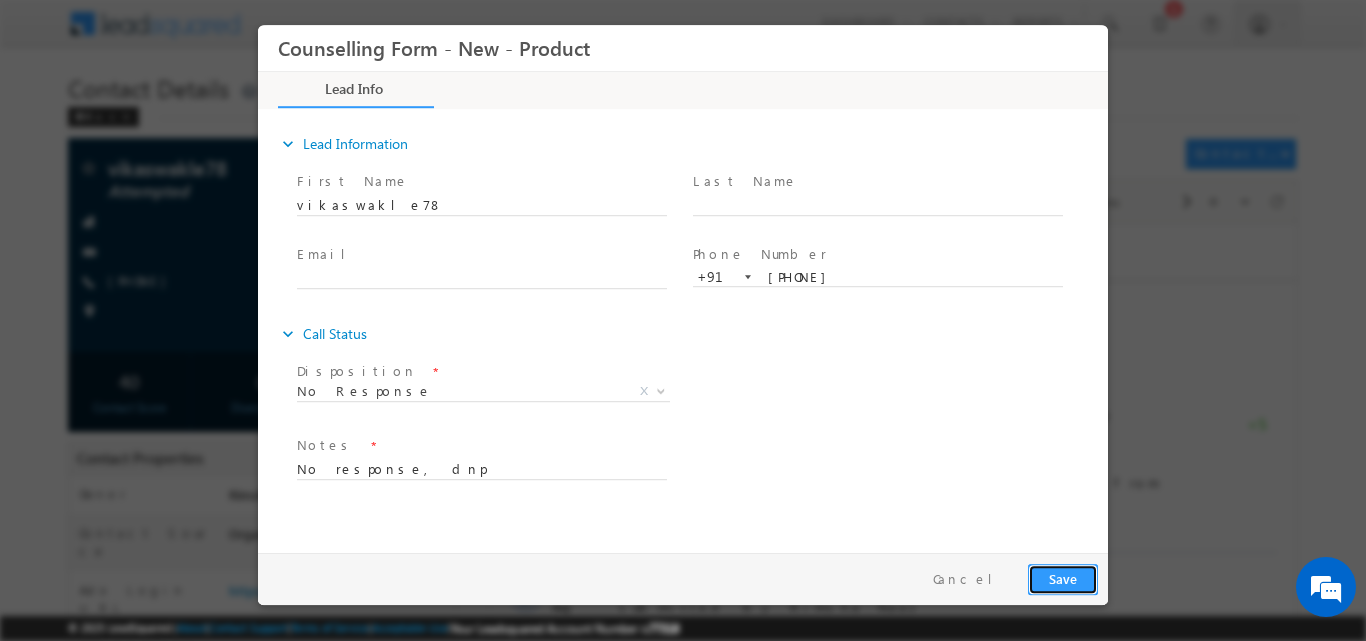 click on "Save" at bounding box center (1063, 578) 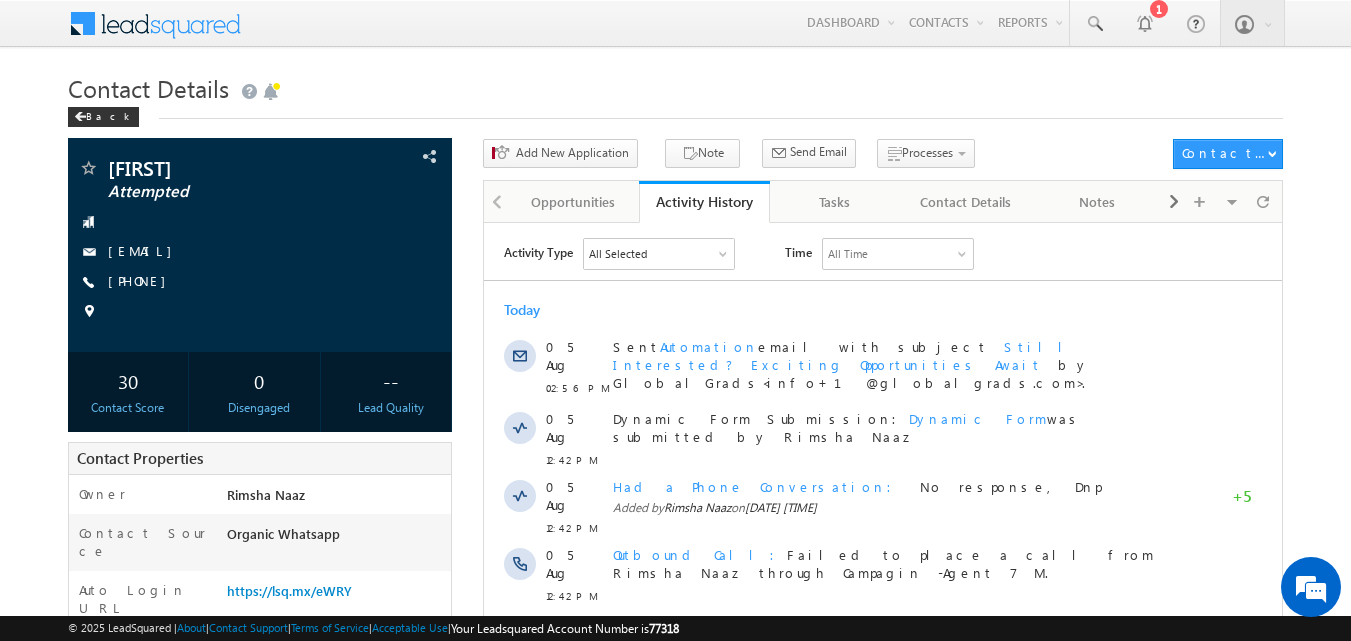 scroll, scrollTop: 0, scrollLeft: 0, axis: both 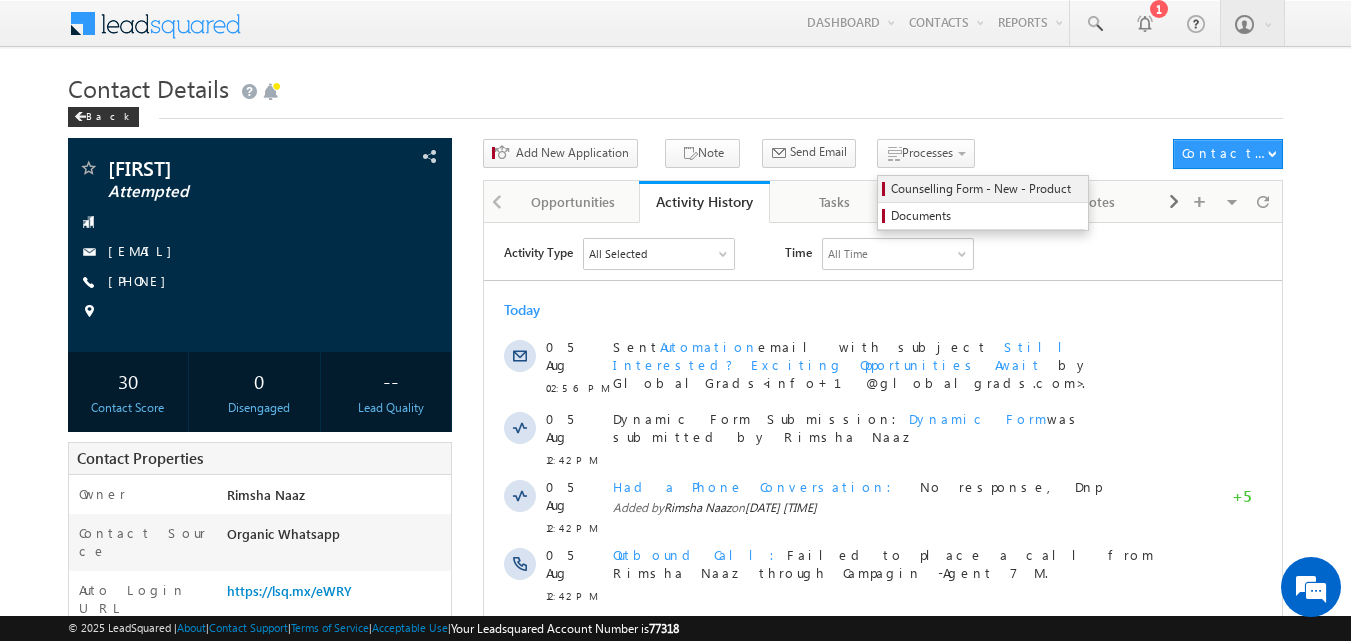 click on "Counselling Form - New - Product" at bounding box center (986, 189) 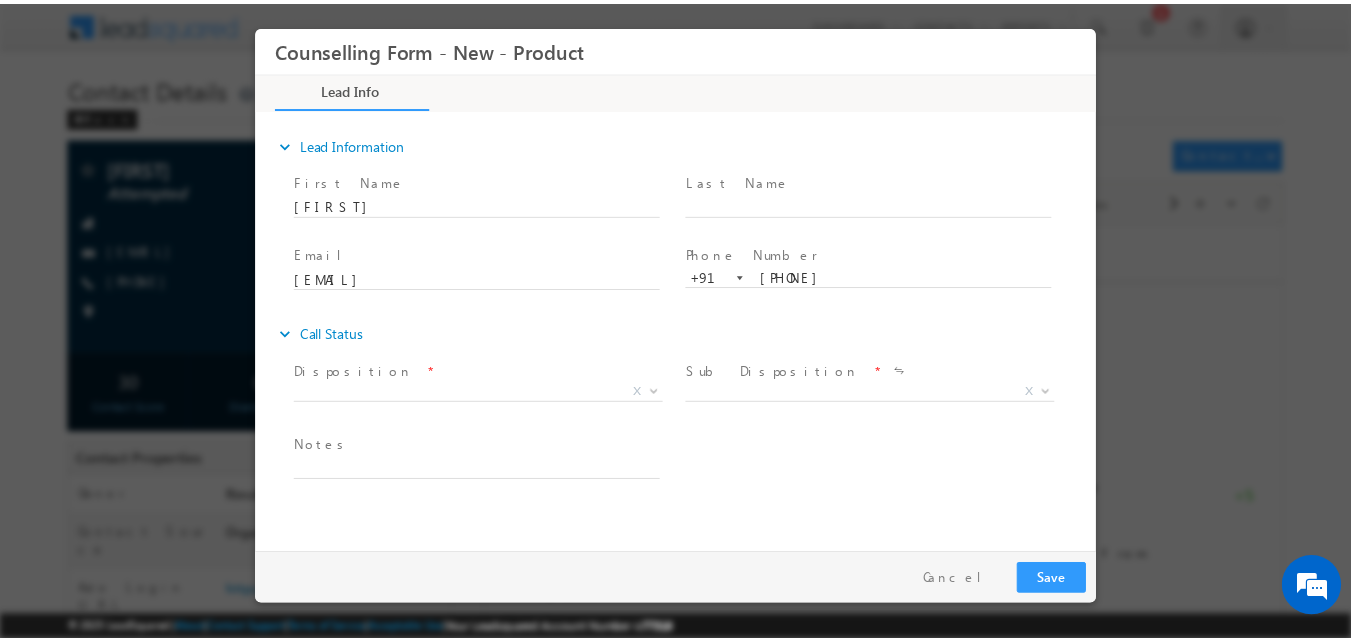 scroll, scrollTop: 0, scrollLeft: 0, axis: both 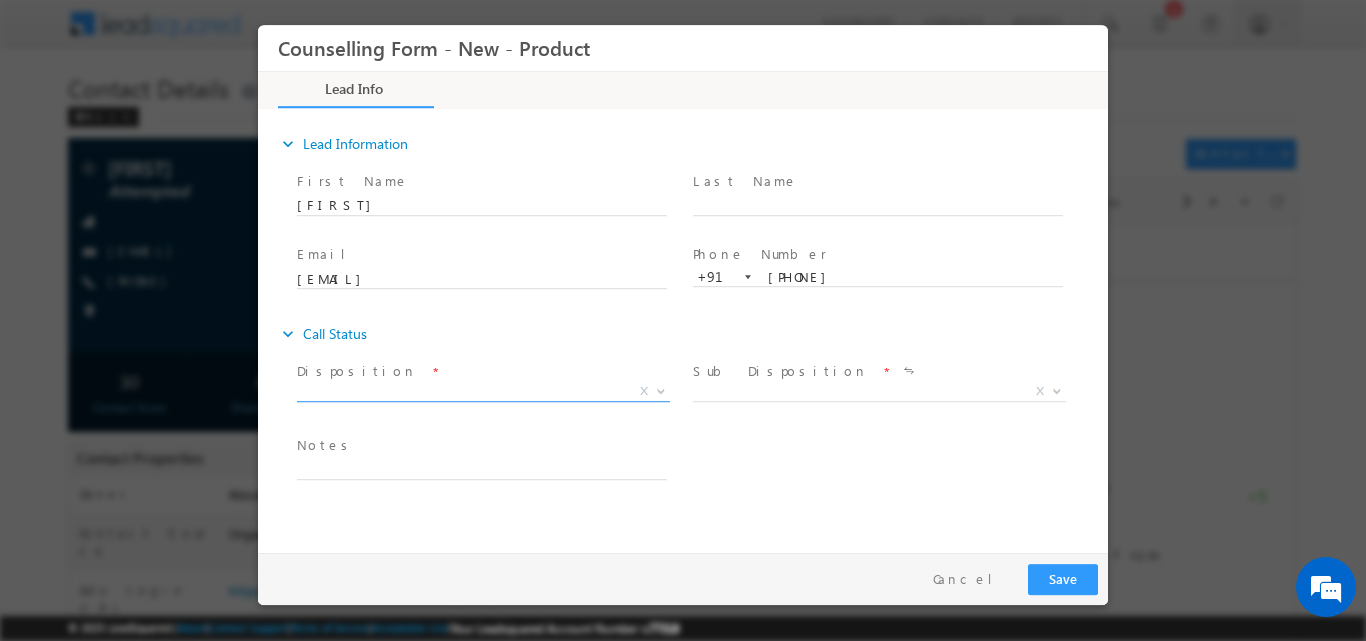 click at bounding box center (659, 390) 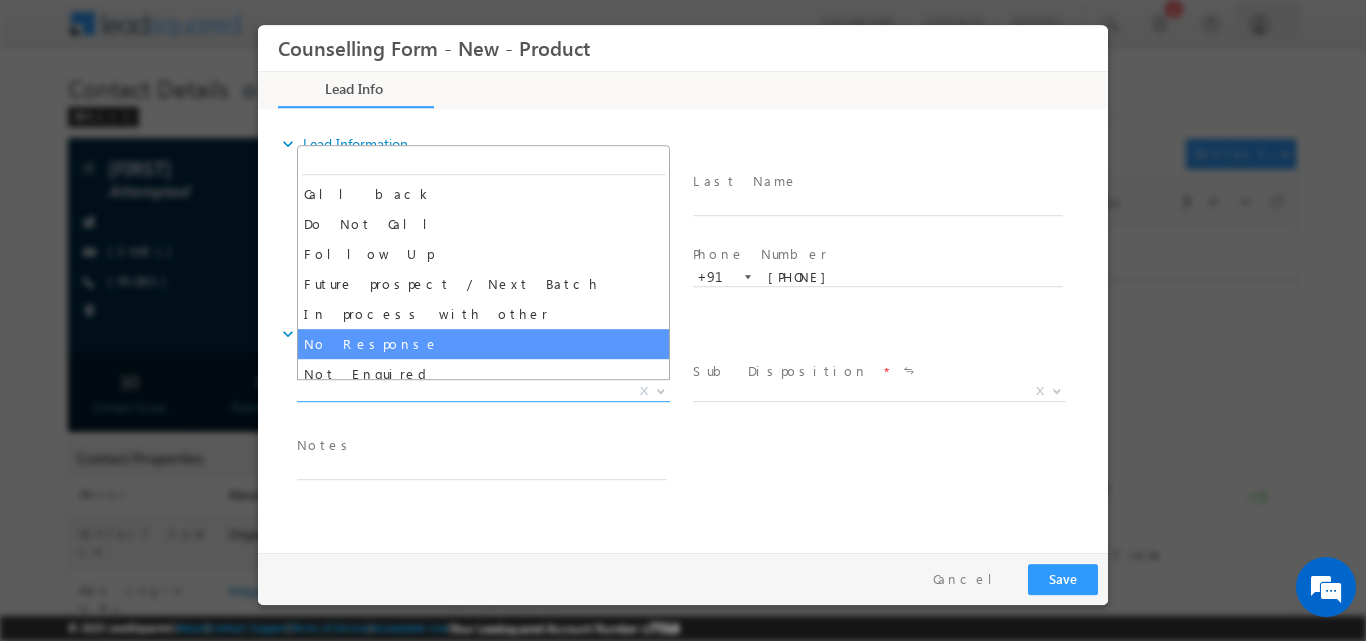 select on "No Response" 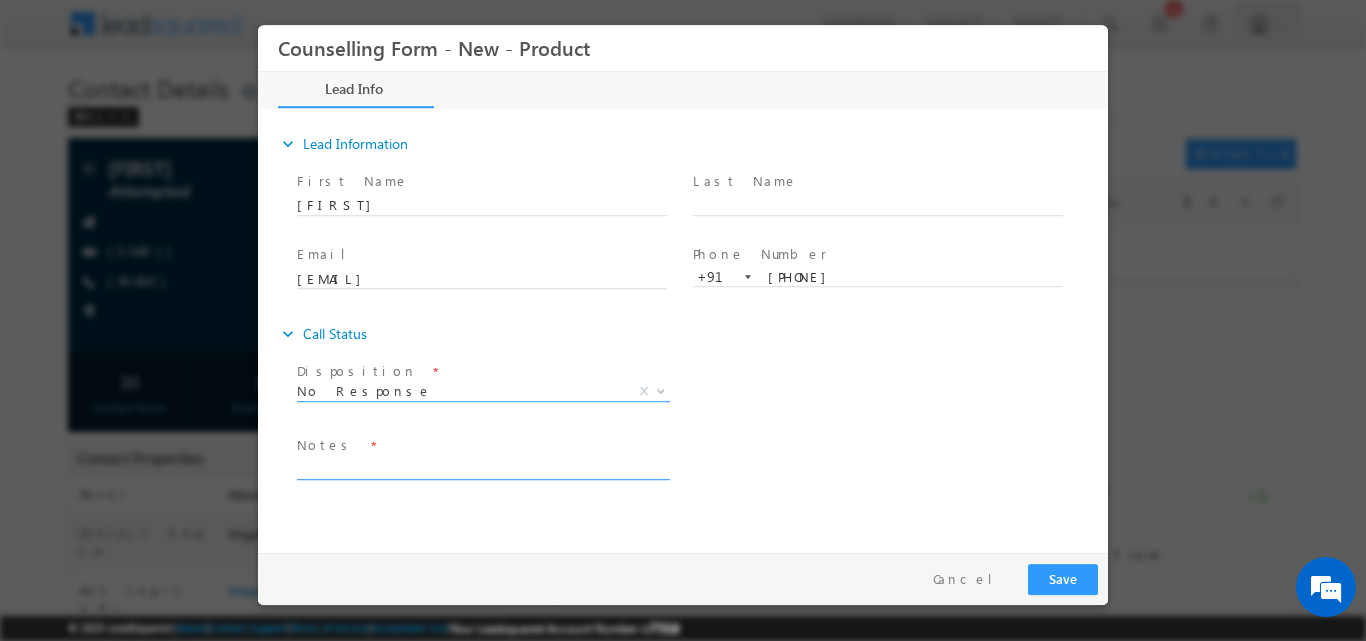 click at bounding box center (482, 467) 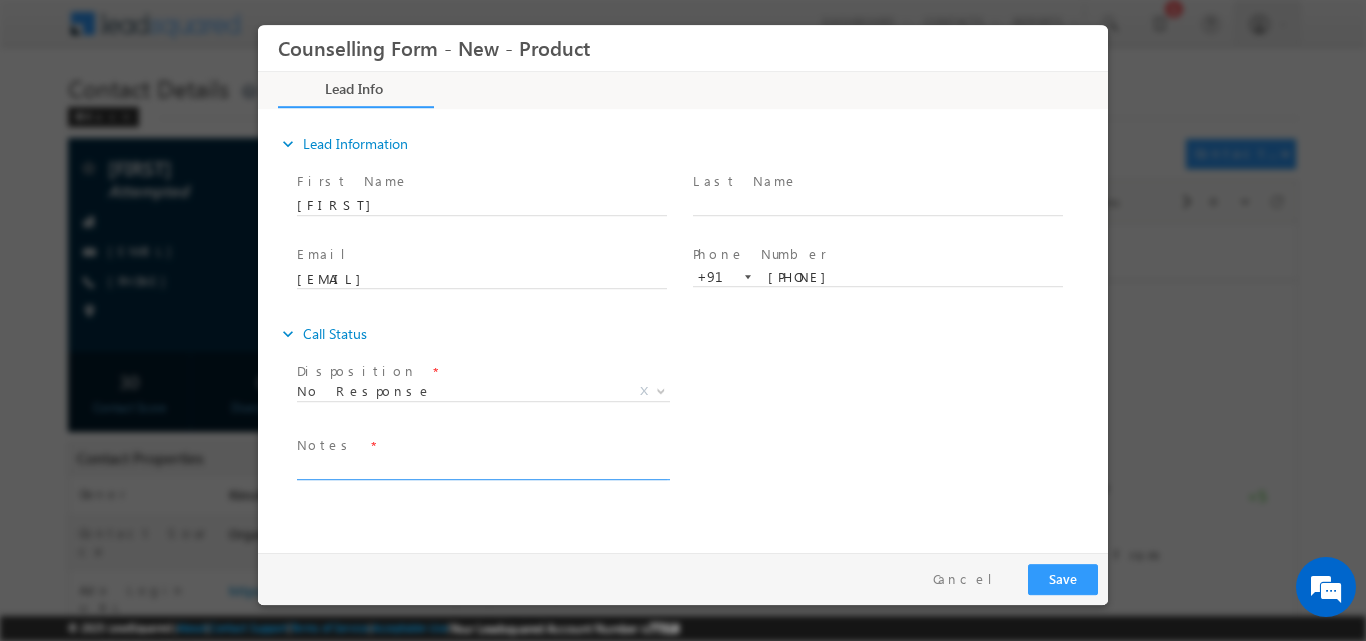 paste on "No response, dnp" 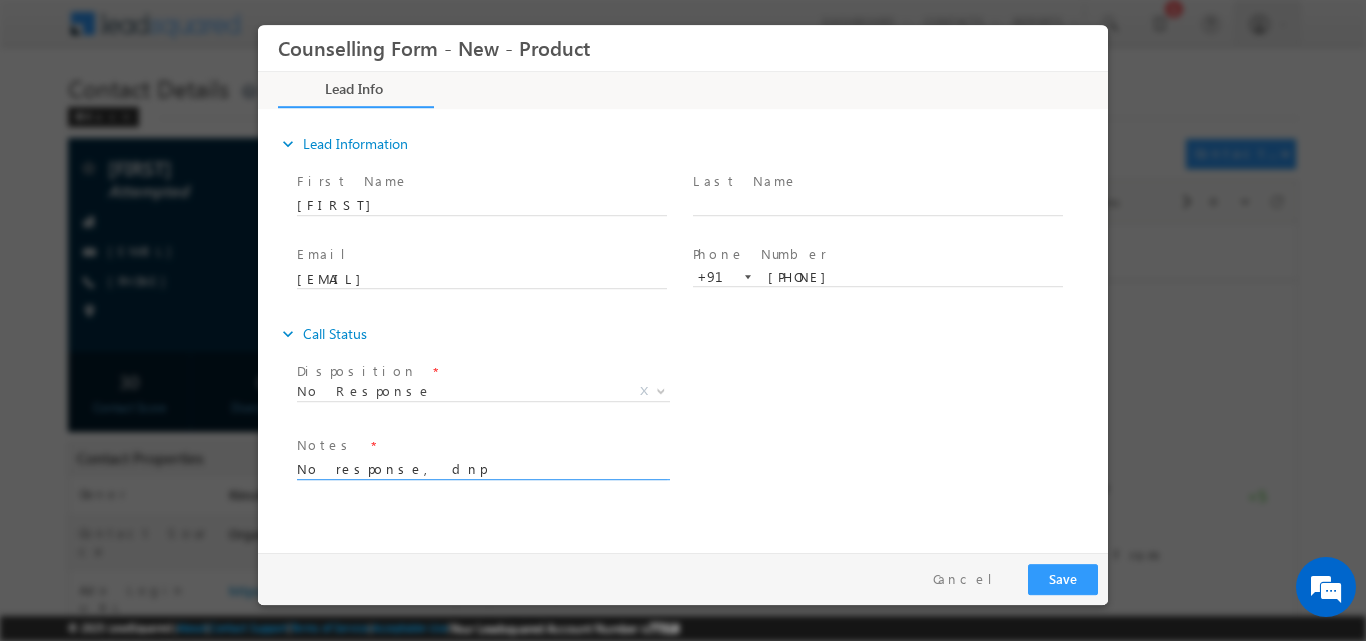 type on "No response, dnp" 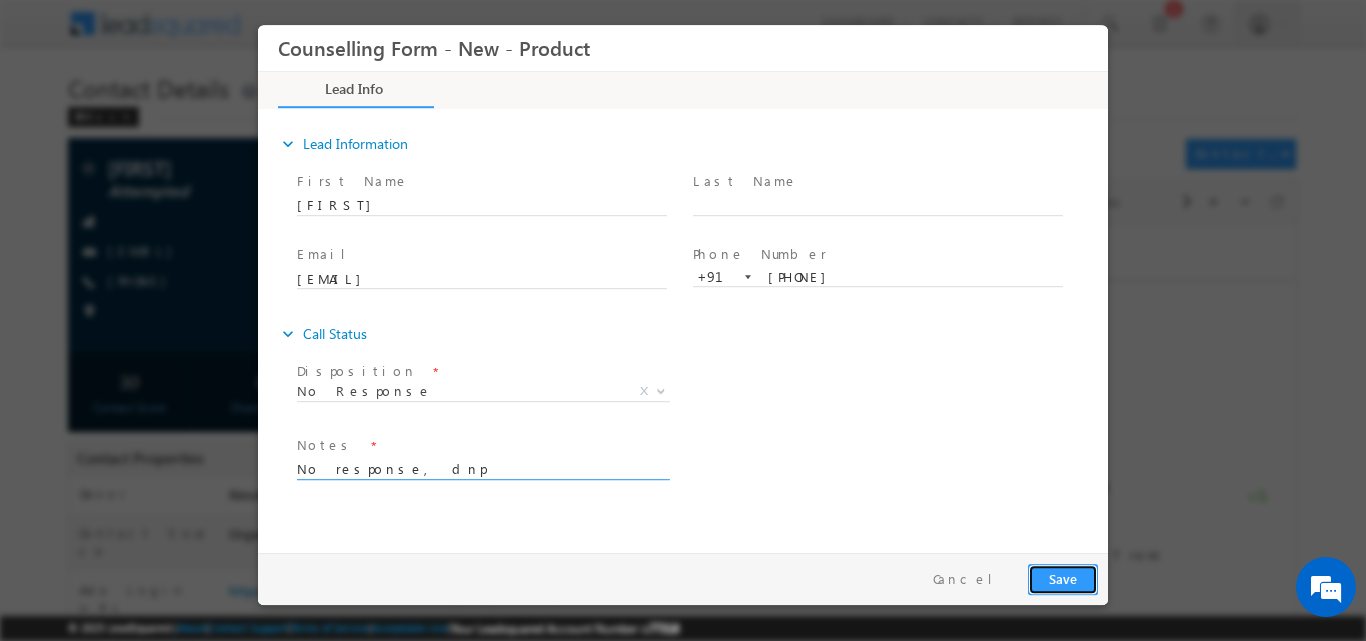 click on "Save" at bounding box center (1063, 578) 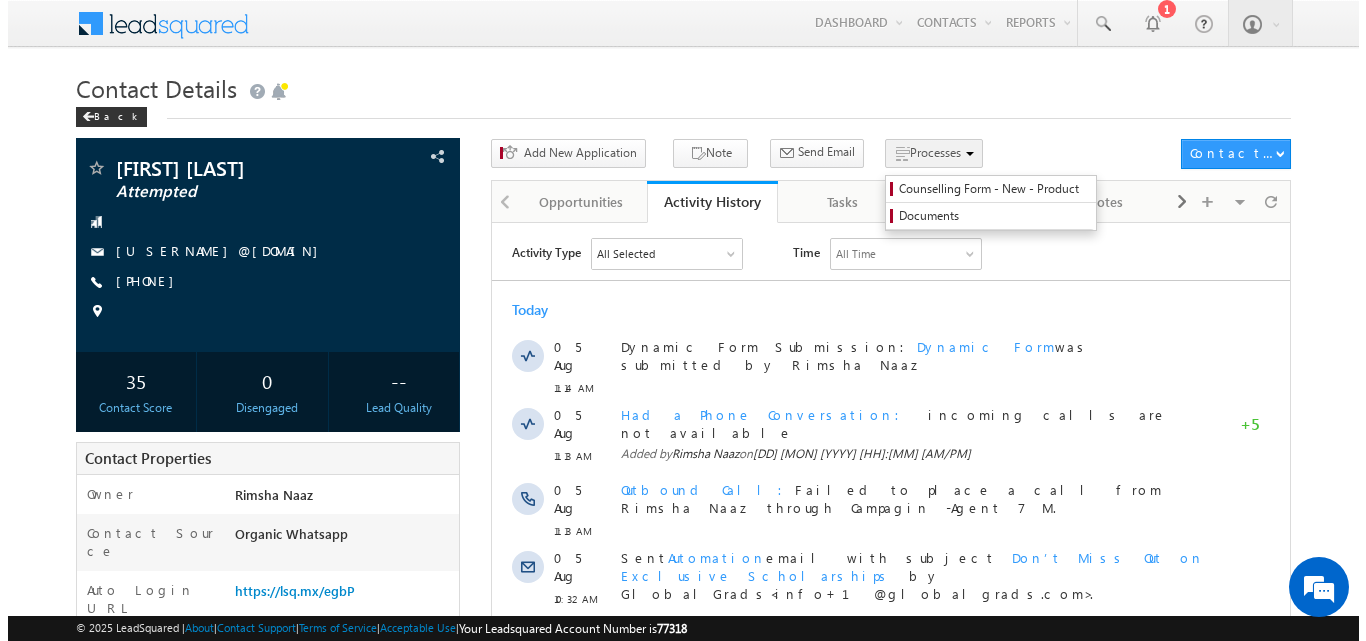scroll, scrollTop: 0, scrollLeft: 0, axis: both 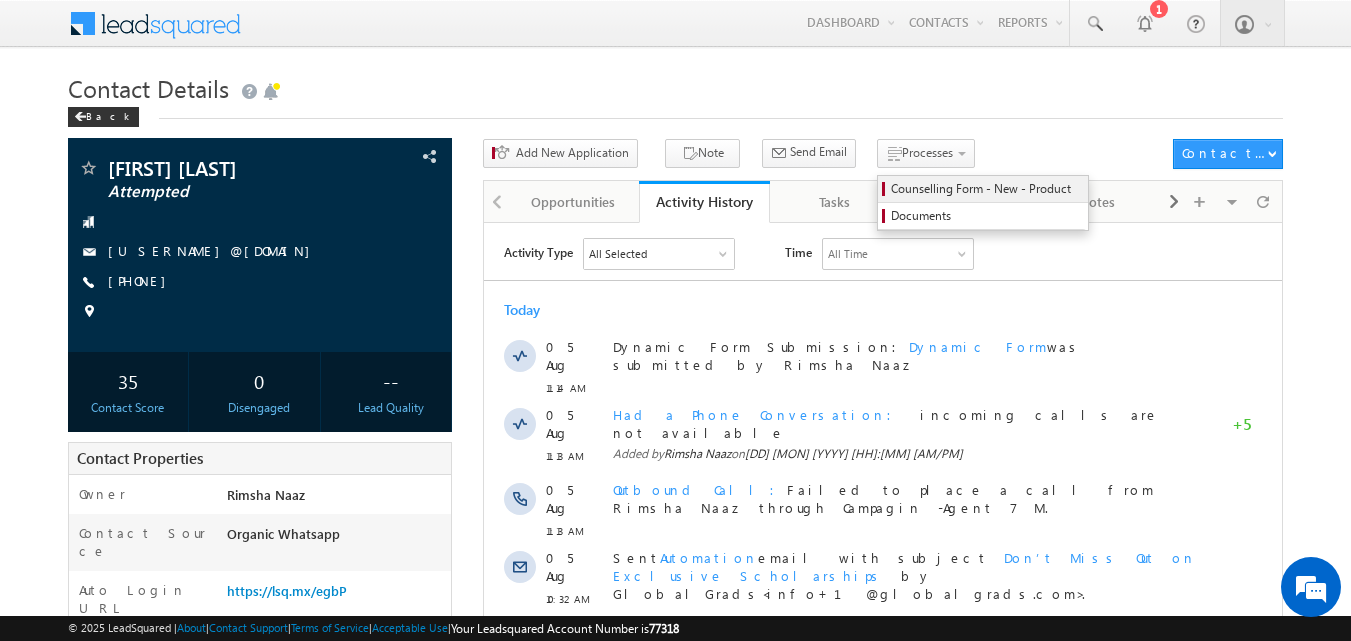 click on "Counselling Form - New - Product" at bounding box center (986, 189) 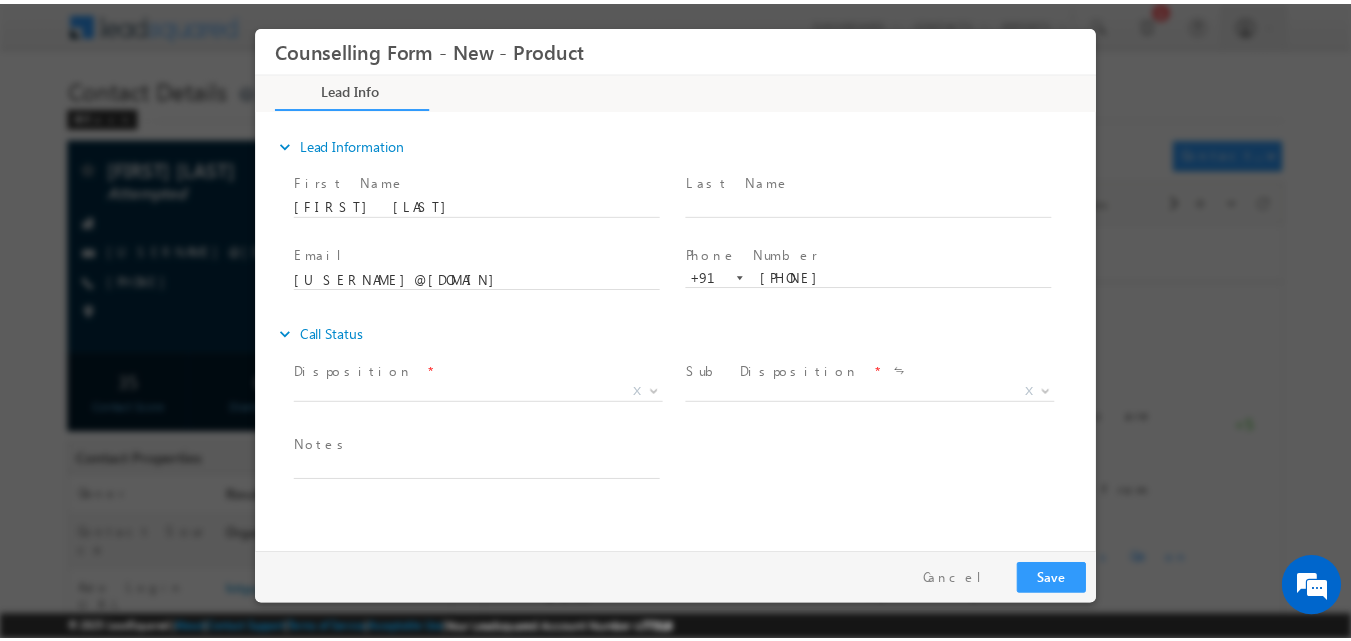 scroll, scrollTop: 0, scrollLeft: 0, axis: both 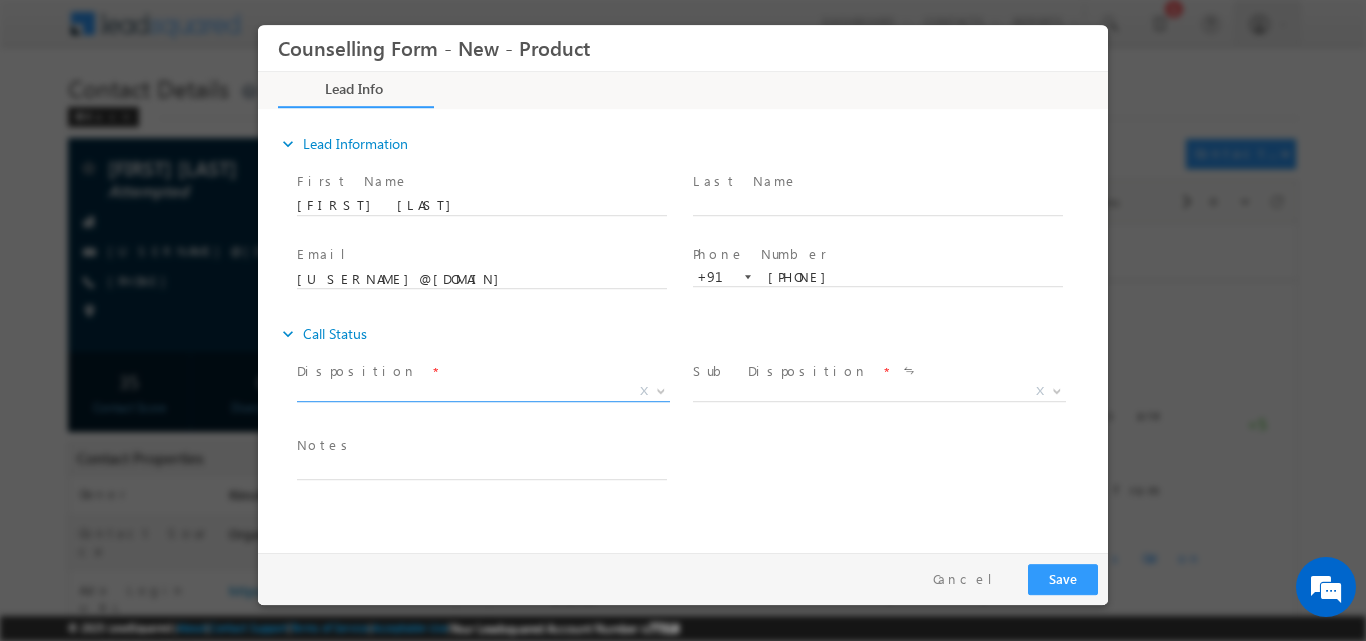 click at bounding box center (661, 389) 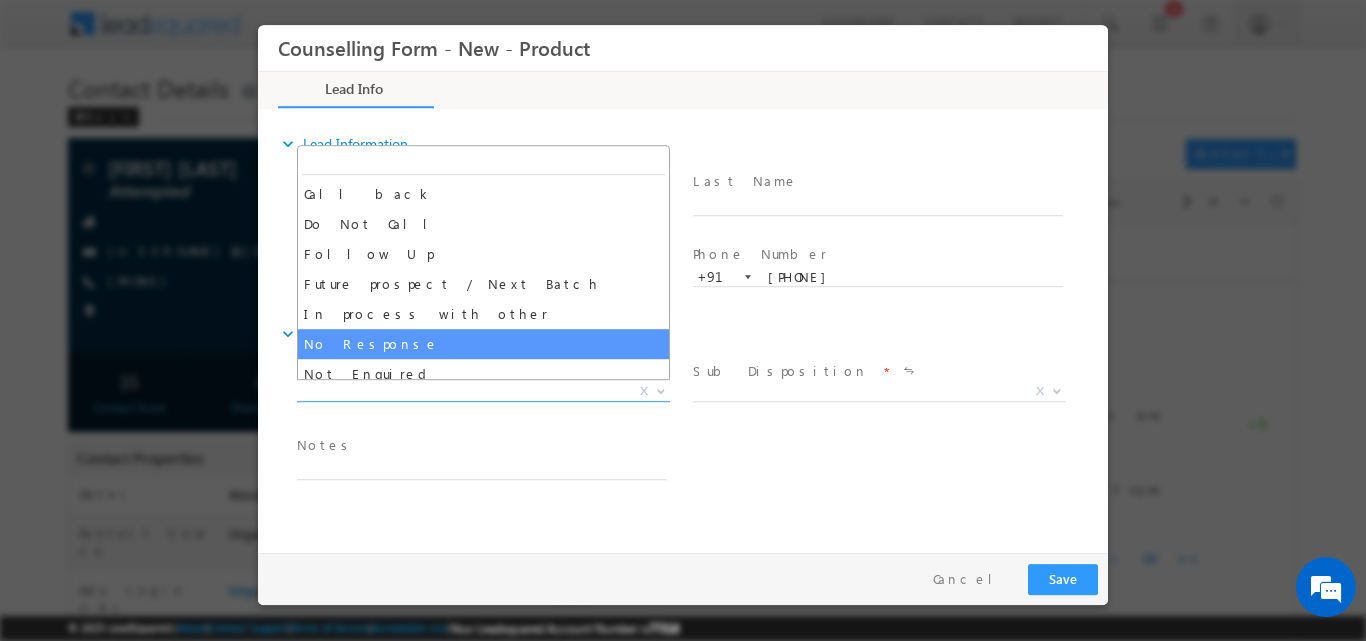 select on "No Response" 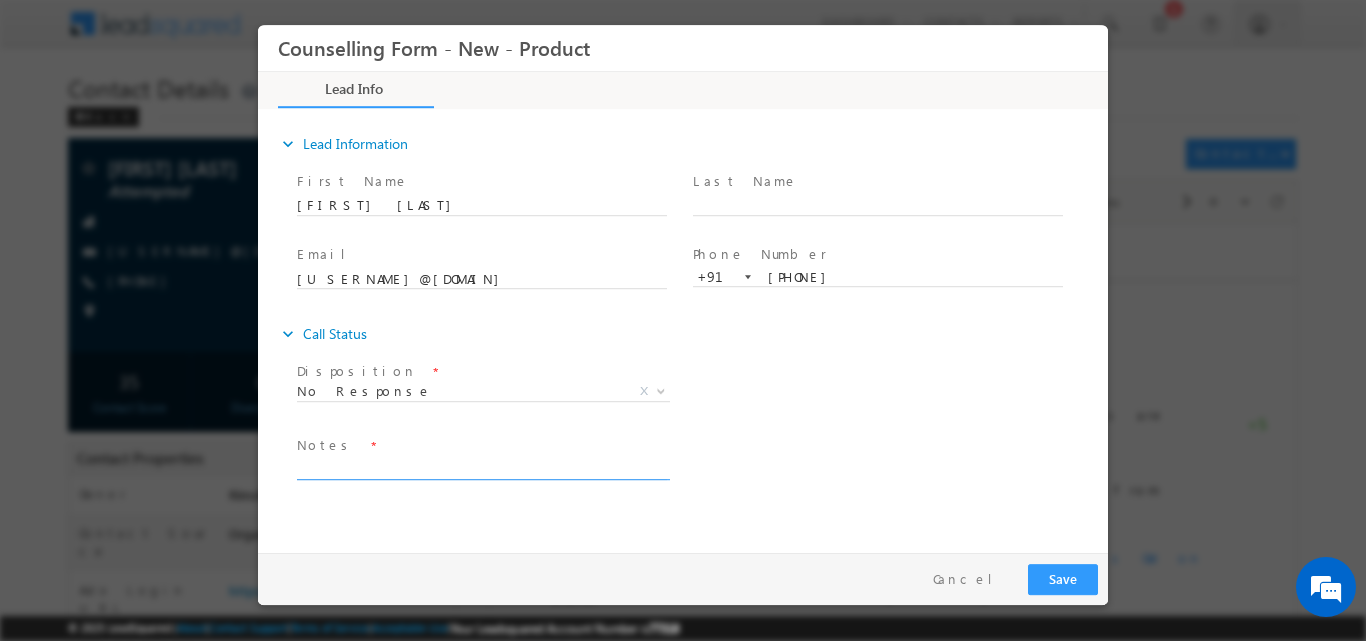 click at bounding box center [482, 467] 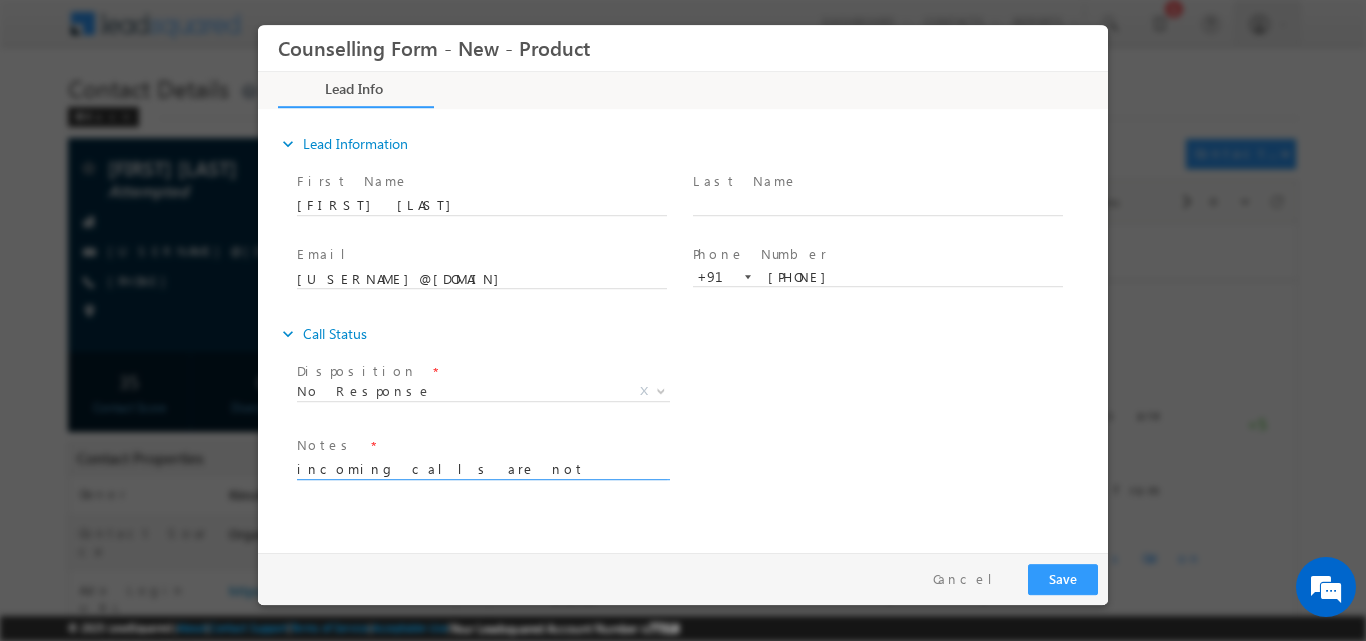 type on "incoming calls are not available" 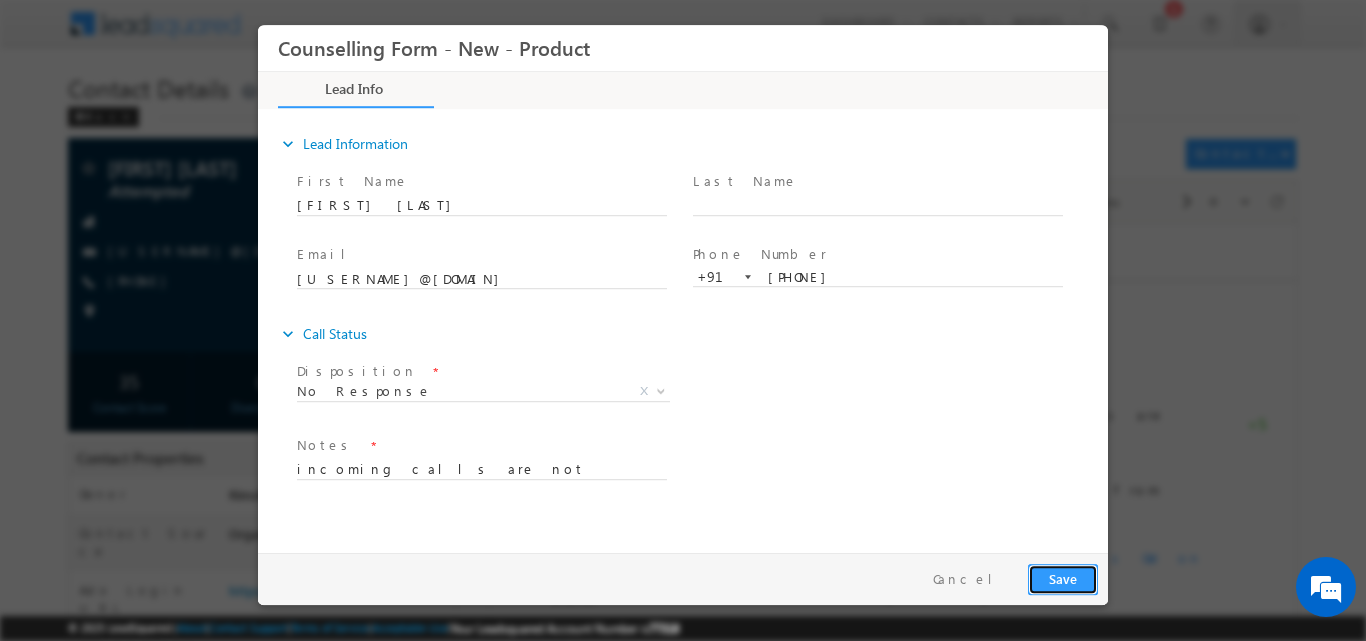 click on "Save" at bounding box center [1063, 578] 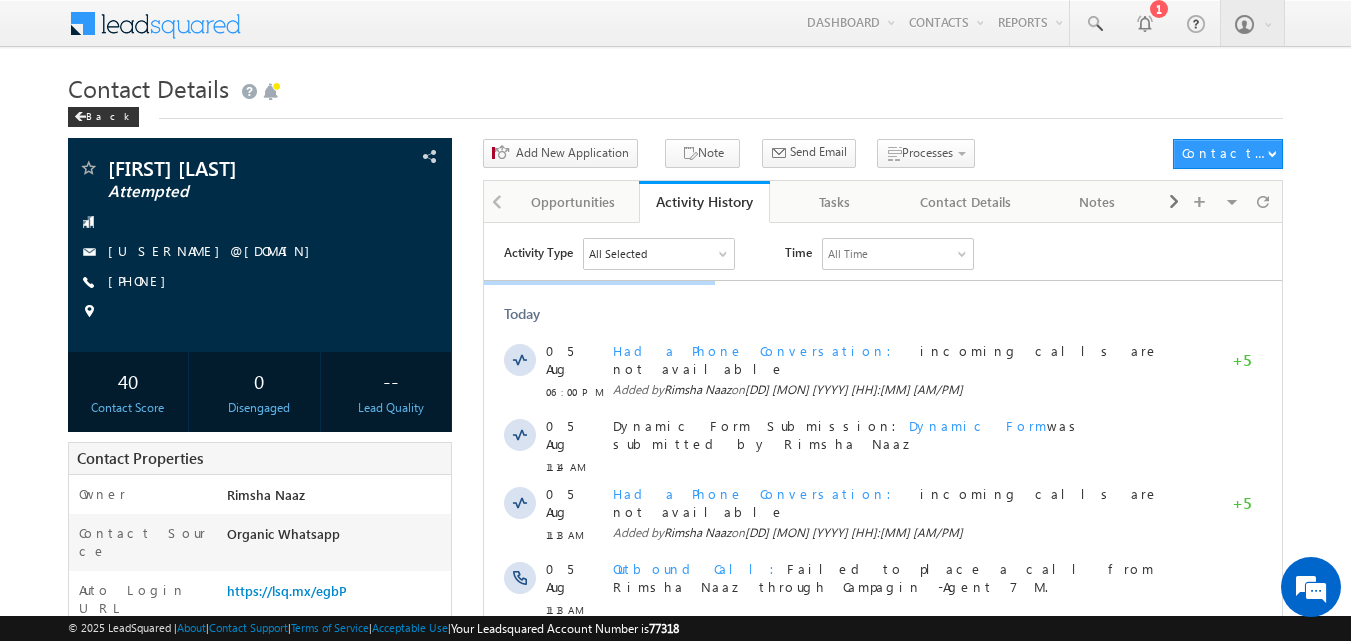 scroll, scrollTop: 0, scrollLeft: 0, axis: both 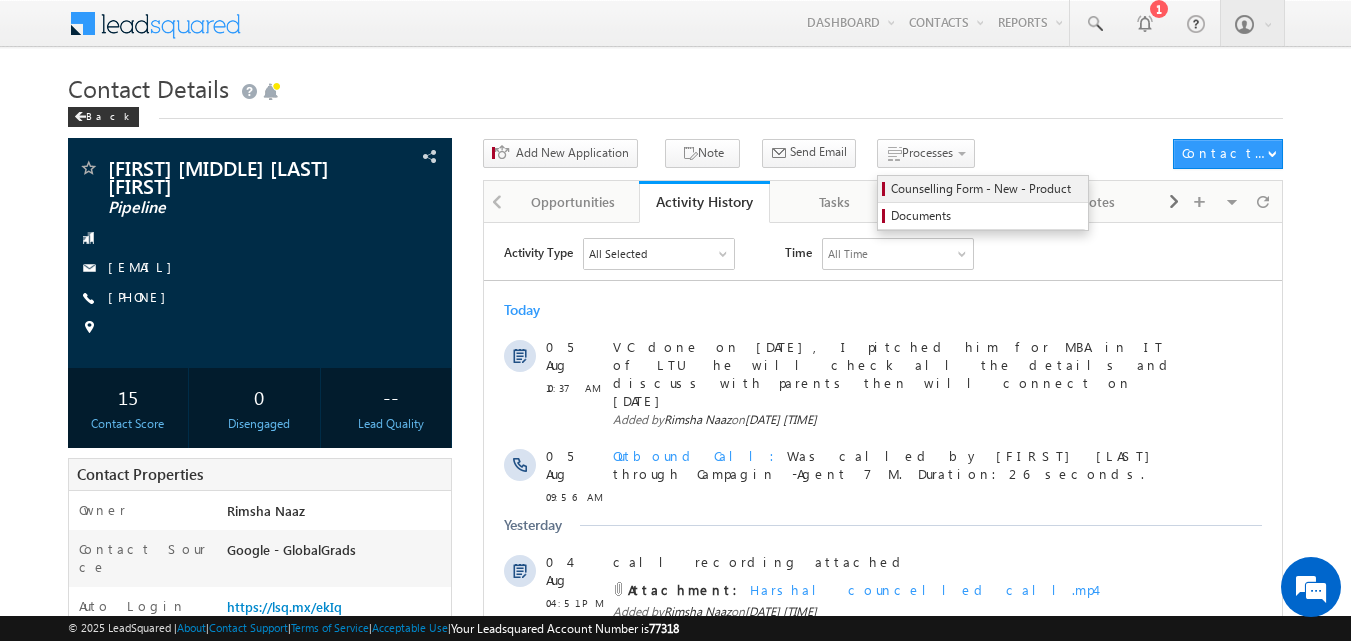 click on "Counselling Form - New - Product" at bounding box center (986, 189) 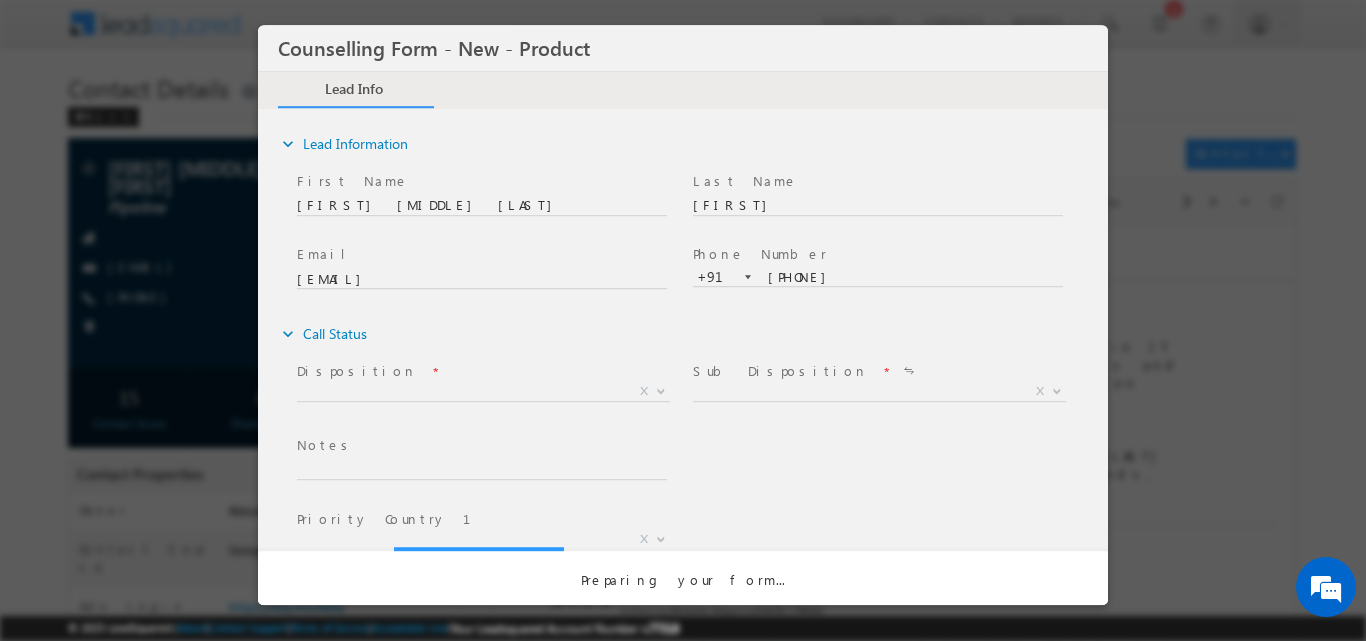 scroll, scrollTop: 0, scrollLeft: 0, axis: both 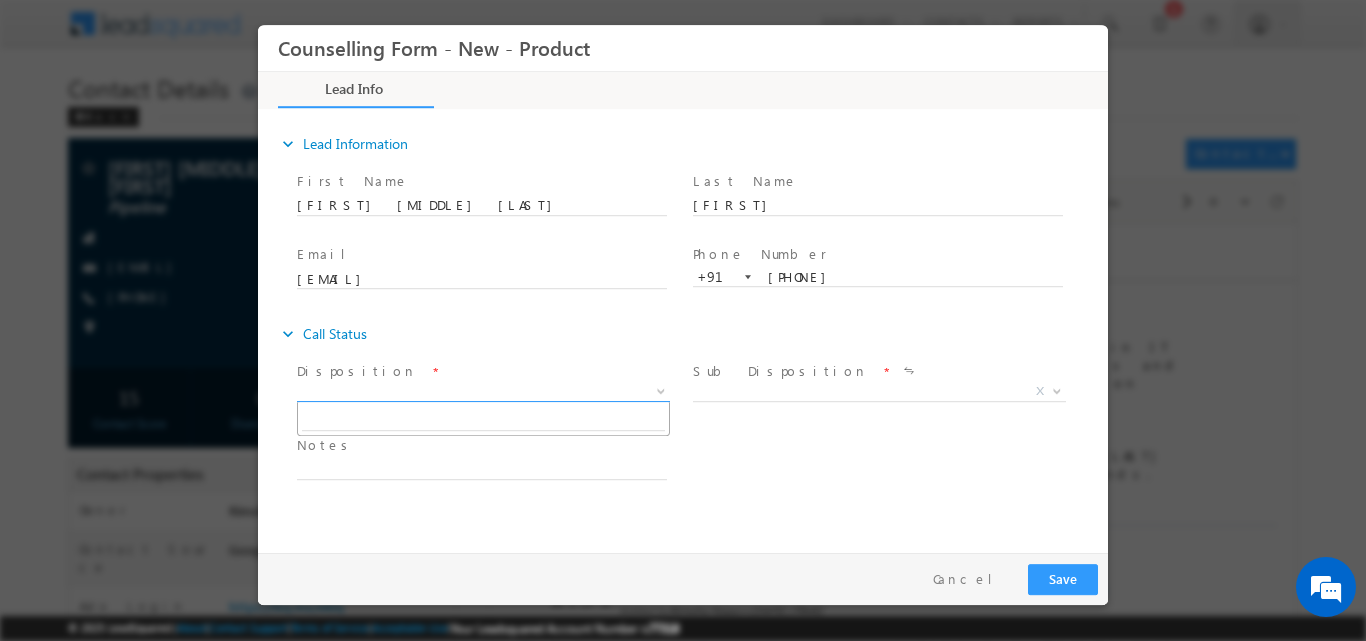 click on "X" at bounding box center (483, 391) 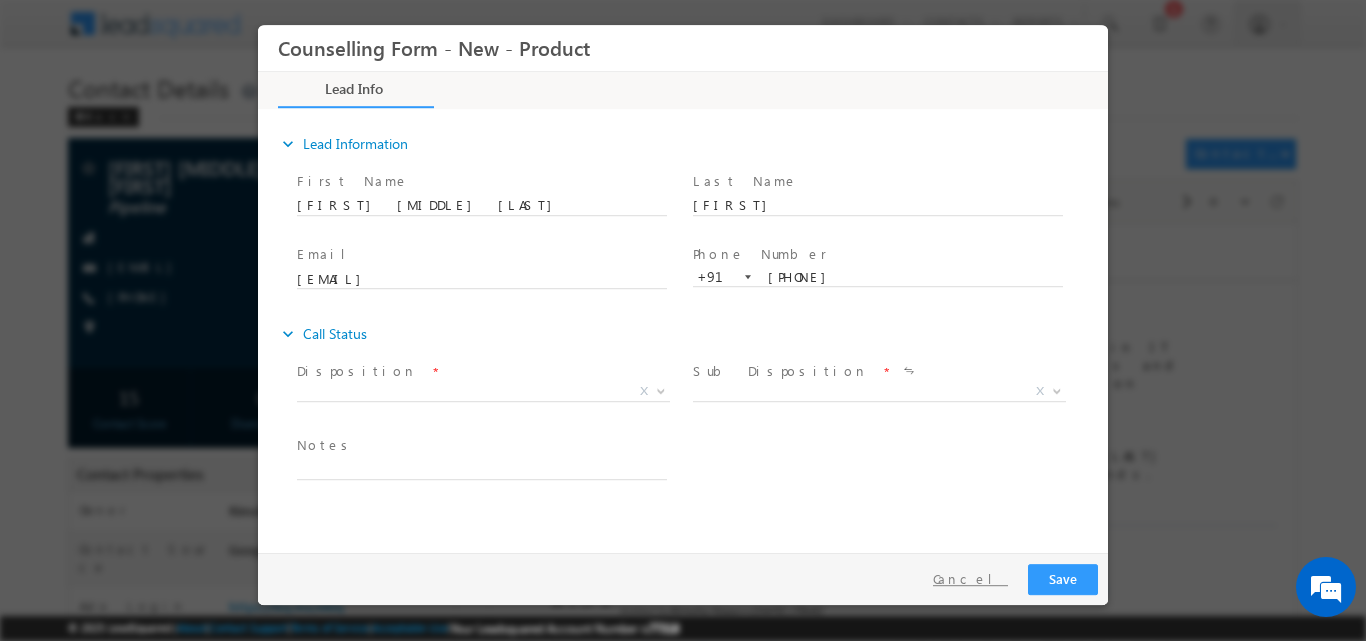 click on "Cancel" at bounding box center (970, 578) 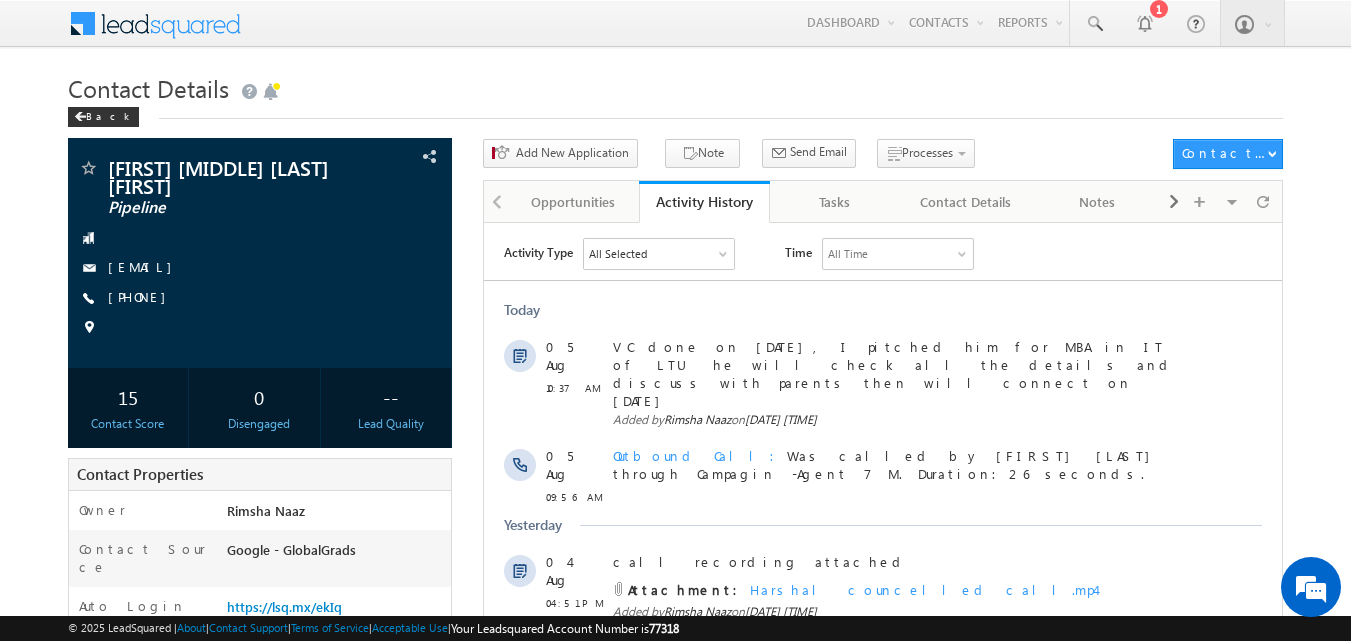 click on "Add New Application
Note
Send Email
Send Email    View Scheduled Emails
Processes Counselling Form - New - Product Documents" at bounding box center (823, 157) 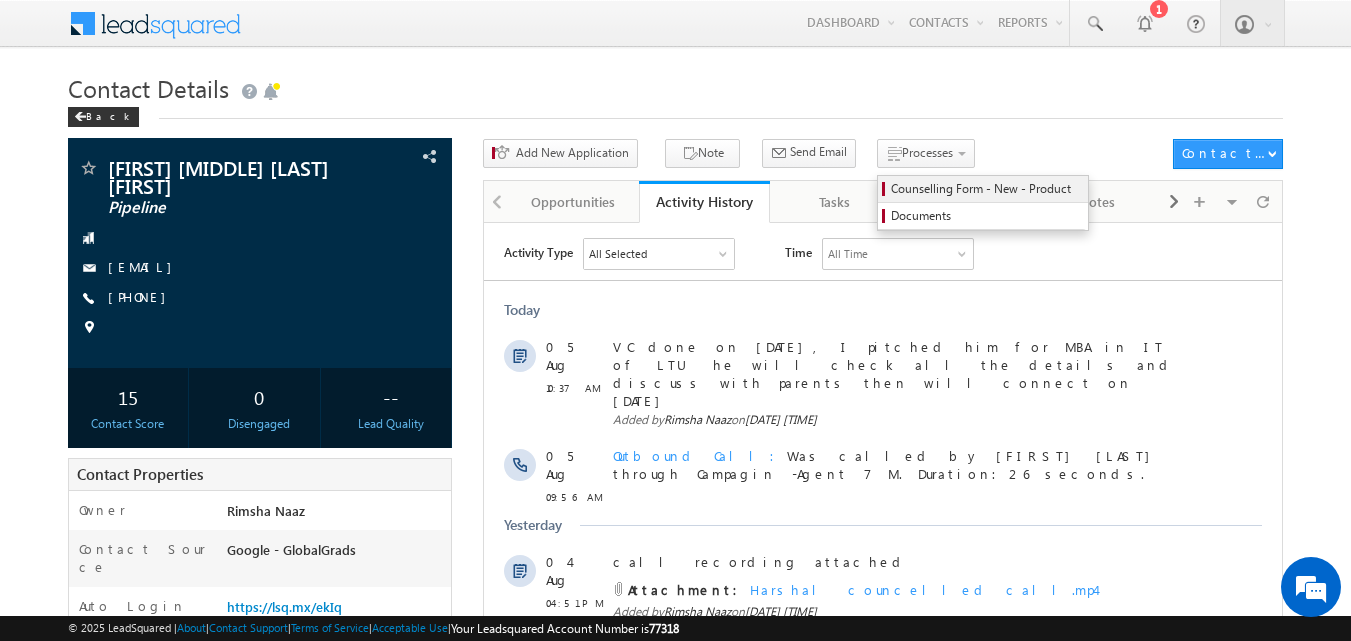 click on "Counselling Form - New - Product" at bounding box center (986, 189) 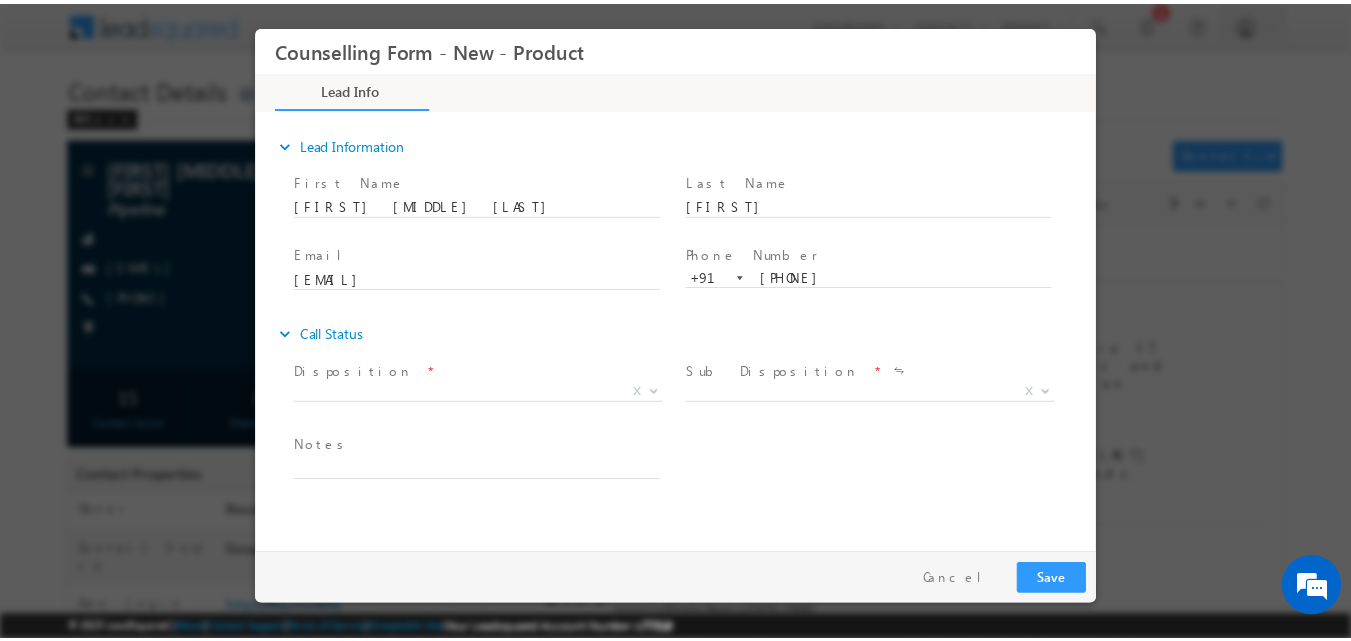 scroll, scrollTop: 0, scrollLeft: 0, axis: both 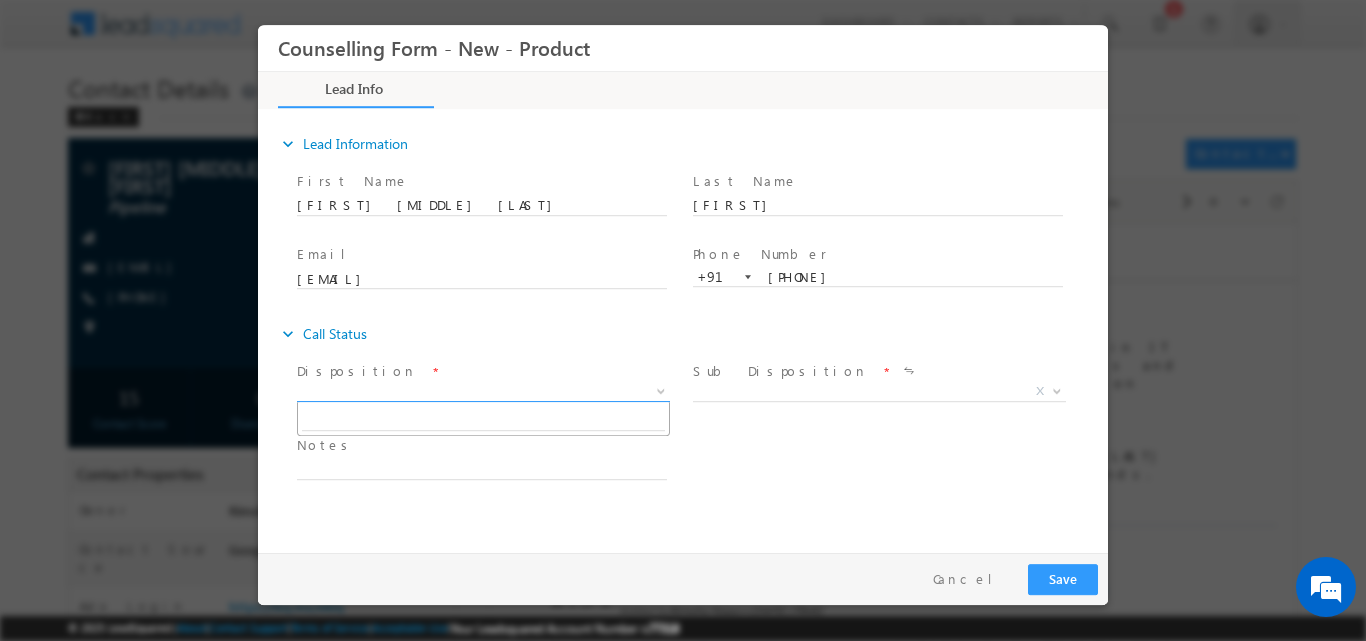 click on "X" at bounding box center (483, 391) 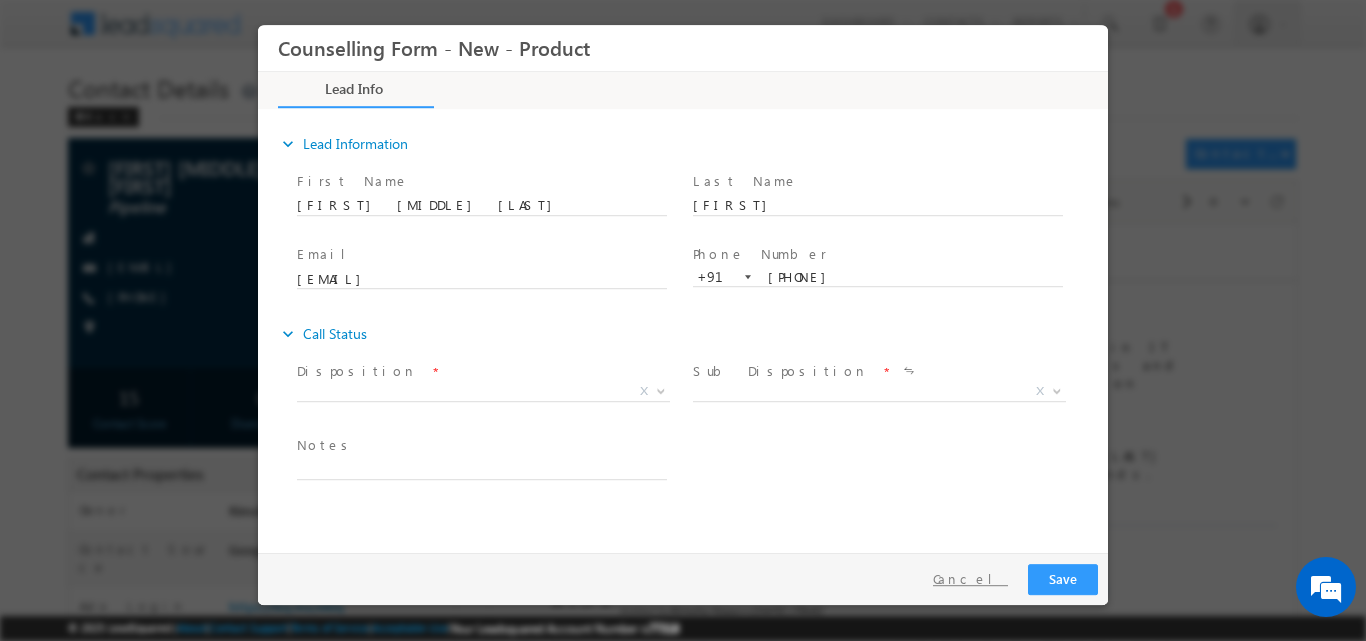 click on "Cancel" at bounding box center [970, 578] 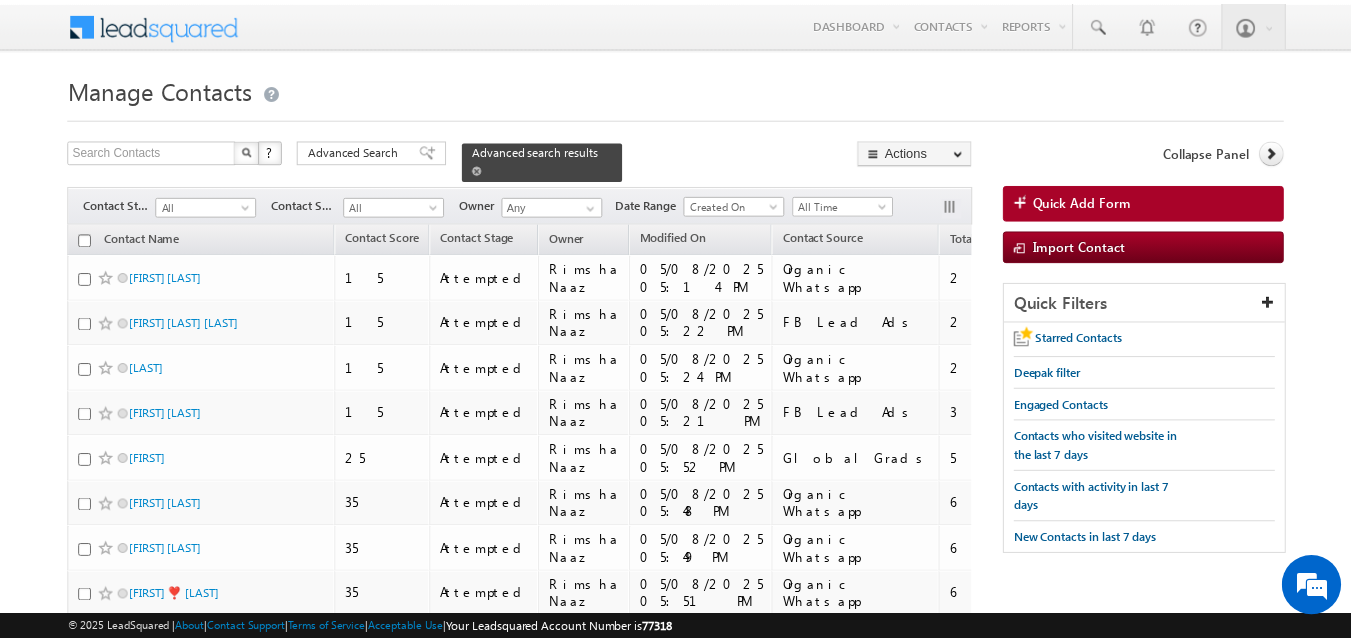 scroll, scrollTop: 0, scrollLeft: 0, axis: both 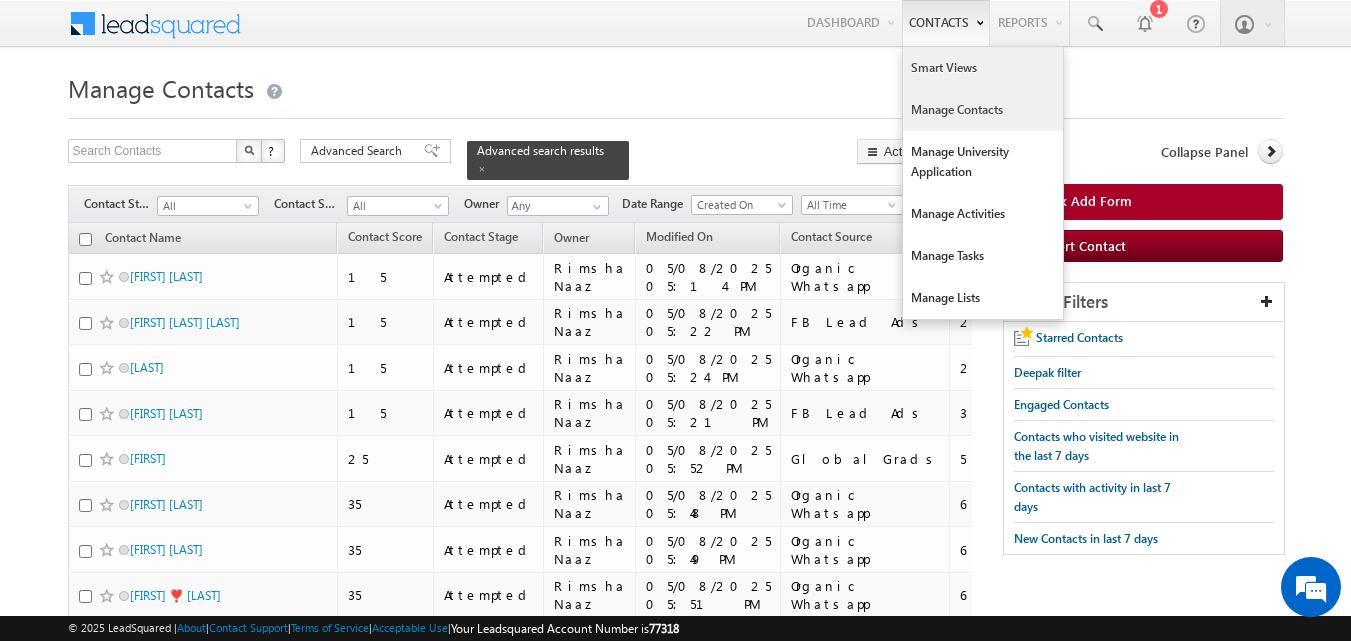 click on "Smart Views" at bounding box center [983, 68] 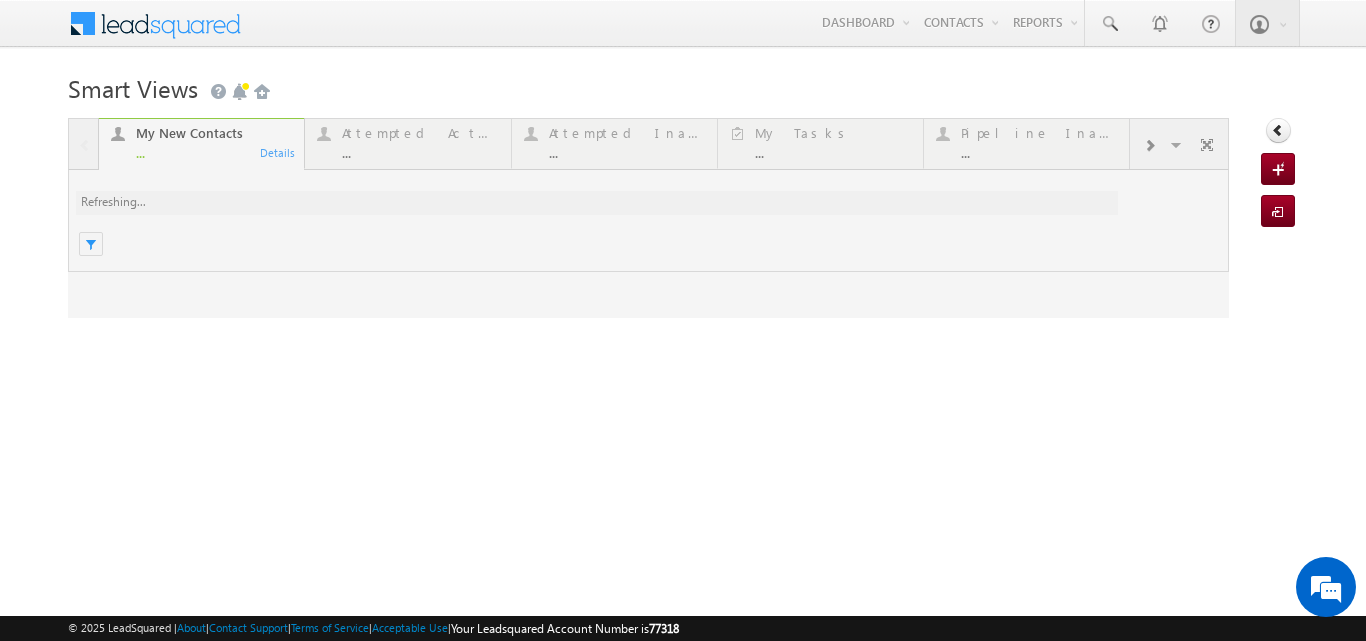 scroll, scrollTop: 0, scrollLeft: 0, axis: both 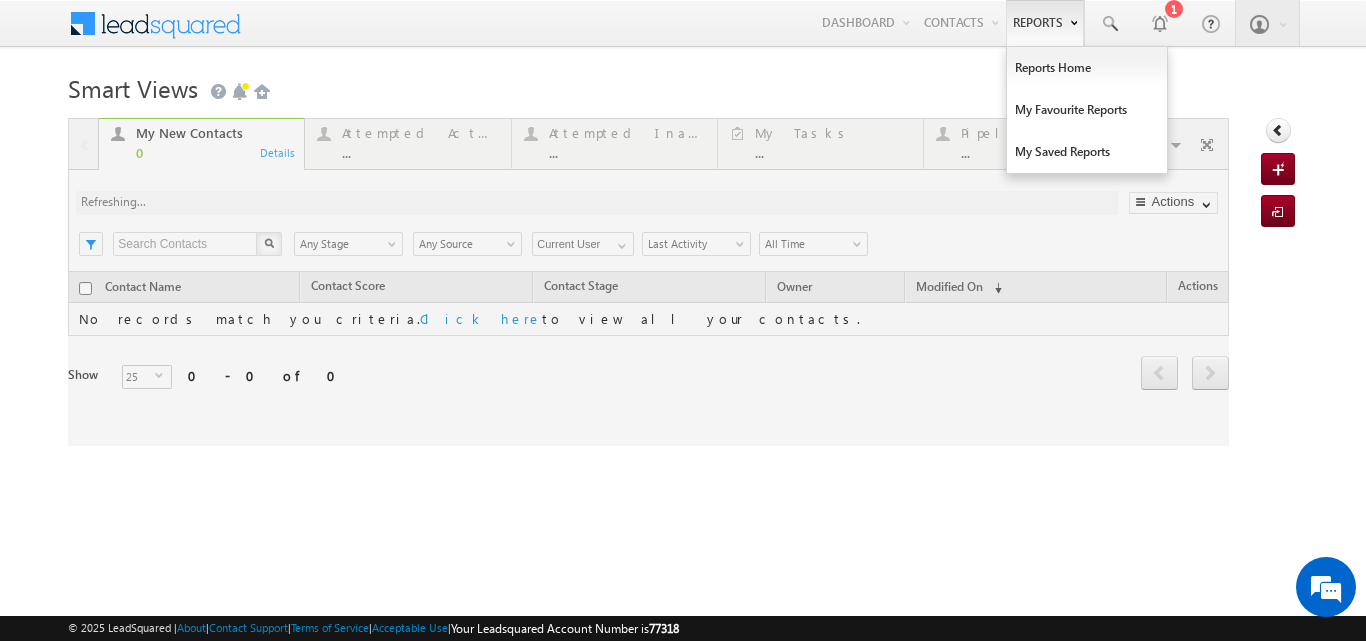 click on "Reports" at bounding box center (1045, 23) 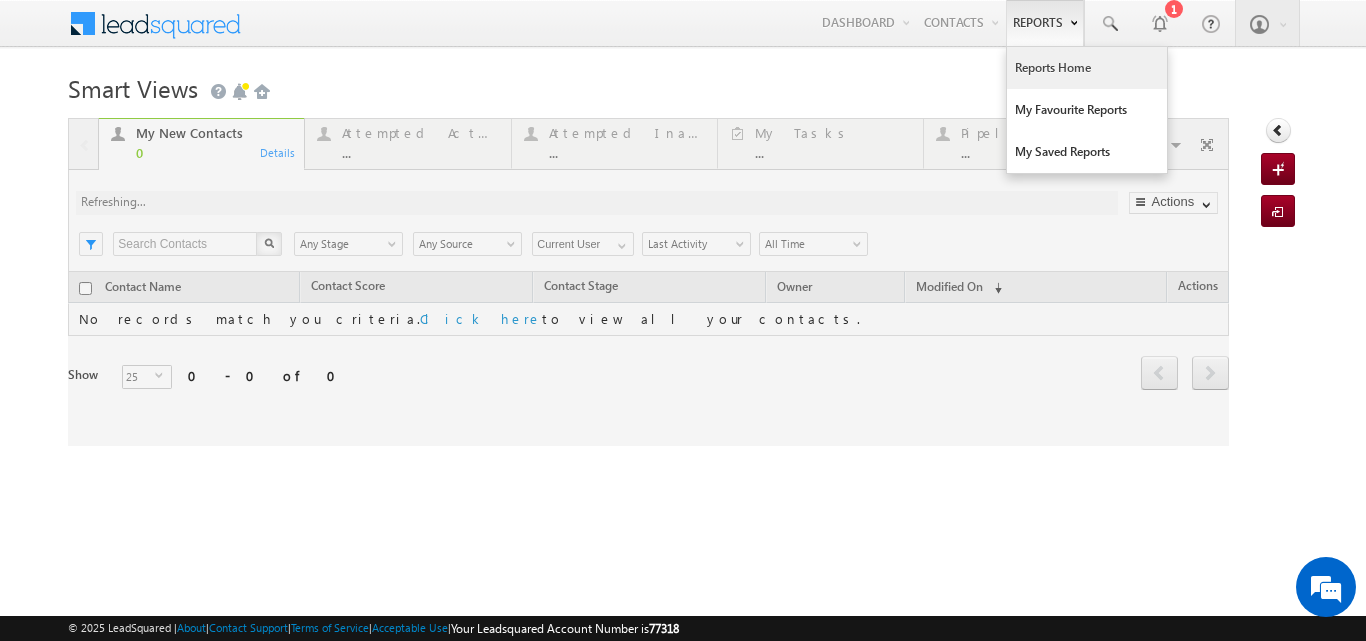 click on "Reports Home" at bounding box center (1087, 68) 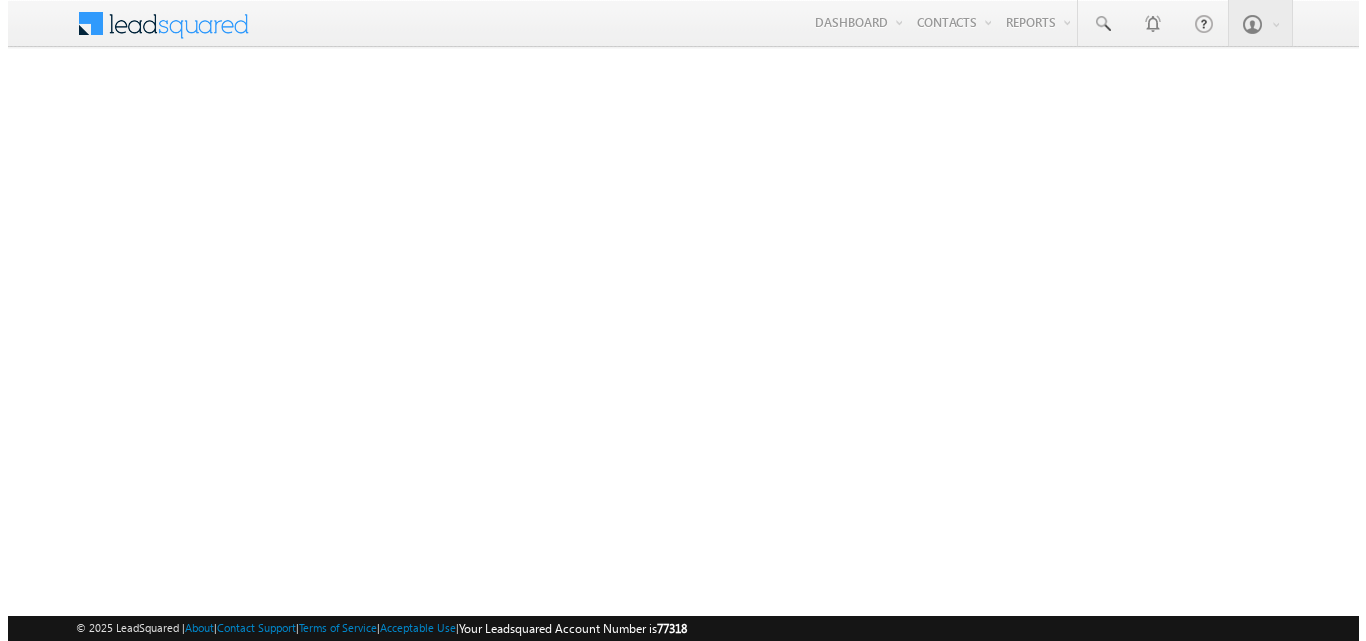 scroll, scrollTop: 0, scrollLeft: 0, axis: both 